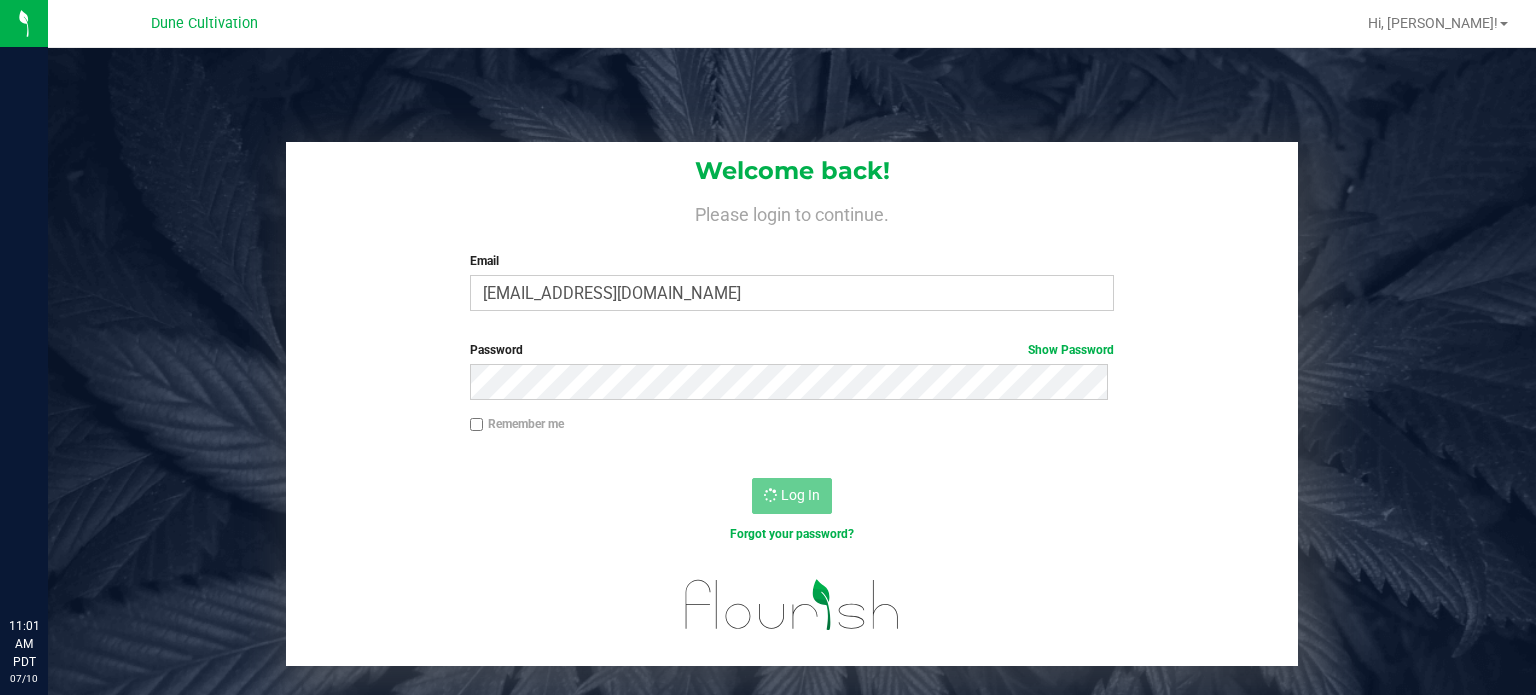 scroll, scrollTop: 0, scrollLeft: 0, axis: both 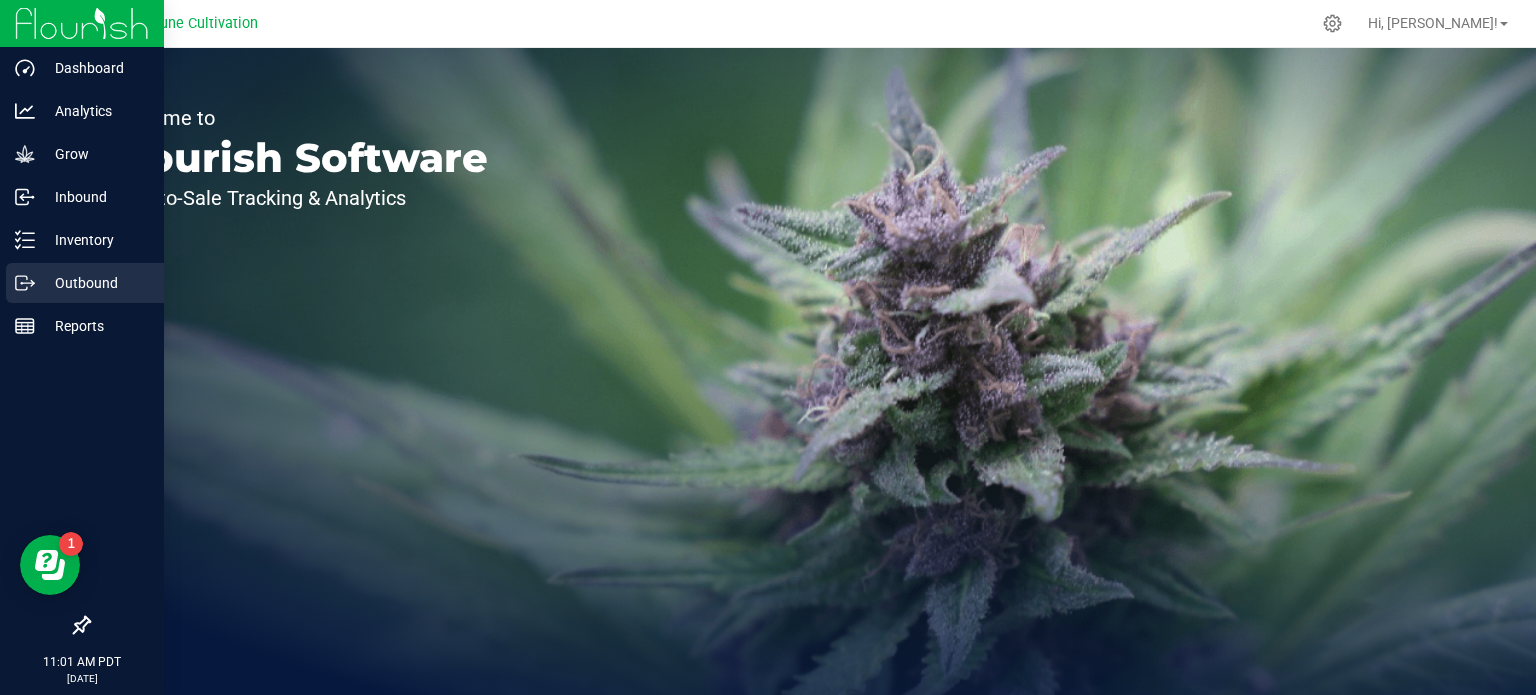 click 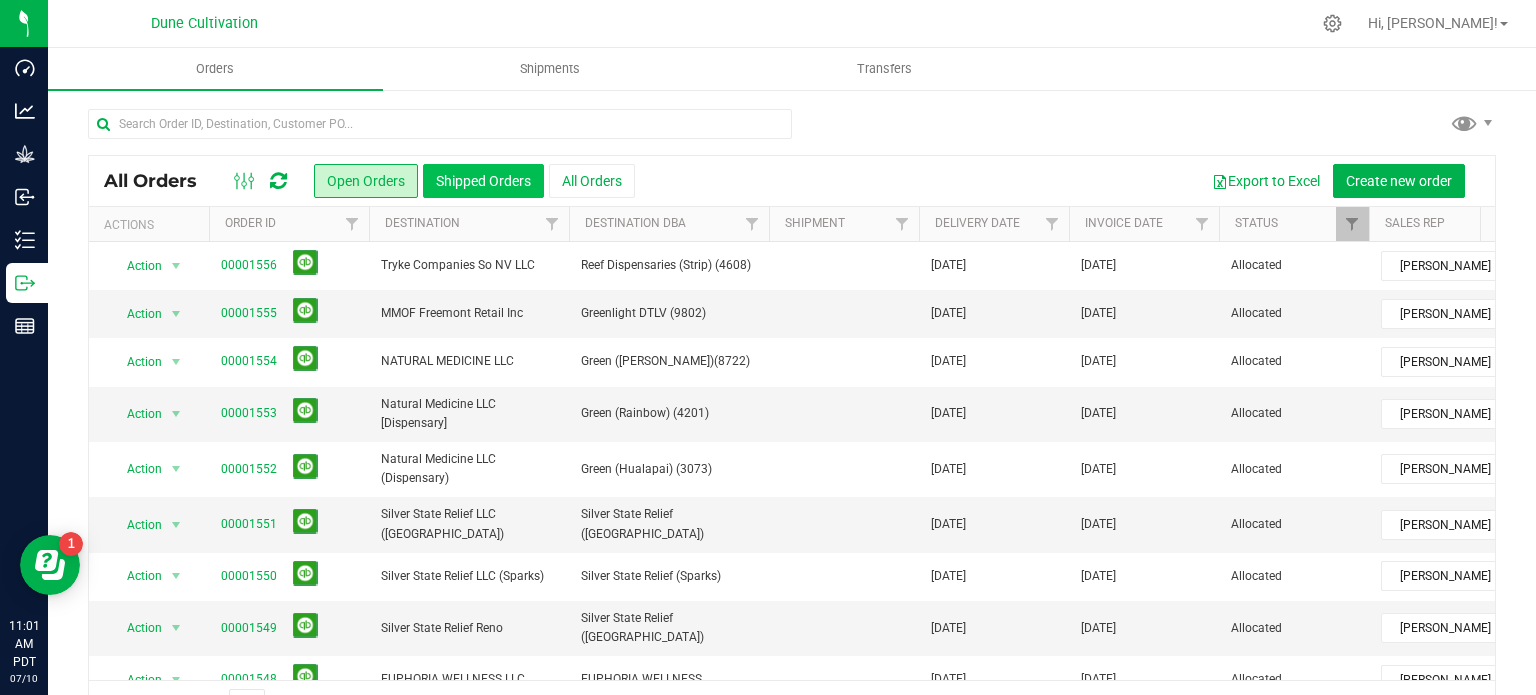 scroll, scrollTop: 23, scrollLeft: 0, axis: vertical 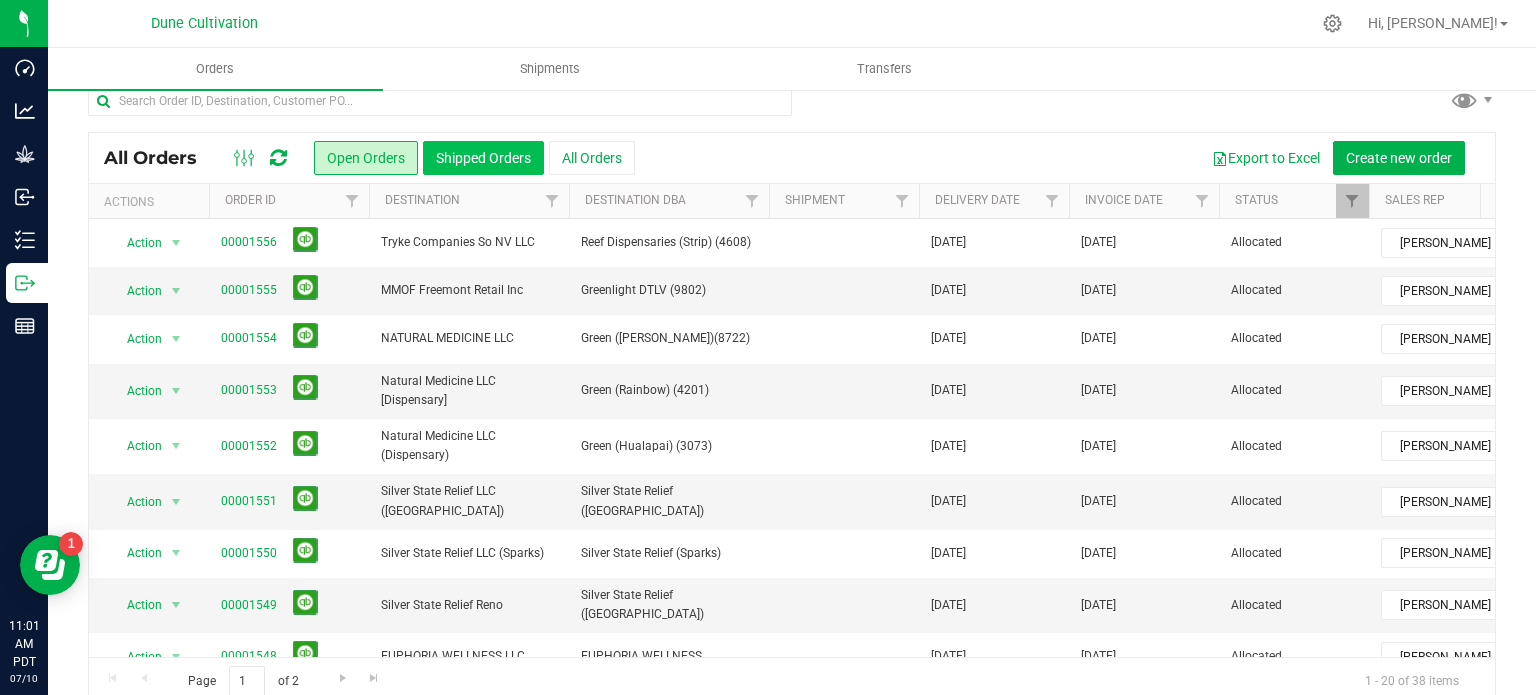 click on "Shipped Orders" at bounding box center (483, 158) 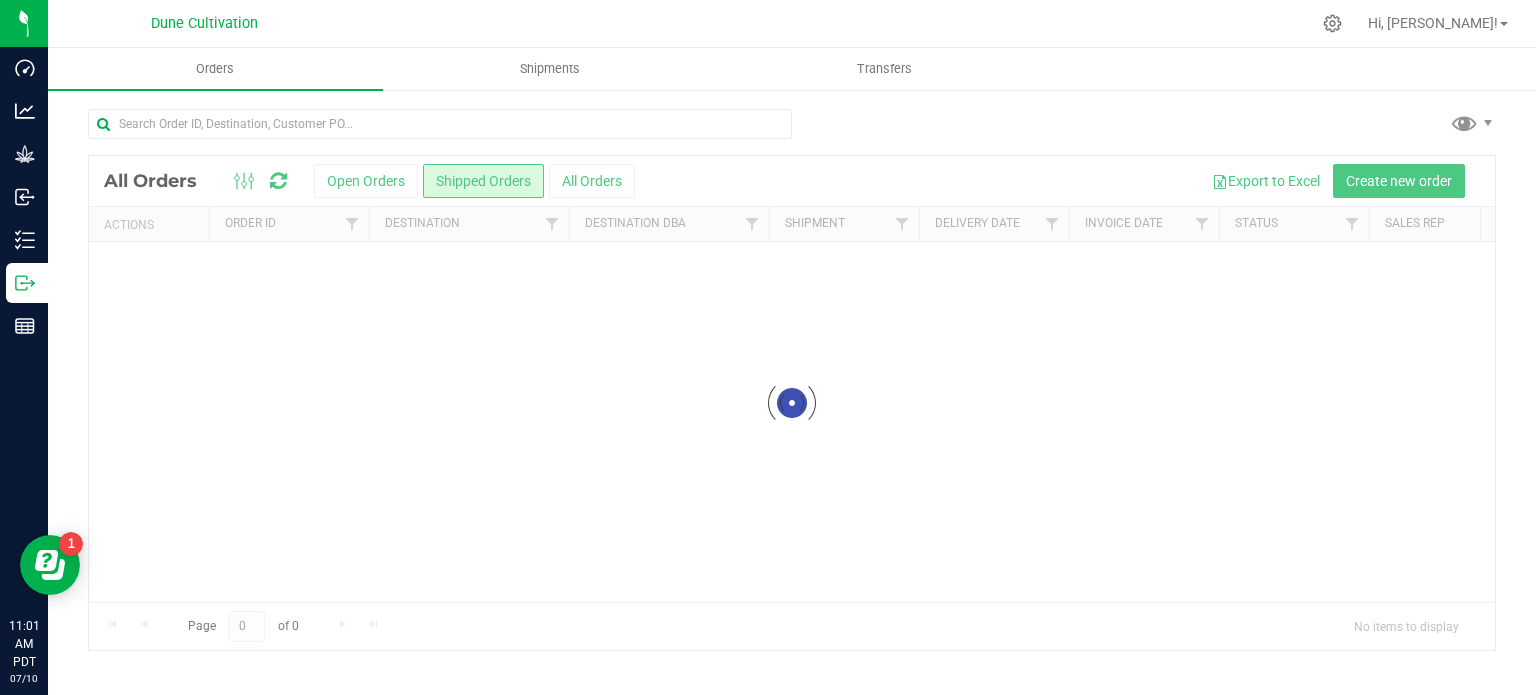 scroll, scrollTop: 0, scrollLeft: 0, axis: both 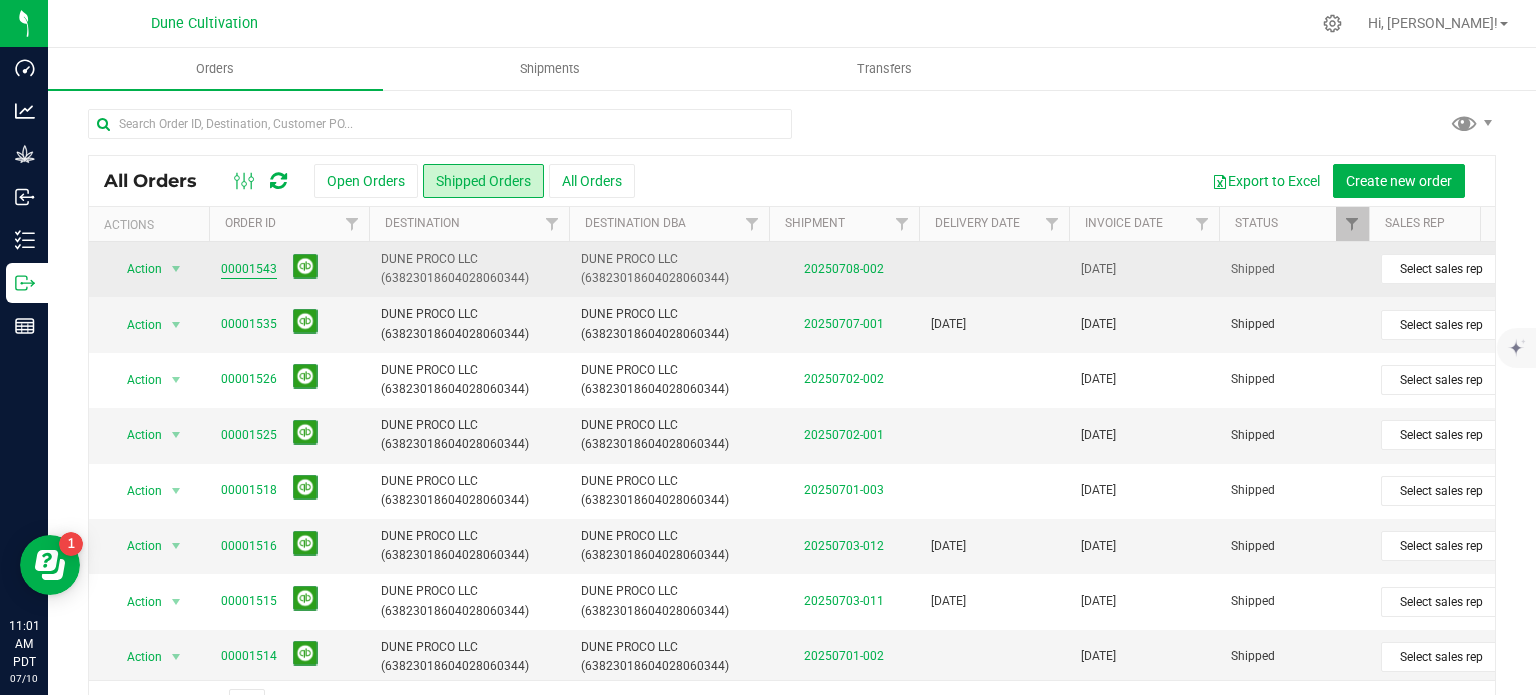 click on "00001543" at bounding box center [249, 269] 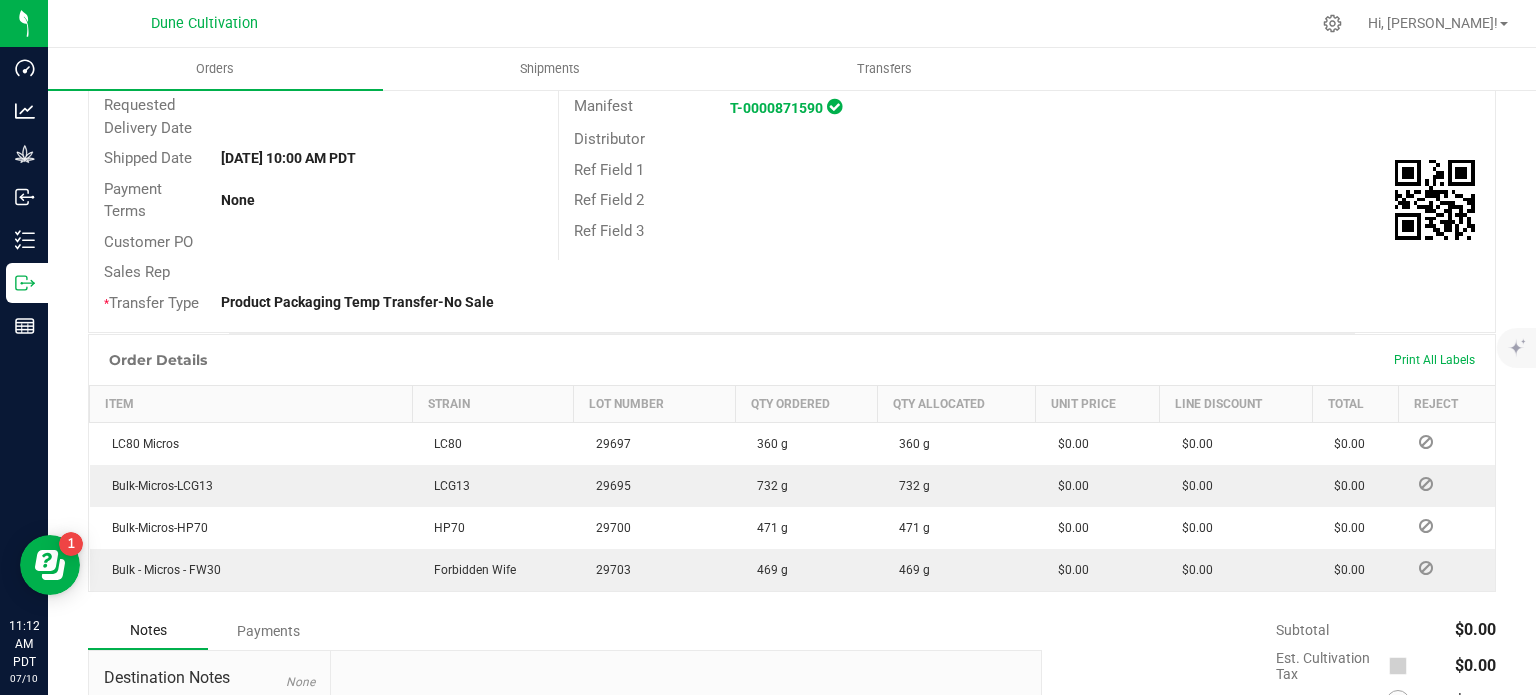 scroll, scrollTop: 299, scrollLeft: 0, axis: vertical 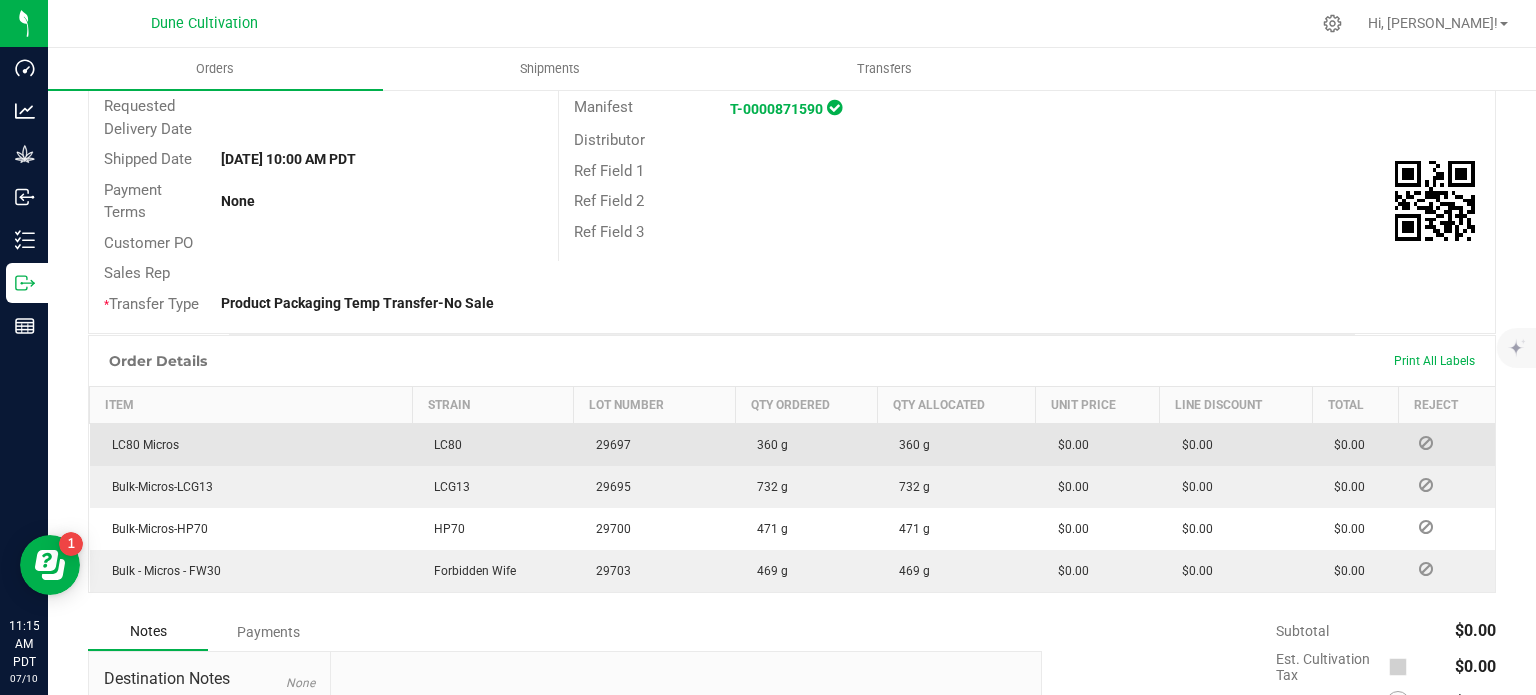 click on "360 g" at bounding box center [806, 445] 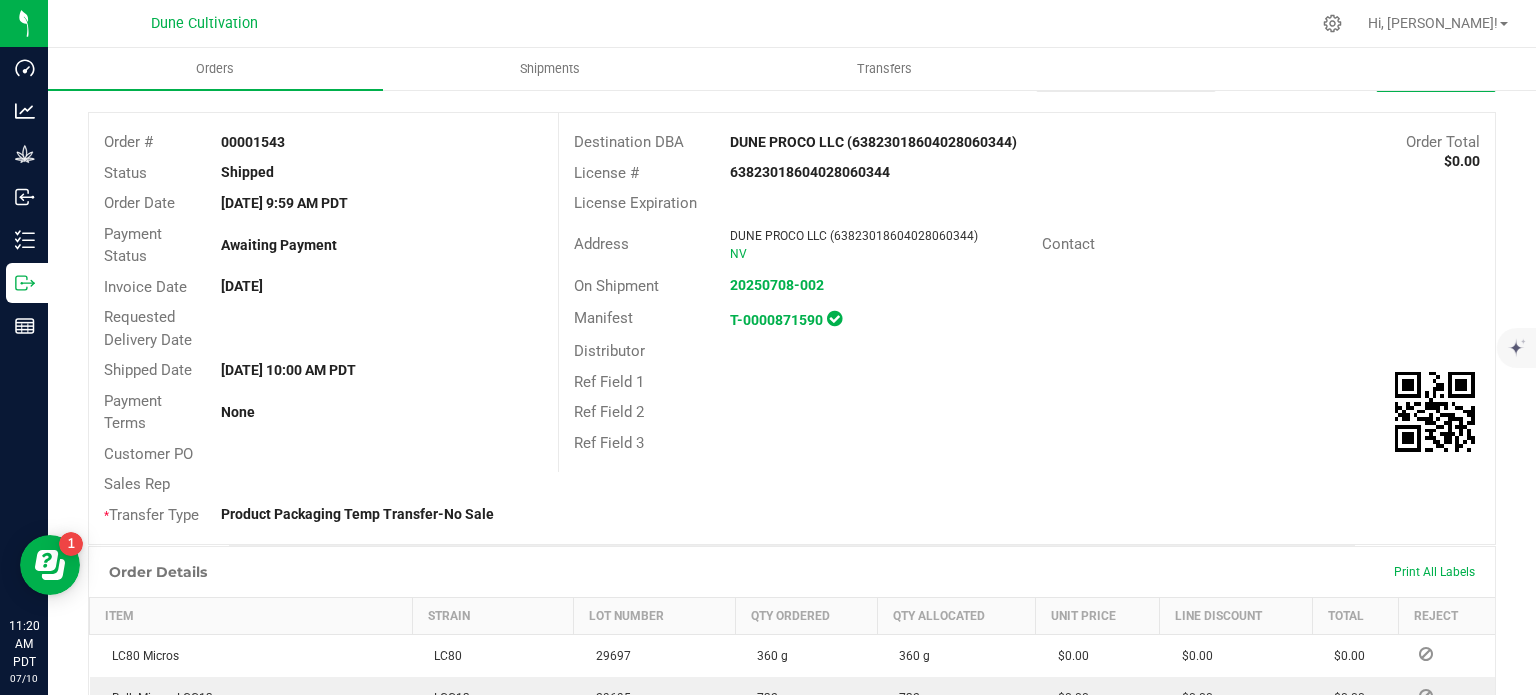 scroll, scrollTop: 440, scrollLeft: 0, axis: vertical 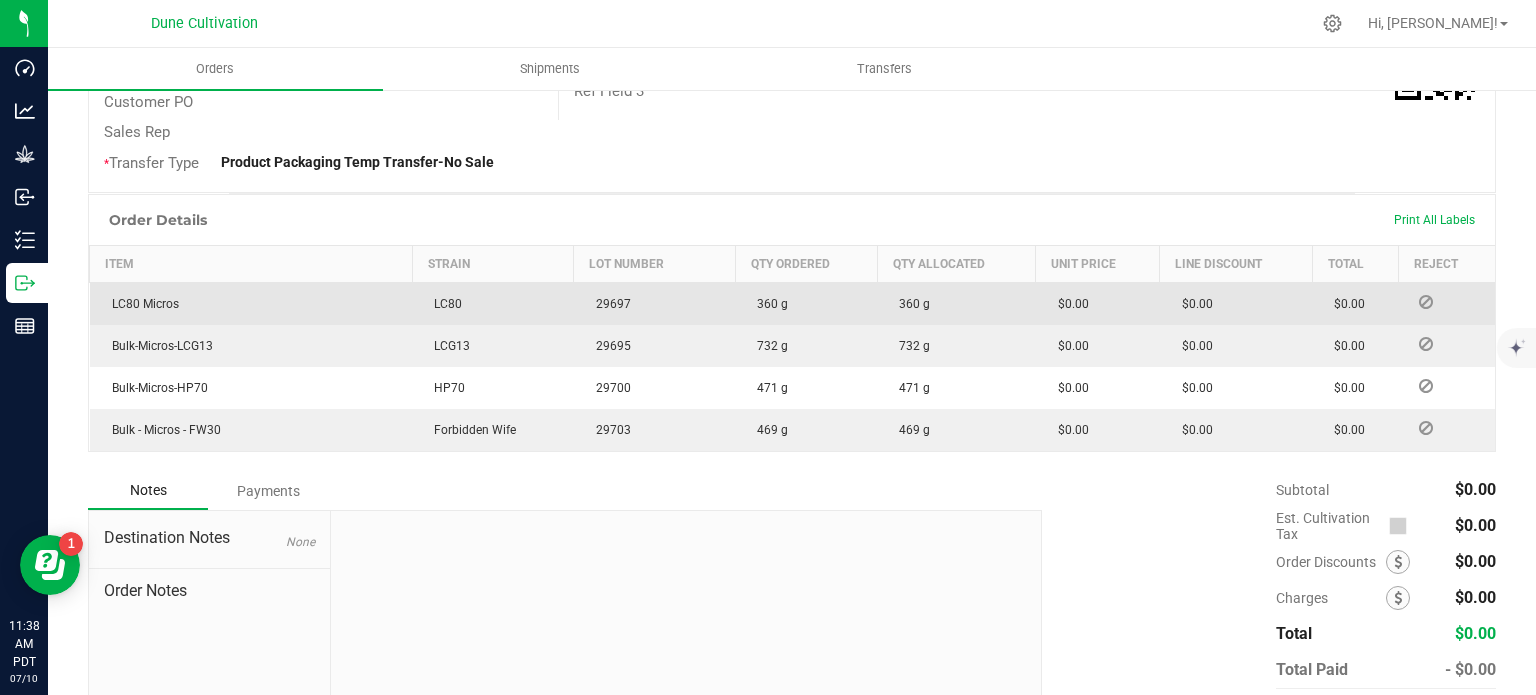 click on "360 g" at bounding box center (956, 304) 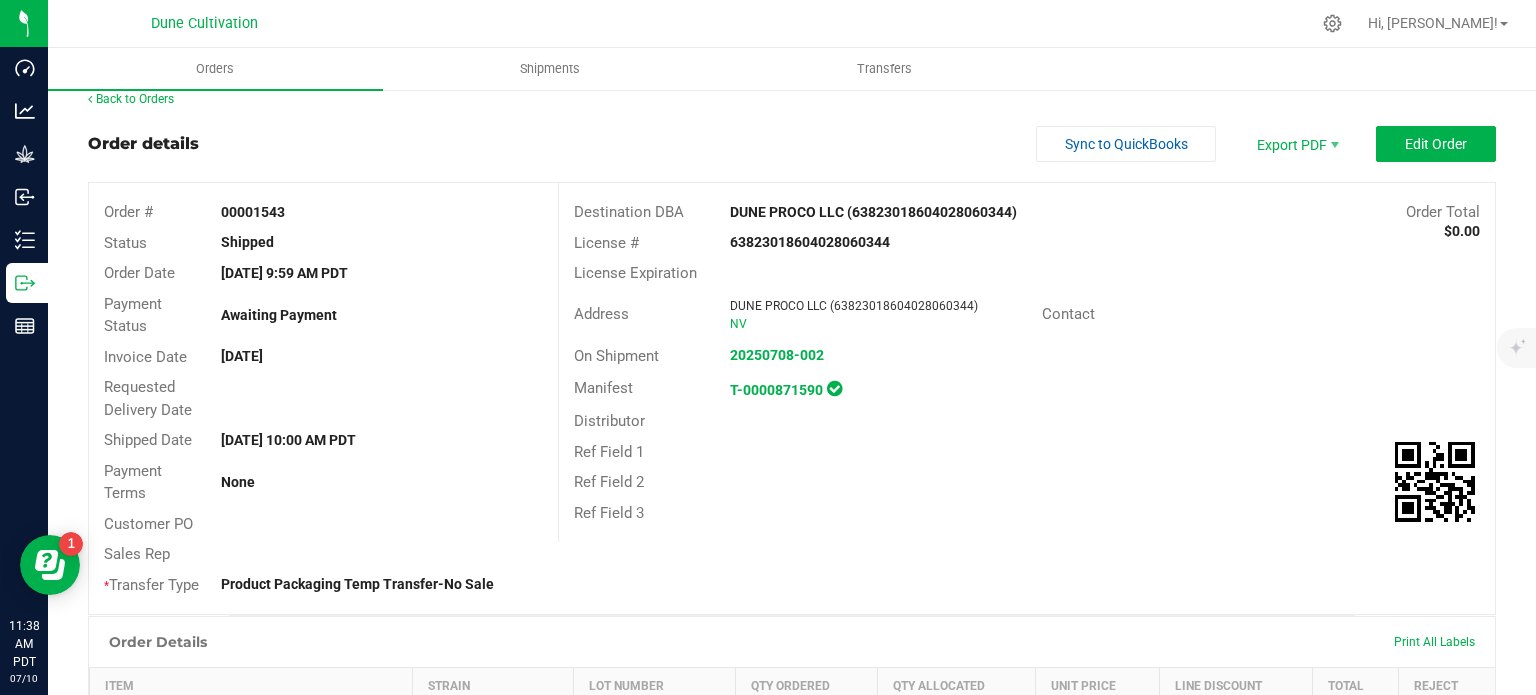 scroll, scrollTop: 11, scrollLeft: 0, axis: vertical 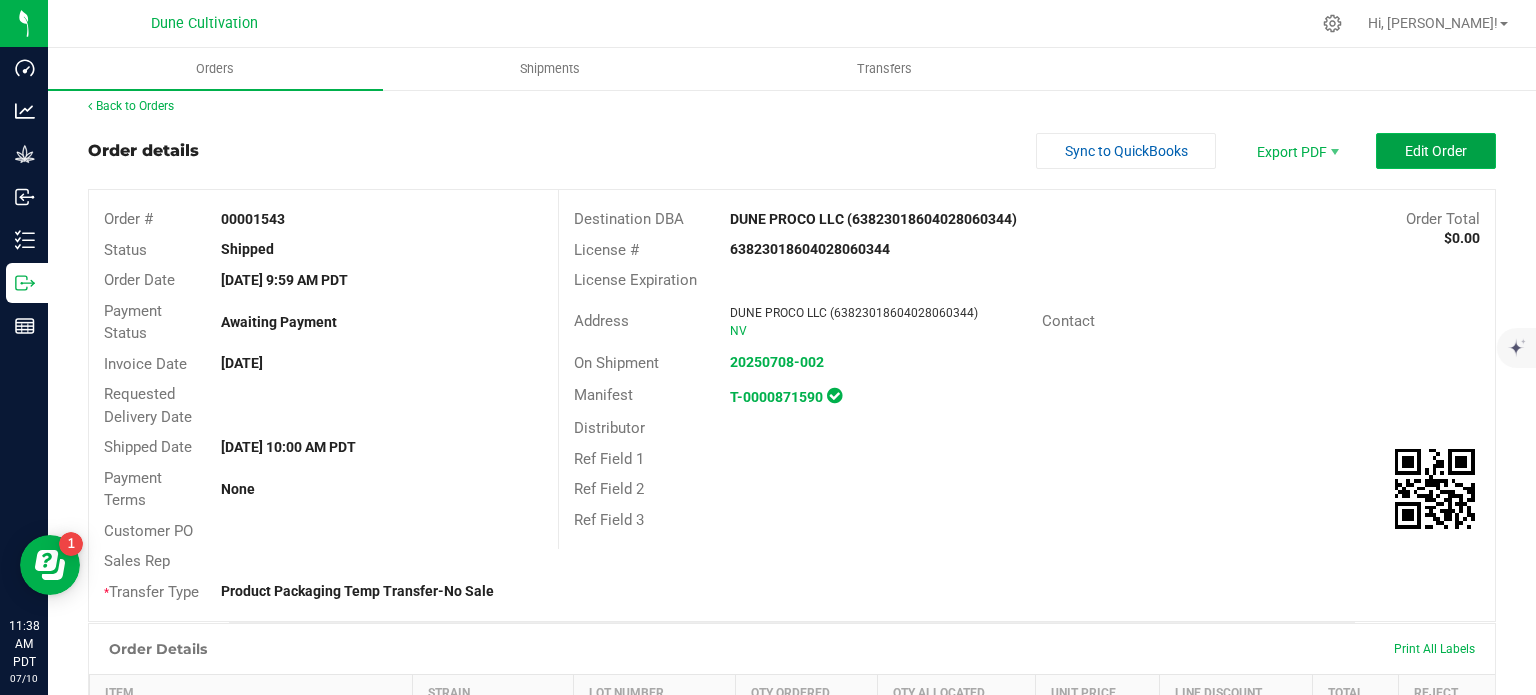 click on "Edit Order" at bounding box center (1436, 151) 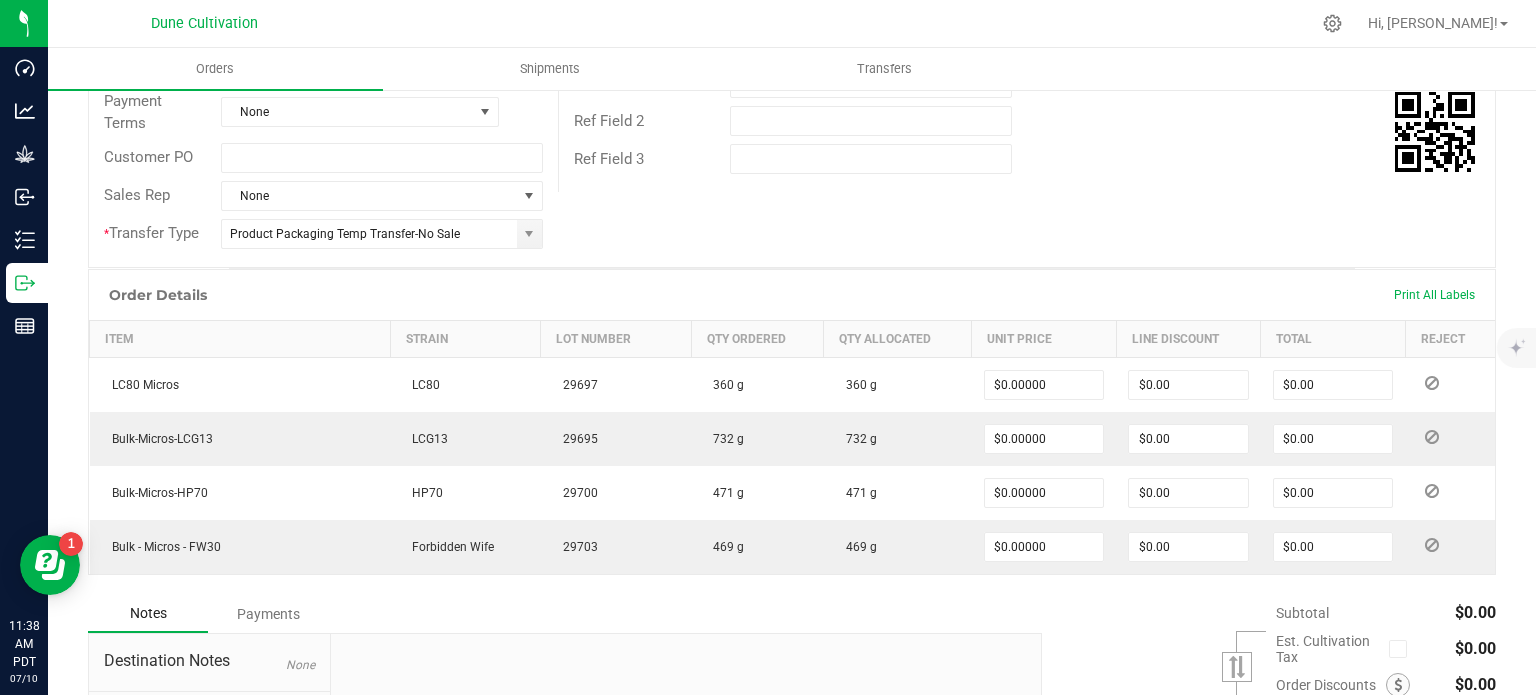 scroll, scrollTop: 478, scrollLeft: 0, axis: vertical 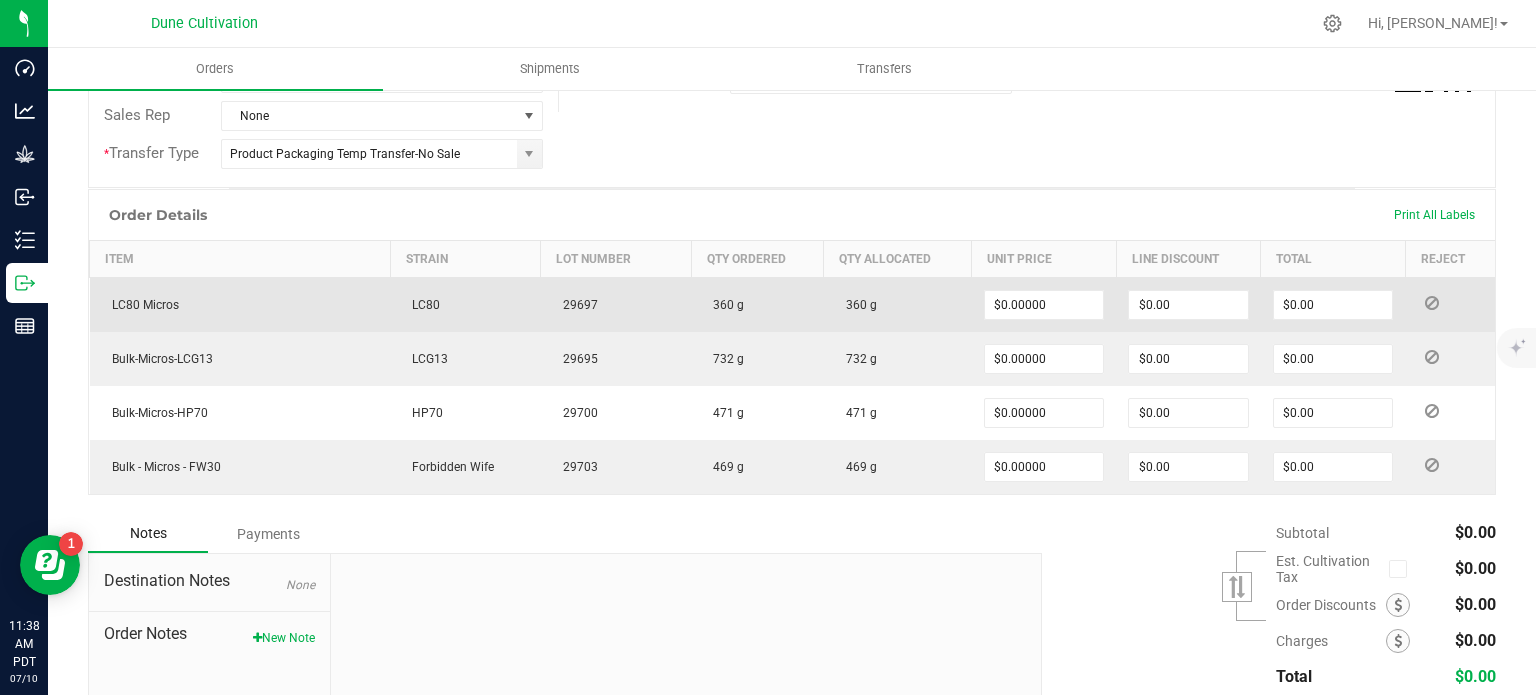 click on "29697" at bounding box center (616, 304) 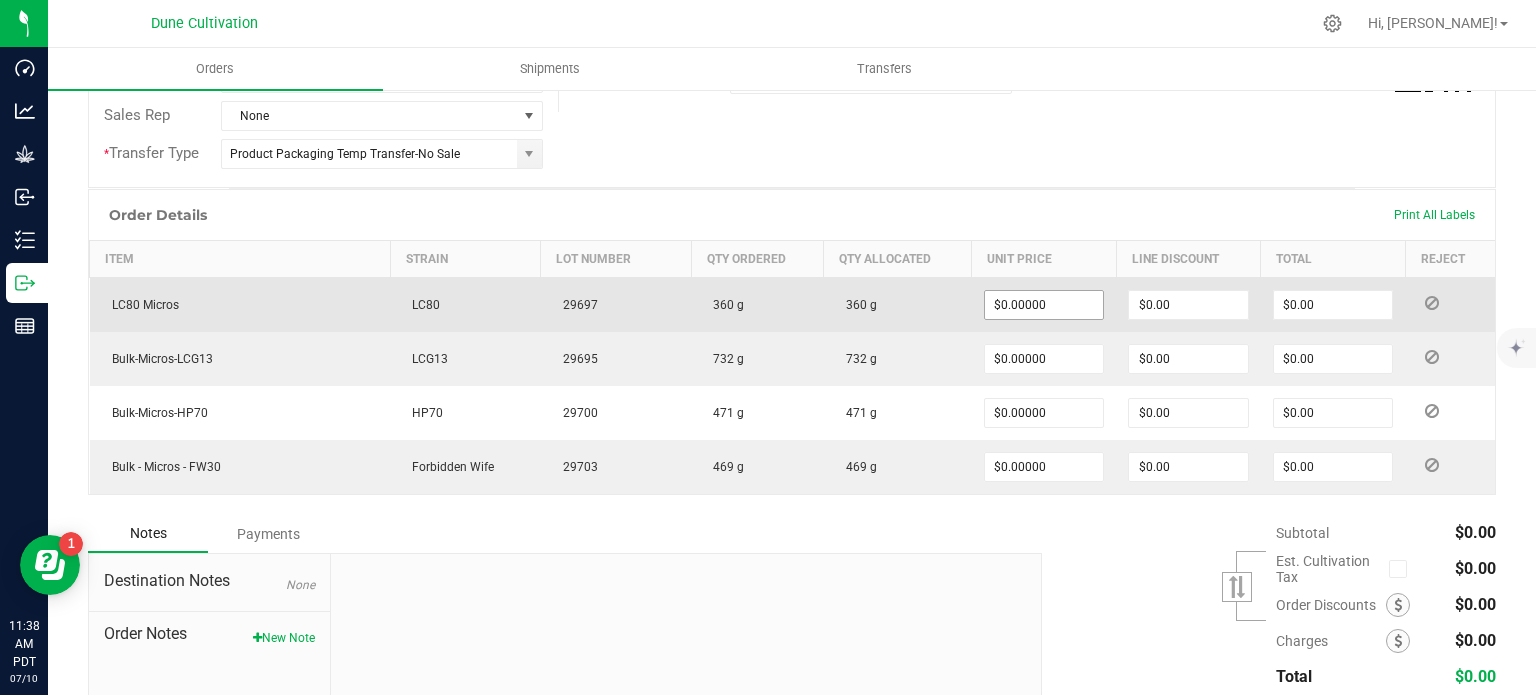scroll, scrollTop: 0, scrollLeft: 0, axis: both 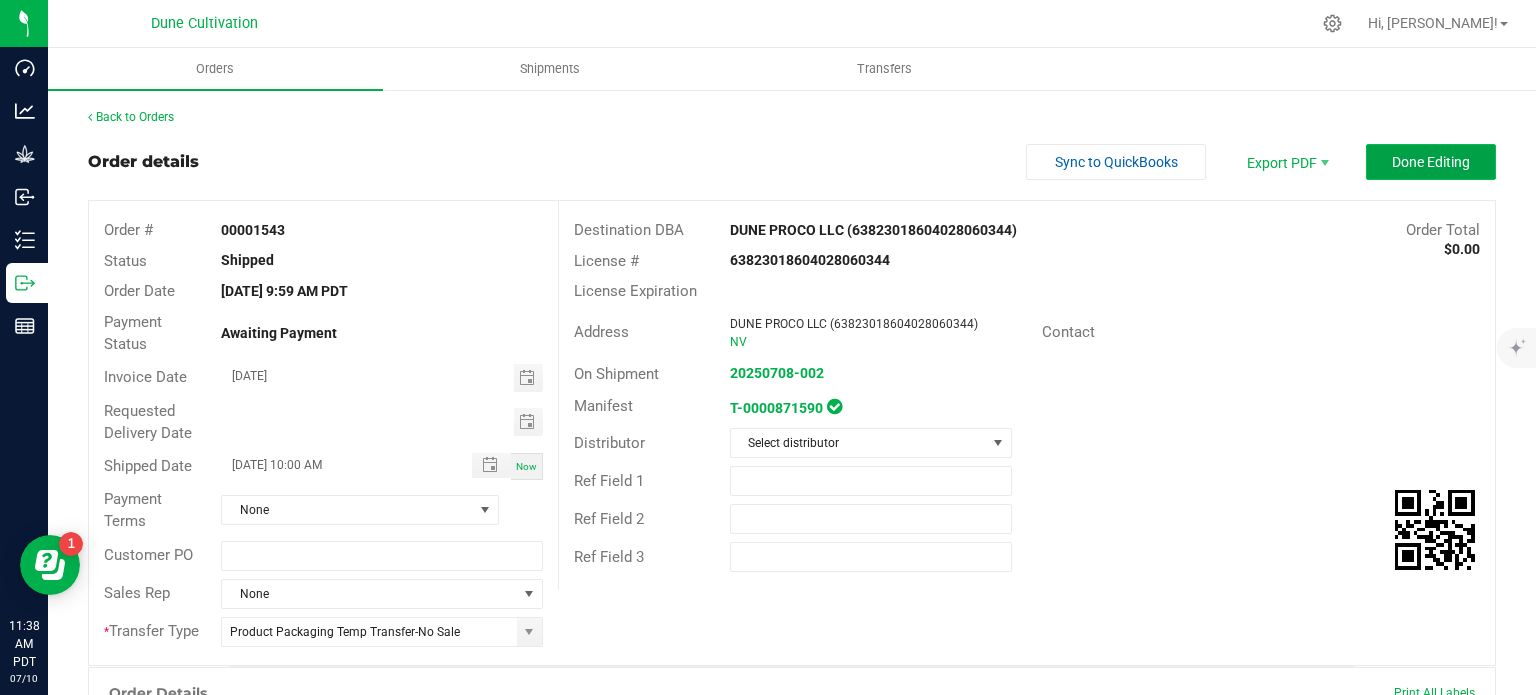 click on "Done Editing" at bounding box center [1431, 162] 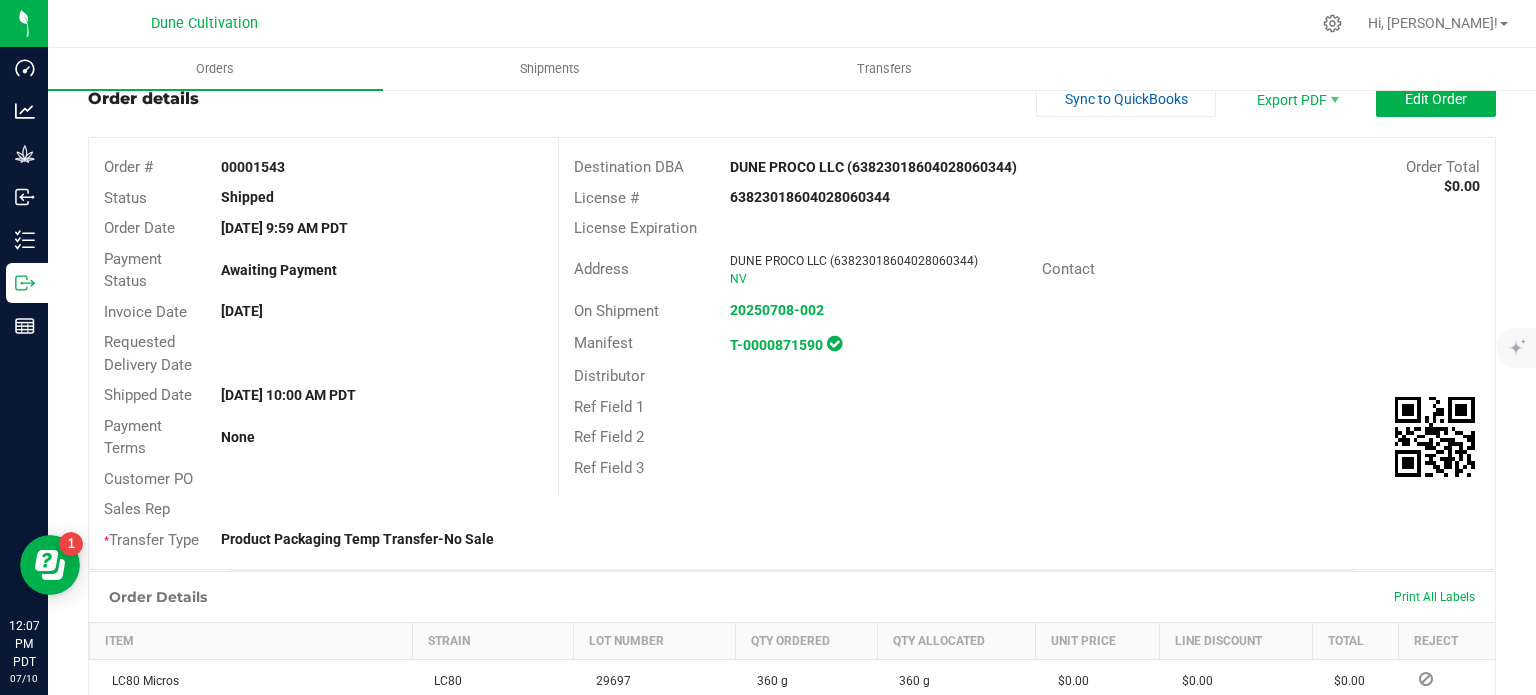 scroll, scrollTop: 0, scrollLeft: 0, axis: both 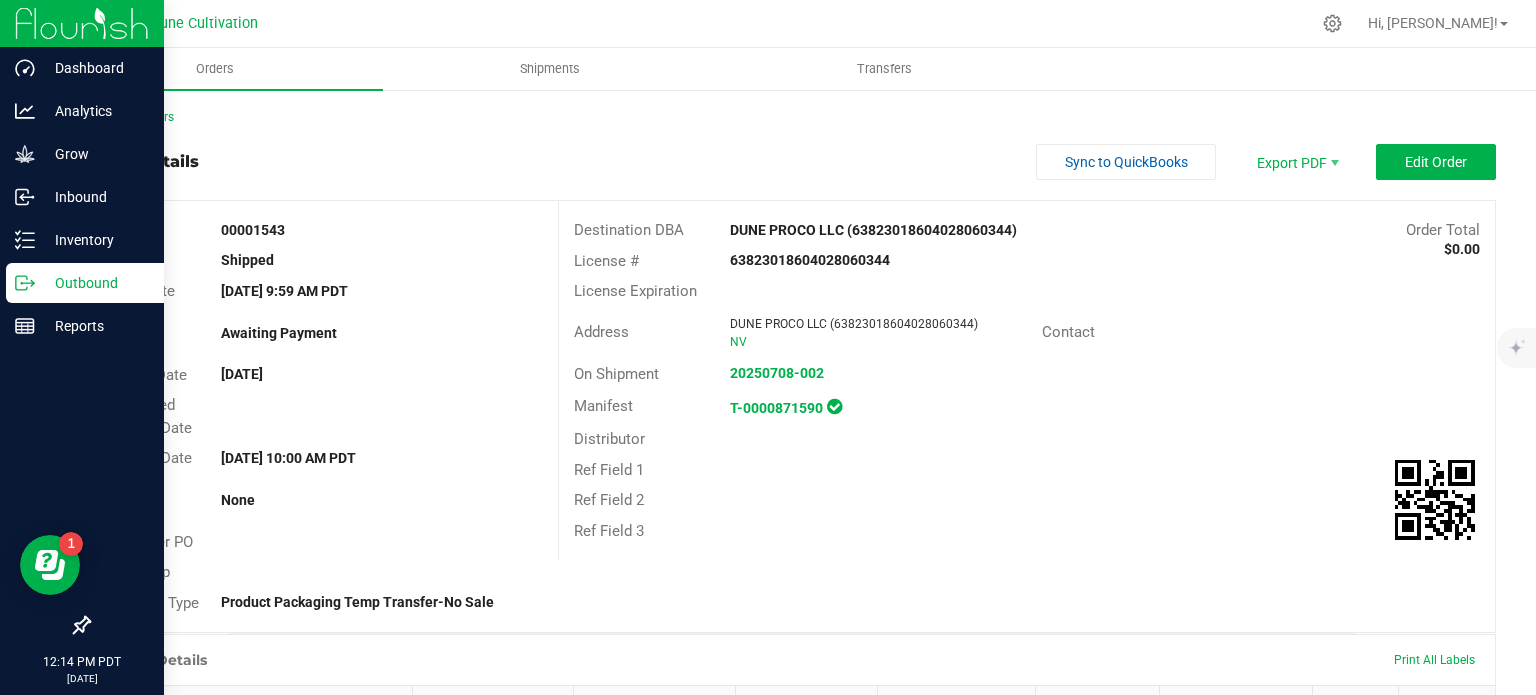 click on "Outbound" at bounding box center (95, 283) 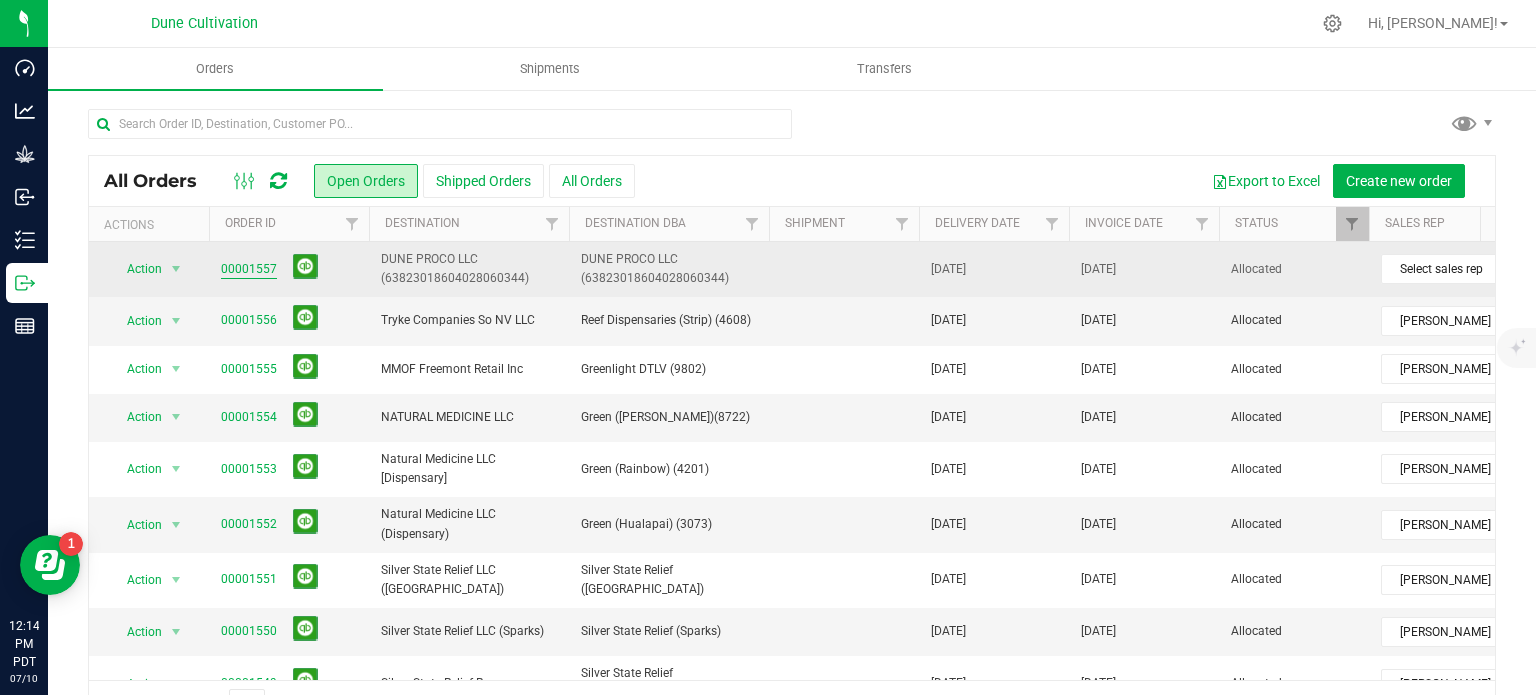 click on "00001557" at bounding box center [249, 269] 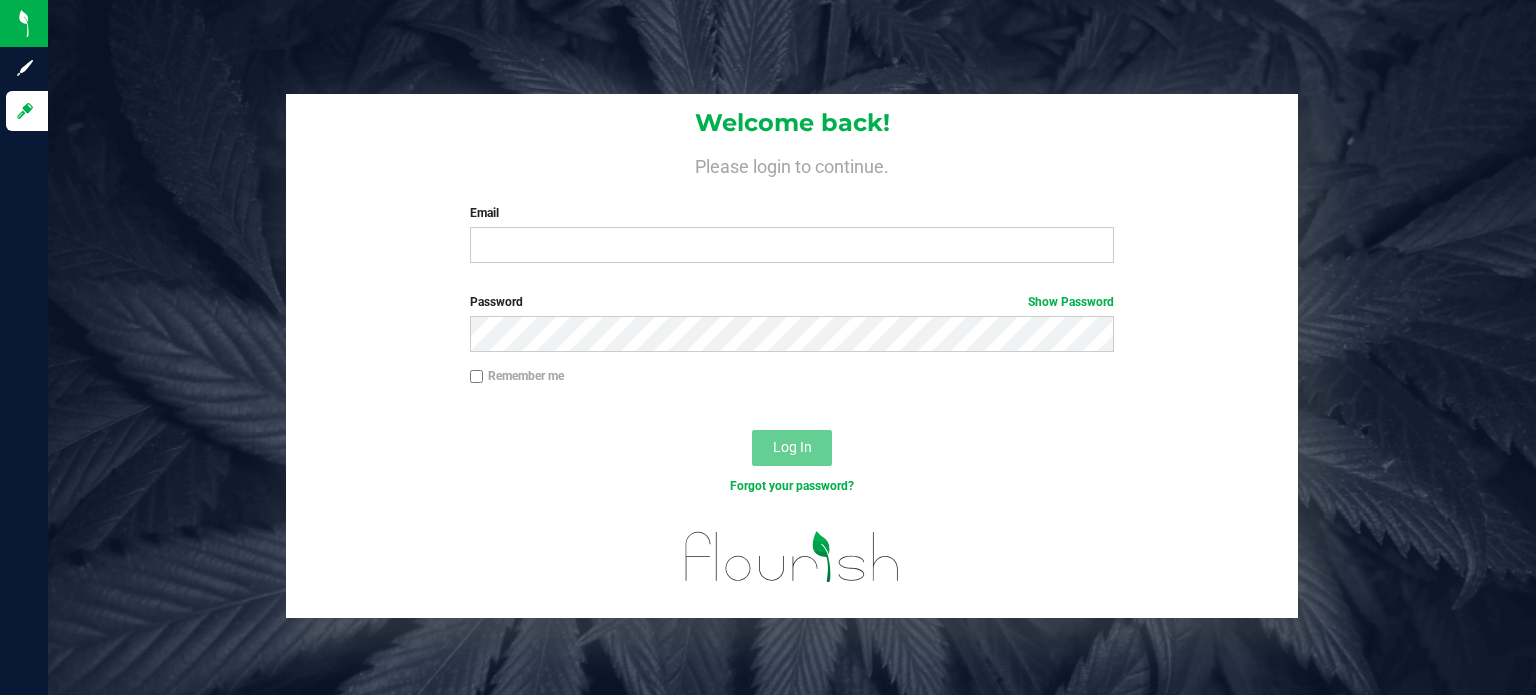 scroll, scrollTop: 0, scrollLeft: 0, axis: both 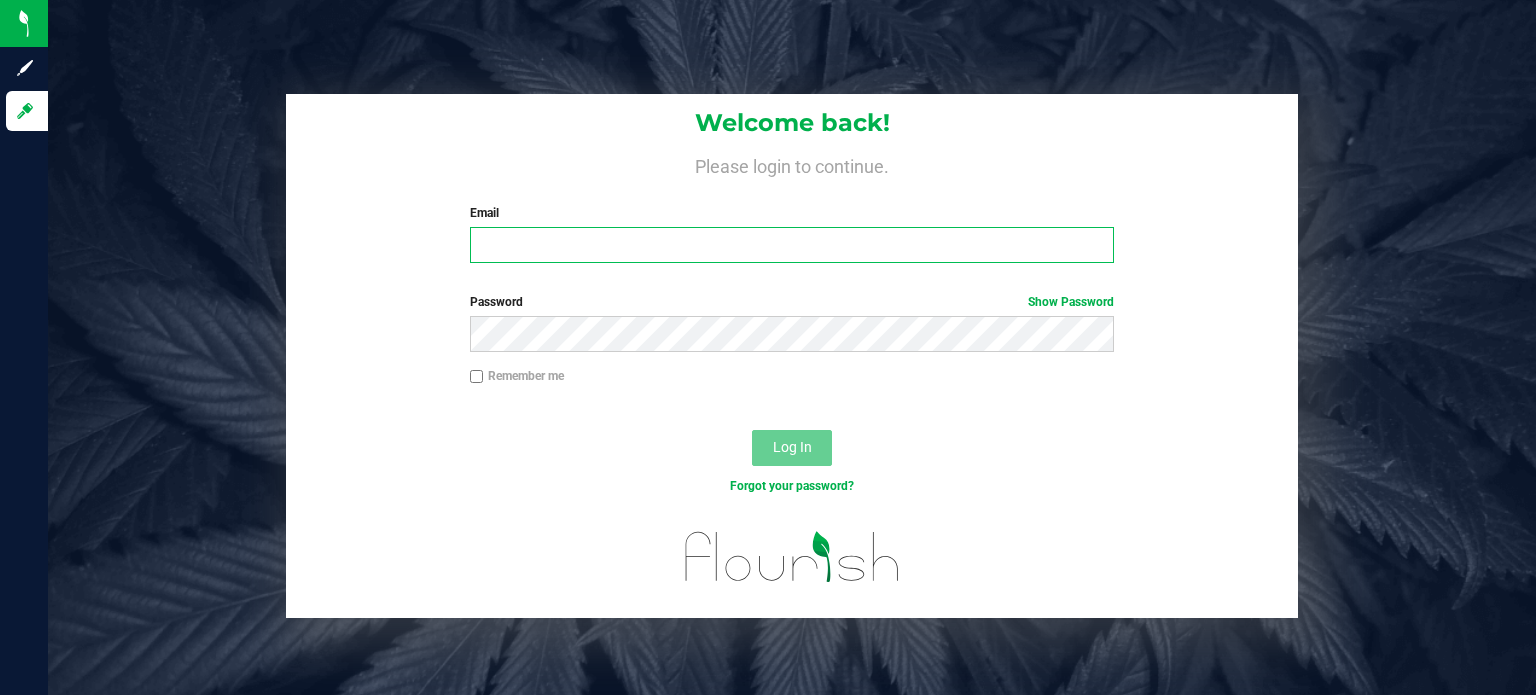 type on "[EMAIL_ADDRESS][DOMAIN_NAME]" 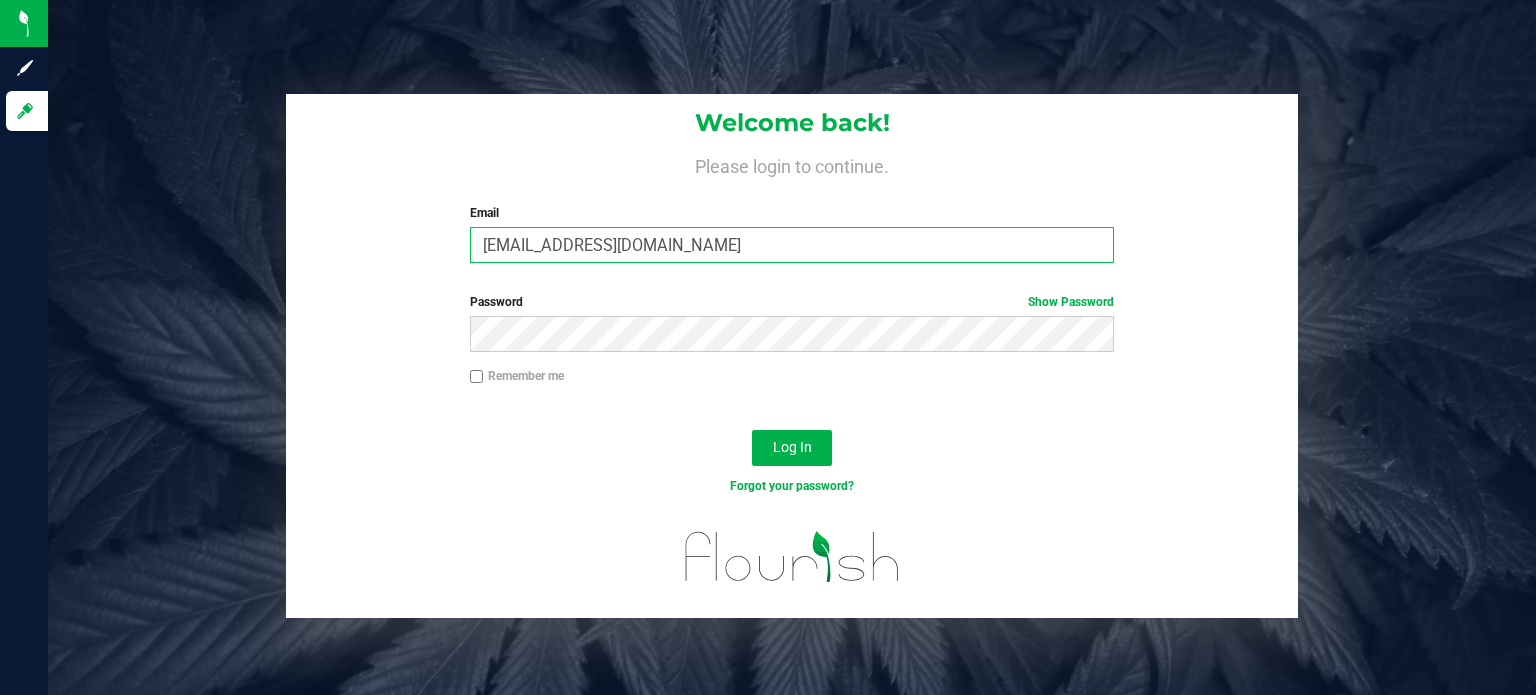 click on "[EMAIL_ADDRESS][DOMAIN_NAME]" at bounding box center [792, 245] 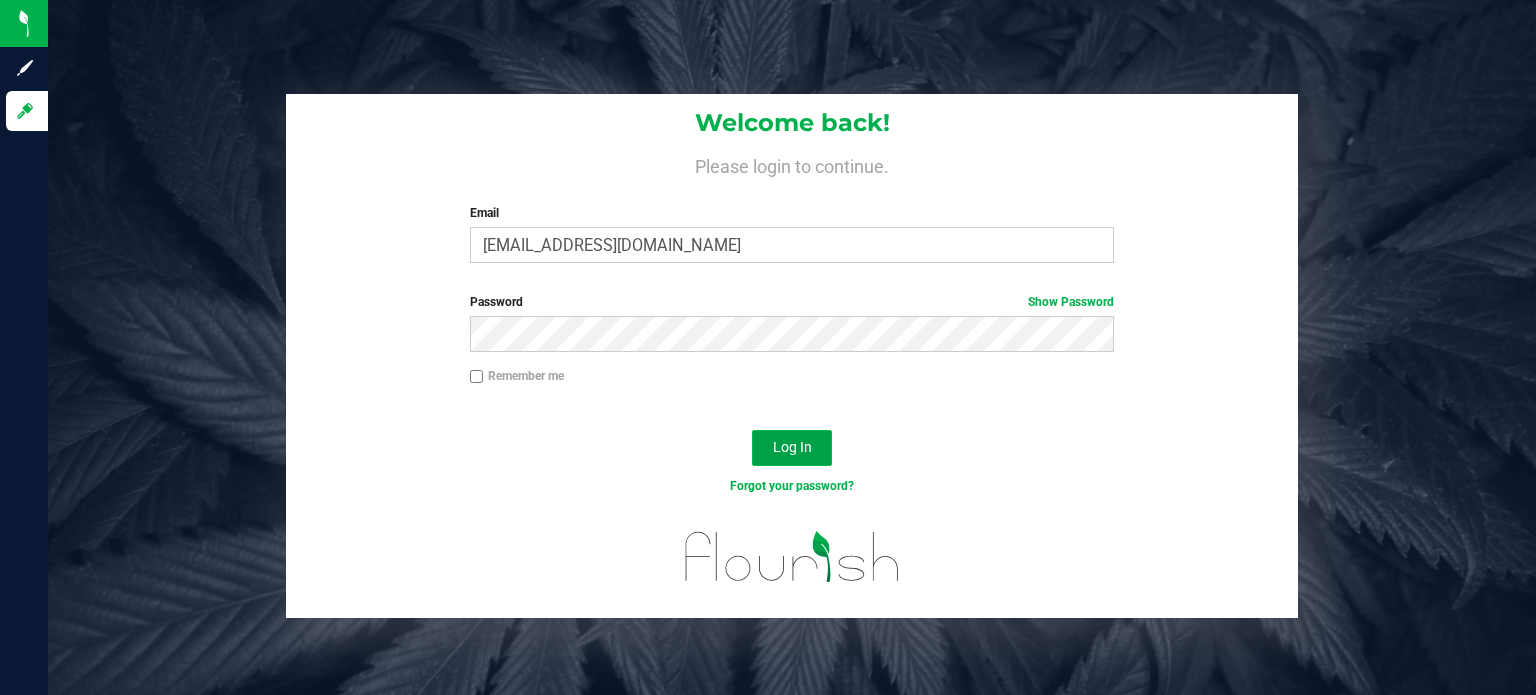 click on "Log In" at bounding box center [792, 448] 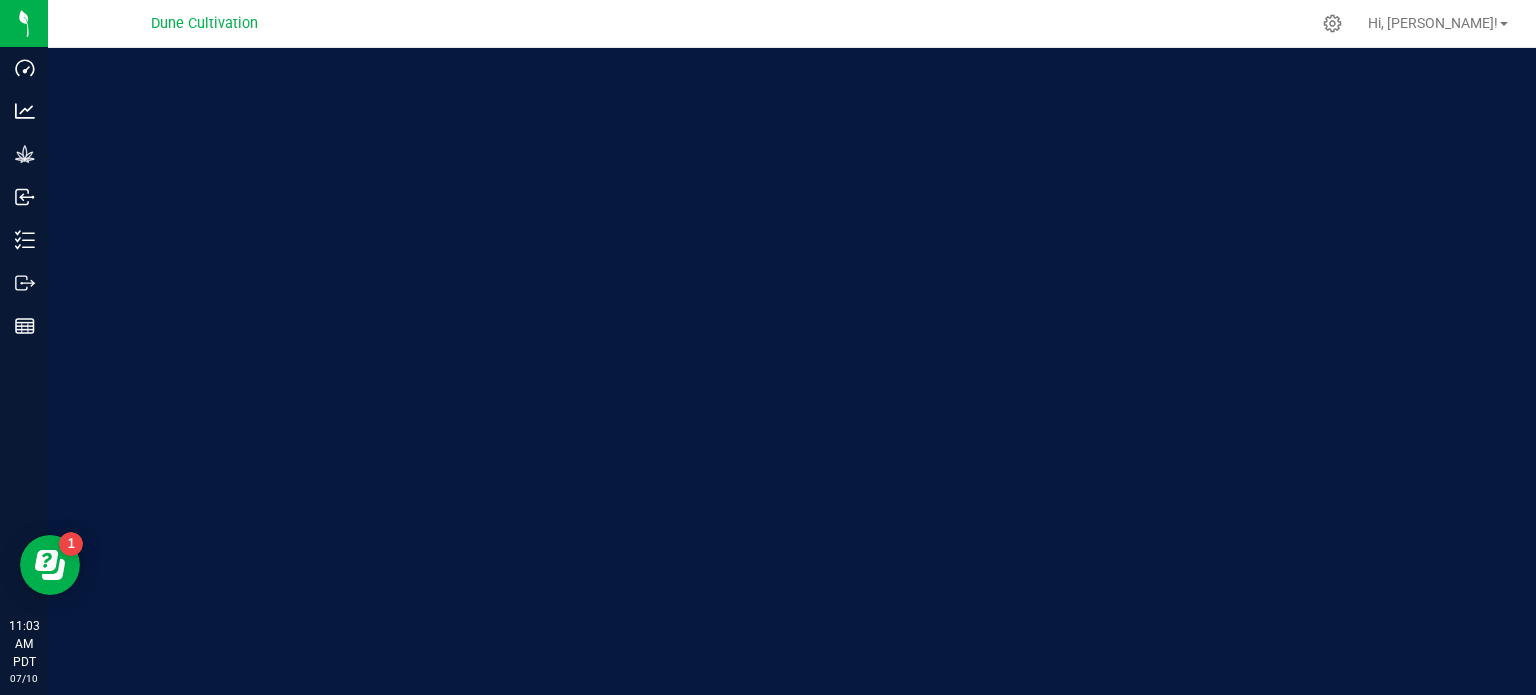 scroll, scrollTop: 0, scrollLeft: 0, axis: both 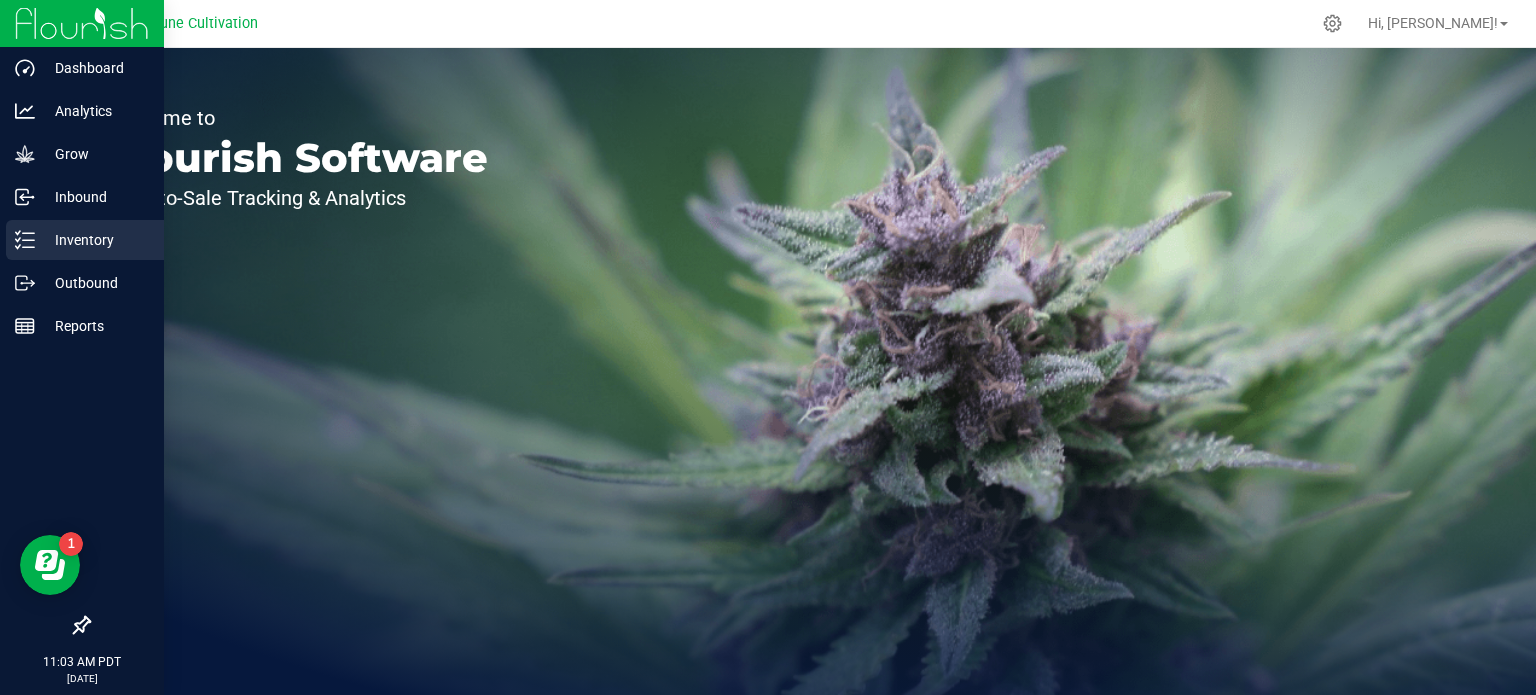 click on "Inventory" at bounding box center [82, 241] 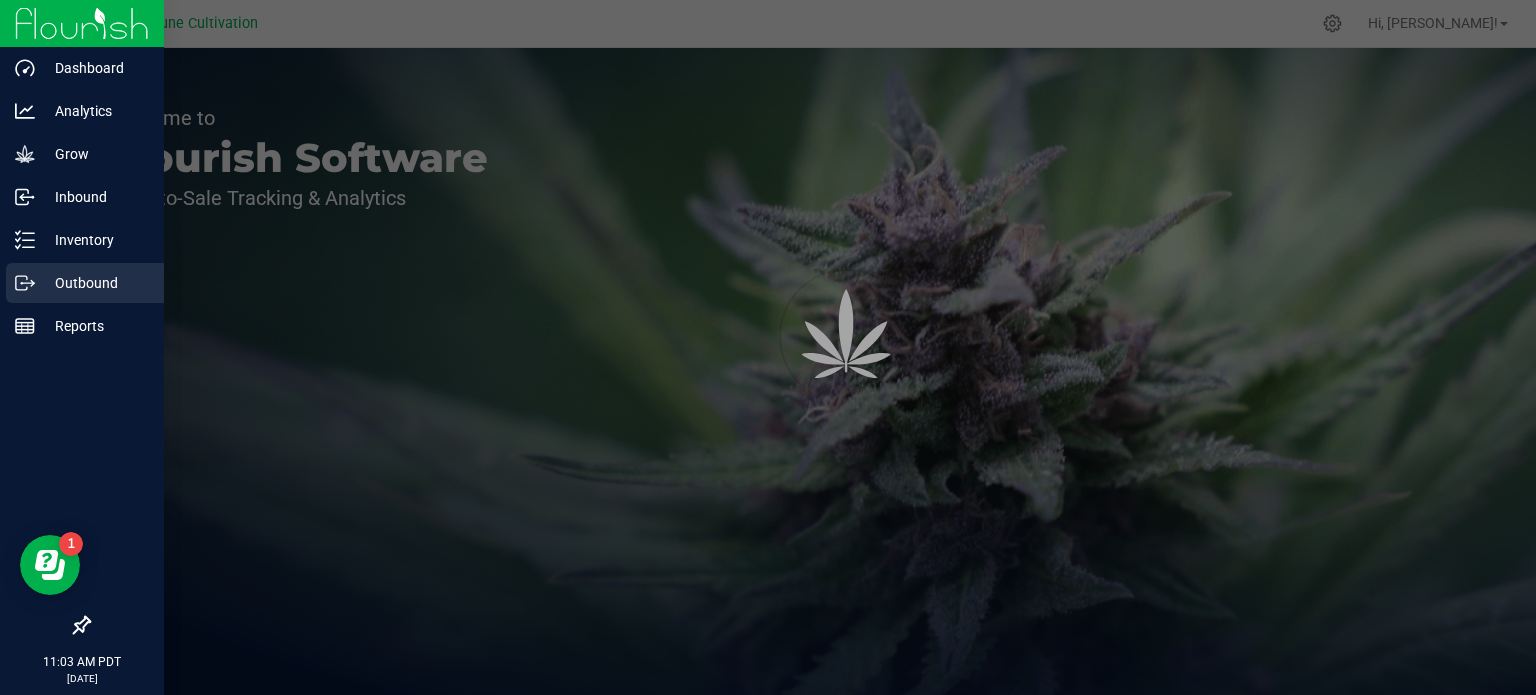 click on "Outbound" at bounding box center [95, 283] 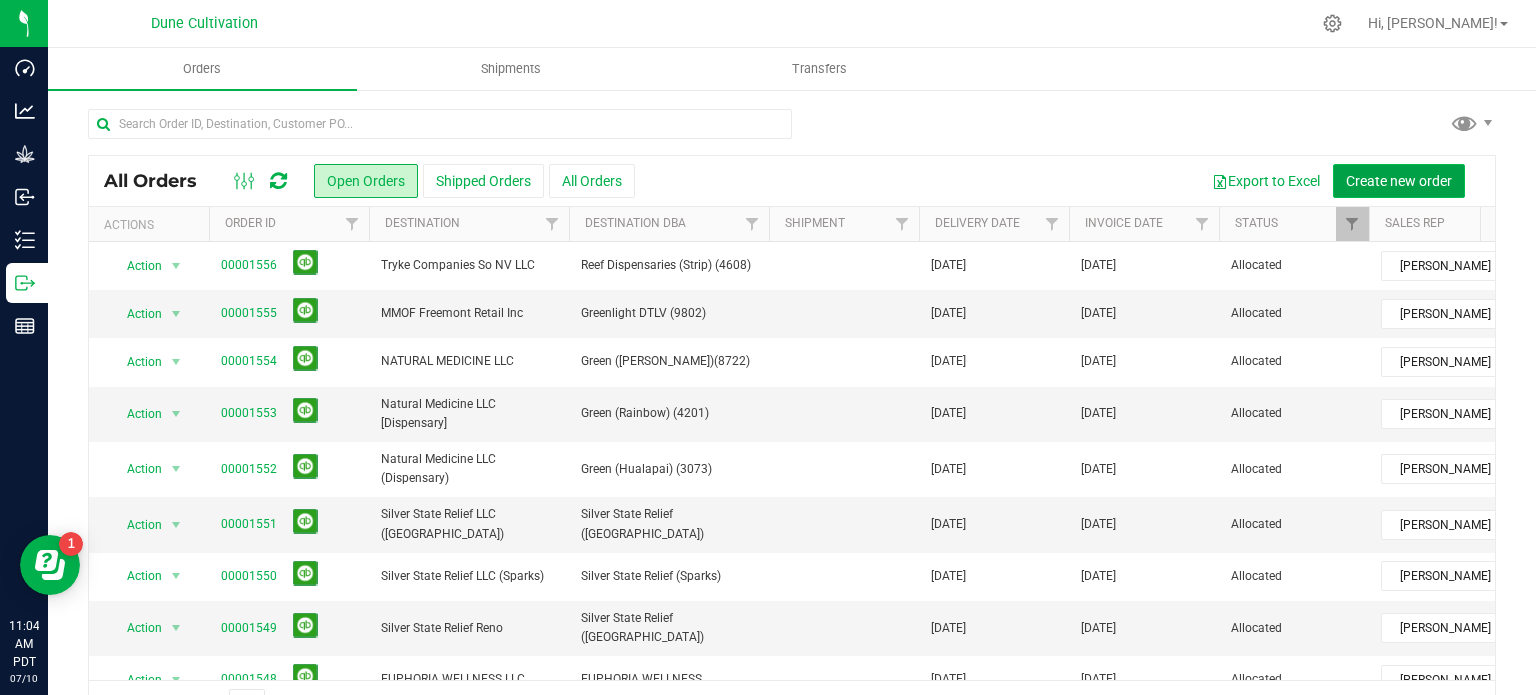 click on "Create new order" at bounding box center [1399, 181] 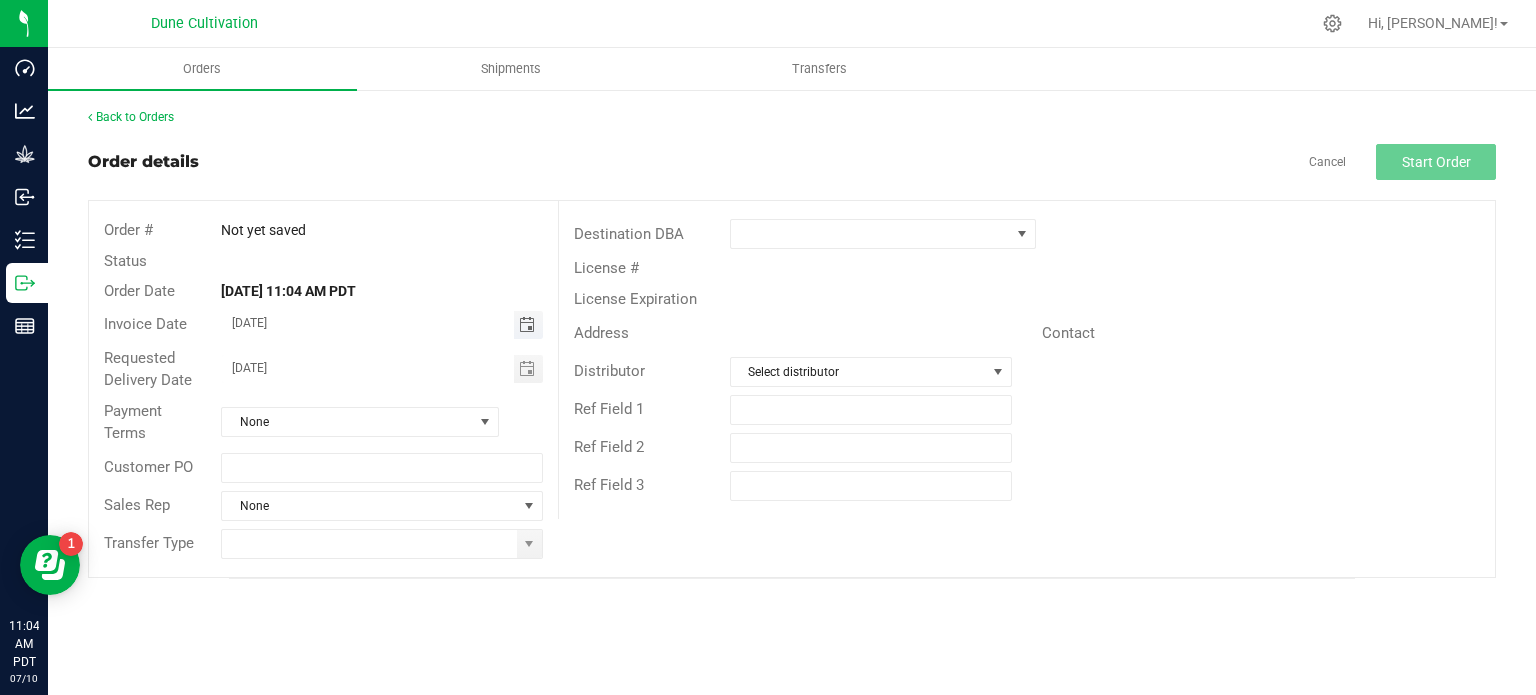 click at bounding box center [527, 325] 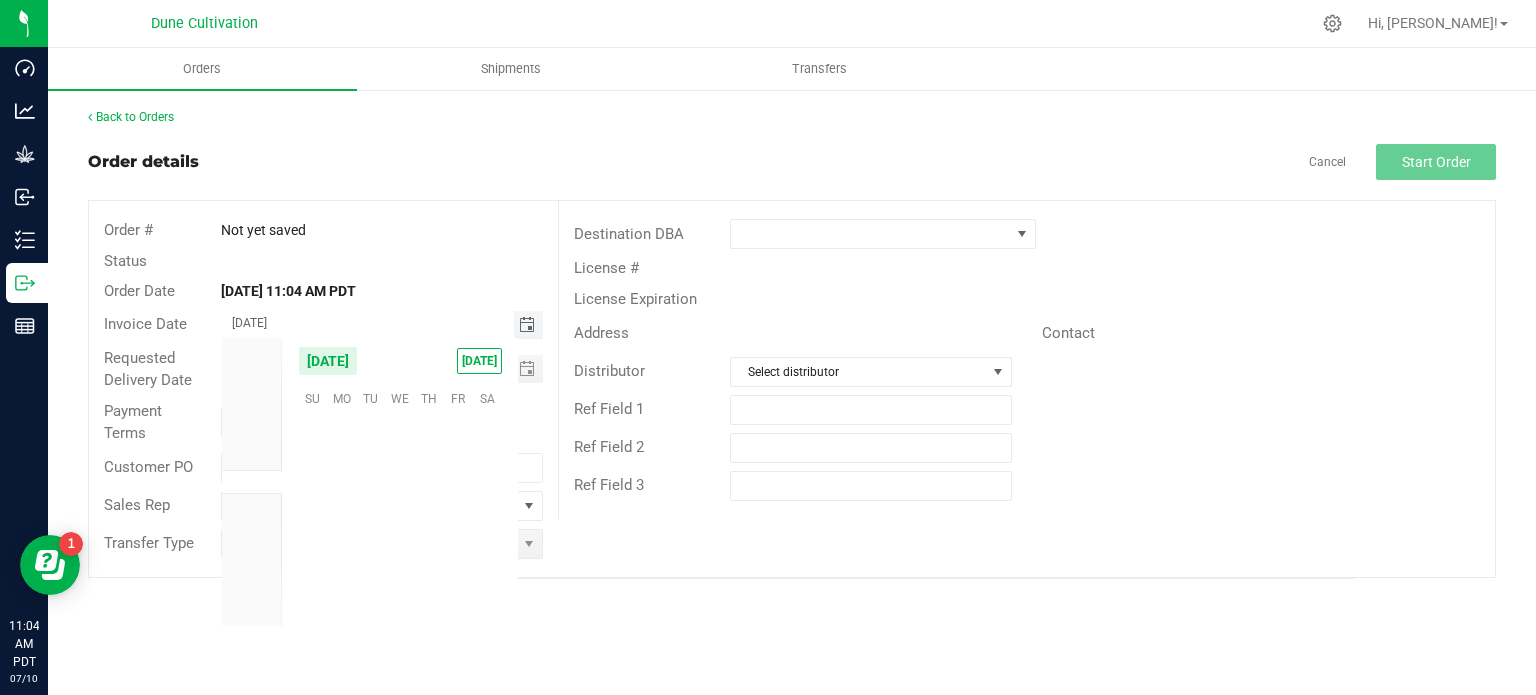 scroll, scrollTop: 36144, scrollLeft: 0, axis: vertical 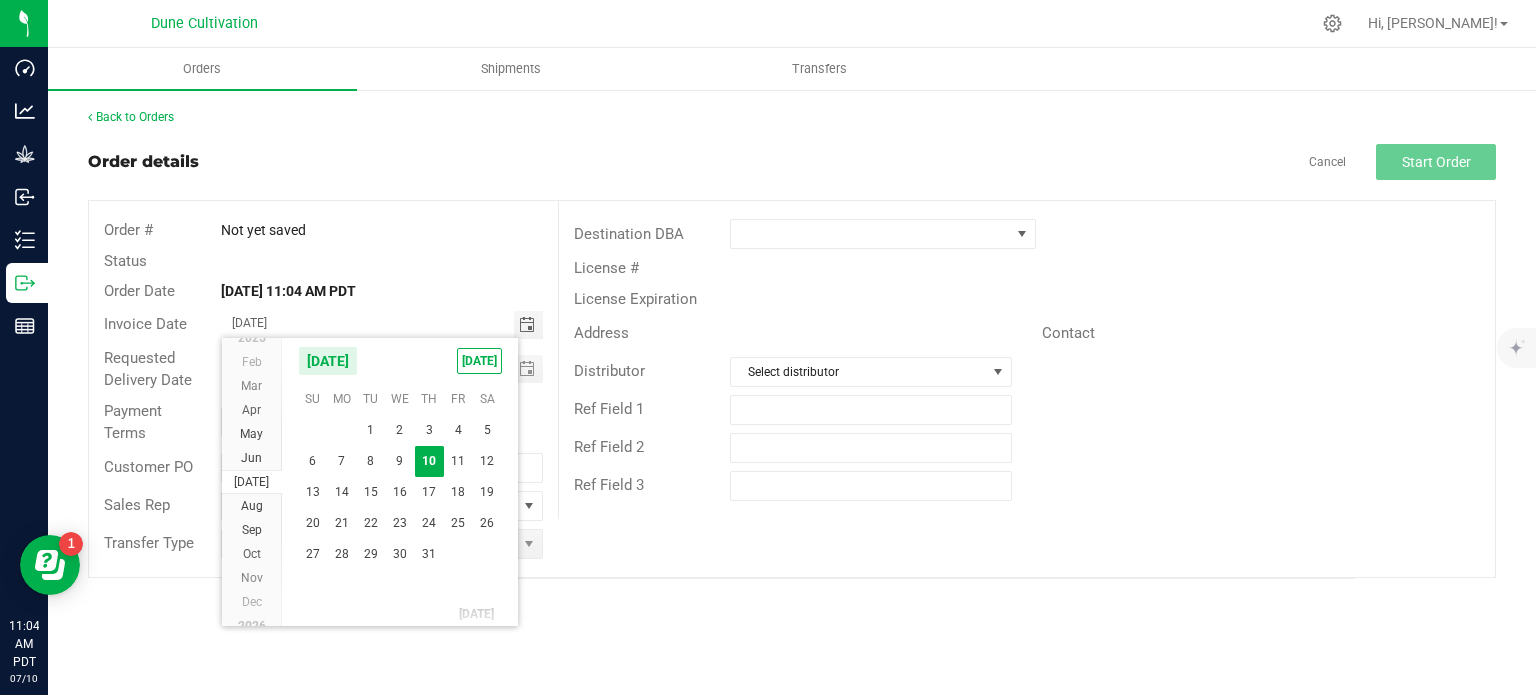 click on "Destination DBA   License #   License Expiration   Address   Contact   Distributor  Select distributor  Ref Field 1   Ref Field 2   Ref Field 3" at bounding box center (1026, 360) 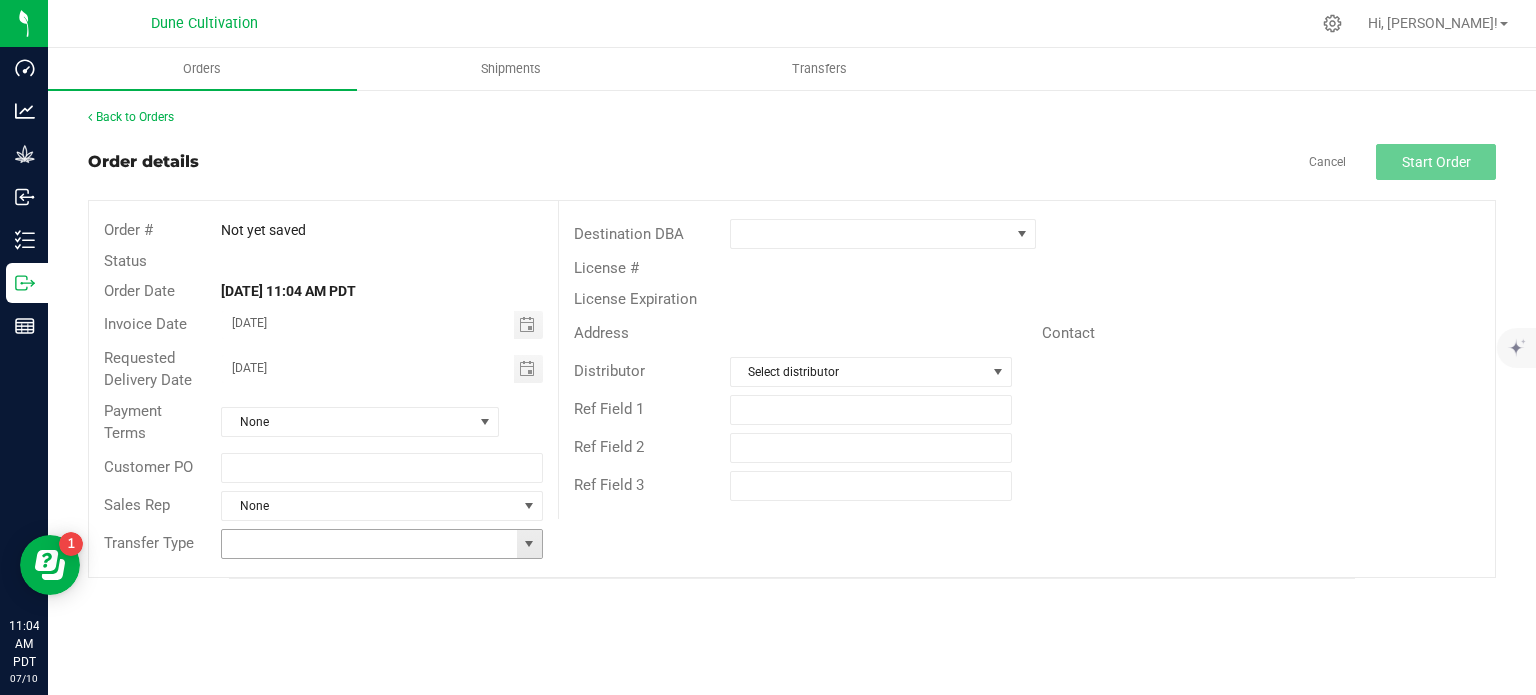 click at bounding box center [529, 544] 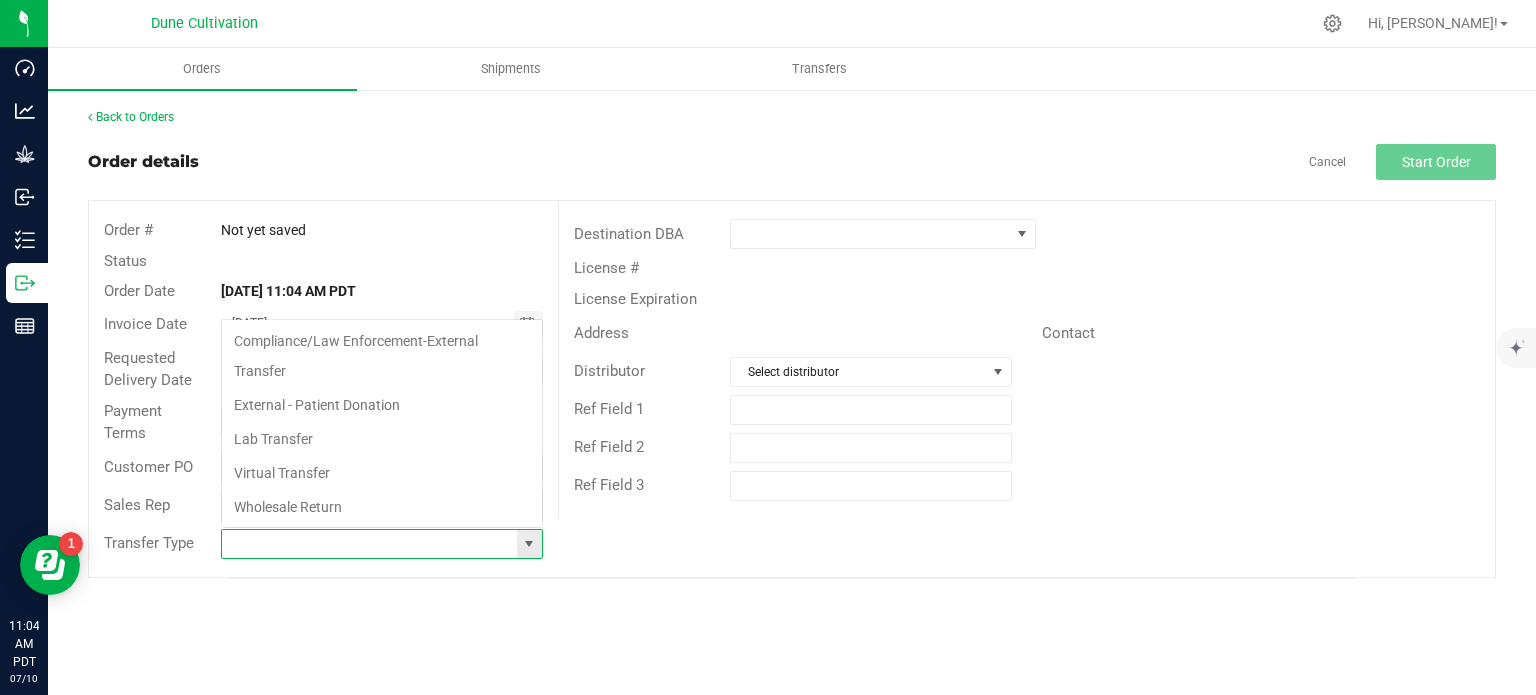 scroll, scrollTop: 99970, scrollLeft: 99678, axis: both 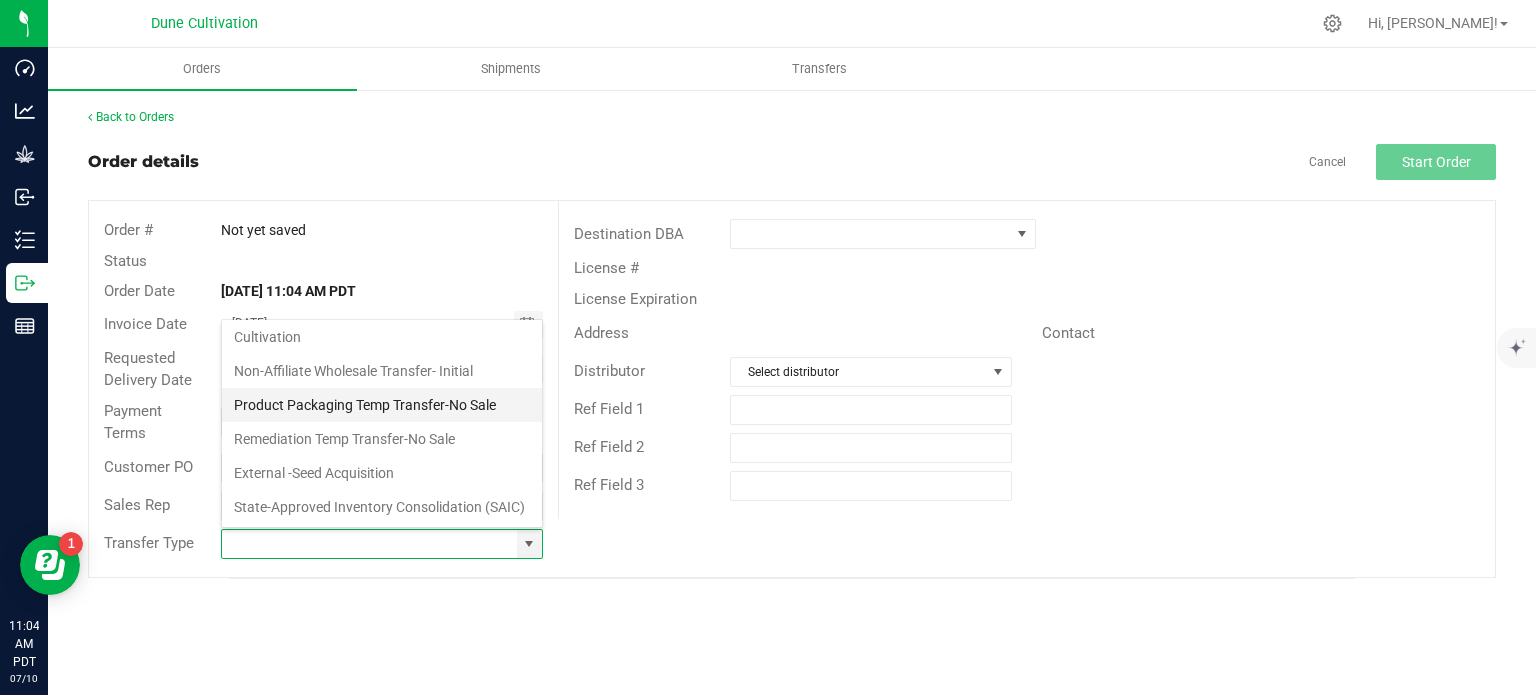 click on "Product Packaging Temp Transfer-No Sale" at bounding box center (382, 405) 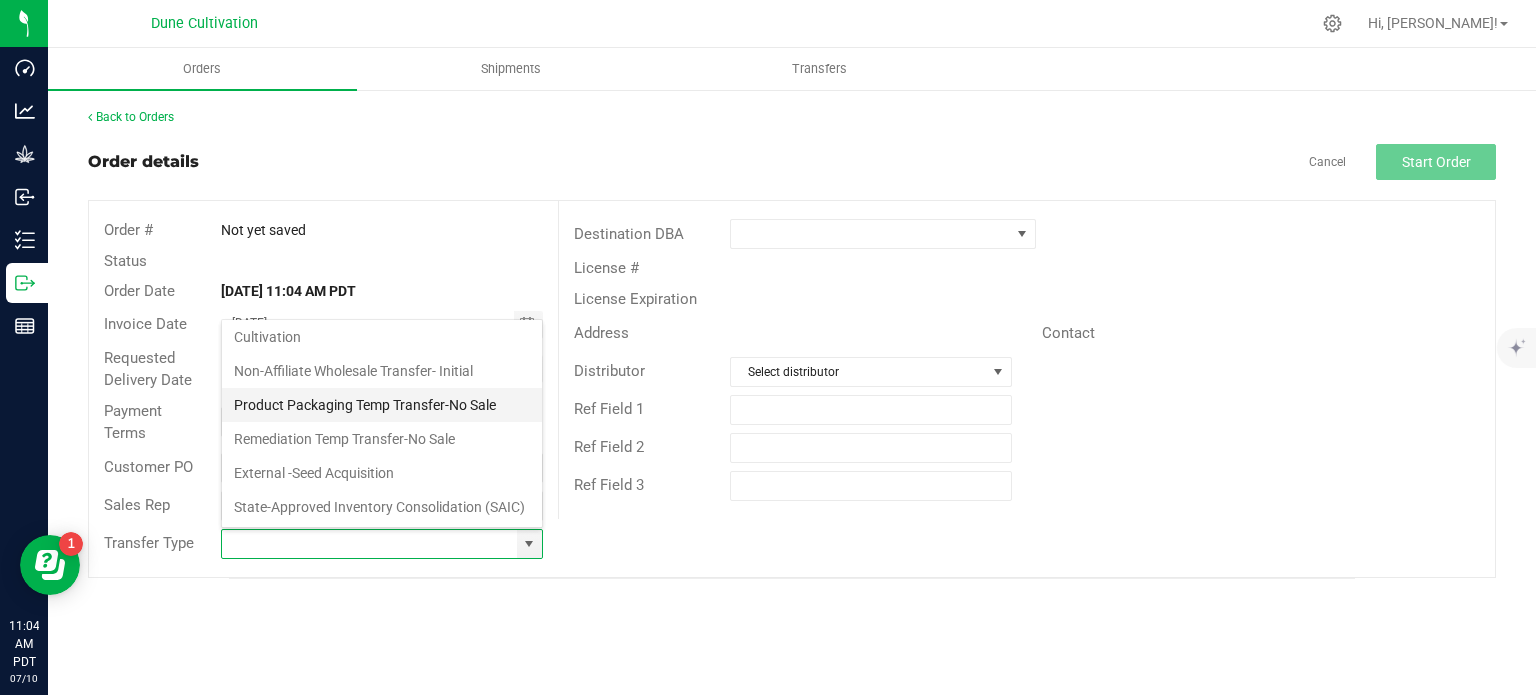 type on "Product Packaging Temp Transfer-No Sale" 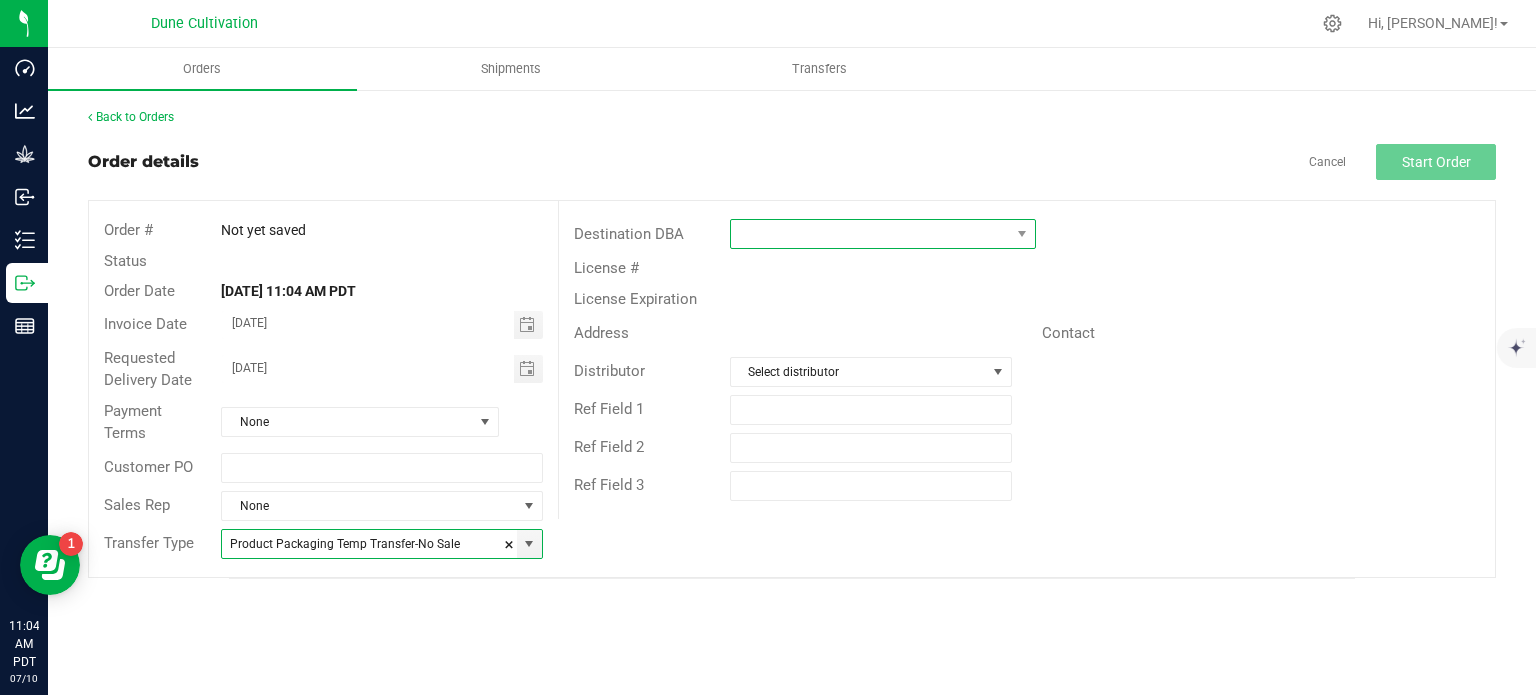 click at bounding box center (870, 234) 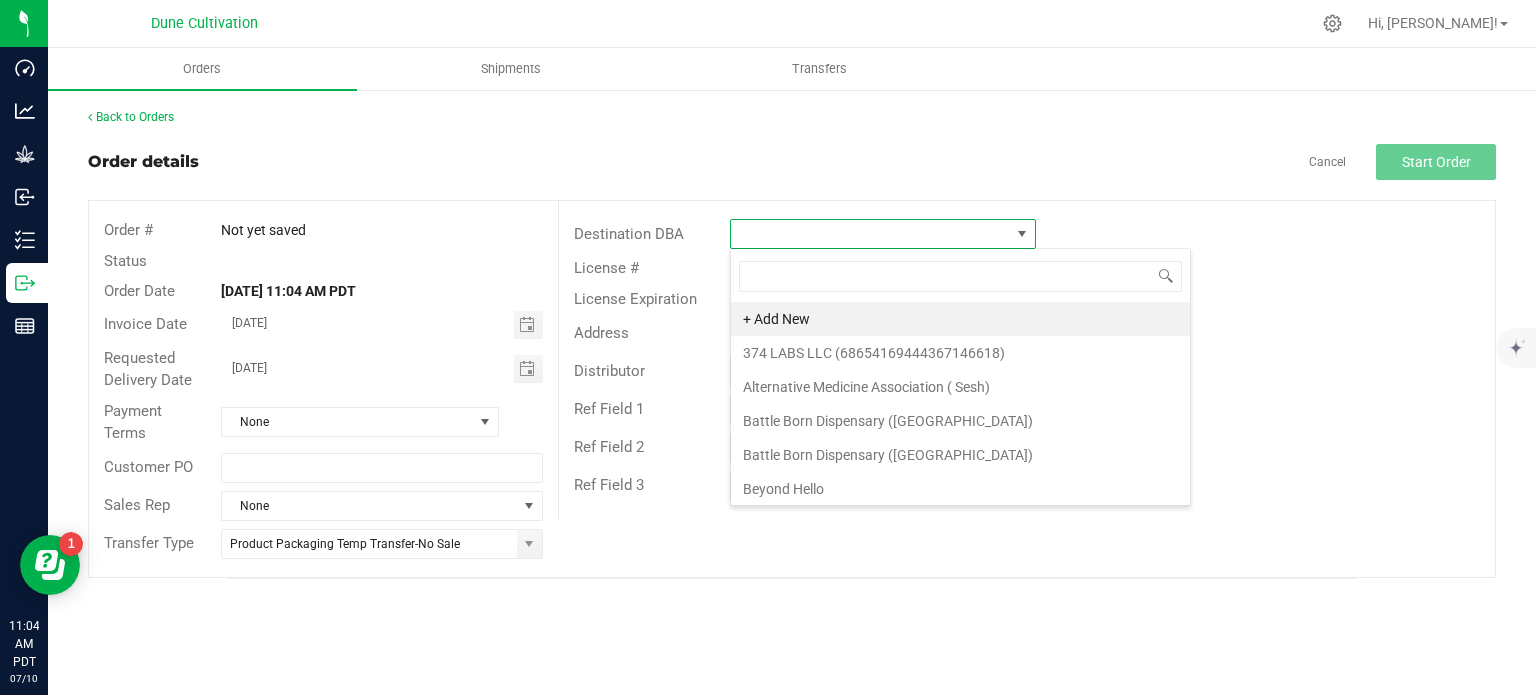 scroll, scrollTop: 99970, scrollLeft: 99693, axis: both 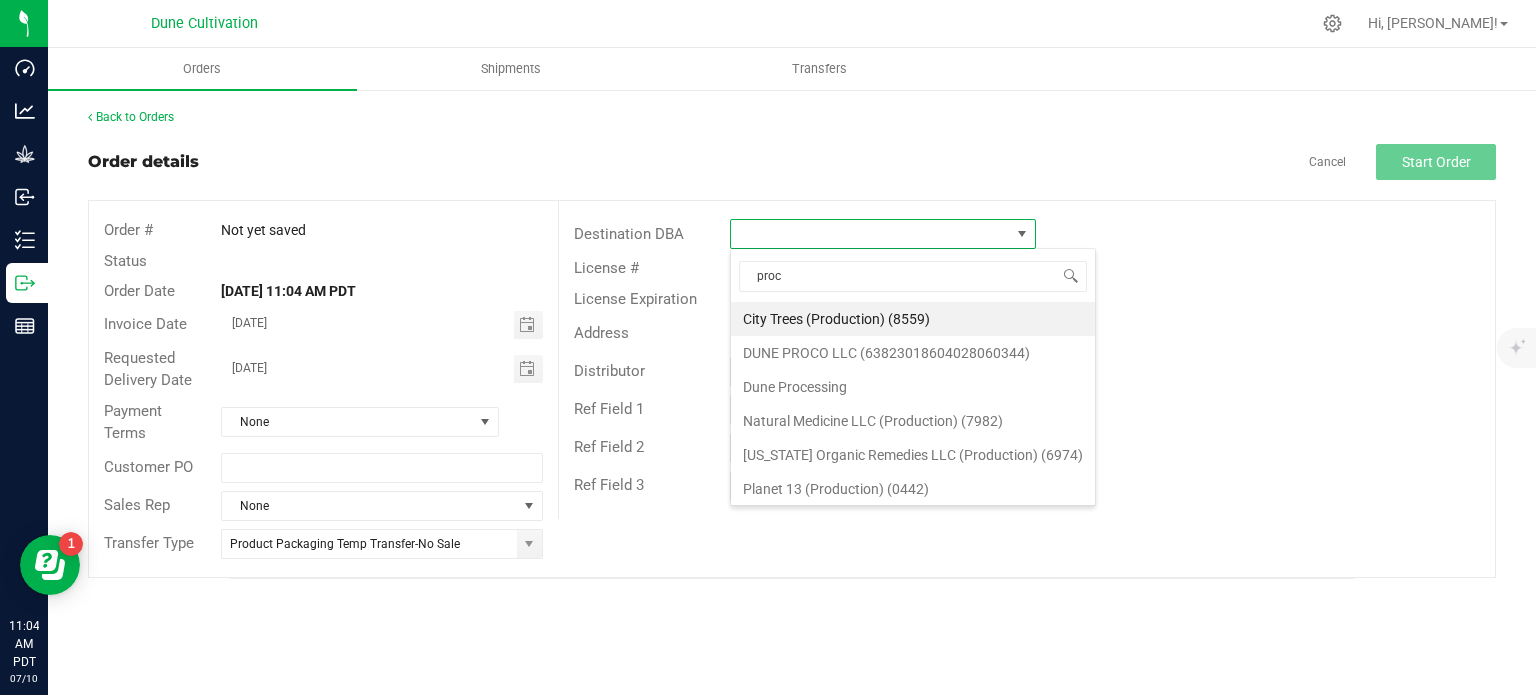 type on "proco" 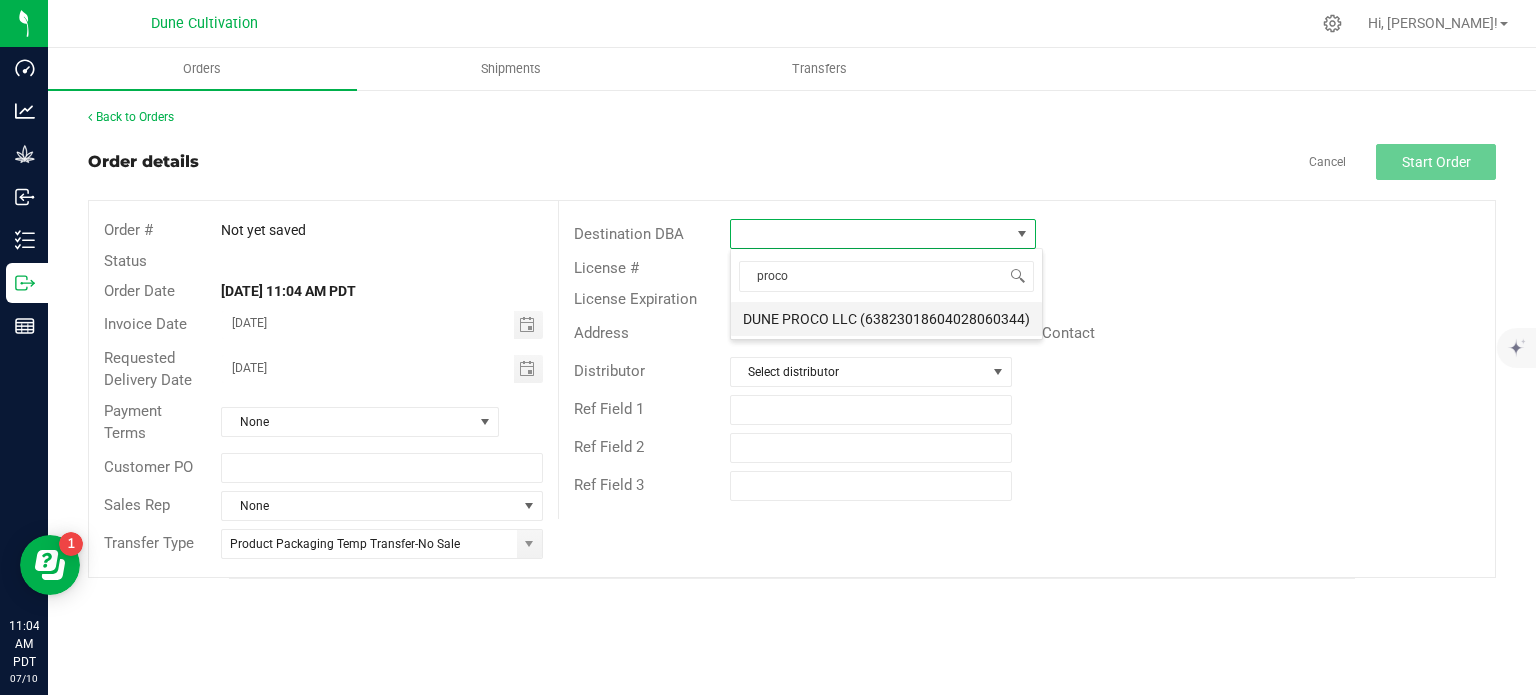 click on "DUNE PROCO LLC (63823018604028060344)" at bounding box center (886, 319) 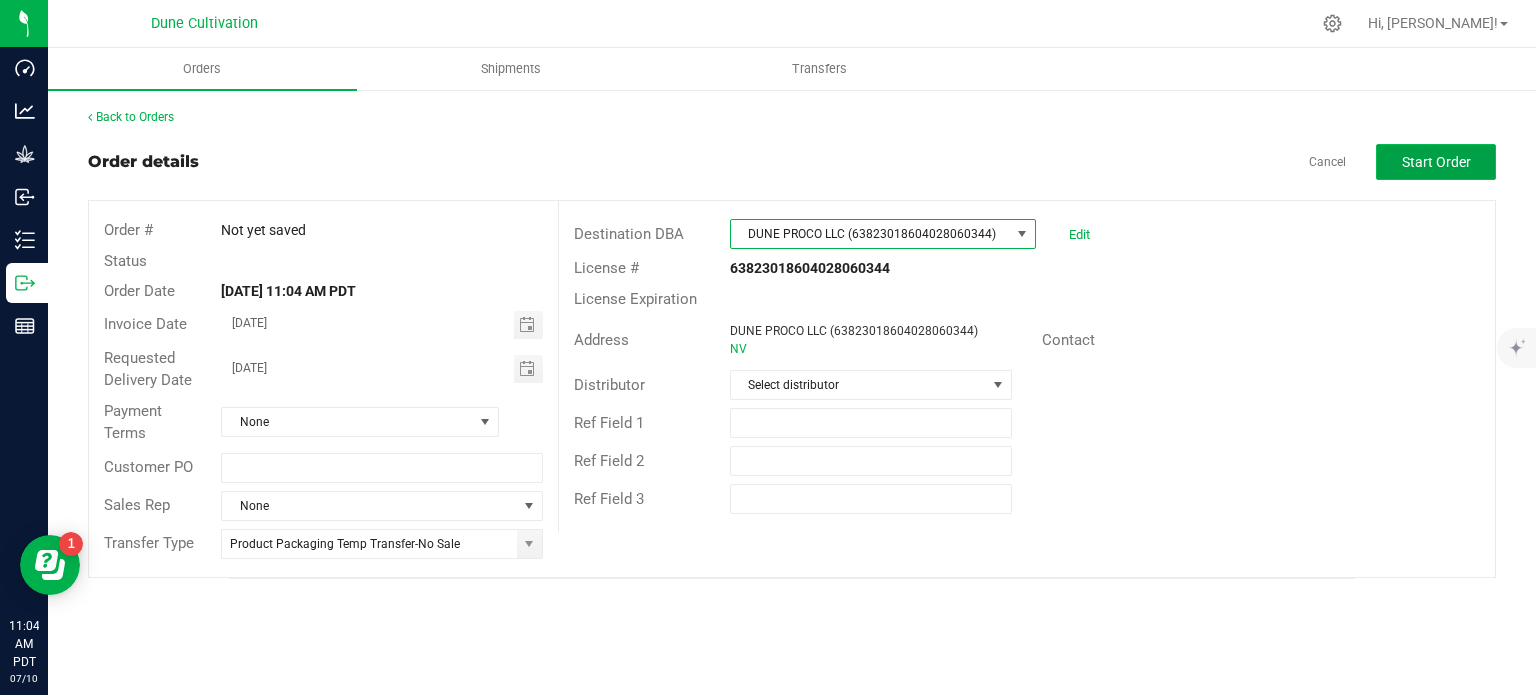 click on "Start Order" at bounding box center (1436, 162) 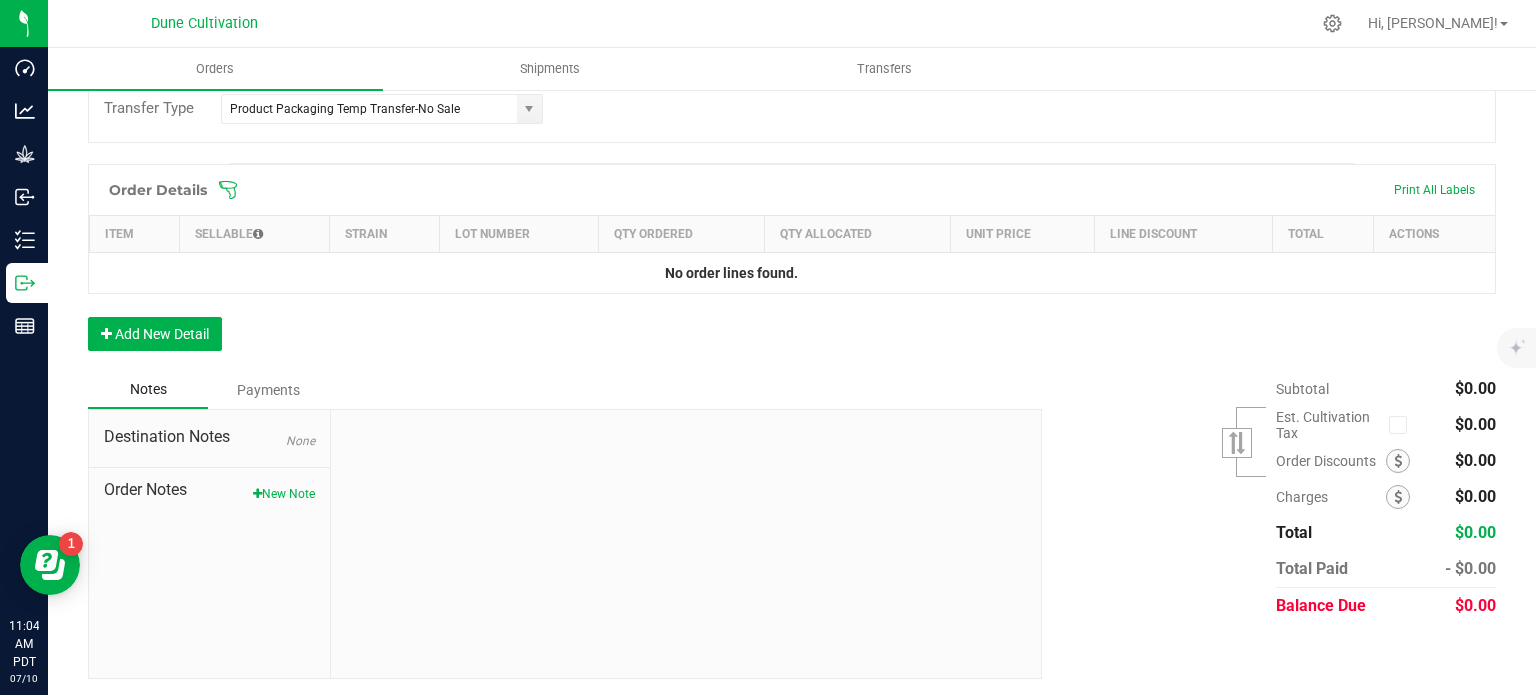 scroll, scrollTop: 487, scrollLeft: 0, axis: vertical 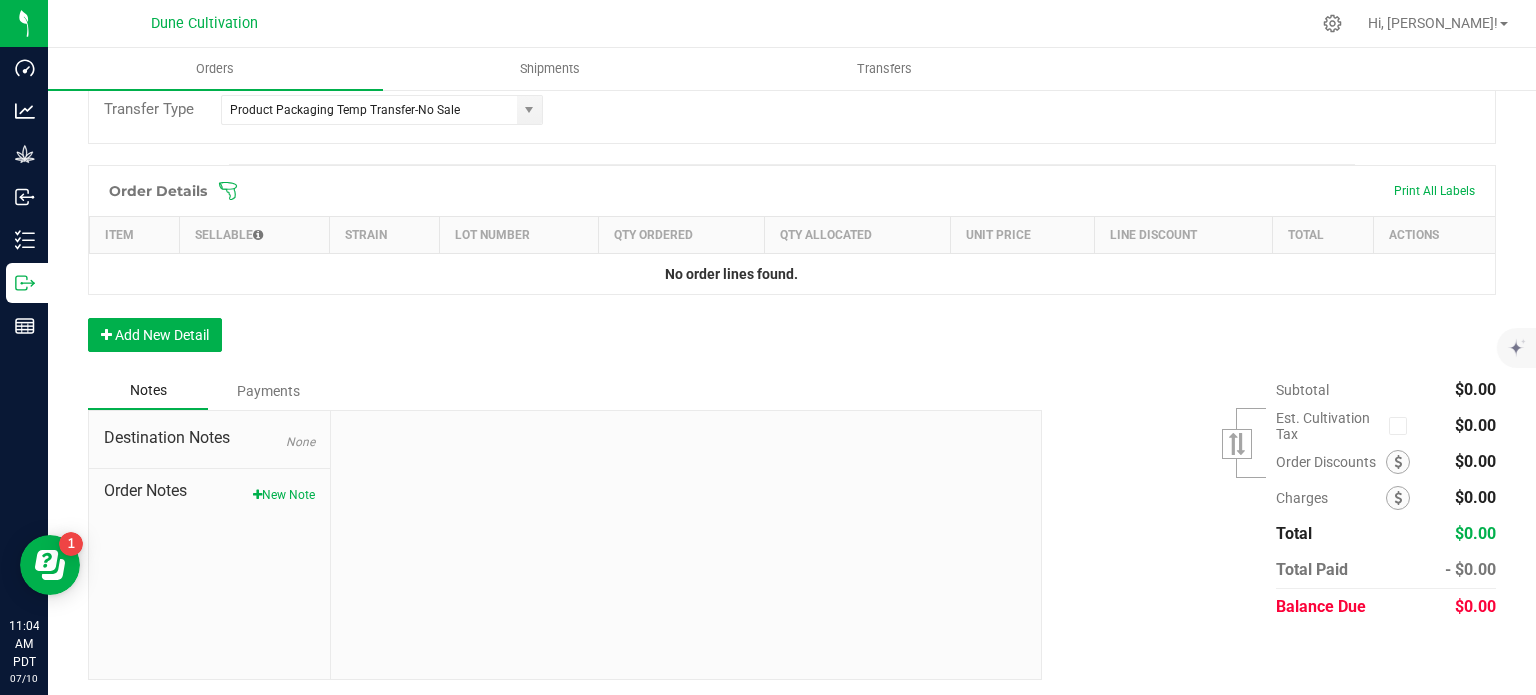 click on "Back to Orders
Order details   Export PDF   Done Editing   Order #   00001557   Status   Created   Order Date   Jul 10, 2025 11:04 AM PDT   Payment Status   Awaiting Payment   Invoice Date  07/10/2025  Requested Delivery Date  07/11/2025  Payment Terms  None  Customer PO   Sales Rep  None  Transfer Type  Product Packaging Temp Transfer-No Sale  Destination DBA  DUNE PROCO LLC (63823018604028060344)  Edit   Order Total   $0.00   License #   63823018604028060344   License Expiration   Address  DUNE PROCO LLC (63823018604028060344) NV  Contact   Distributor  Select distributor  Ref Field 1   Ref Field 2   Ref Field 3
Order Details Print All Labels Item  Sellable  Strain  Lot Number  Qty Ordered Qty Allocated Unit Price Line Discount Total Actions No order lines found." at bounding box center (792, 150) 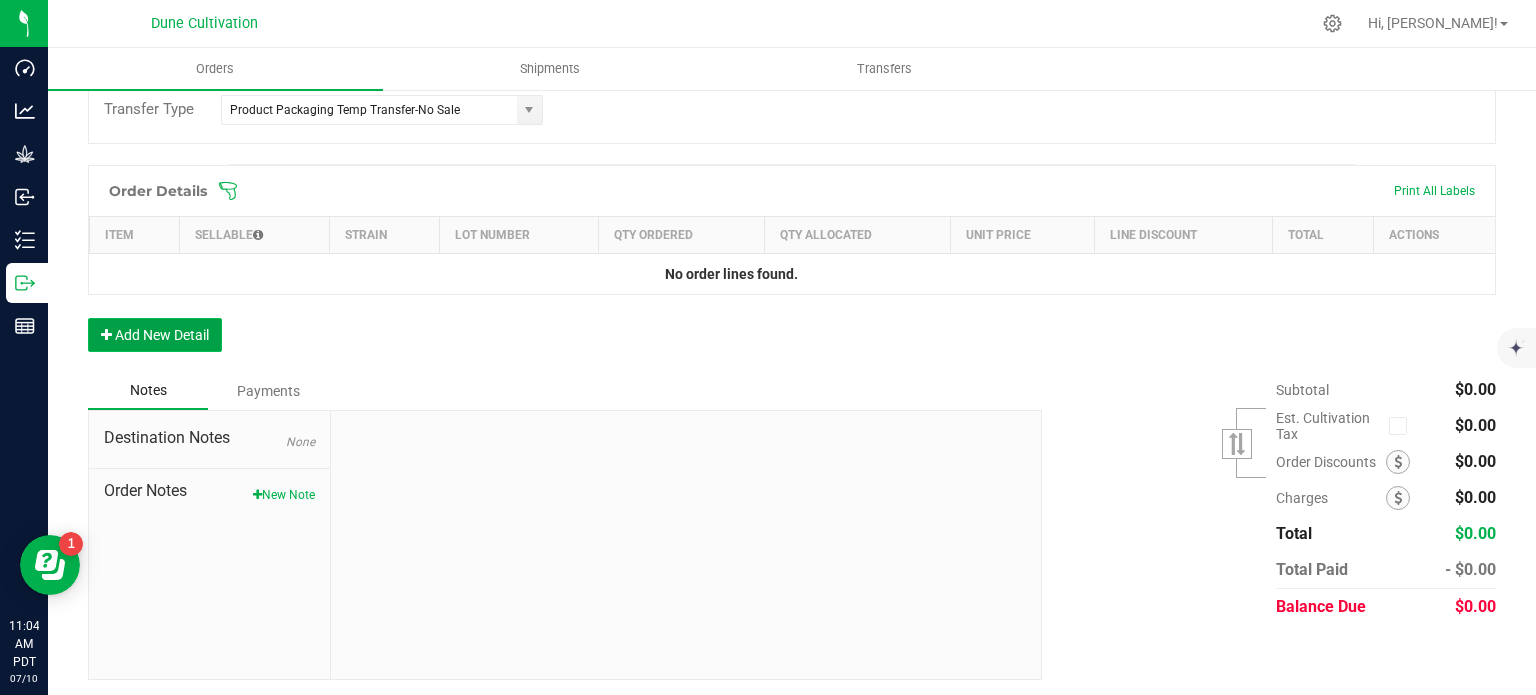 click on "Add New Detail" at bounding box center [155, 335] 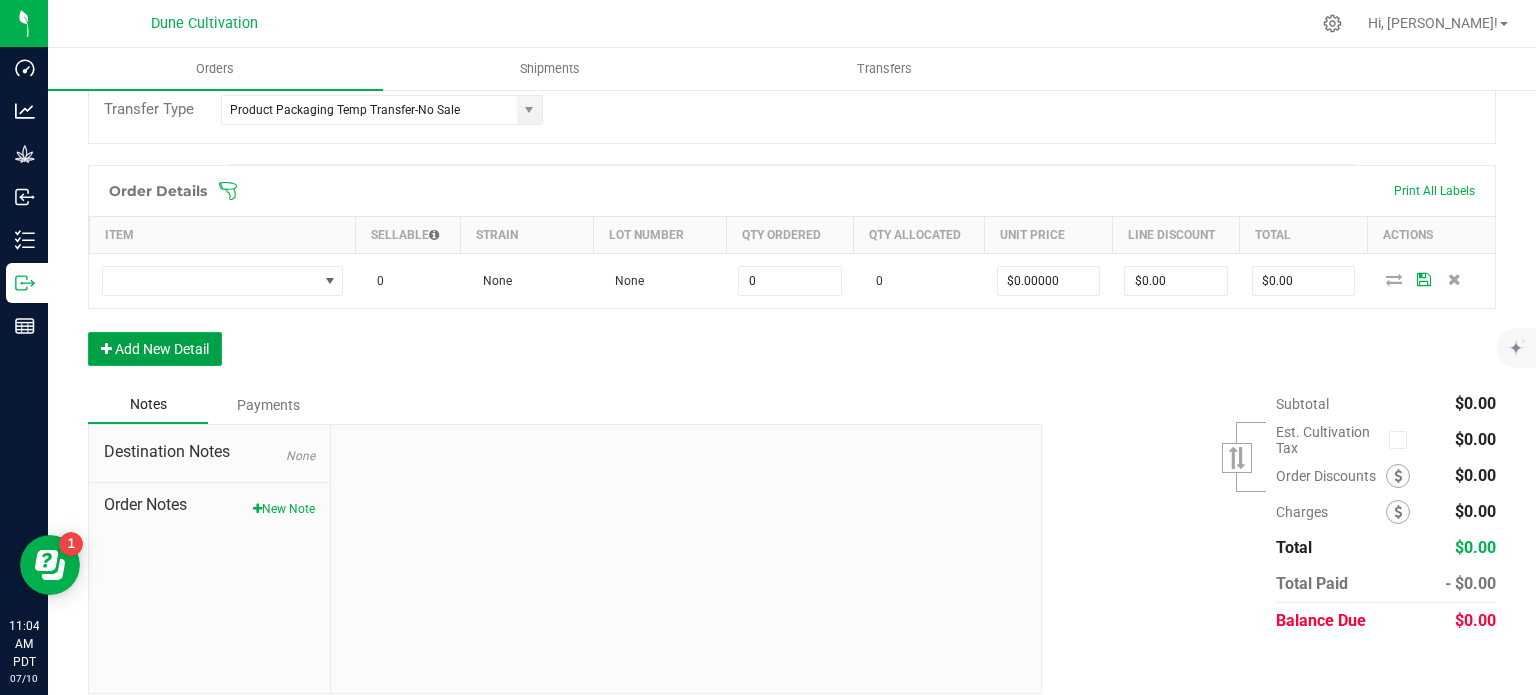 click on "Add New Detail" at bounding box center (155, 349) 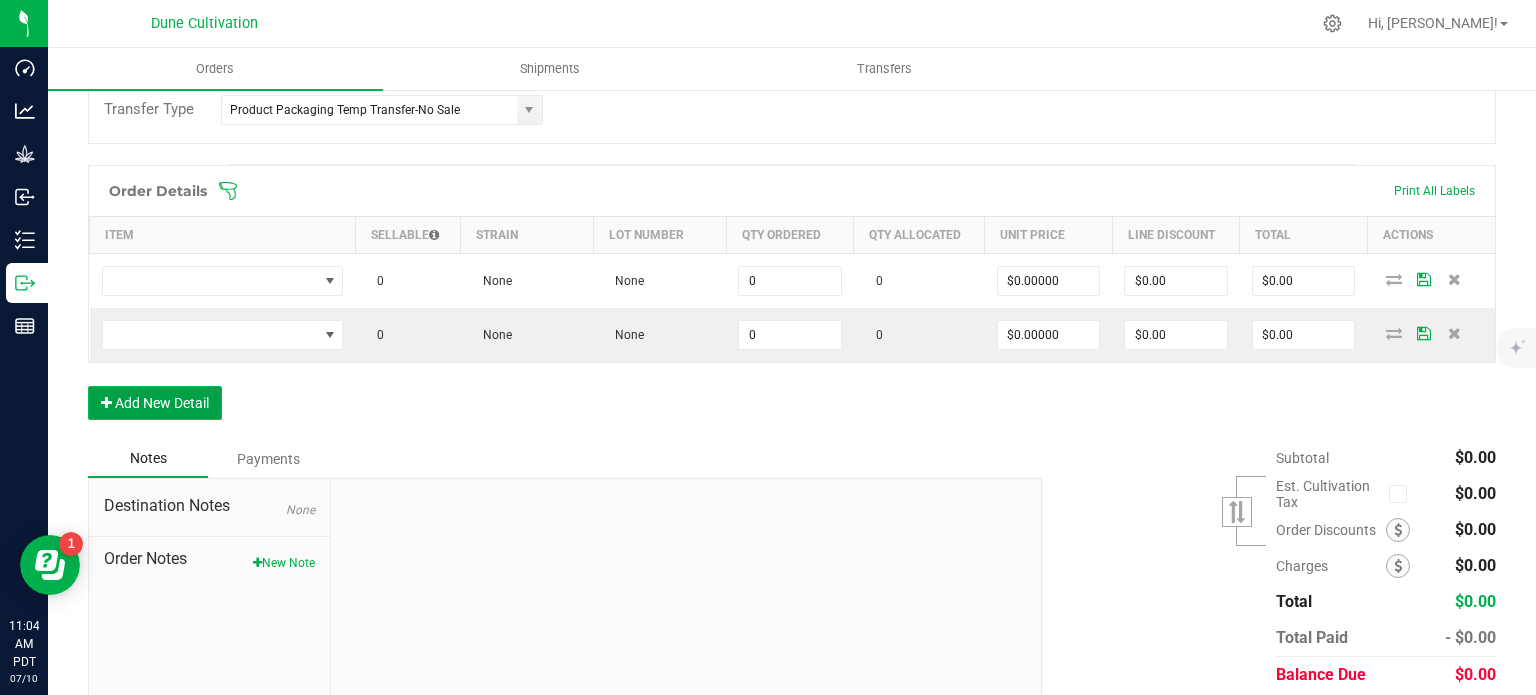 click on "Add New Detail" at bounding box center (155, 403) 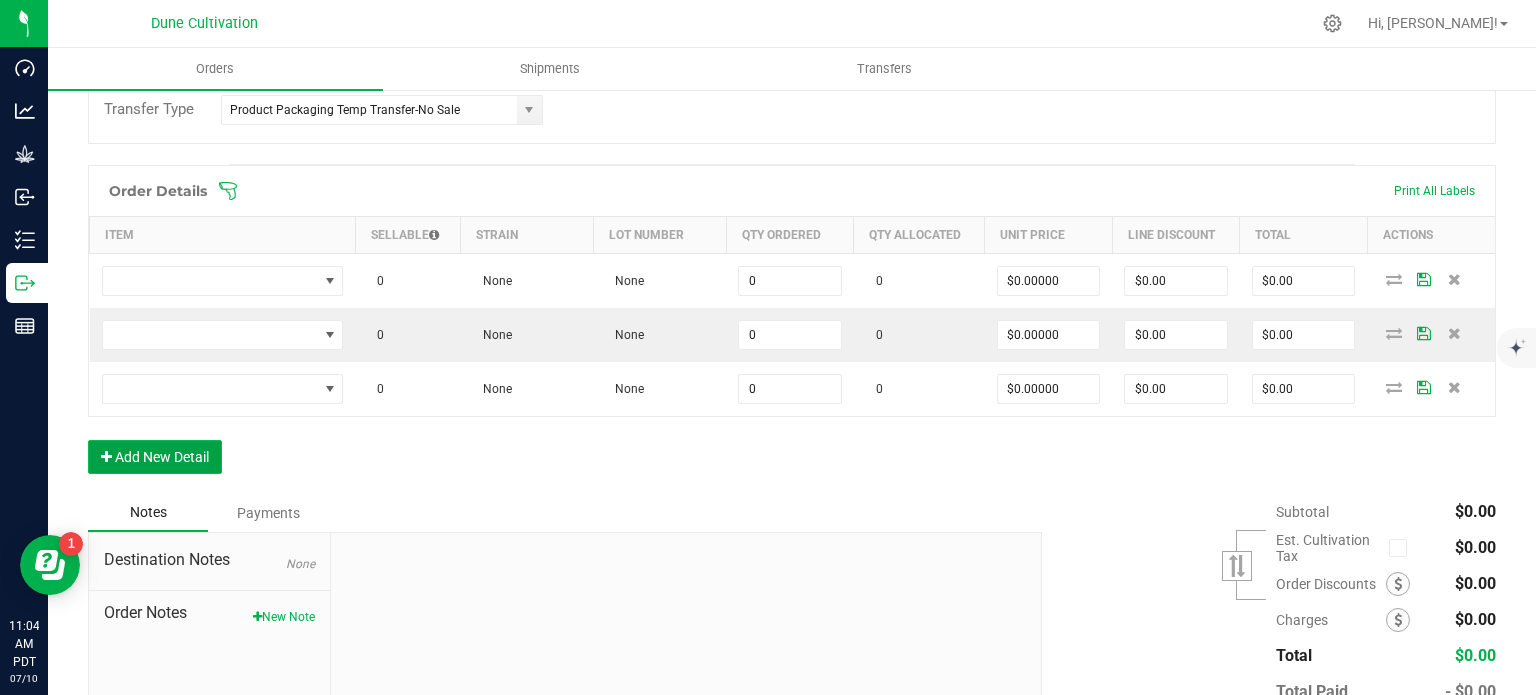 click on "Add New Detail" at bounding box center [155, 457] 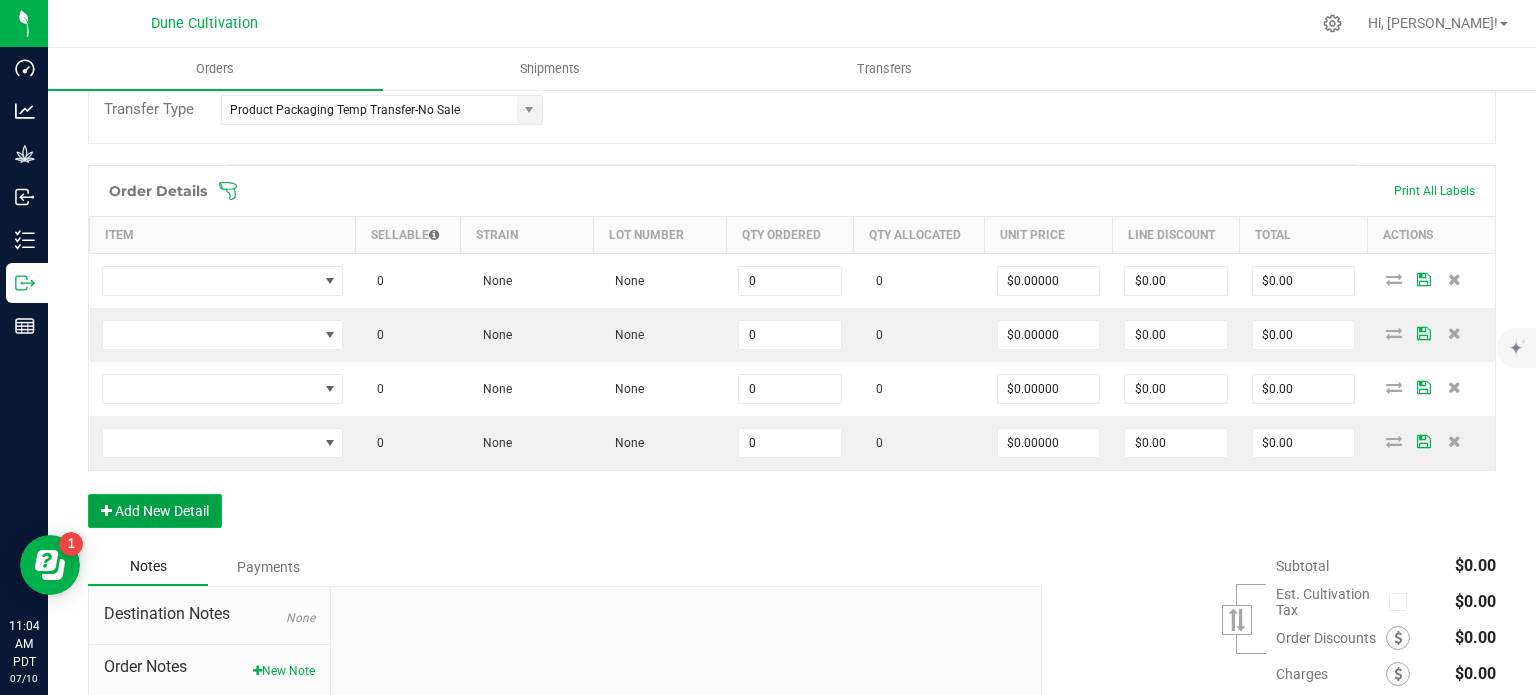 click on "Add New Detail" at bounding box center (155, 511) 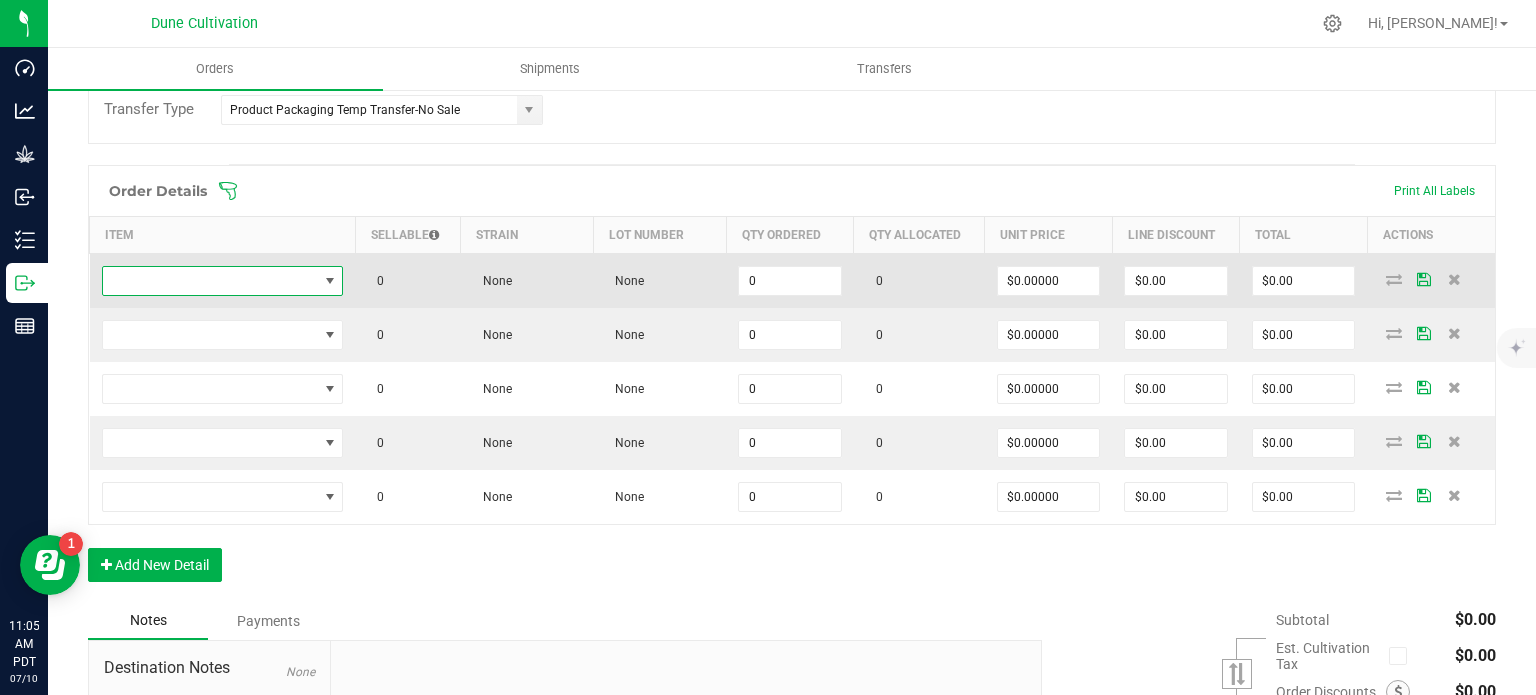 click at bounding box center (330, 281) 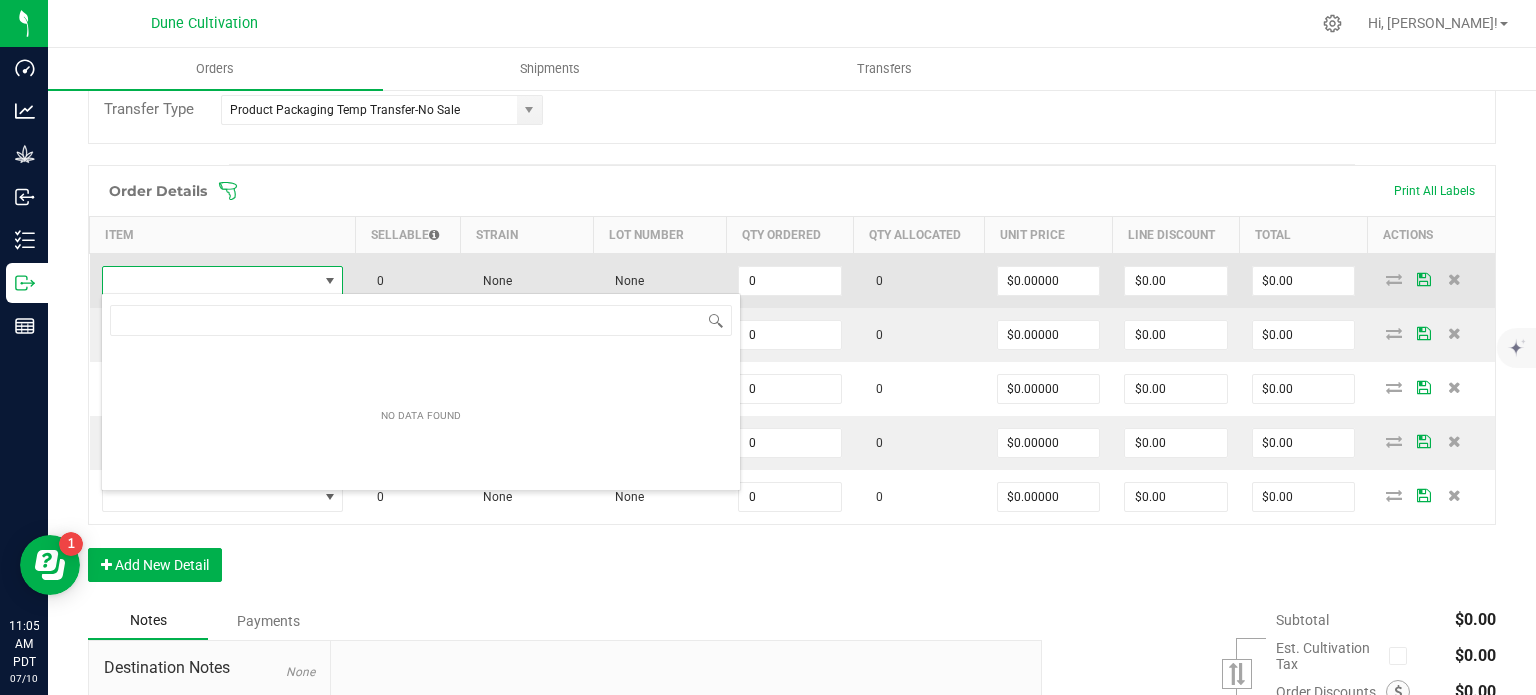 scroll, scrollTop: 99970, scrollLeft: 99761, axis: both 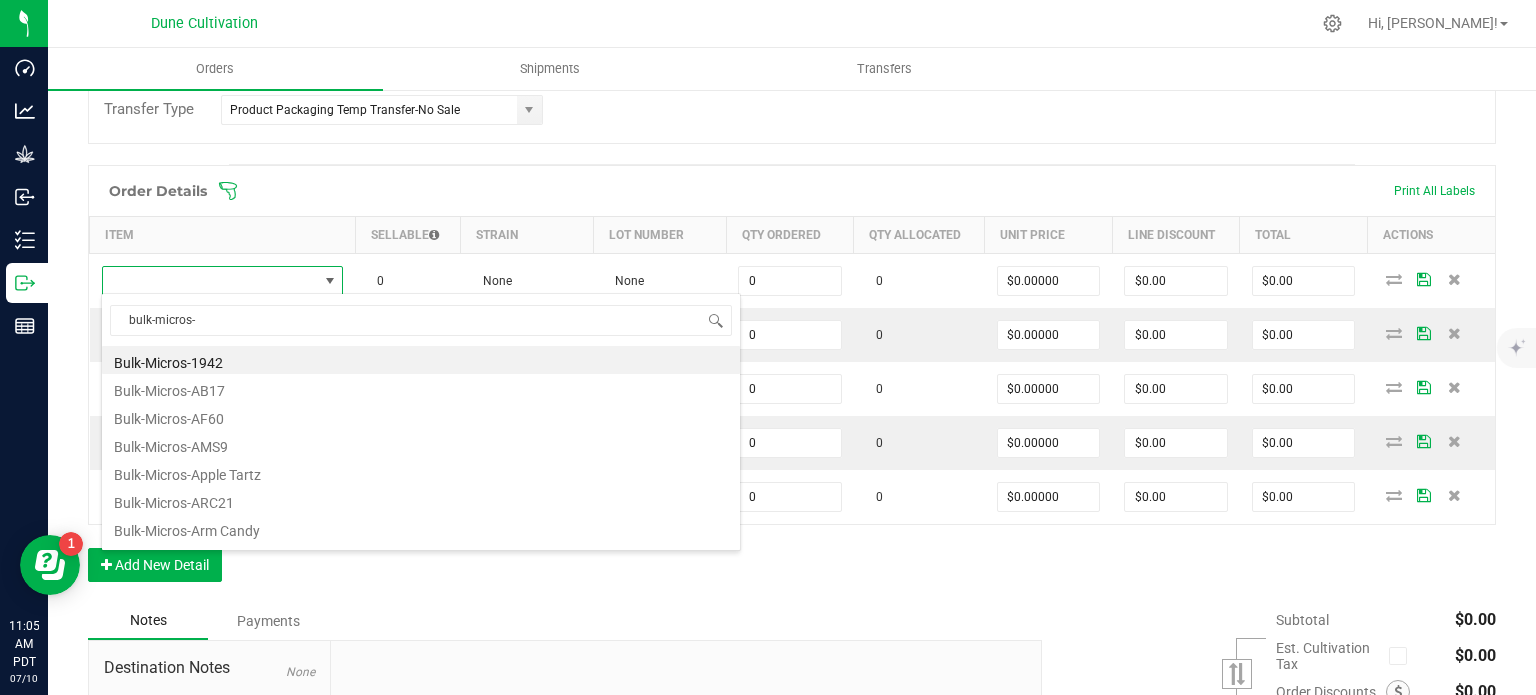 type on "bulk-micros-" 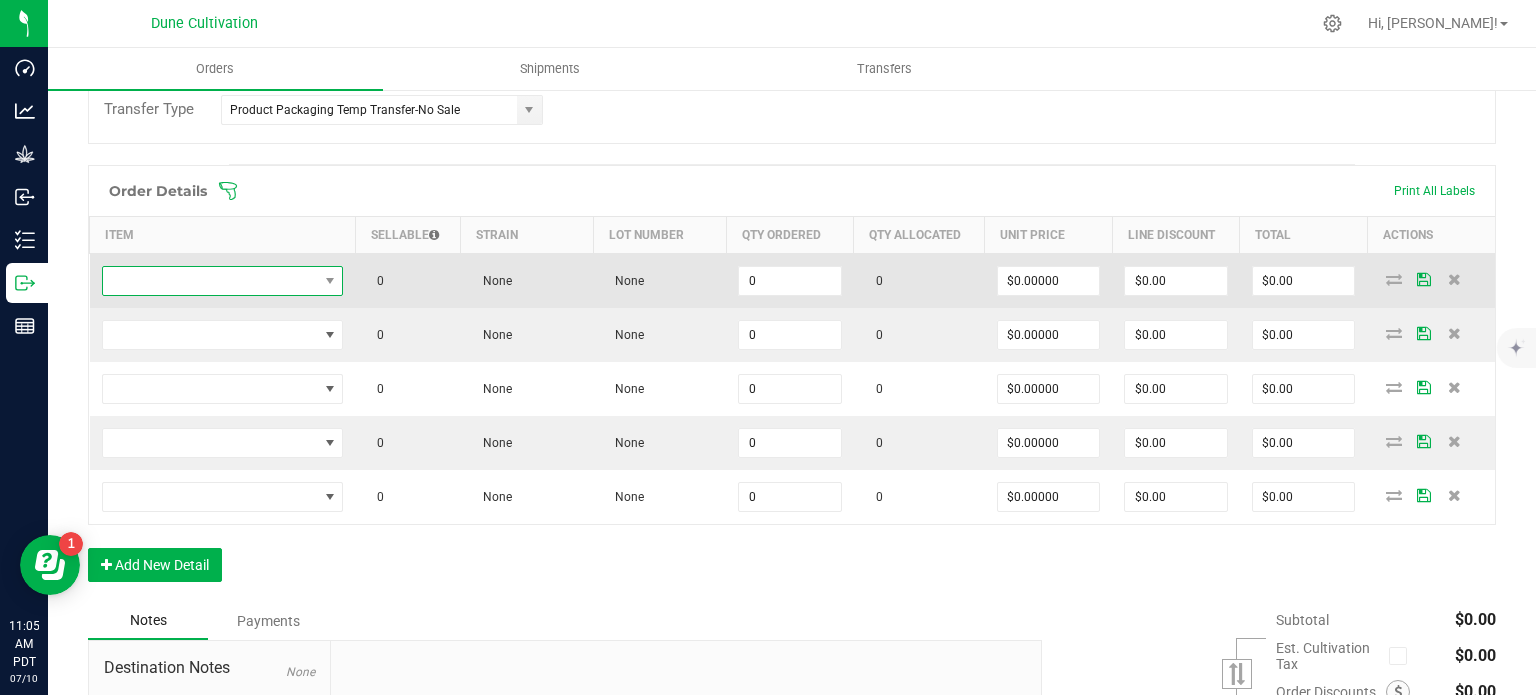 click at bounding box center [210, 281] 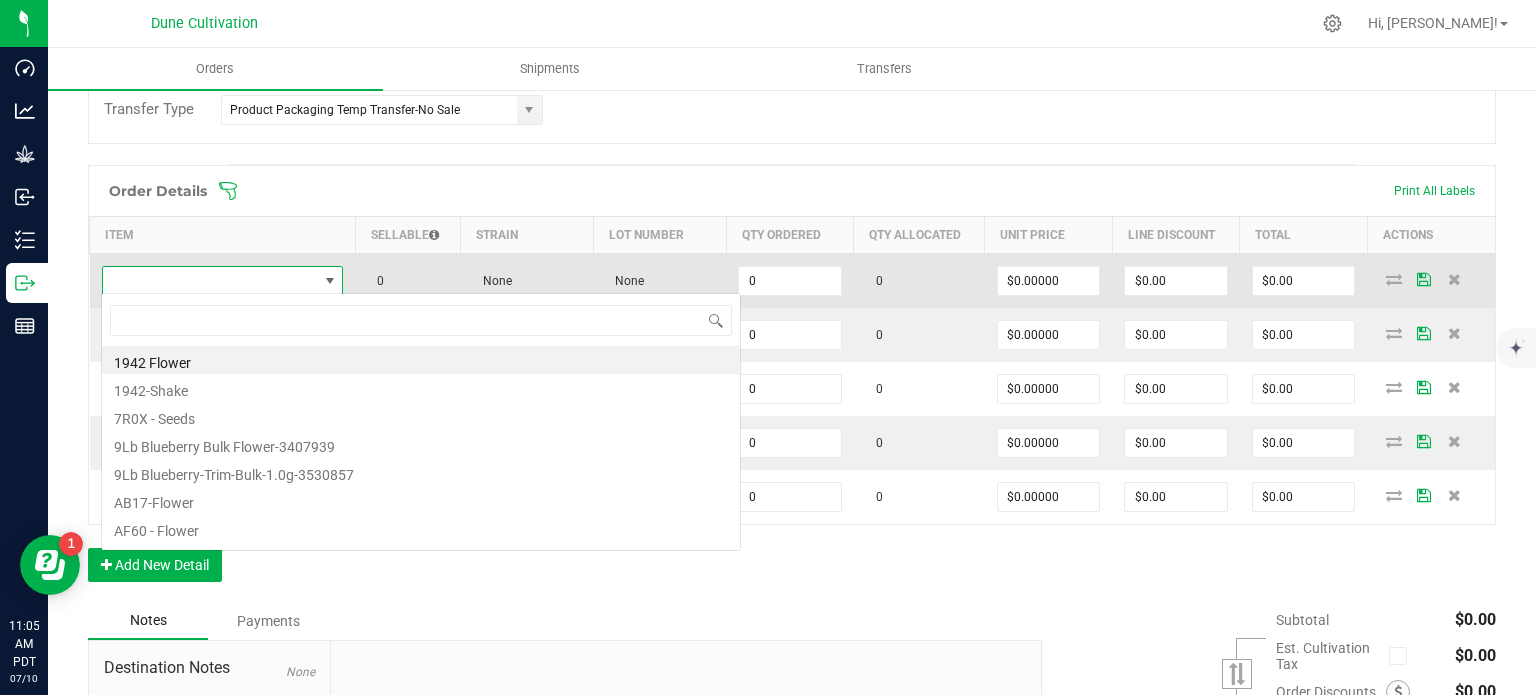 scroll, scrollTop: 99970, scrollLeft: 99761, axis: both 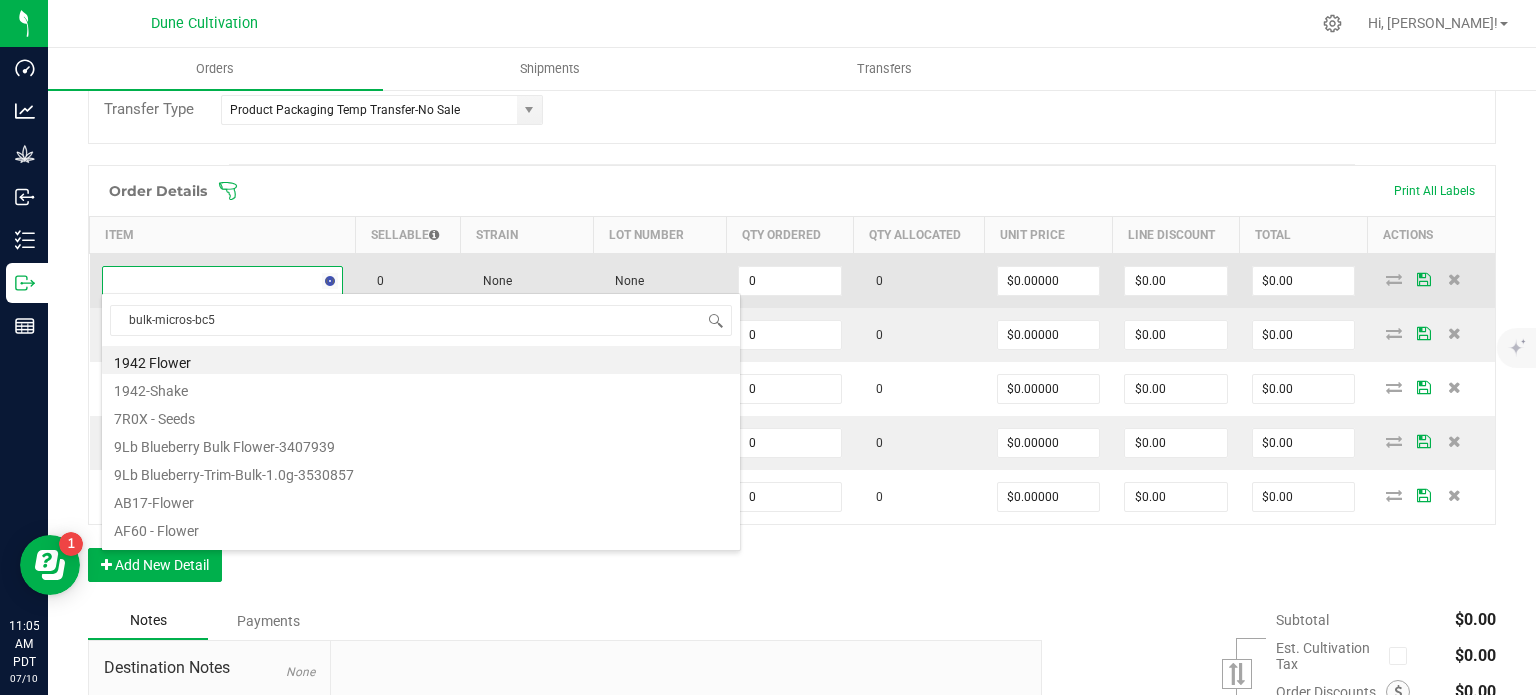 type on "bulk-micros-bc50" 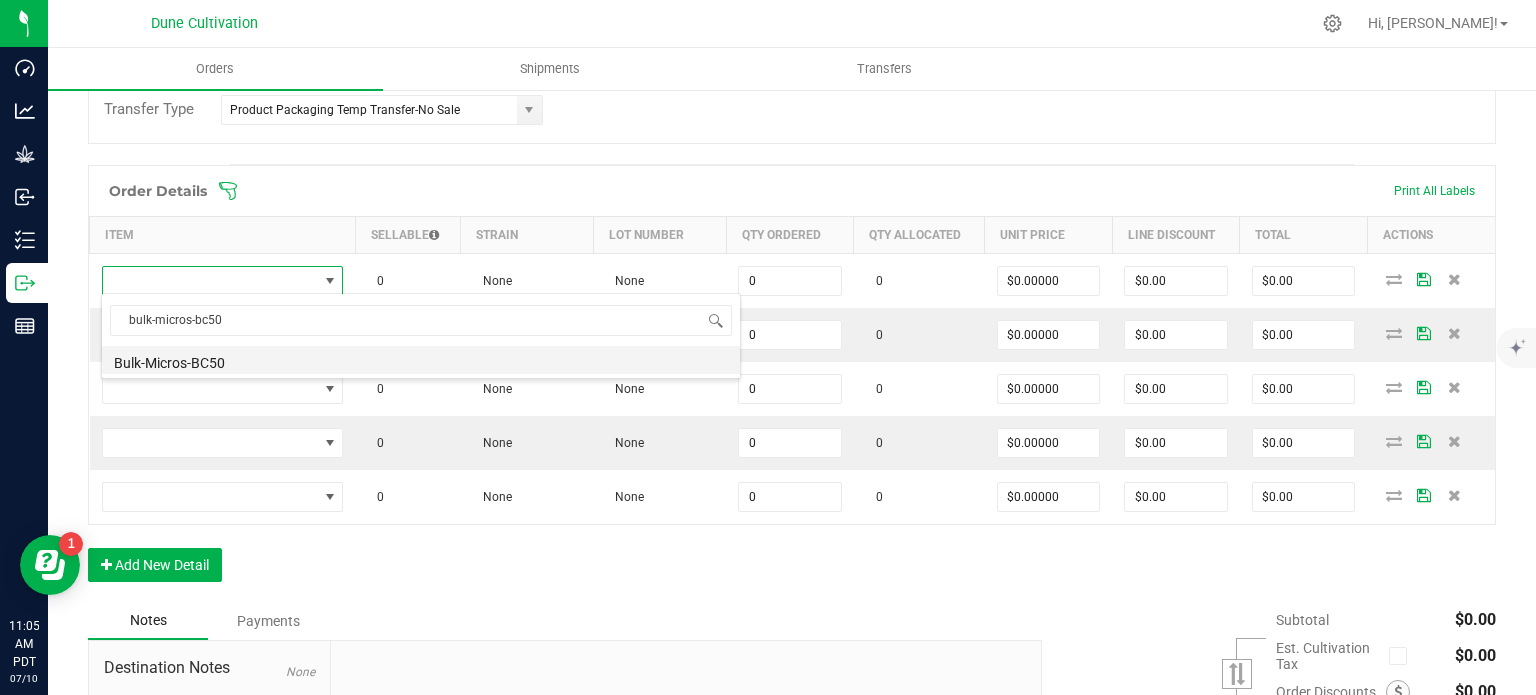 click on "Bulk-Micros-BC50" at bounding box center (421, 360) 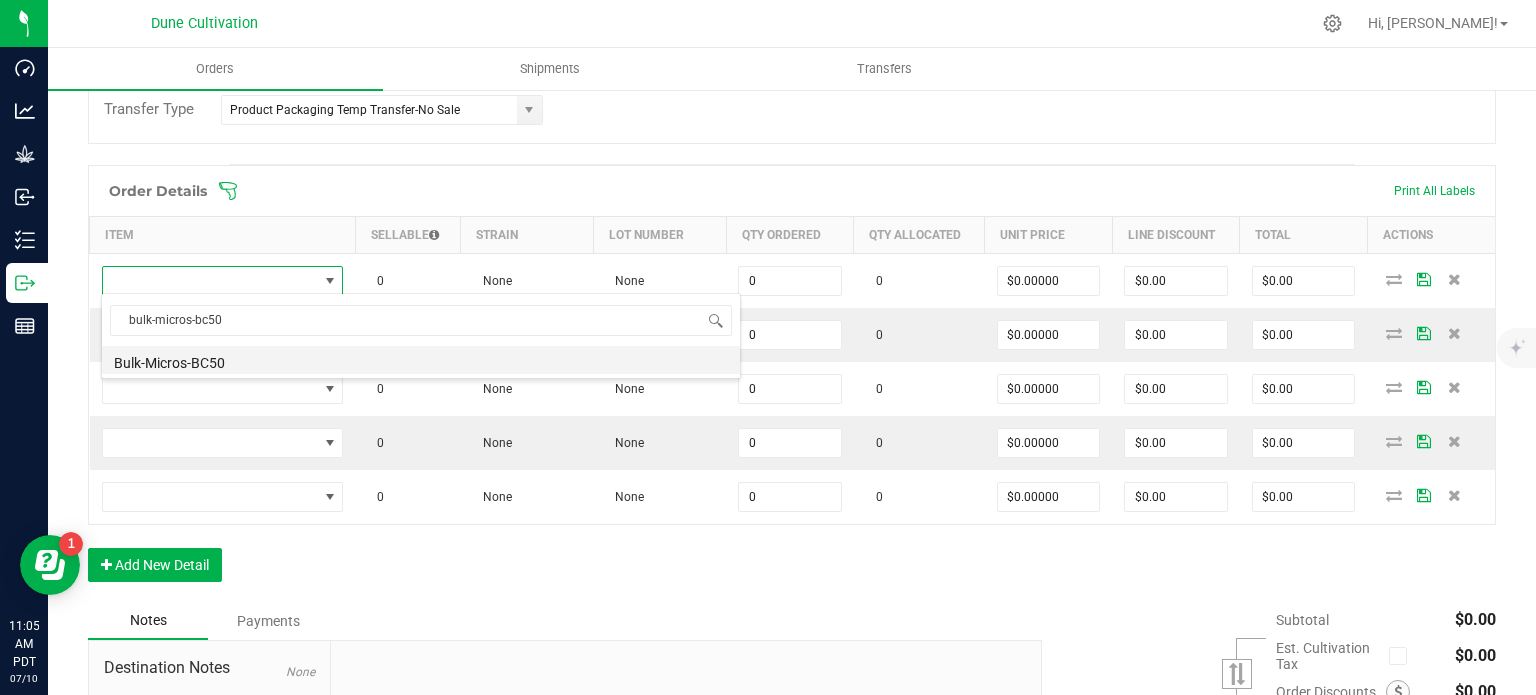 type on "0.0000 g" 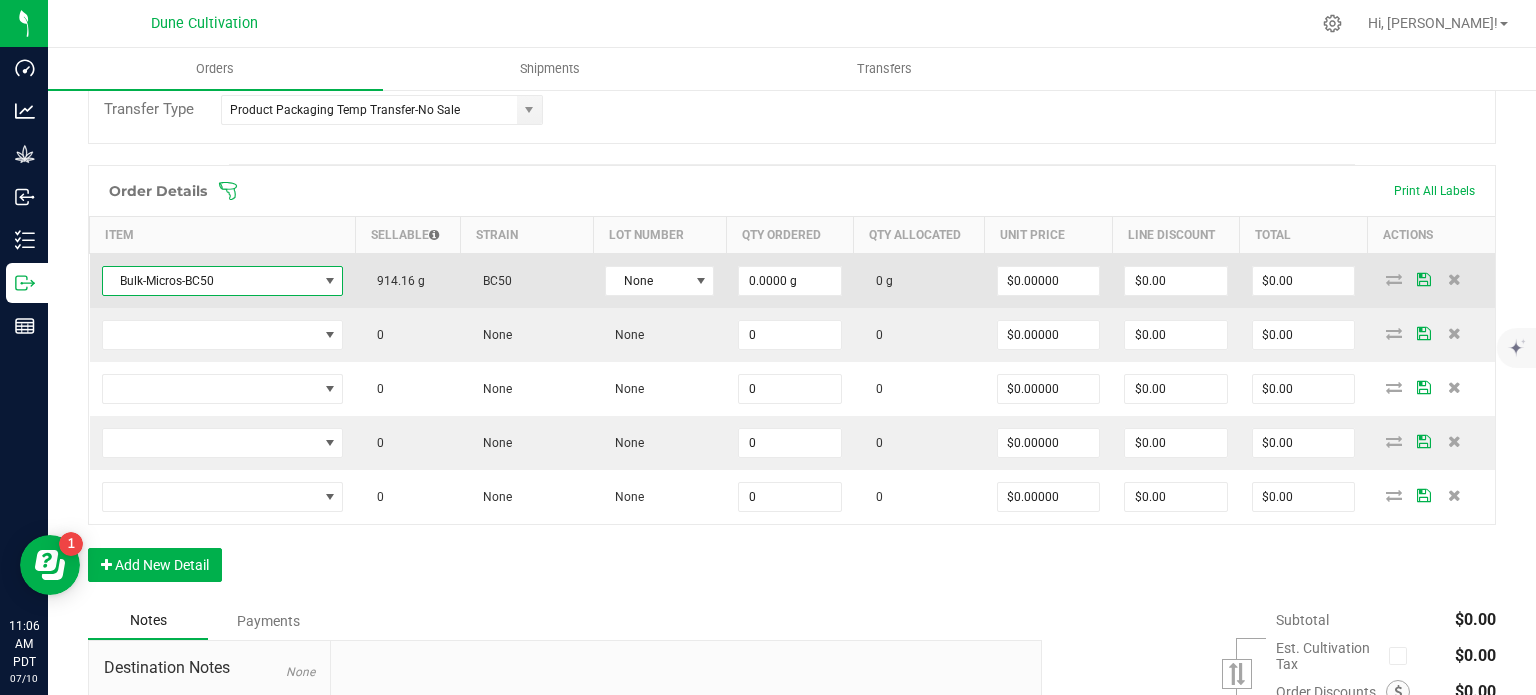 click on "Bulk-Micros-BC50" at bounding box center [210, 281] 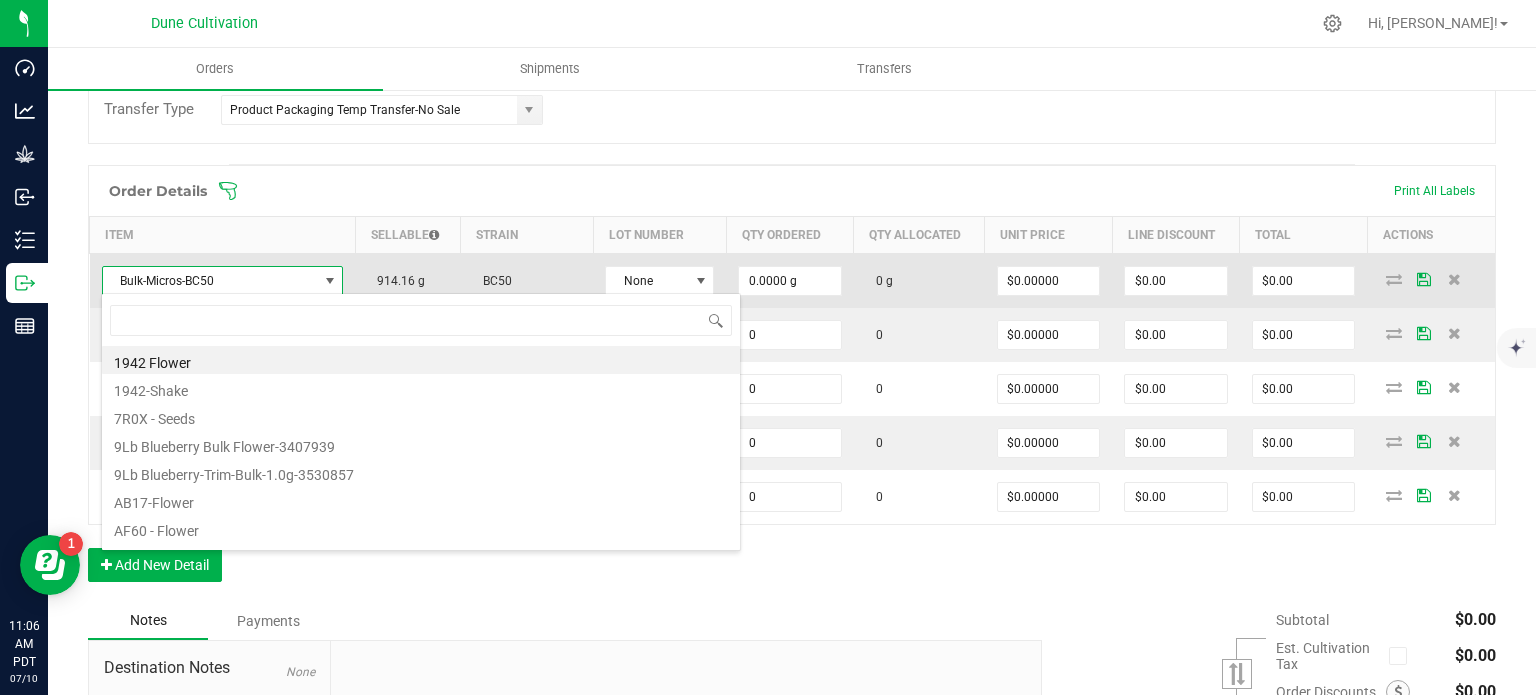 click on "Bulk-Micros-BC50" at bounding box center (210, 281) 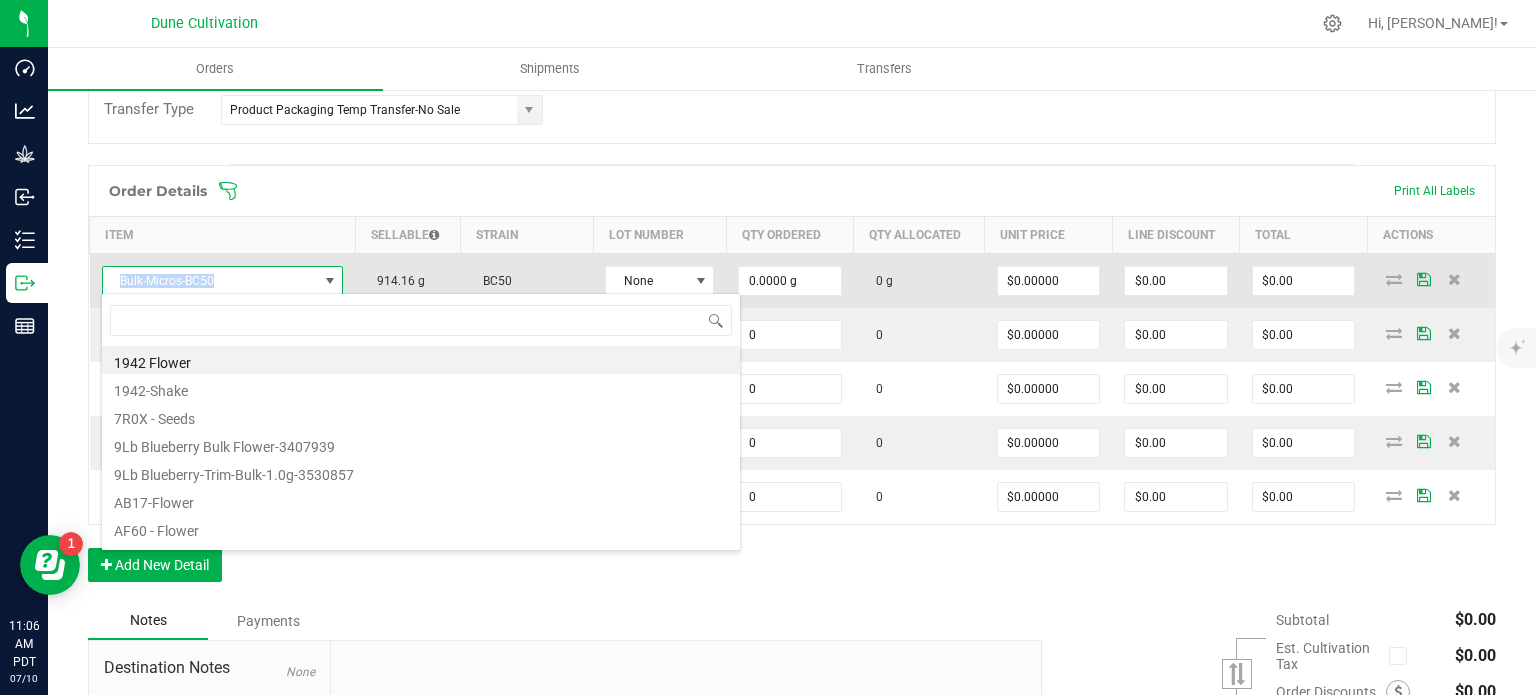 click on "Bulk-Micros-BC50" at bounding box center [210, 281] 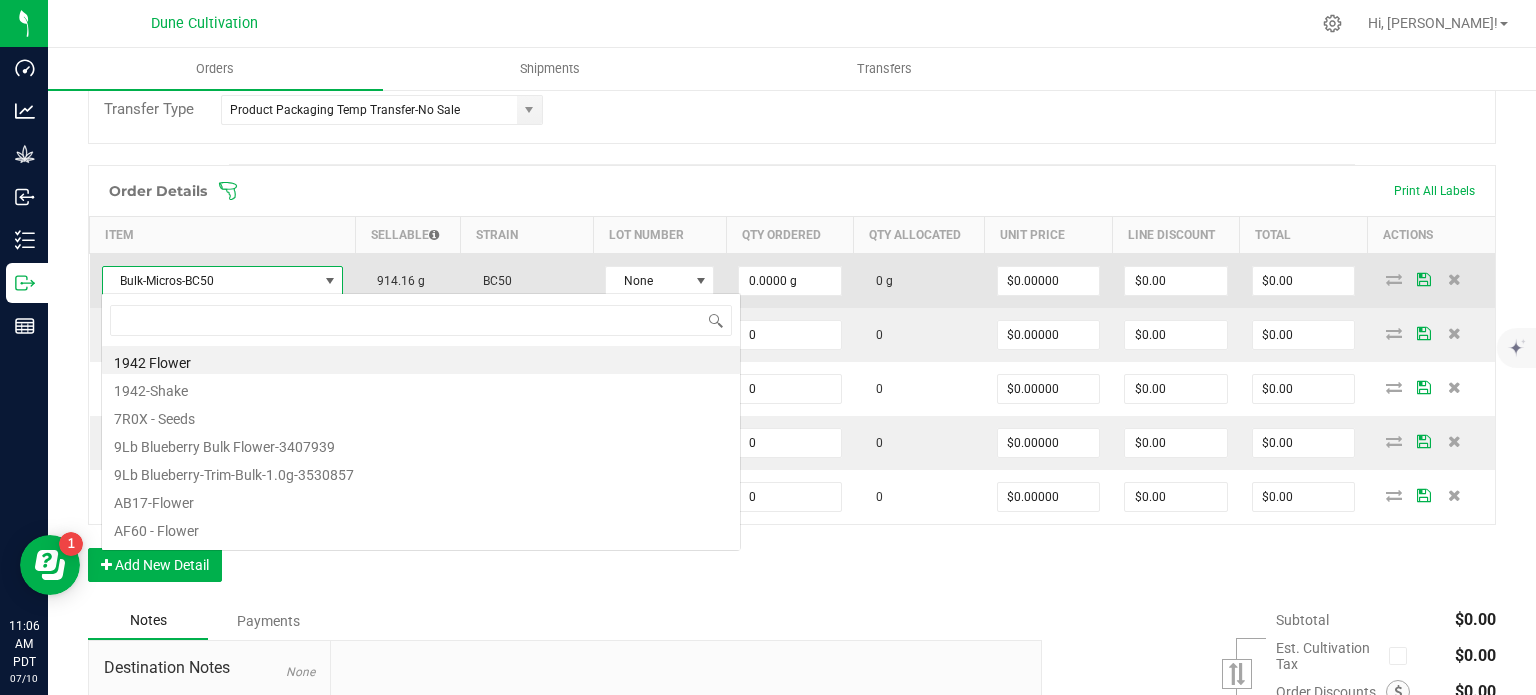 scroll, scrollTop: 99970, scrollLeft: 99761, axis: both 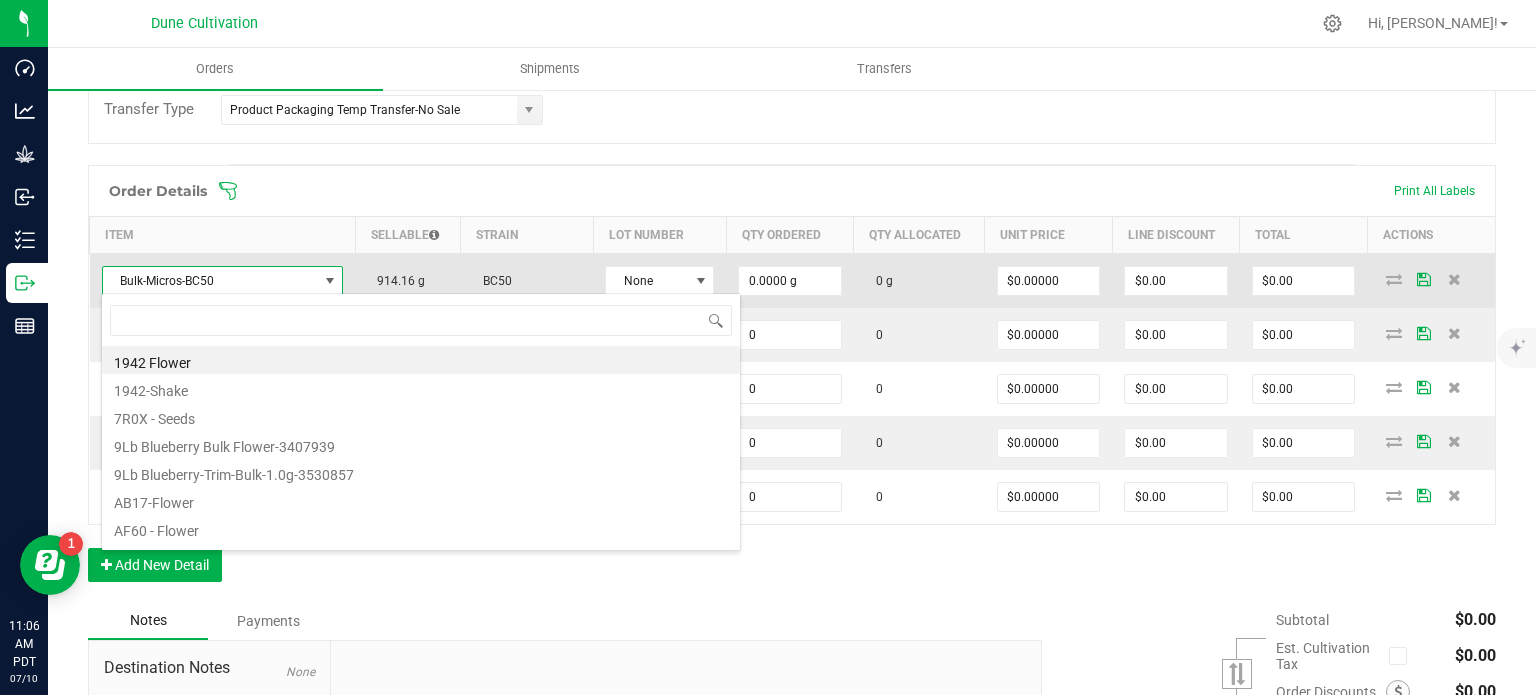 click on "Bulk-Micros-BC50" at bounding box center (210, 281) 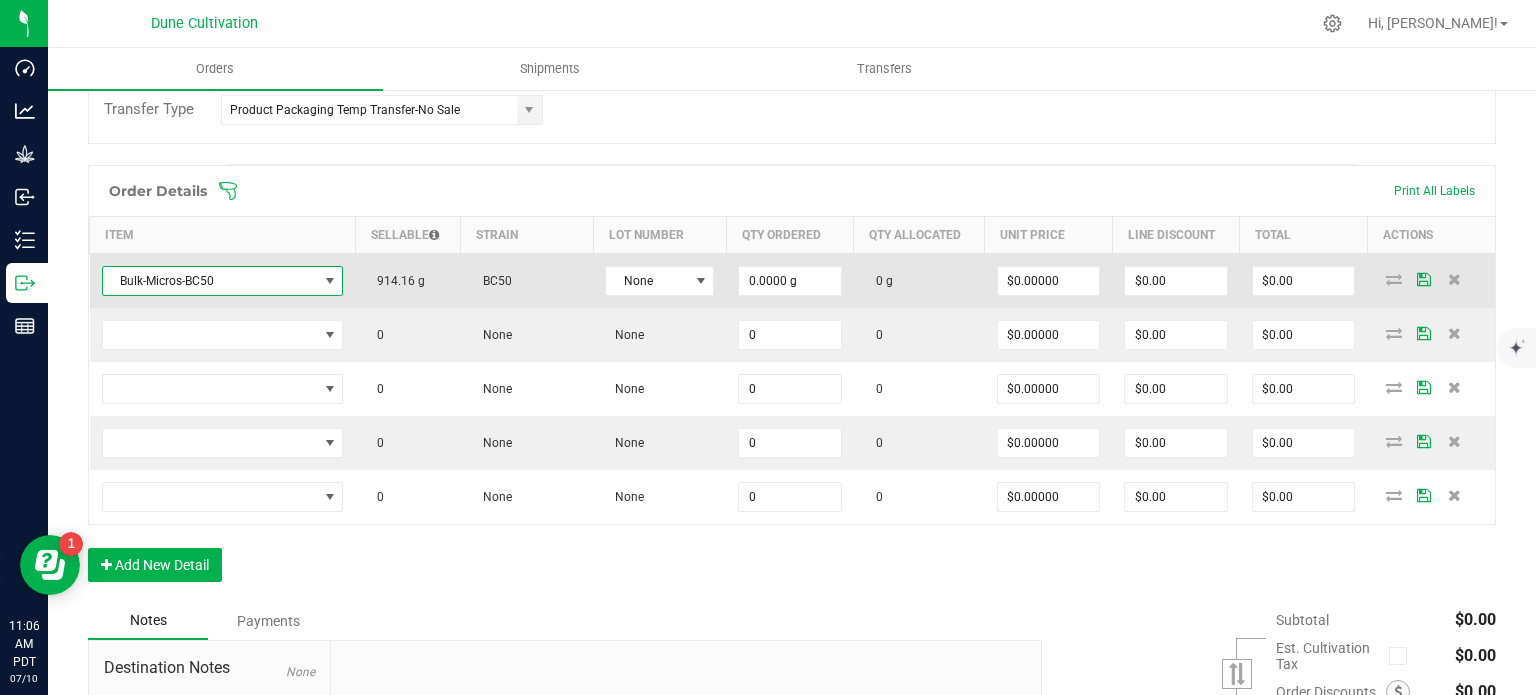 click on "Bulk-Micros-BC50" at bounding box center [210, 281] 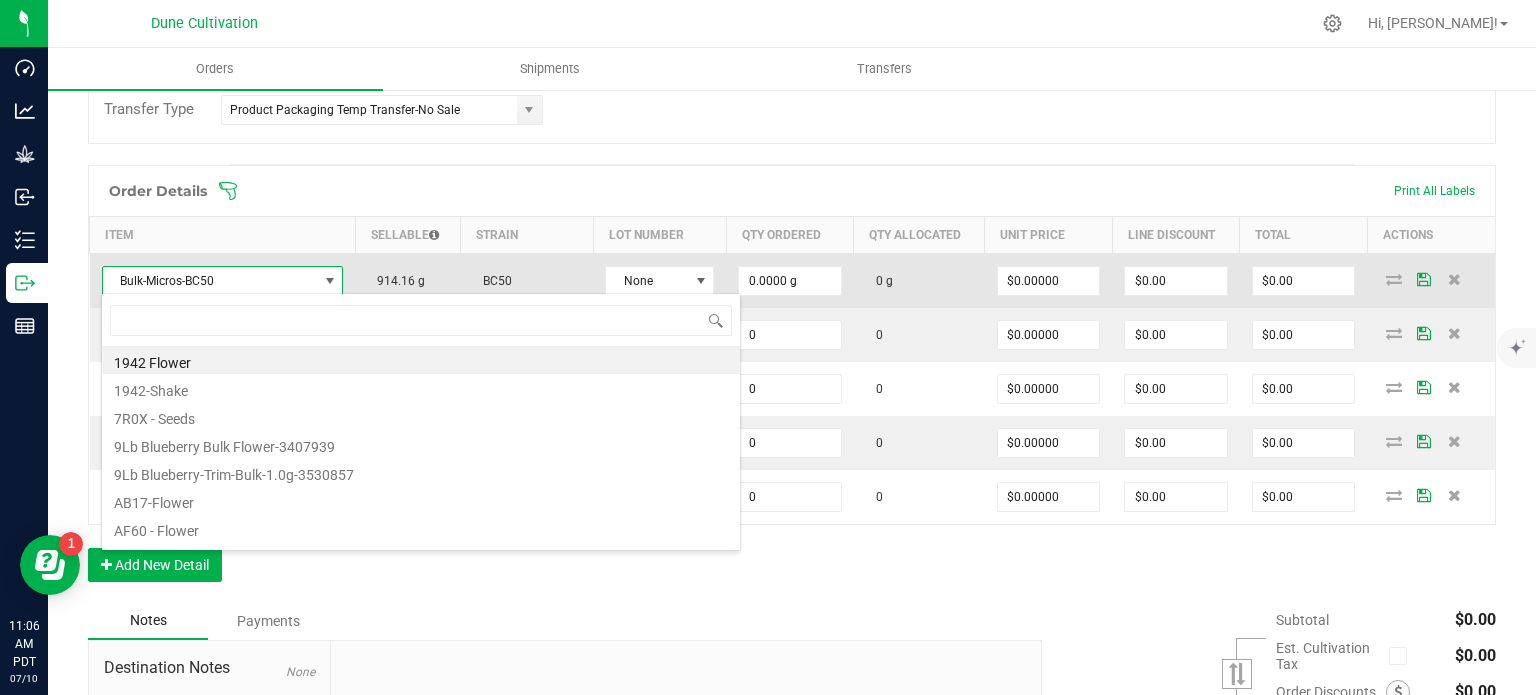 scroll, scrollTop: 99970, scrollLeft: 99761, axis: both 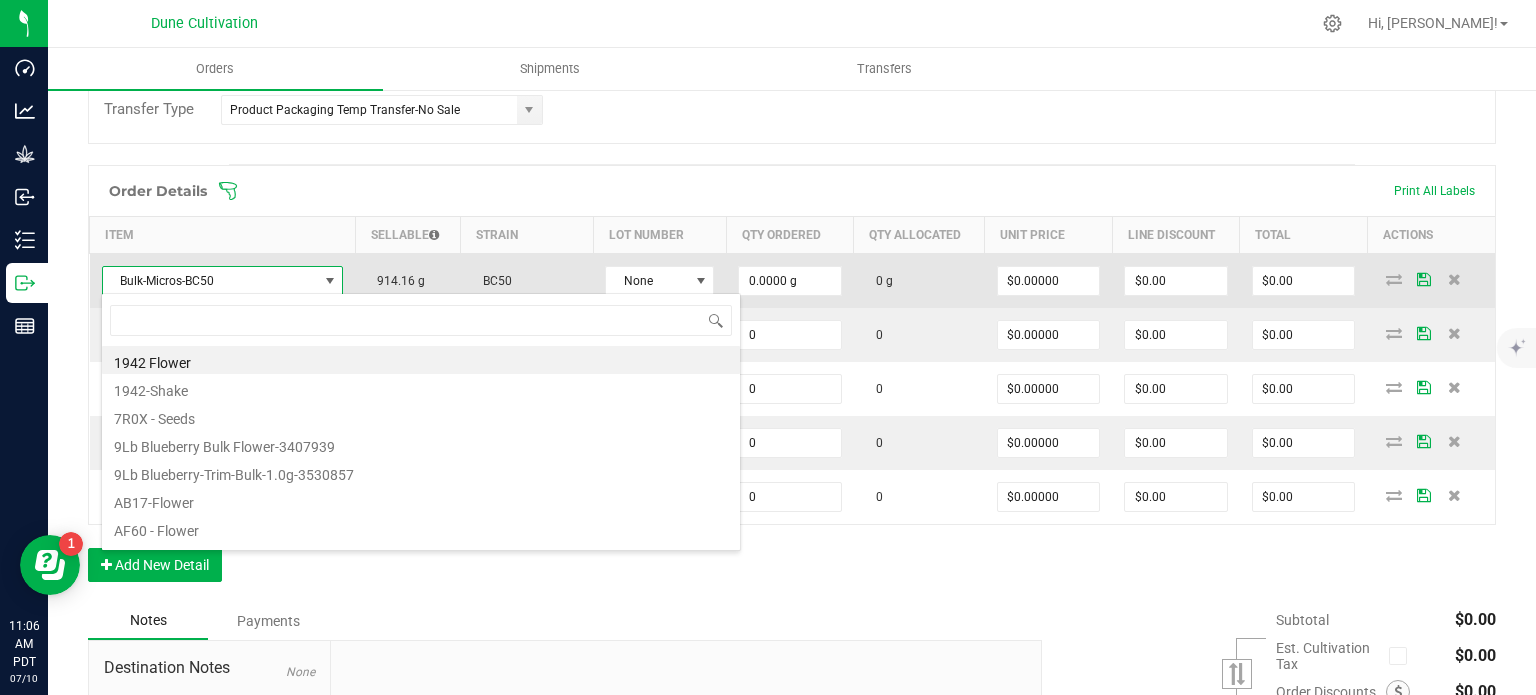 click on "Bulk-Micros-BC50" at bounding box center (210, 281) 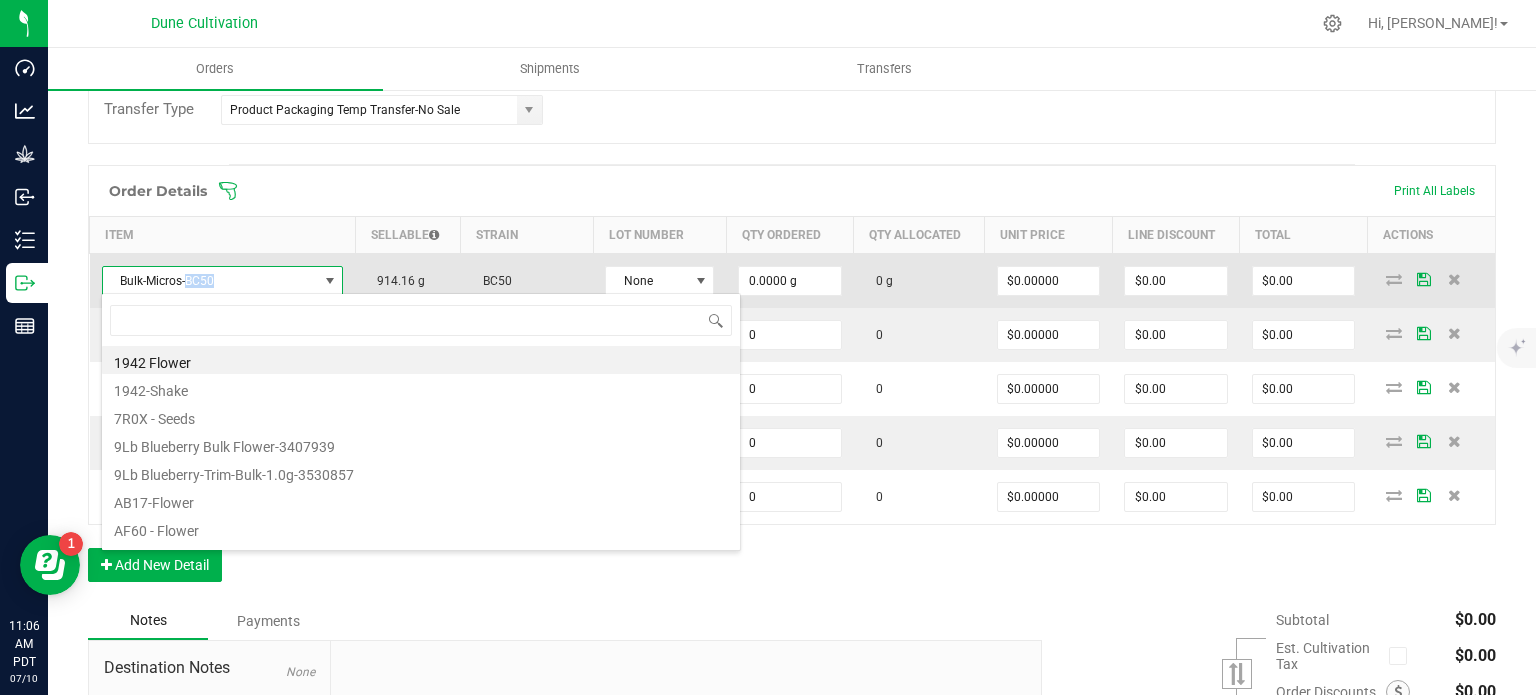 click on "Bulk-Micros-BC50" at bounding box center (210, 281) 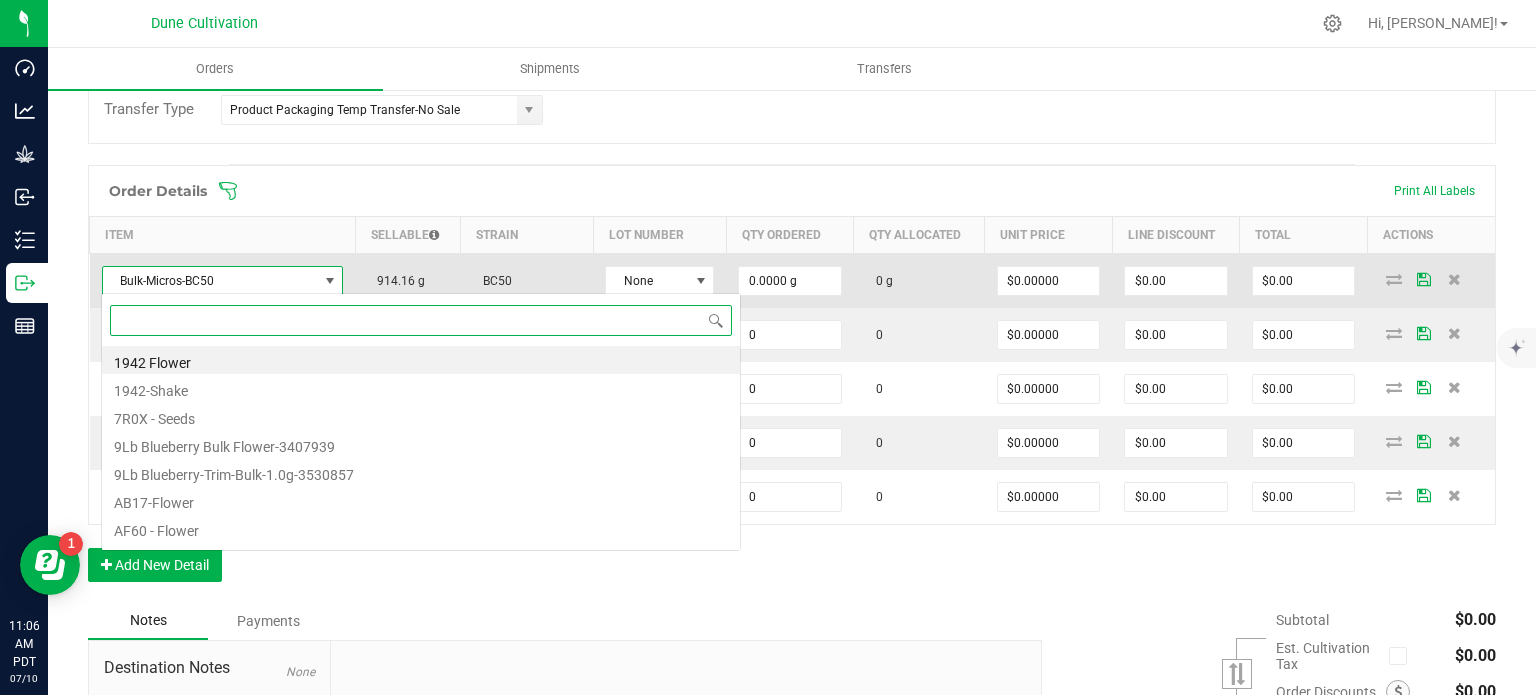 scroll, scrollTop: 99970, scrollLeft: 99761, axis: both 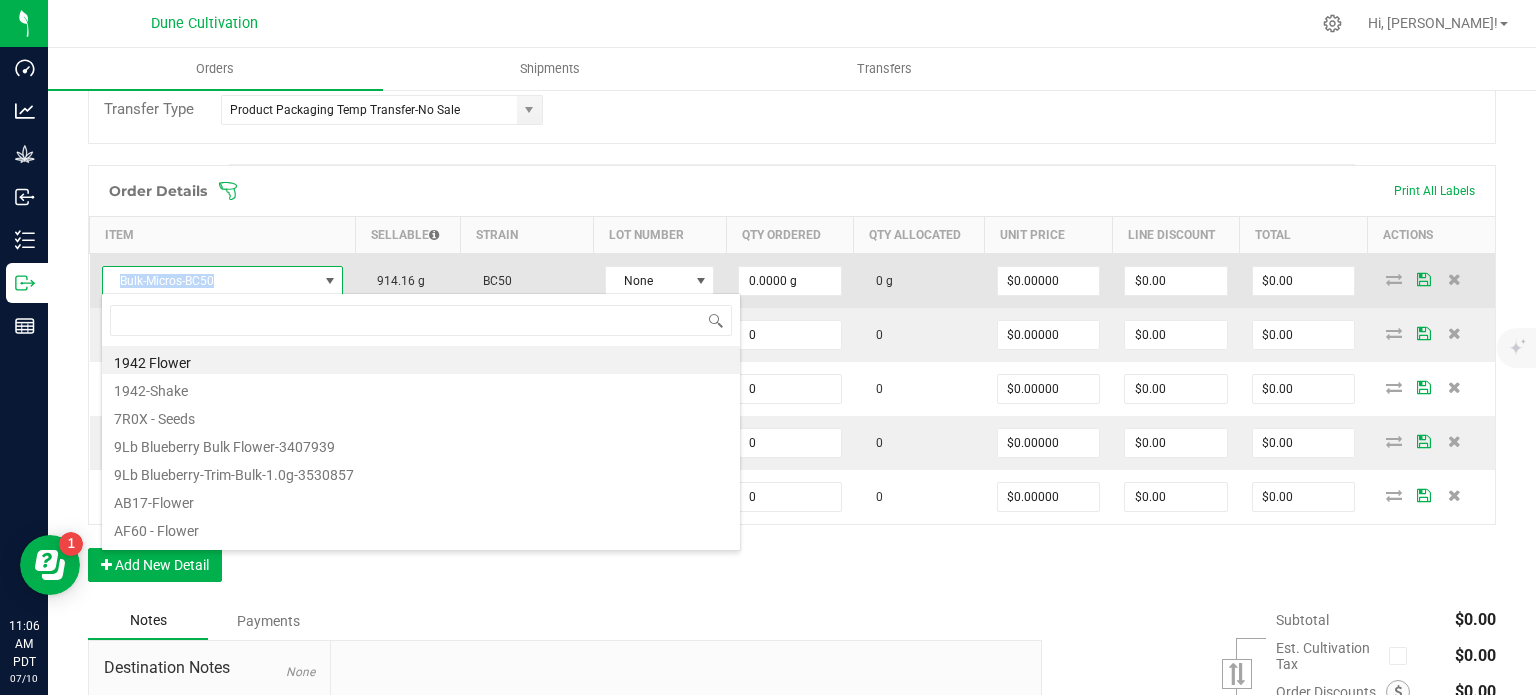 click on "Bulk-Micros-BC50" at bounding box center (210, 281) 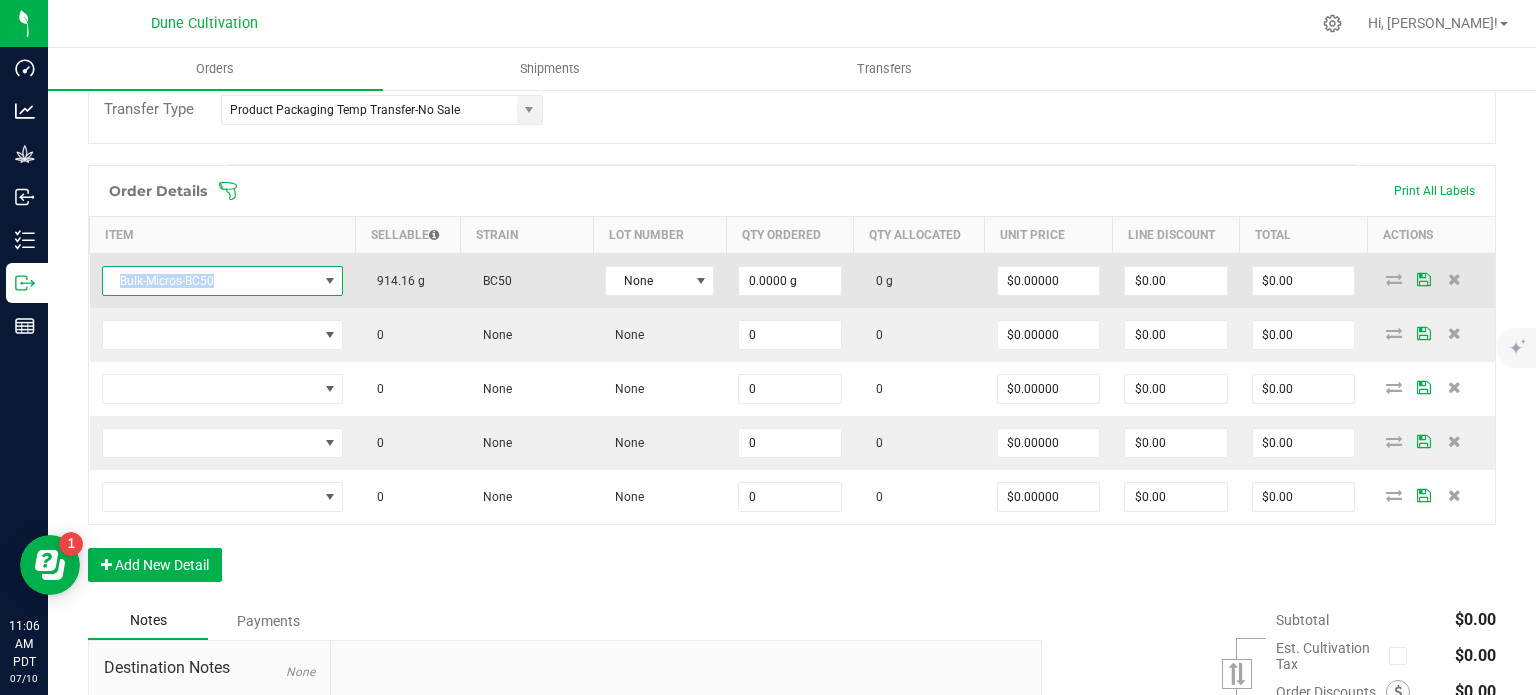 copy on "Bulk-Micros-BC50" 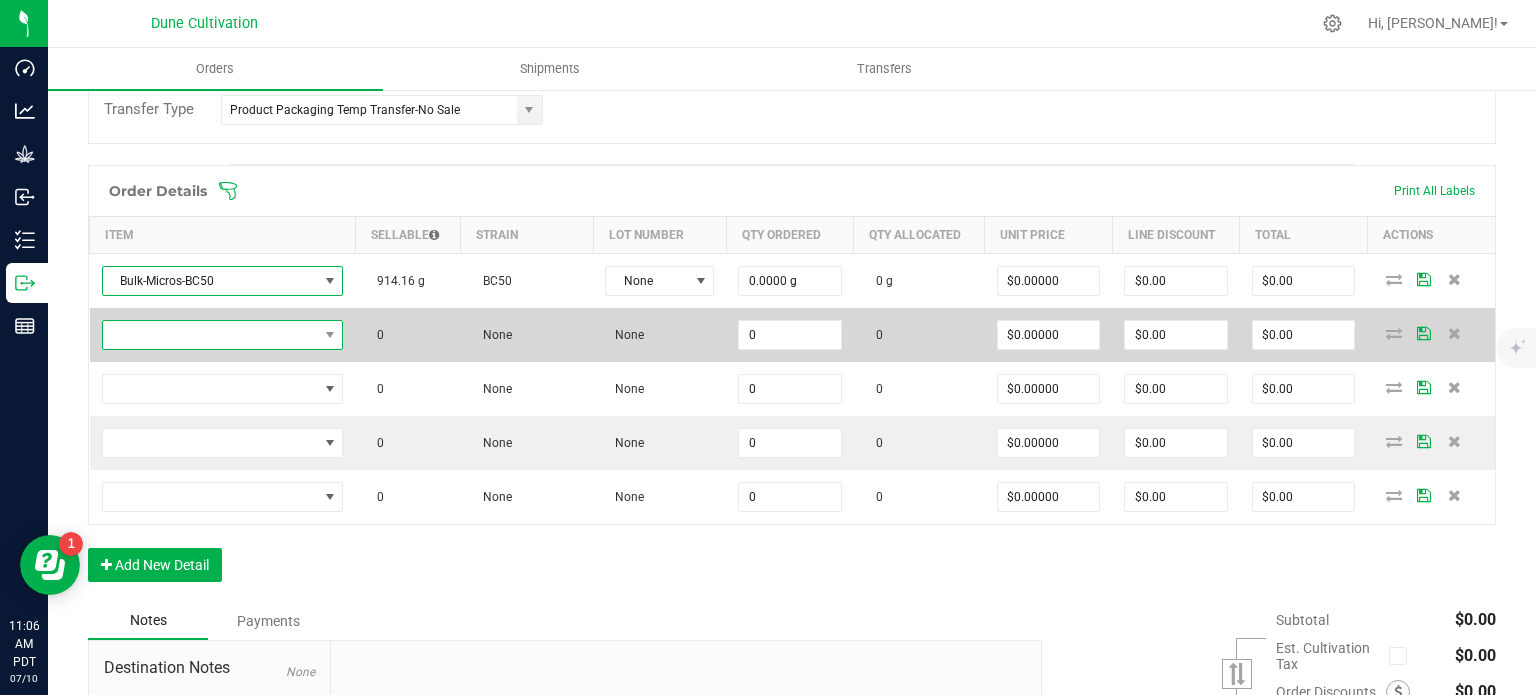 click at bounding box center [210, 335] 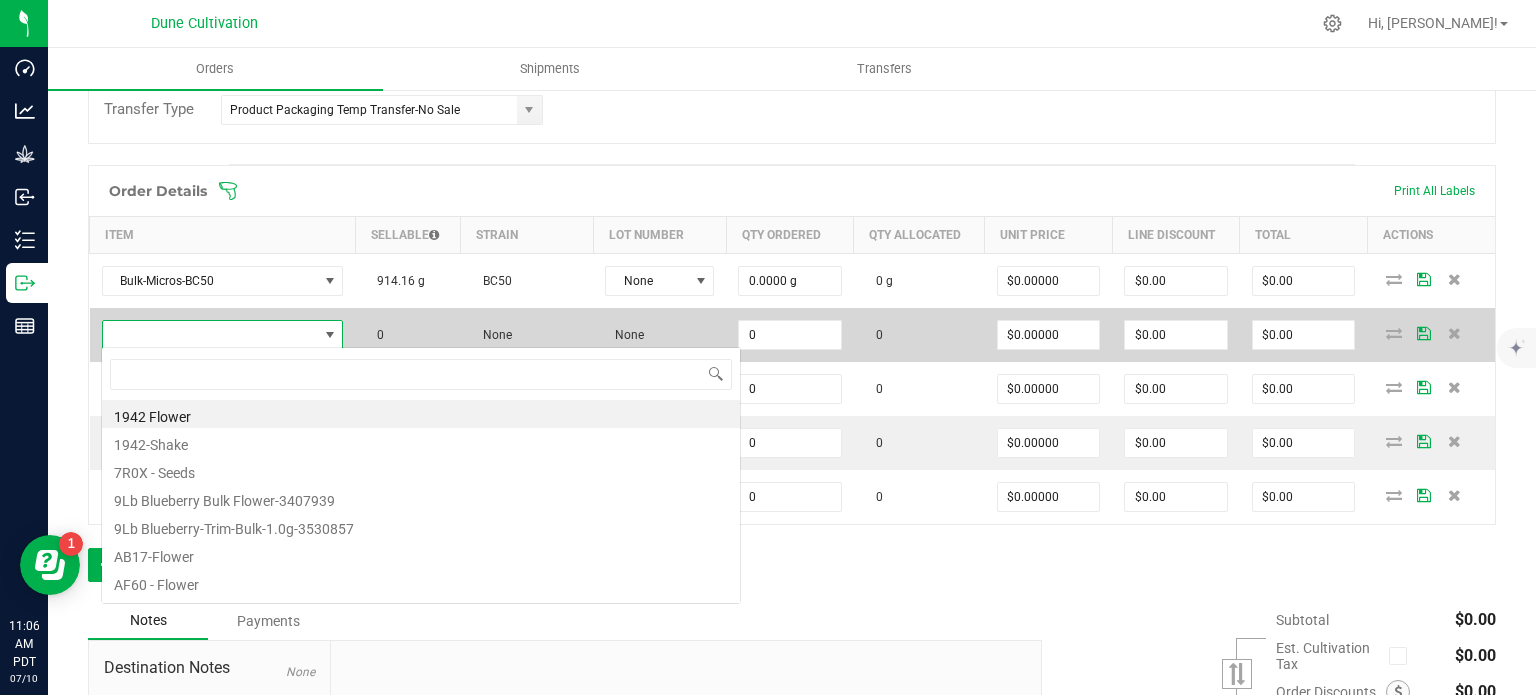 scroll, scrollTop: 99970, scrollLeft: 99761, axis: both 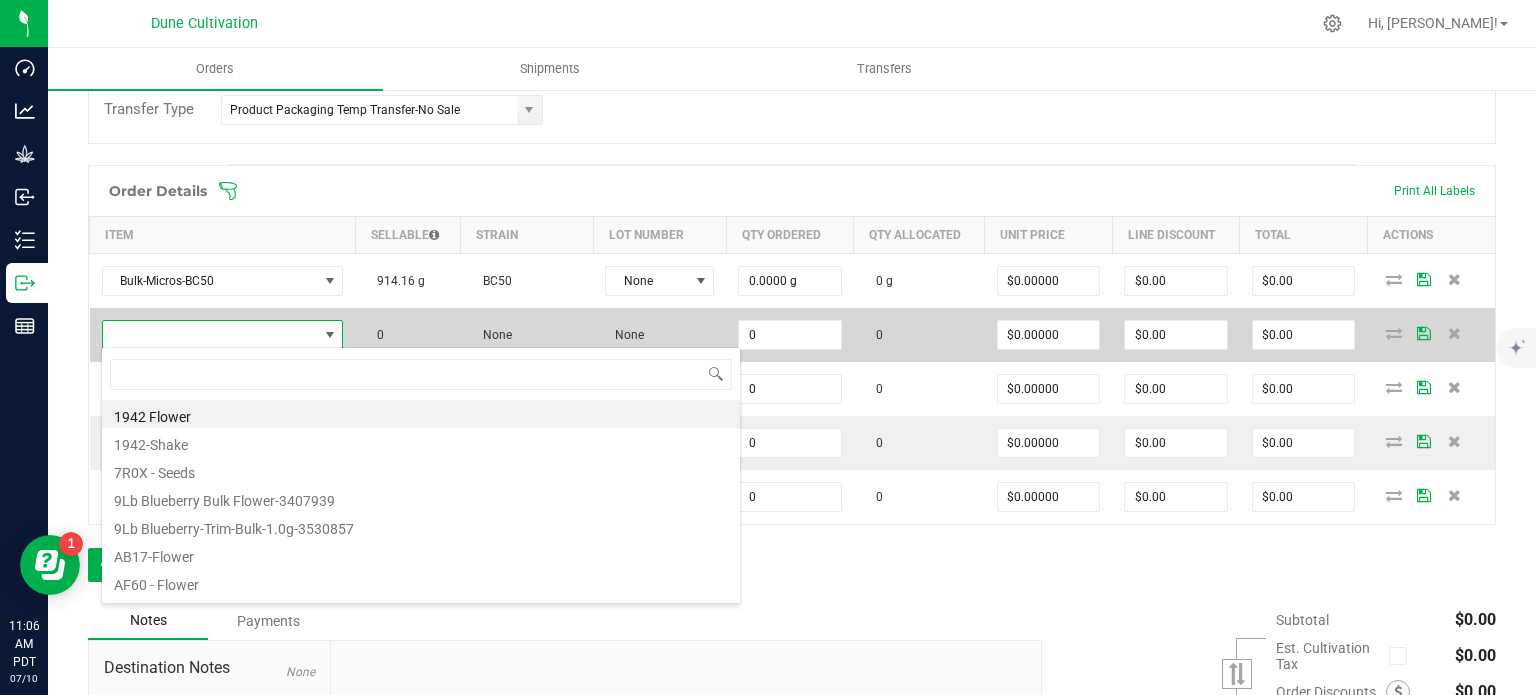 type on "Bulk-Micros-BC50" 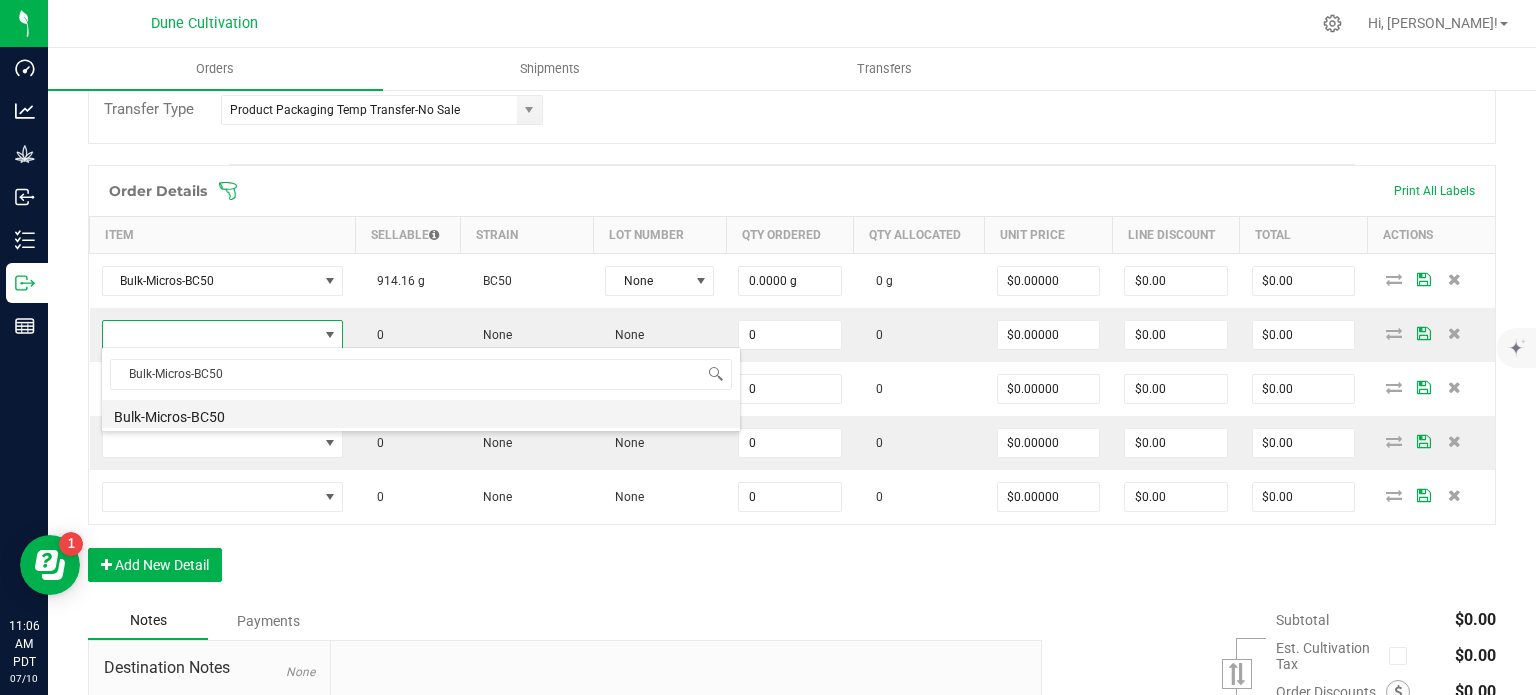 click on "Bulk-Micros-BC50" at bounding box center (421, 414) 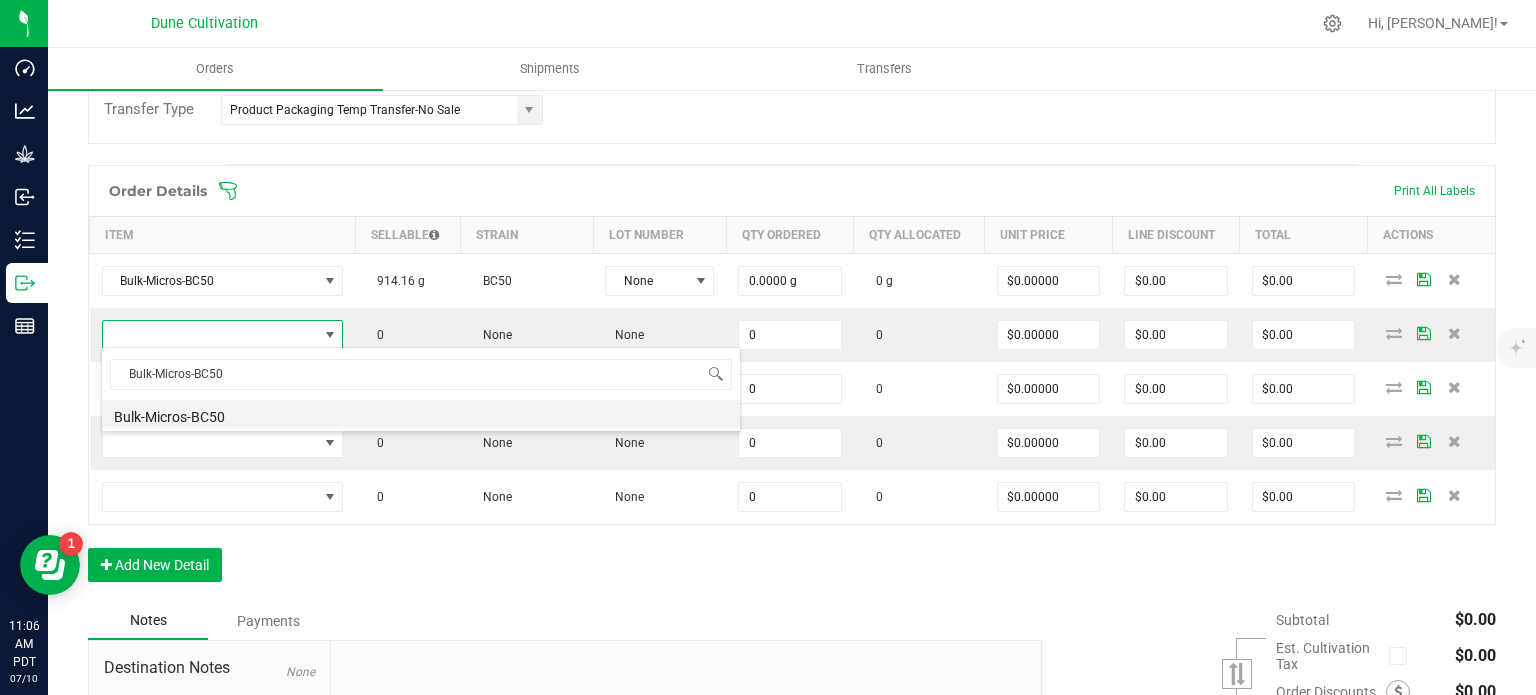 type on "0.0000 g" 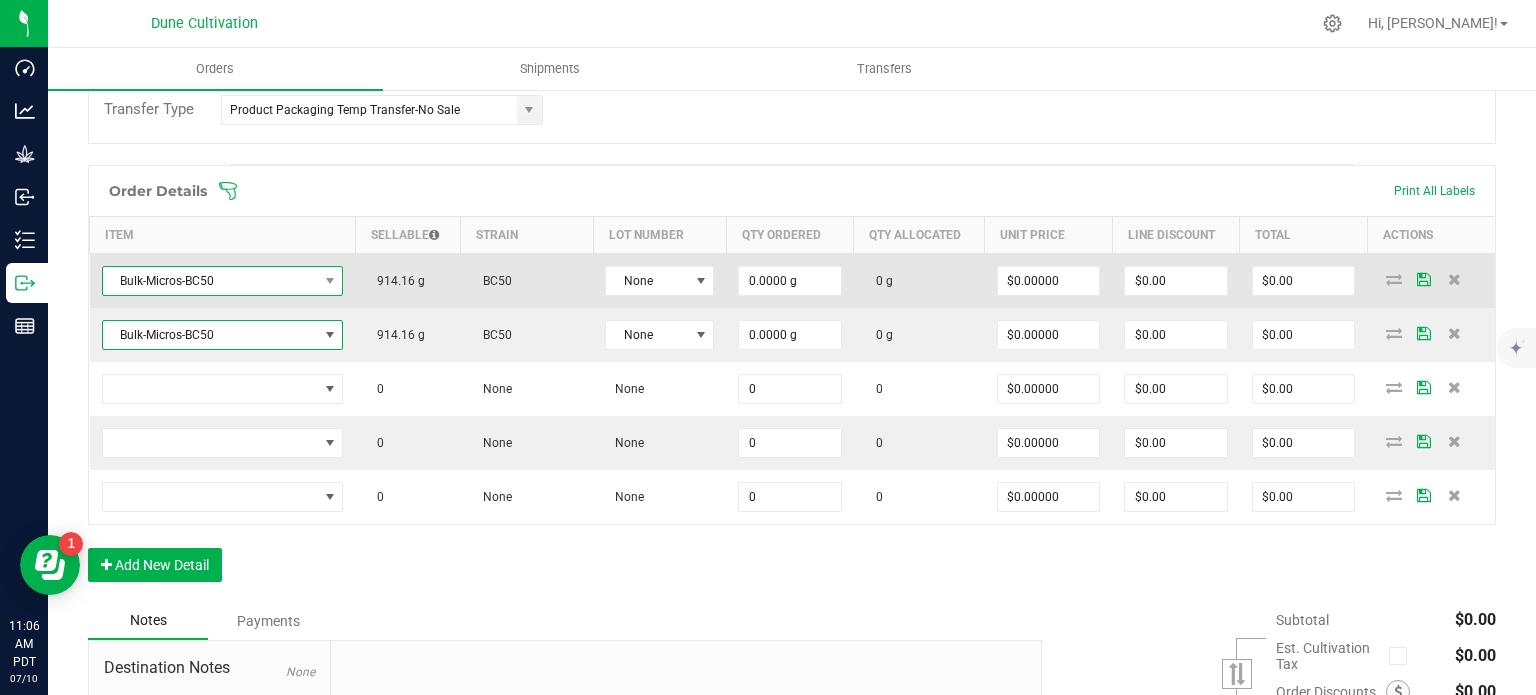 click on "Bulk-Micros-BC50" at bounding box center [210, 281] 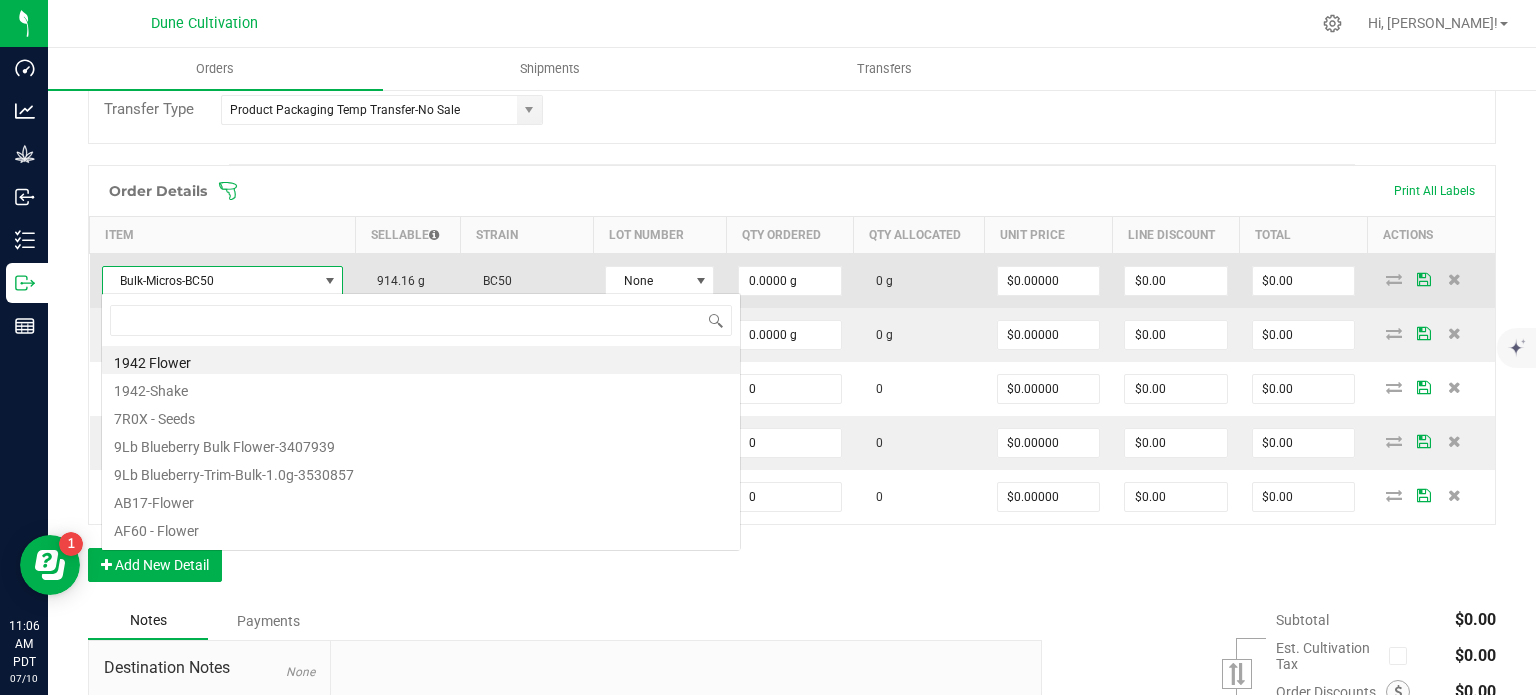 scroll, scrollTop: 99970, scrollLeft: 99761, axis: both 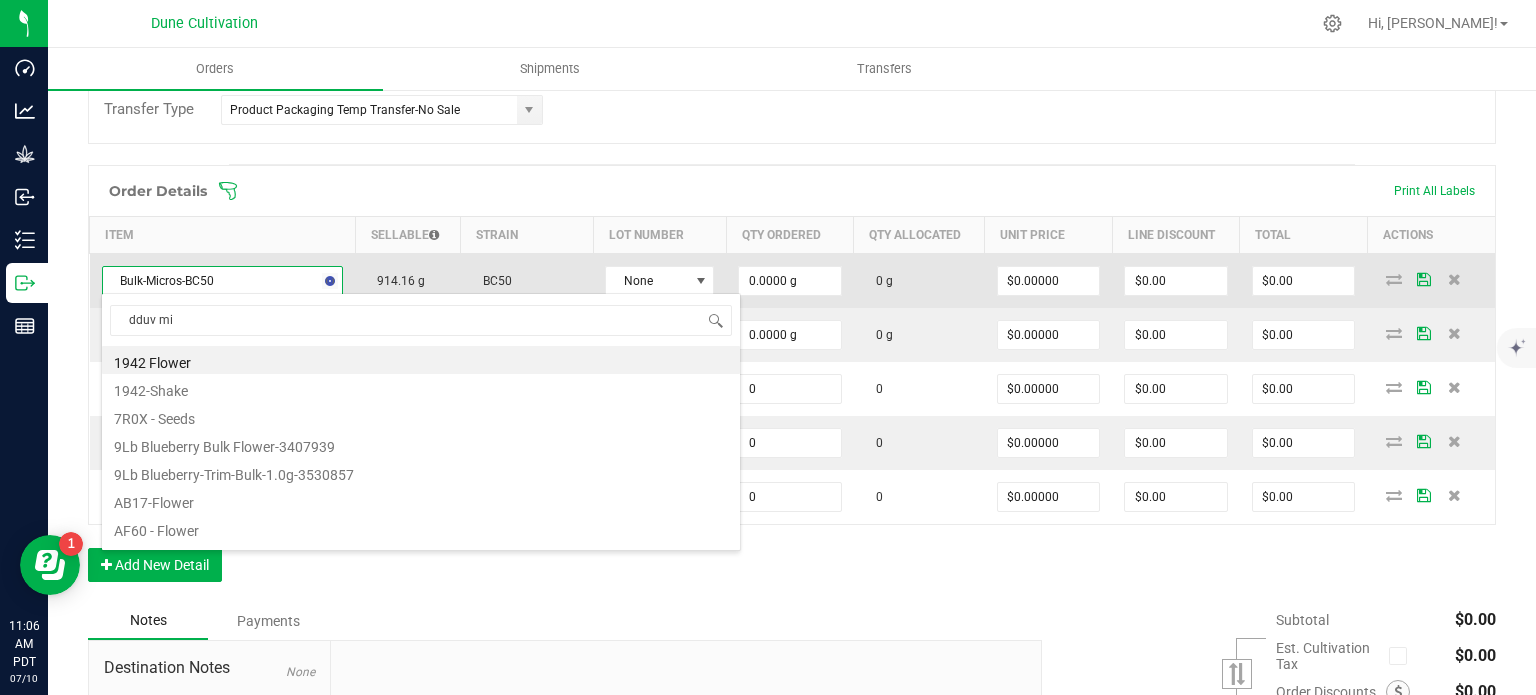 type on "dduv mic" 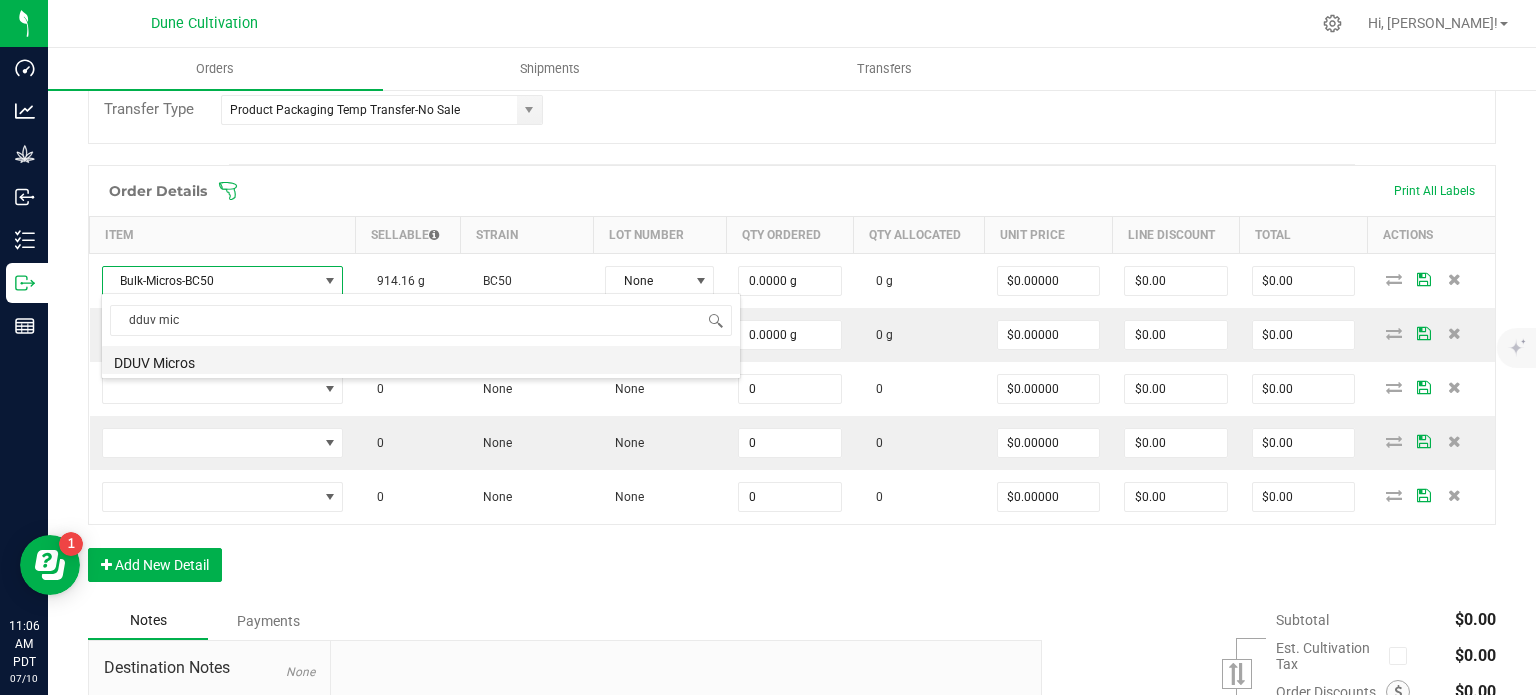 click on "DDUV Micros" at bounding box center (421, 360) 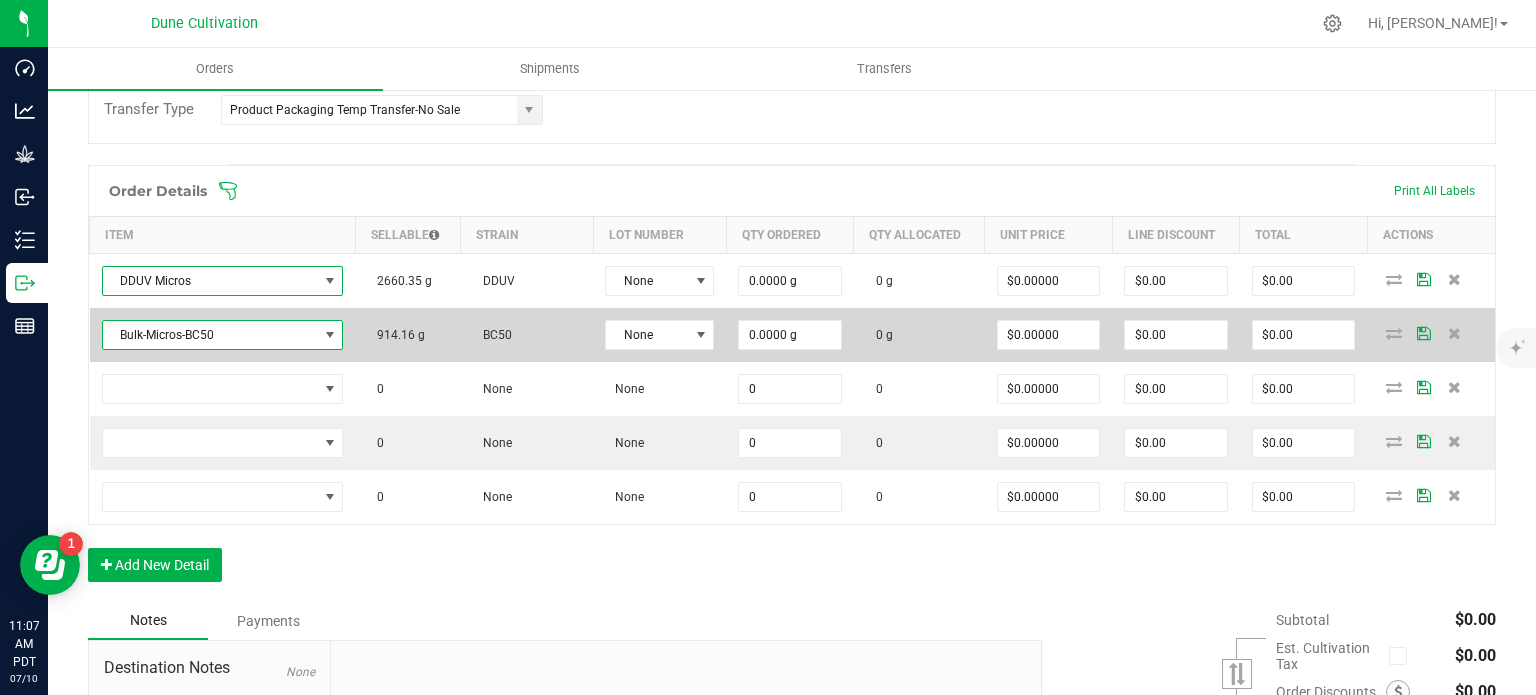 click at bounding box center (330, 335) 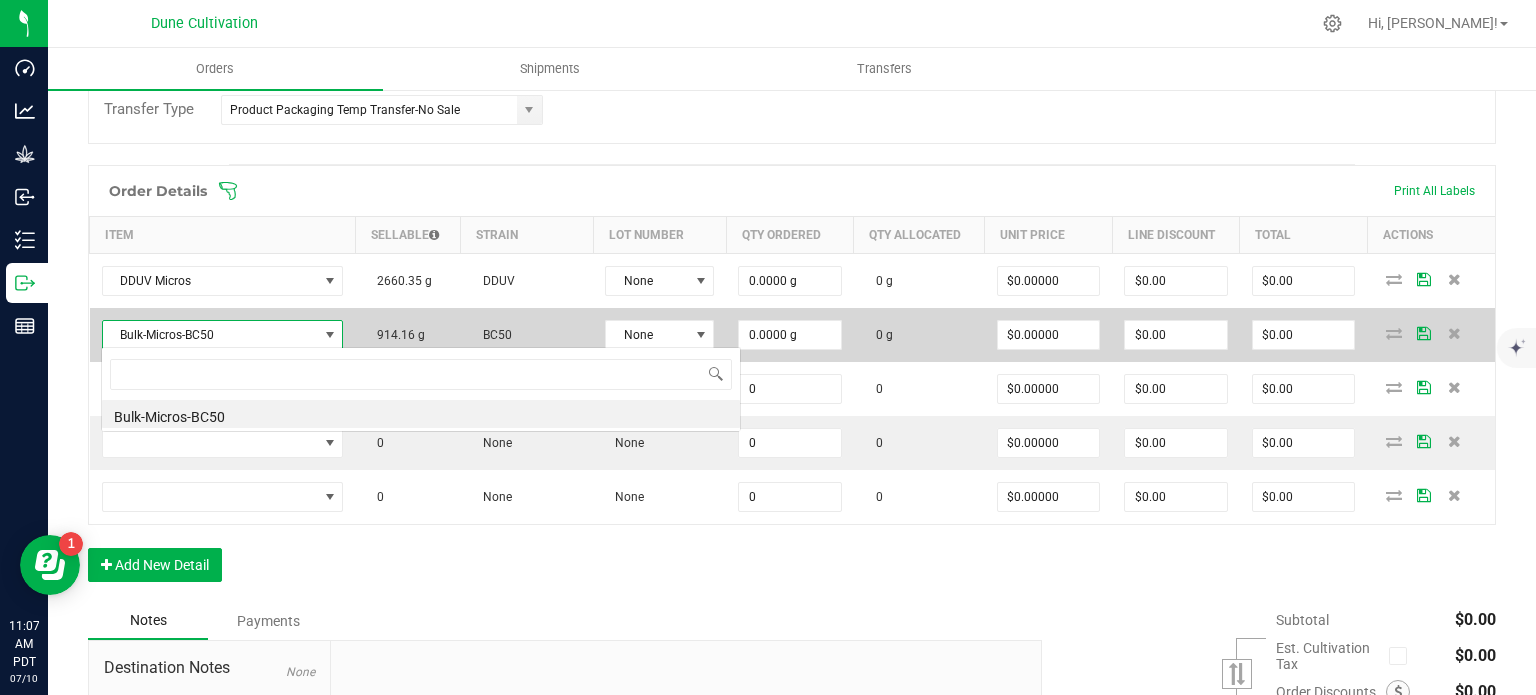 scroll, scrollTop: 99970, scrollLeft: 99761, axis: both 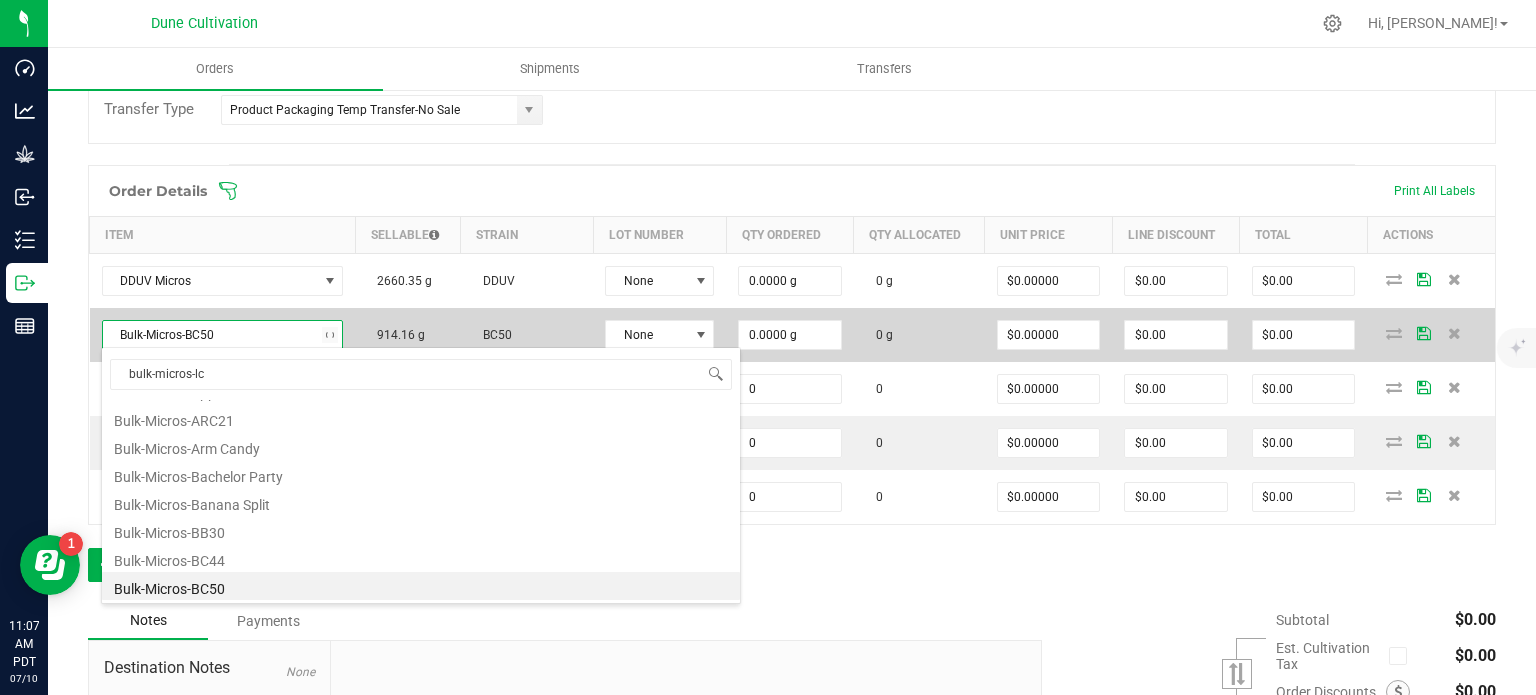 type on "bulk-micros-lcg" 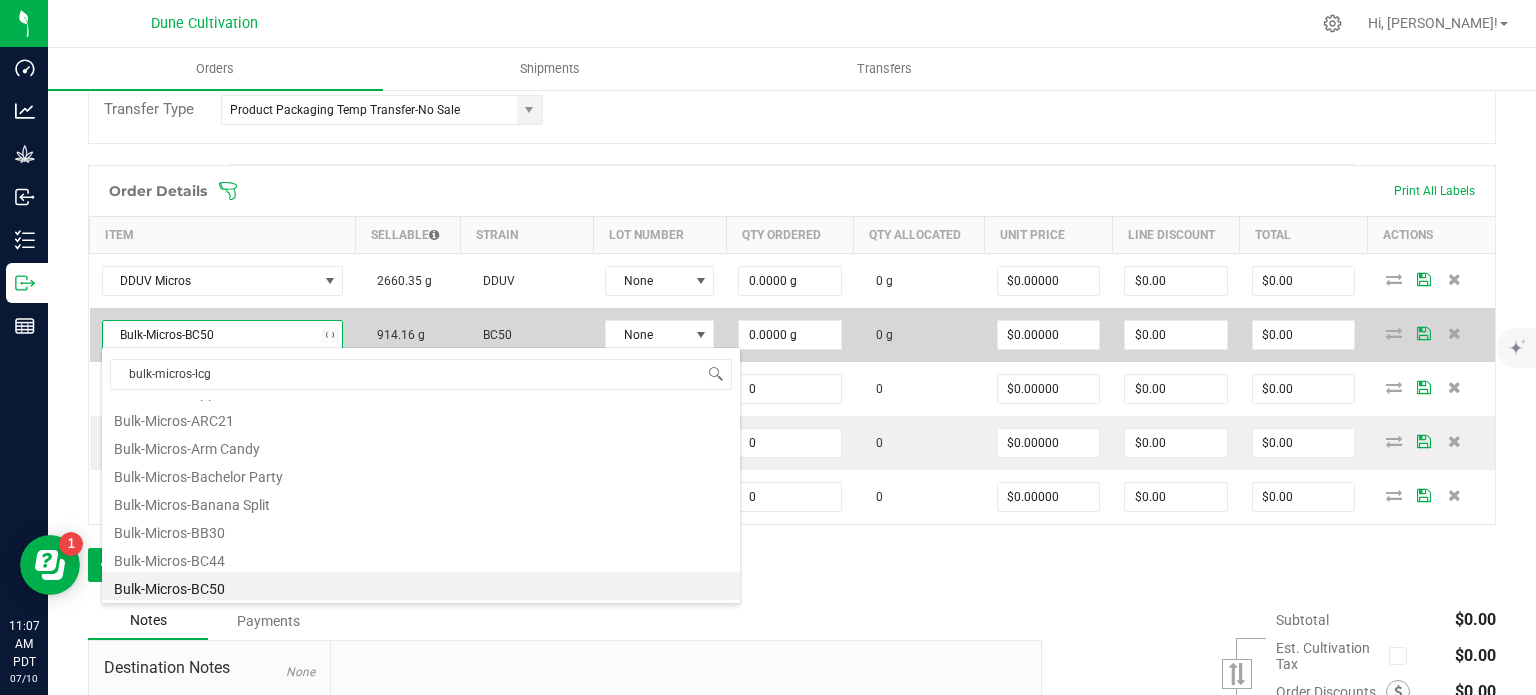 scroll, scrollTop: 0, scrollLeft: 0, axis: both 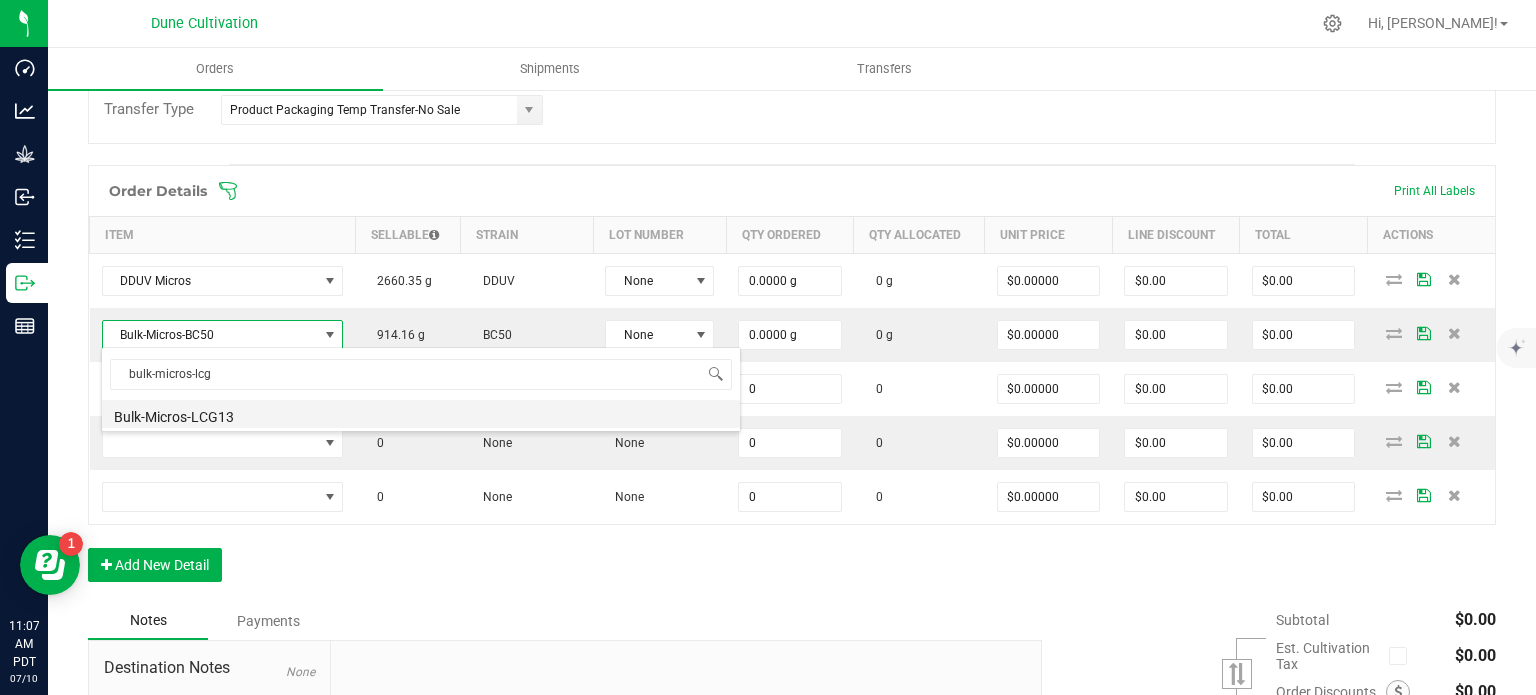 click on "Bulk-Micros-LCG13" at bounding box center (421, 414) 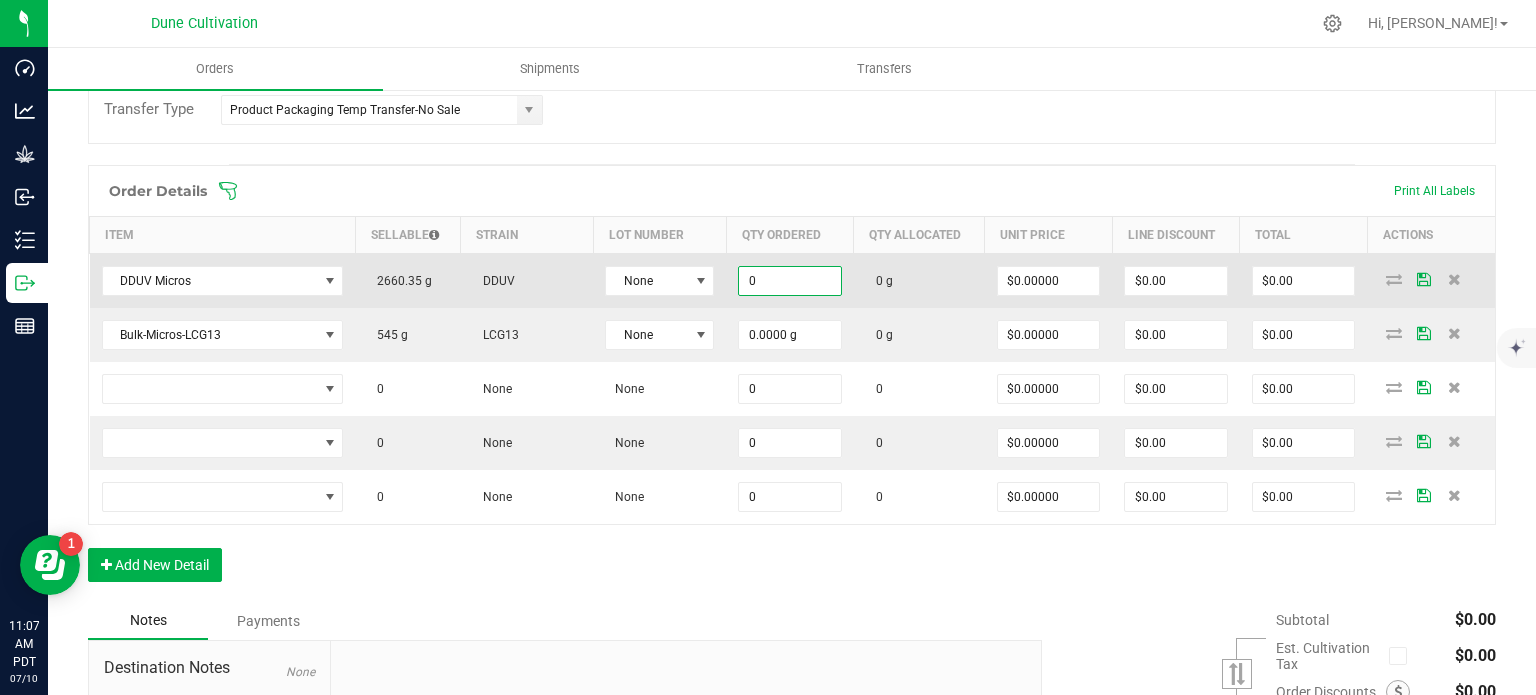 click on "0" at bounding box center (790, 281) 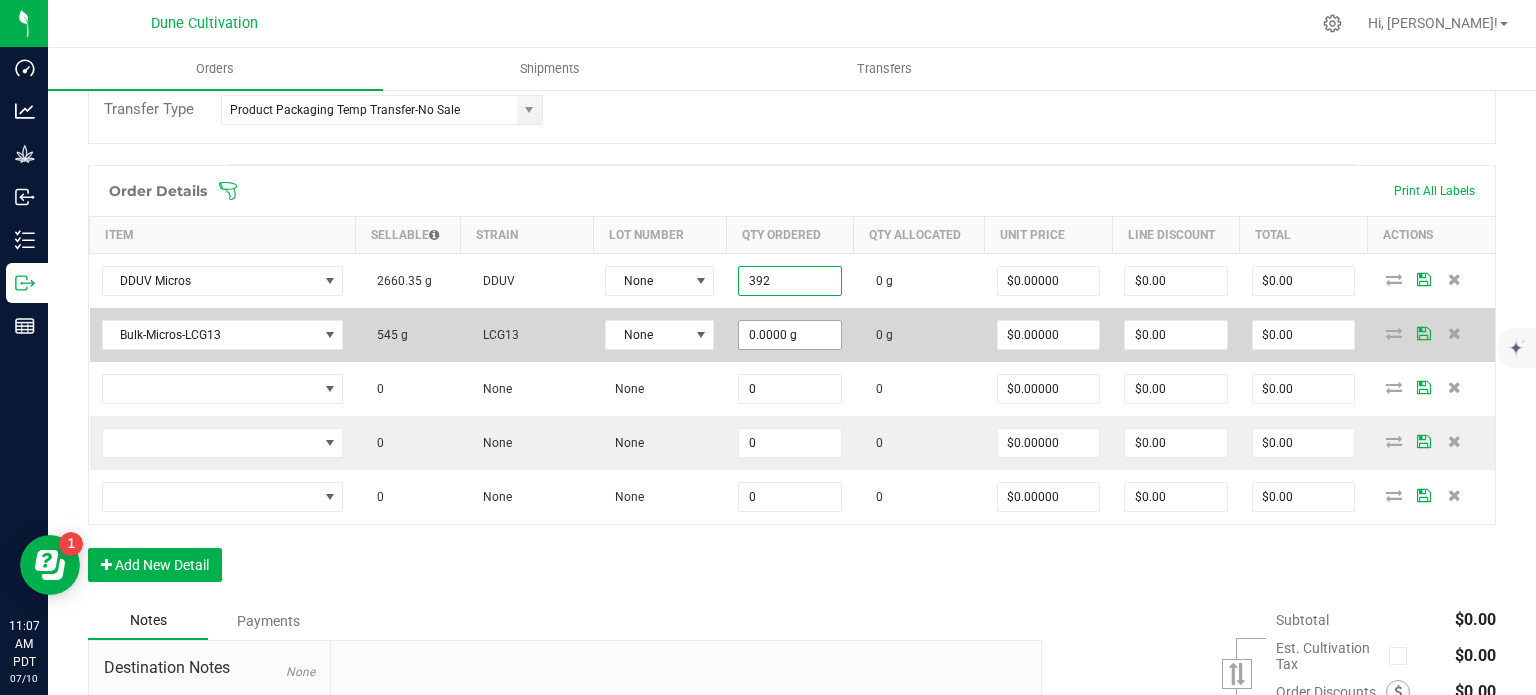 type on "392.0000 g" 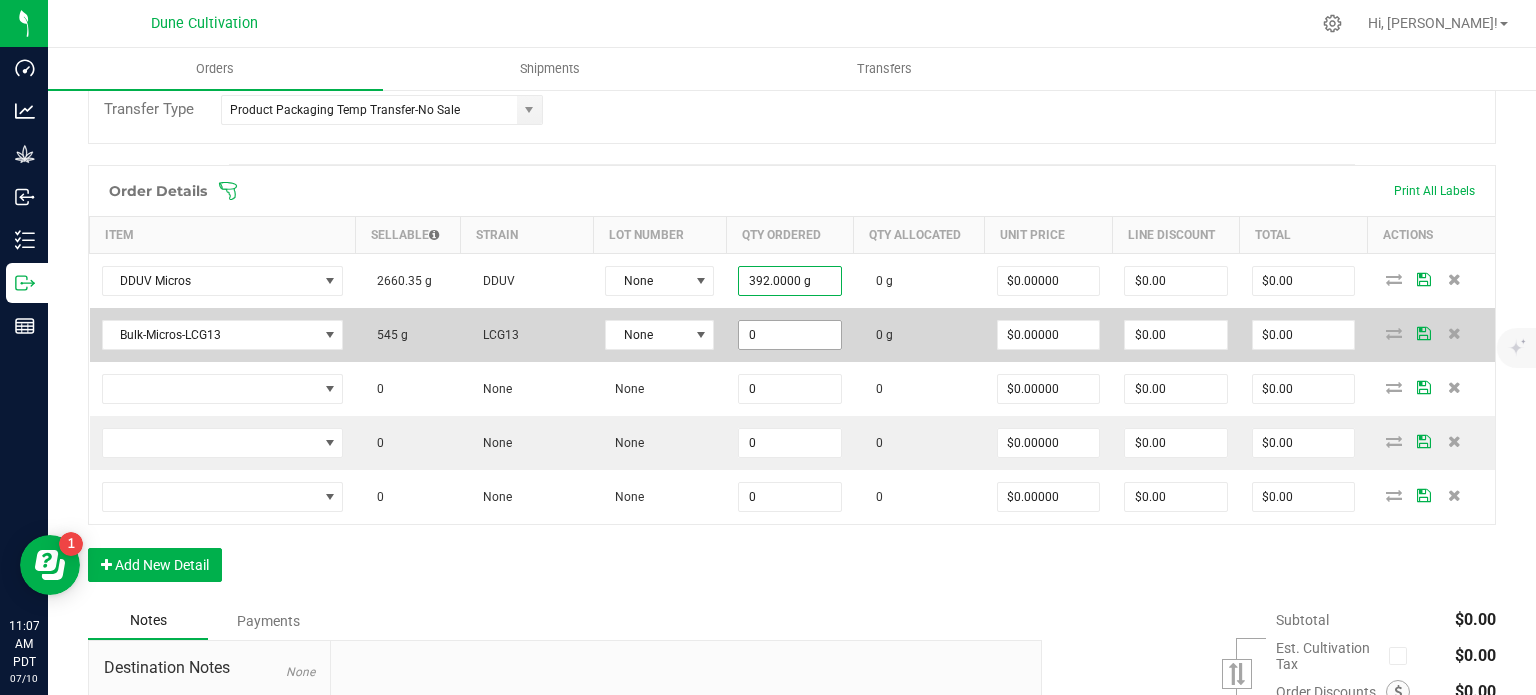 click on "0" at bounding box center [790, 335] 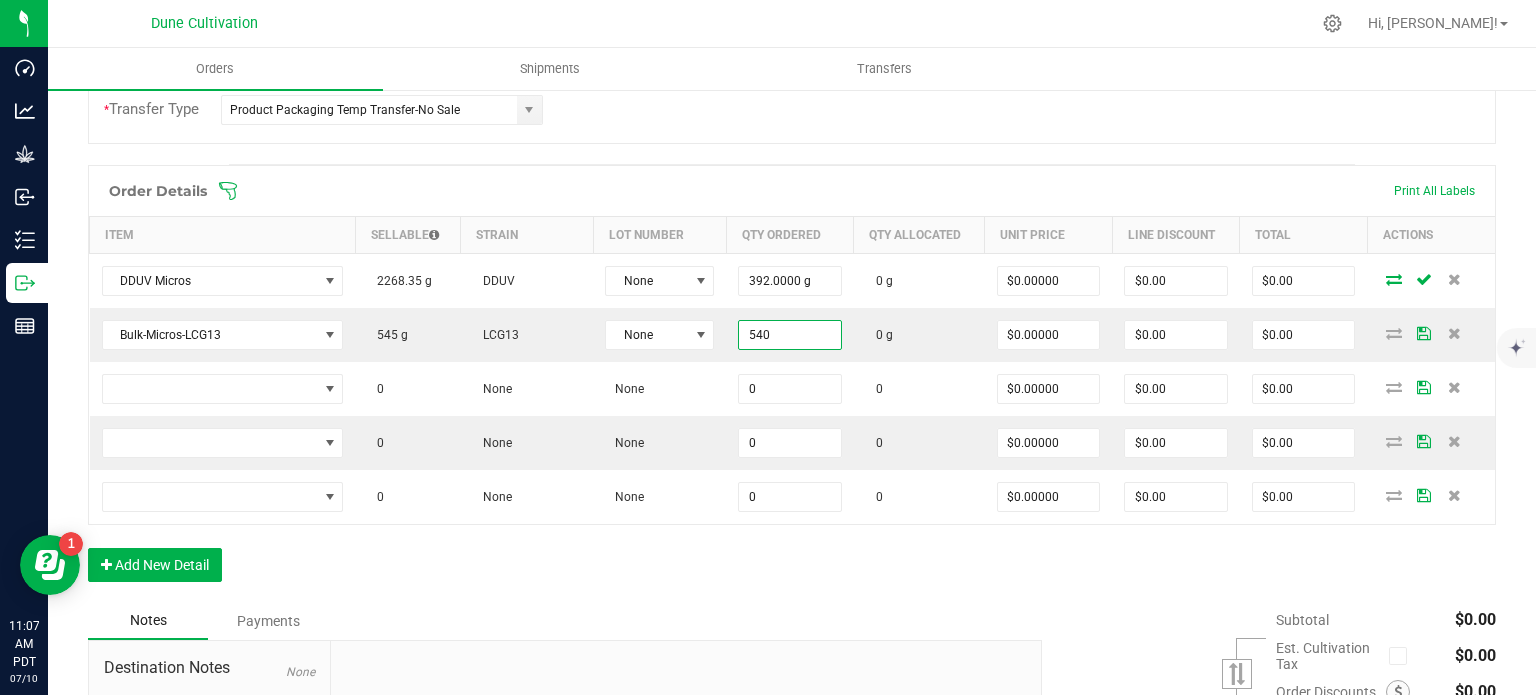 type on "540.0000 g" 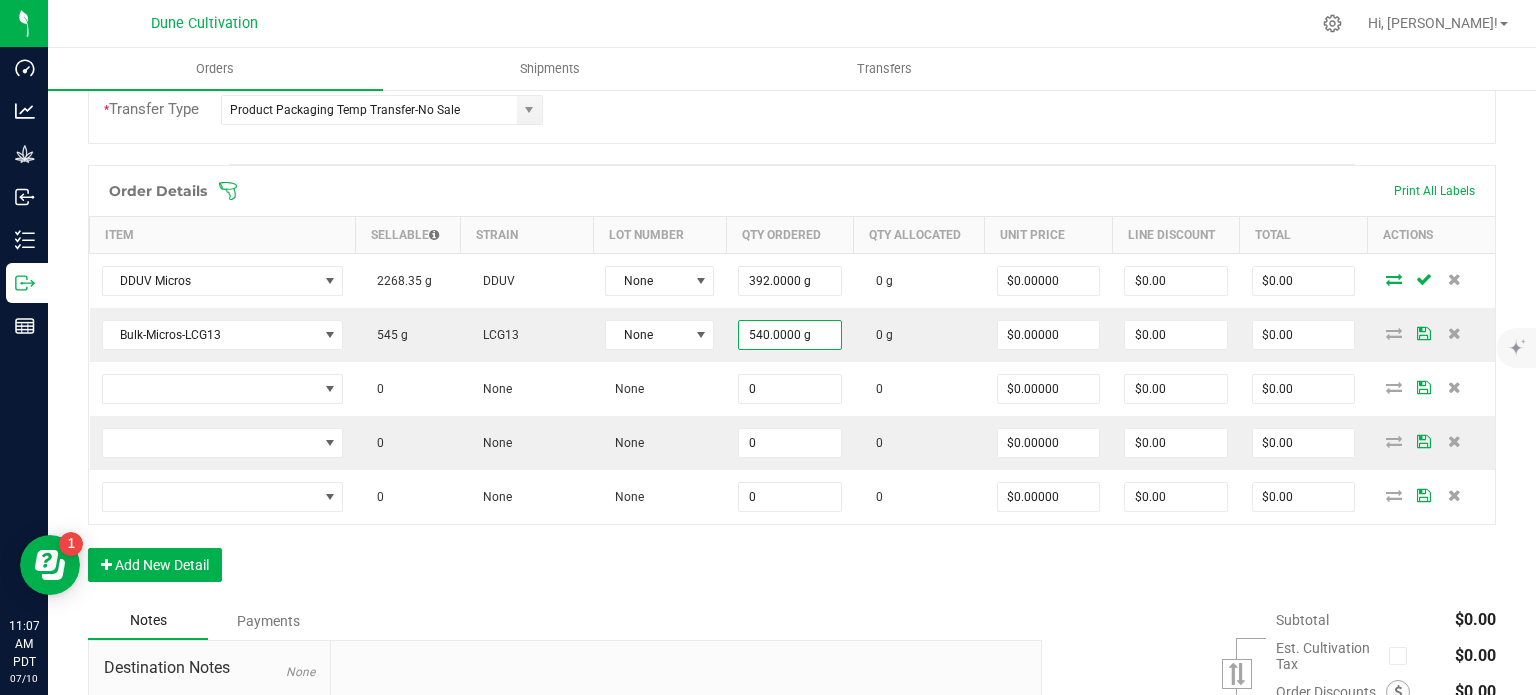 click on "Notes
Payments" at bounding box center (557, 621) 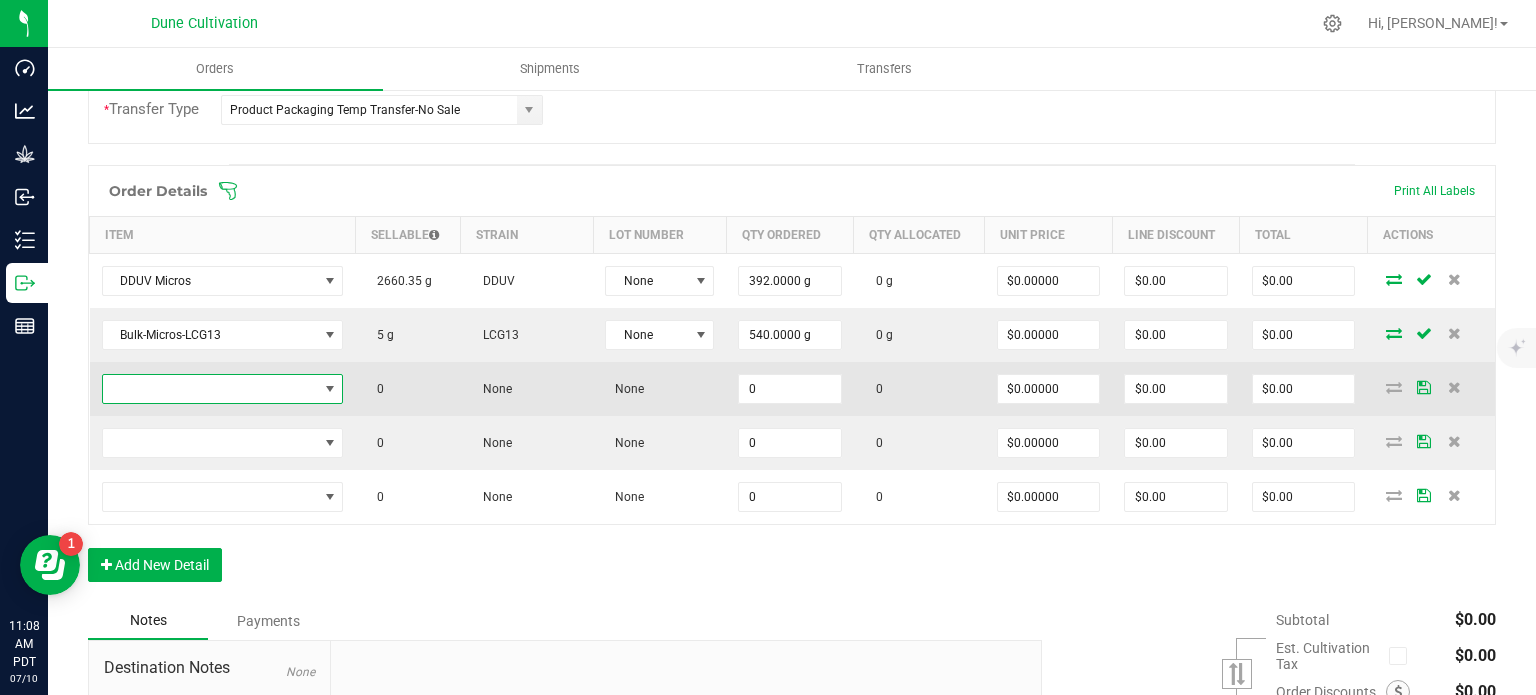 click at bounding box center [330, 389] 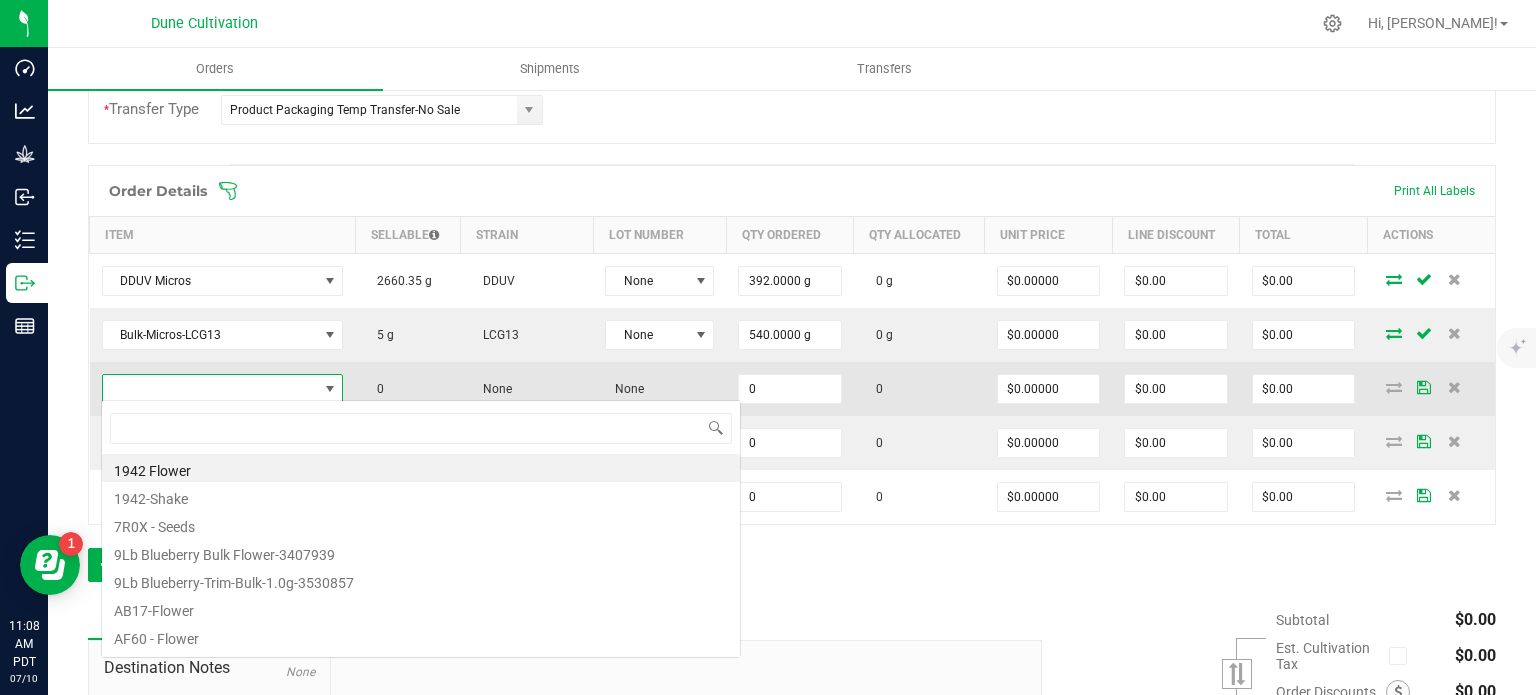 scroll, scrollTop: 99970, scrollLeft: 99761, axis: both 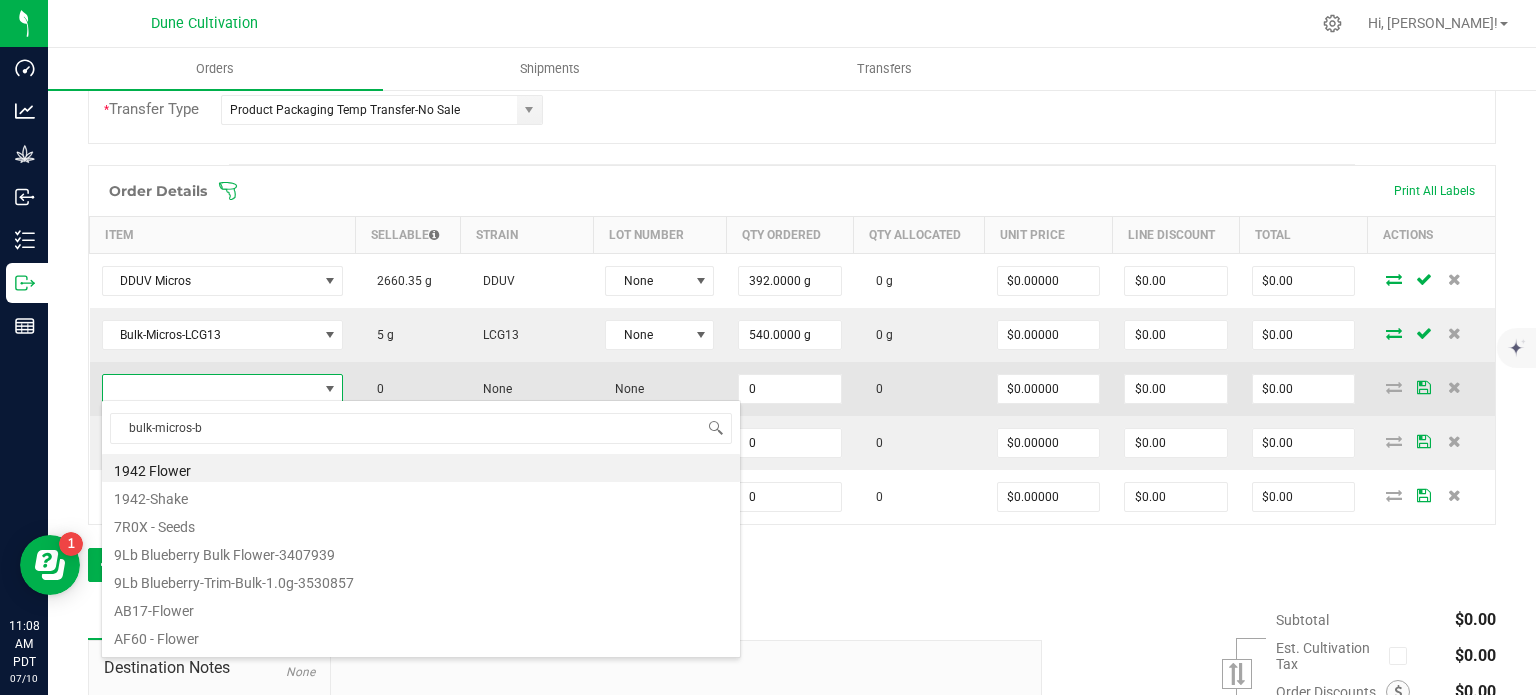 type on "bulk-micros-bc" 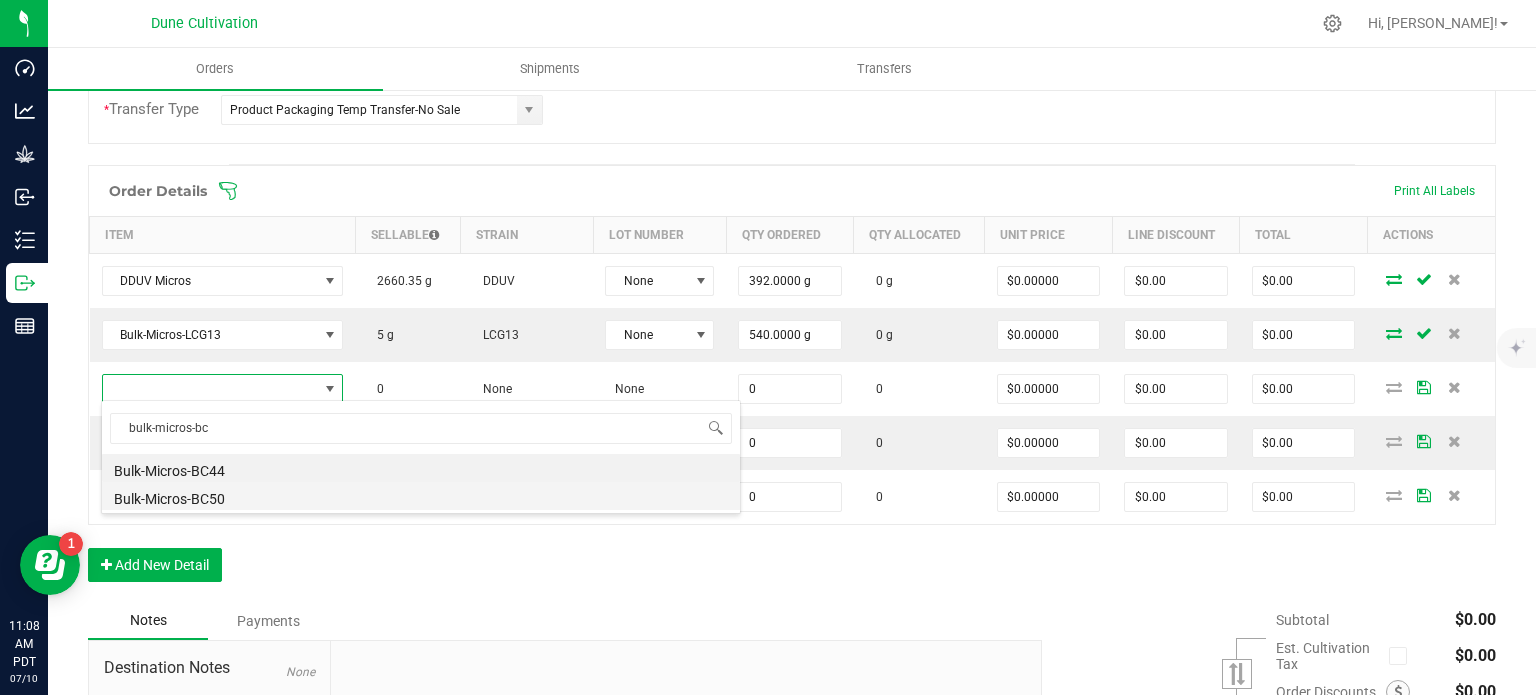click on "Bulk-Micros-BC50" at bounding box center (421, 496) 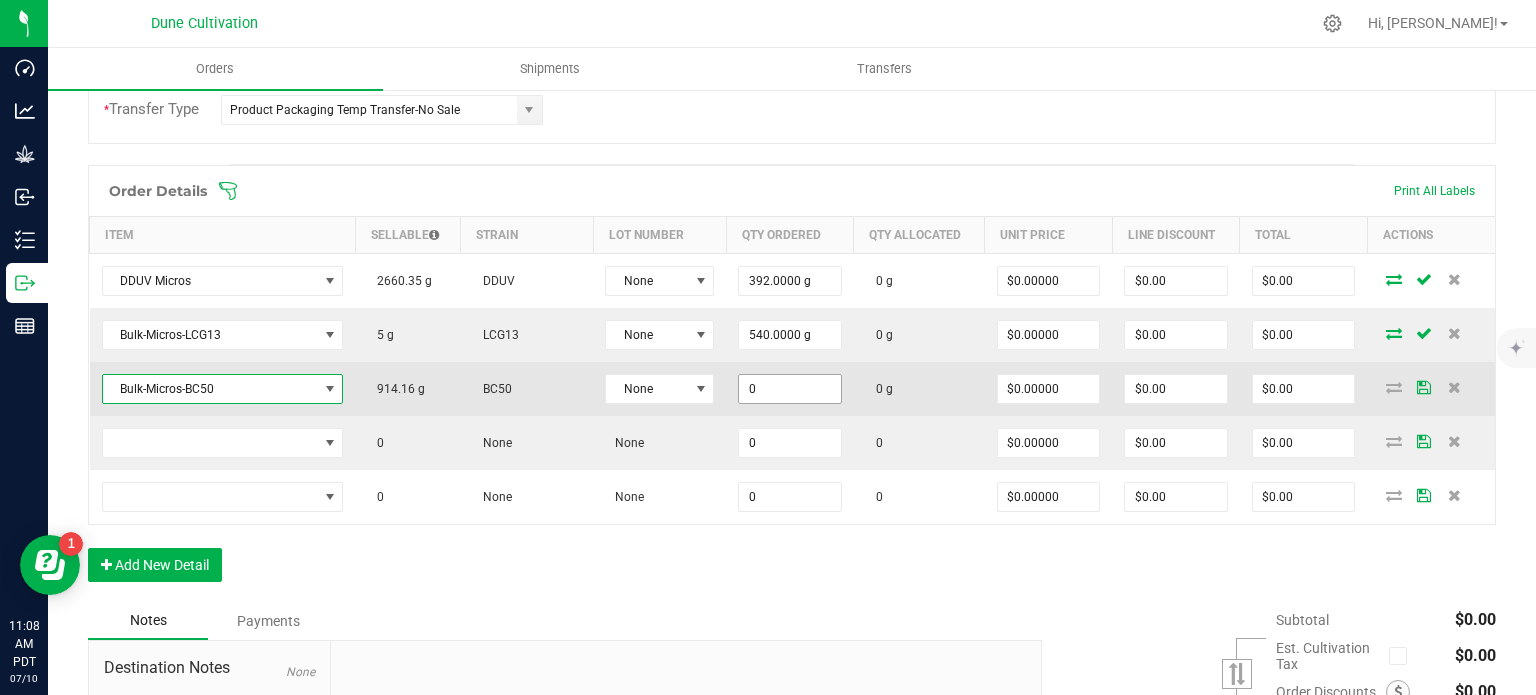 click on "0" at bounding box center [790, 389] 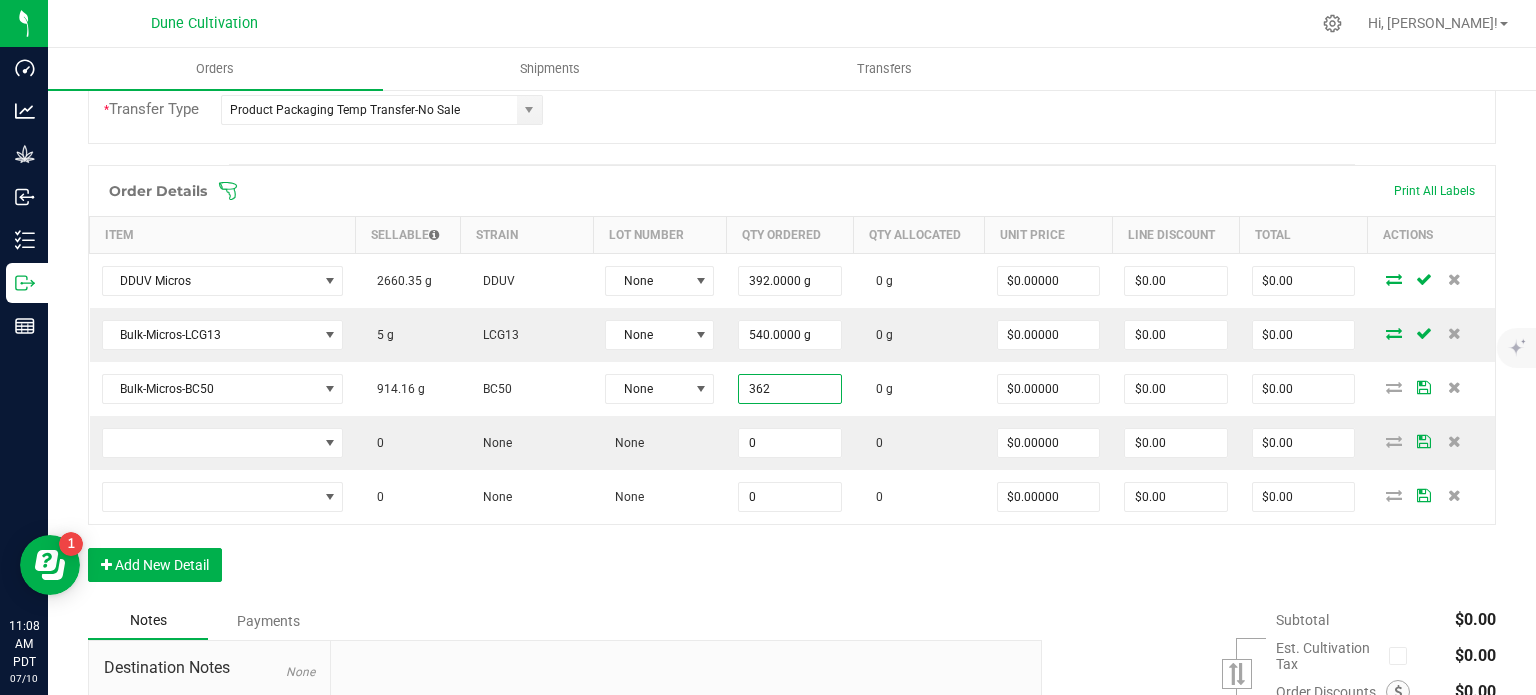 type on "362.0000 g" 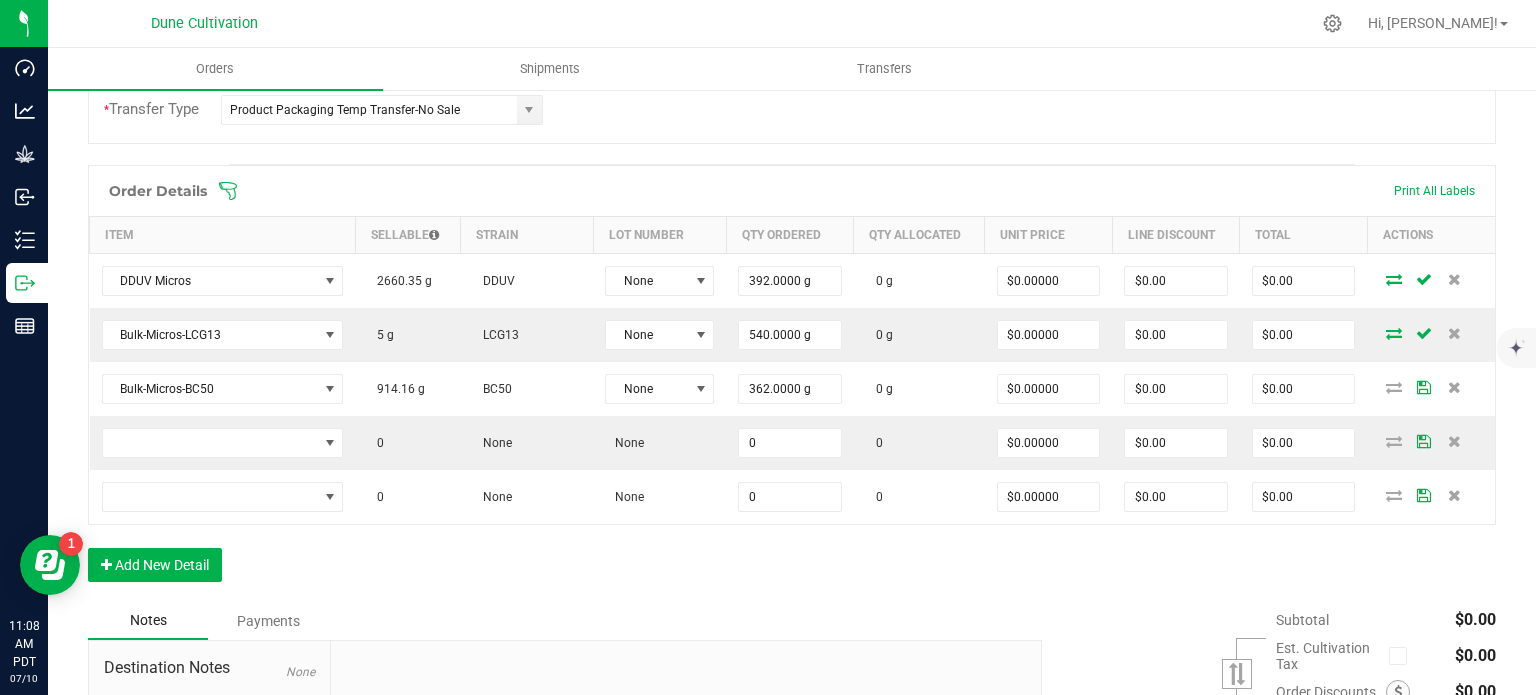 click on "Order Details Print All Labels Item  Sellable  Strain  Lot Number  Qty Ordered Qty Allocated Unit Price Line Discount Total Actions DDUV Micros  2660.35 g   DDUV  None 392.0000 g  0 g  $0.00000 $0.00 $0.00 Bulk-Micros-LCG13  5 g   LCG13  None 540.0000 g  0 g  $0.00000 $0.00 $0.00 Bulk-Micros-BC50  914.16 g   BC50  None 362.0000 g  0 g  $0.00000 $0.00 $0.00  0    None   None  0  0   $0.00000 $0.00 $0.00  0    None   None  0  0   $0.00000 $0.00 $0.00
Add New Detail" at bounding box center [792, 383] 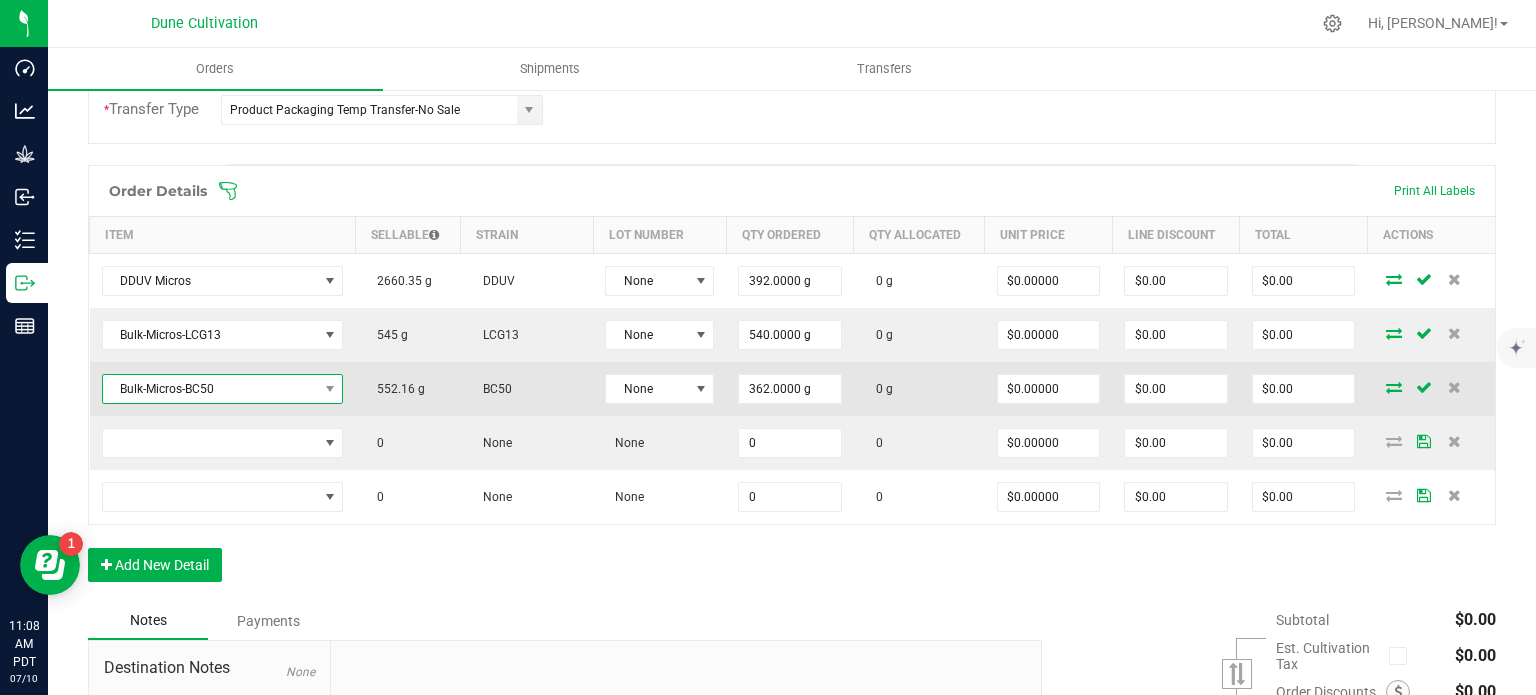 click on "Bulk-Micros-BC50" at bounding box center (210, 389) 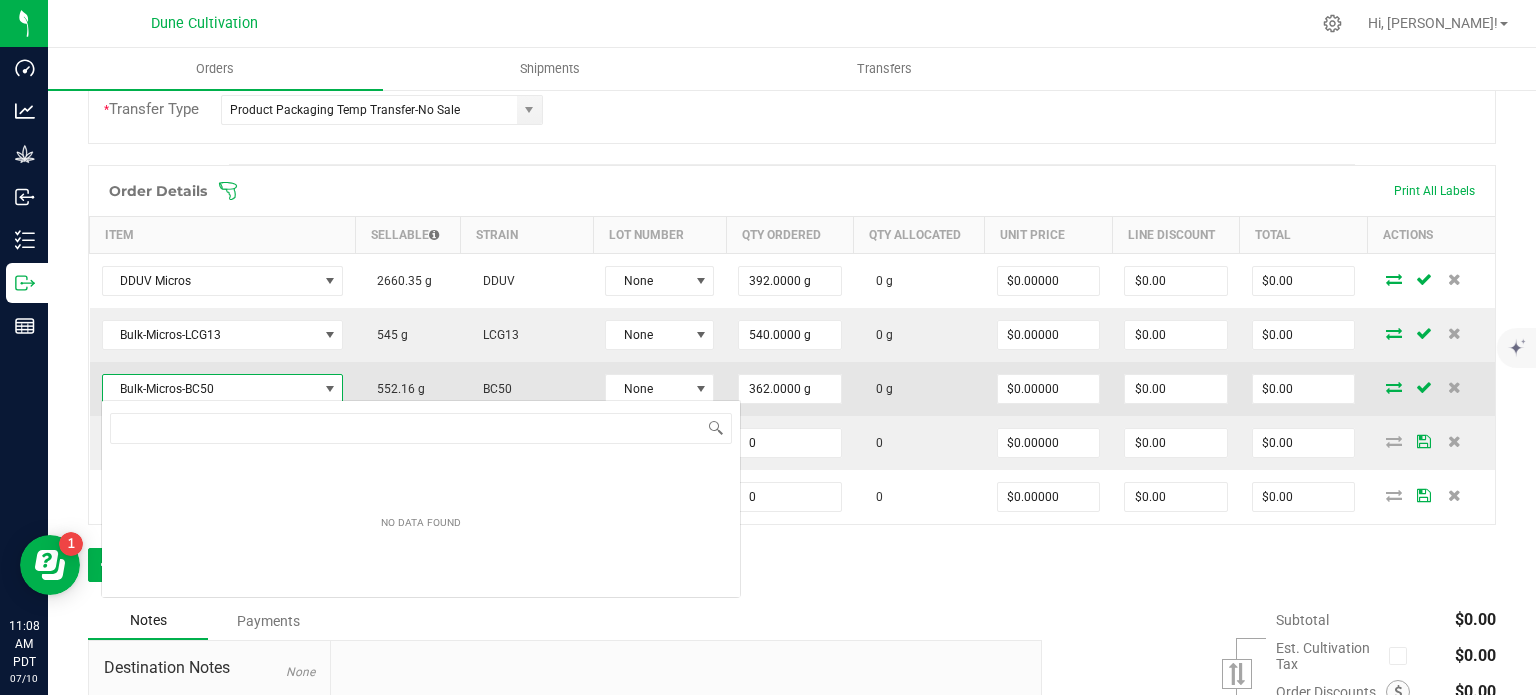 scroll, scrollTop: 99970, scrollLeft: 99761, axis: both 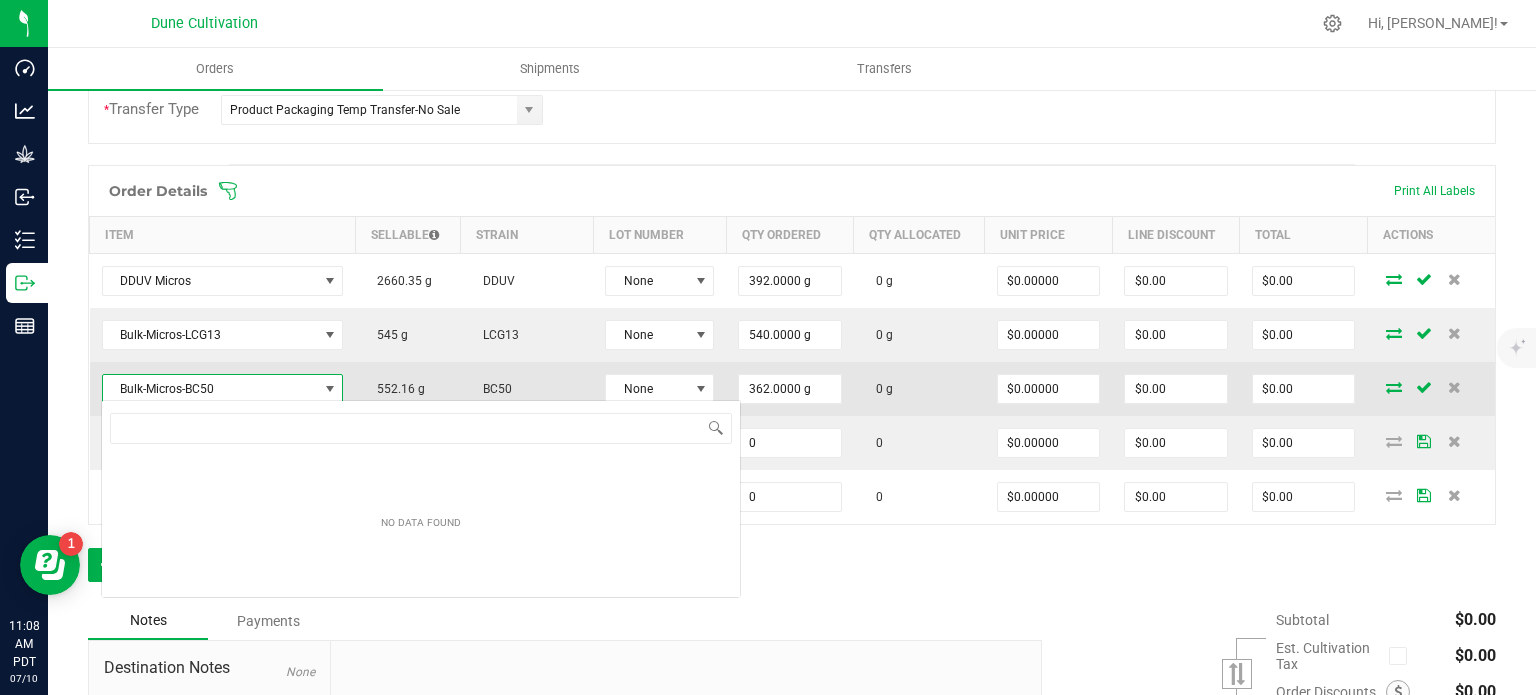 click on "Bulk-Micros-BC50" at bounding box center [210, 389] 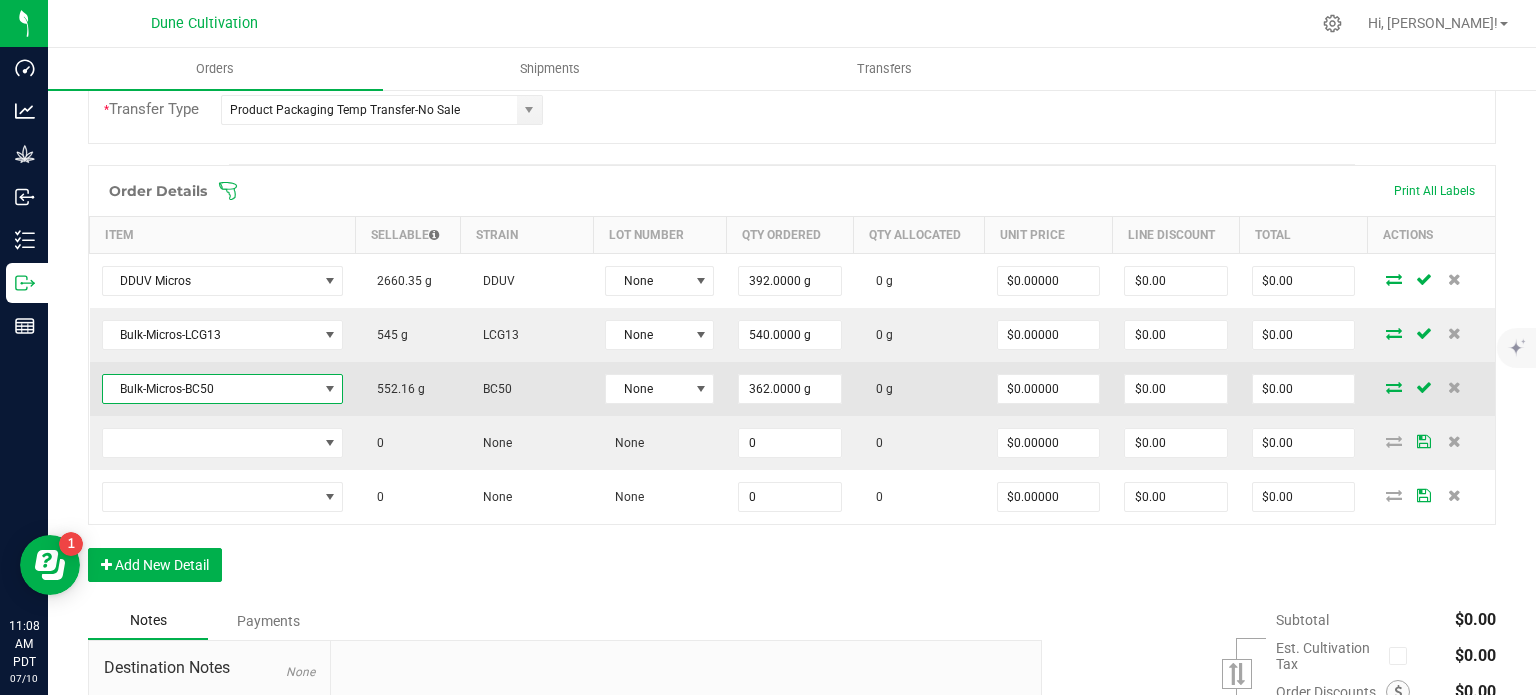 click on "Bulk-Micros-BC50" at bounding box center [210, 389] 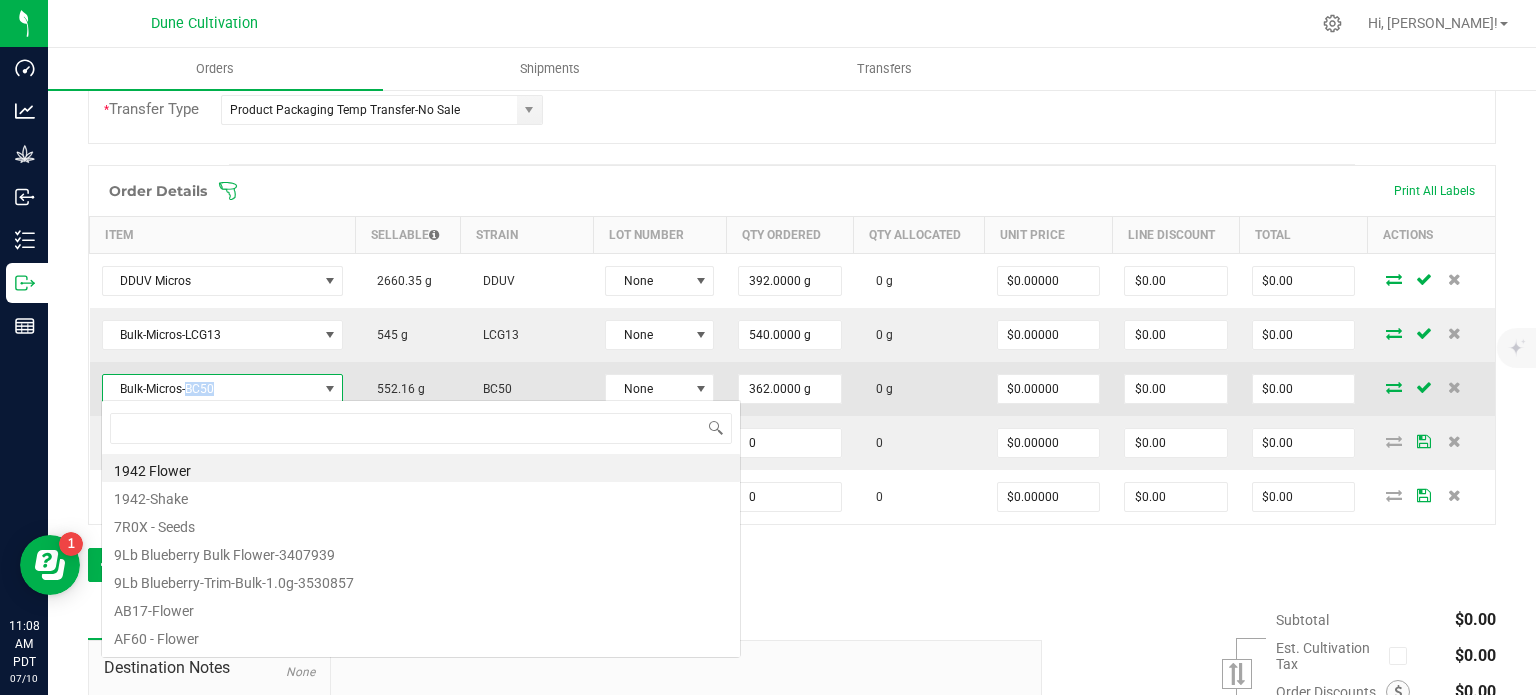 click on "Bulk-Micros-BC50" at bounding box center (210, 389) 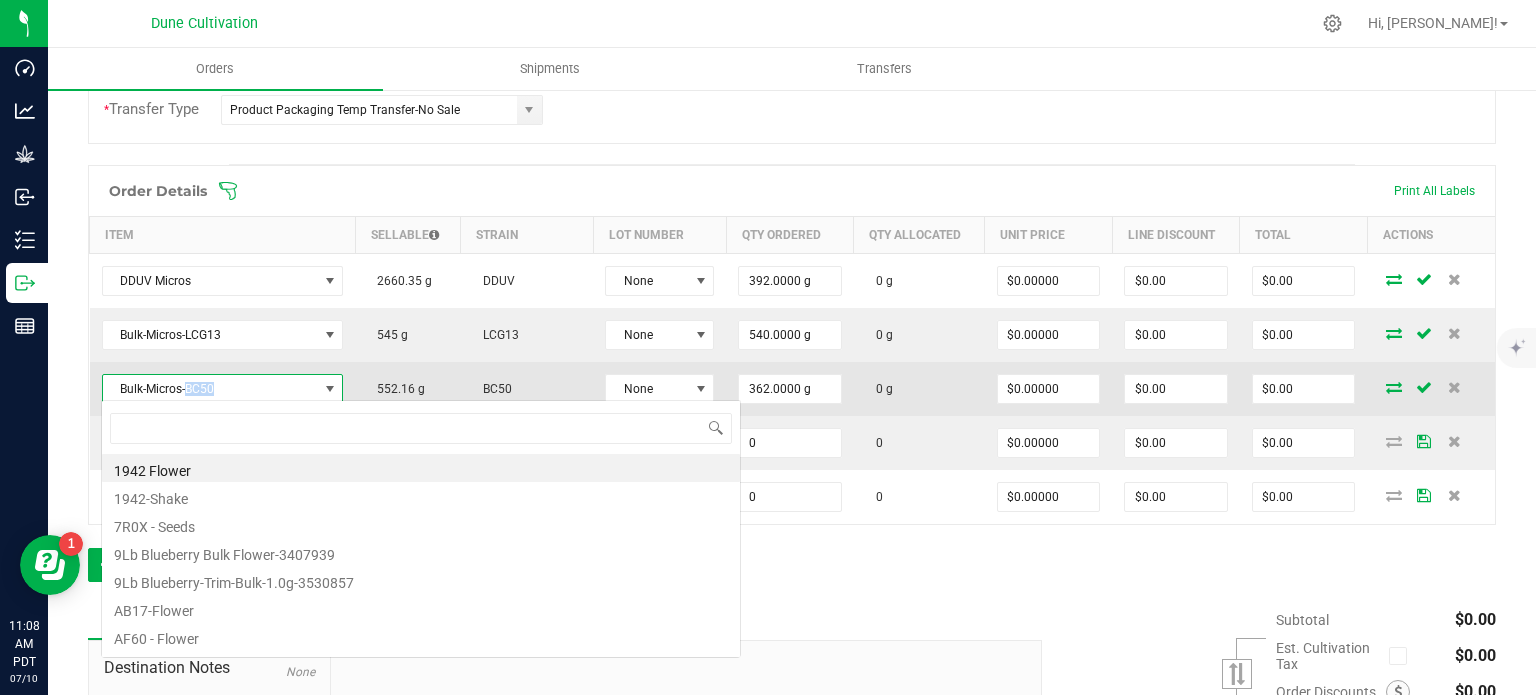 scroll, scrollTop: 0, scrollLeft: 0, axis: both 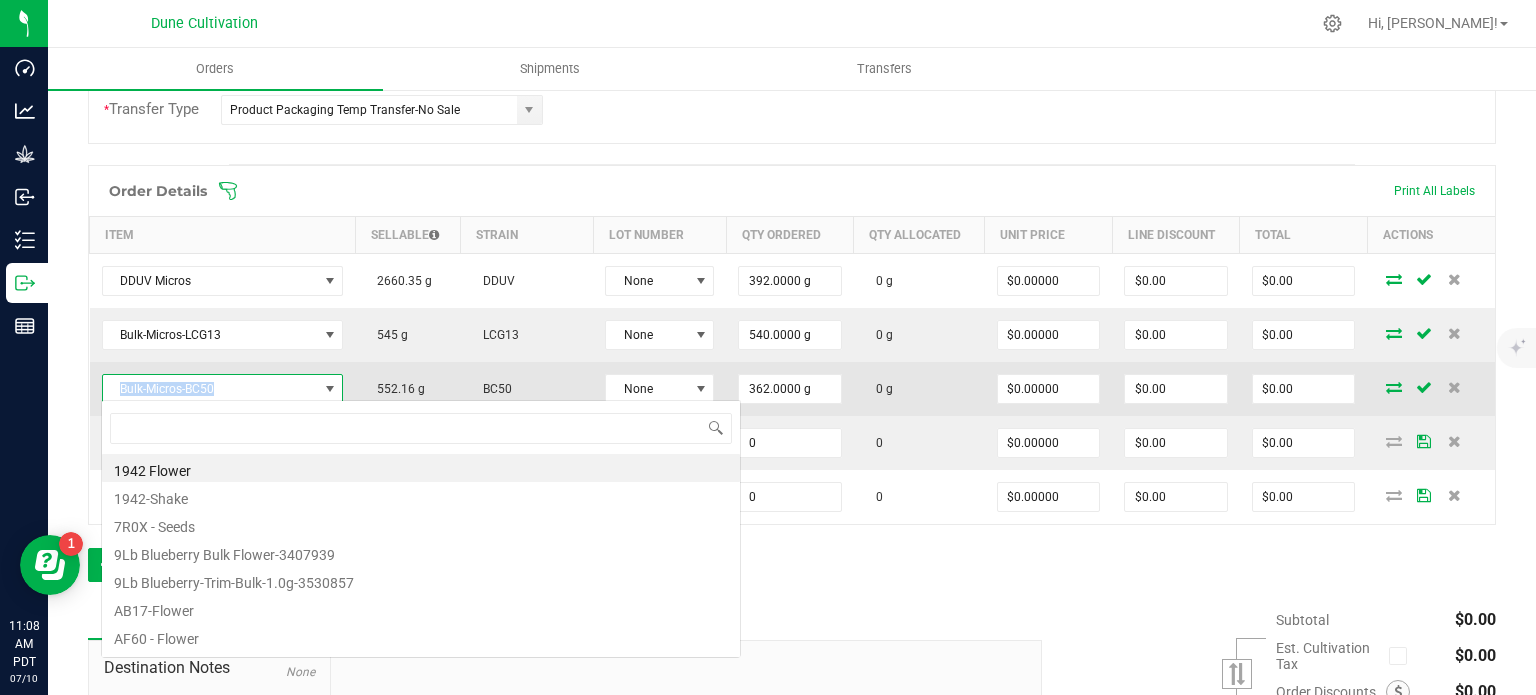 click on "Bulk-Micros-BC50" at bounding box center [210, 389] 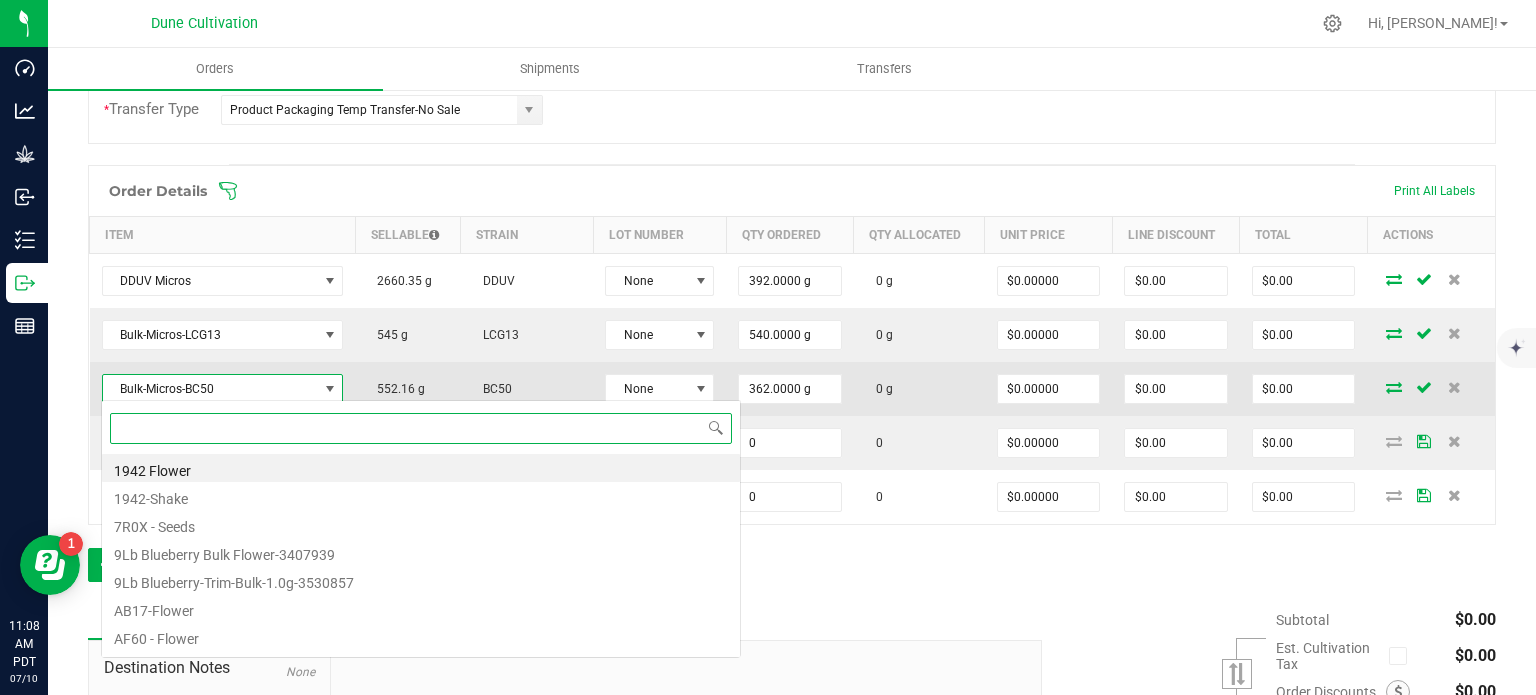 scroll, scrollTop: 99970, scrollLeft: 99761, axis: both 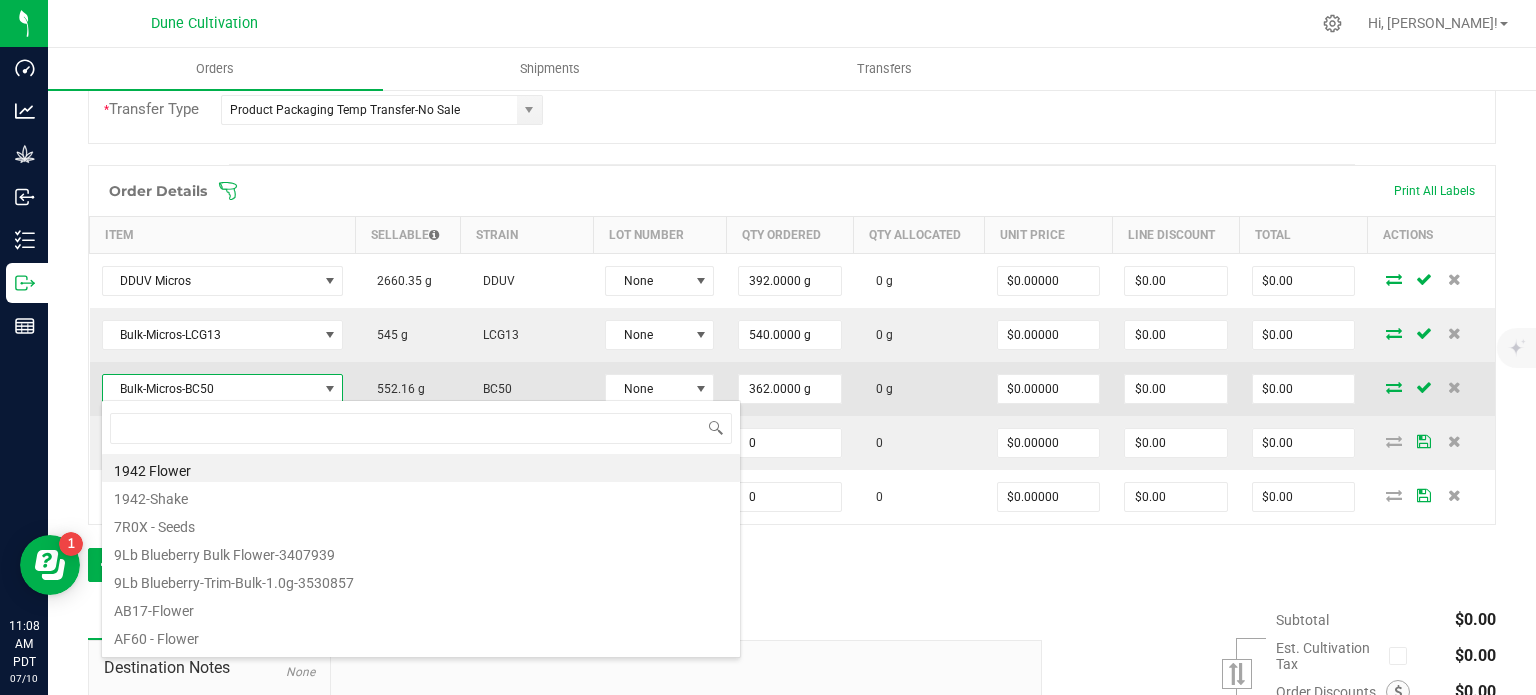 click on "Bulk-Micros-BC50" at bounding box center (210, 389) 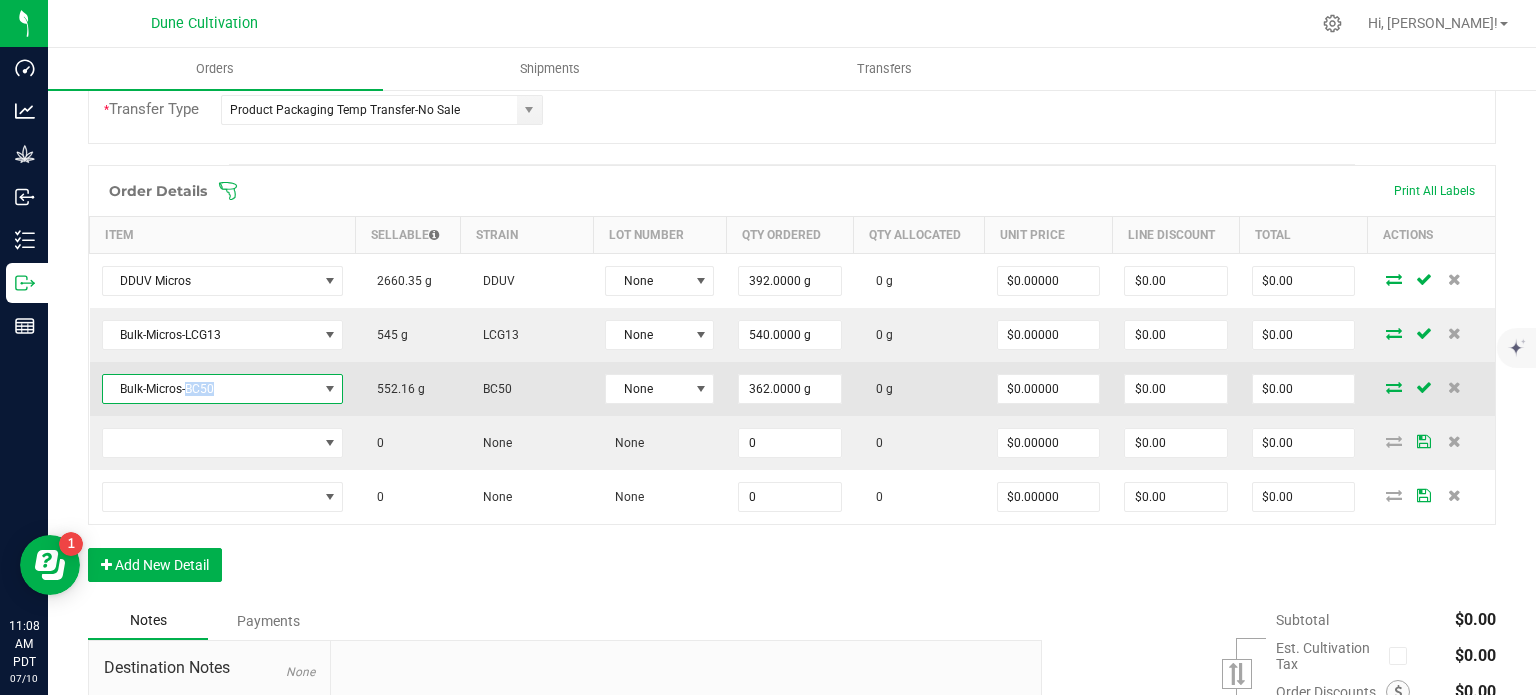 click on "Bulk-Micros-BC50" at bounding box center [210, 389] 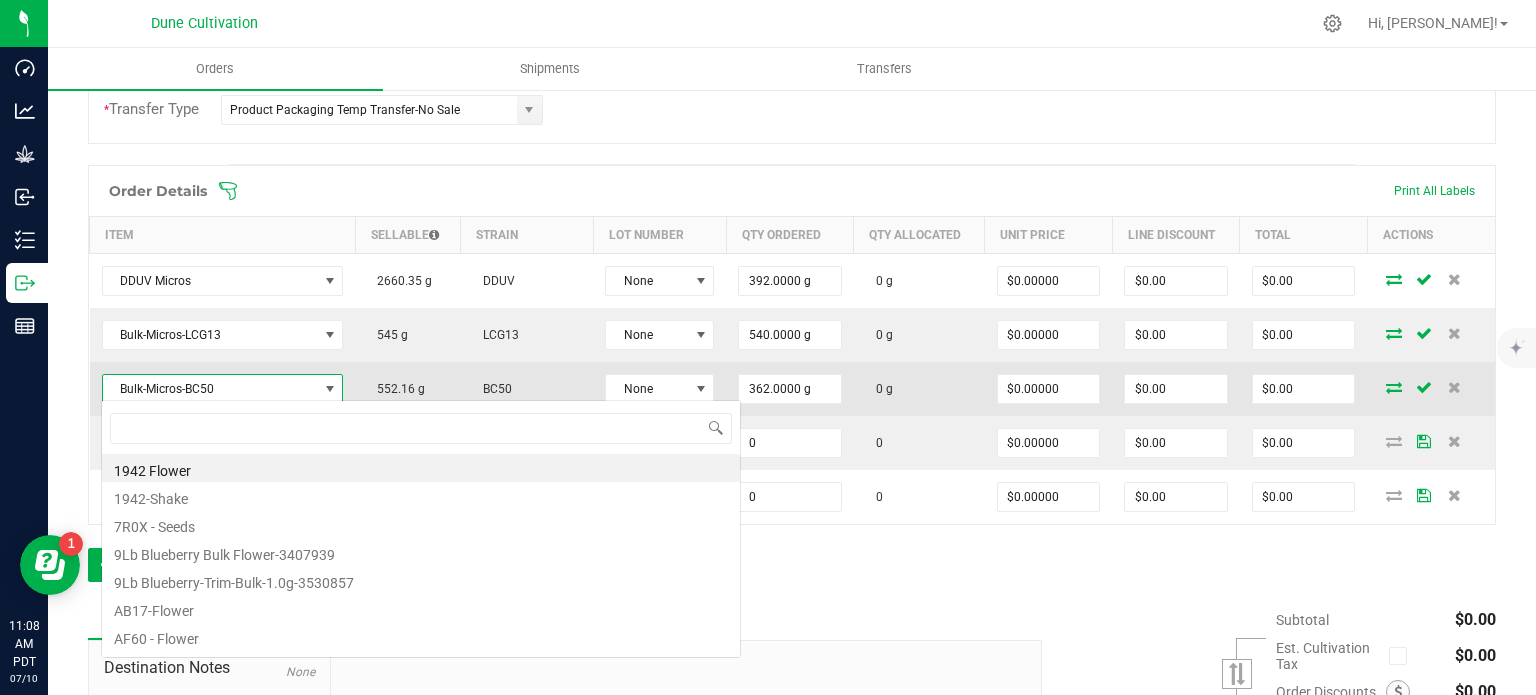 scroll, scrollTop: 99970, scrollLeft: 99761, axis: both 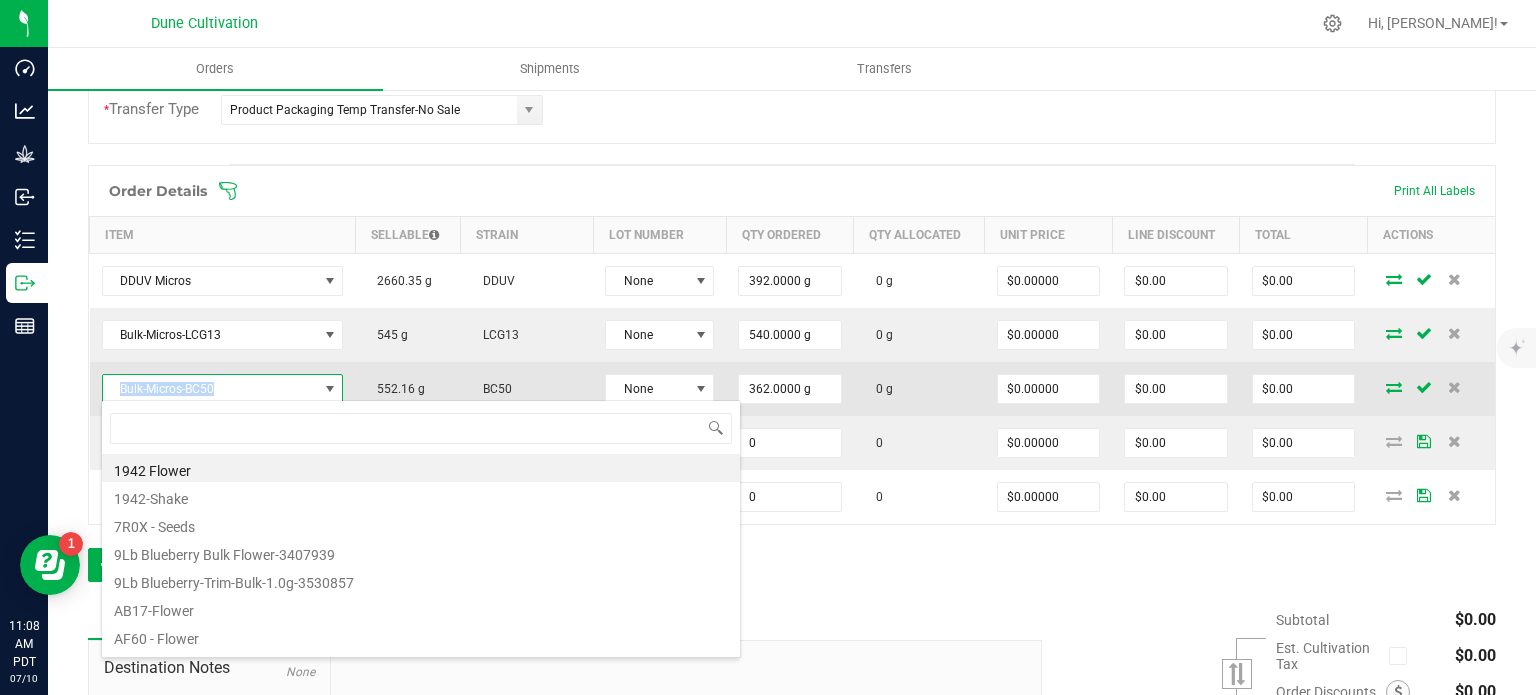 click on "Bulk-Micros-BC50" at bounding box center [210, 389] 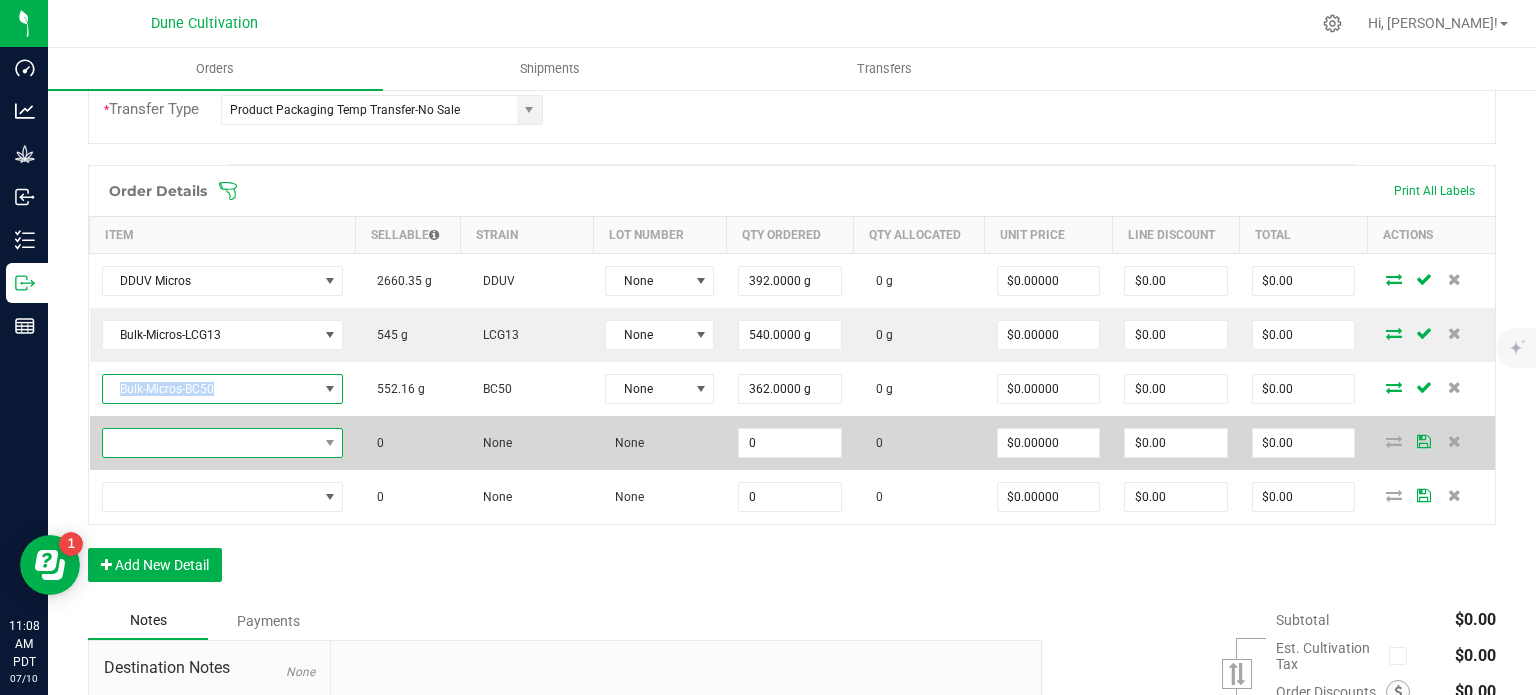 click at bounding box center (210, 443) 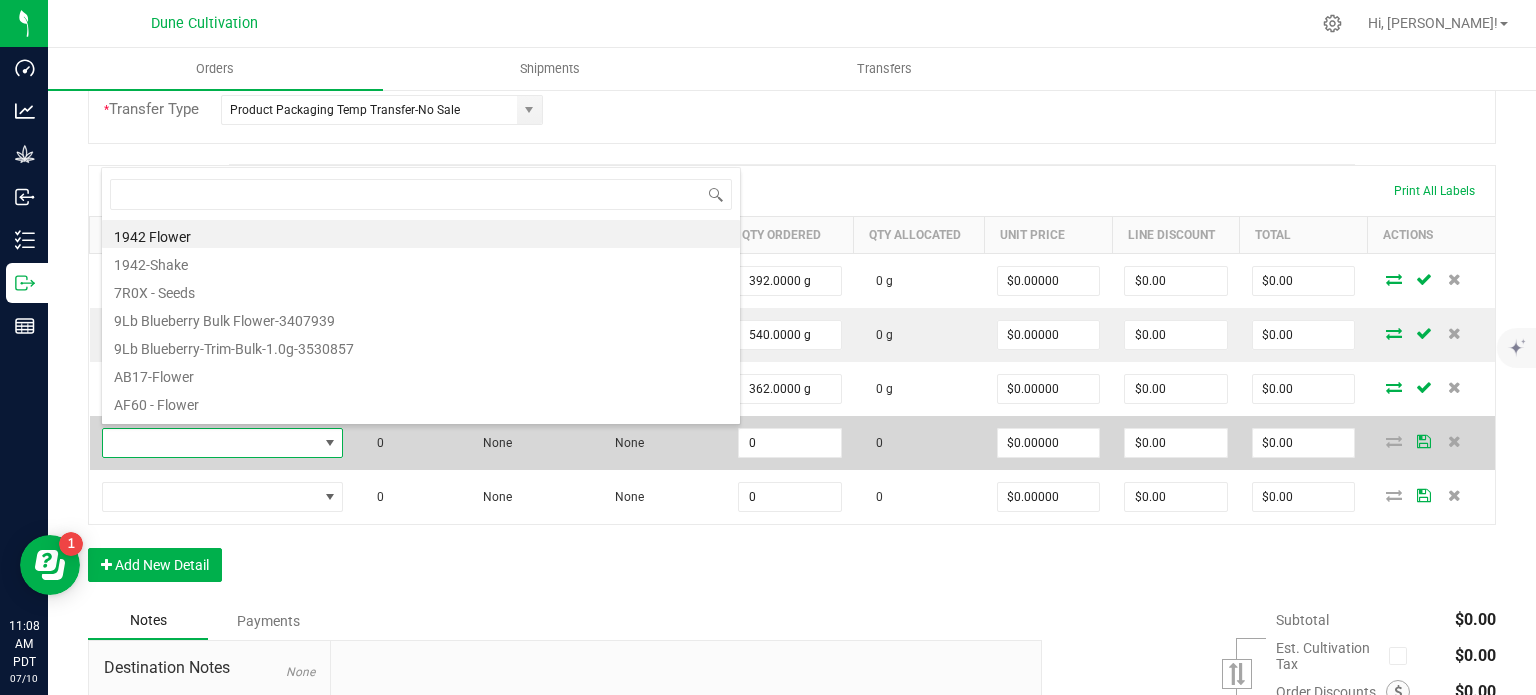 scroll, scrollTop: 99970, scrollLeft: 99761, axis: both 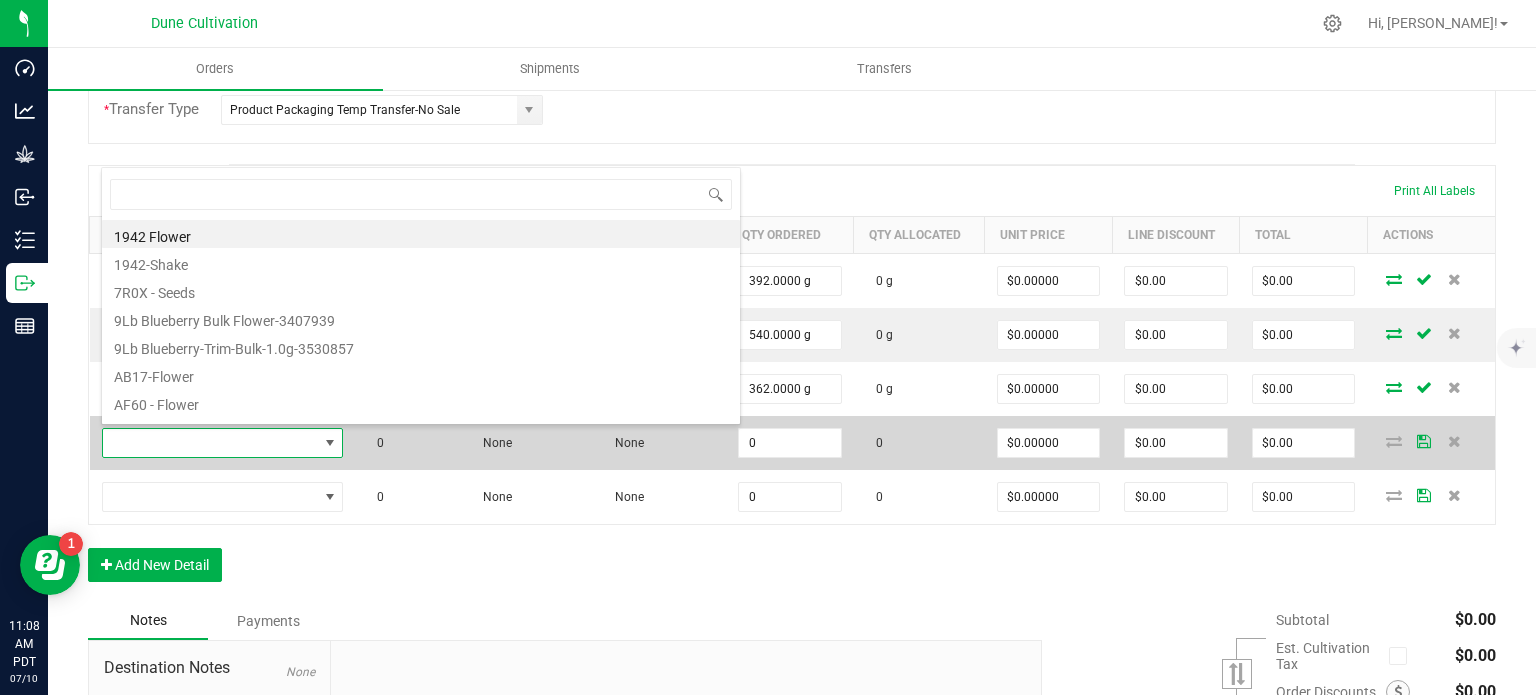 type on "Bulk-Micros-BC50" 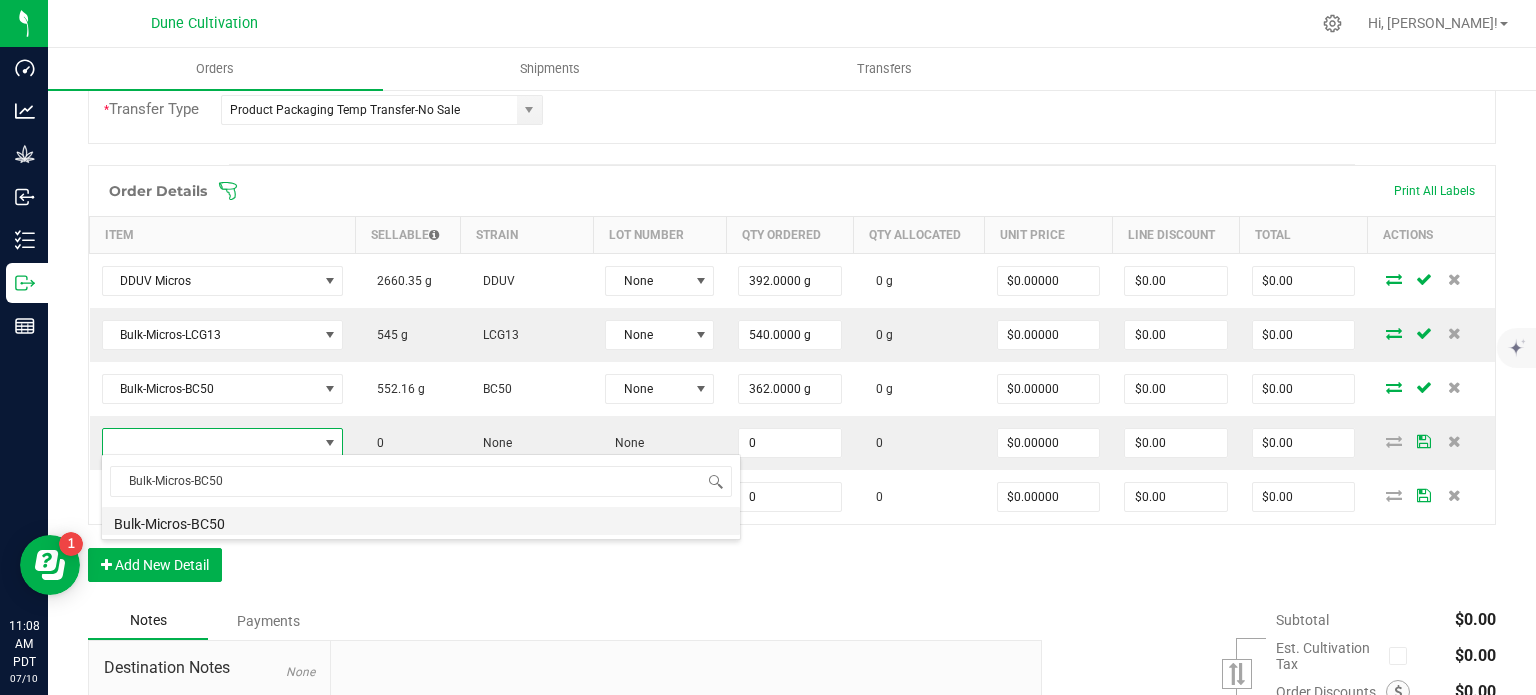 click on "Bulk-Micros-BC50" at bounding box center [421, 521] 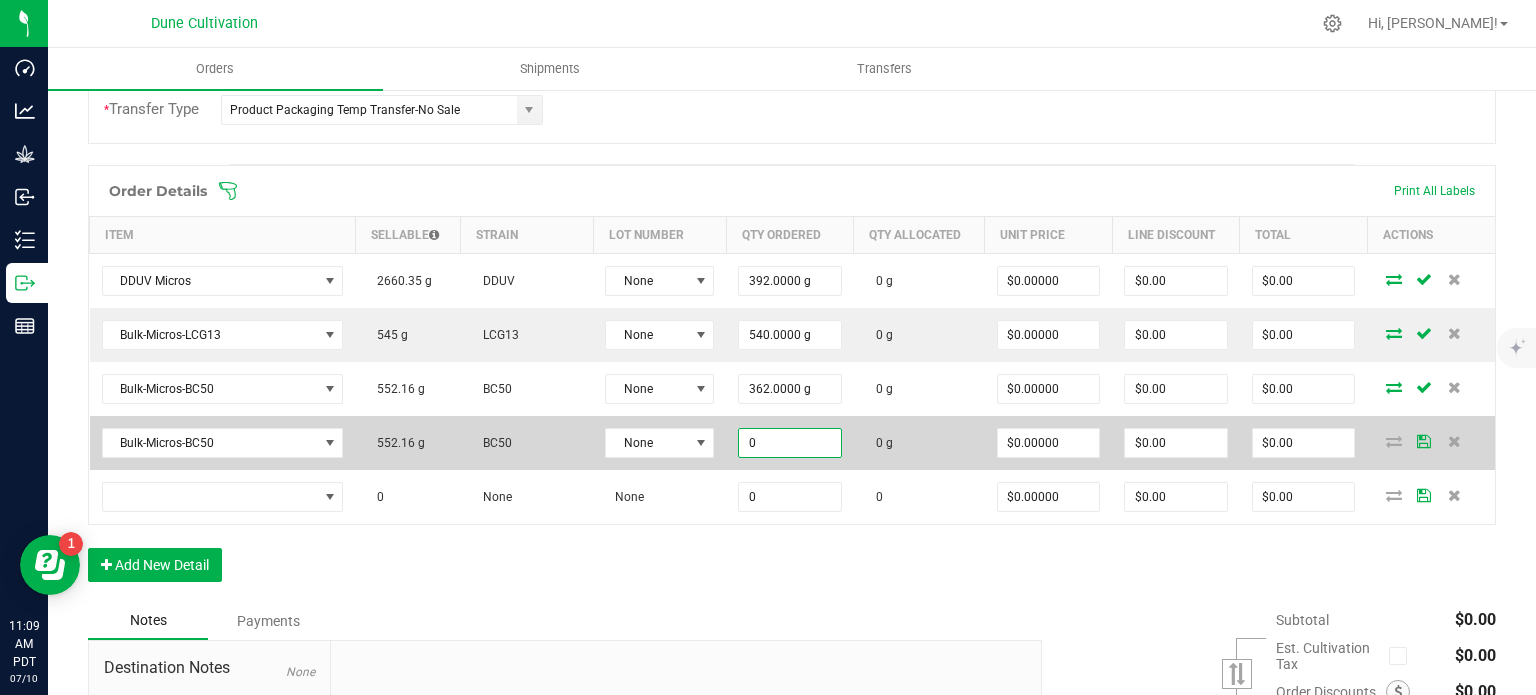click on "0" at bounding box center (790, 443) 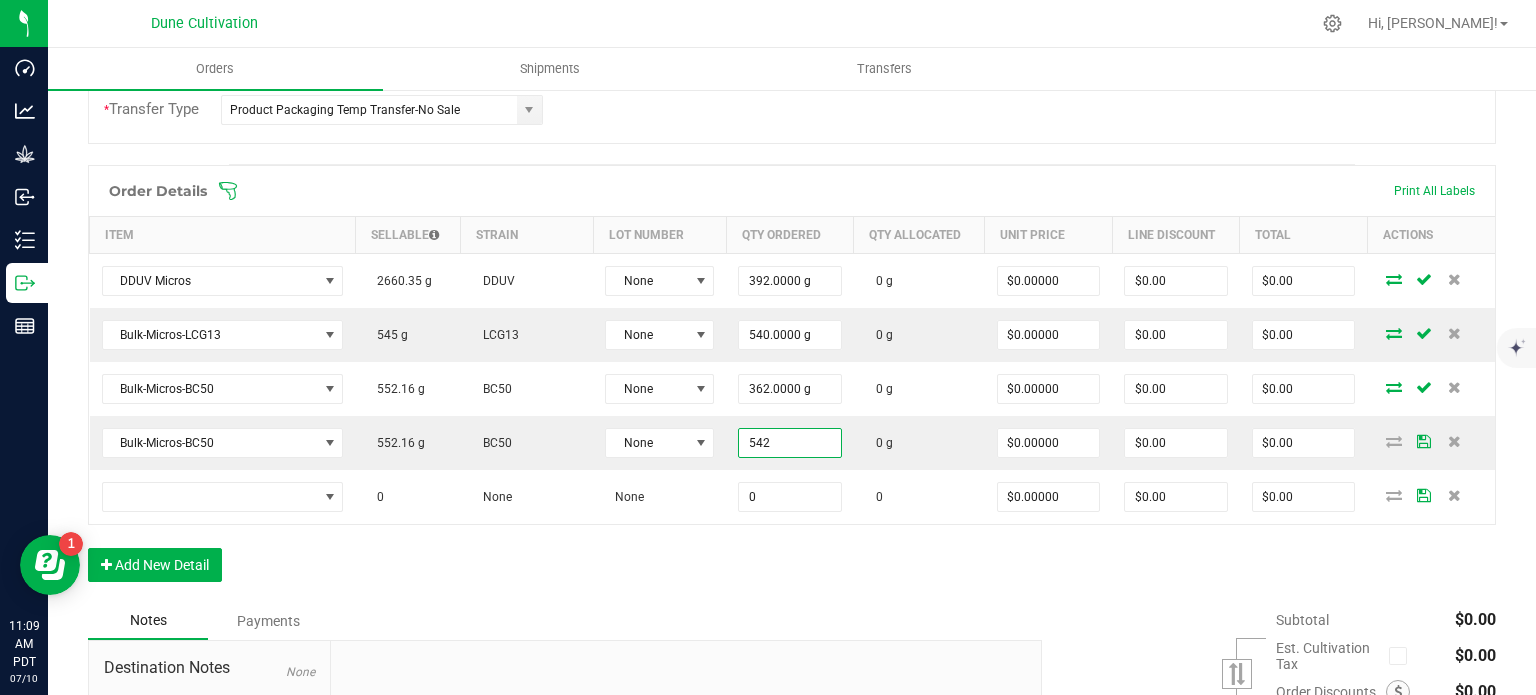 type on "542.0000 g" 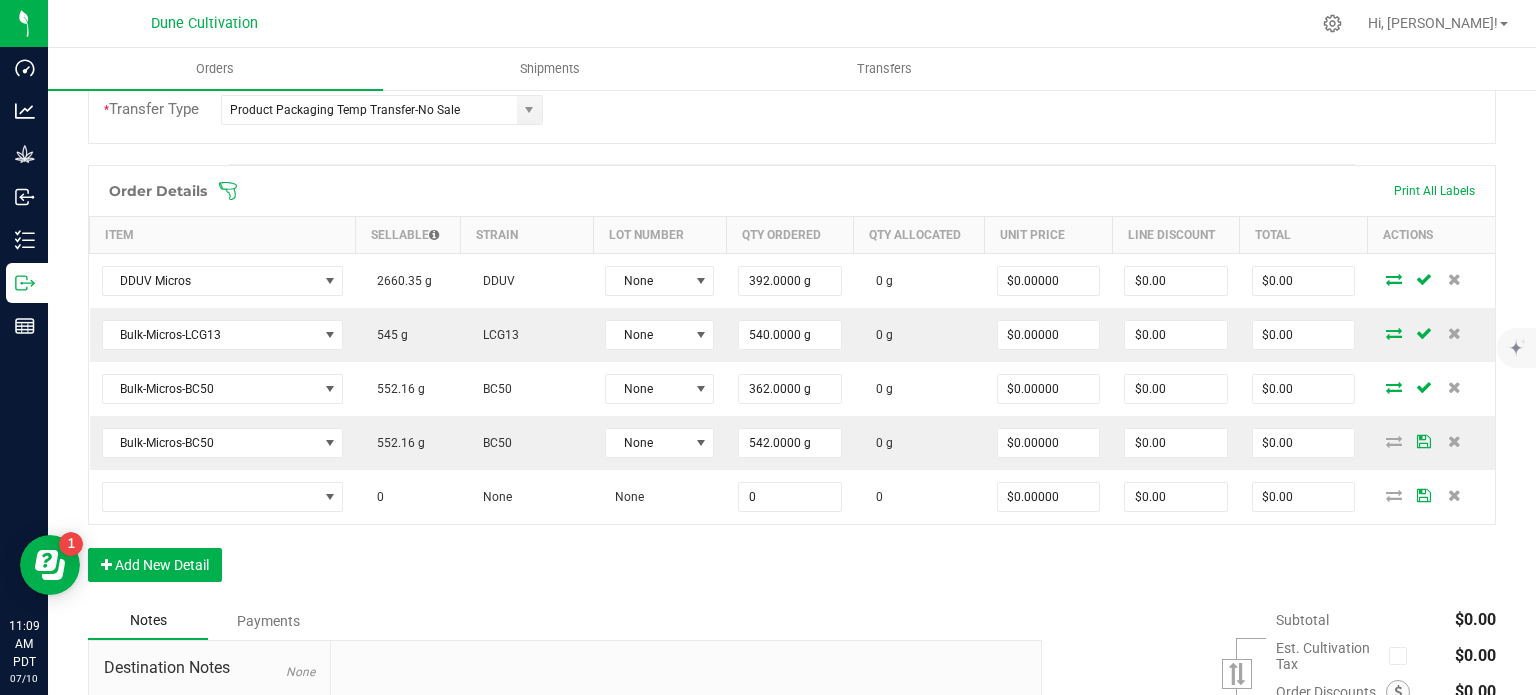 click on "Order Details Print All Labels Item  Sellable  Strain  Lot Number  Qty Ordered Qty Allocated Unit Price Line Discount Total Actions DDUV Micros  2660.35 g   DDUV  None 392.0000 g  0 g  $0.00000 $0.00 $0.00 Bulk-Micros-LCG13  545 g   LCG13  None 540.0000 g  0 g  $0.00000 $0.00 $0.00 Bulk-Micros-BC50  552.16 g   BC50  None 362.0000 g  0 g  $0.00000 $0.00 $0.00 Bulk-Micros-BC50  552.16 g   BC50  None 542.0000 g  0 g  $0.00000 $0.00 $0.00  0    None   None  0  0   $0.00000 $0.00 $0.00
Add New Detail" at bounding box center [792, 383] 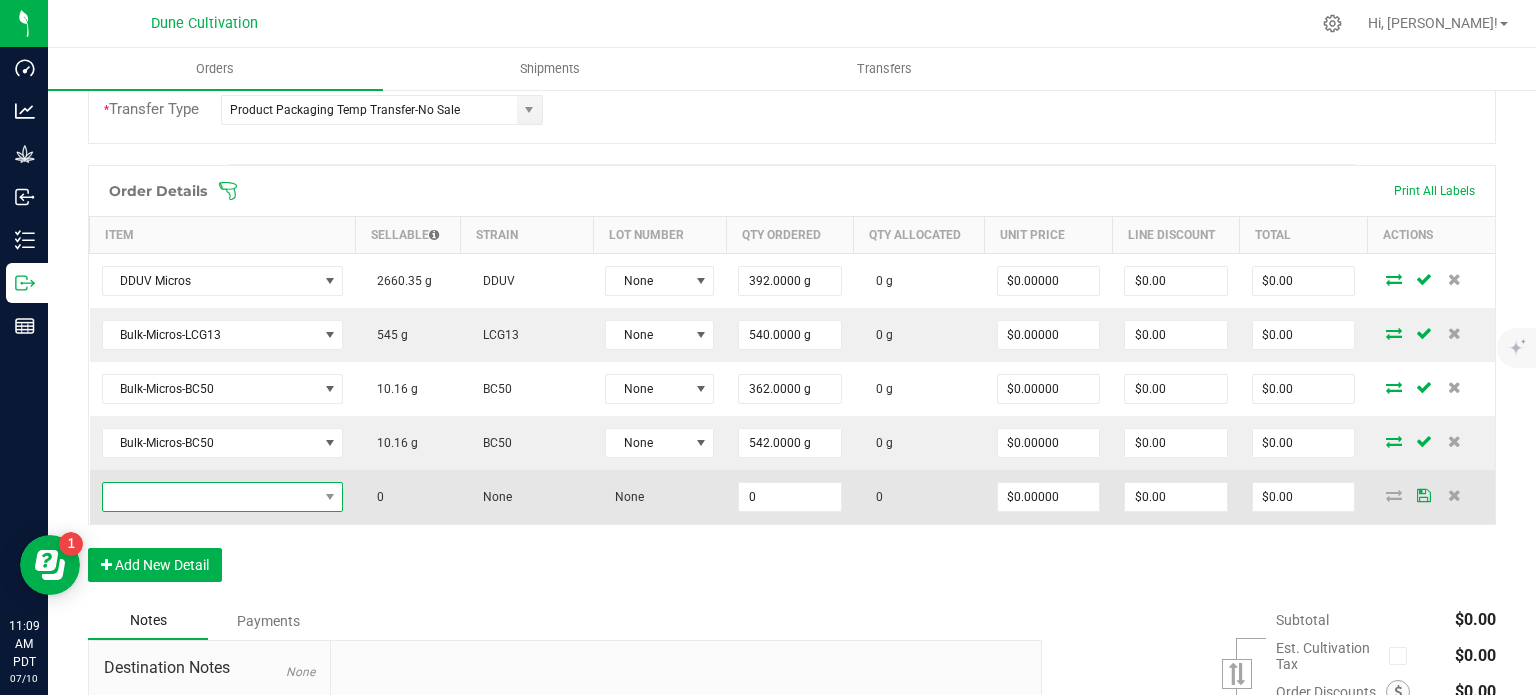 click at bounding box center [210, 497] 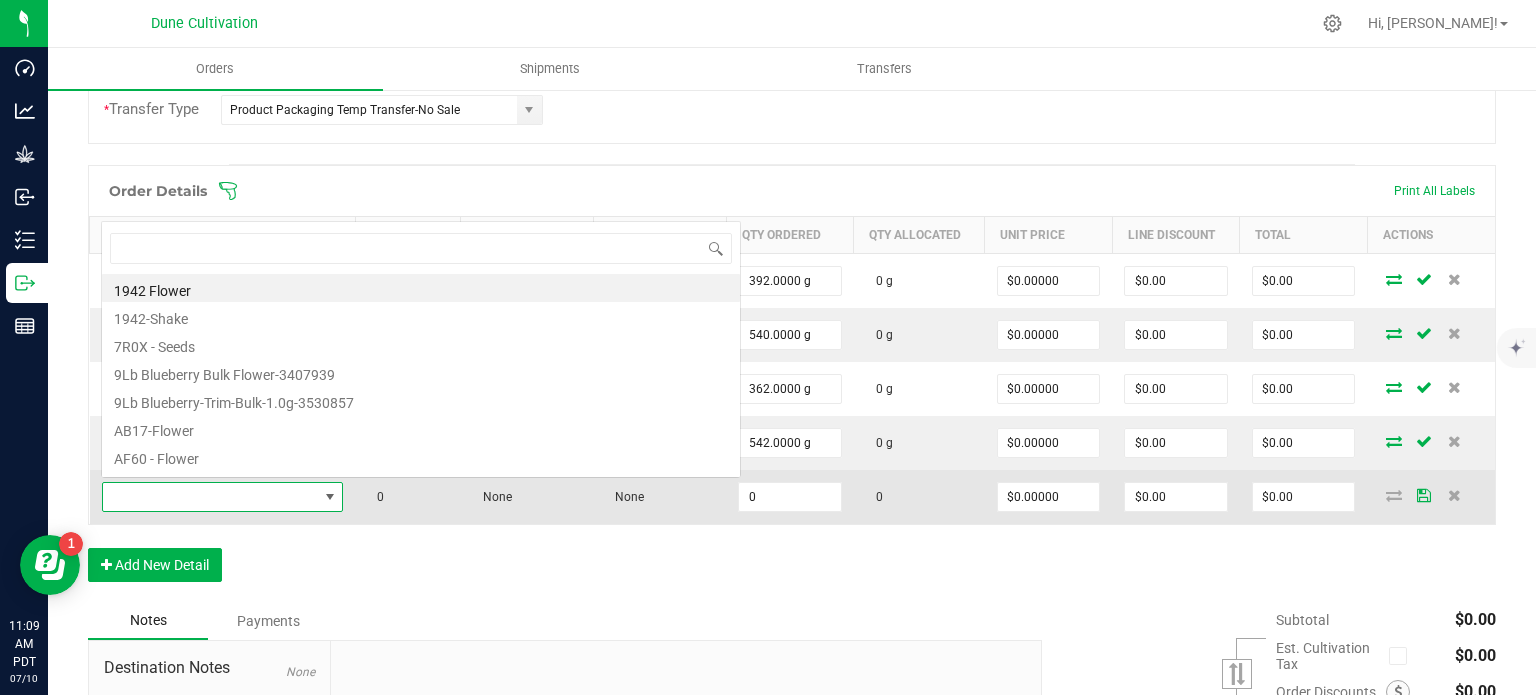 scroll, scrollTop: 0, scrollLeft: 0, axis: both 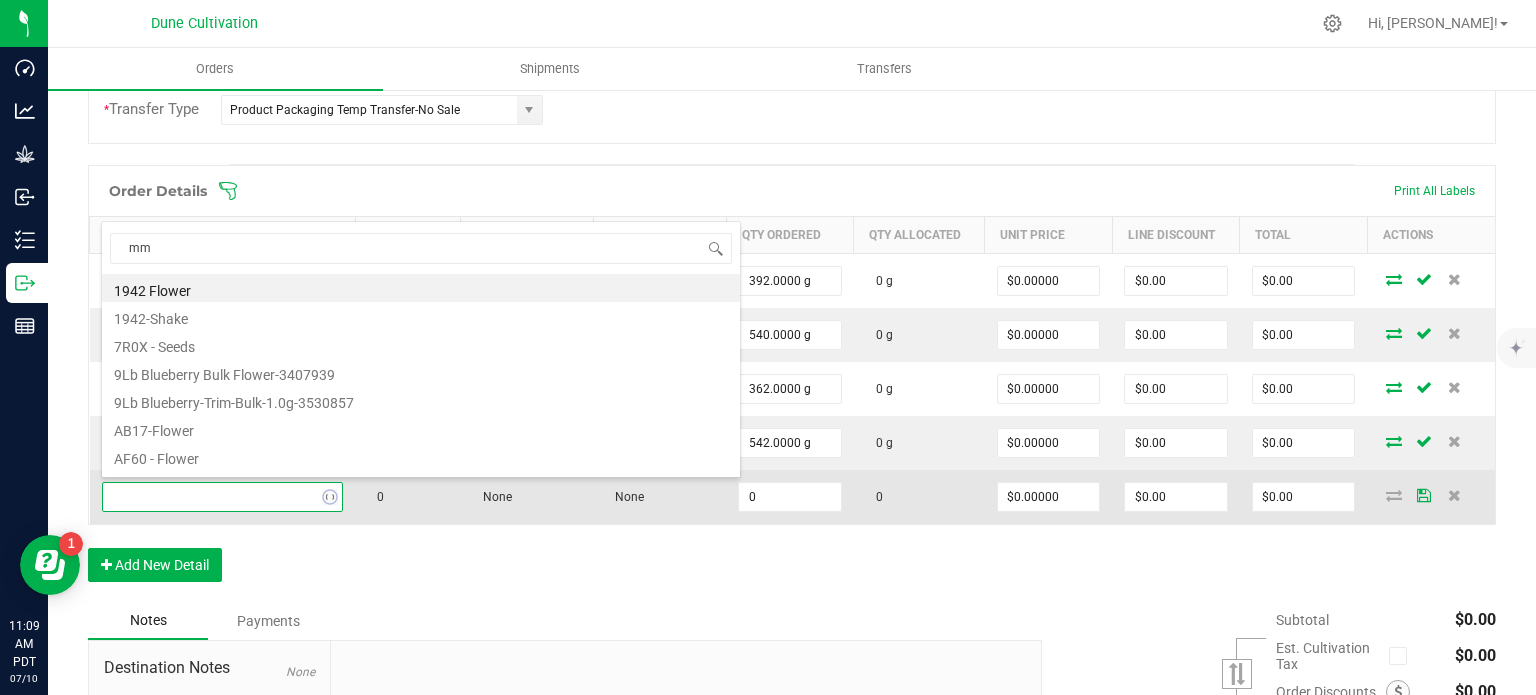 type on "mm2" 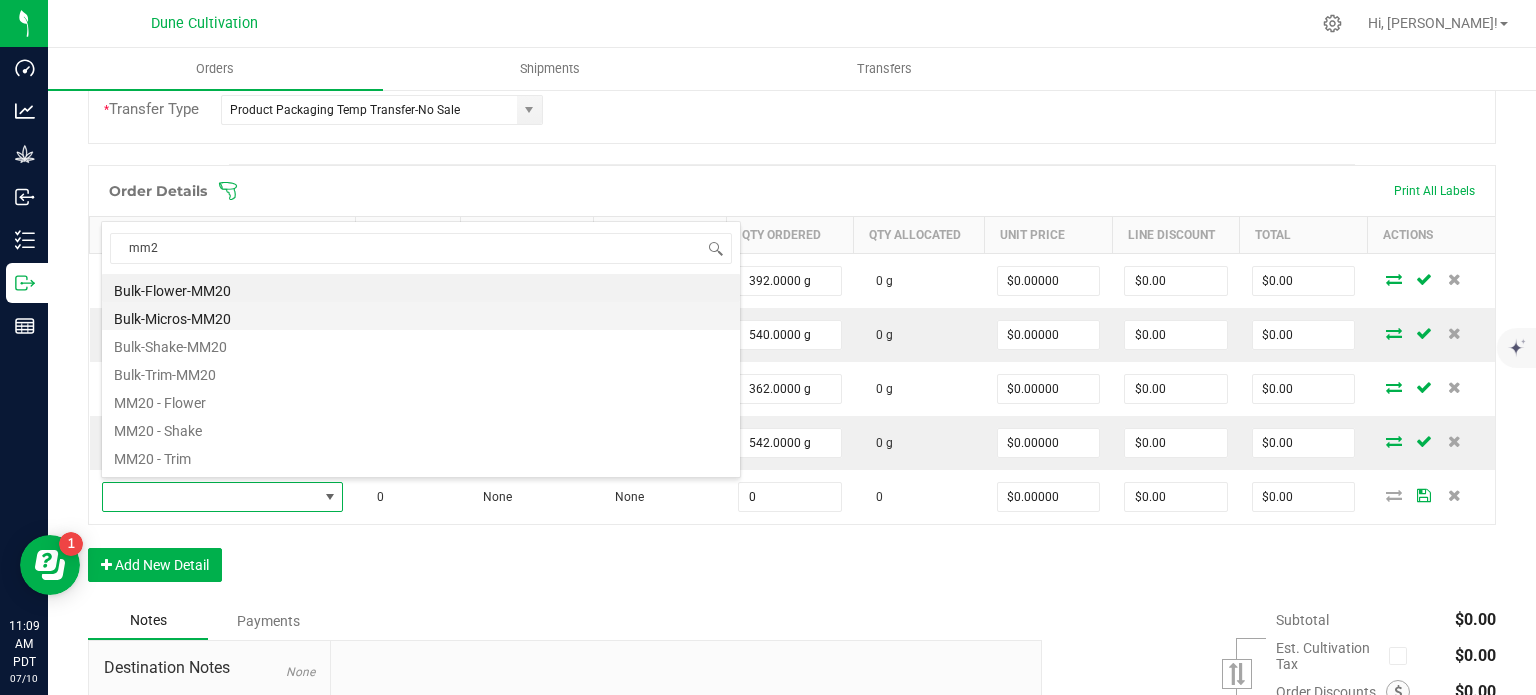 click on "Bulk-Micros-MM20" at bounding box center (421, 316) 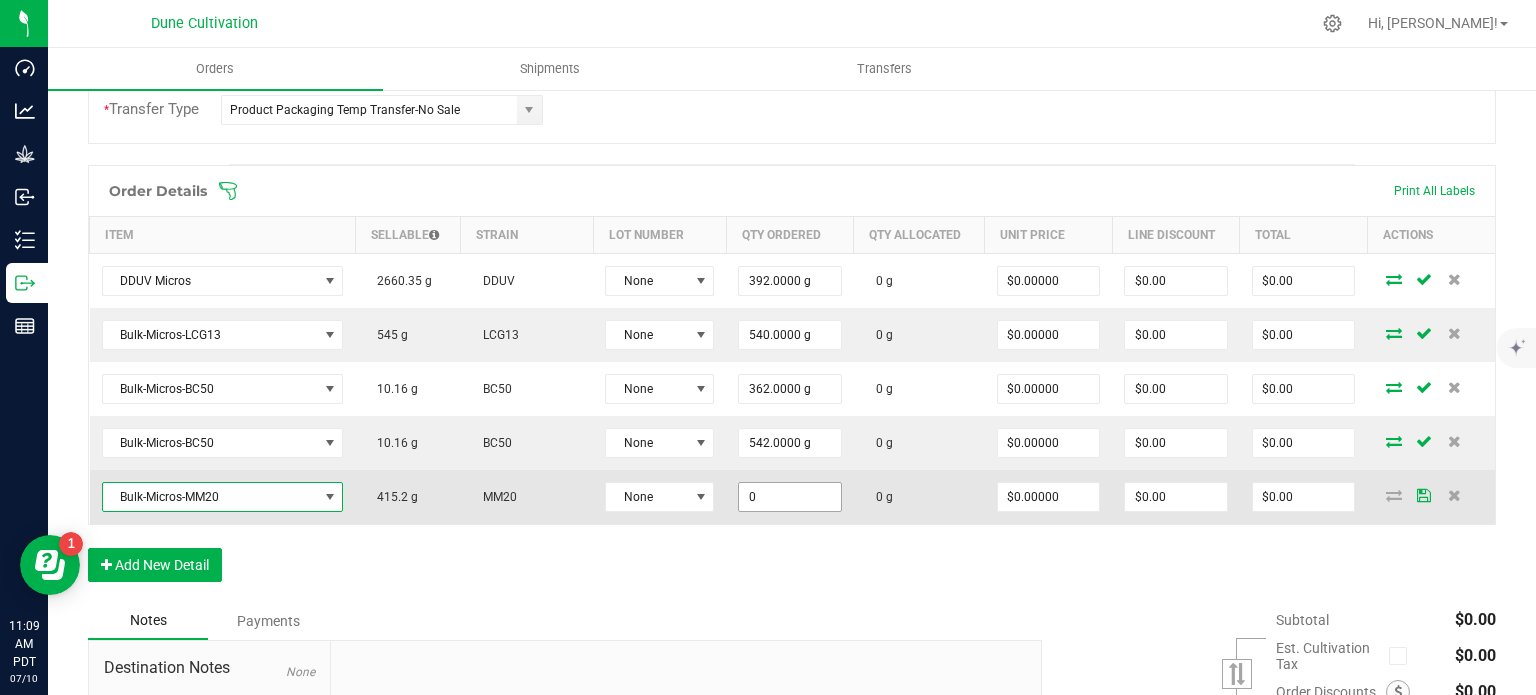 click on "0" at bounding box center (790, 497) 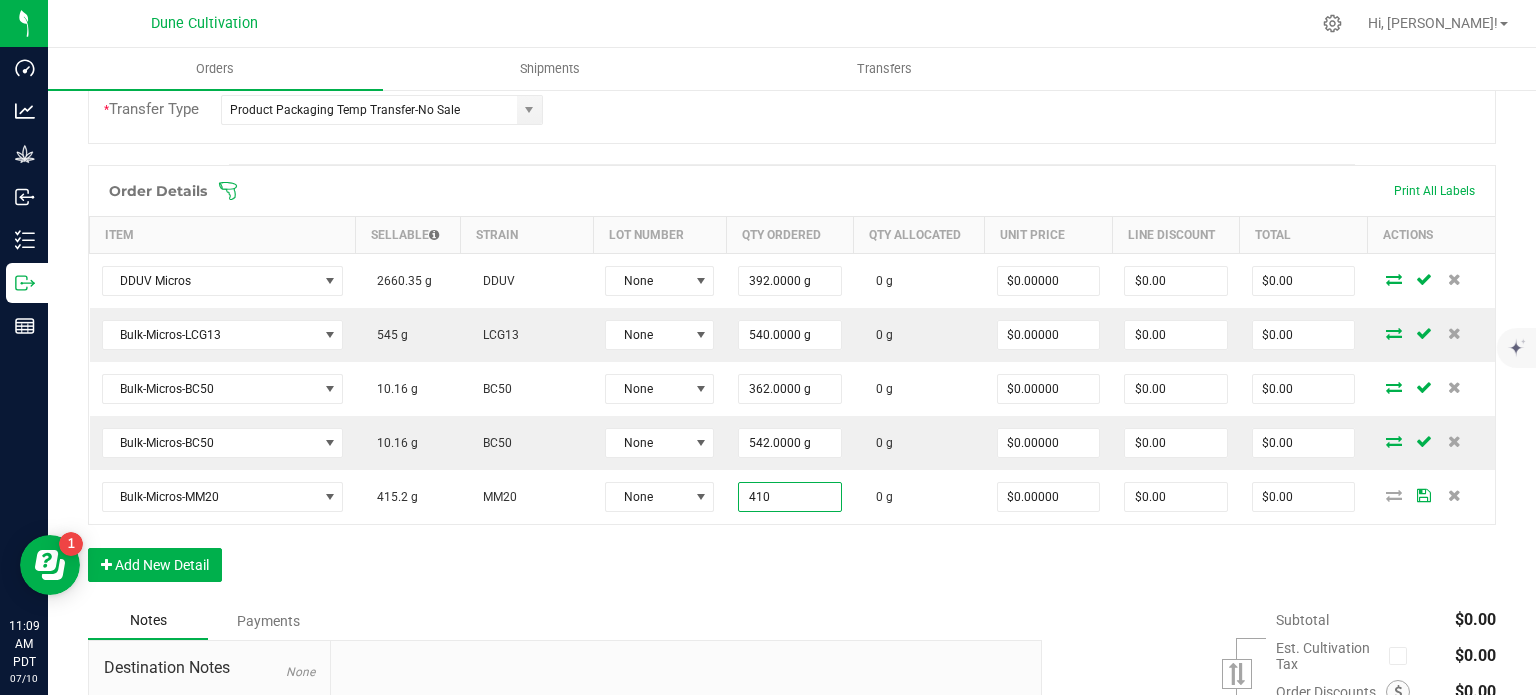 type on "410.0000 g" 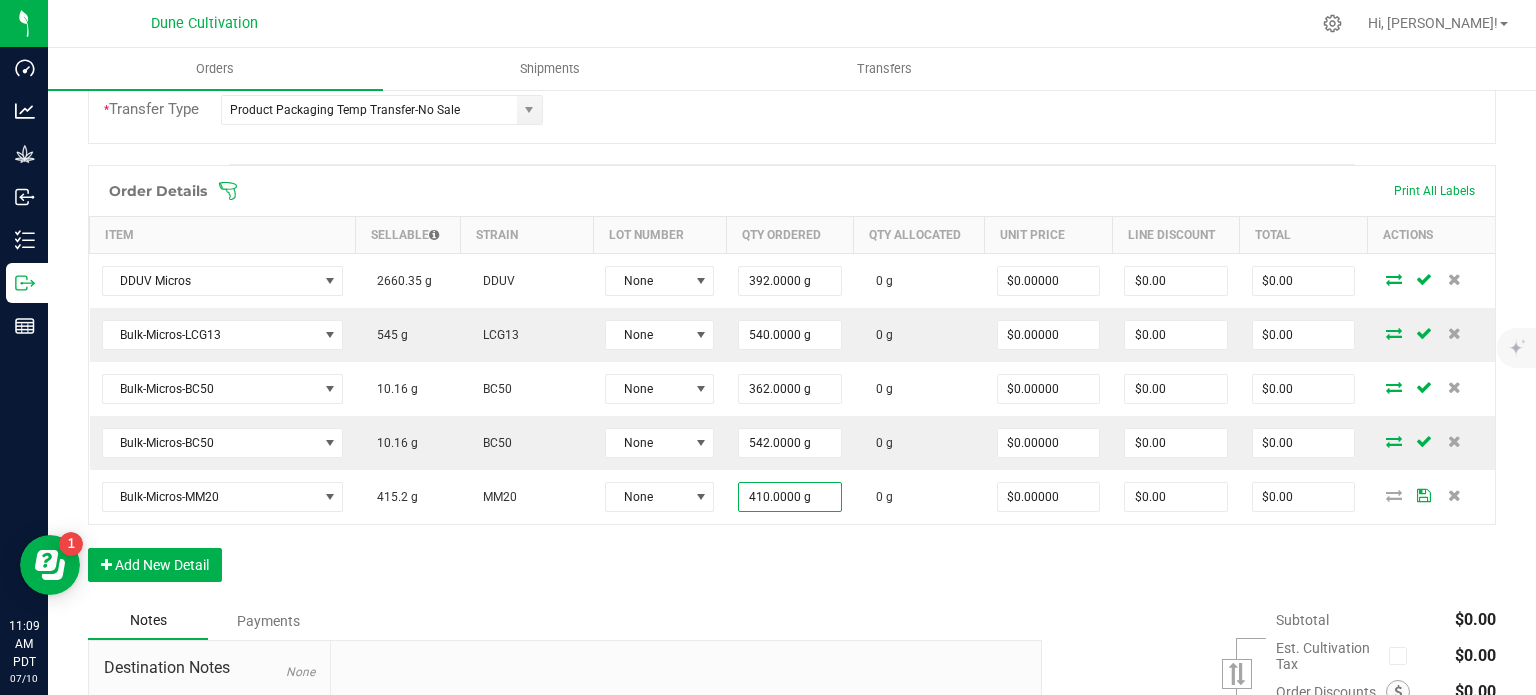 click on "Order Details Print All Labels Item  Sellable  Strain  Lot Number  Qty Ordered Qty Allocated Unit Price Line Discount Total Actions DDUV Micros  2660.35 g   DDUV  None 392.0000 g  0 g  $0.00000 $0.00 $0.00 Bulk-Micros-LCG13  545 g   LCG13  None 540.0000 g  0 g  $0.00000 $0.00 $0.00 Bulk-Micros-BC50  10.16 g   BC50  None 362.0000 g  0 g  $0.00000 $0.00 $0.00 Bulk-Micros-BC50  10.16 g   BC50  None 542.0000 g  0 g  $0.00000 $0.00 $0.00 Bulk-Micros-MM20  415.2 g   MM20  None 410.0000 g  0 g  $0.00000 $0.00 $0.00
Add New Detail" at bounding box center [792, 383] 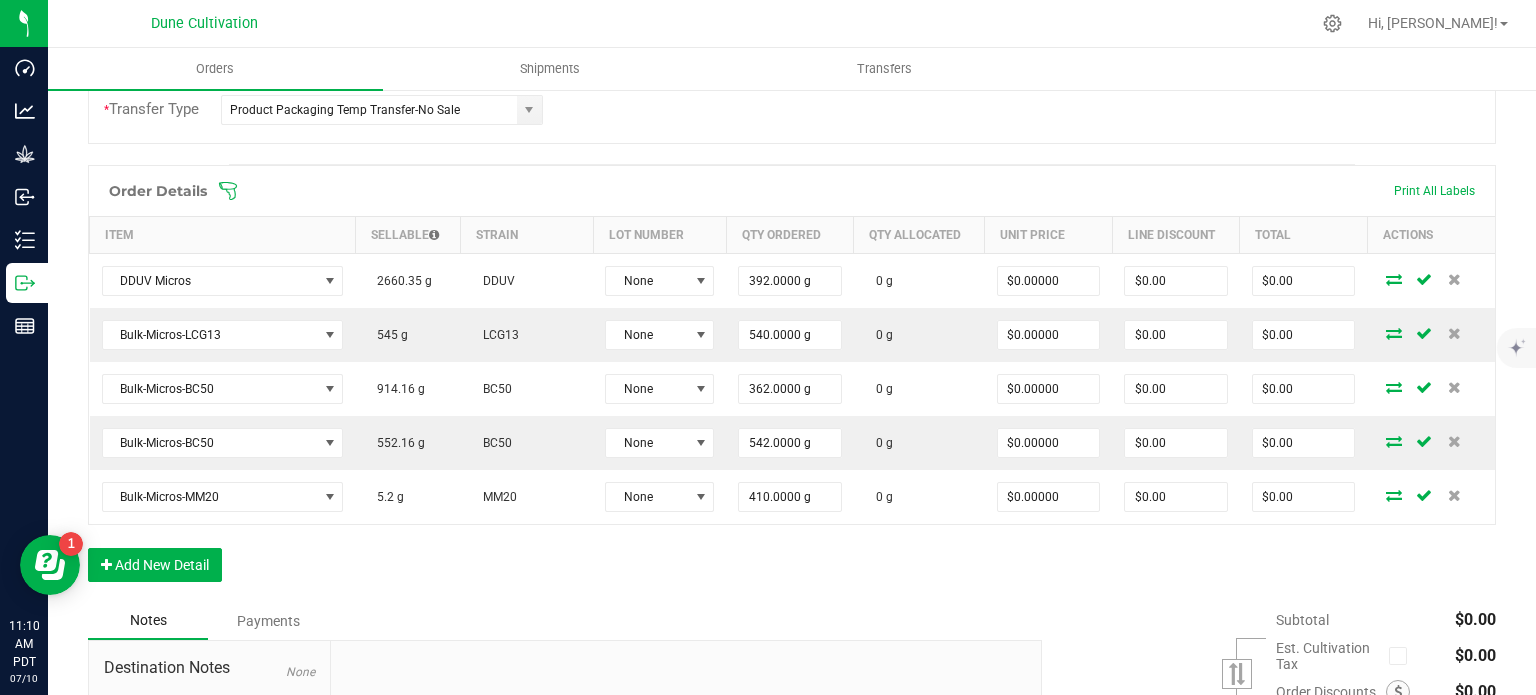click on "Order Details Print All Labels Item  Sellable  Strain  Lot Number  Qty Ordered Qty Allocated Unit Price Line Discount Total Actions DDUV Micros  2660.35 g   DDUV  None 392.0000 g  0 g  $0.00000 $0.00 $0.00 Bulk-Micros-LCG13  545 g   LCG13  None 540.0000 g  0 g  $0.00000 $0.00 $0.00 Bulk-Micros-BC50  914.16 g   BC50  None 362.0000 g  0 g  $0.00000 $0.00 $0.00 Bulk-Micros-BC50  552.16 g   BC50  None 542.0000 g  0 g  $0.00000 $0.00 $0.00 Bulk-Micros-MM20  5.2 g   MM20  None 410.0000 g  0 g  $0.00000 $0.00 $0.00
Add New Detail" at bounding box center (792, 383) 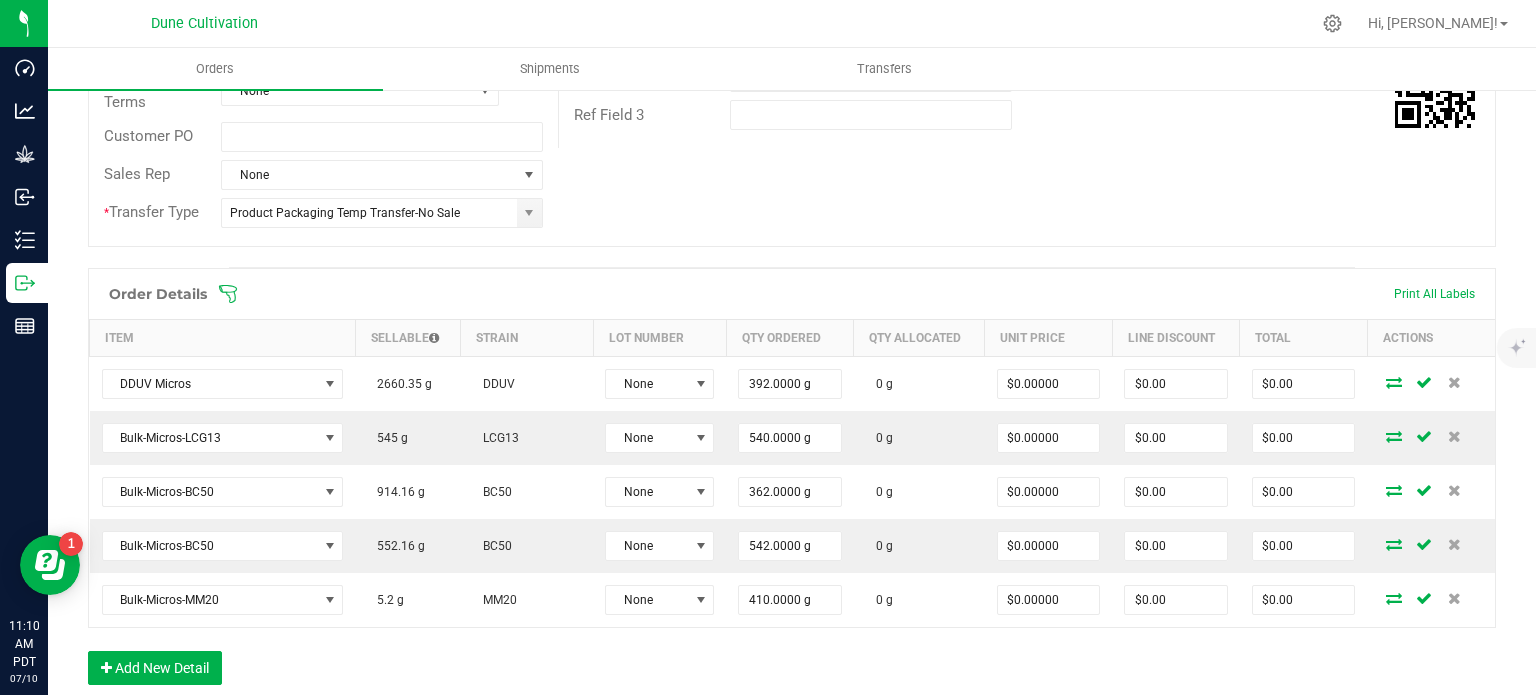 scroll, scrollTop: 403, scrollLeft: 0, axis: vertical 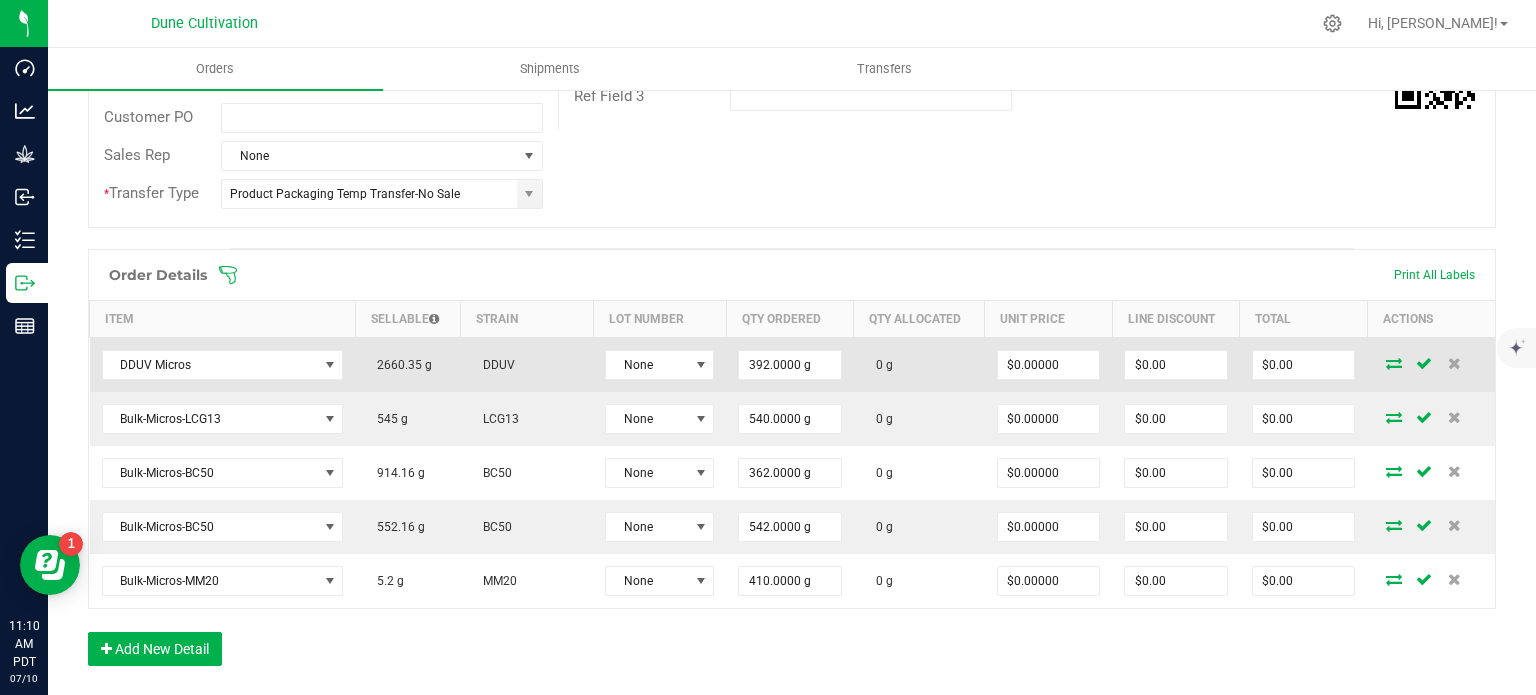 click at bounding box center (1394, 363) 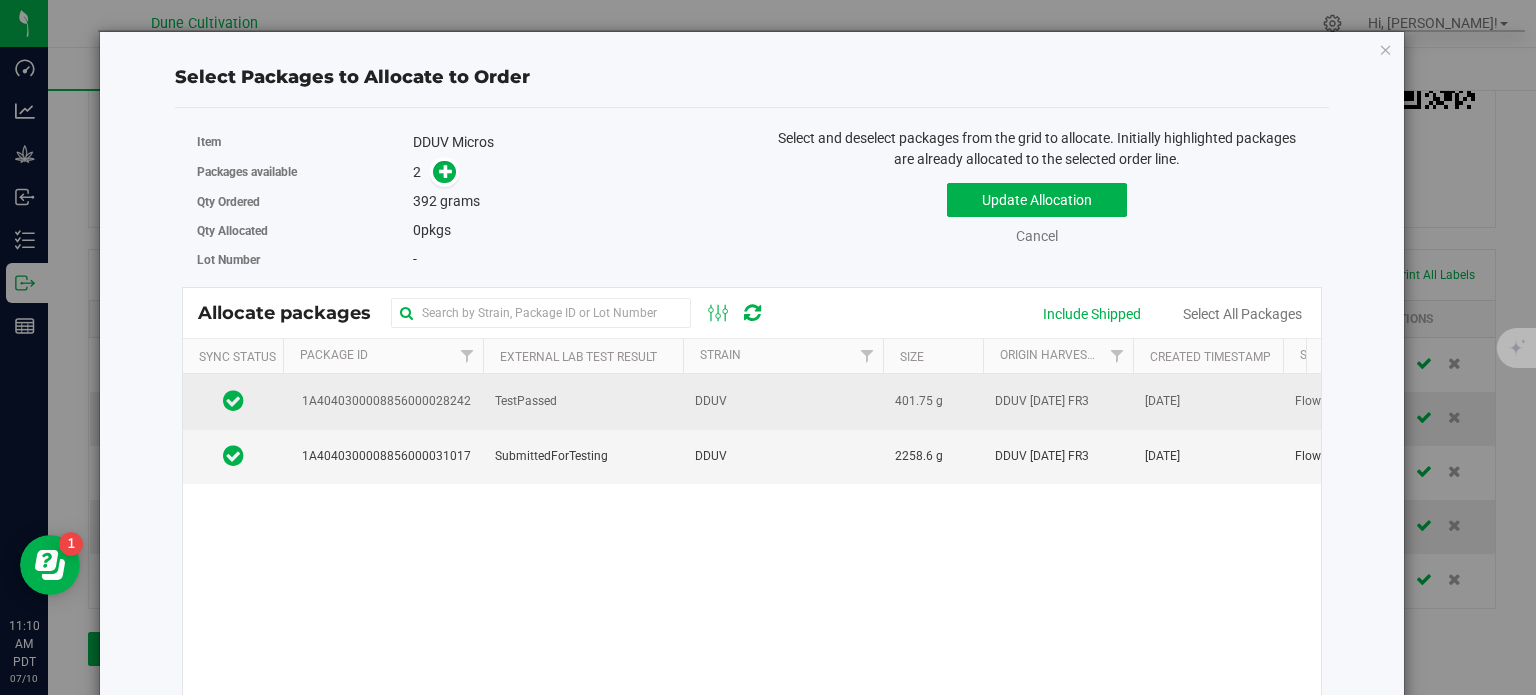 click on "TestPassed" at bounding box center [583, 401] 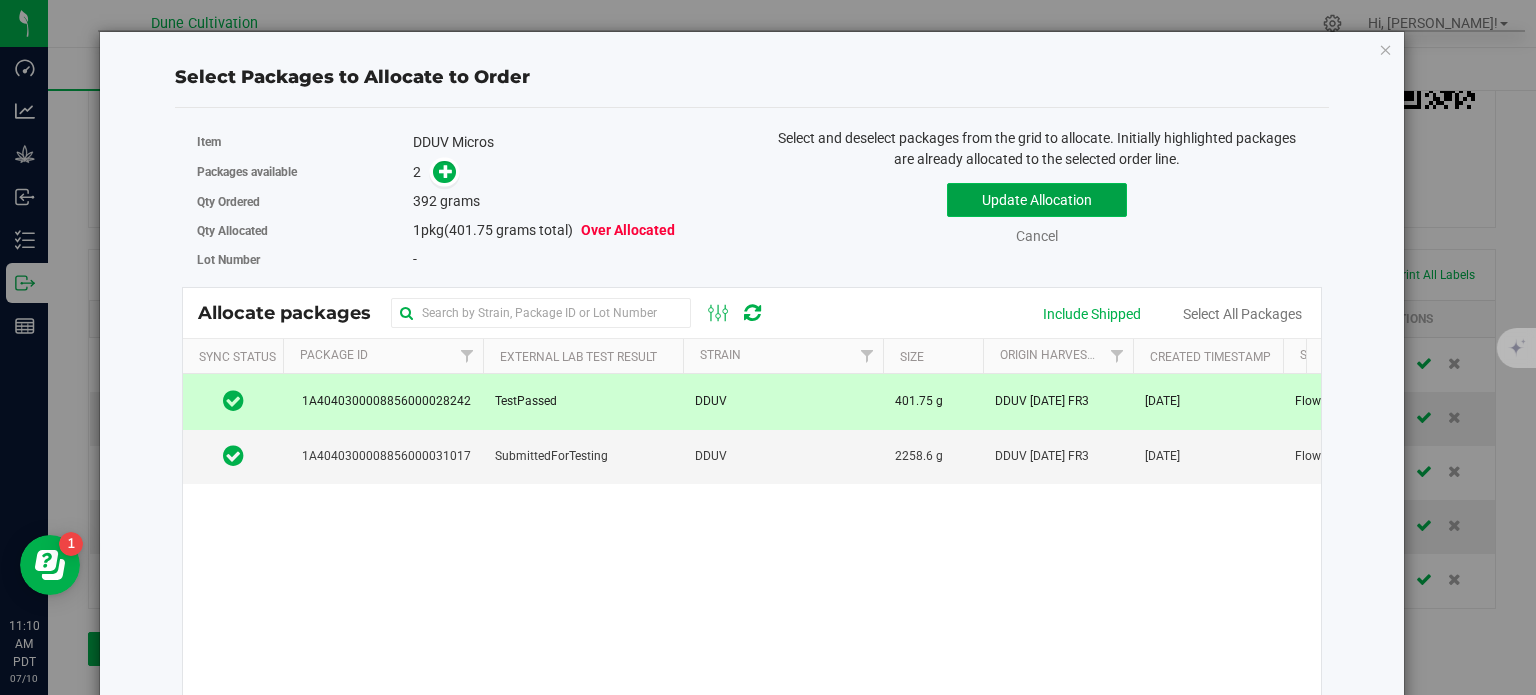 click on "Update Allocation" at bounding box center (1037, 200) 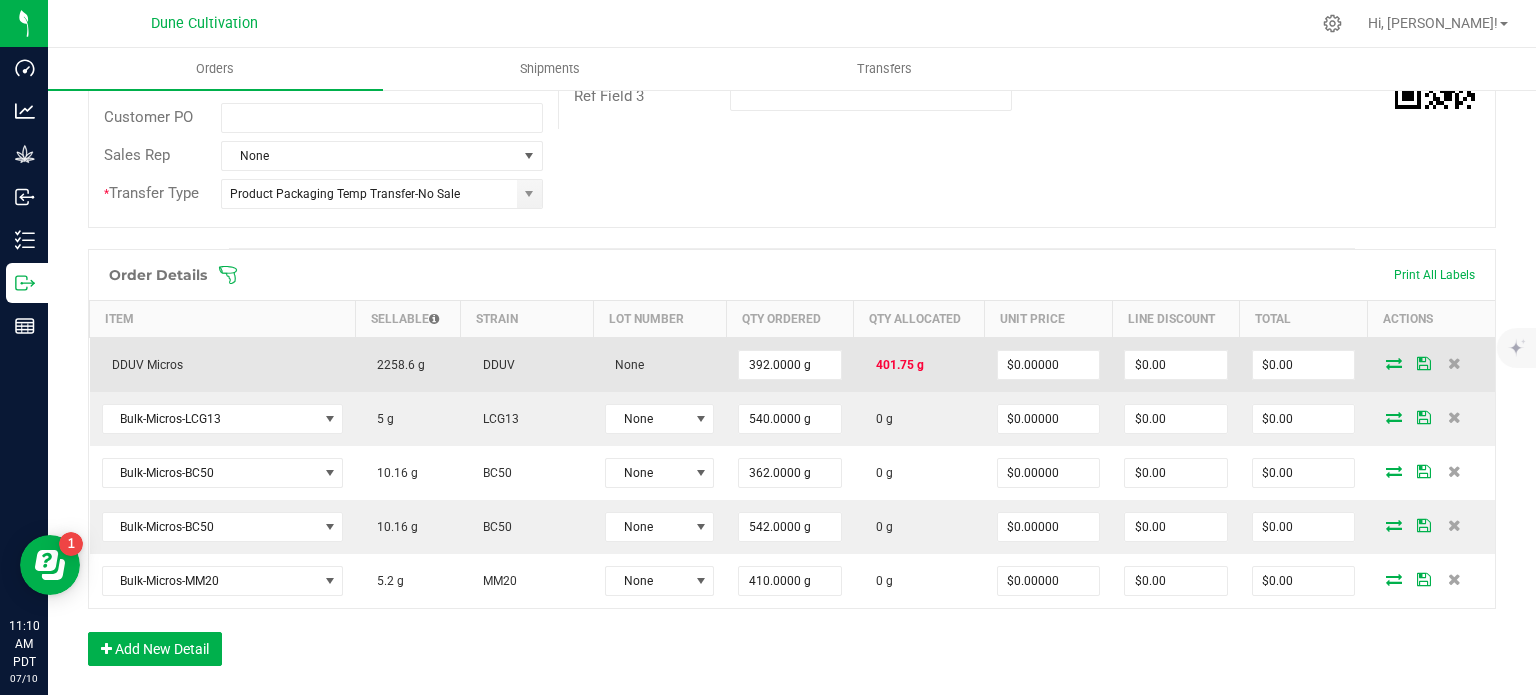 click at bounding box center [1394, 363] 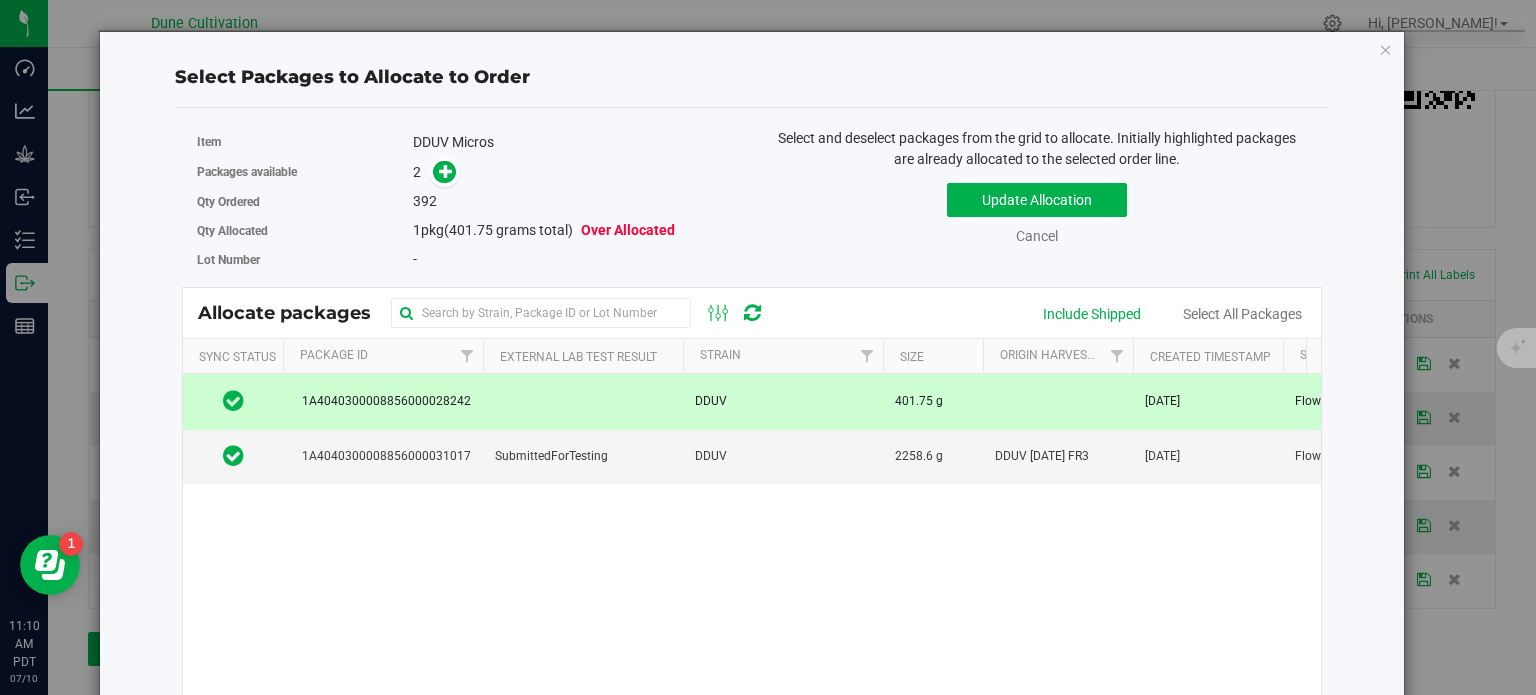 click at bounding box center (583, 401) 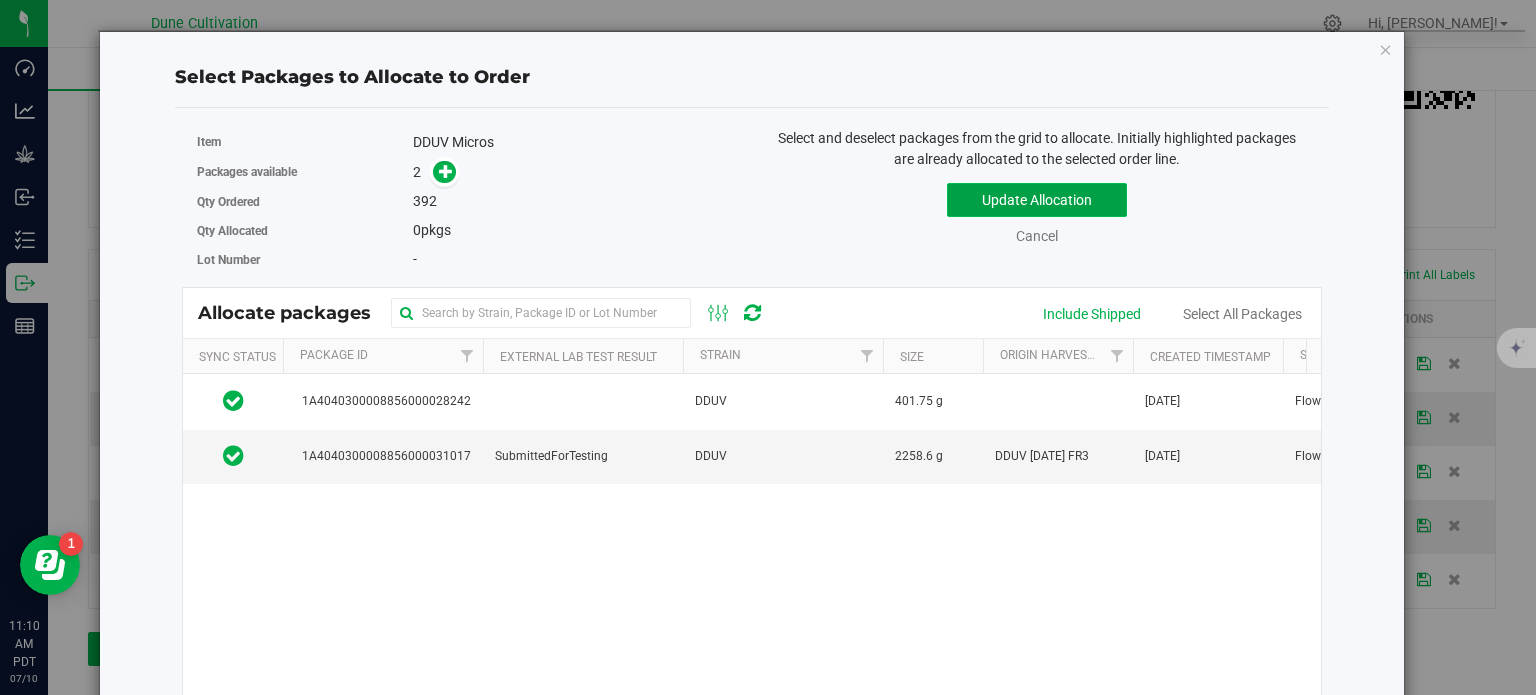 click on "Update Allocation" at bounding box center (1037, 200) 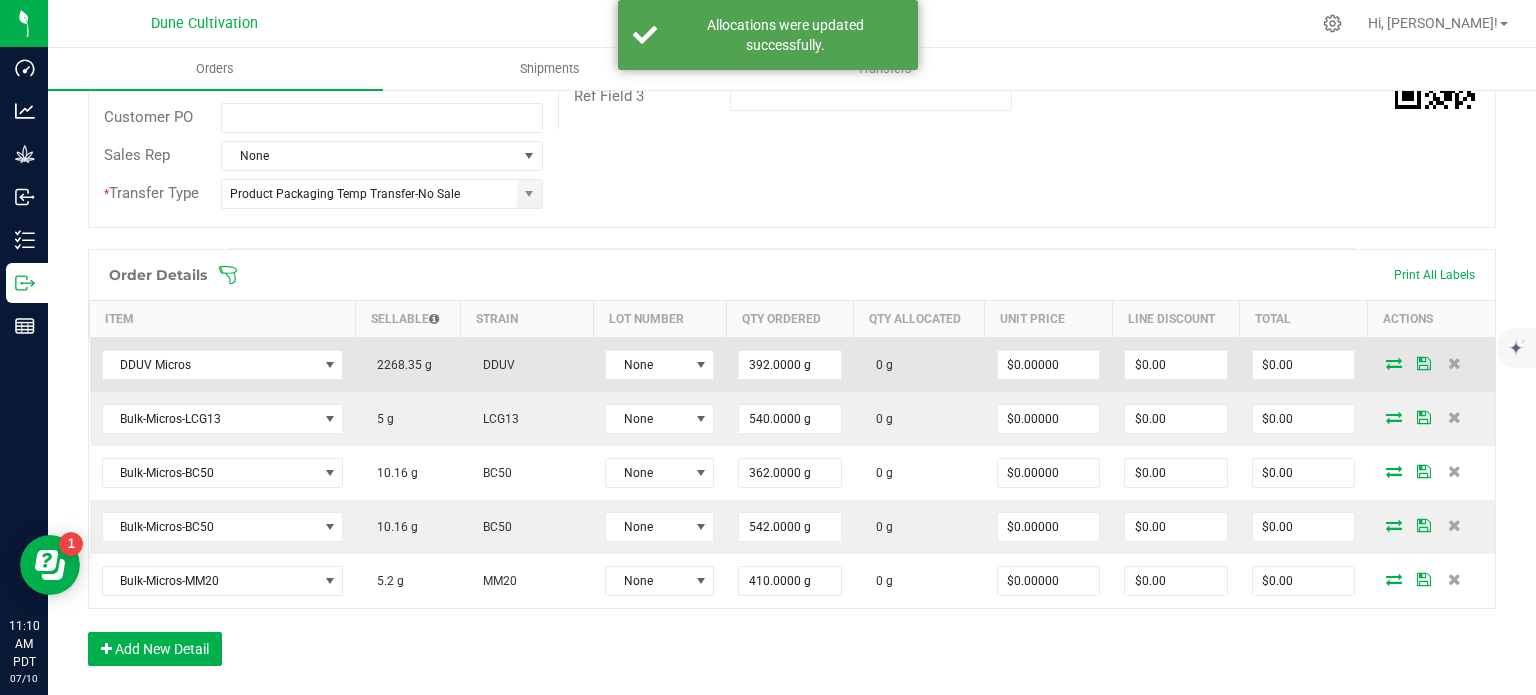 click at bounding box center (1394, 363) 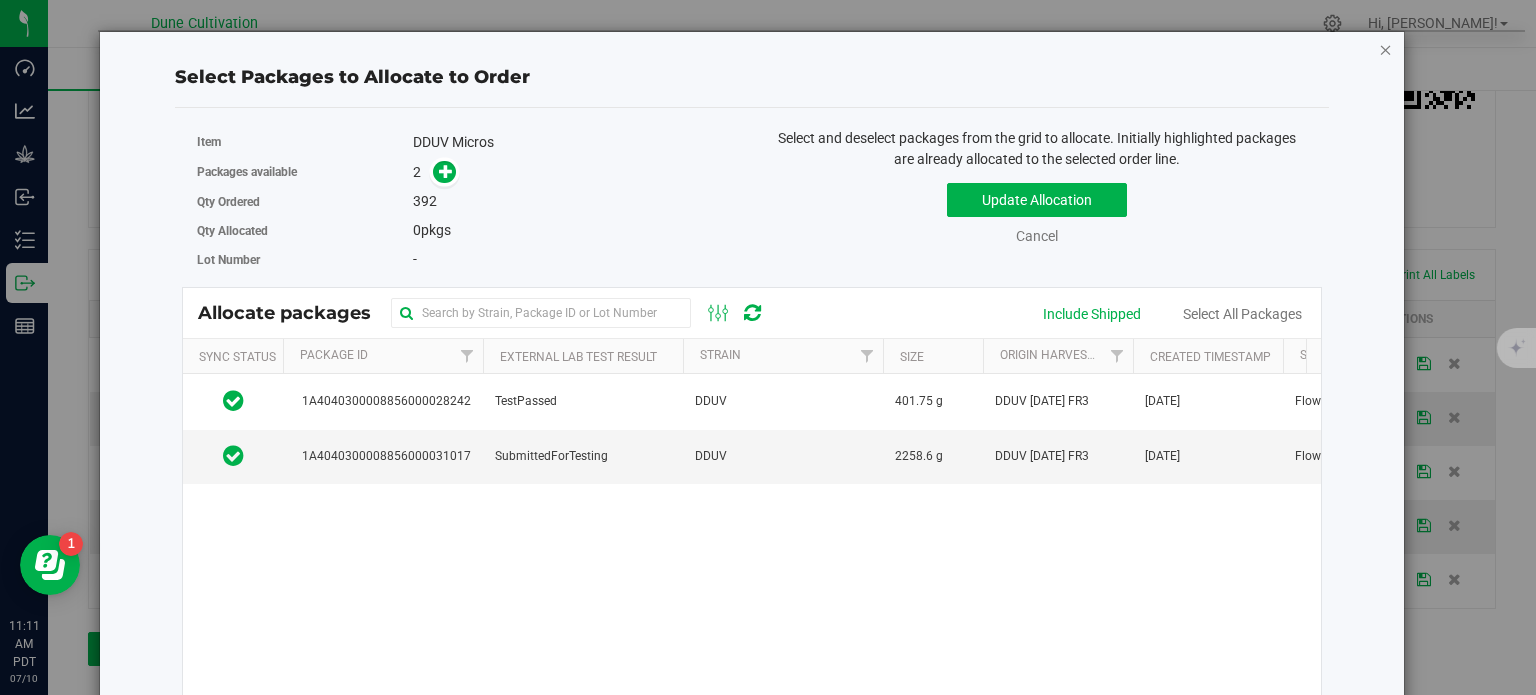 click at bounding box center [1386, 49] 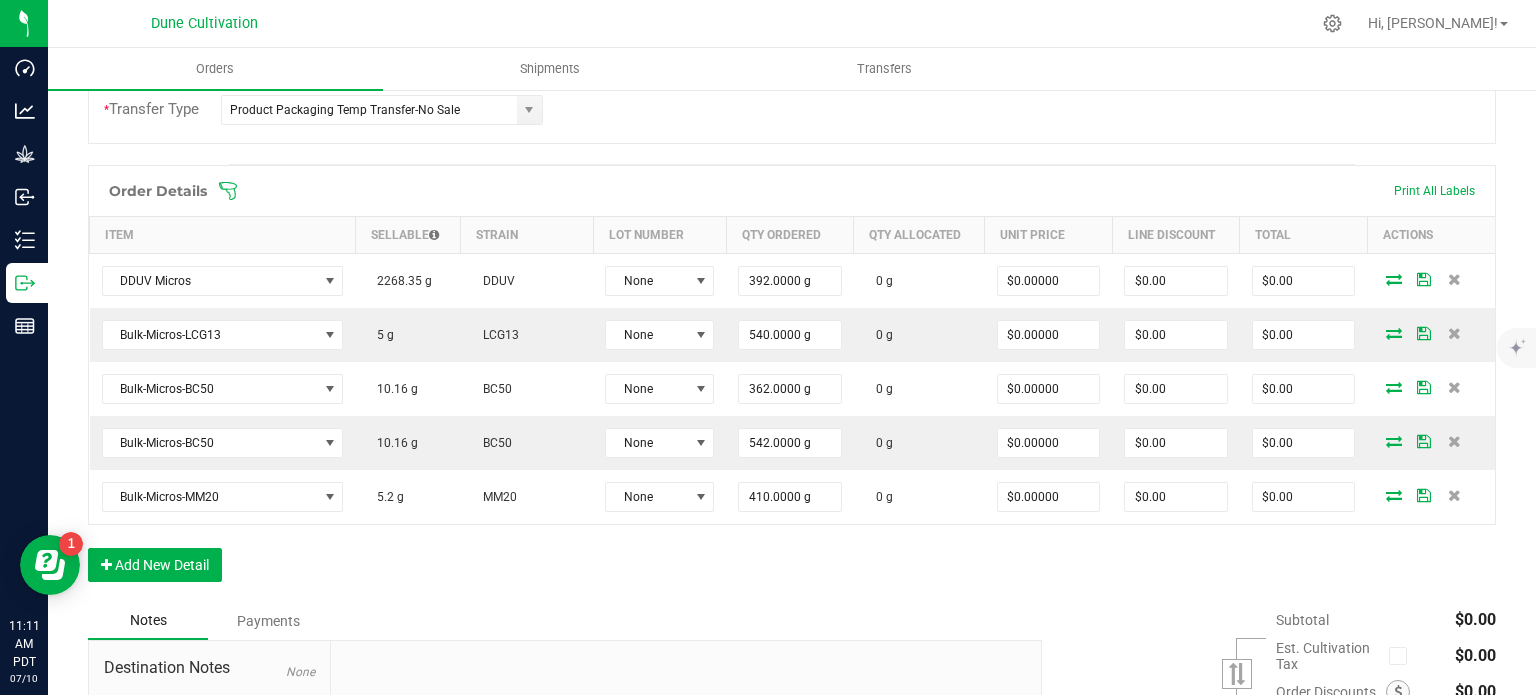 scroll, scrollTop: 488, scrollLeft: 0, axis: vertical 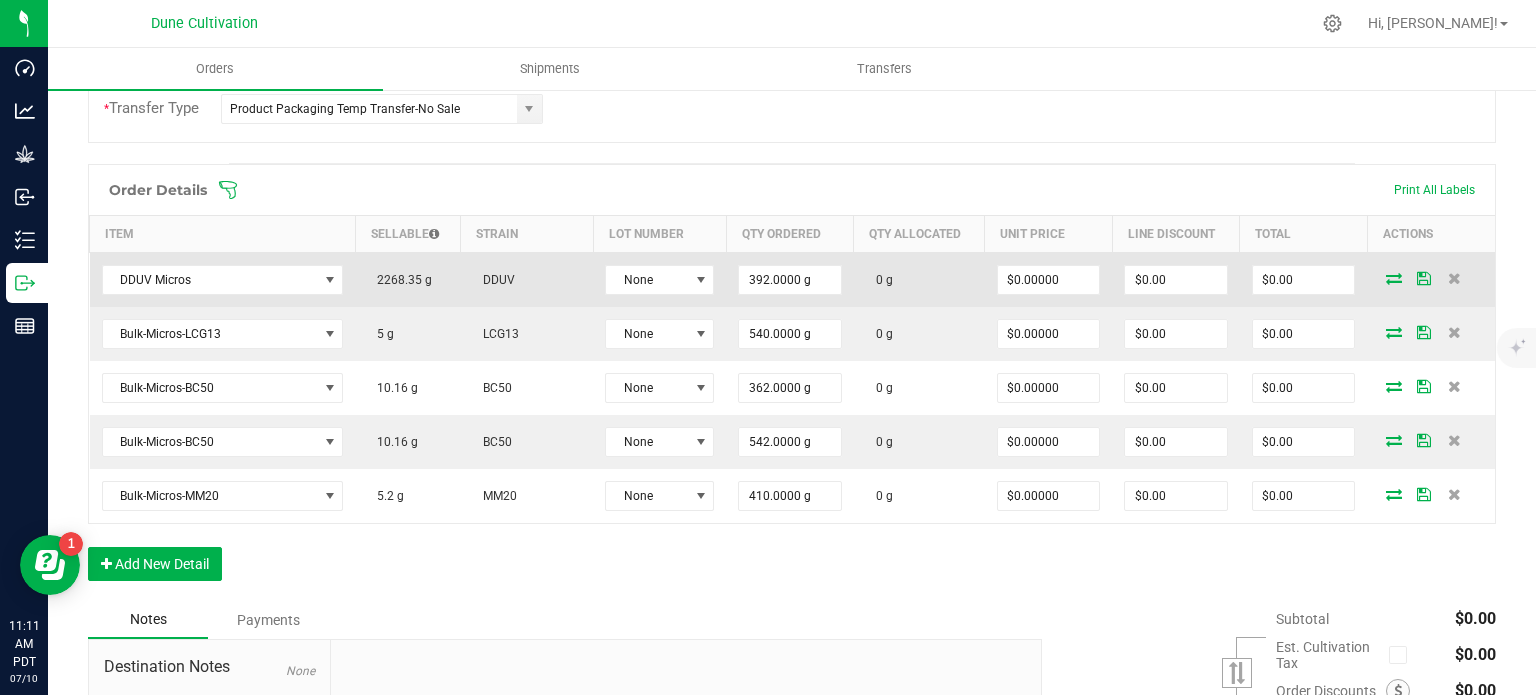 click at bounding box center [1394, 278] 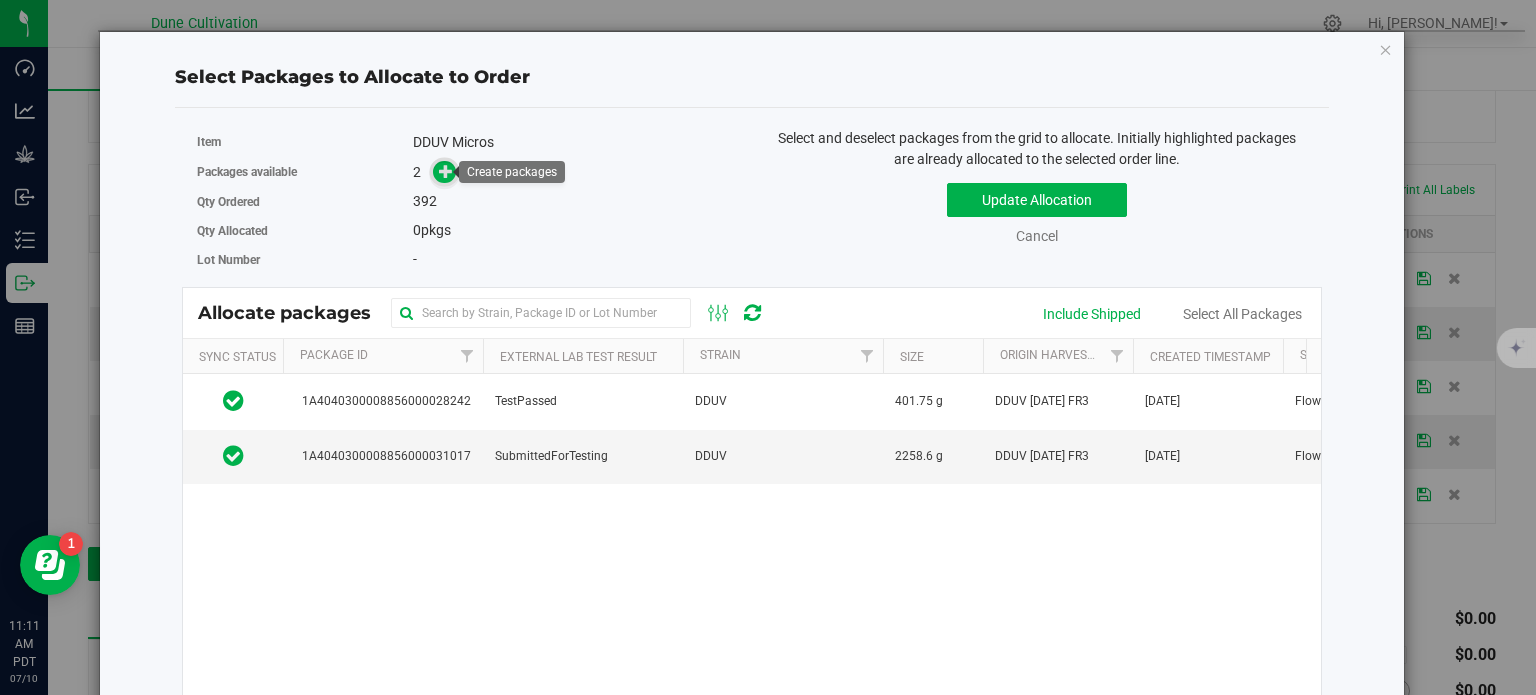 click at bounding box center (446, 171) 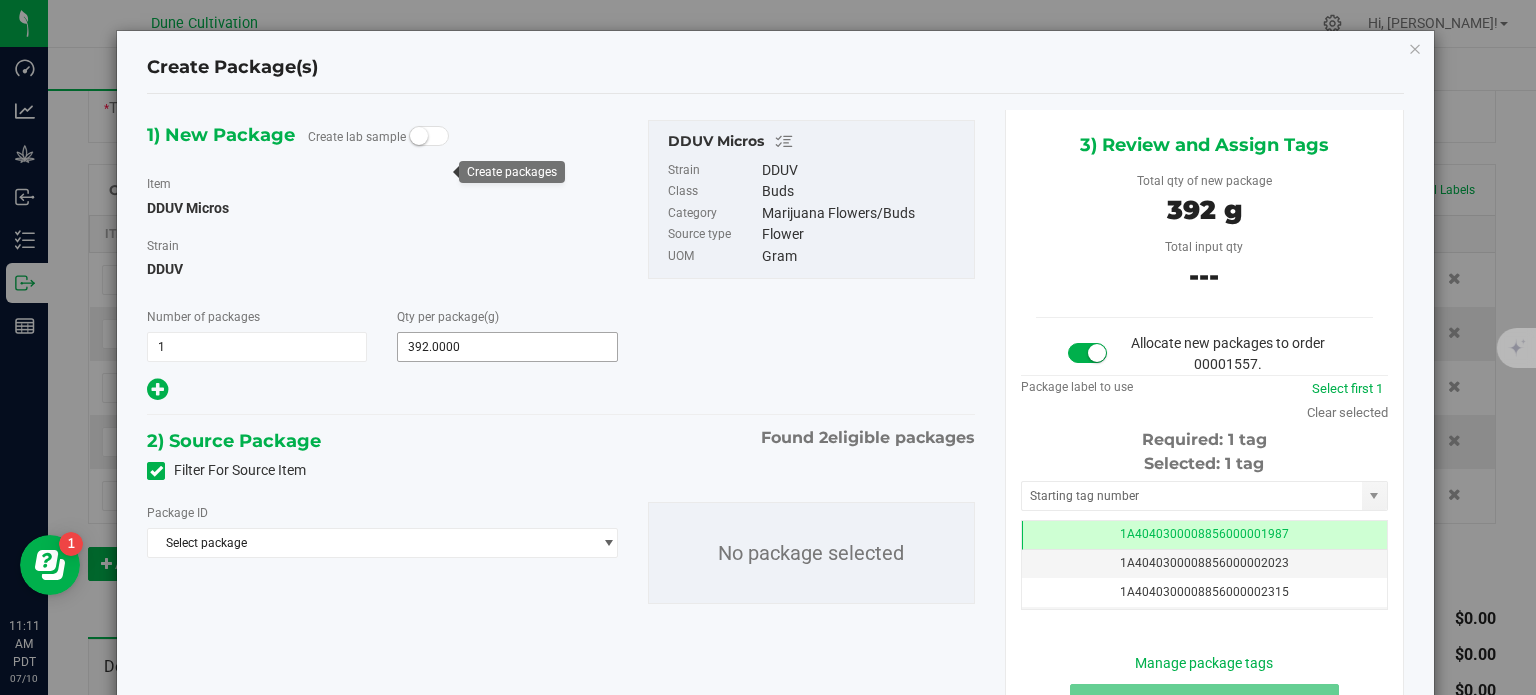 scroll, scrollTop: 0, scrollLeft: 0, axis: both 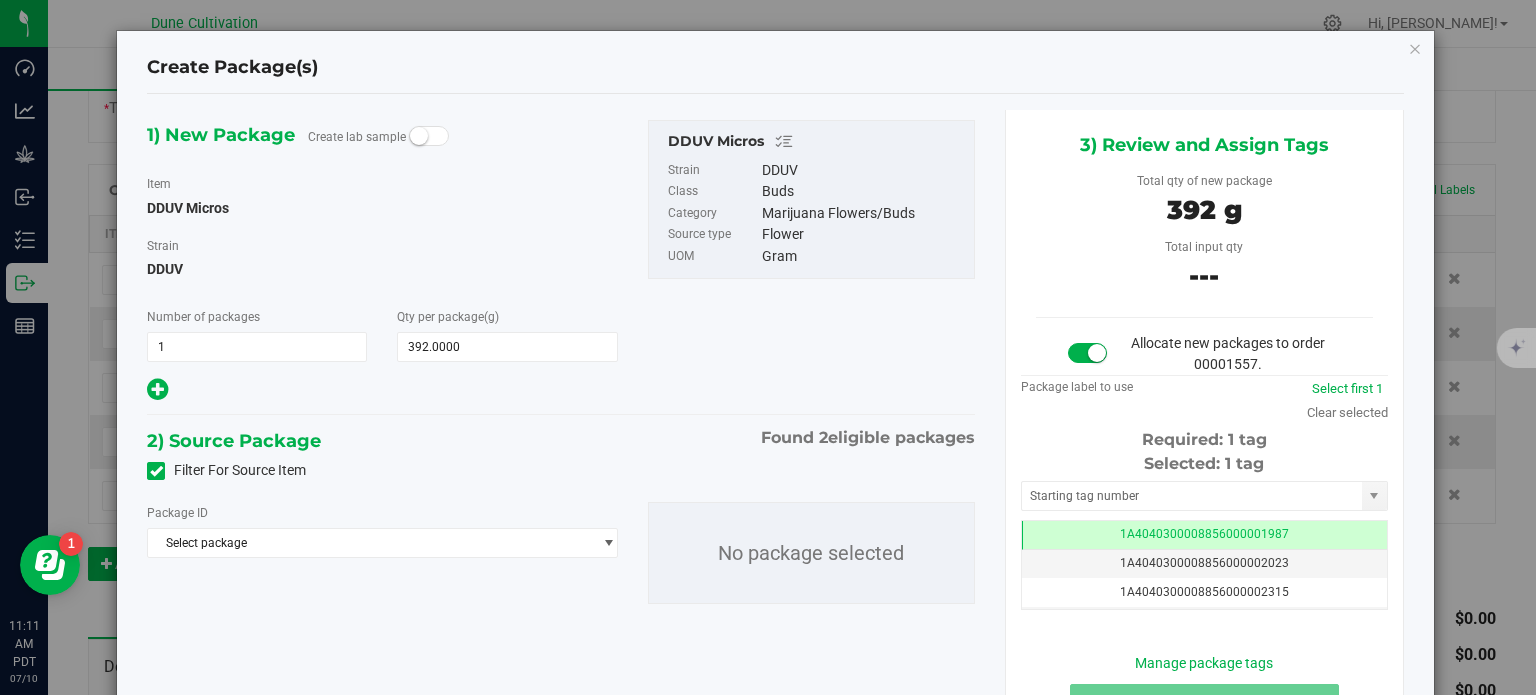 click at bounding box center [156, 471] 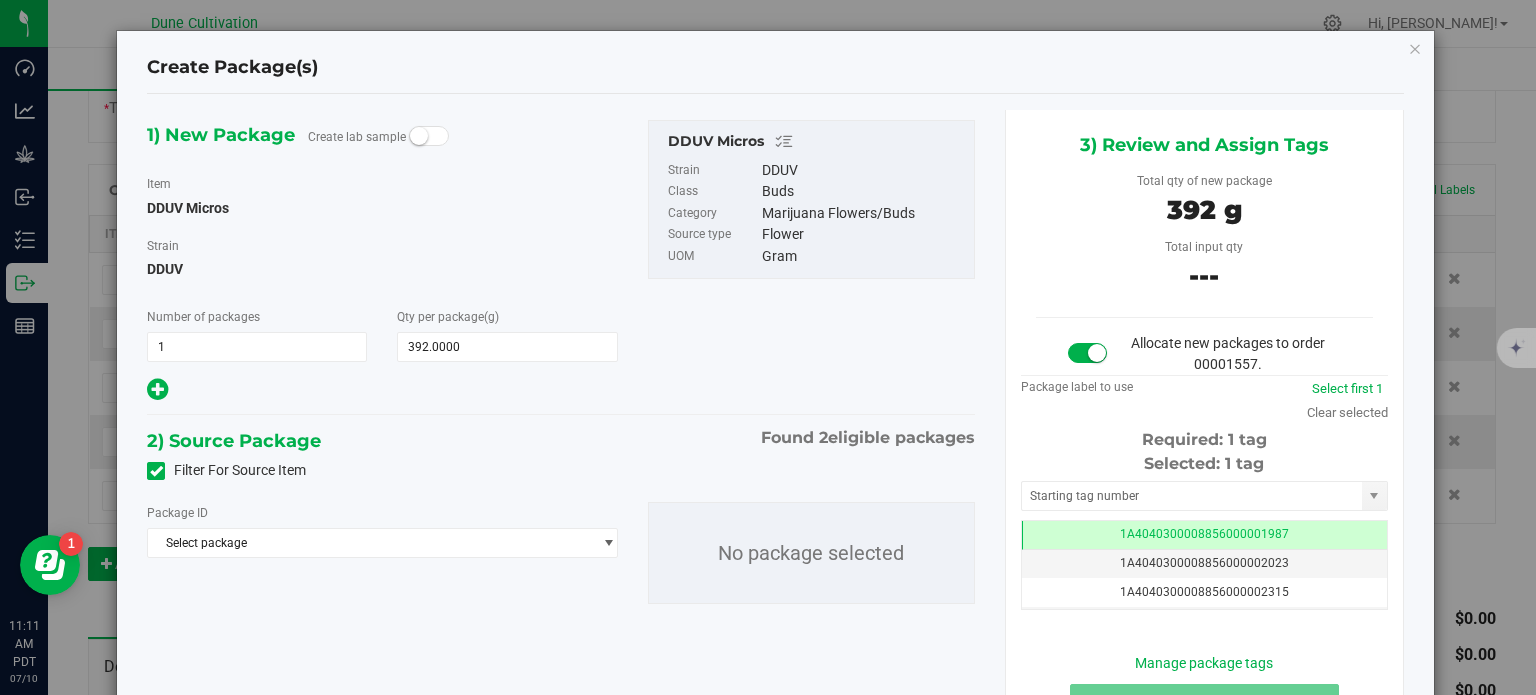 click on "Filter For Source Item" at bounding box center [0, 0] 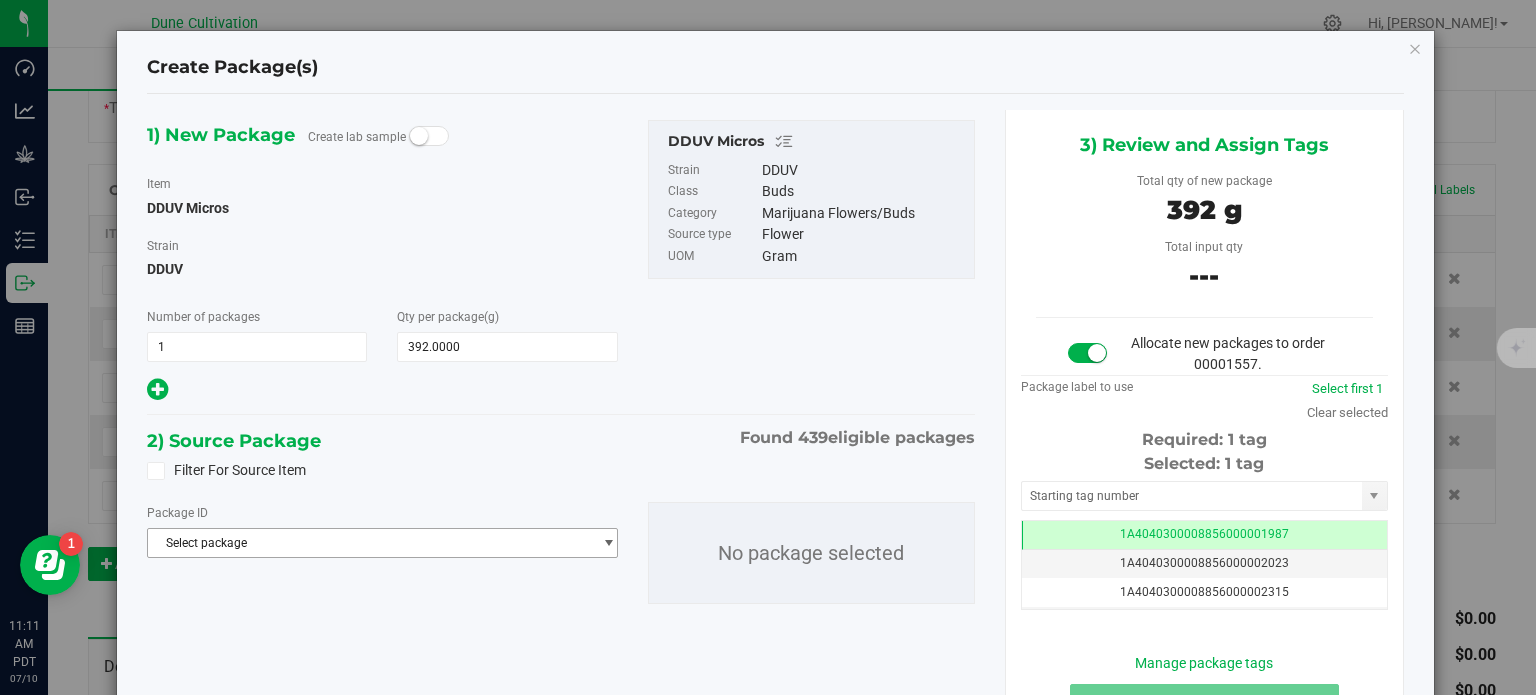click on "Select package" at bounding box center (369, 543) 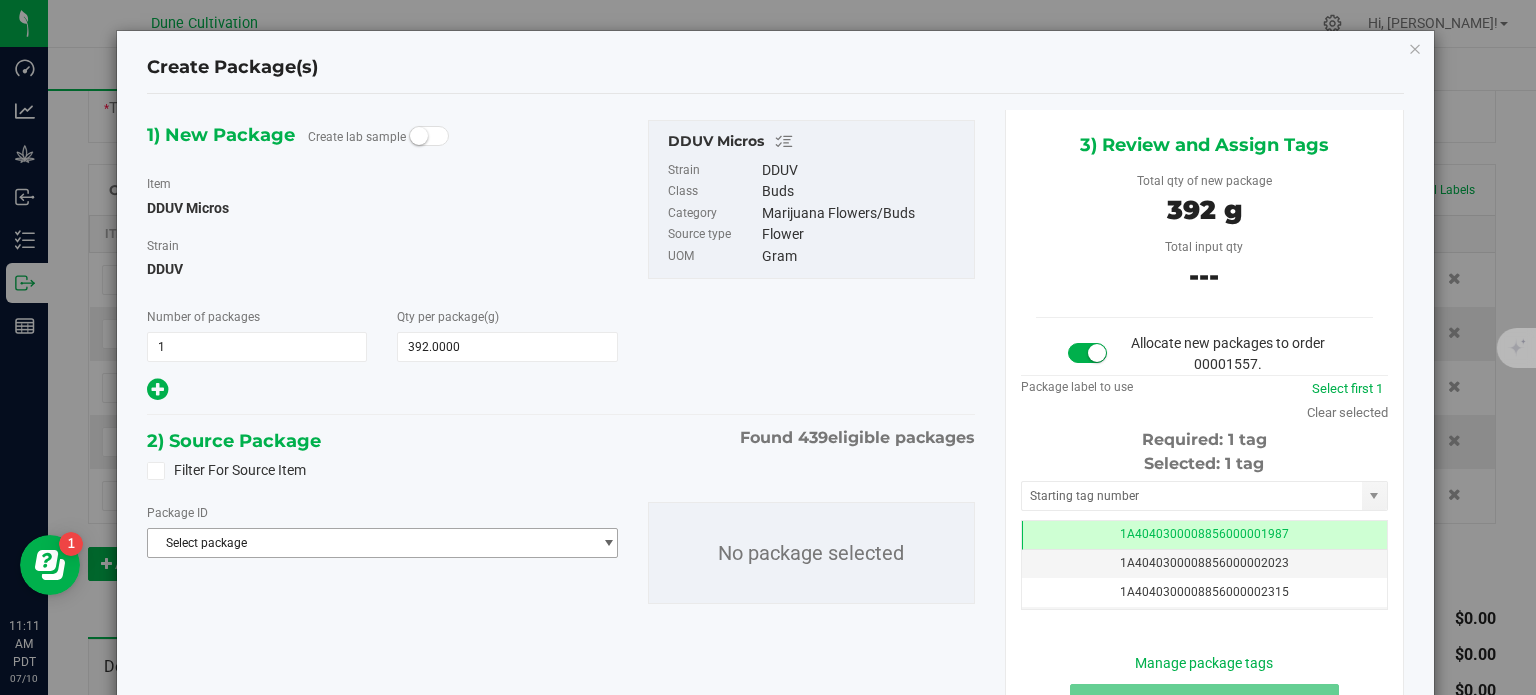 click on "Select package" at bounding box center [369, 543] 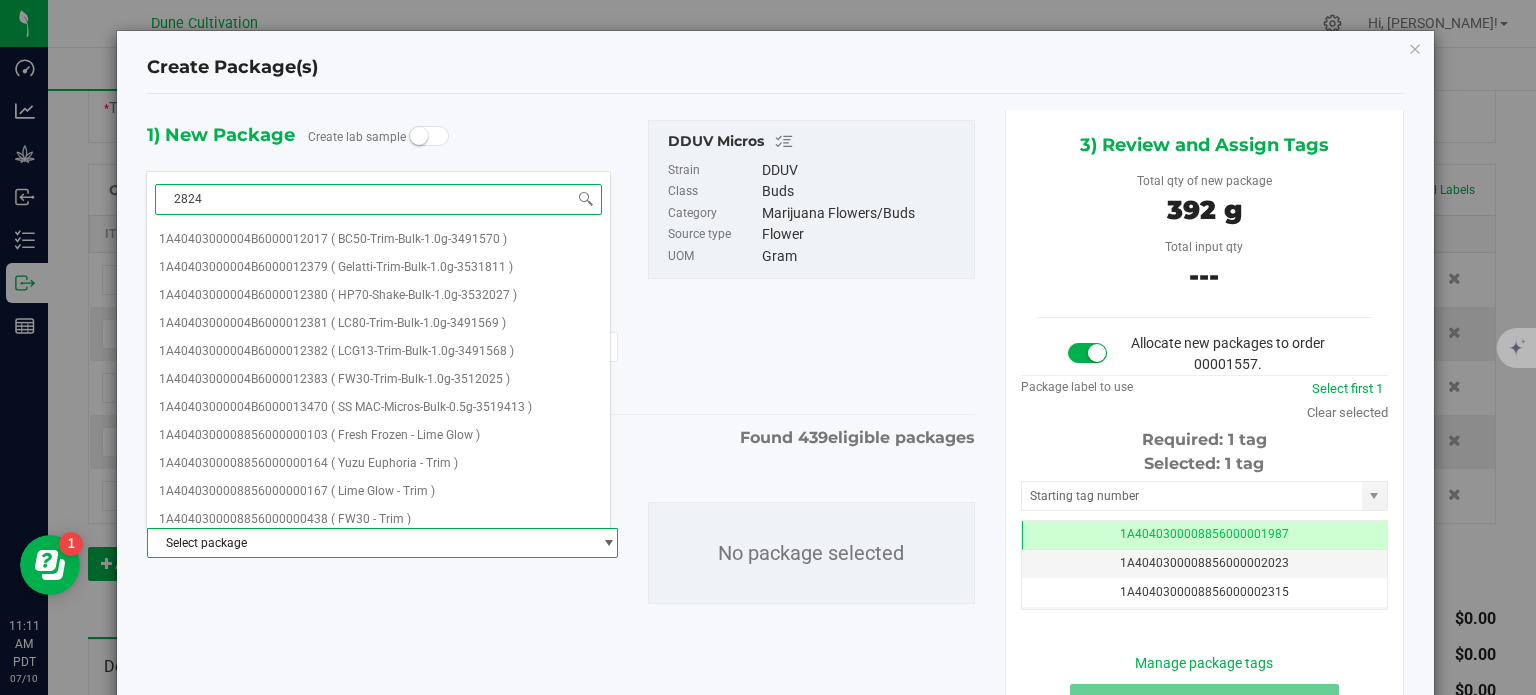 type on "28242" 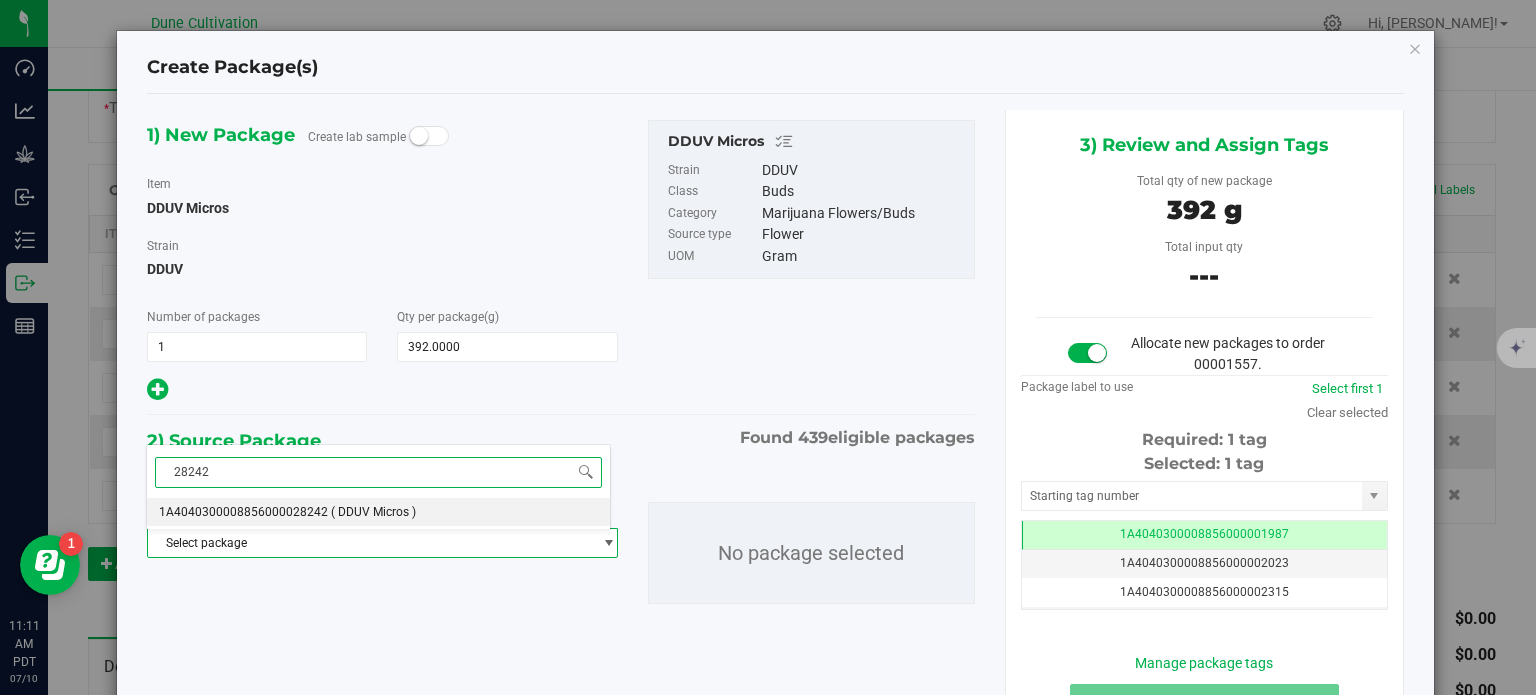 click on "(
DDUV Micros
)" at bounding box center (373, 512) 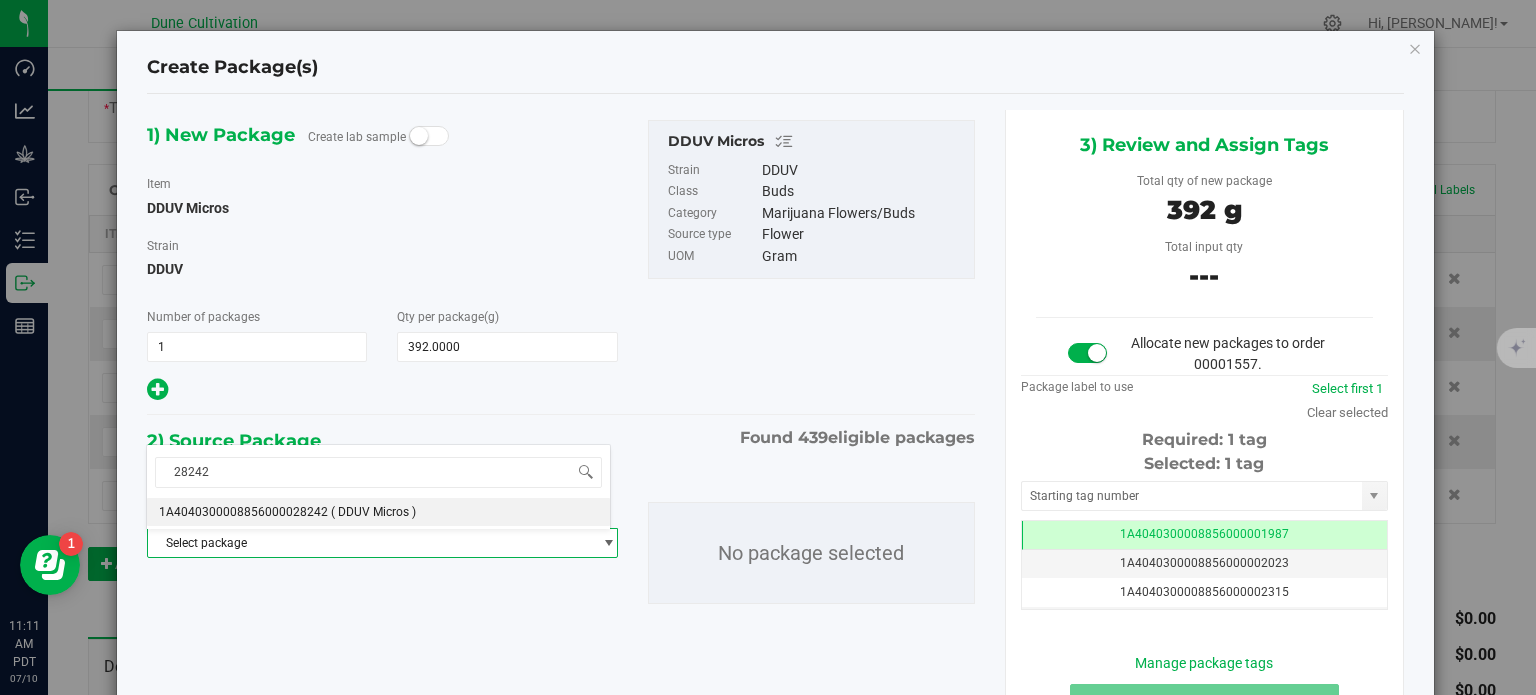type 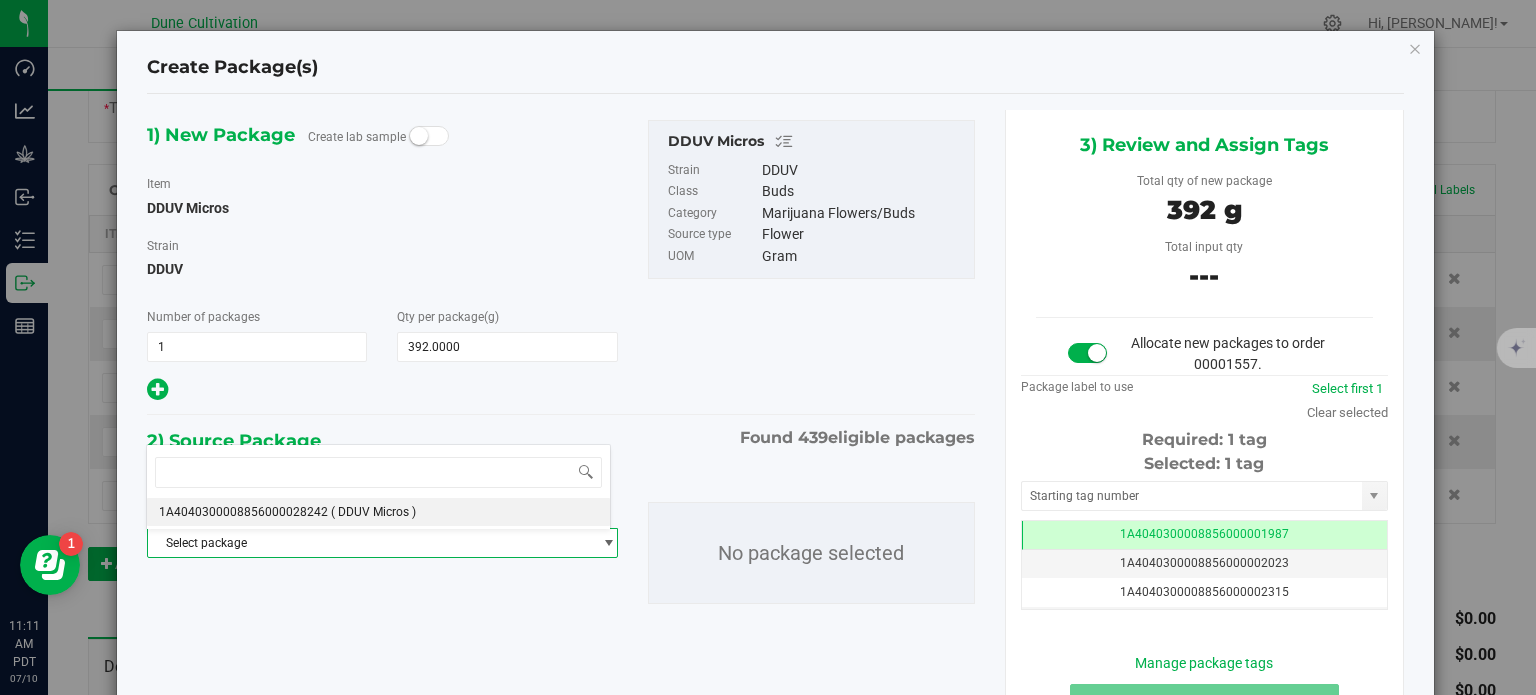 scroll, scrollTop: 9492, scrollLeft: 0, axis: vertical 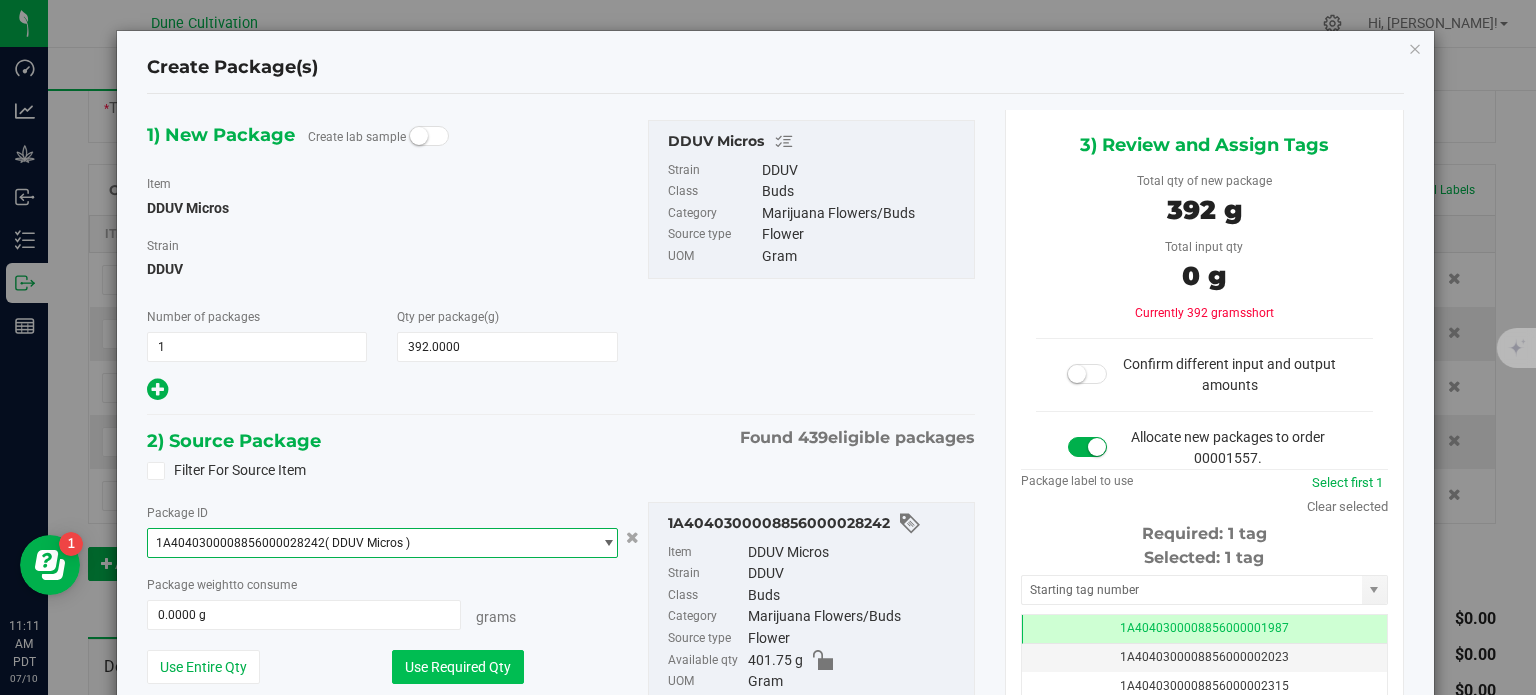 click on "Use Required Qty" at bounding box center (458, 667) 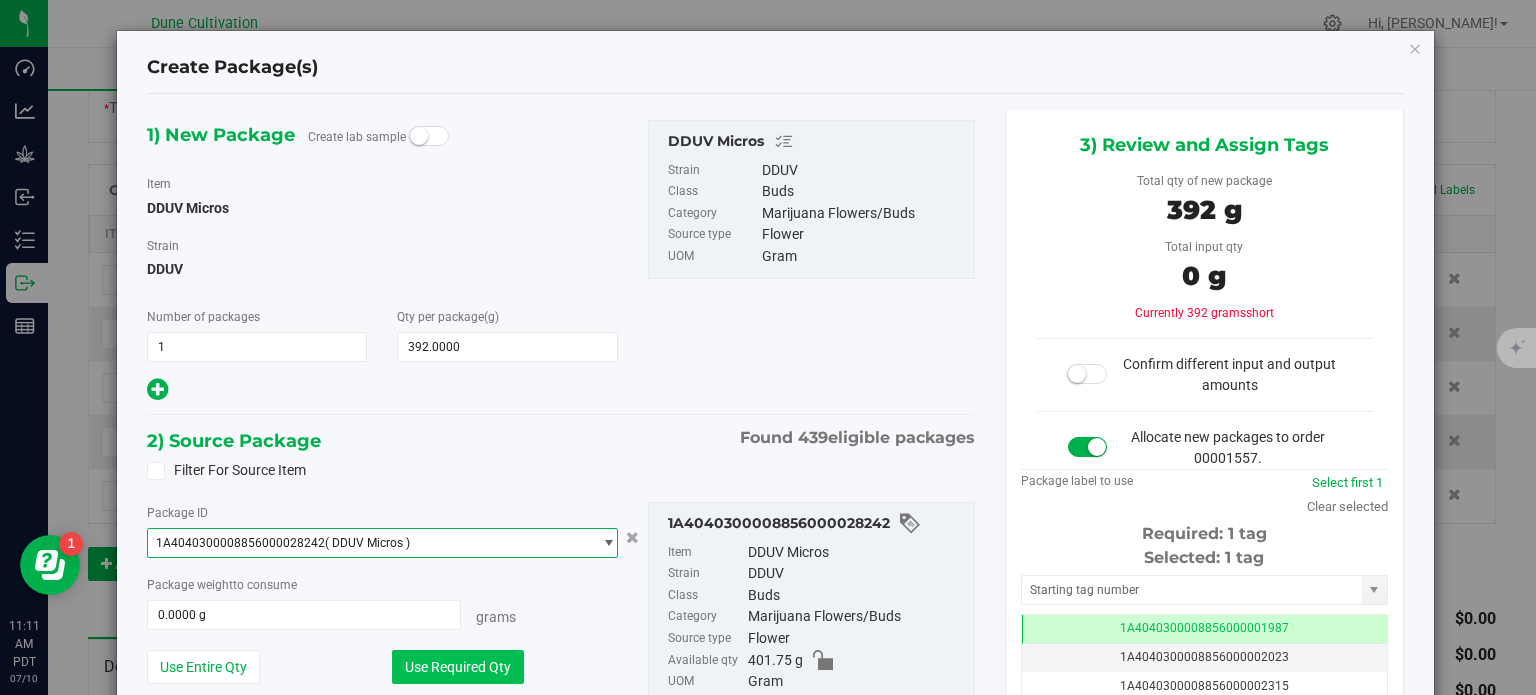 type on "392.0000 g" 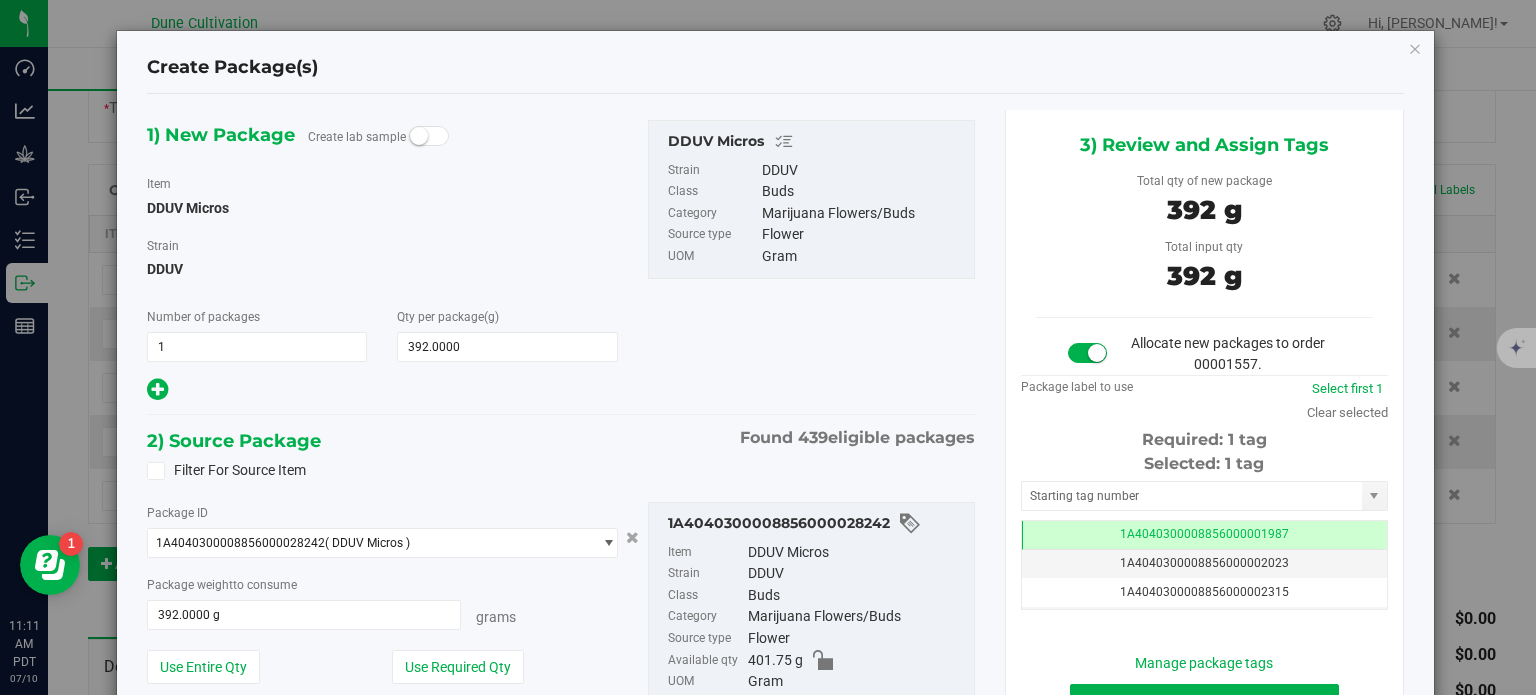 scroll, scrollTop: 119, scrollLeft: 0, axis: vertical 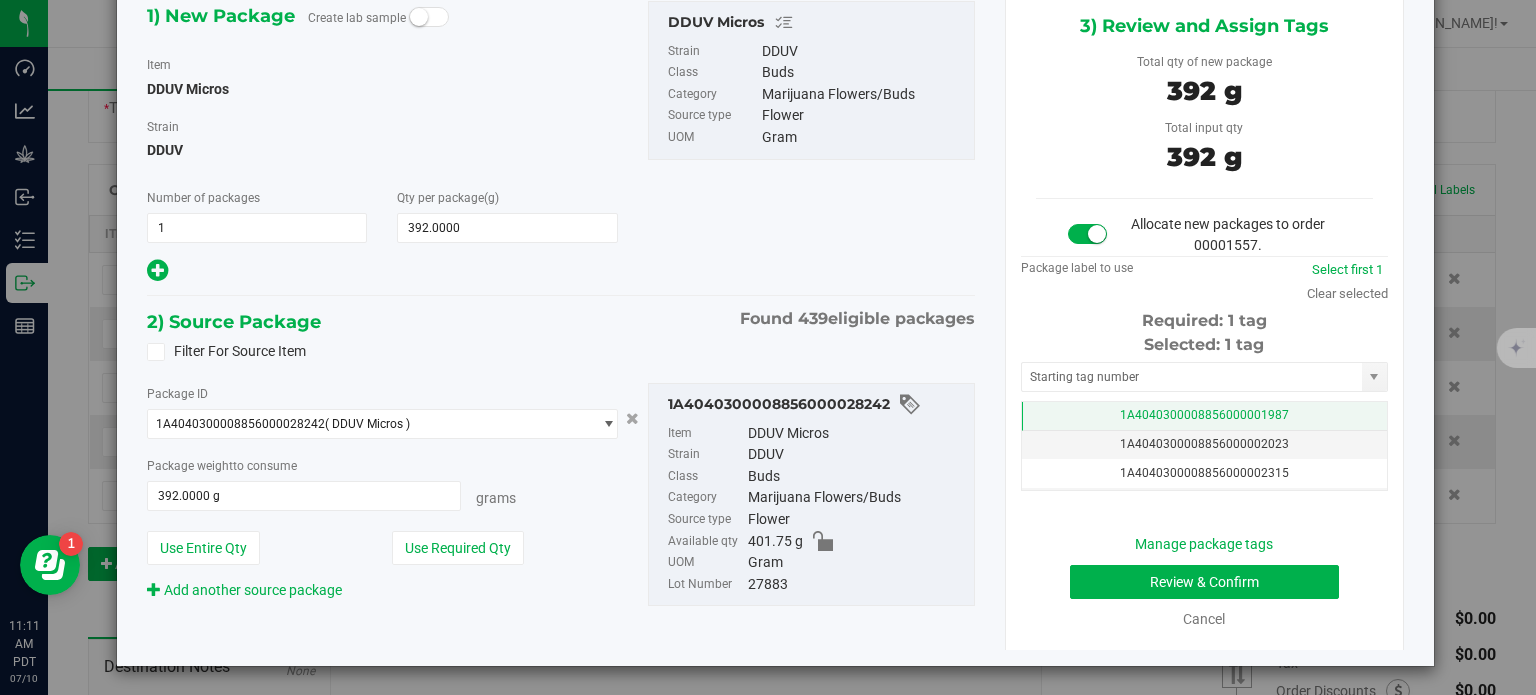 click on "1A4040300008856000001987" at bounding box center (1204, 416) 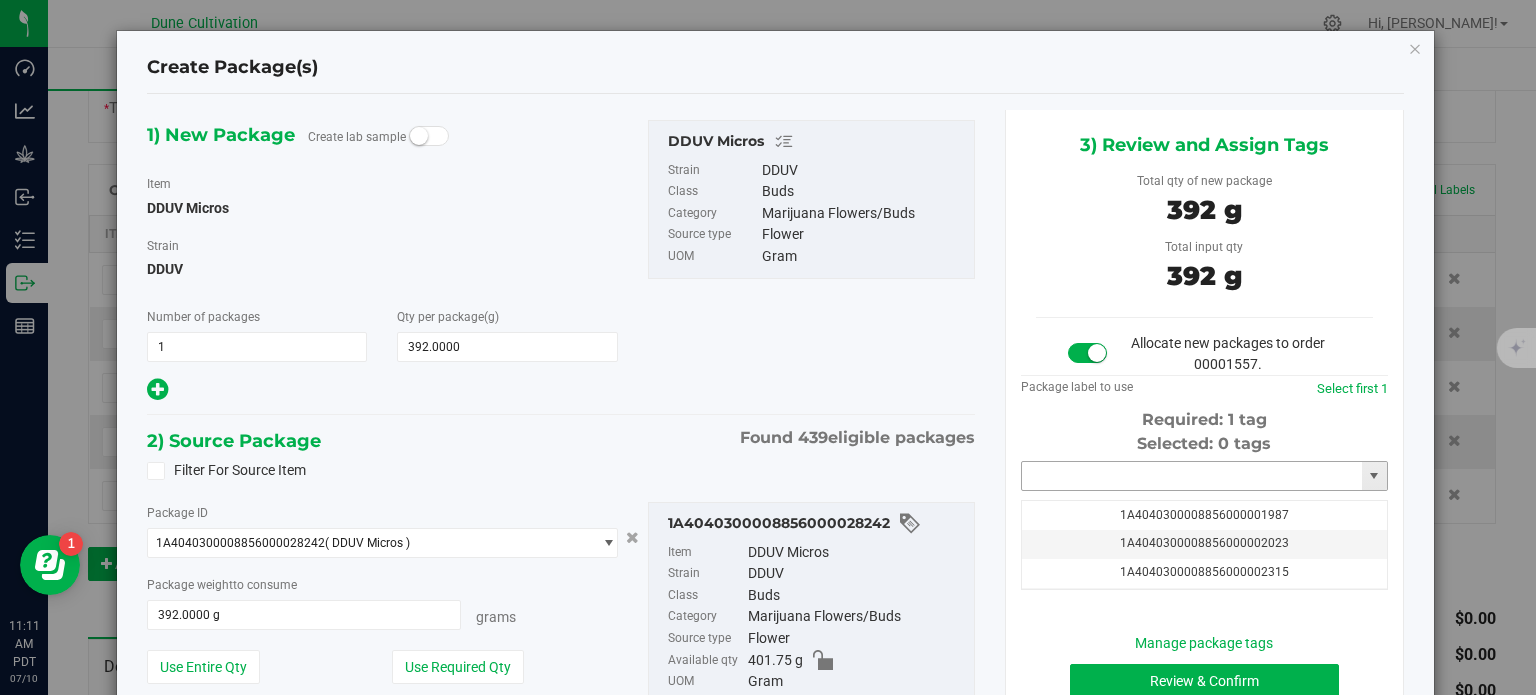 click at bounding box center (1192, 476) 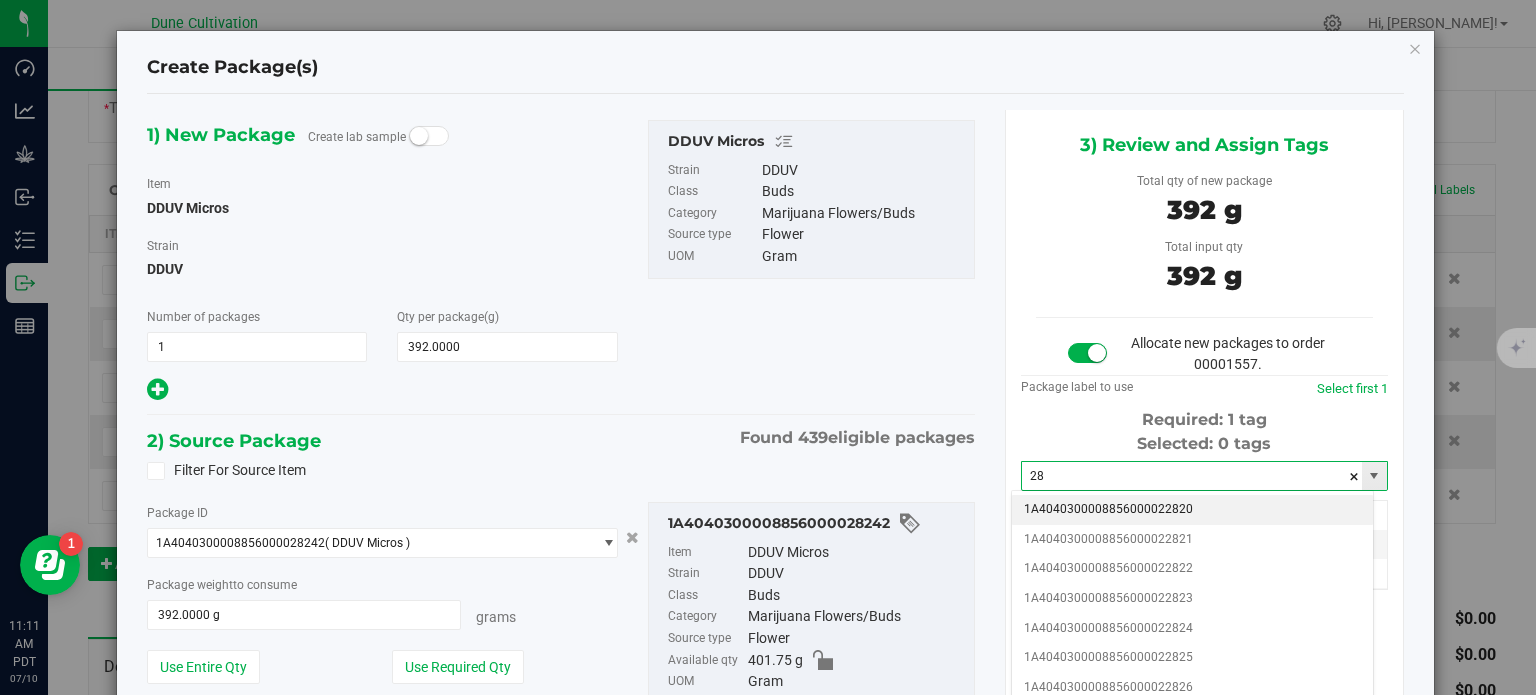type on "2" 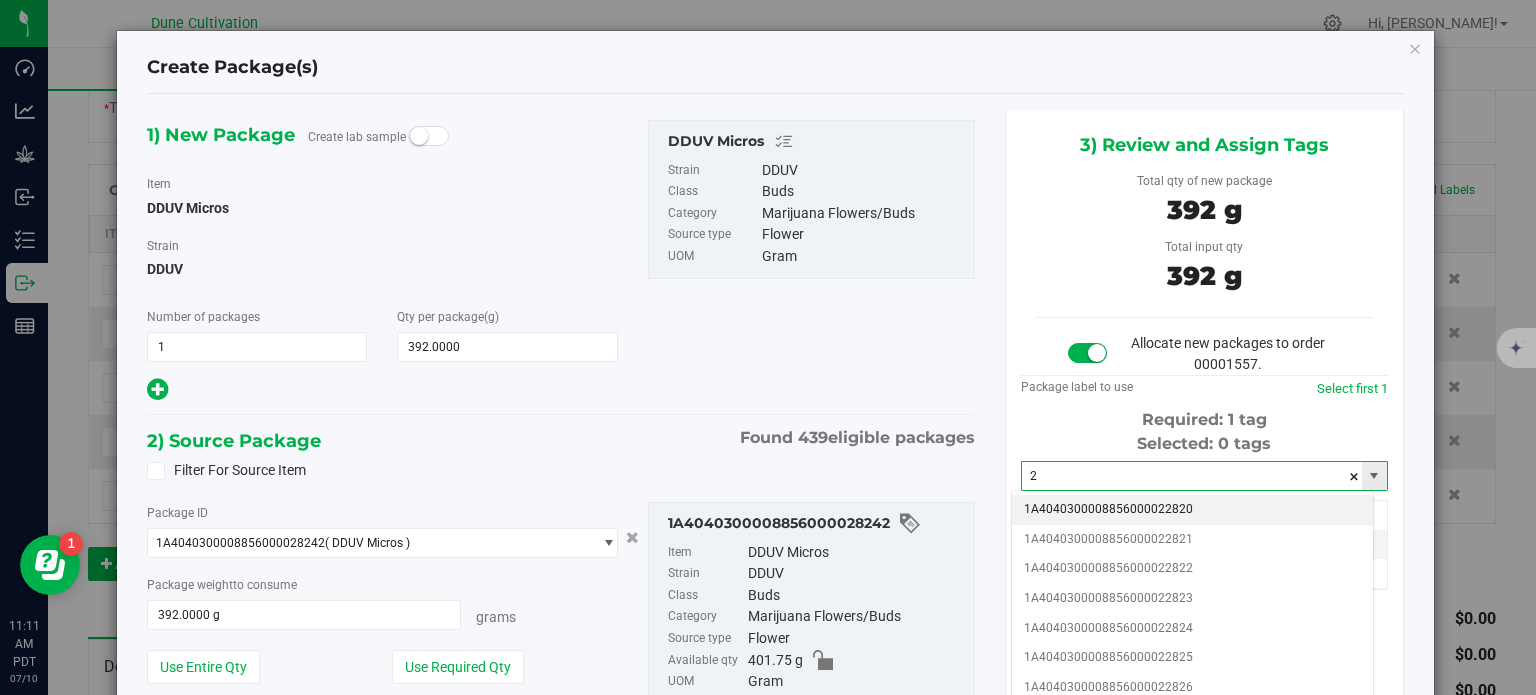 type 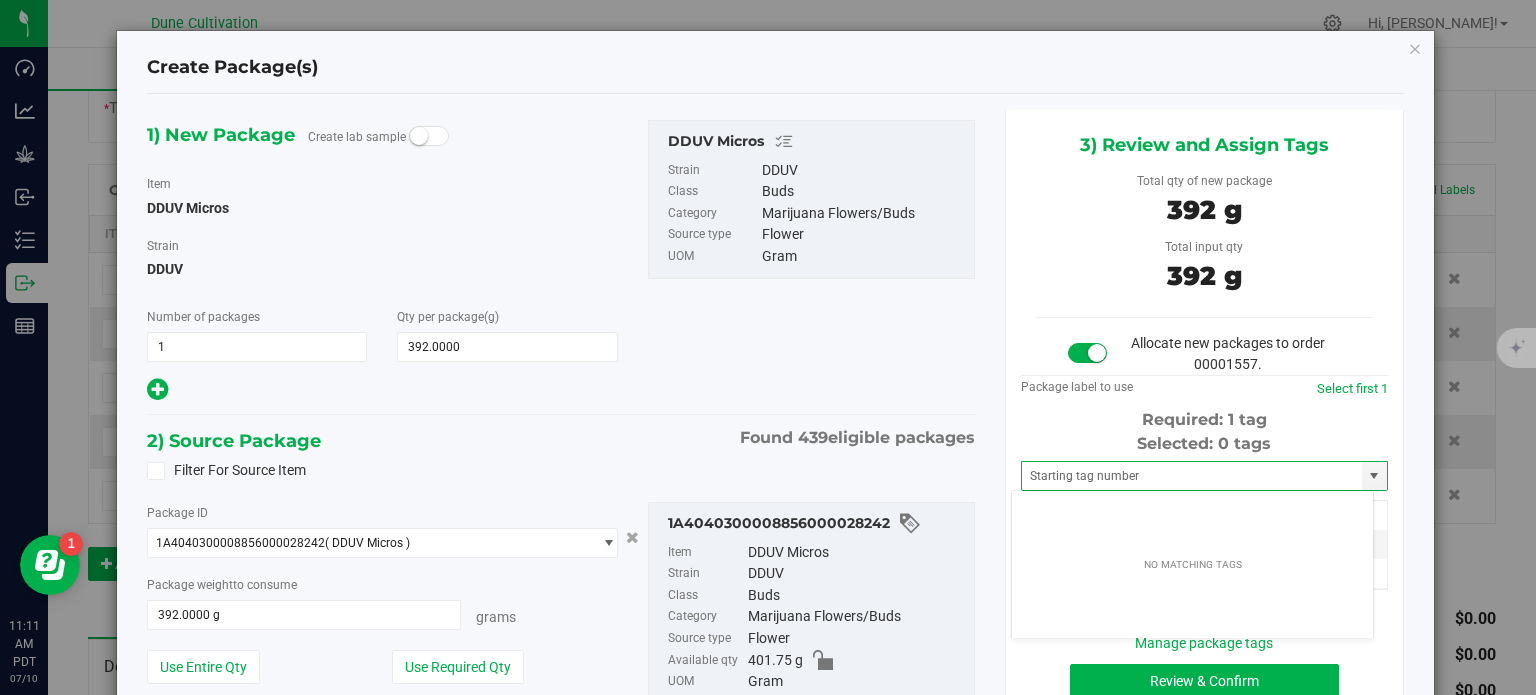click on "1) New Package
Create lab sample
Item
DDUV Micros
Strain
DDUV
Number of packages
1 1
392" at bounding box center [561, 262] 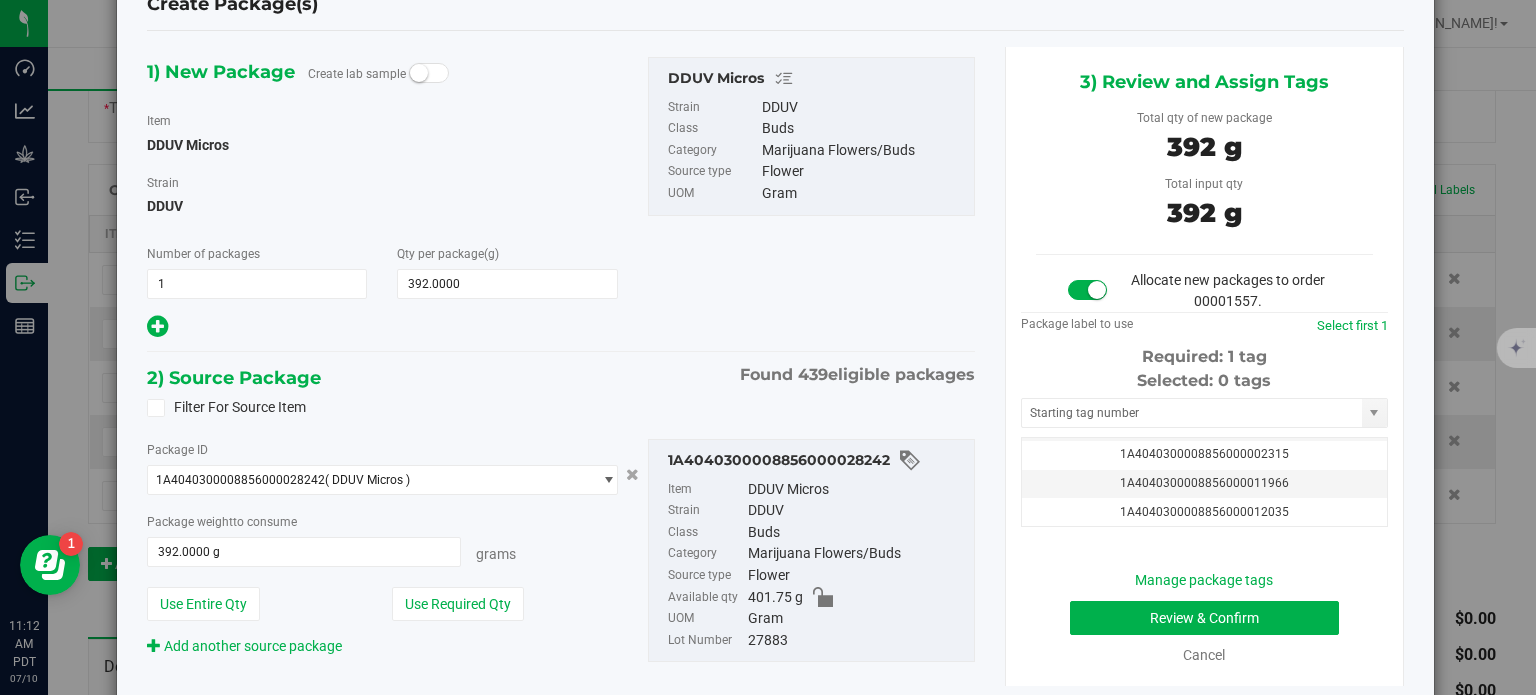 scroll, scrollTop: 0, scrollLeft: 0, axis: both 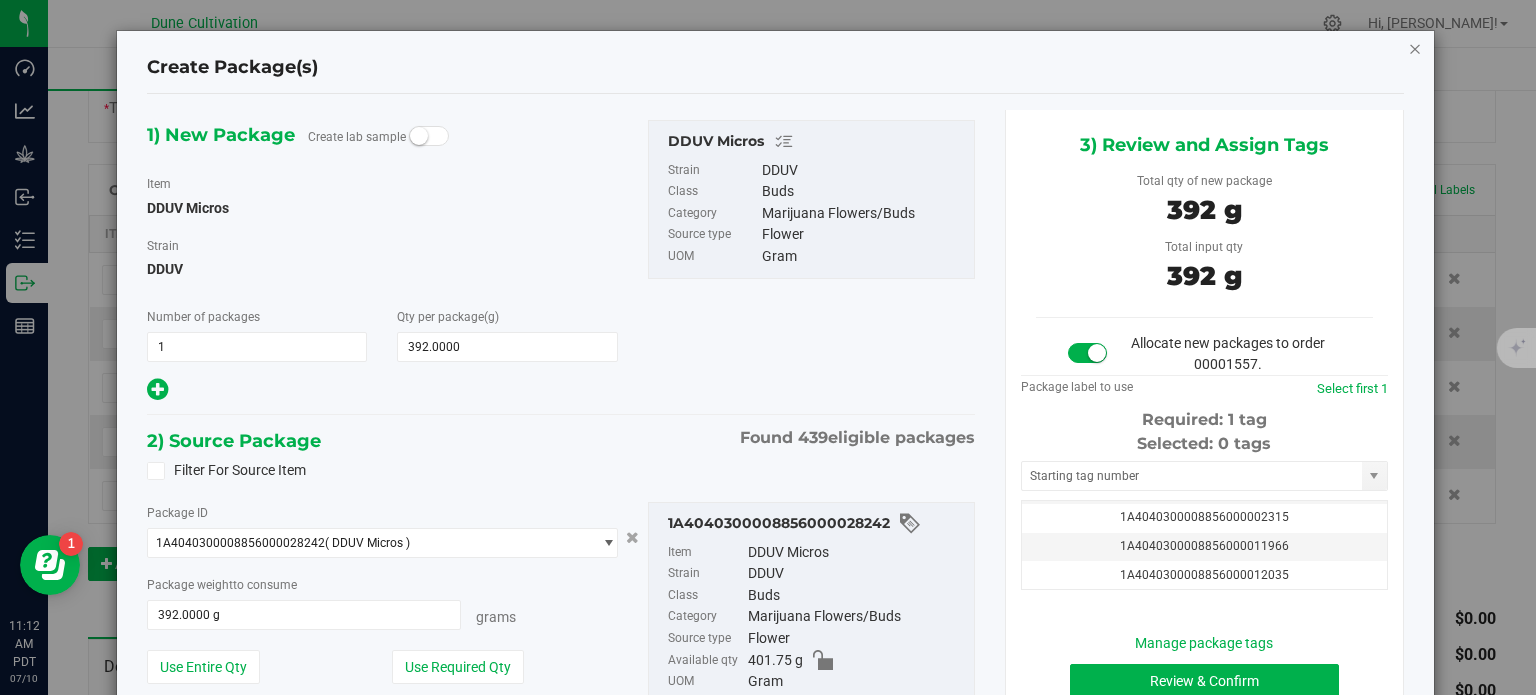 click at bounding box center [1415, 48] 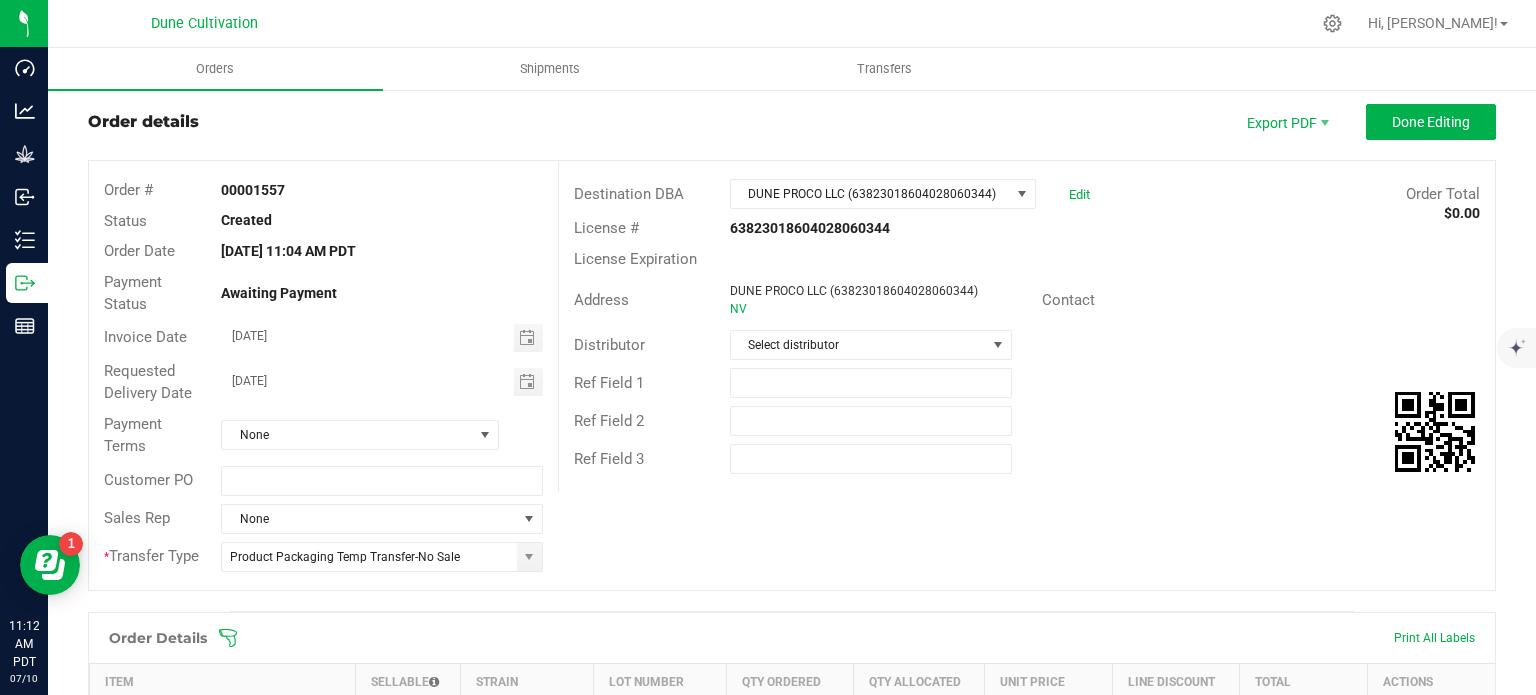 scroll, scrollTop: 35, scrollLeft: 0, axis: vertical 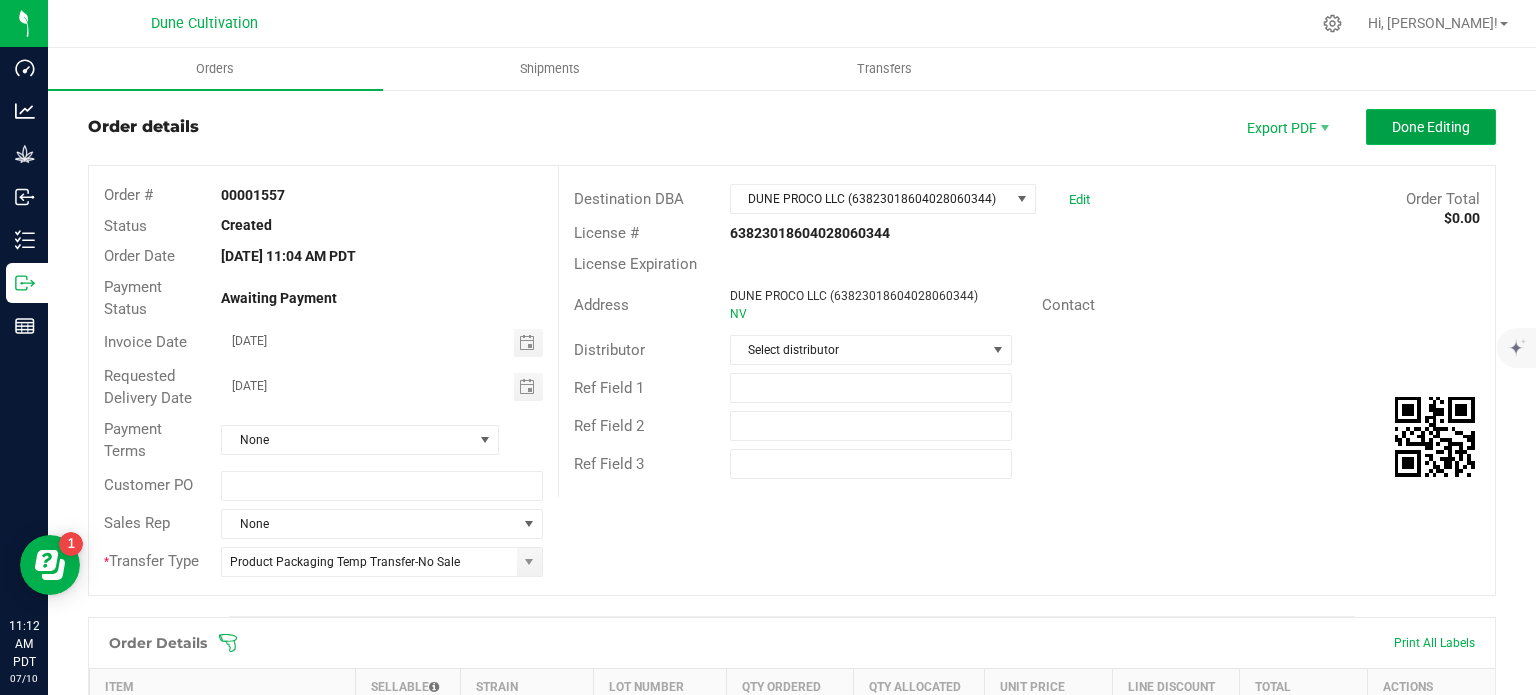 click on "Done Editing" at bounding box center [1431, 127] 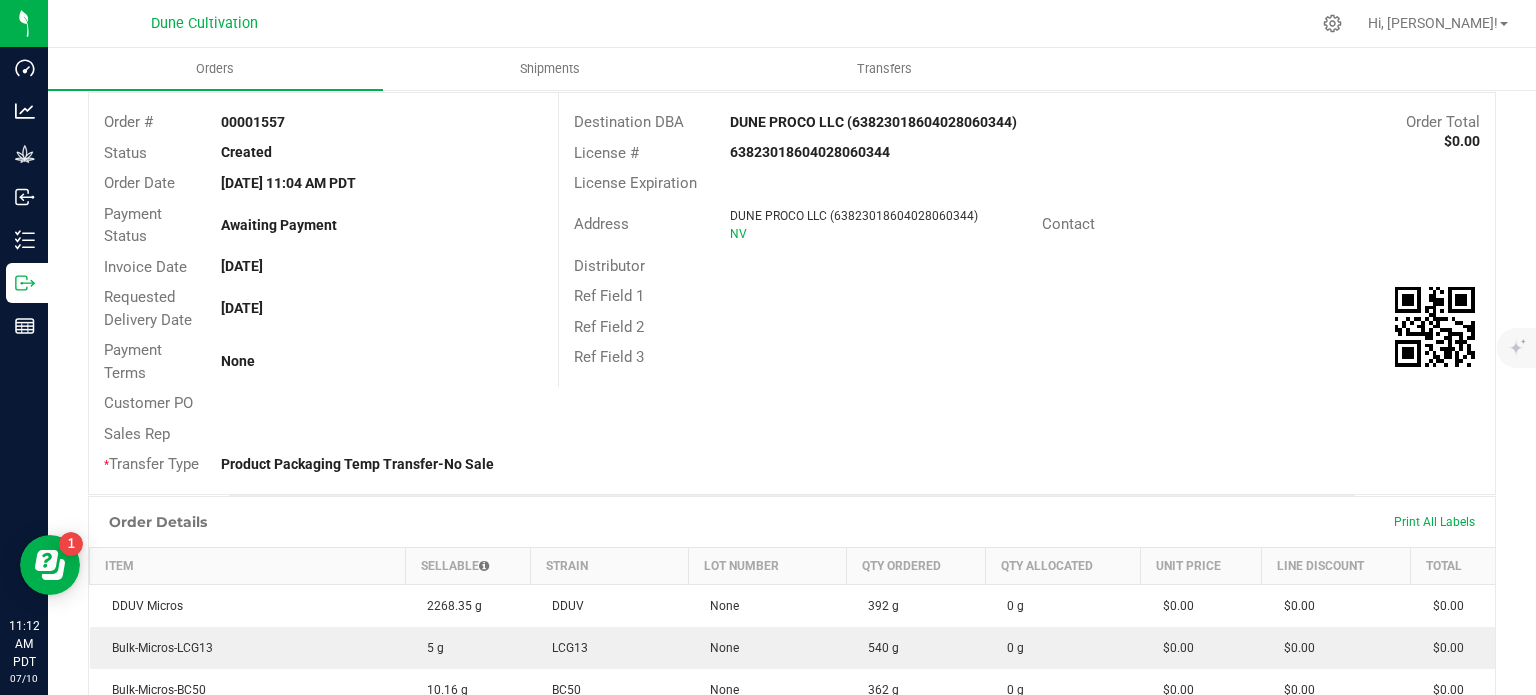 scroll, scrollTop: 0, scrollLeft: 0, axis: both 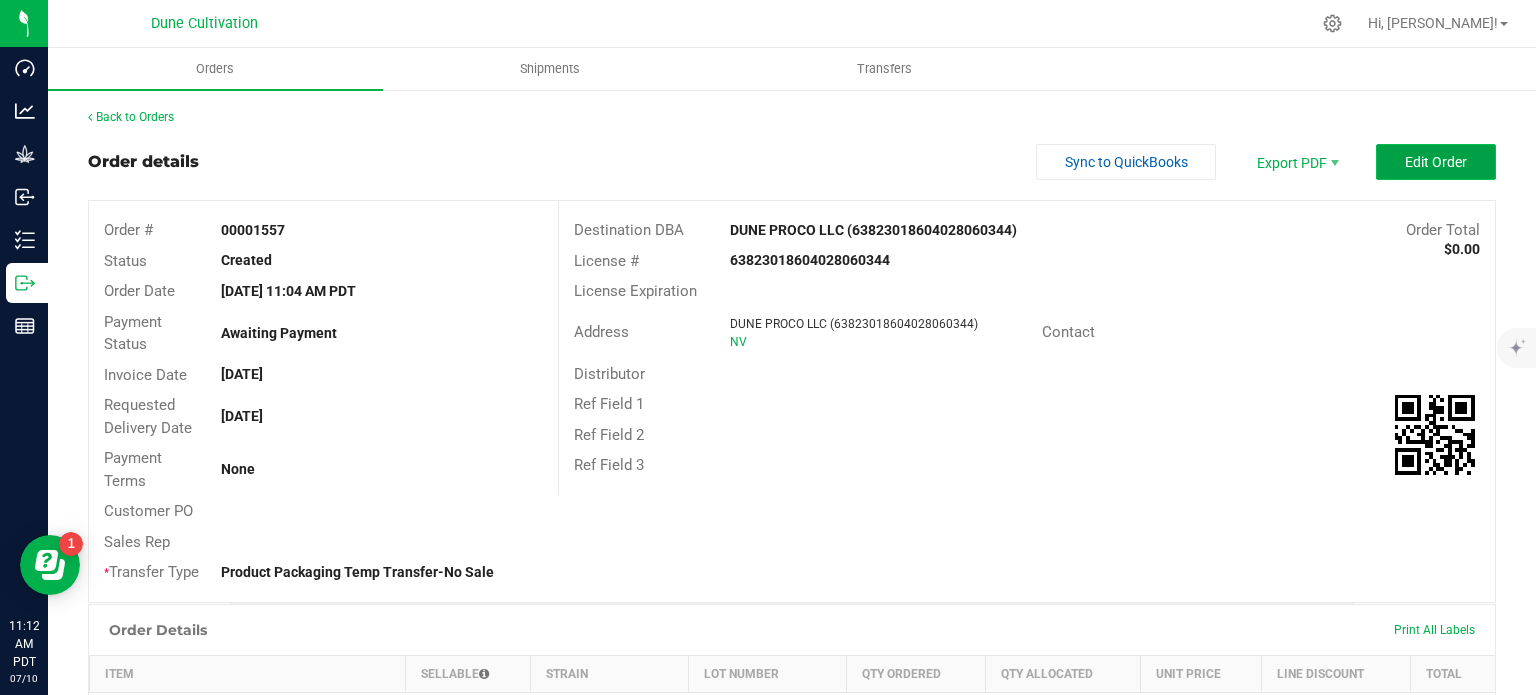 click on "Edit Order" at bounding box center (1436, 162) 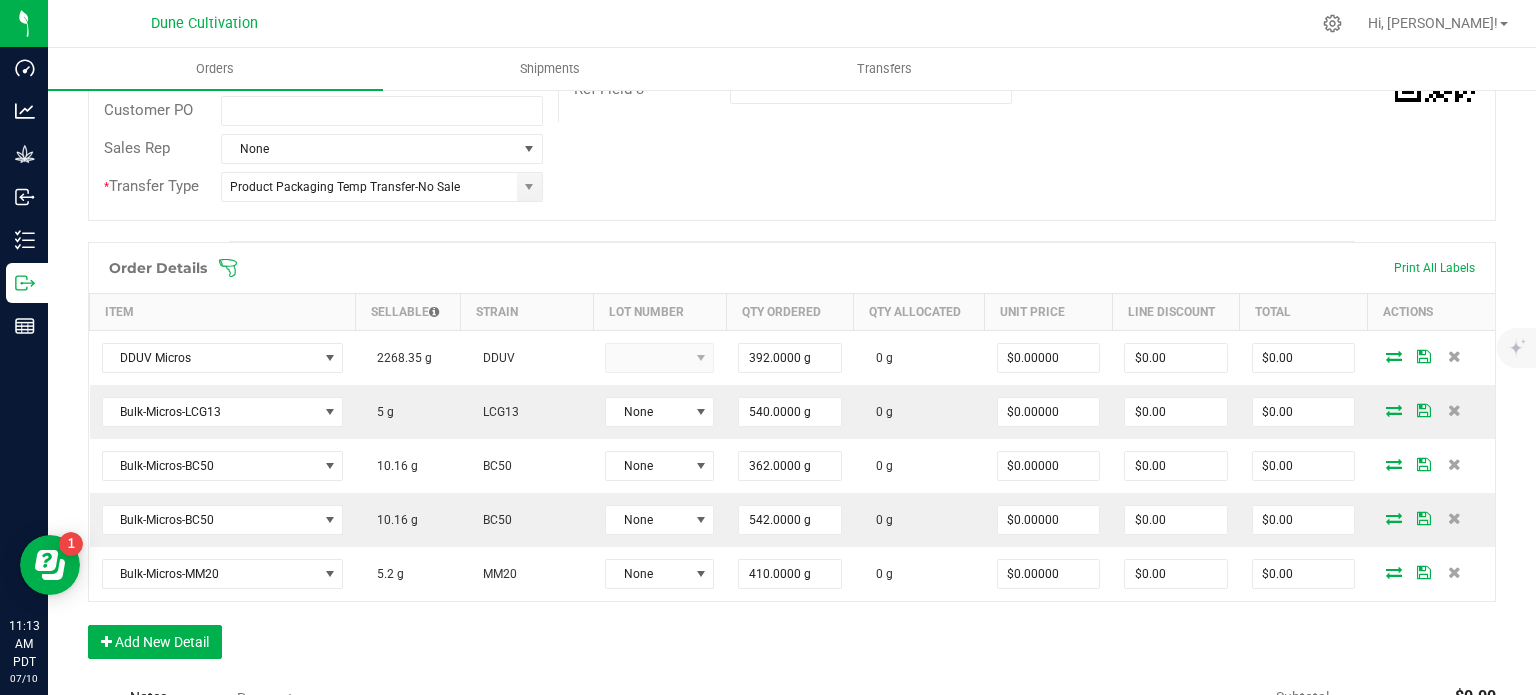 scroll, scrollTop: 484, scrollLeft: 0, axis: vertical 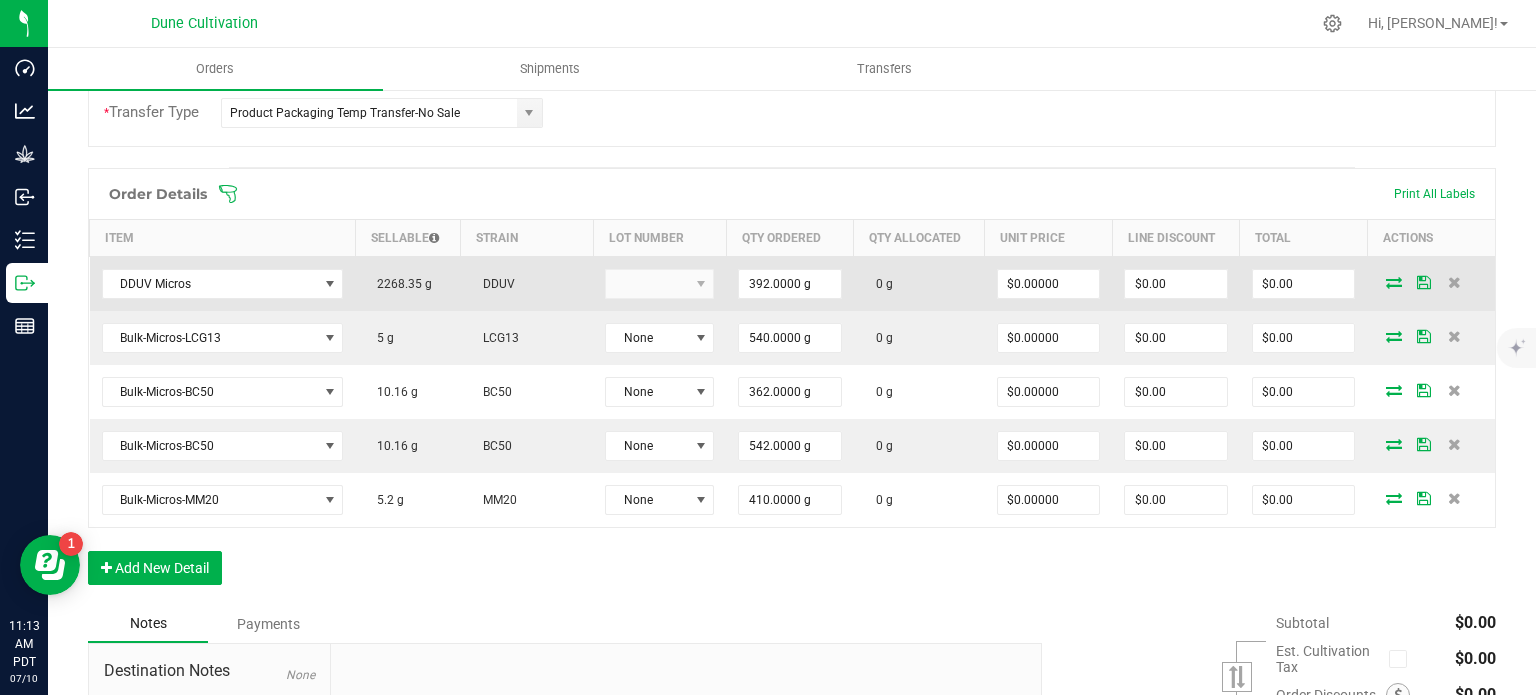 click at bounding box center (1394, 282) 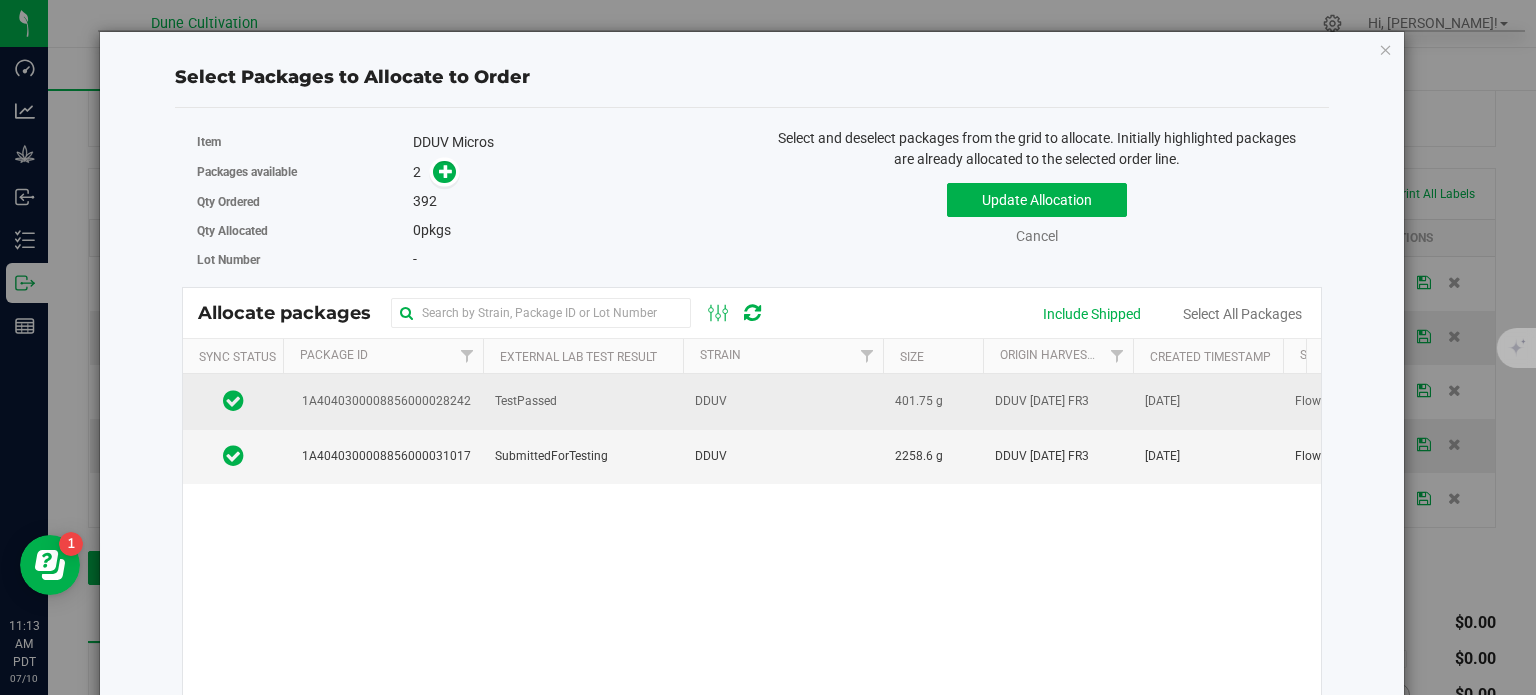 click on "TestPassed" at bounding box center (583, 401) 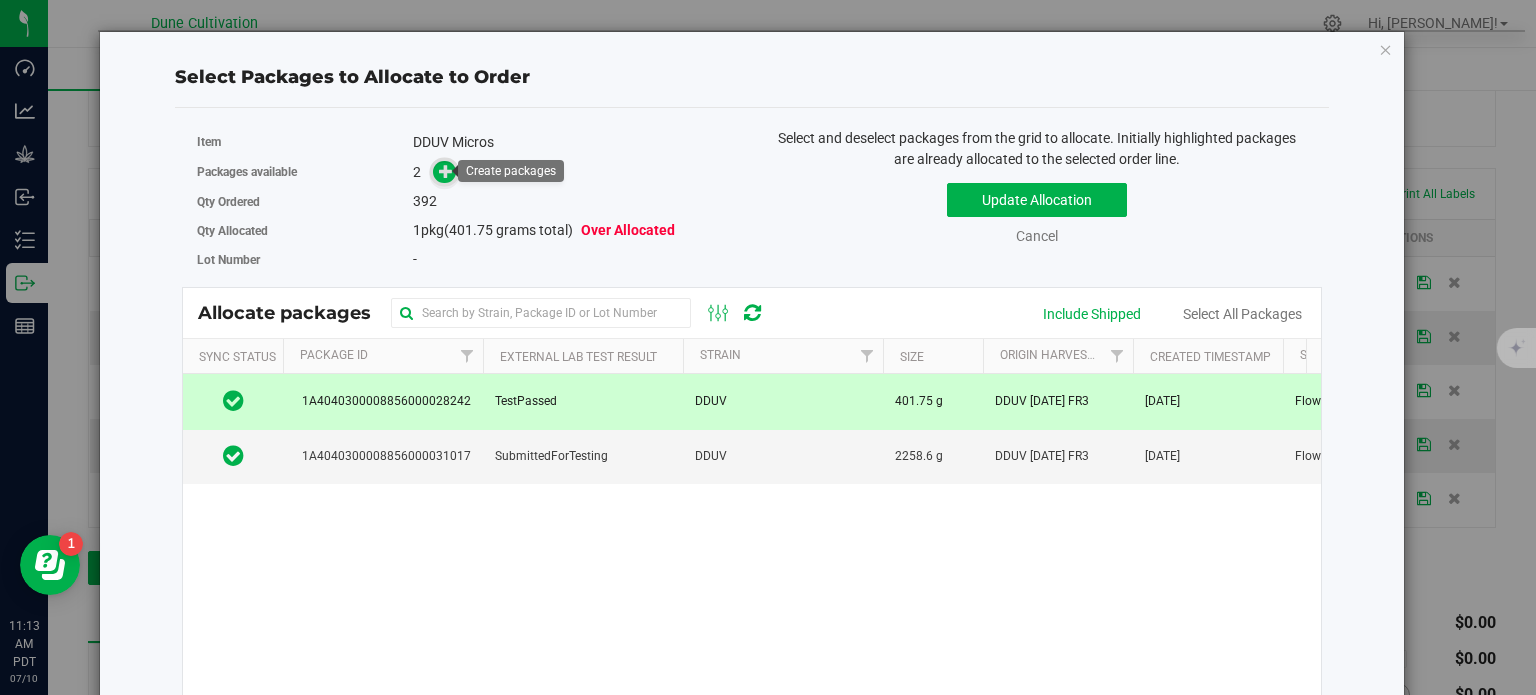 click at bounding box center (446, 171) 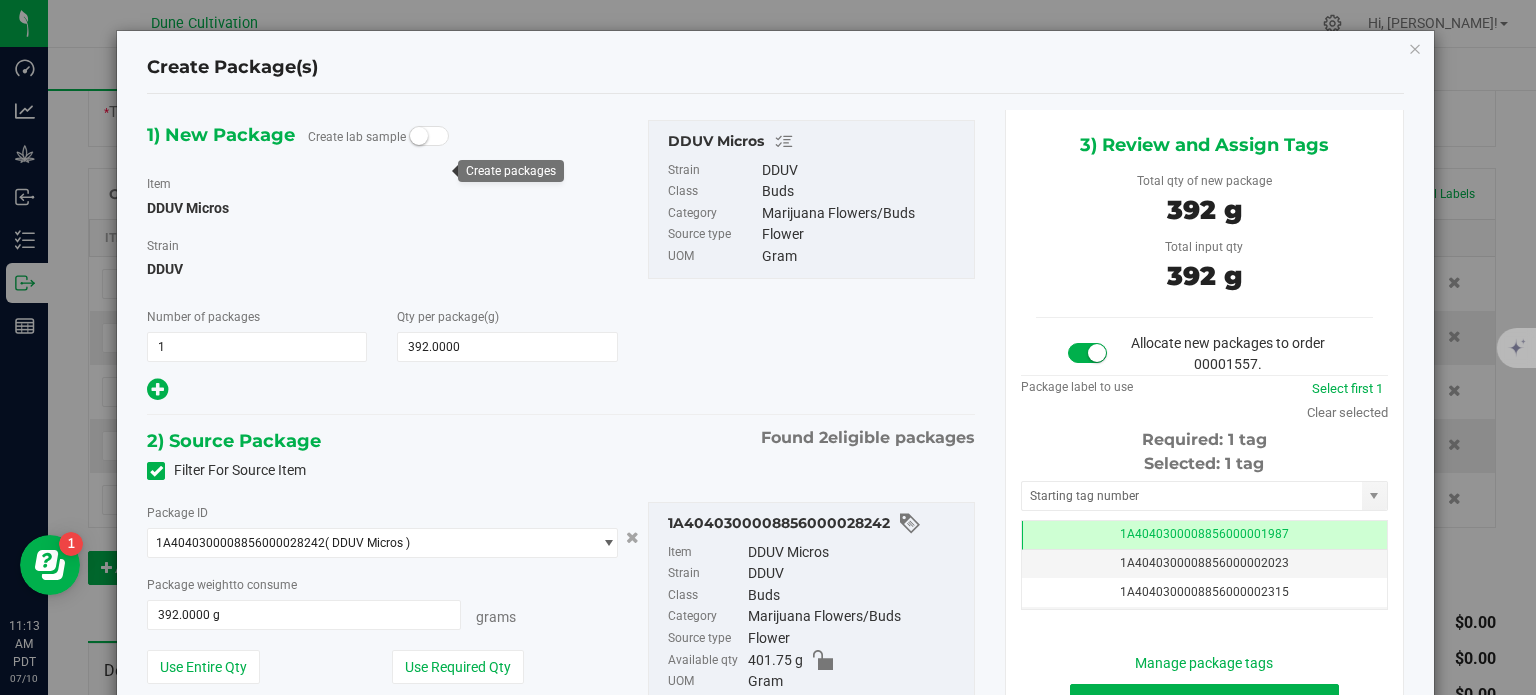 scroll, scrollTop: 0, scrollLeft: 0, axis: both 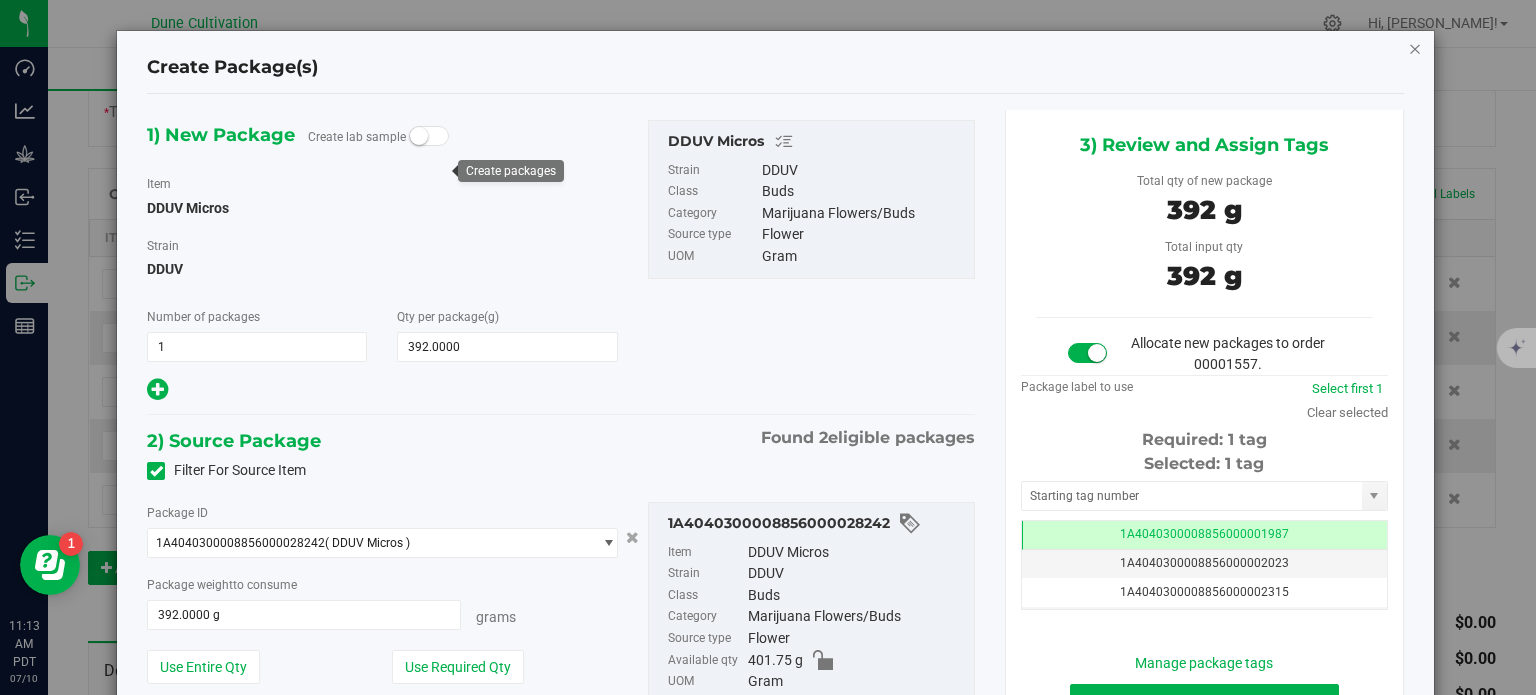 click at bounding box center (1415, 48) 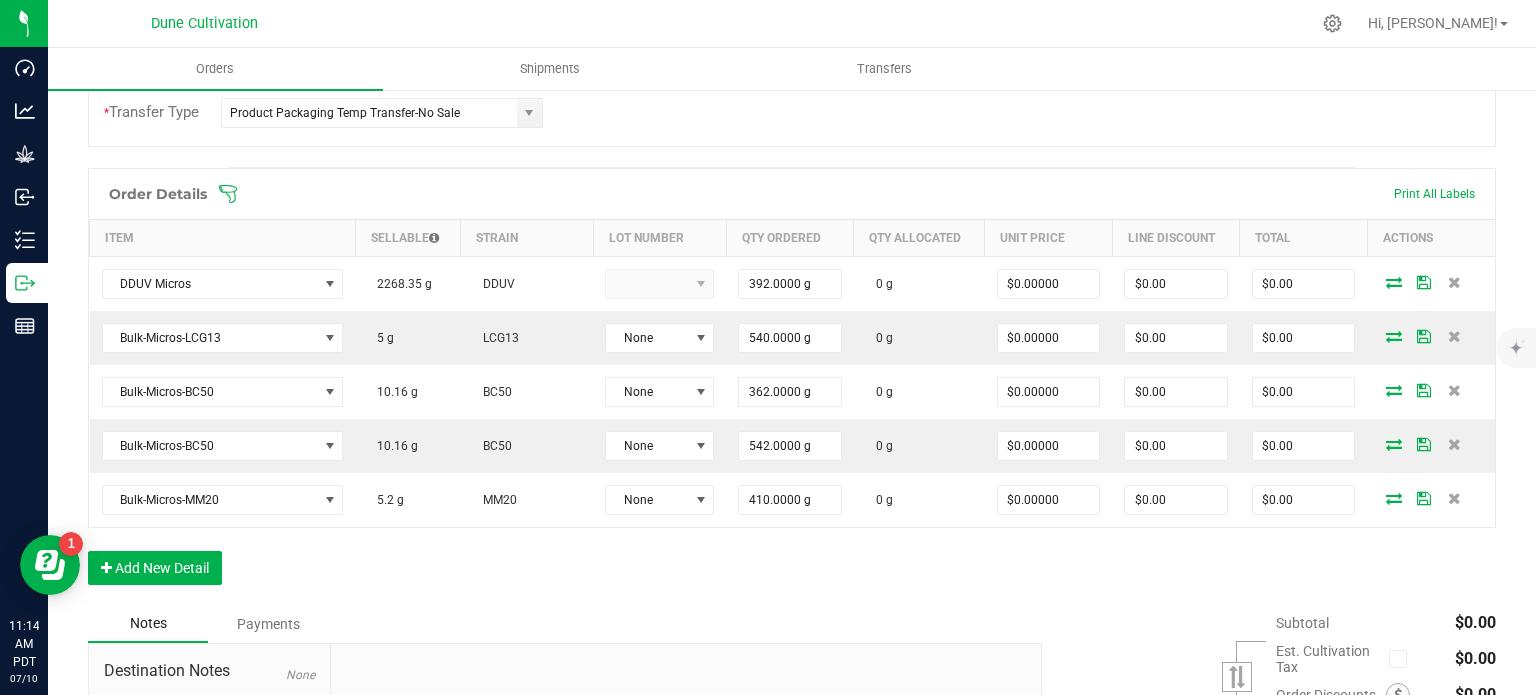 click on "Order details   Export PDF   Done Editing   Order #   00001557   Status   Created   Order Date   Jul 10, 2025 11:04 AM PDT   Payment Status   Awaiting Payment   Invoice Date  07/10/2025  Requested Delivery Date  07/11/2025  Payment Terms  None  Customer PO   Sales Rep  None *  Transfer Type  Product Packaging Temp Transfer-No Sale  Destination DBA  DUNE PROCO LLC (63823018604028060344)  Edit   Order Total   $0.00   License #   63823018604028060344   License Expiration   Address  DUNE PROCO LLC (63823018604028060344) NV  Contact   Distributor  Select distributor  Ref Field 1   Ref Field 2   Ref Field 3
Order Details Print All Labels Item  Sellable  Strain  Lot Number  Qty Ordered Qty Allocated Unit Price Line Discount Total Actions DDUV Micros  2268.35 g   DDUV  392.0000 g  0 g  $0.00000 $0.00 $0.00 Bulk-Micros-LCG13  5 g   LCG13  None 540.0000 g  0 g  $0.00000 $0.00" at bounding box center (792, 286) 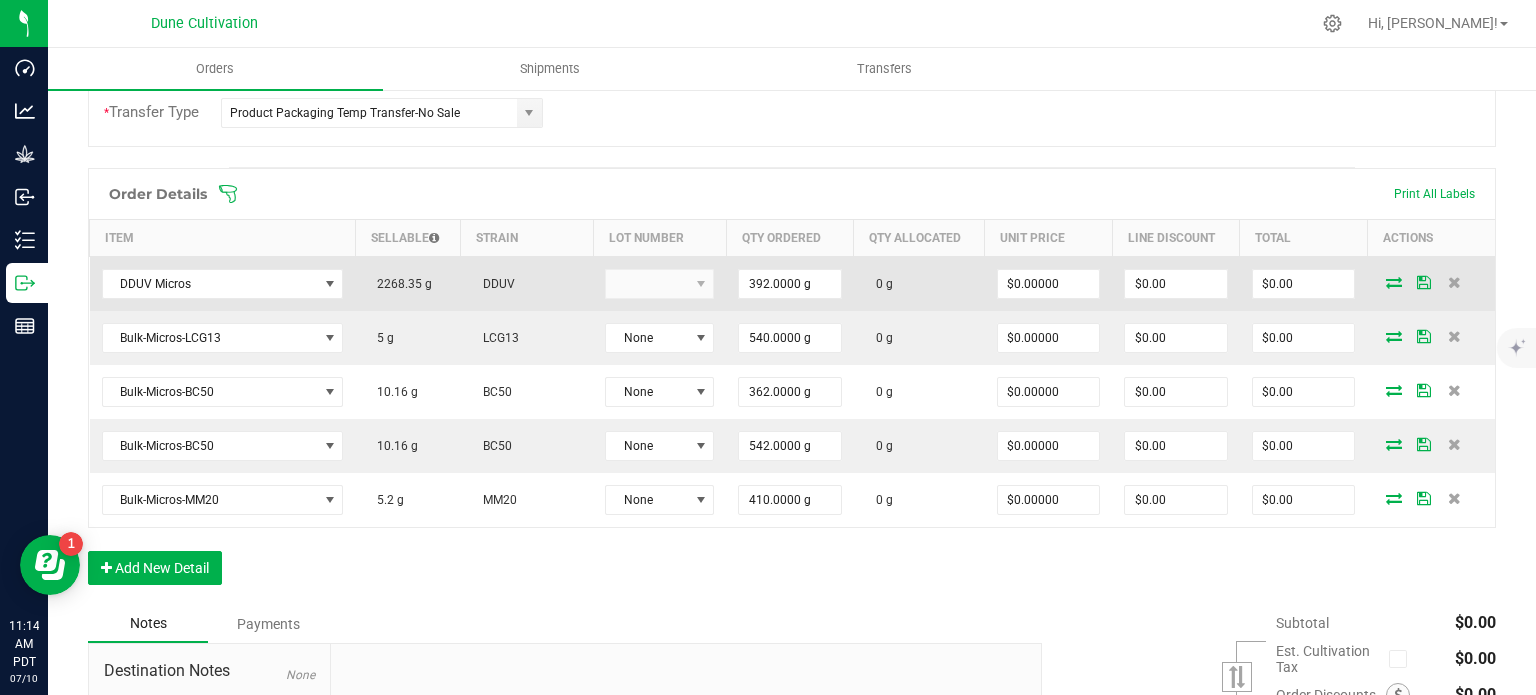 click at bounding box center (1394, 282) 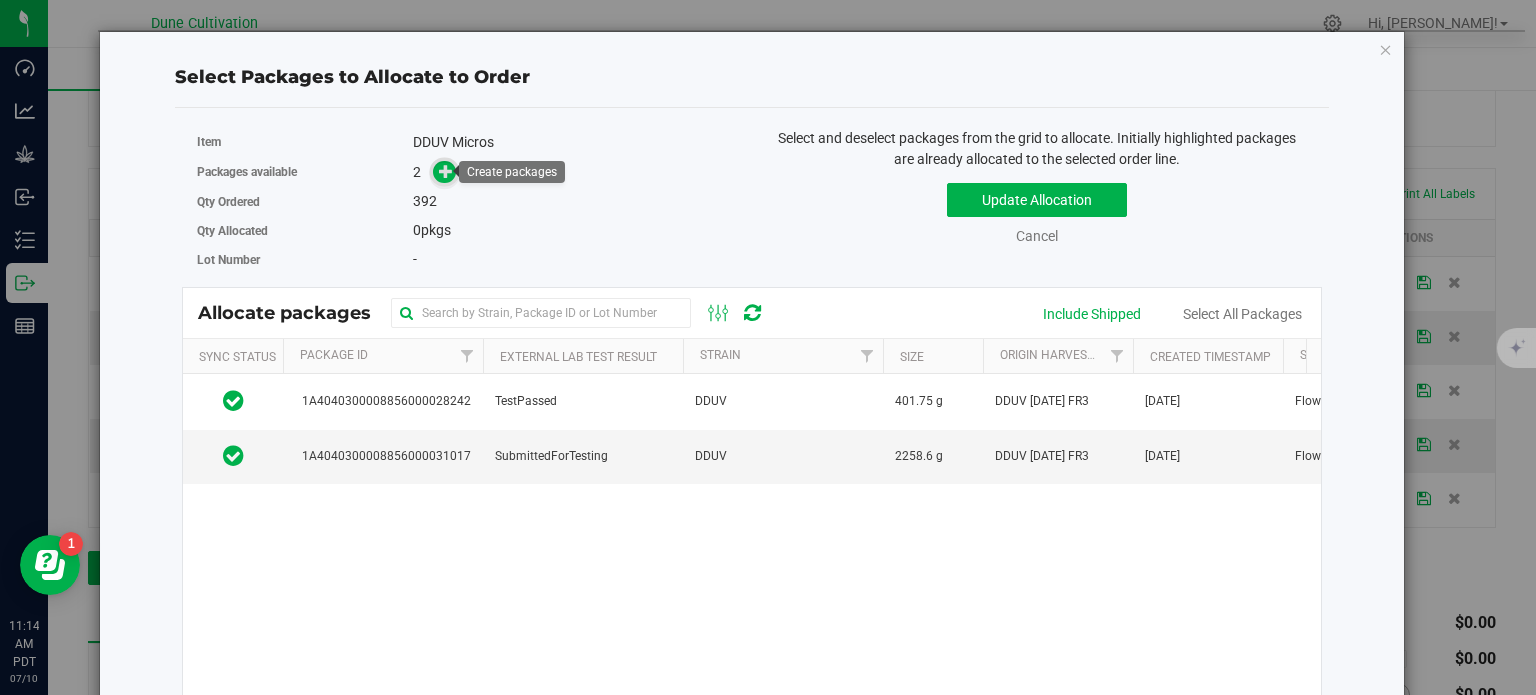 click at bounding box center [446, 171] 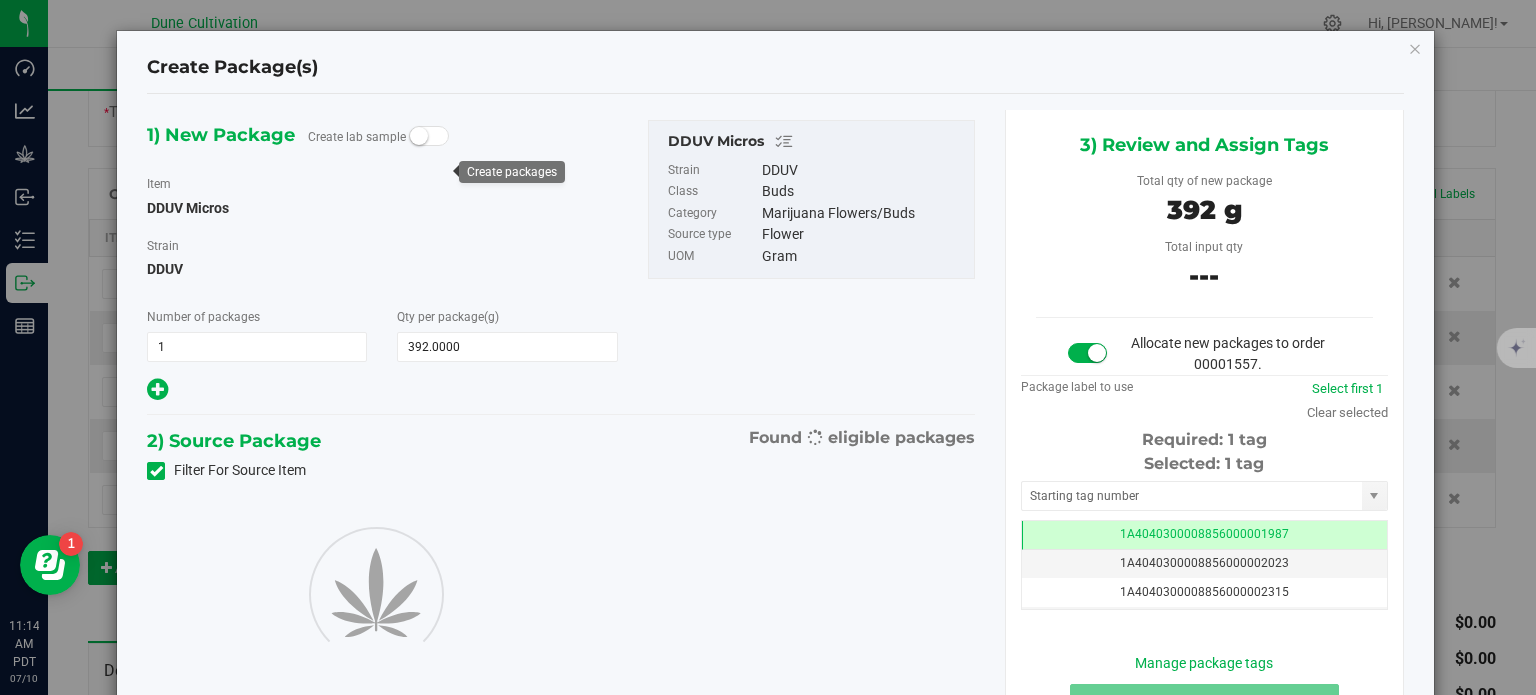 scroll, scrollTop: 0, scrollLeft: 0, axis: both 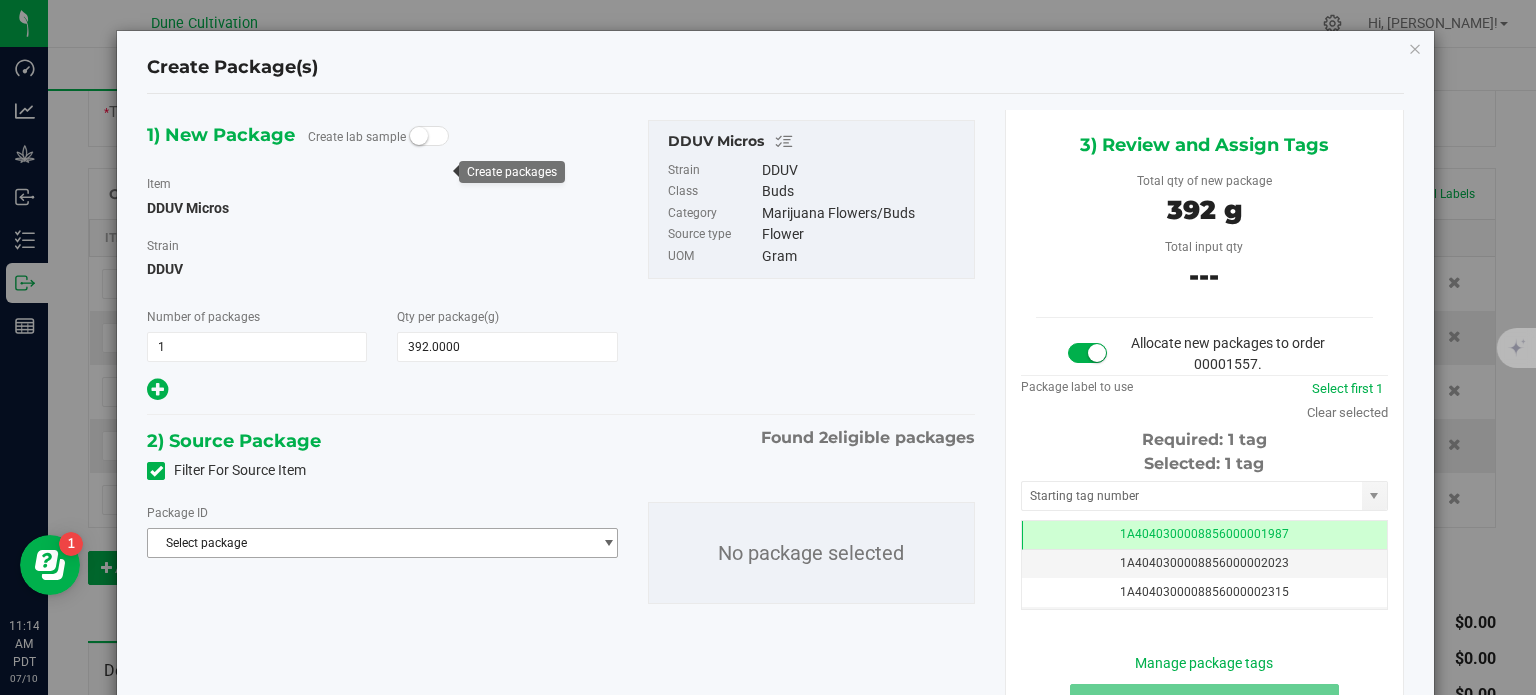 click on "Select package" at bounding box center [369, 543] 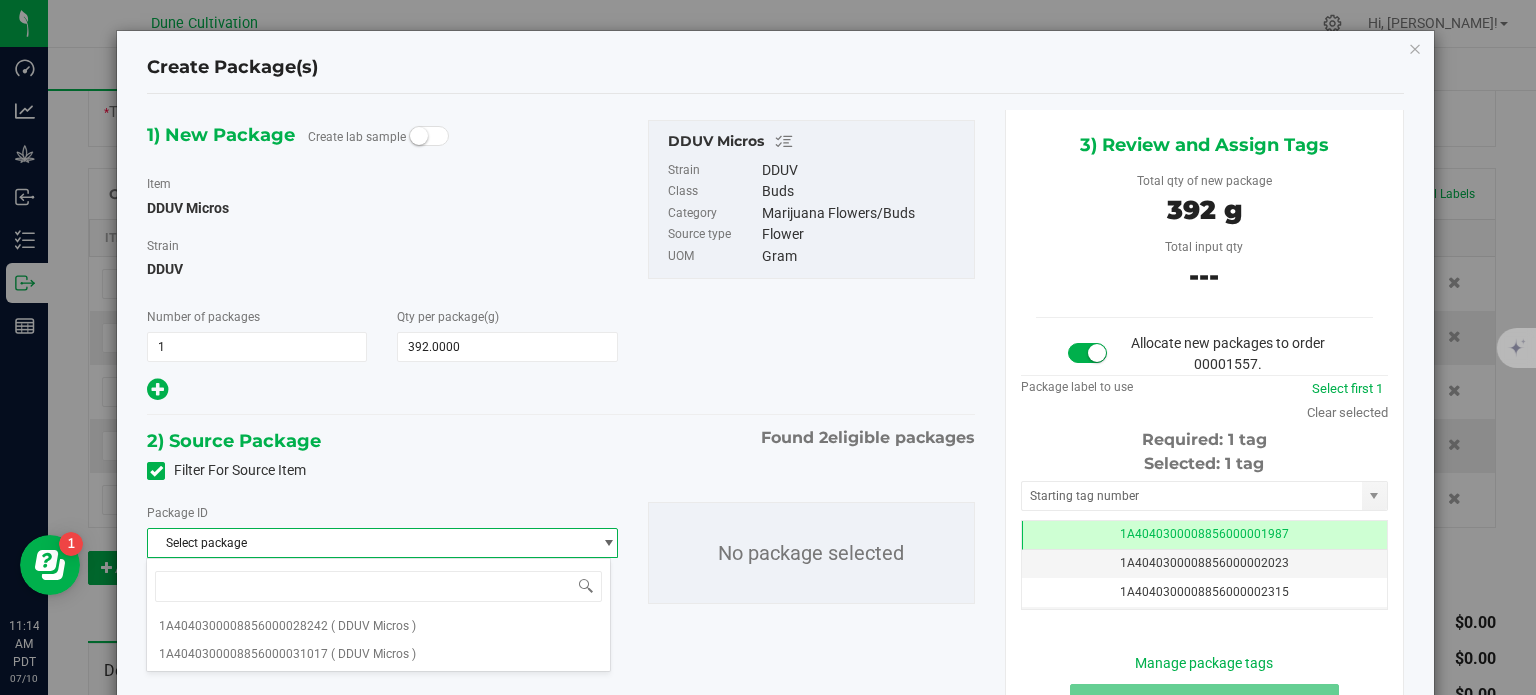 click on "2) Source Package" at bounding box center (234, 441) 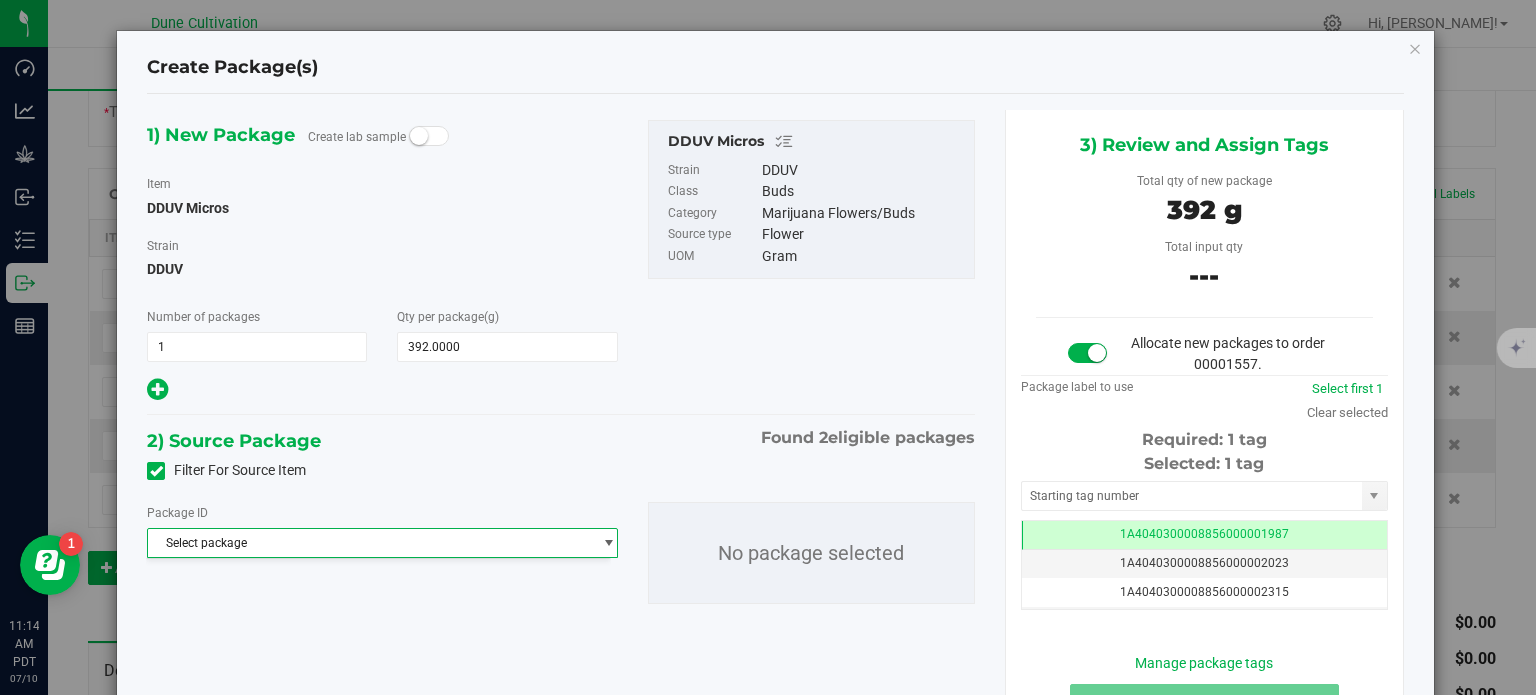 click on "Filter For Source Item" at bounding box center [561, 471] 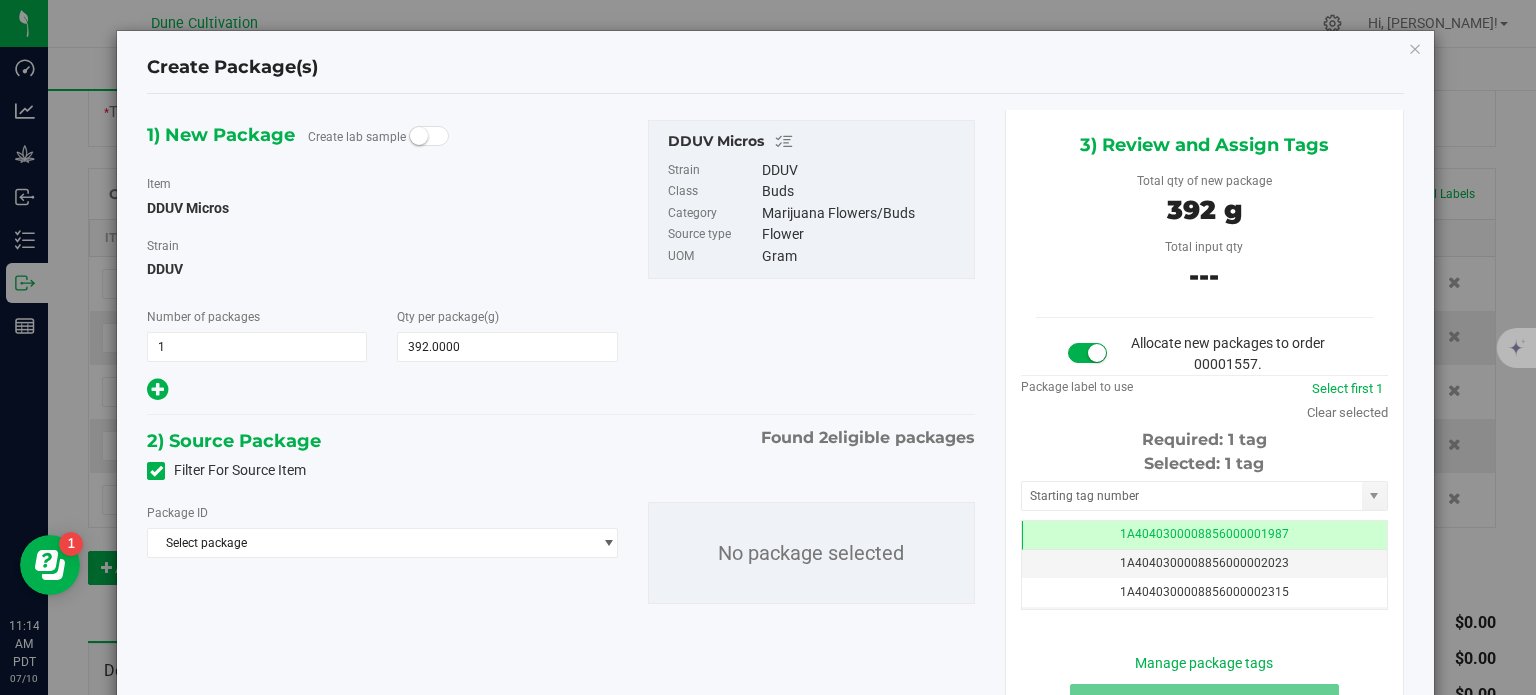 click at bounding box center (156, 471) 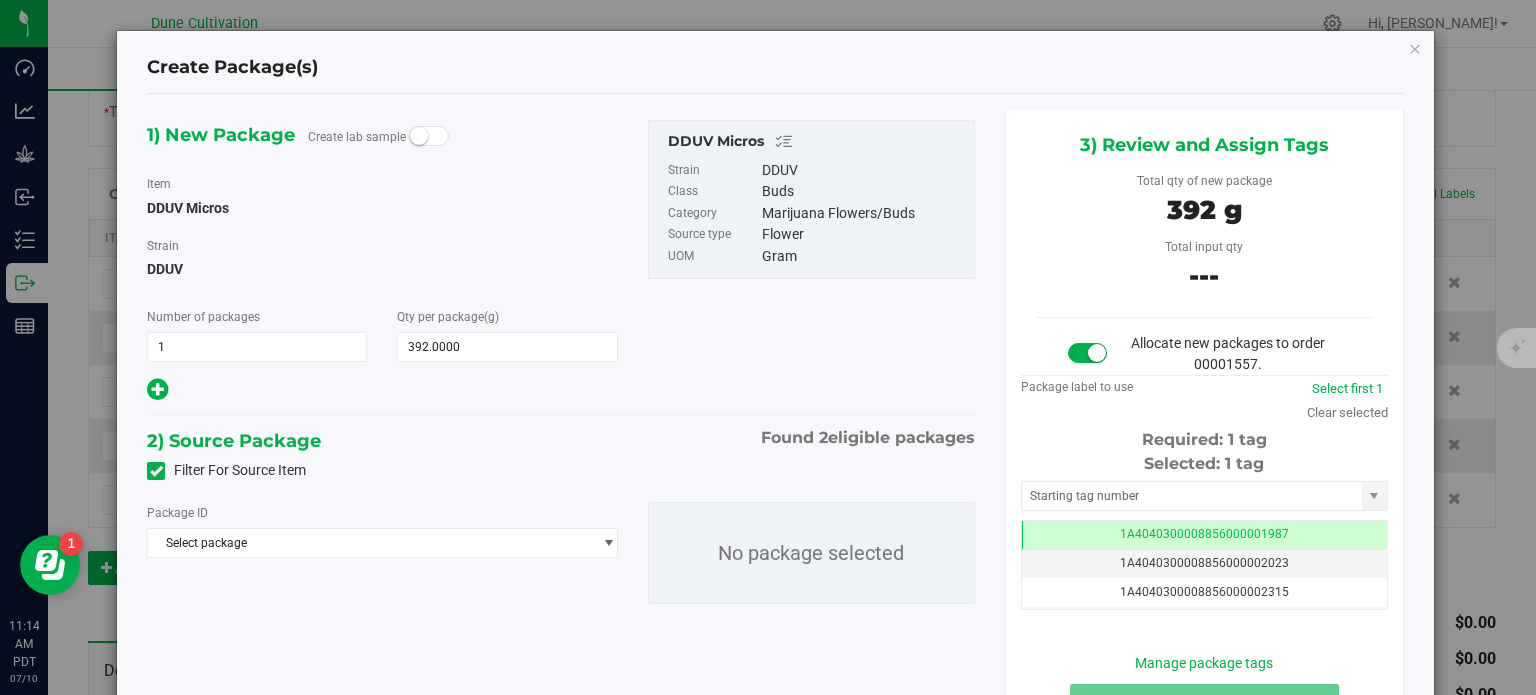 click on "Filter For Source Item" at bounding box center [0, 0] 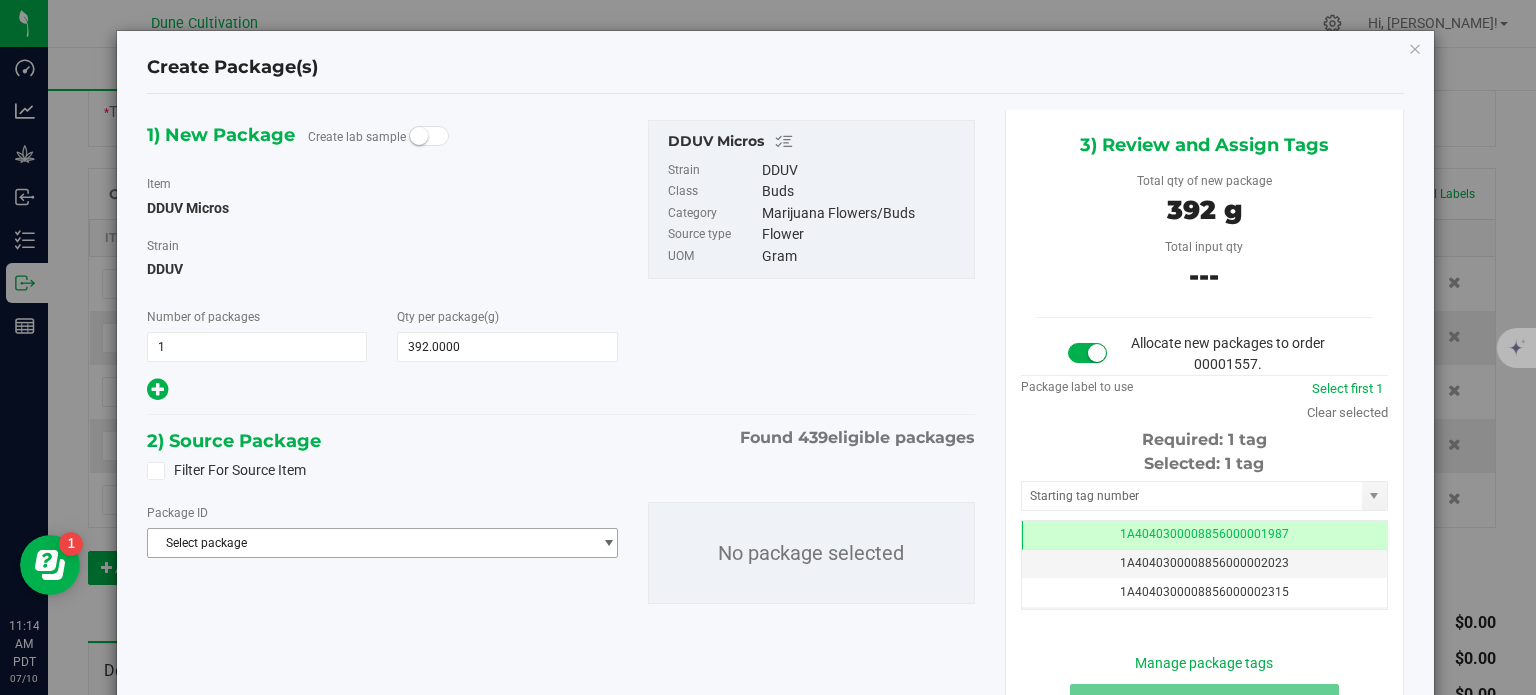 click on "Select package" at bounding box center [369, 543] 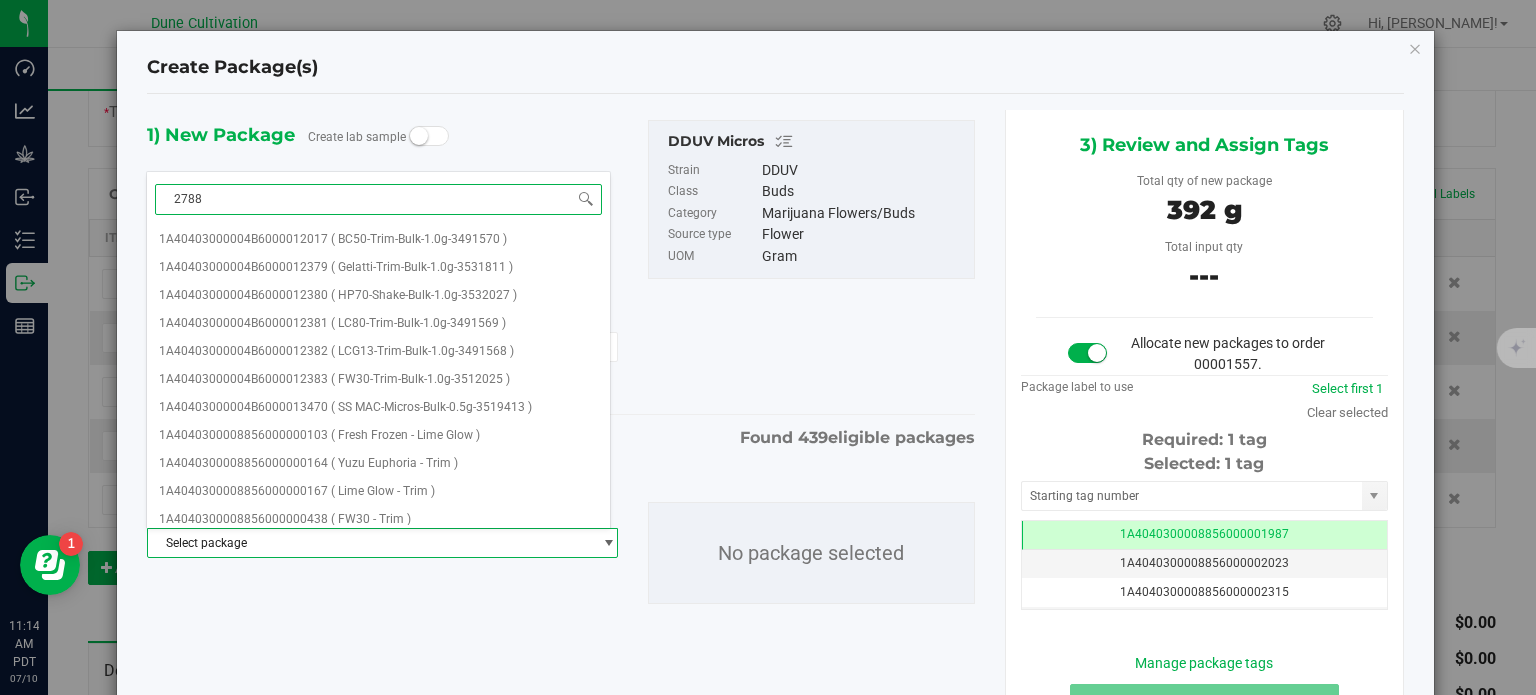 type on "27883" 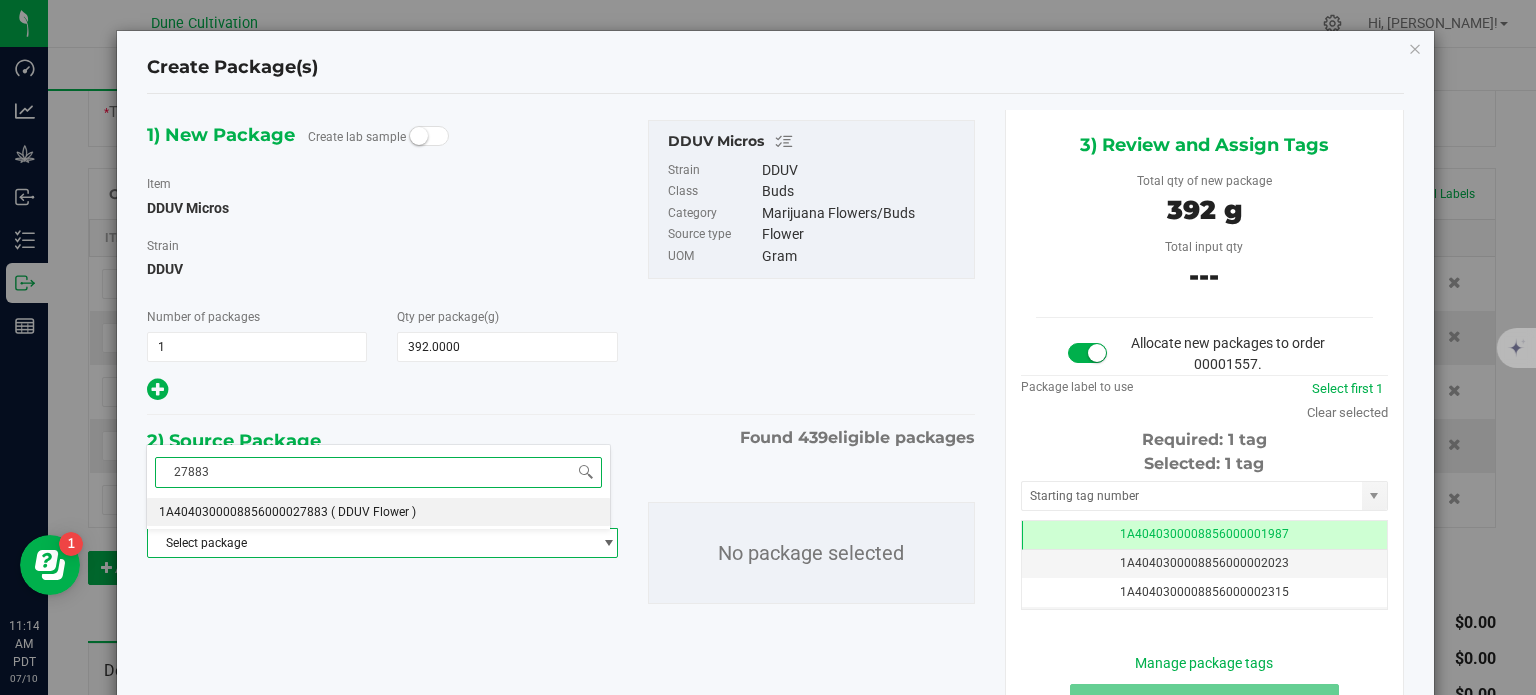 click on "1A4040300008856000027883" at bounding box center [243, 512] 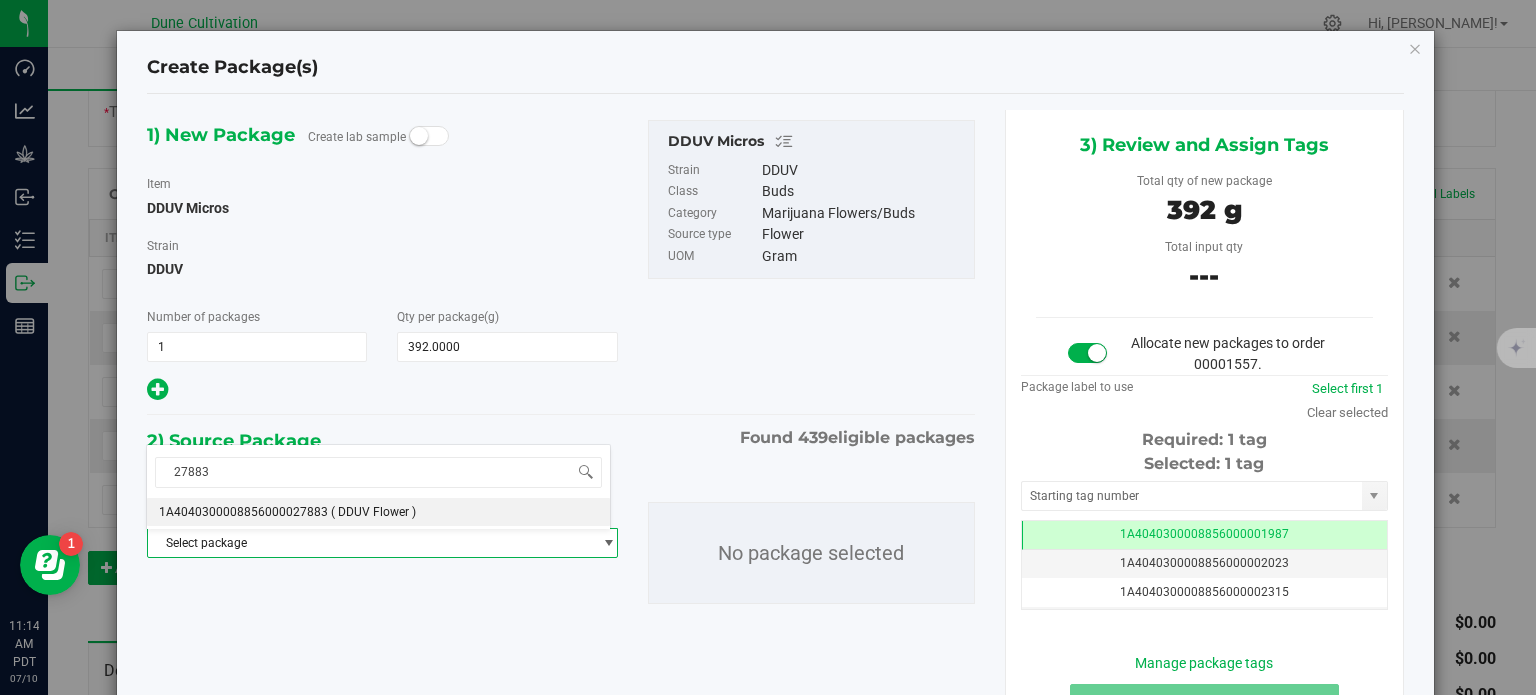 type 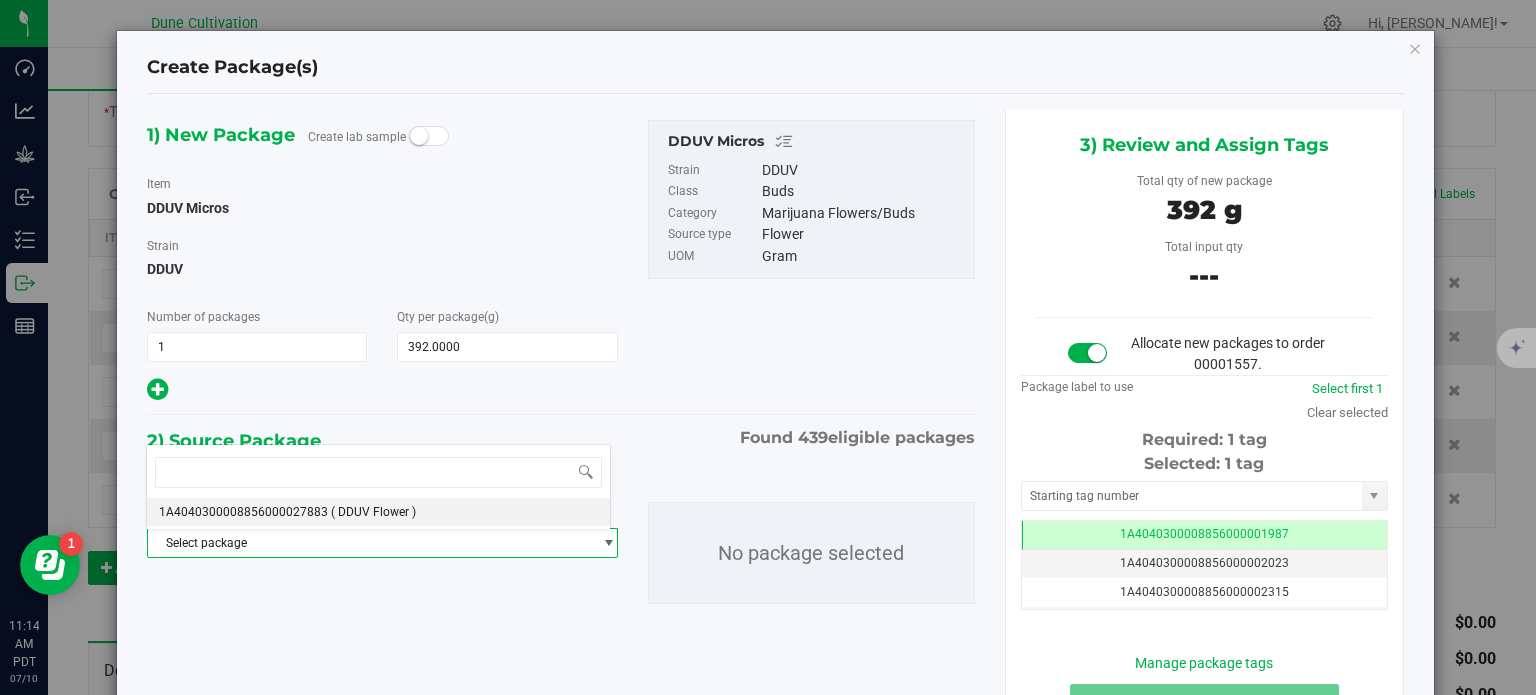 scroll, scrollTop: 8176, scrollLeft: 0, axis: vertical 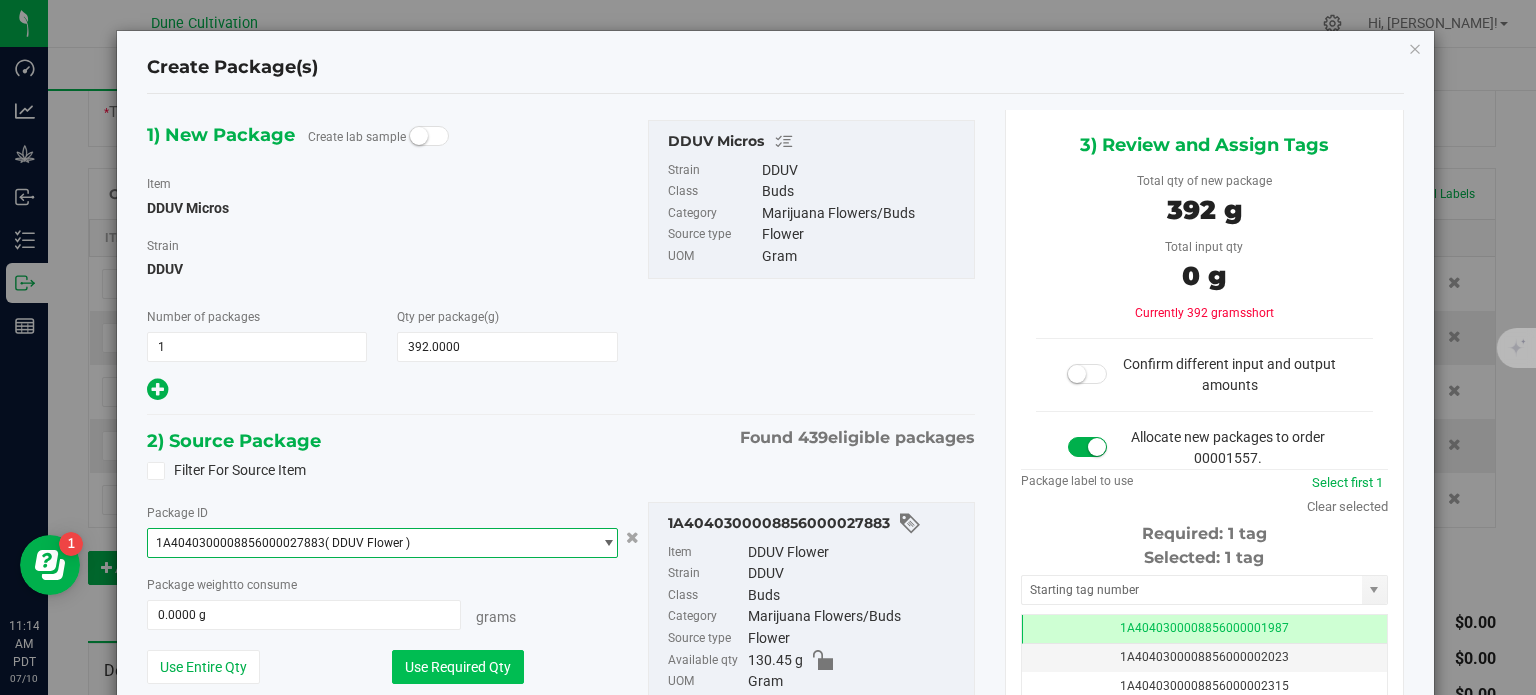 click on "Use Required Qty" at bounding box center (458, 667) 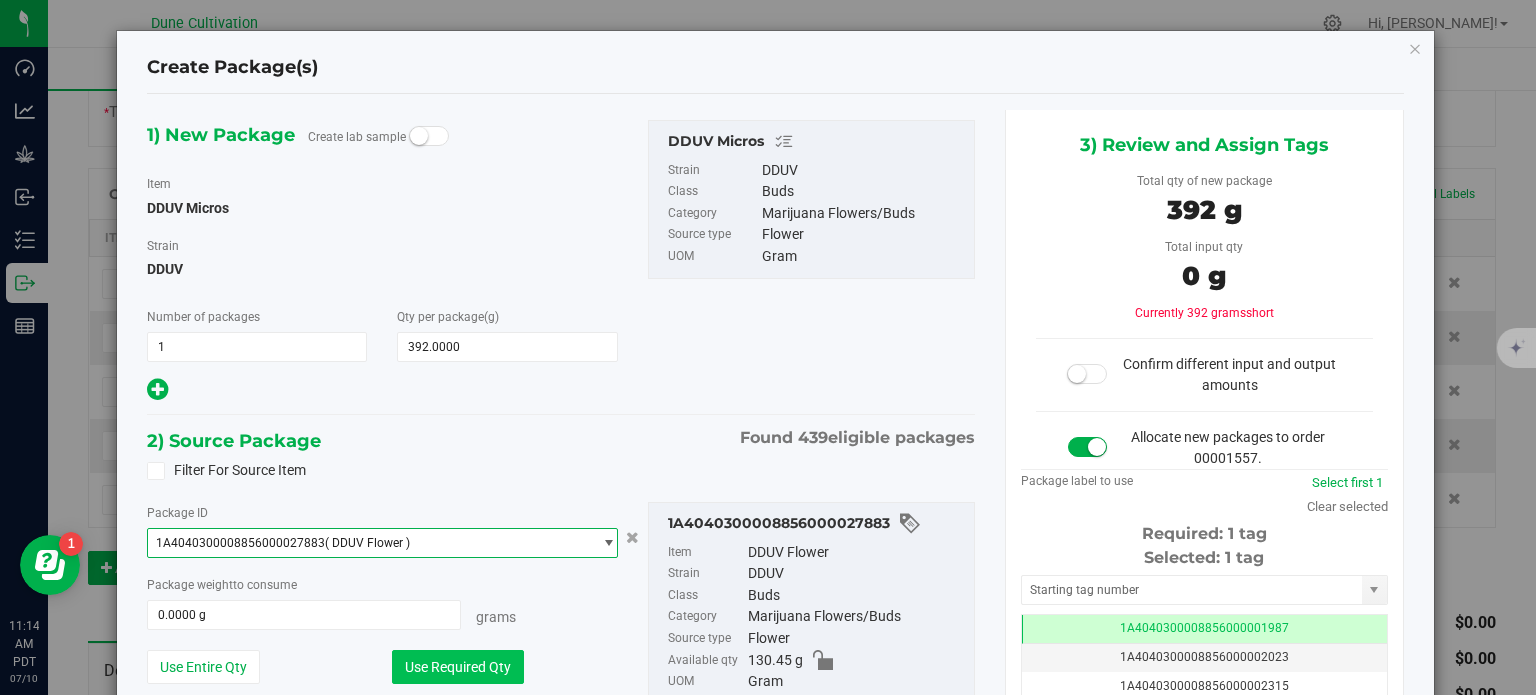 type on "130.4500 g" 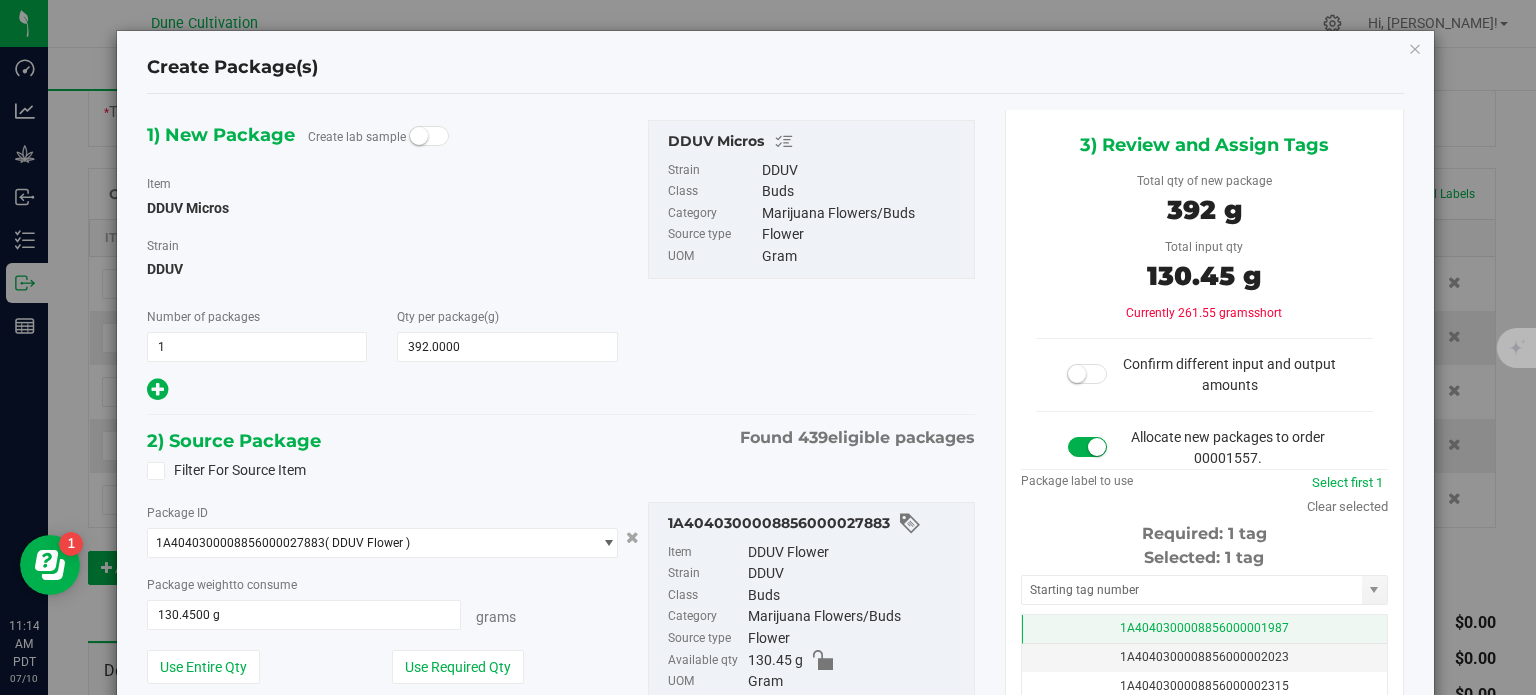 click on "1A4040300008856000001987" at bounding box center (1204, 629) 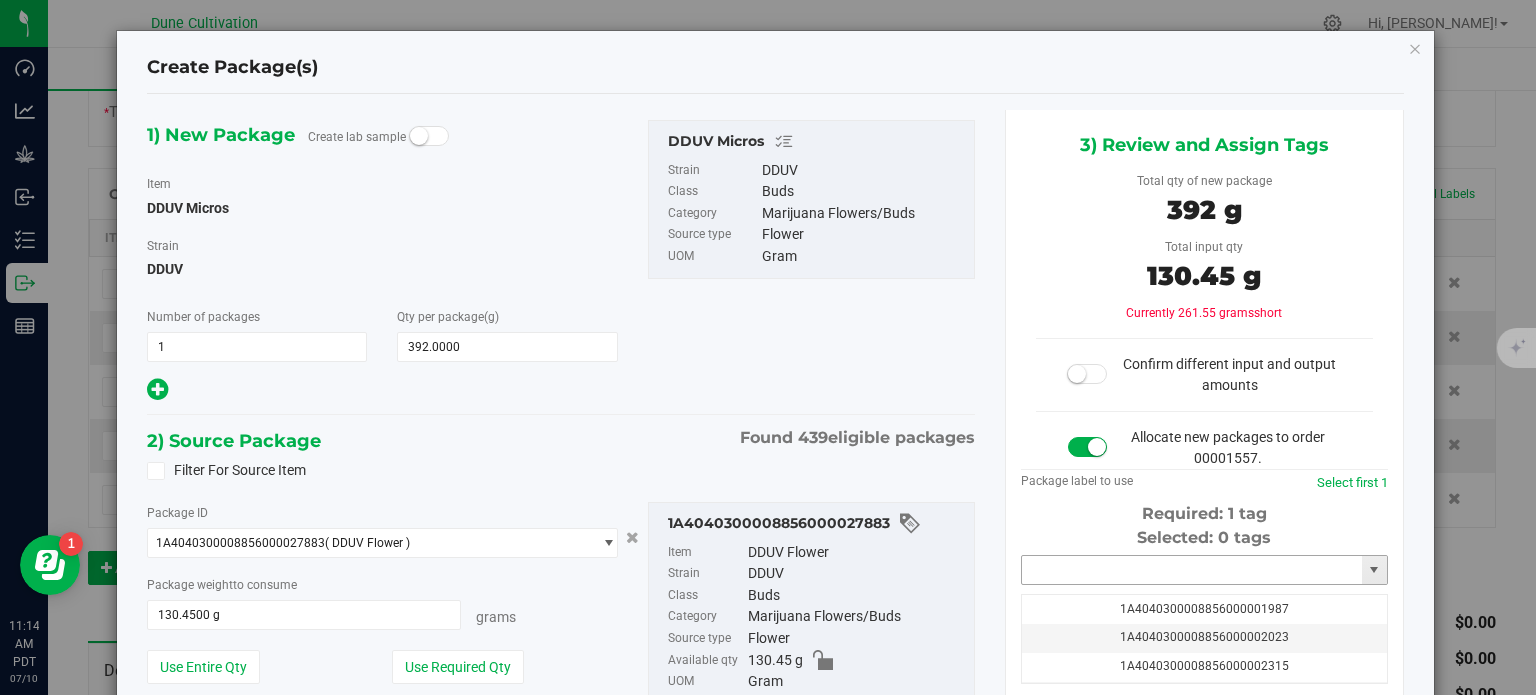 click at bounding box center [1192, 570] 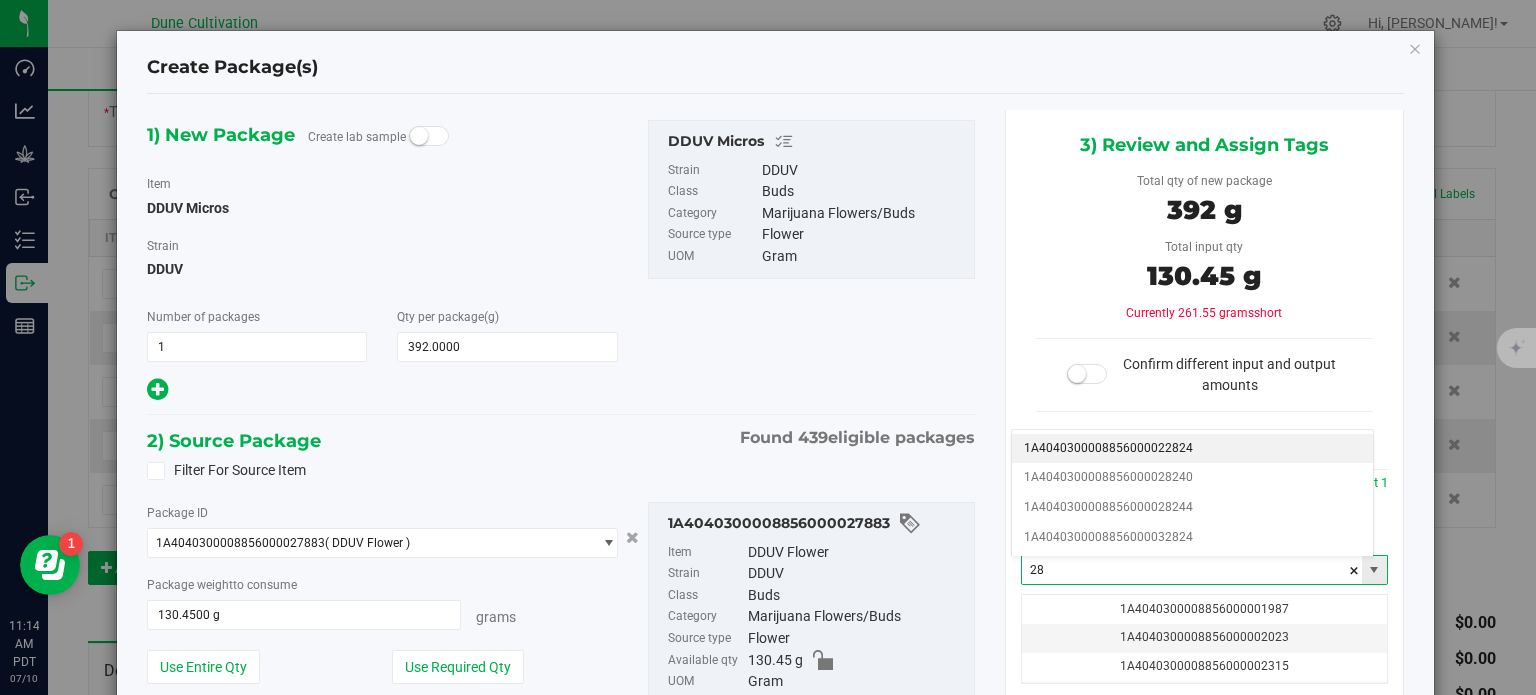 type on "2" 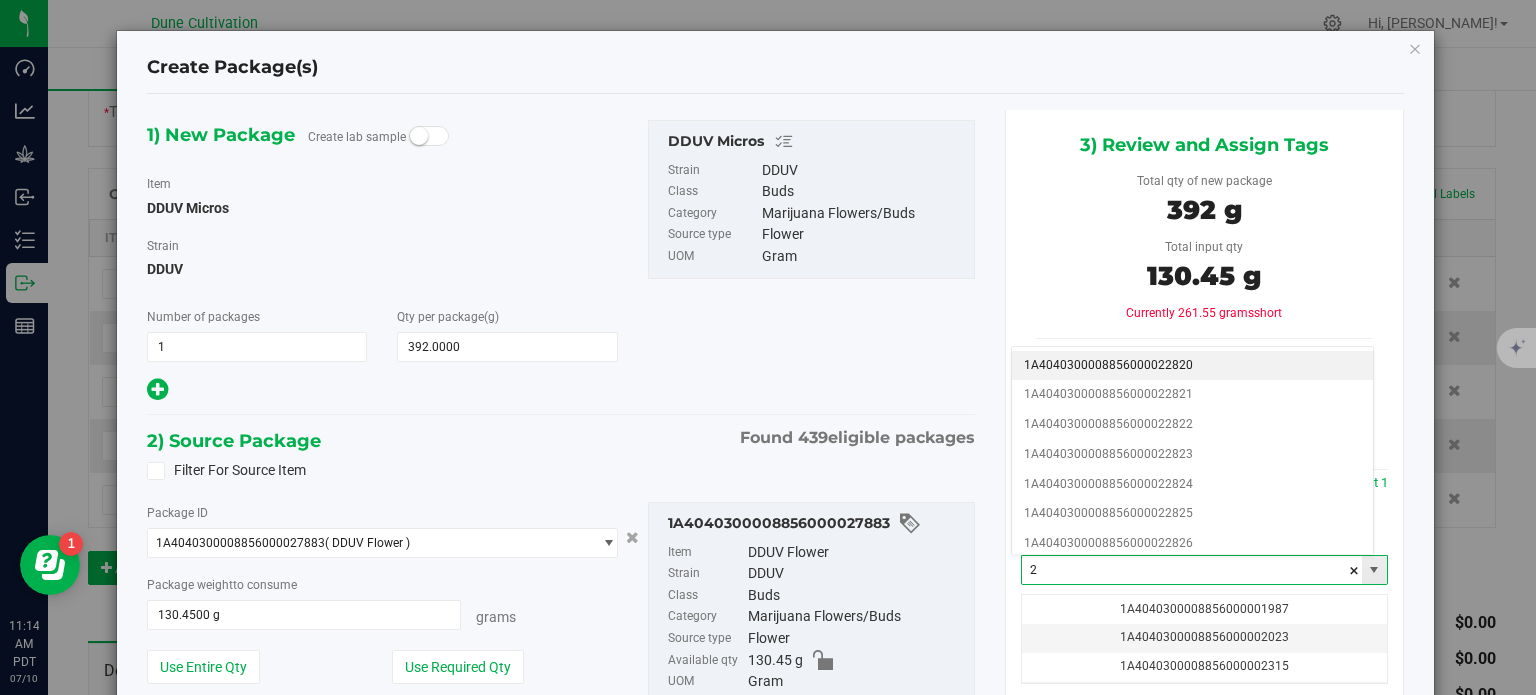 type 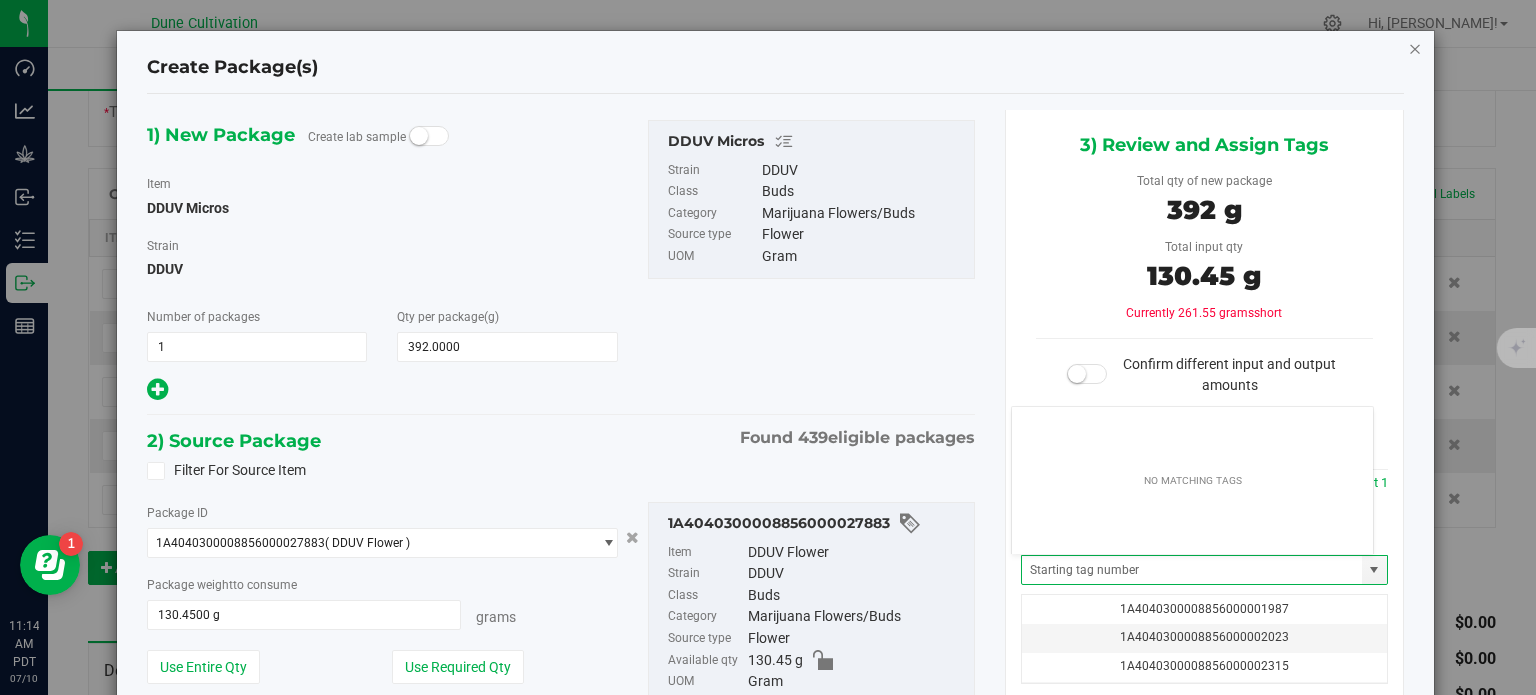 click at bounding box center [1415, 48] 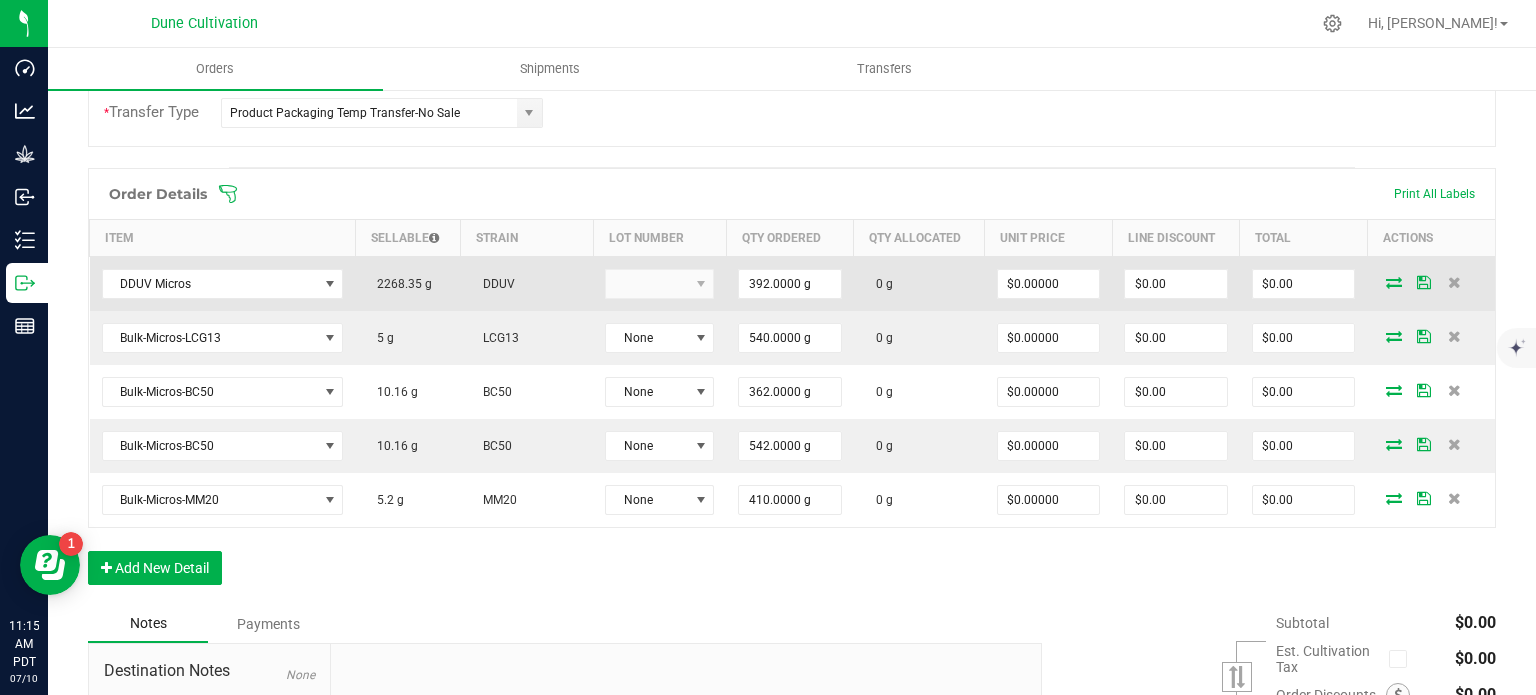 click at bounding box center (1394, 282) 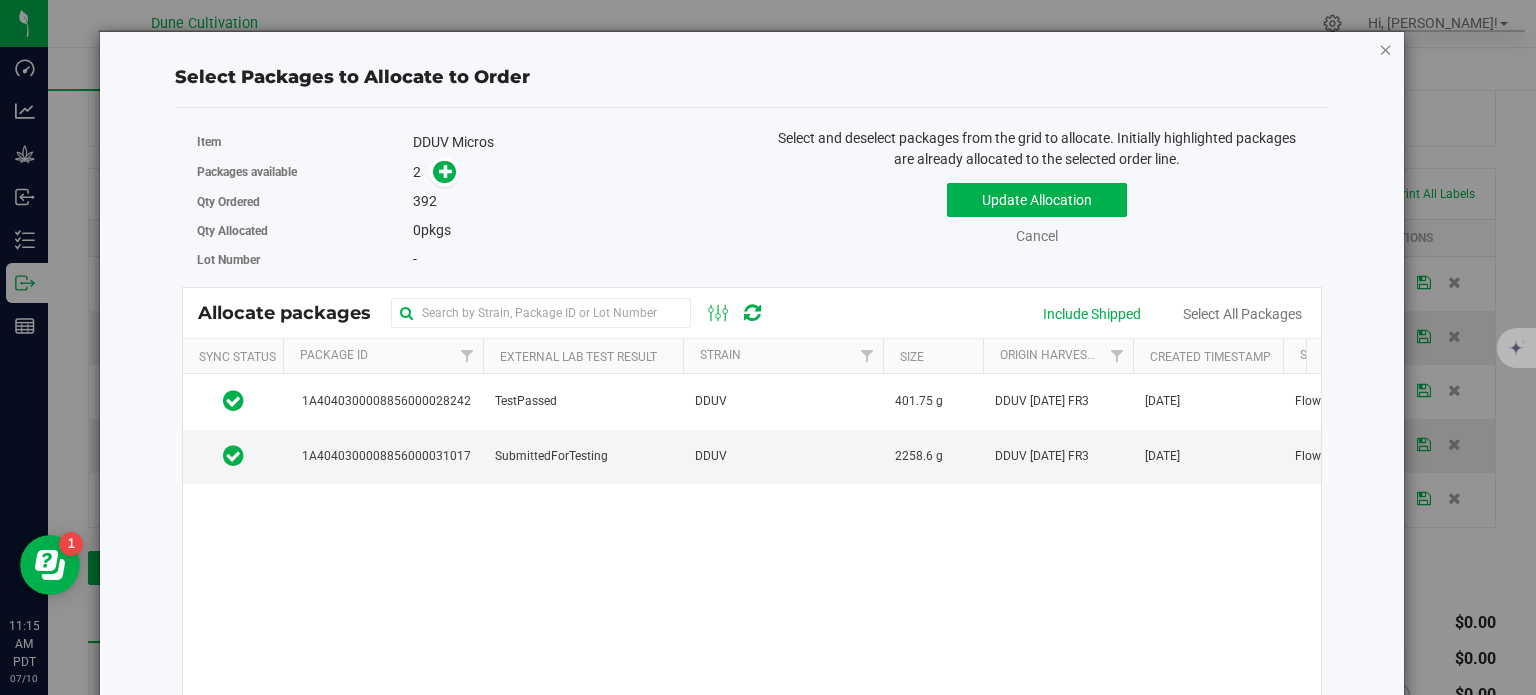 click at bounding box center (1386, 49) 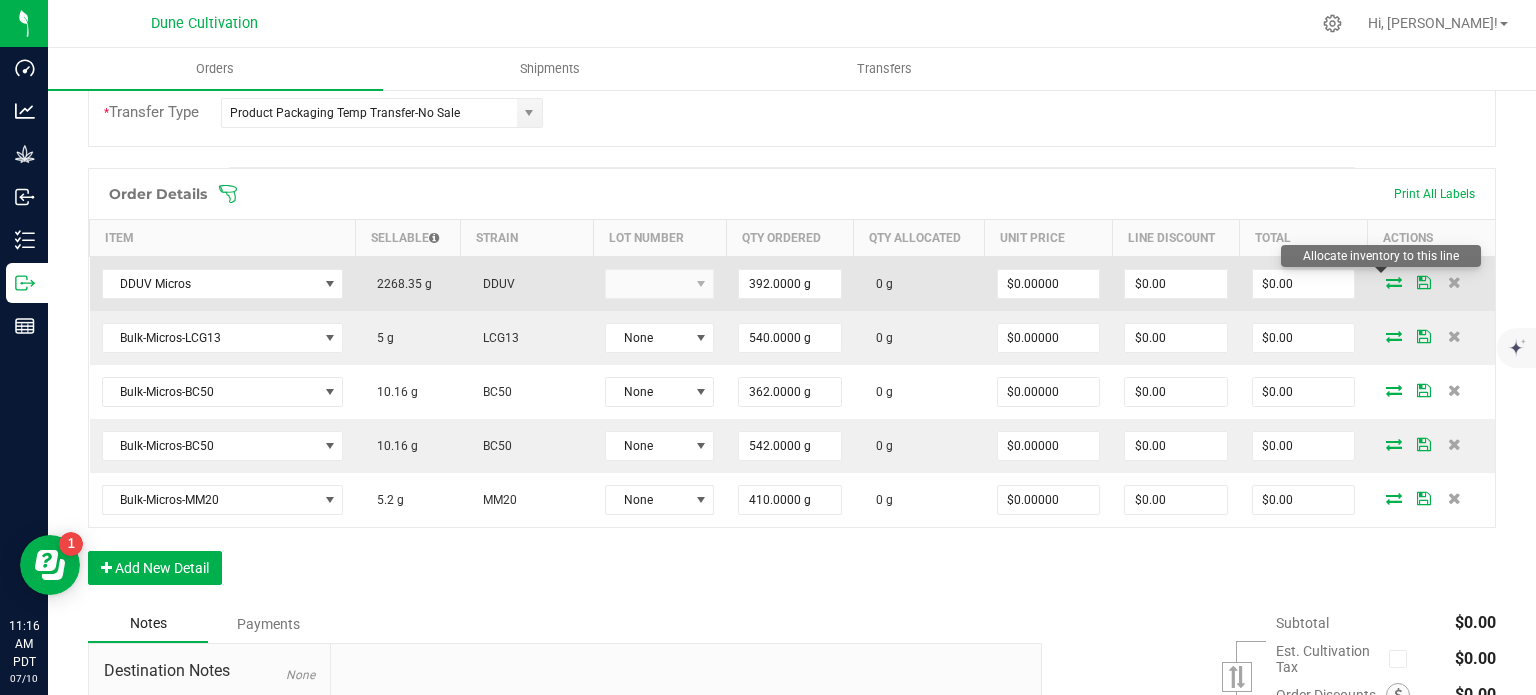 click at bounding box center (1394, 282) 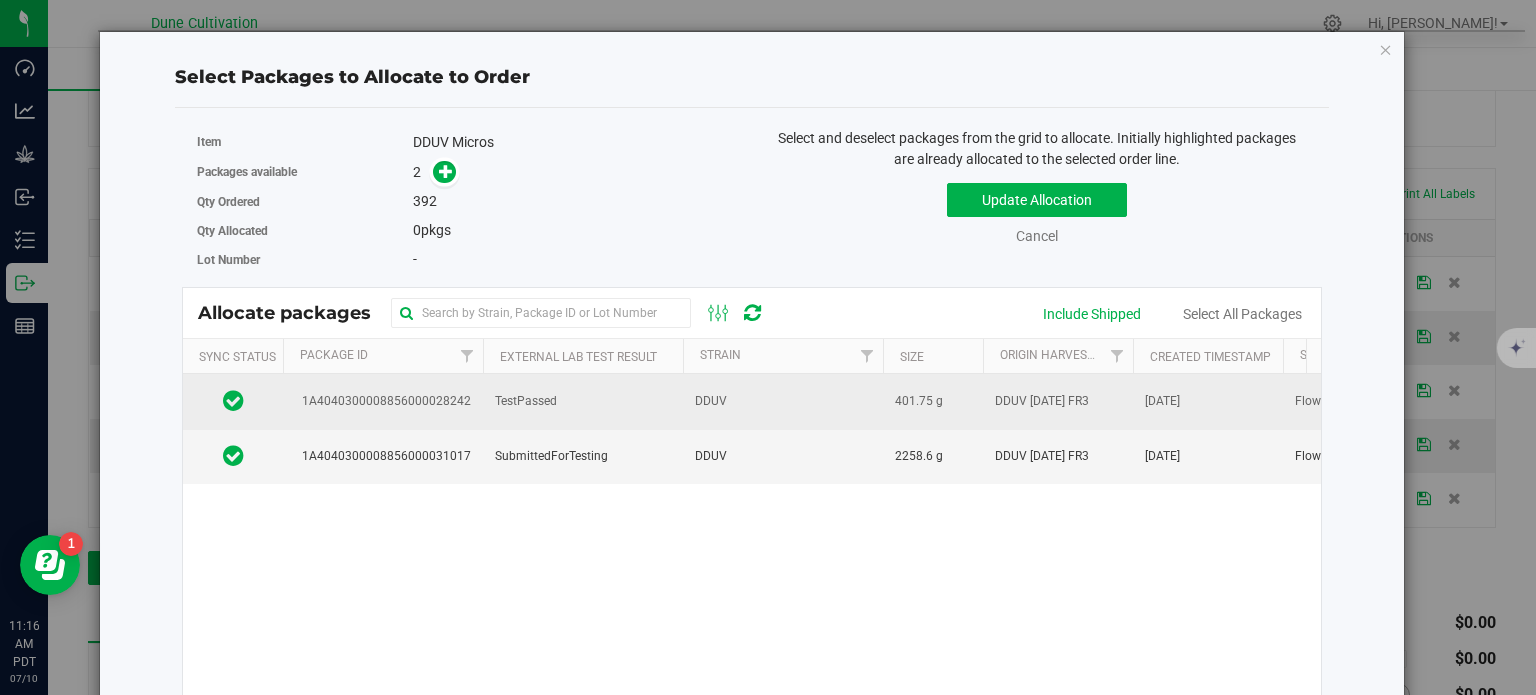 click on "TestPassed" at bounding box center (526, 401) 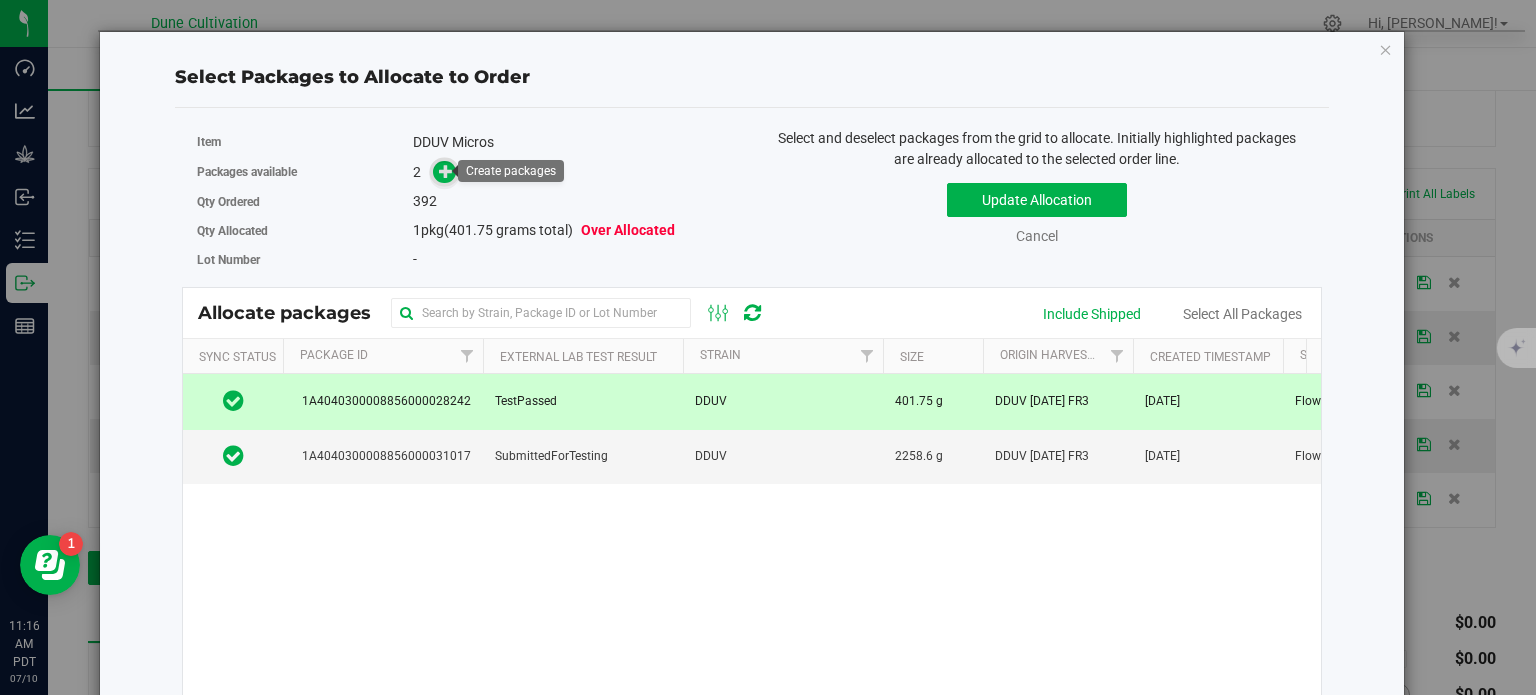 click at bounding box center (446, 171) 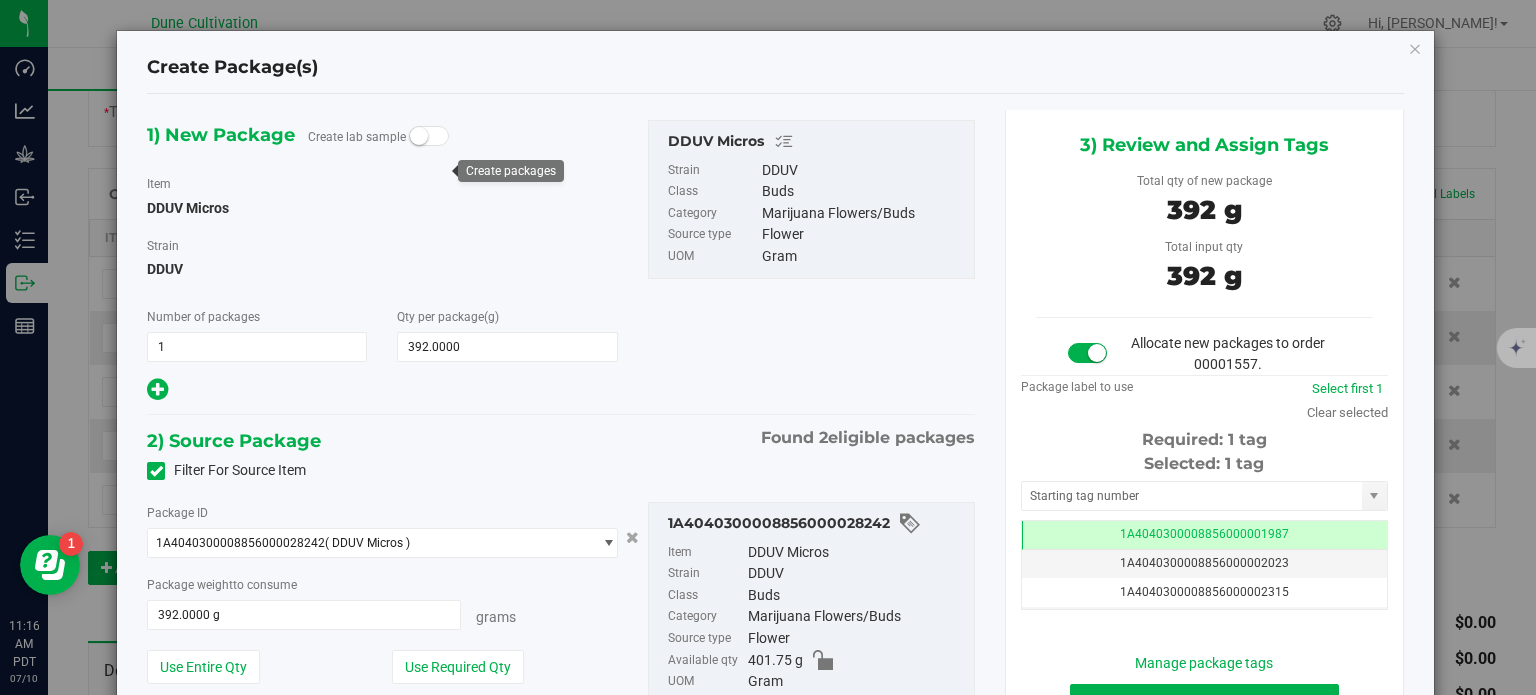 scroll, scrollTop: 0, scrollLeft: 0, axis: both 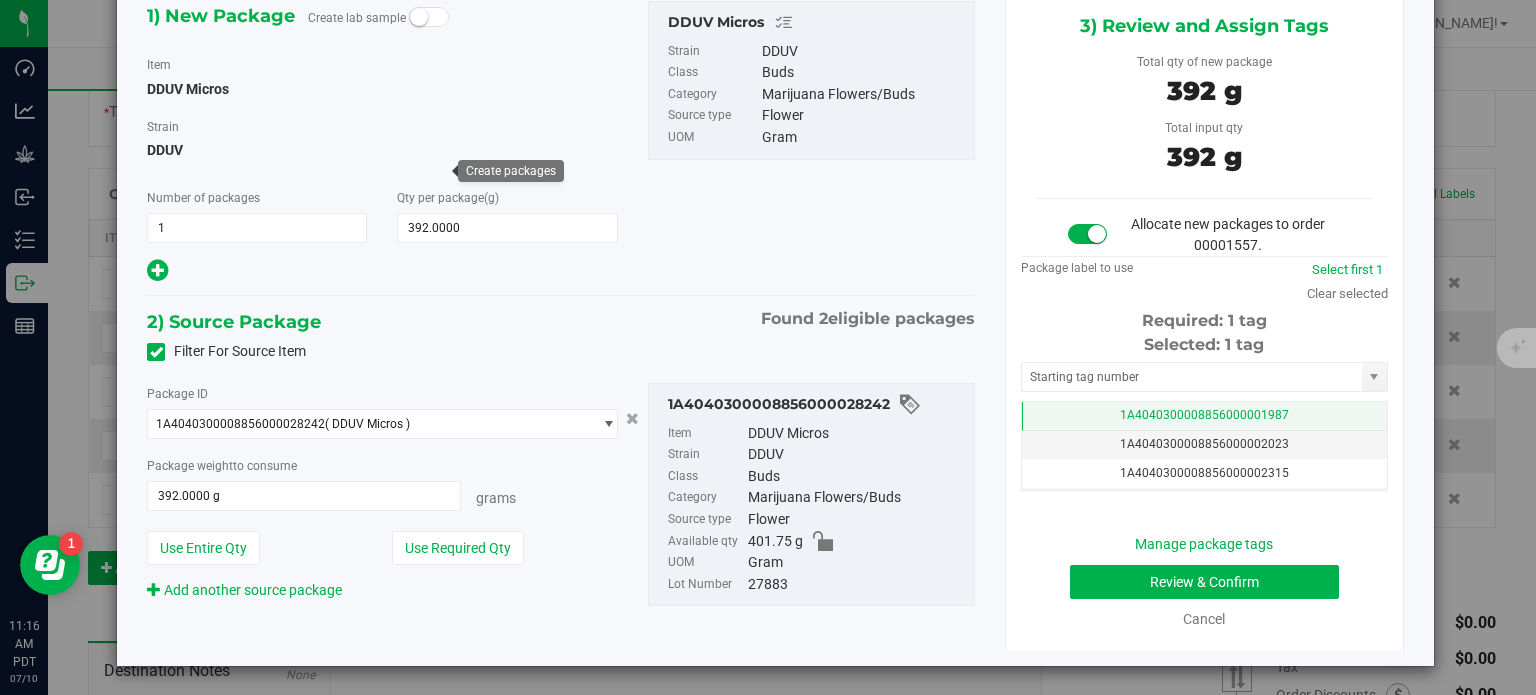 click on "1A4040300008856000001987" at bounding box center (1204, 416) 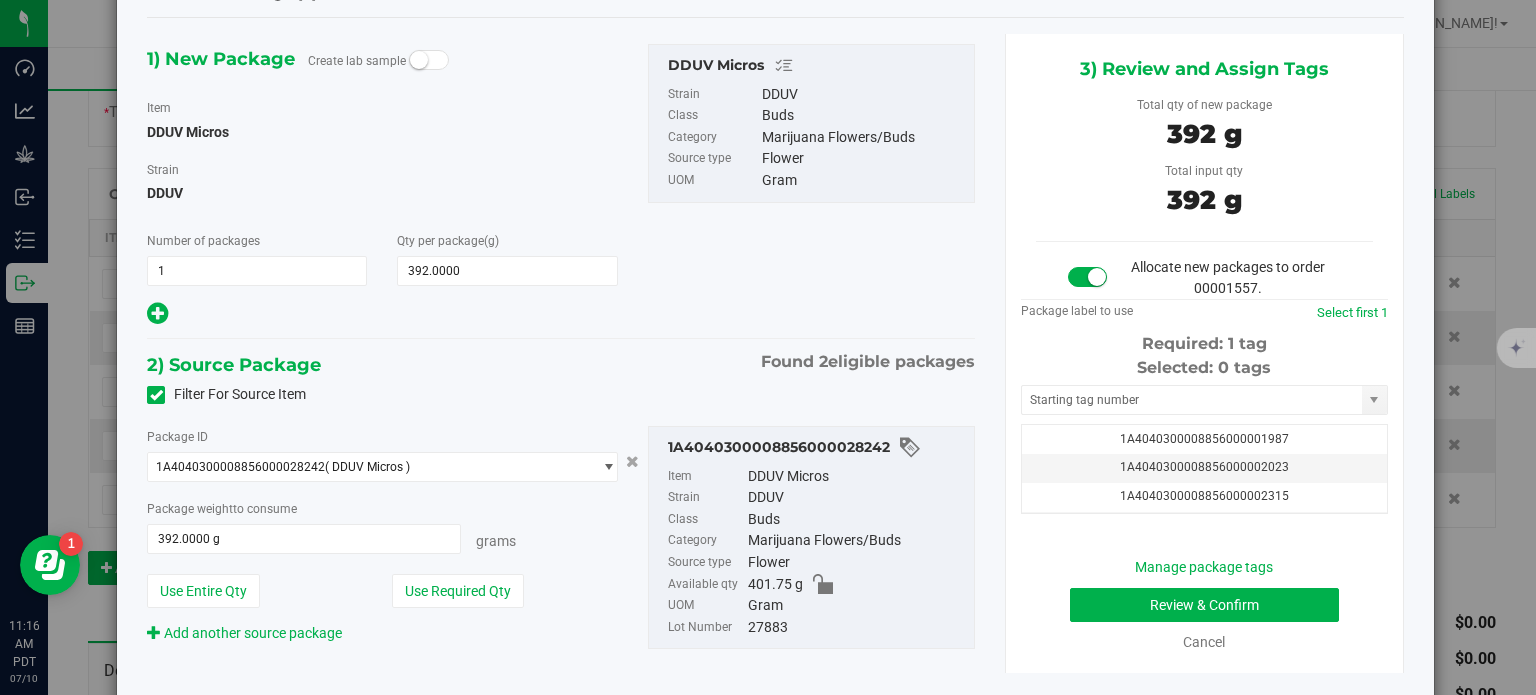 scroll, scrollTop: 70, scrollLeft: 0, axis: vertical 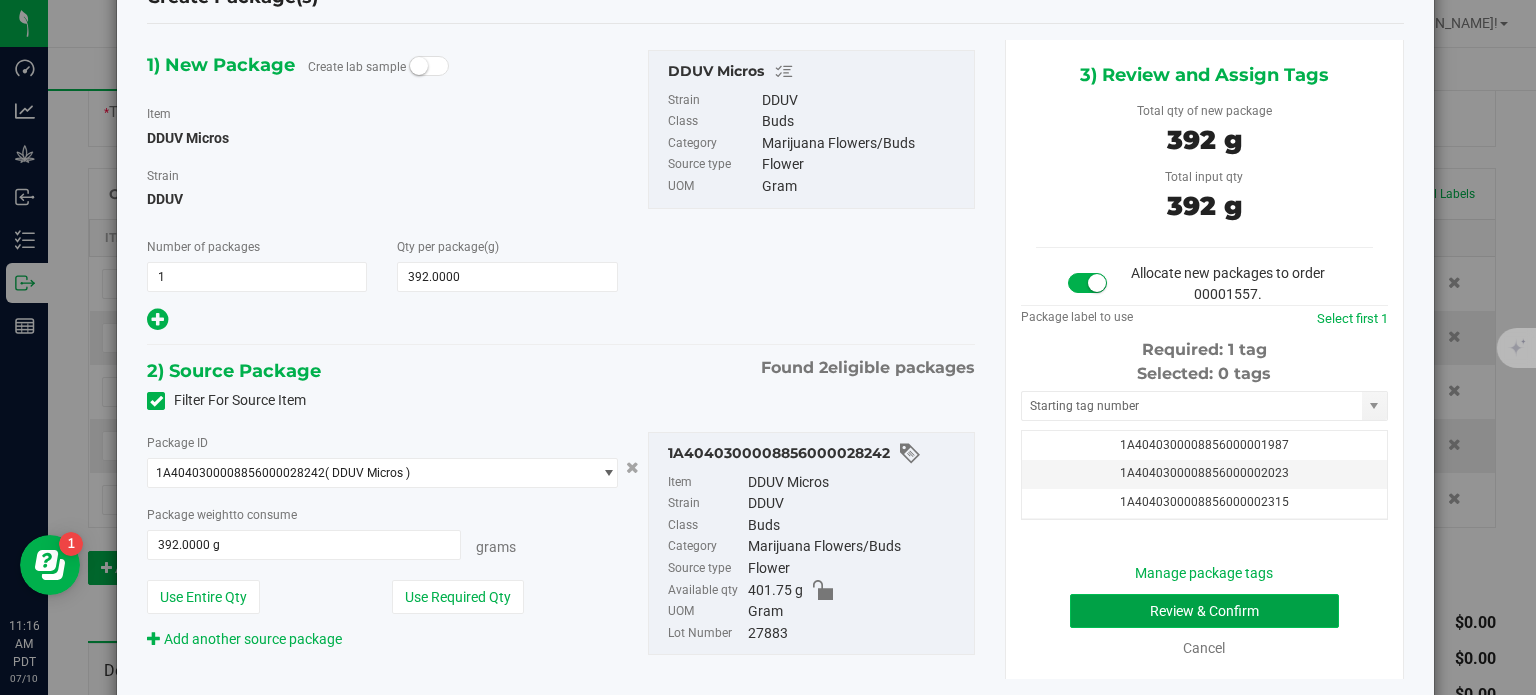 click on "Review & Confirm" at bounding box center [1204, 611] 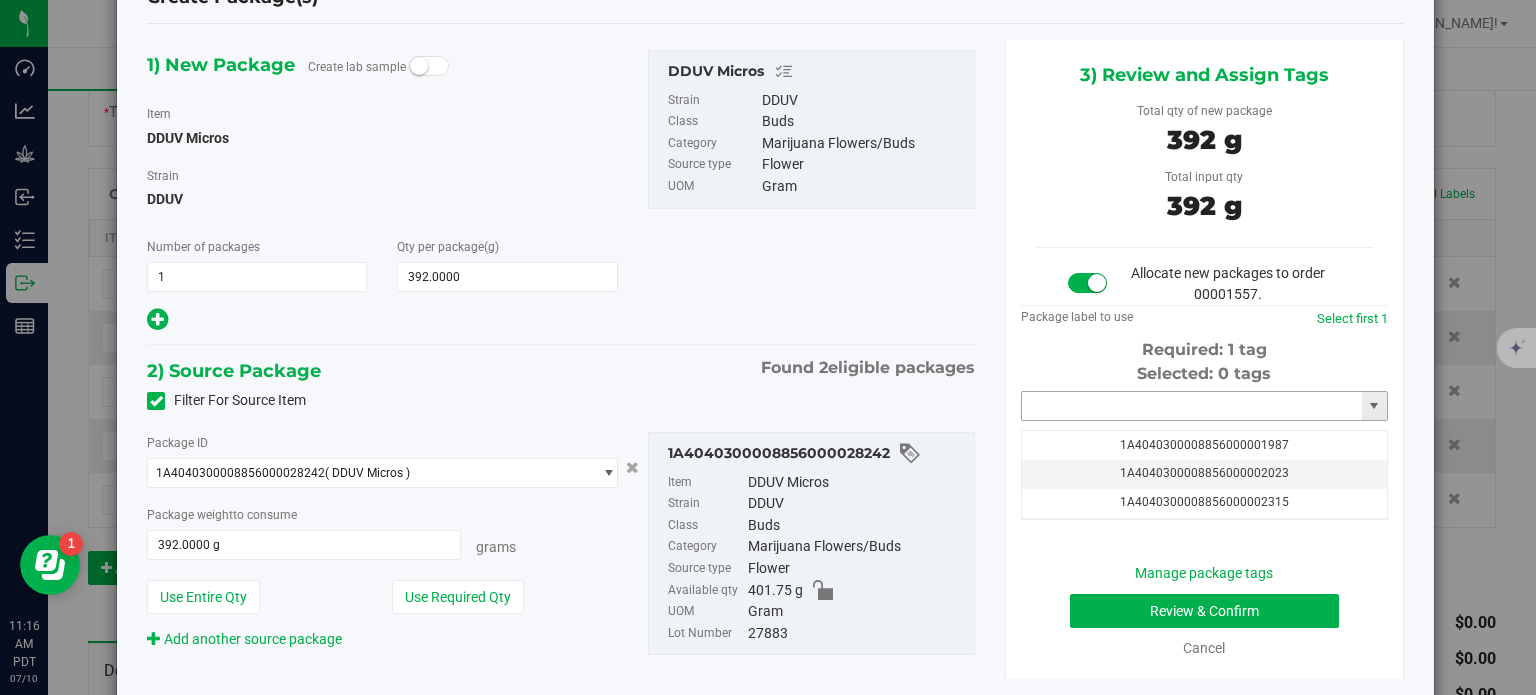 click at bounding box center [1192, 406] 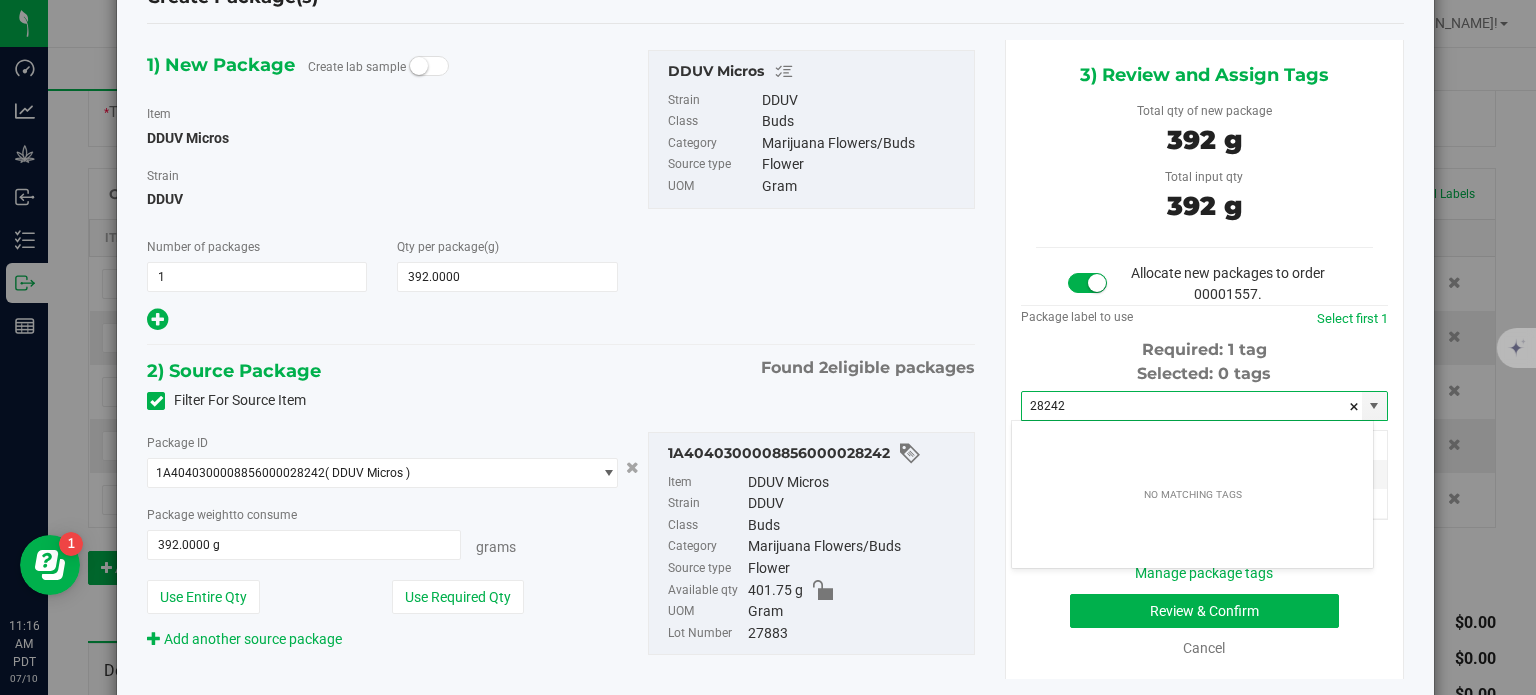 type on "28242" 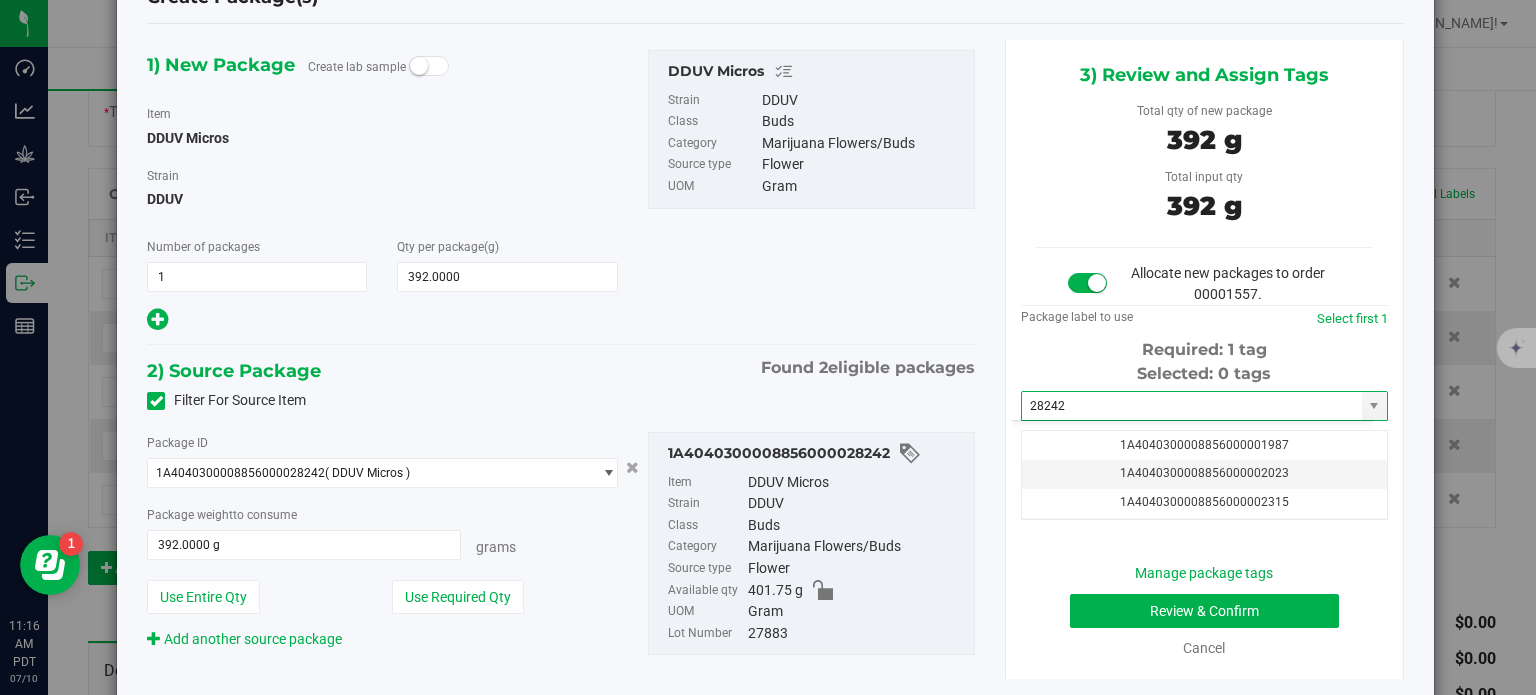 click on "1) New Package
Create lab sample
Item
DDUV Micros
Strain
DDUV
Number of packages
1 1
392" at bounding box center [561, 192] 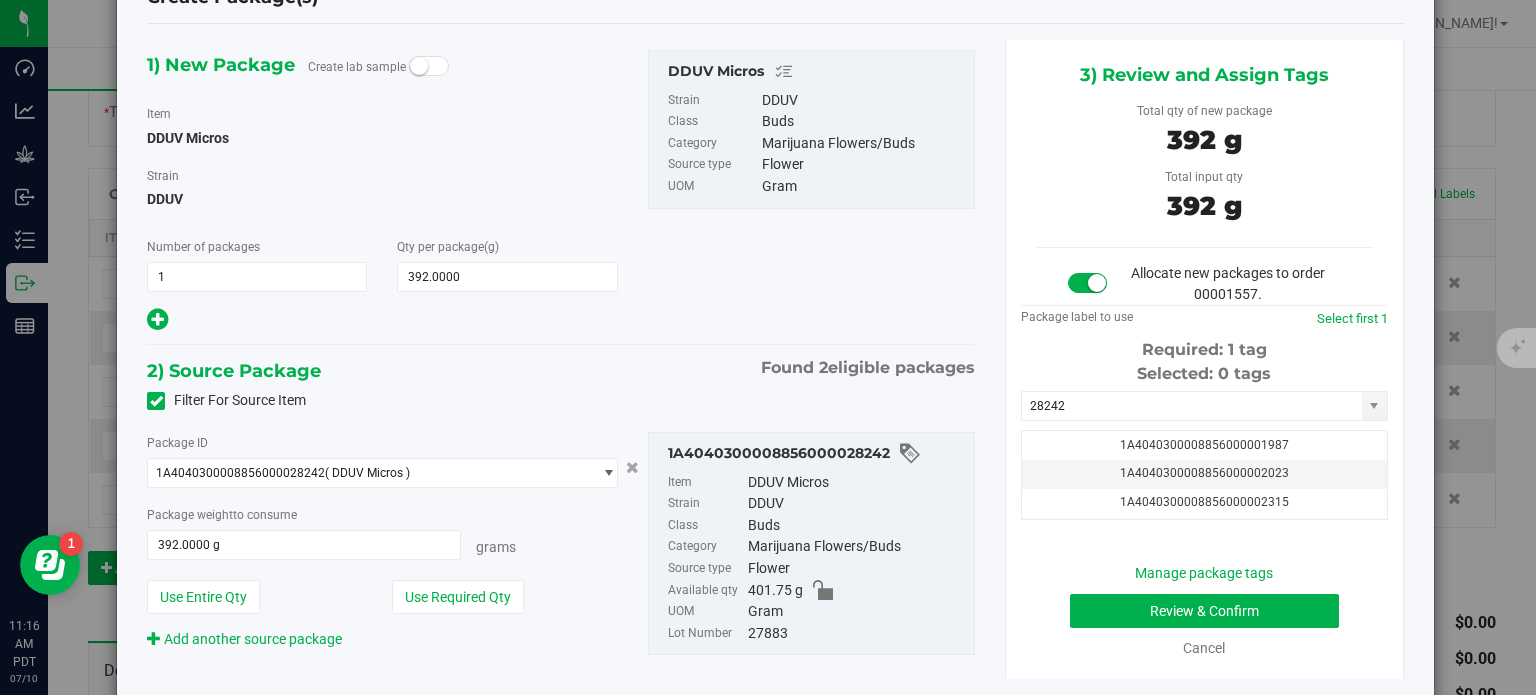 scroll, scrollTop: 0, scrollLeft: 0, axis: both 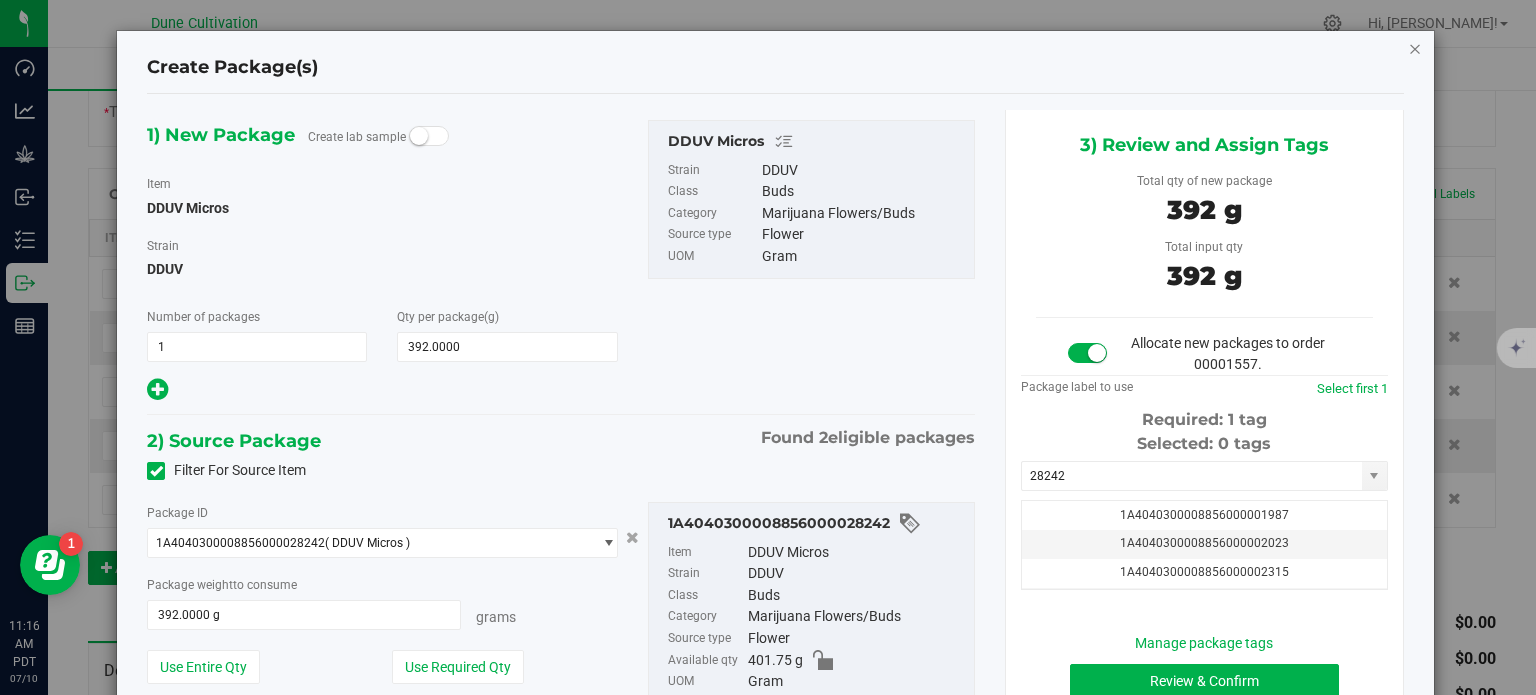 click at bounding box center [1415, 48] 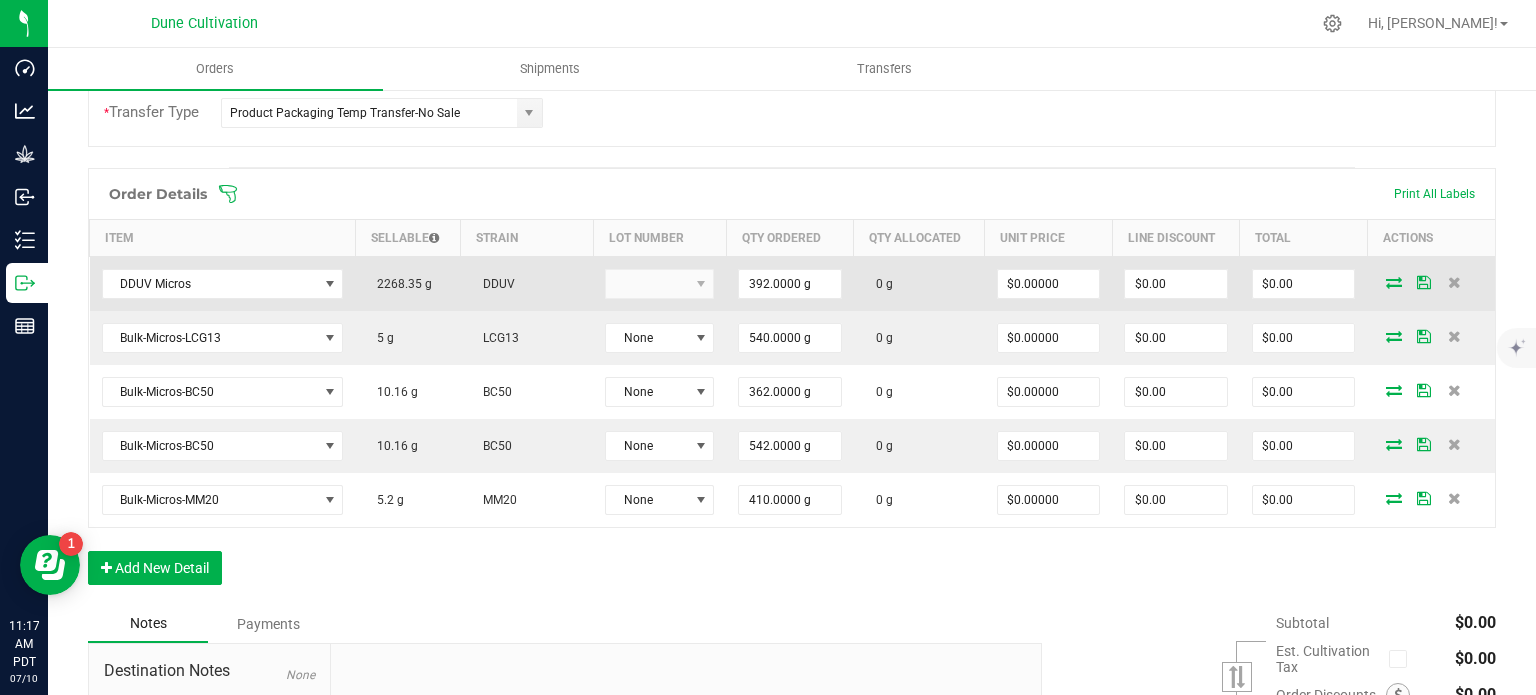 click at bounding box center (1394, 282) 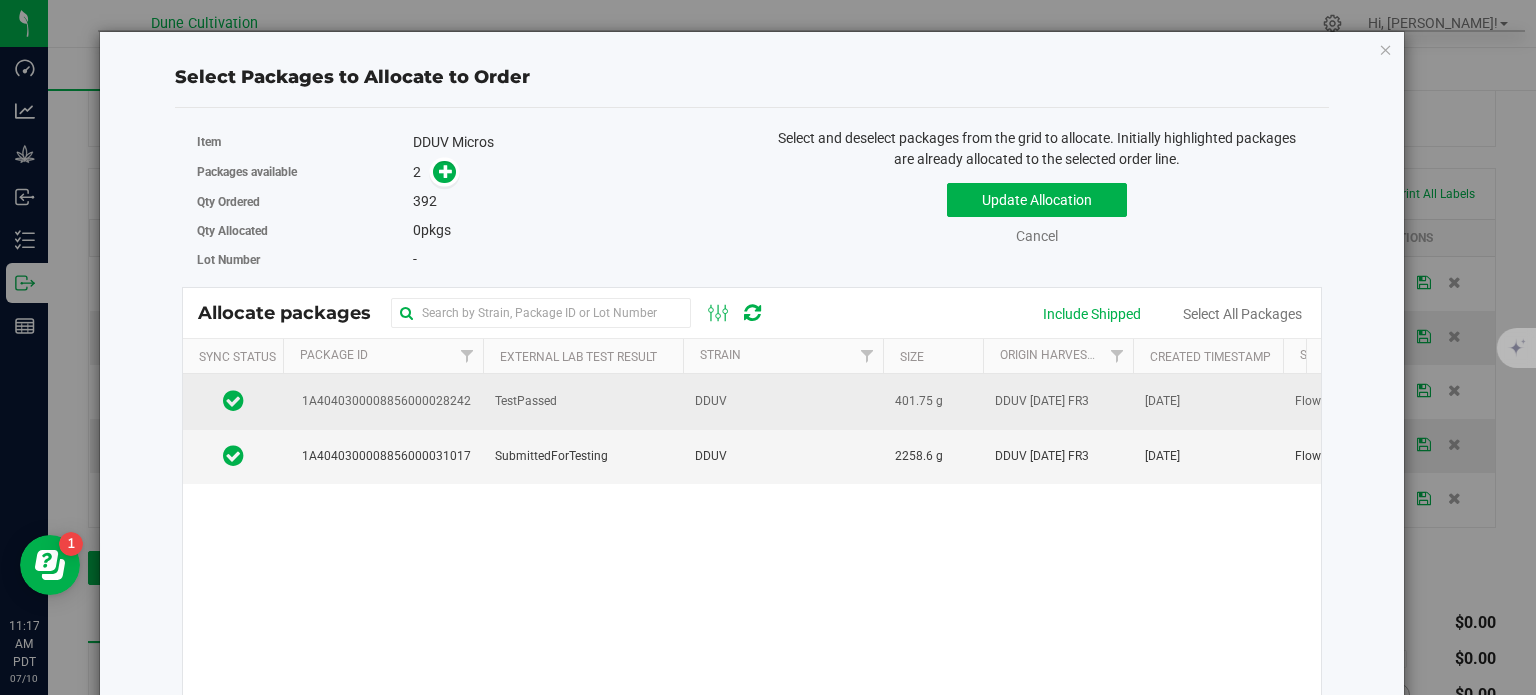 click on "1A4040300008856000028242" at bounding box center (383, 401) 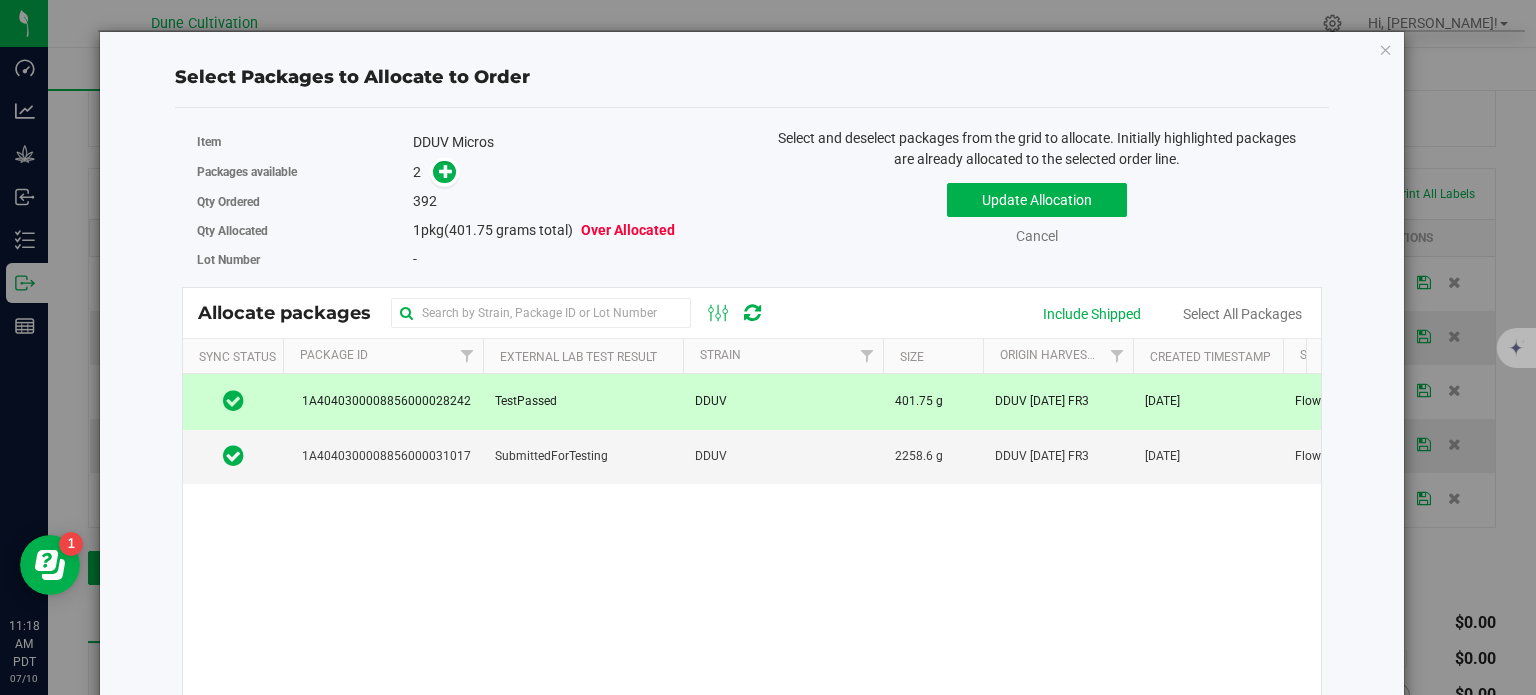 click on "Select Packages to Allocate to Order
Item
DDUV Micros
Packages available
2
Qty Ordered
392
1" at bounding box center [752, 468] 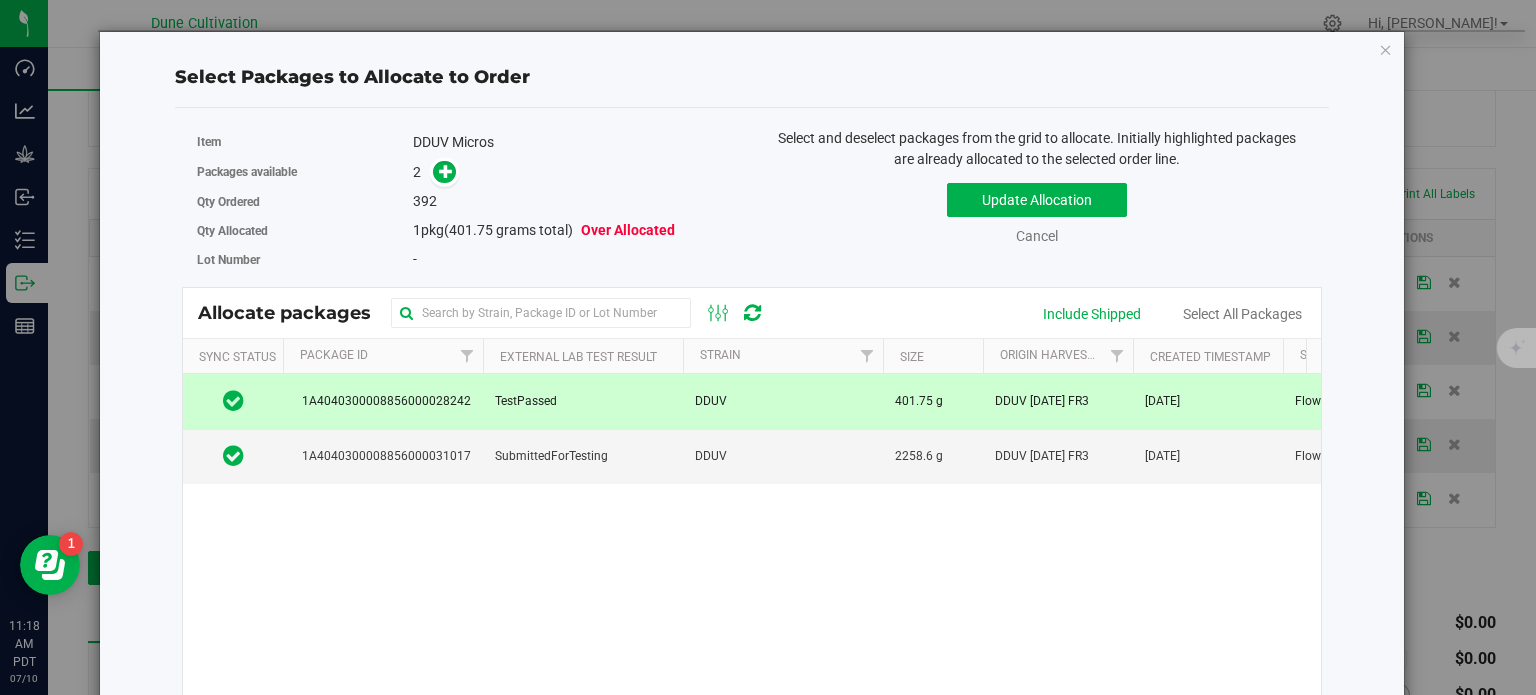 click on "Select Packages to Allocate to Order
Item
DDUV Micros
Packages available
2
Qty Ordered
392
1" at bounding box center [752, 468] 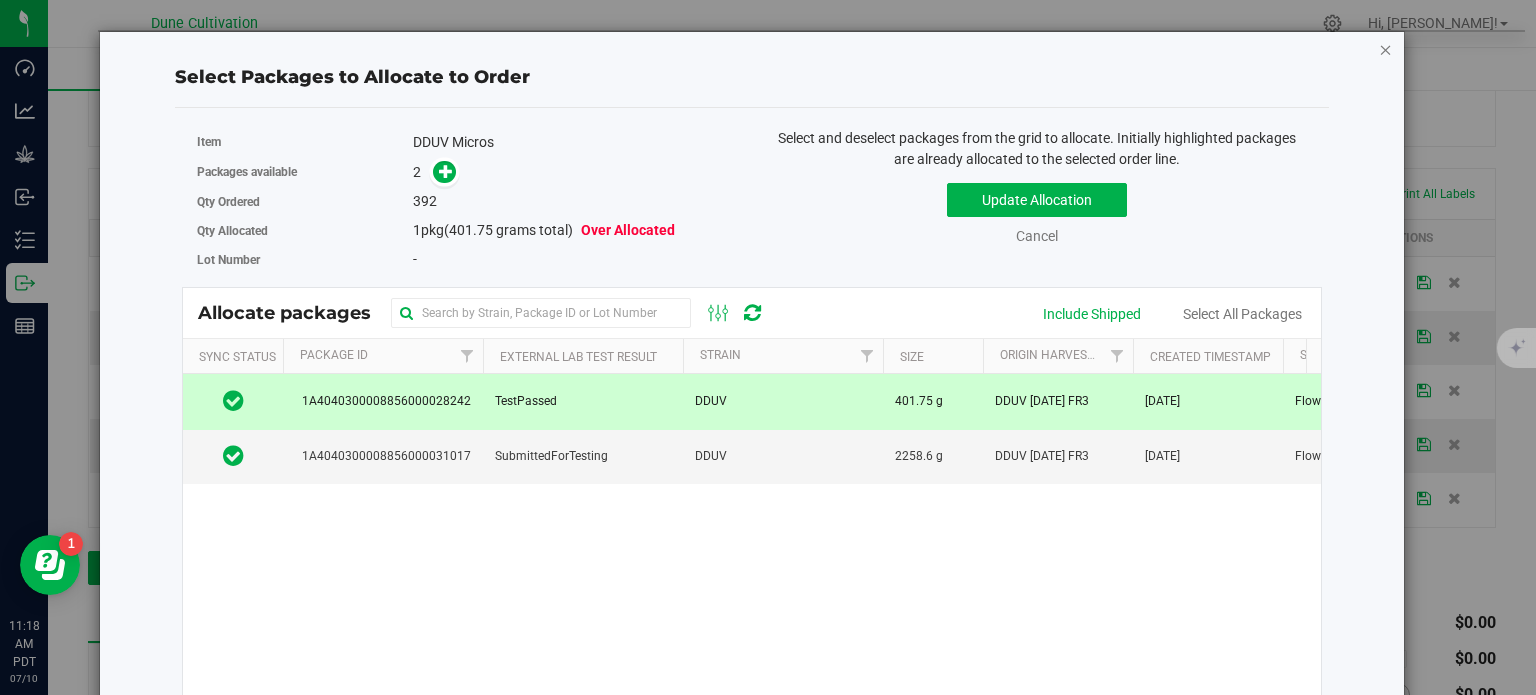 click at bounding box center (1386, 49) 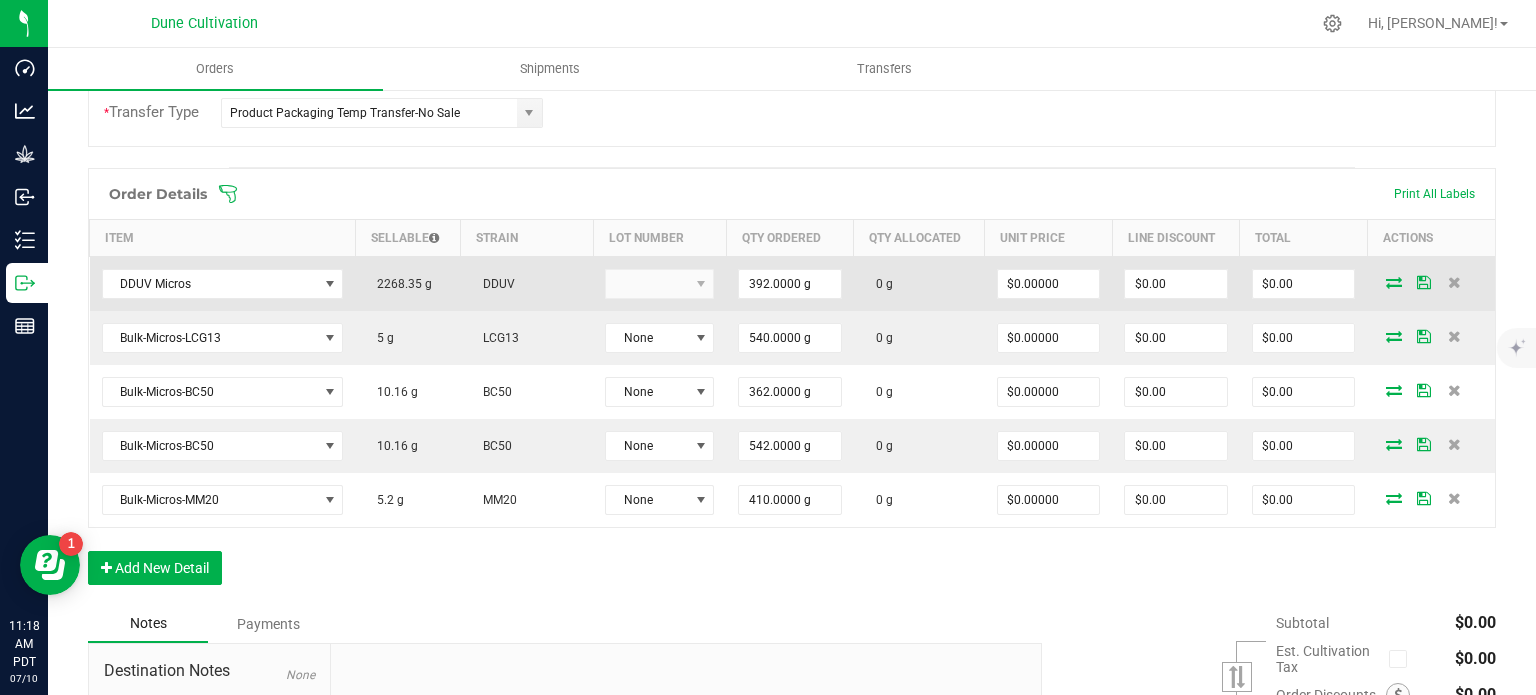 click on "0 g" at bounding box center (879, 284) 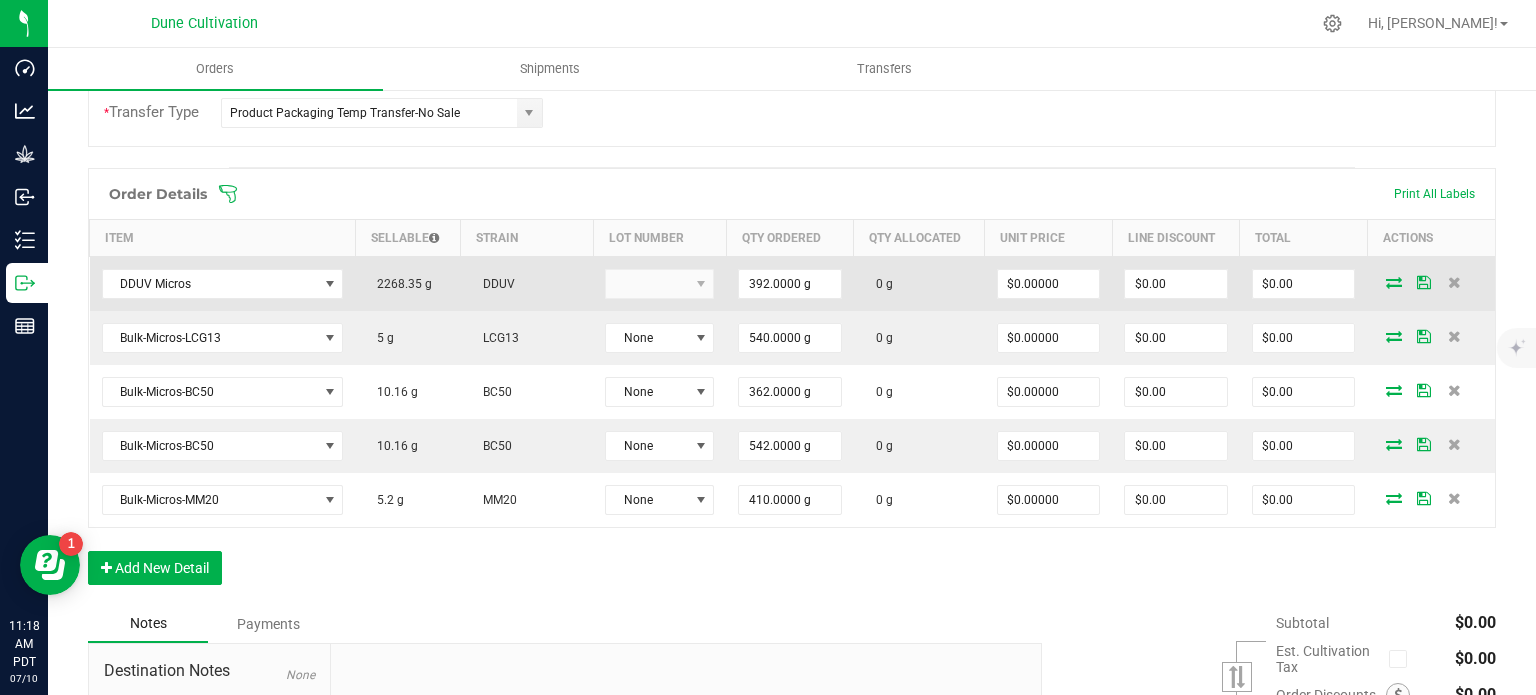 click at bounding box center (1394, 282) 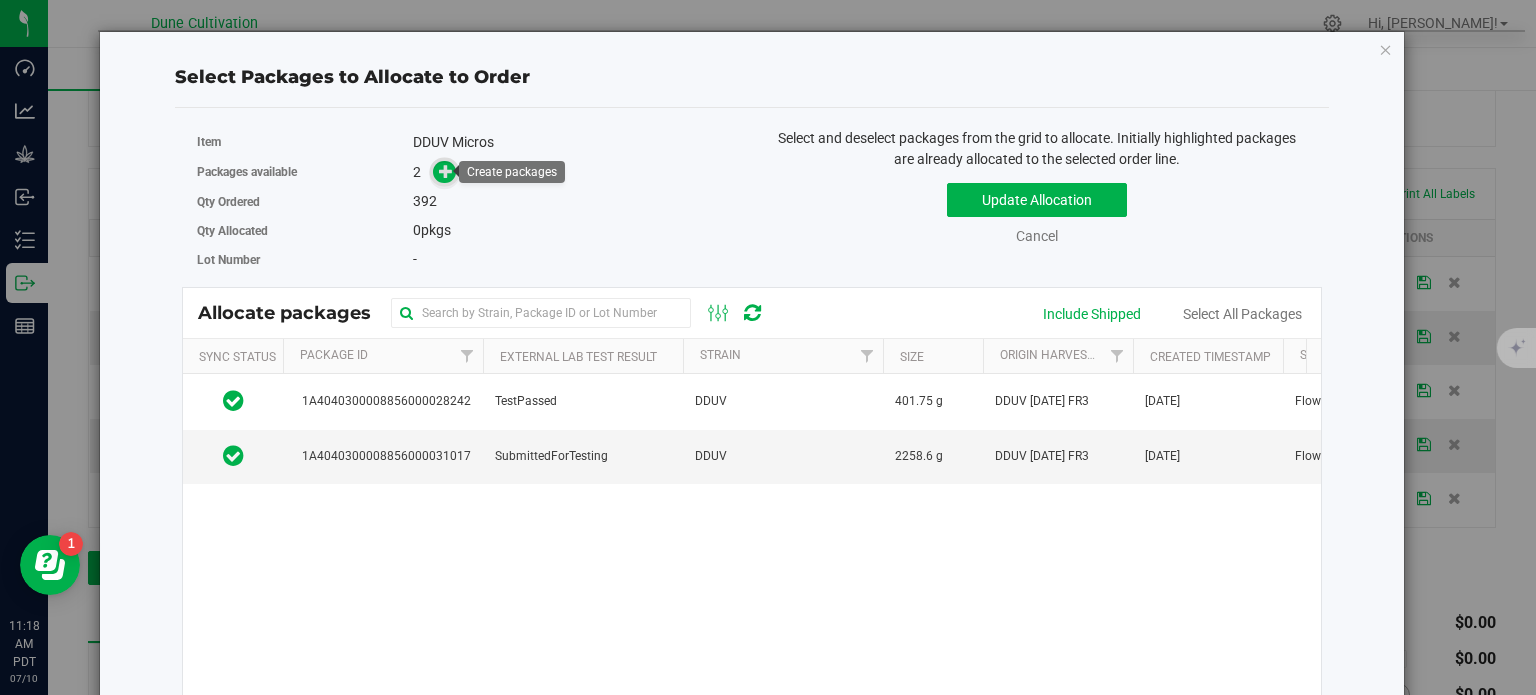 click at bounding box center [446, 171] 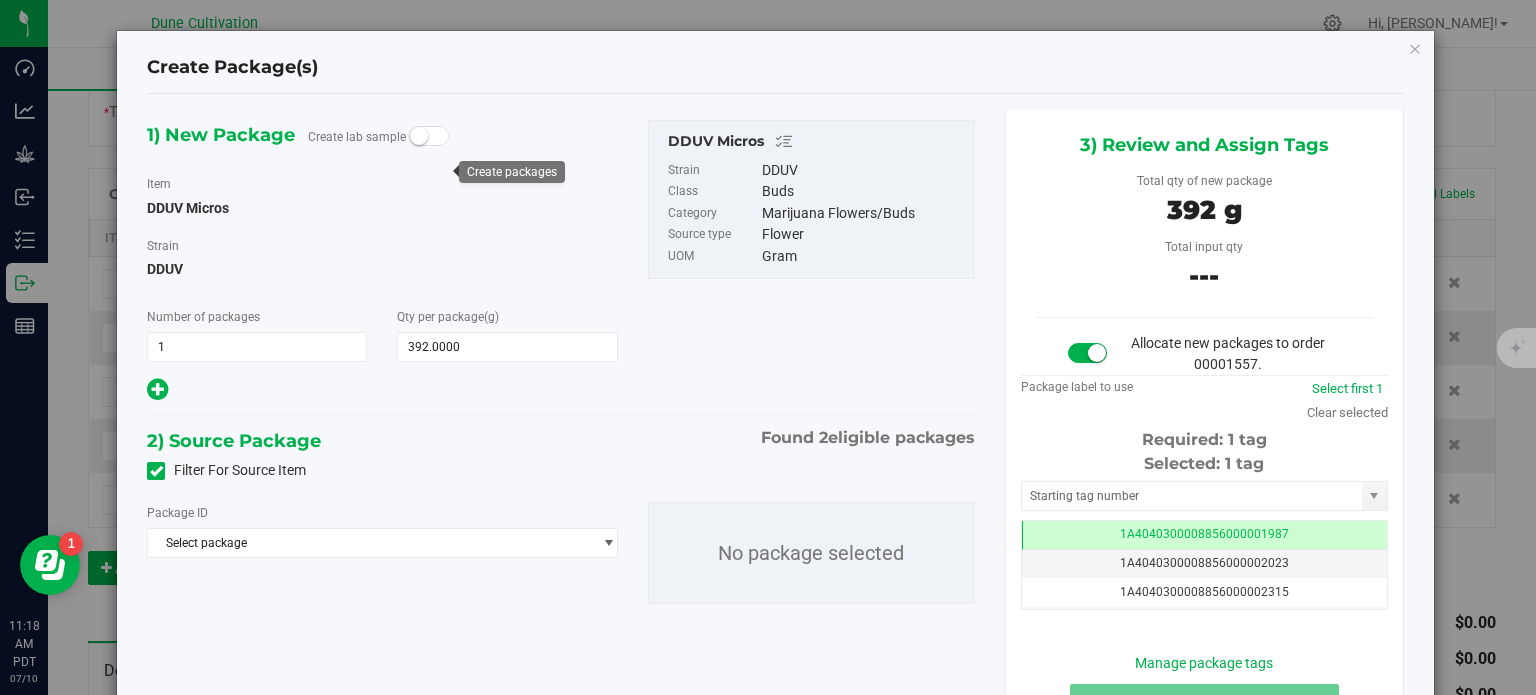 scroll, scrollTop: 0, scrollLeft: 0, axis: both 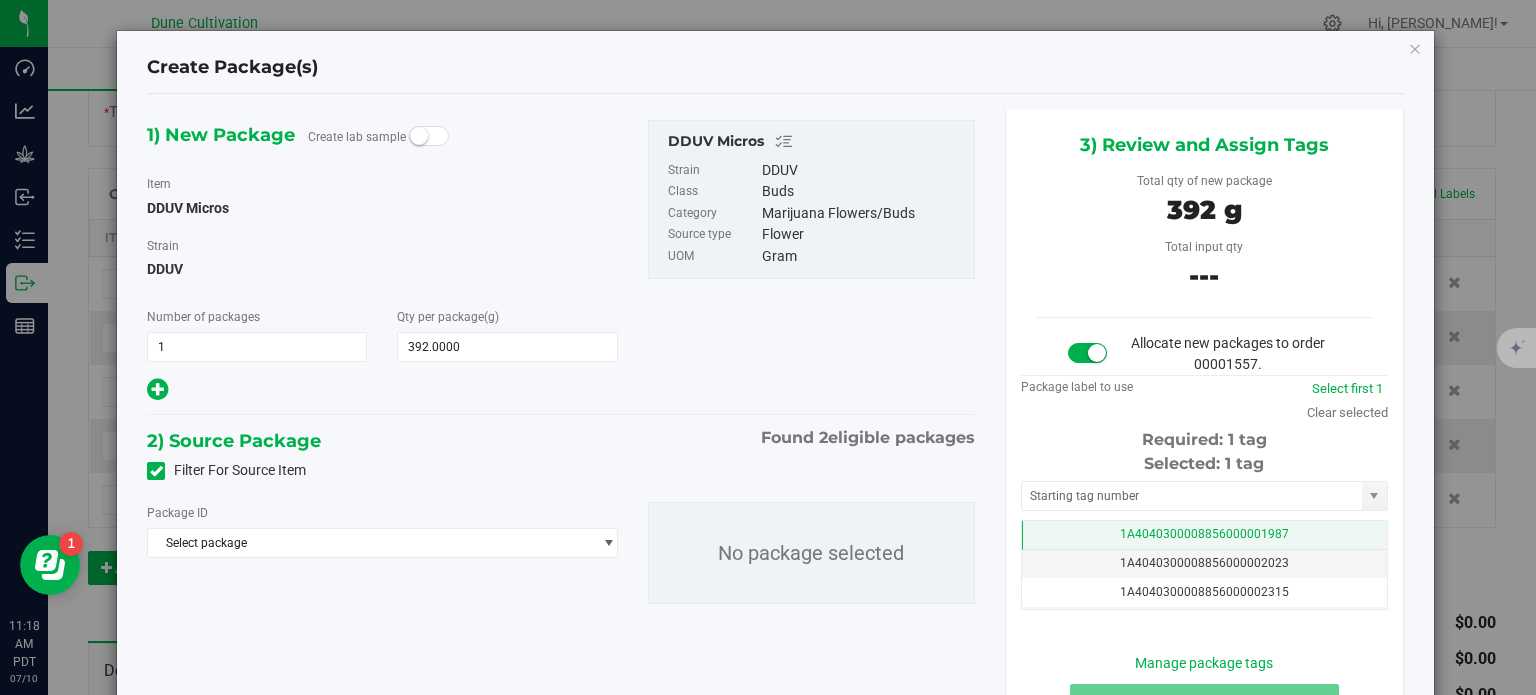 click on "1A4040300008856000001987" at bounding box center [1204, 534] 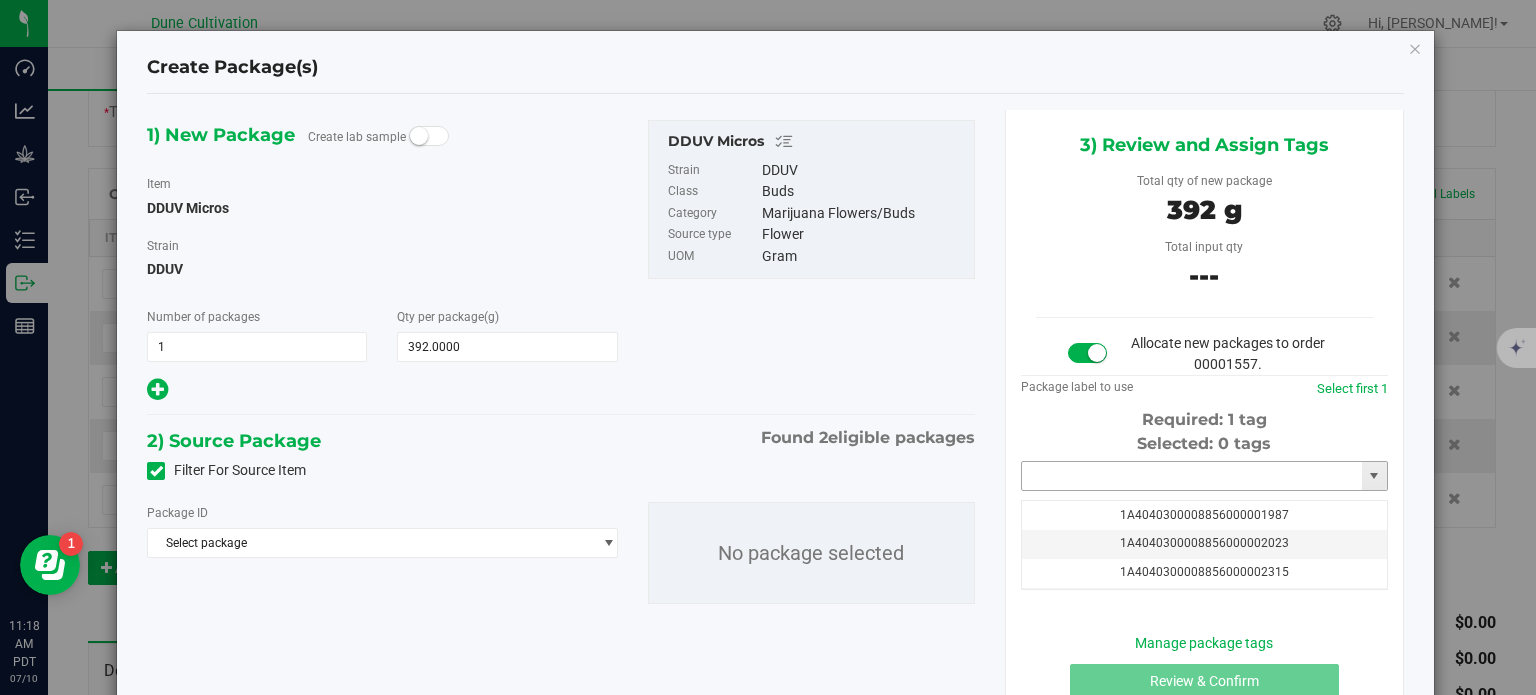 click at bounding box center (1192, 476) 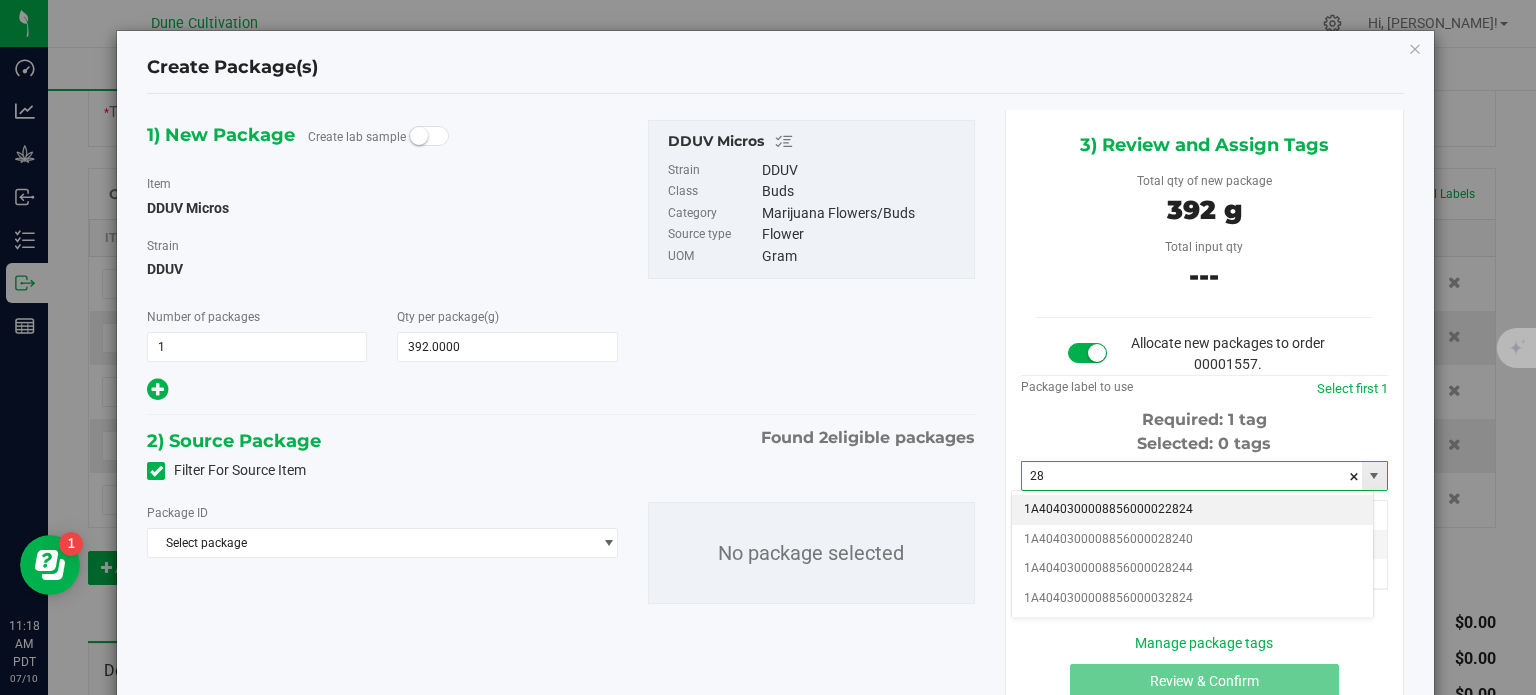 type on "2" 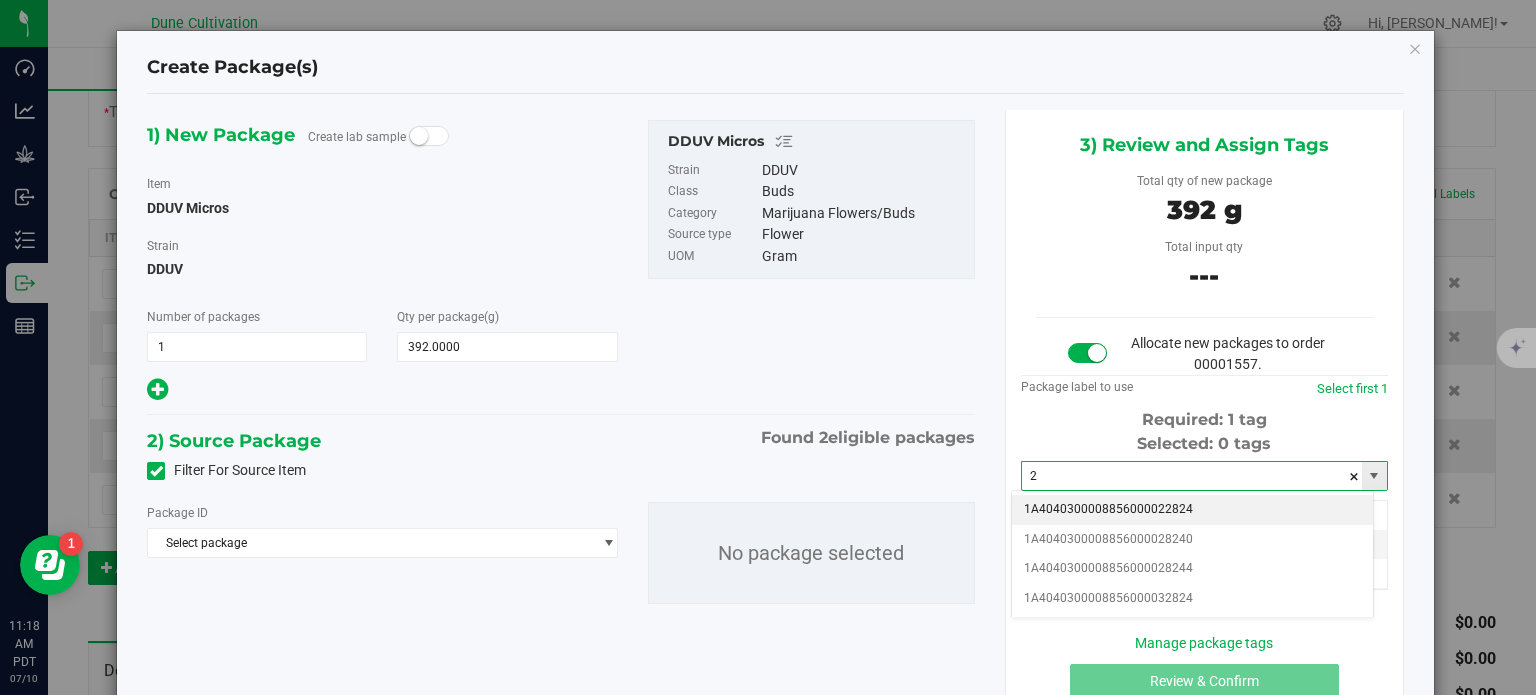 type 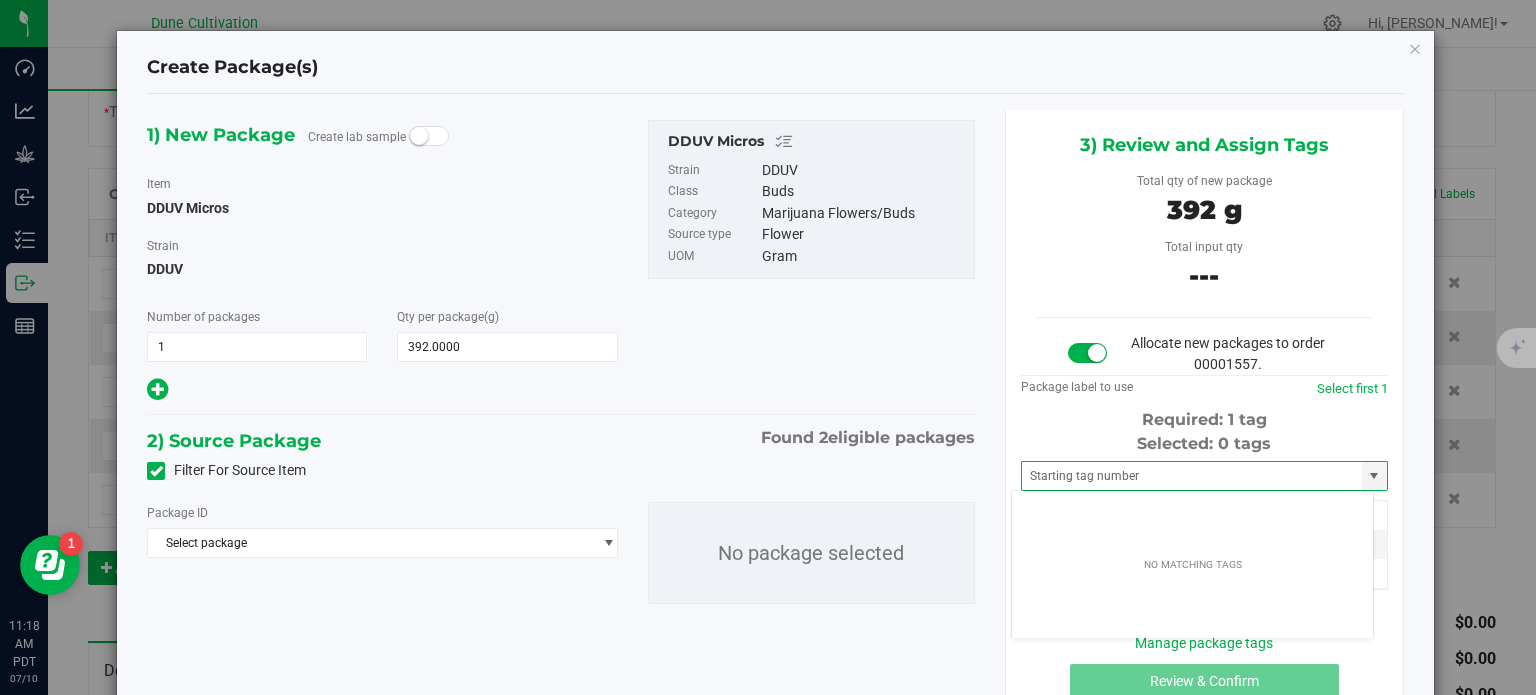 click at bounding box center [156, 471] 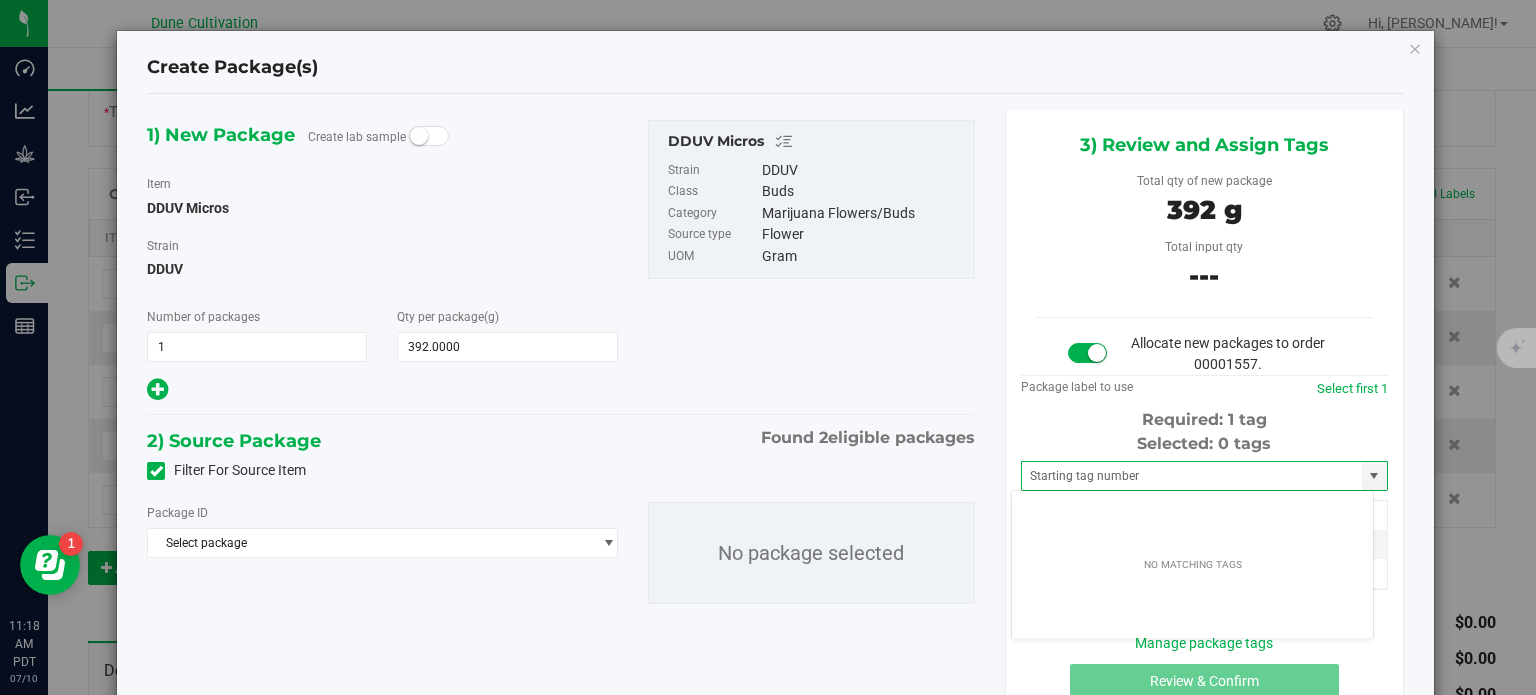 click on "Filter For Source Item" at bounding box center (0, 0) 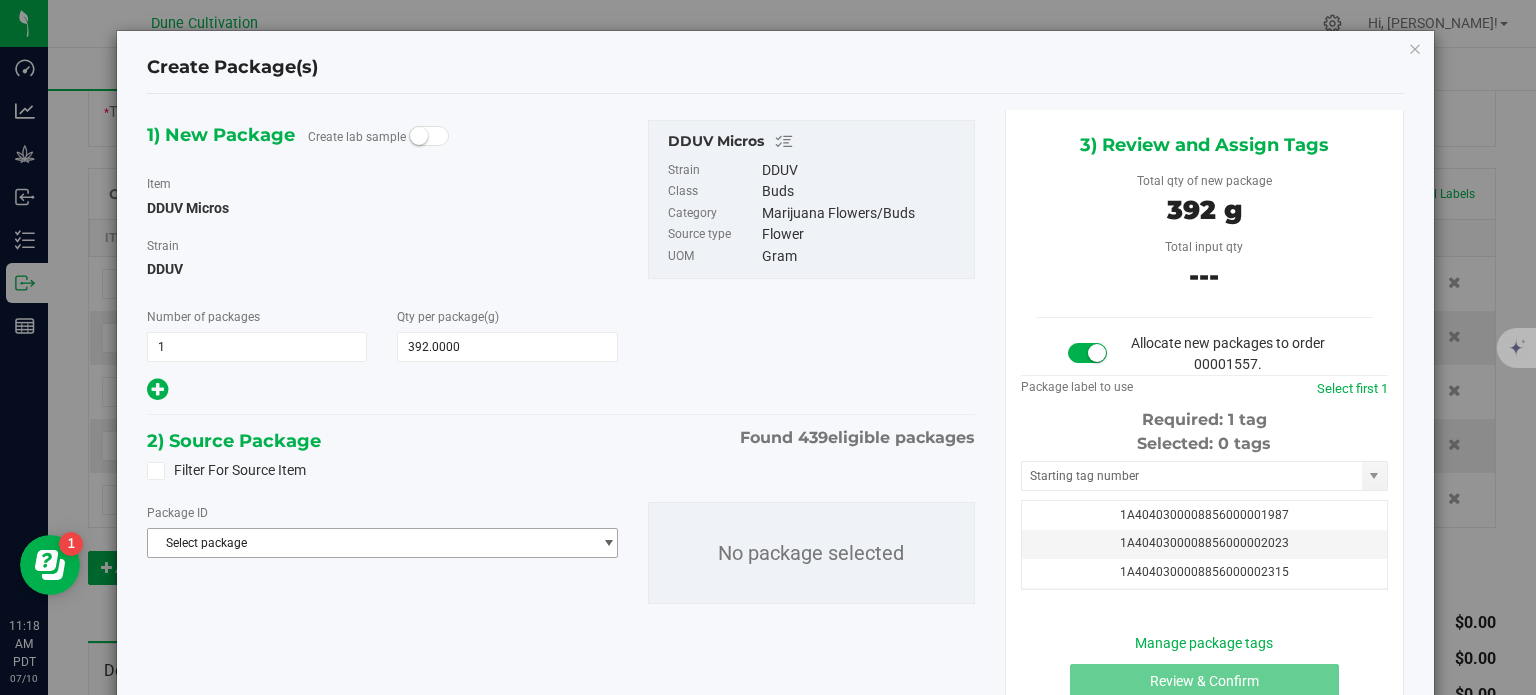 click on "Select package" at bounding box center [369, 543] 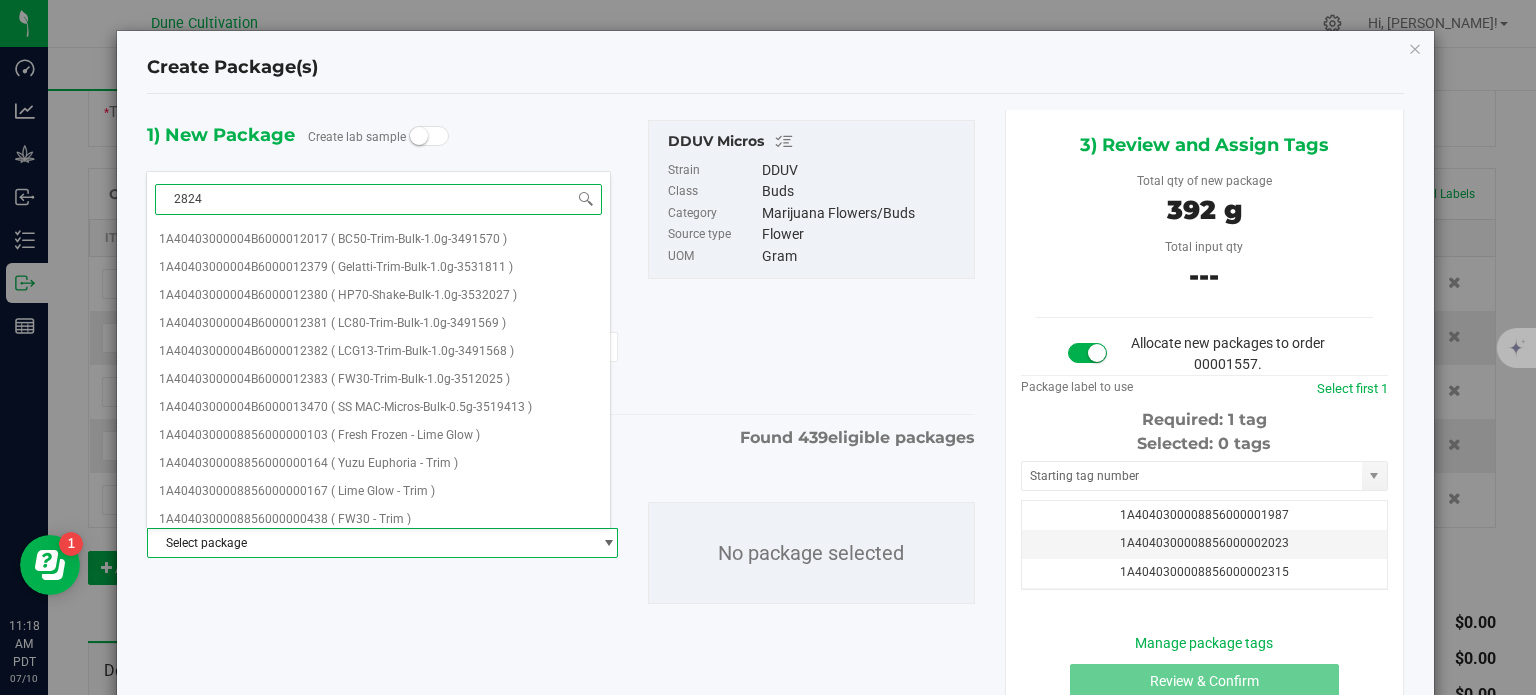 type on "28242" 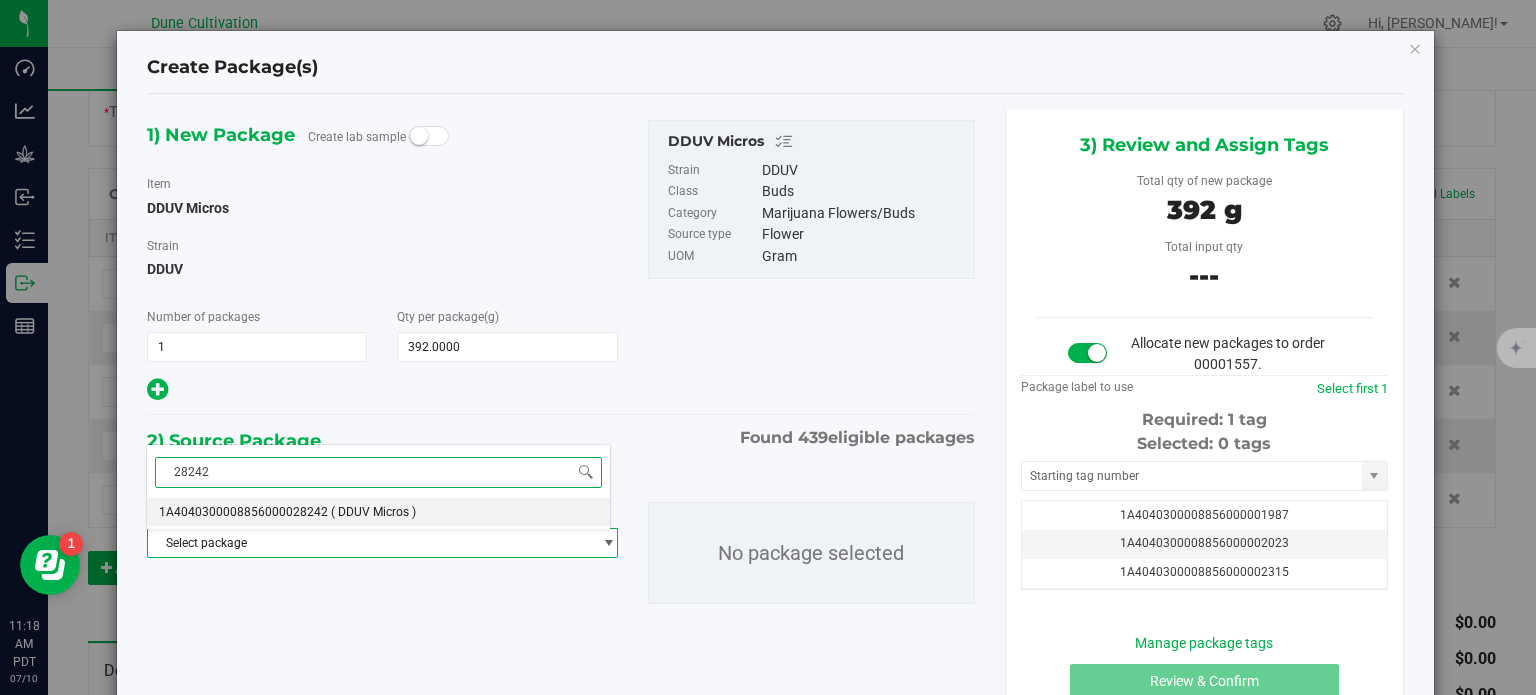 click on "1A4040300008856000028242" at bounding box center [243, 512] 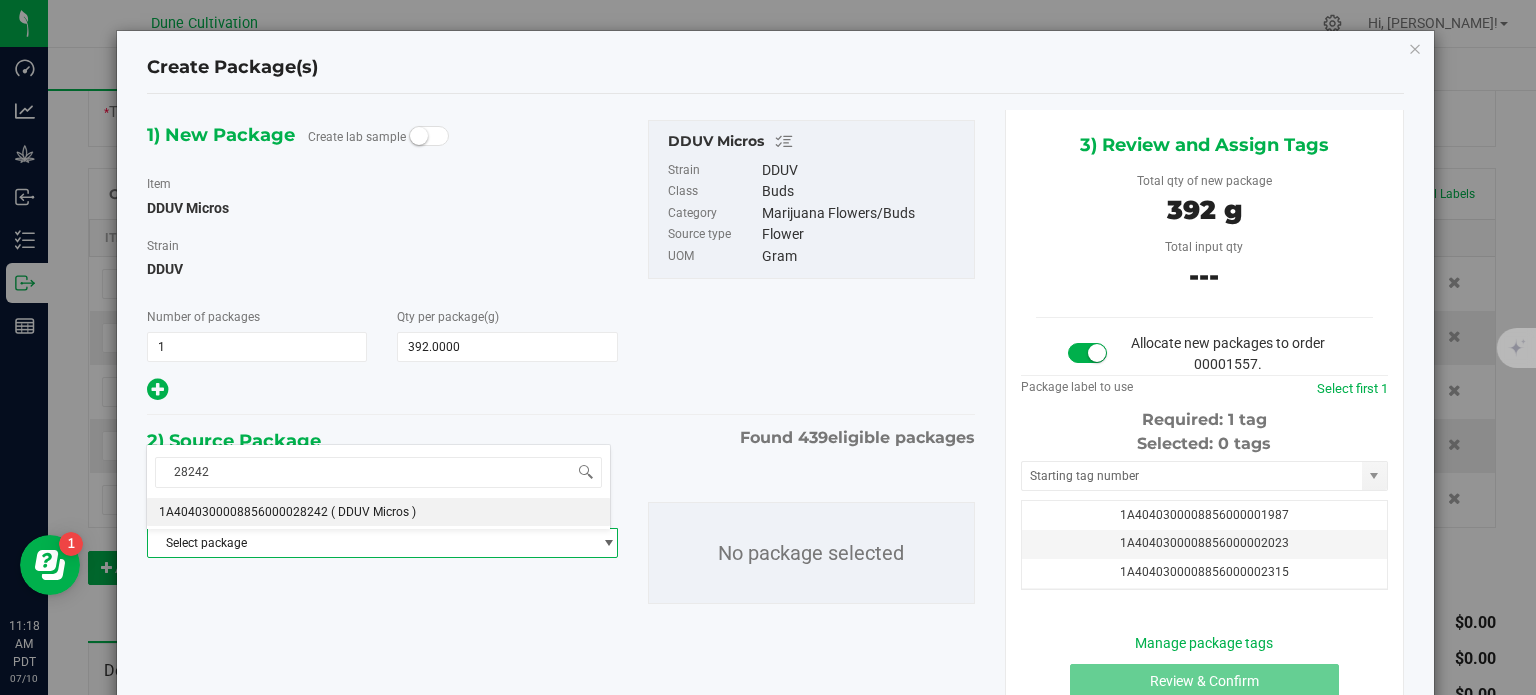 type 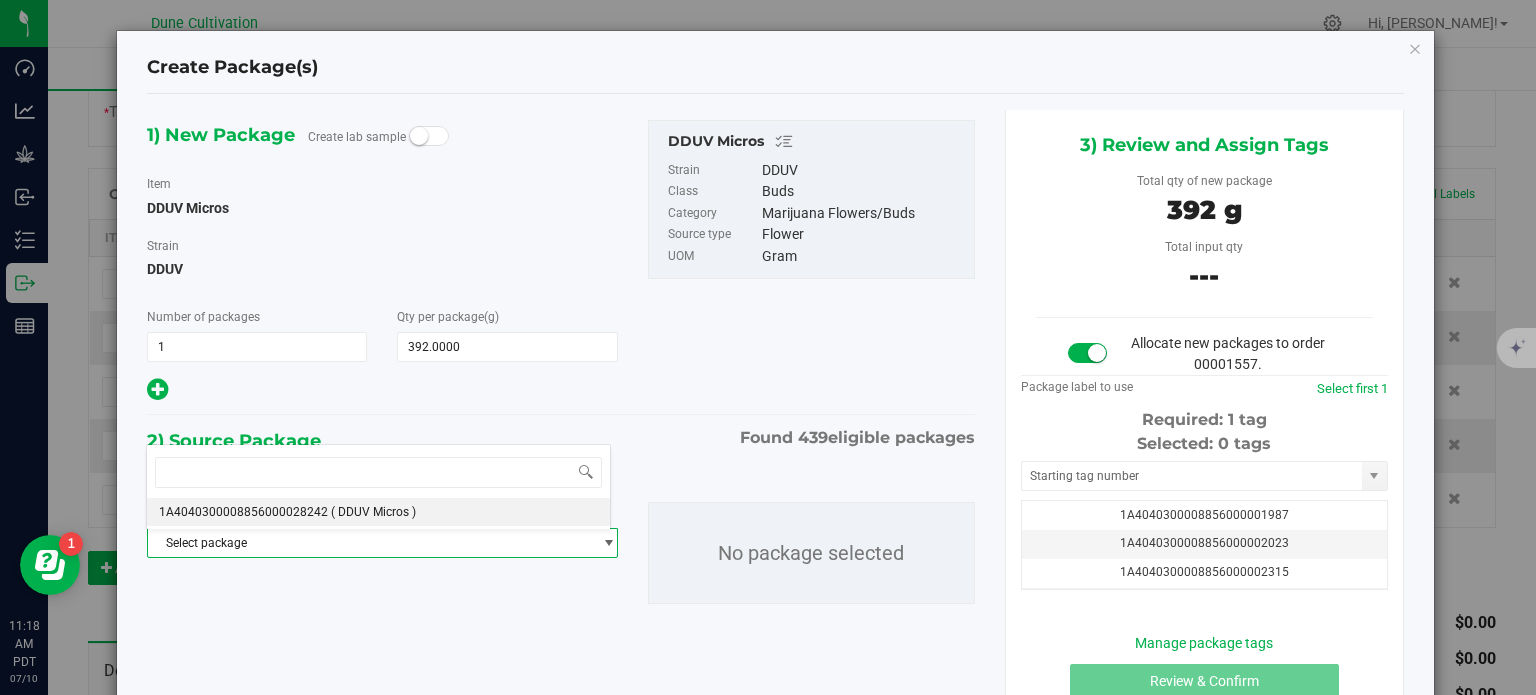 scroll, scrollTop: 9492, scrollLeft: 0, axis: vertical 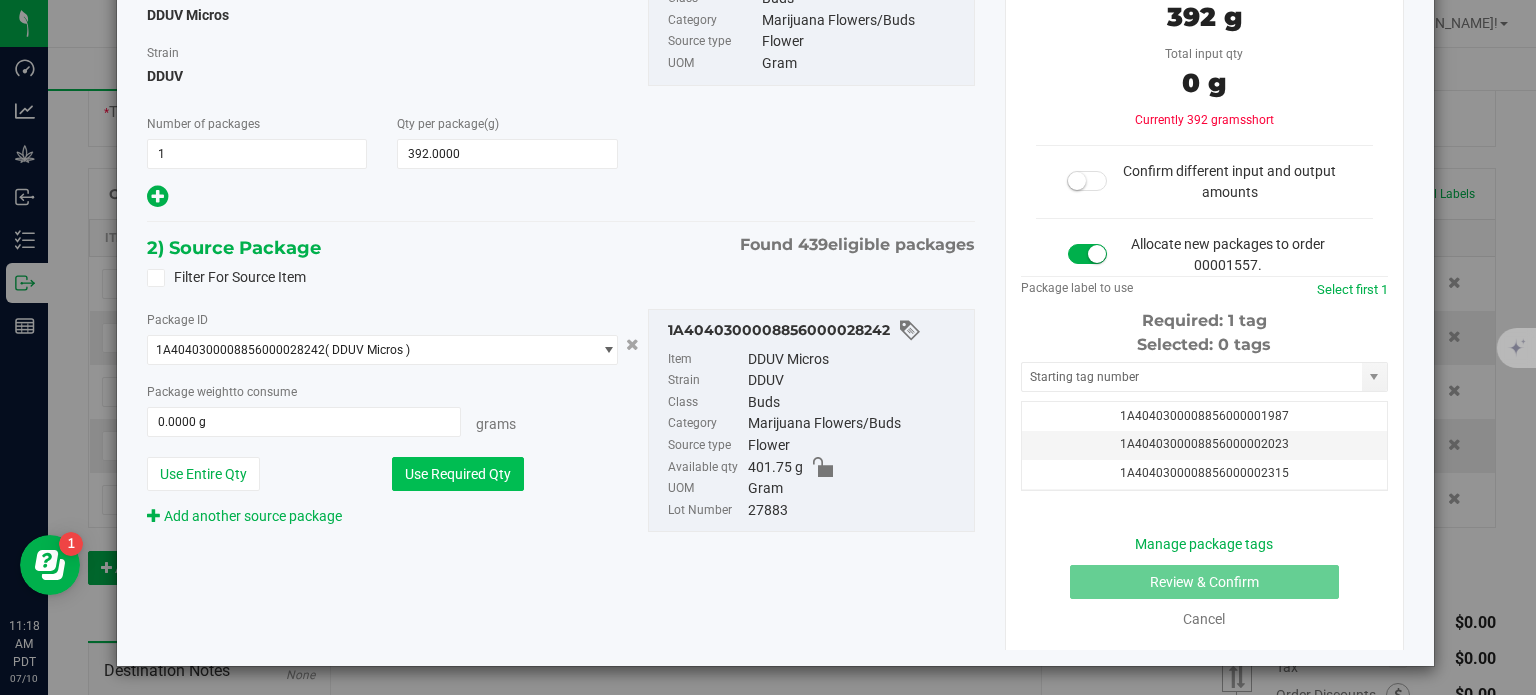 click on "Use Required Qty" at bounding box center (458, 474) 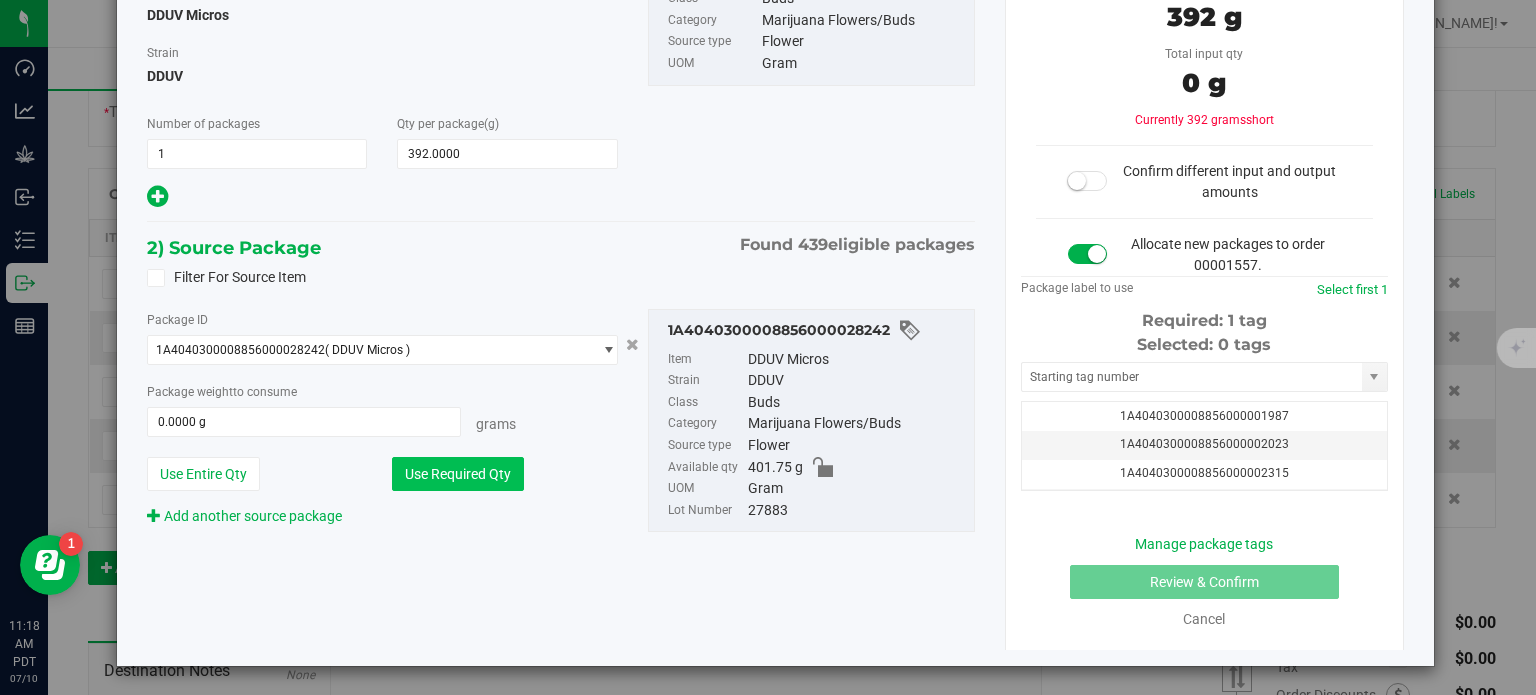 type on "392.0000 g" 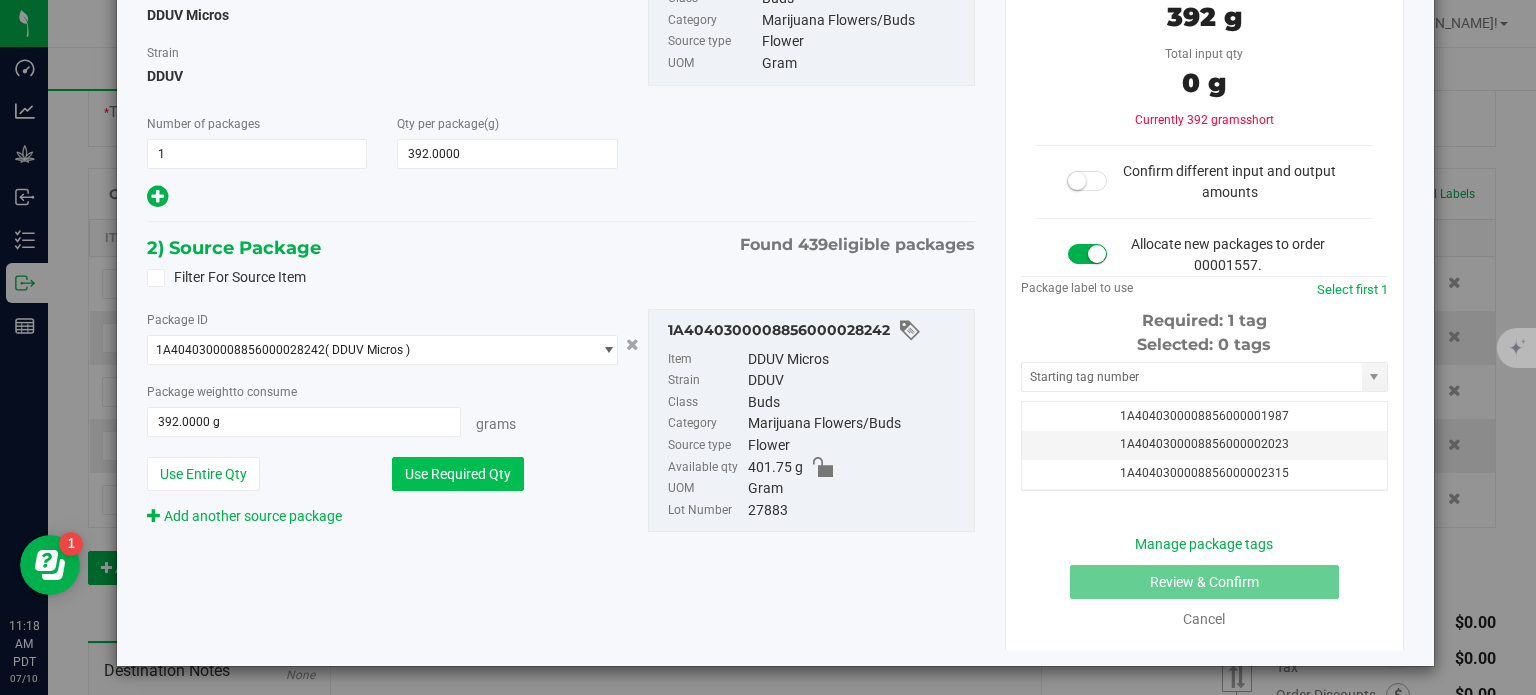scroll, scrollTop: 119, scrollLeft: 0, axis: vertical 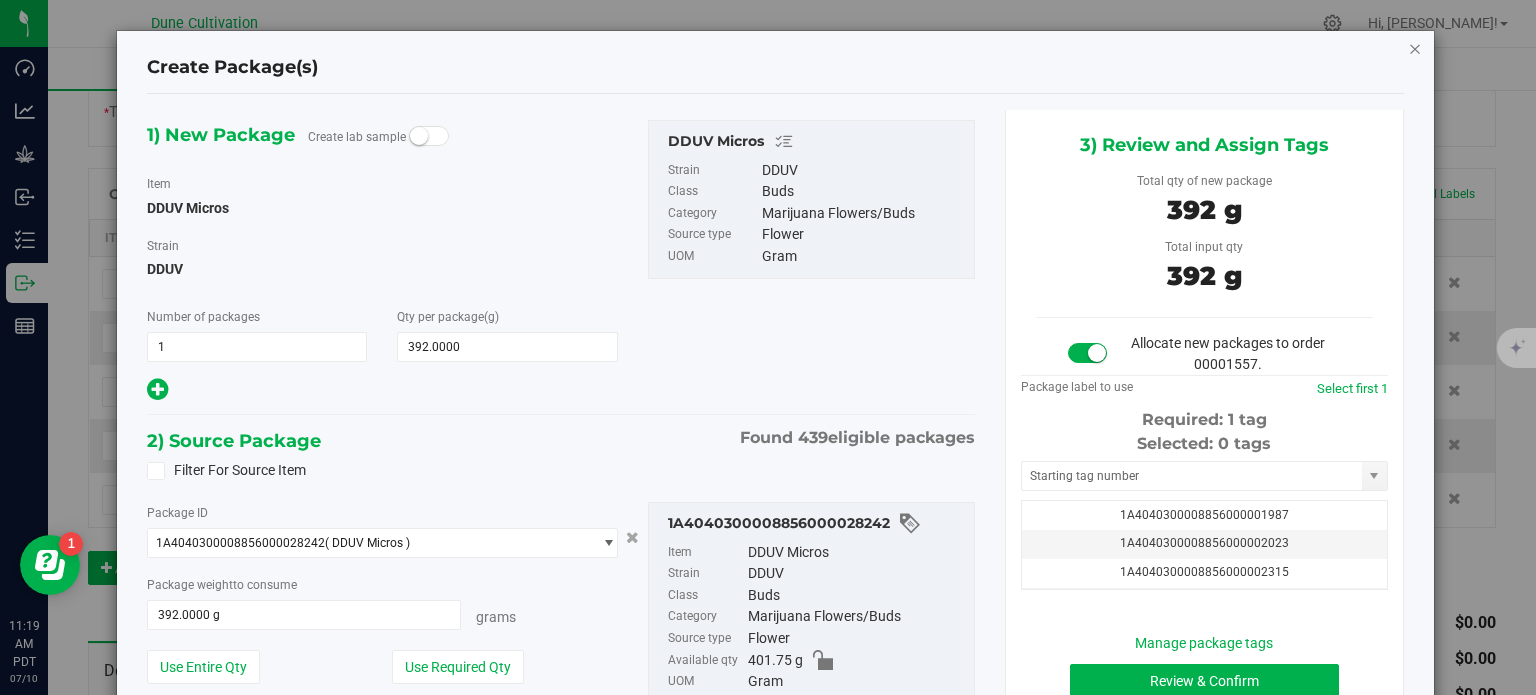 click at bounding box center [1415, 48] 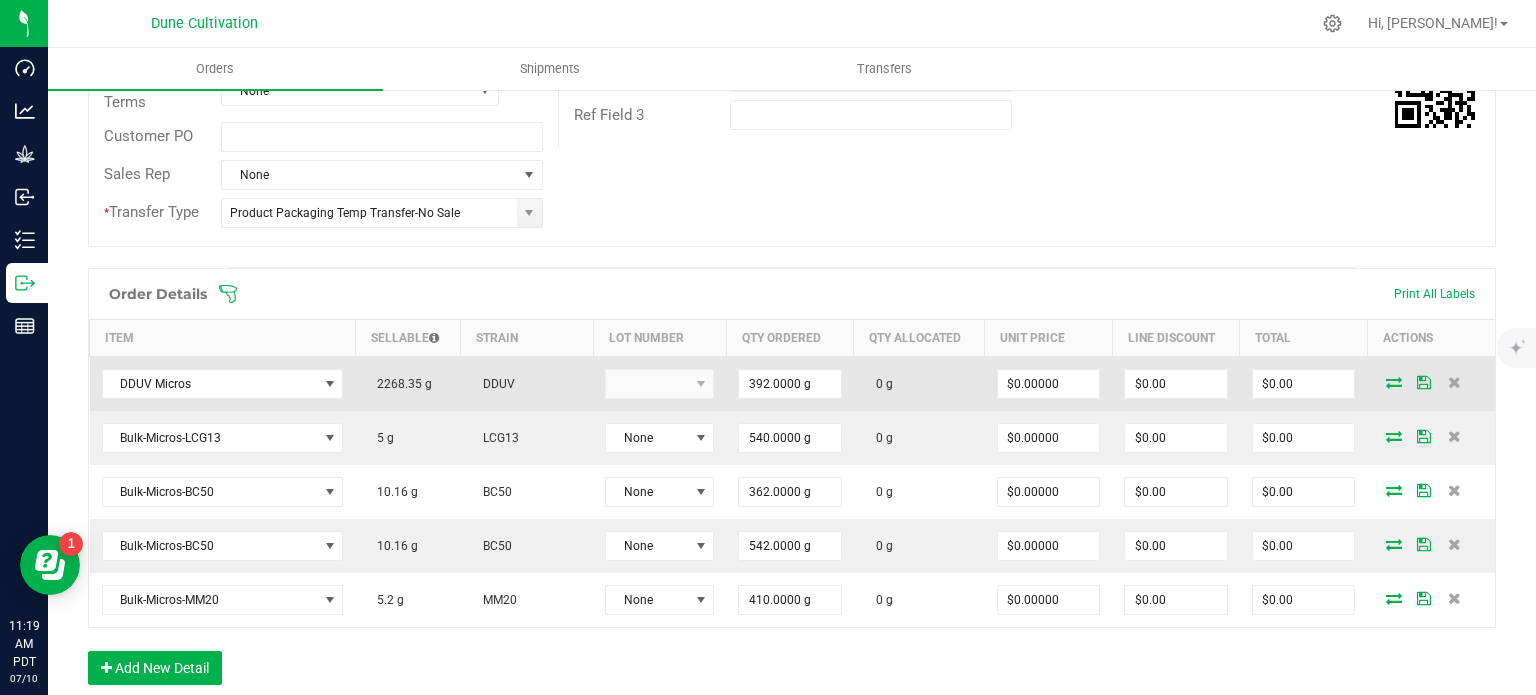click at bounding box center [1394, 382] 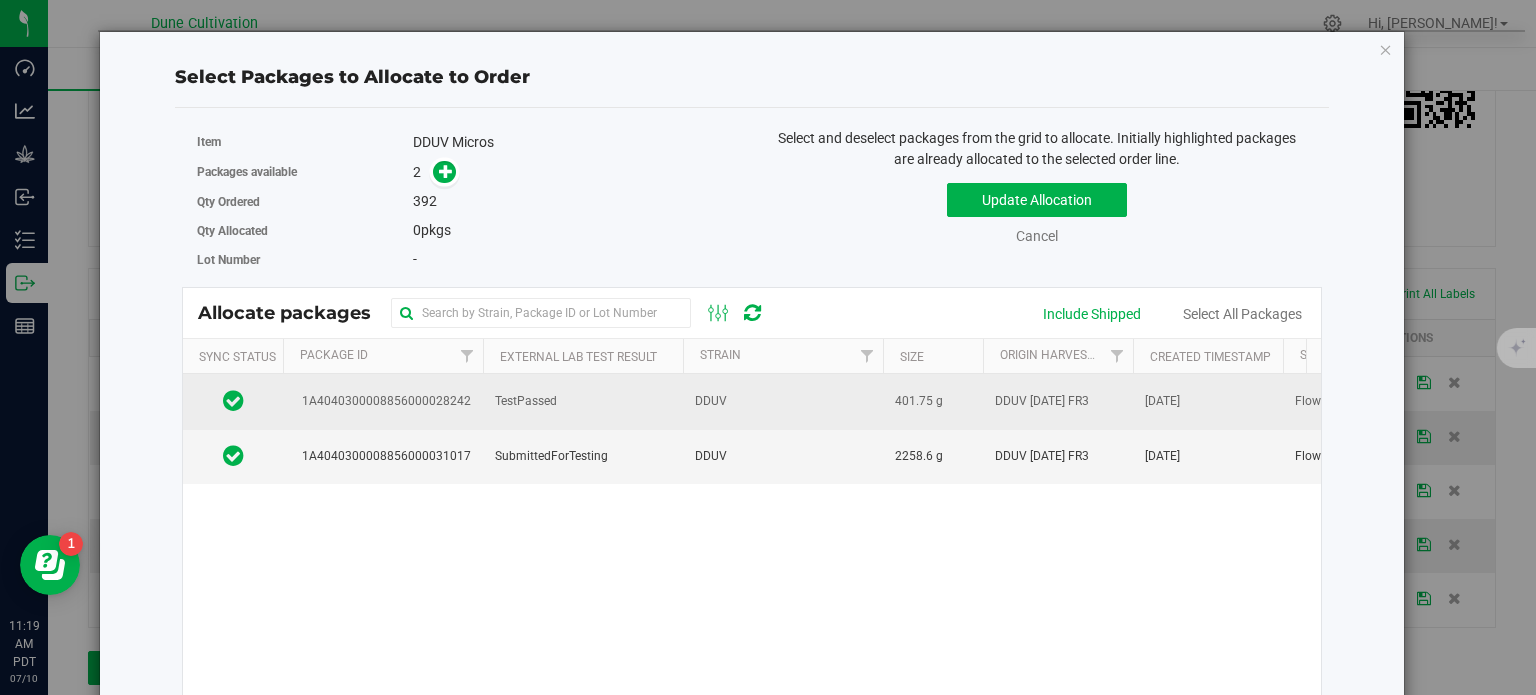 click on "1A4040300008856000028242" at bounding box center (383, 401) 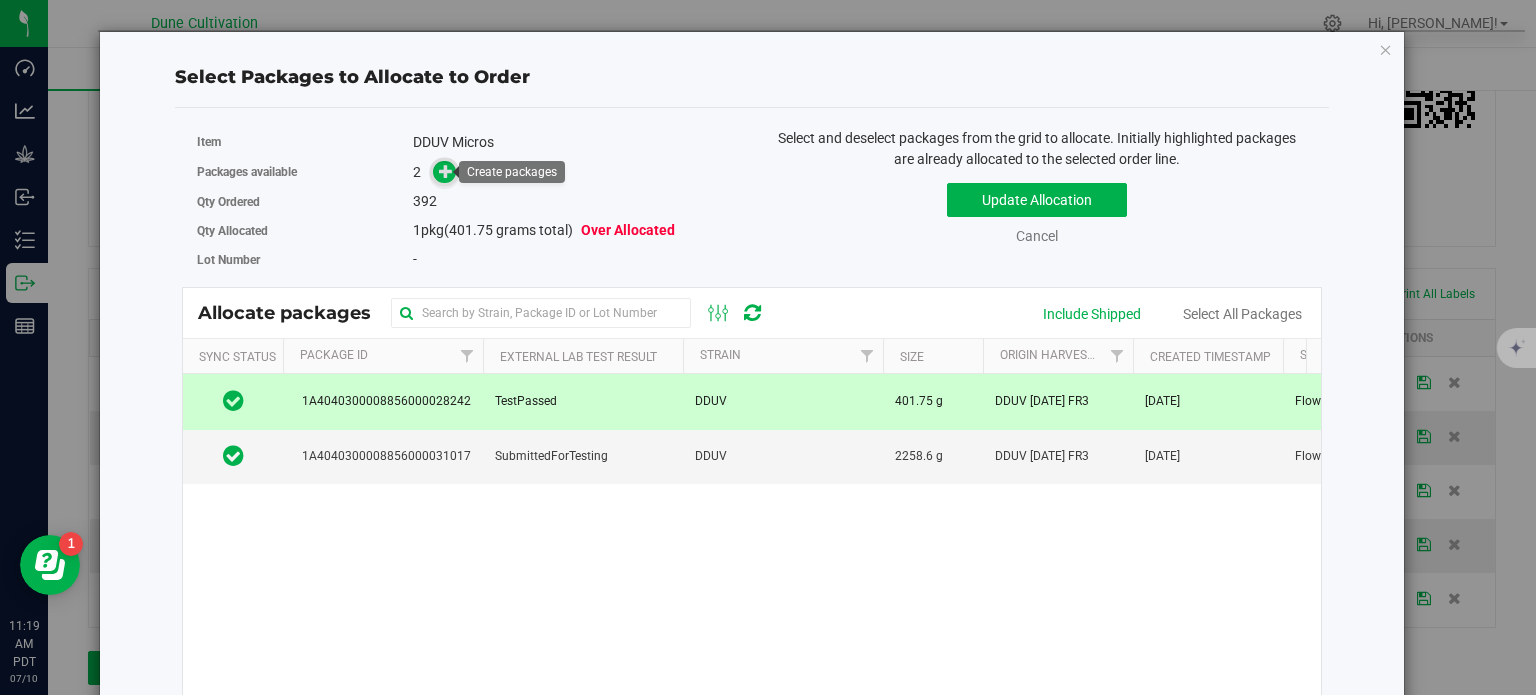 click at bounding box center (444, 172) 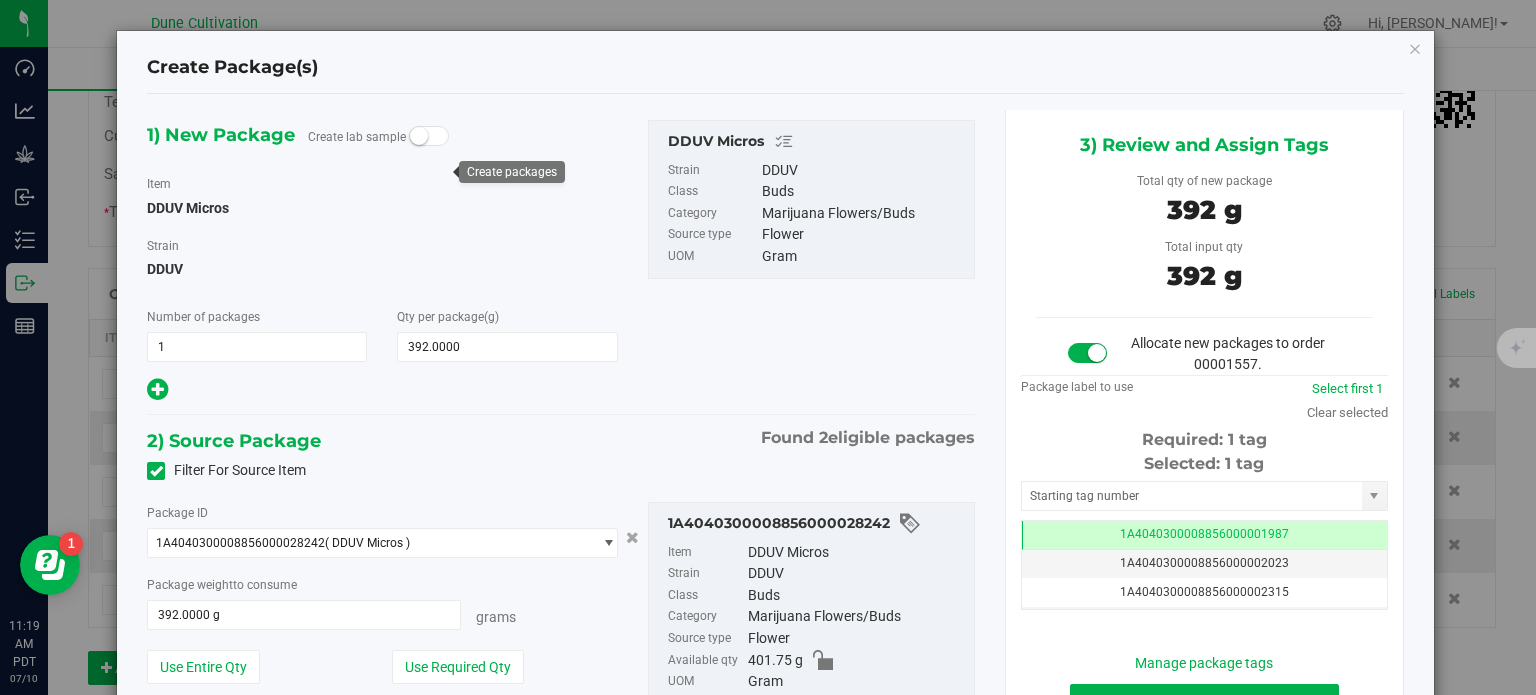 scroll, scrollTop: 0, scrollLeft: 0, axis: both 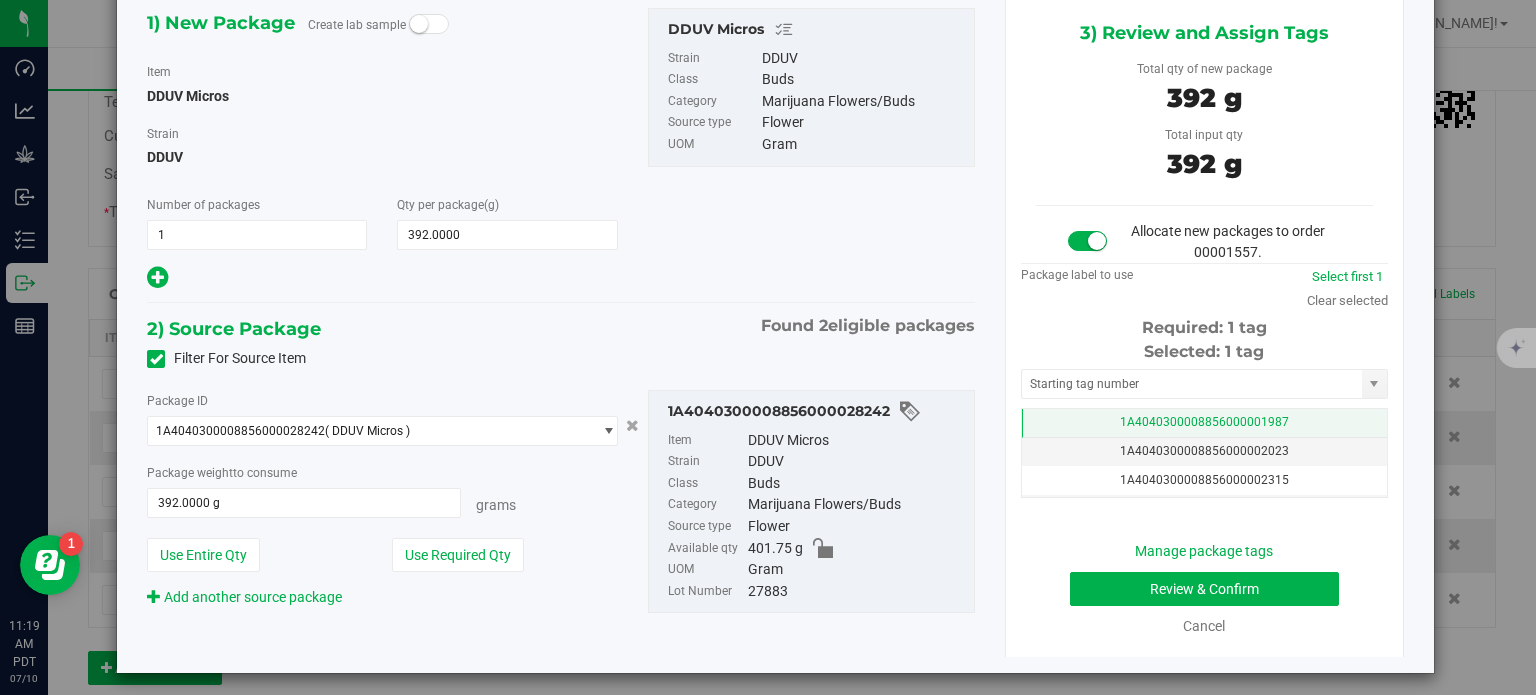 click on "1A4040300008856000001987" at bounding box center [1204, 423] 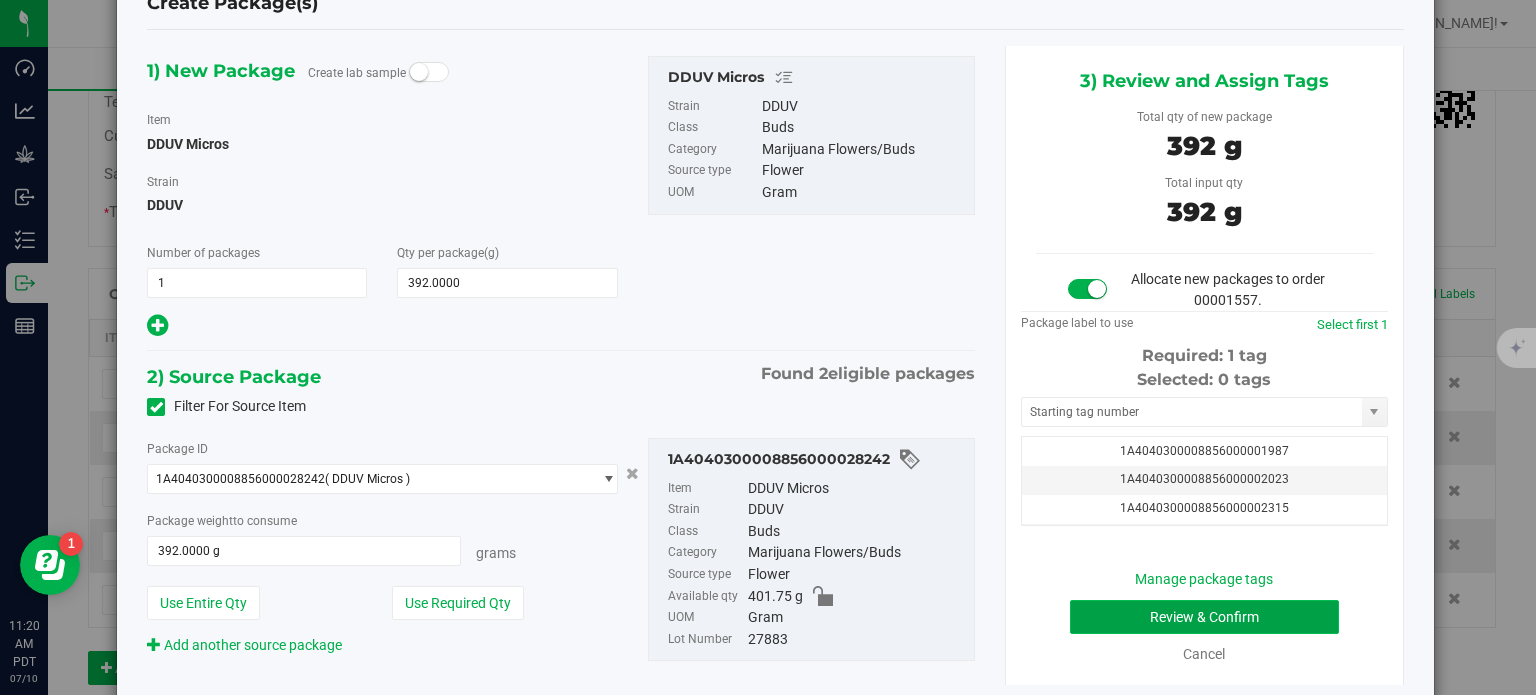 click on "Review & Confirm" at bounding box center (1204, 617) 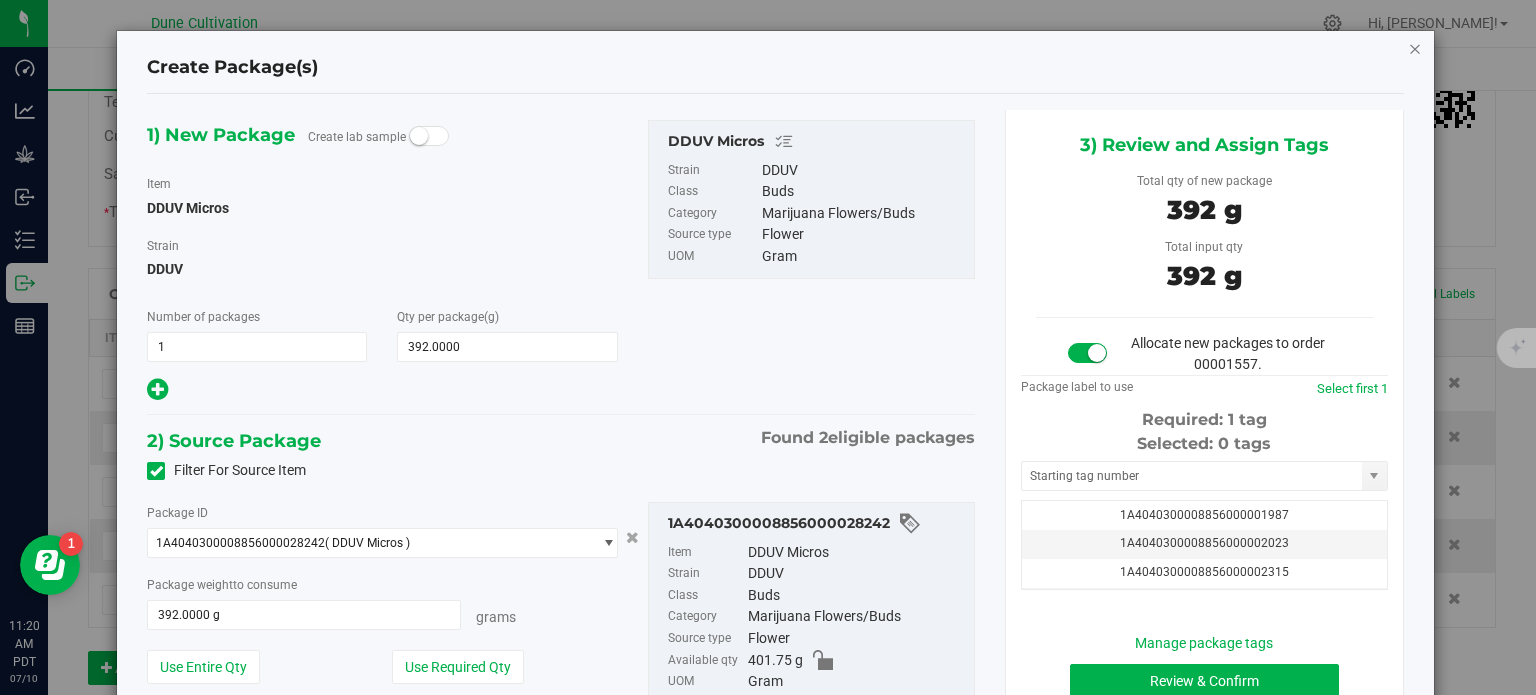 click at bounding box center [1415, 48] 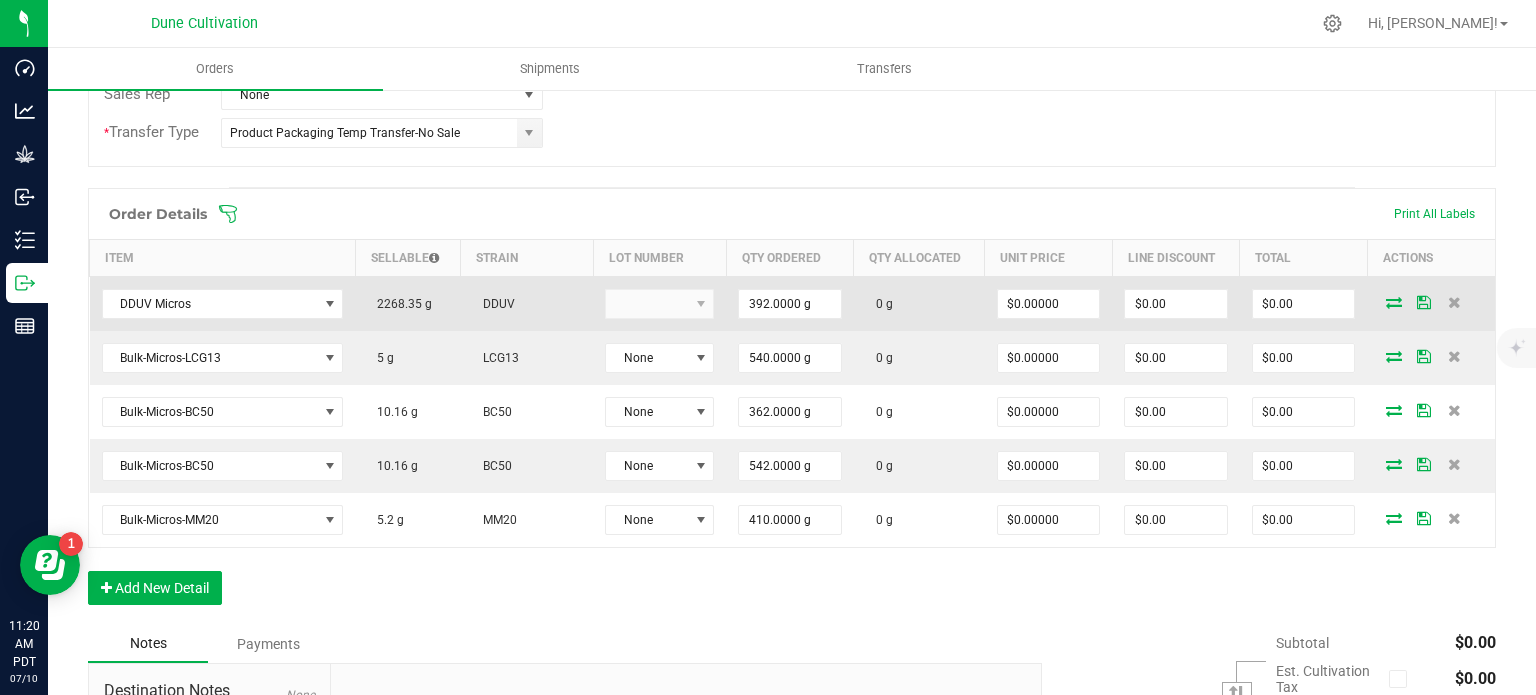 click at bounding box center (1394, 302) 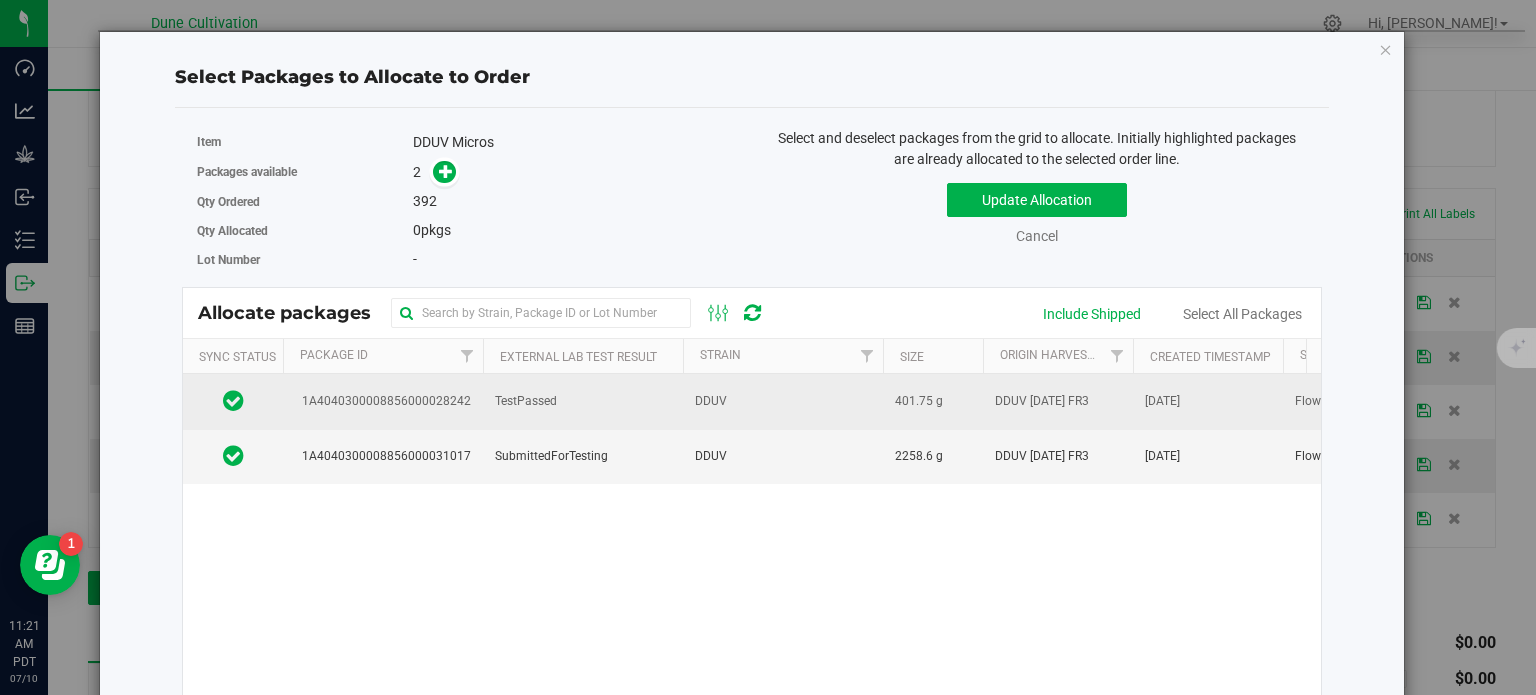 click on "DDUV 06.09.25 FR3" at bounding box center (1042, 401) 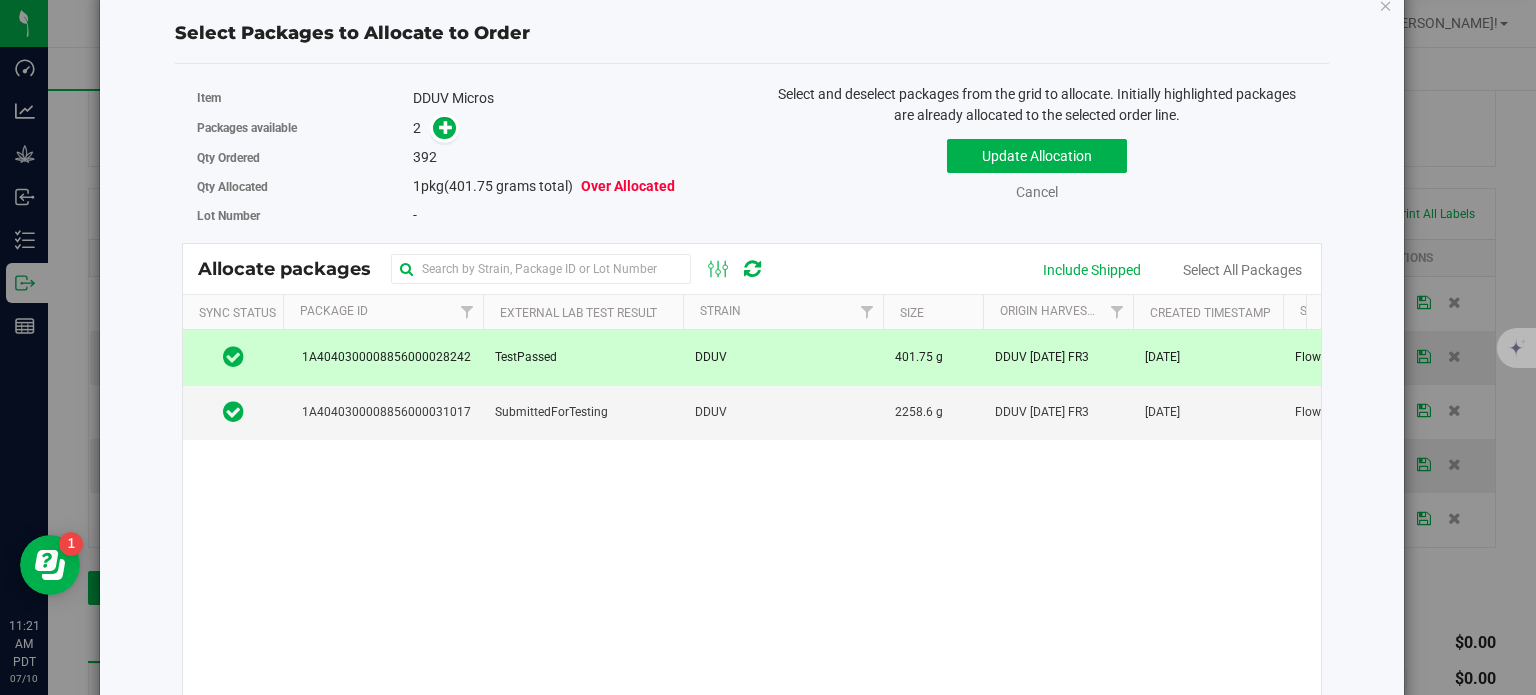 scroll, scrollTop: 44, scrollLeft: 0, axis: vertical 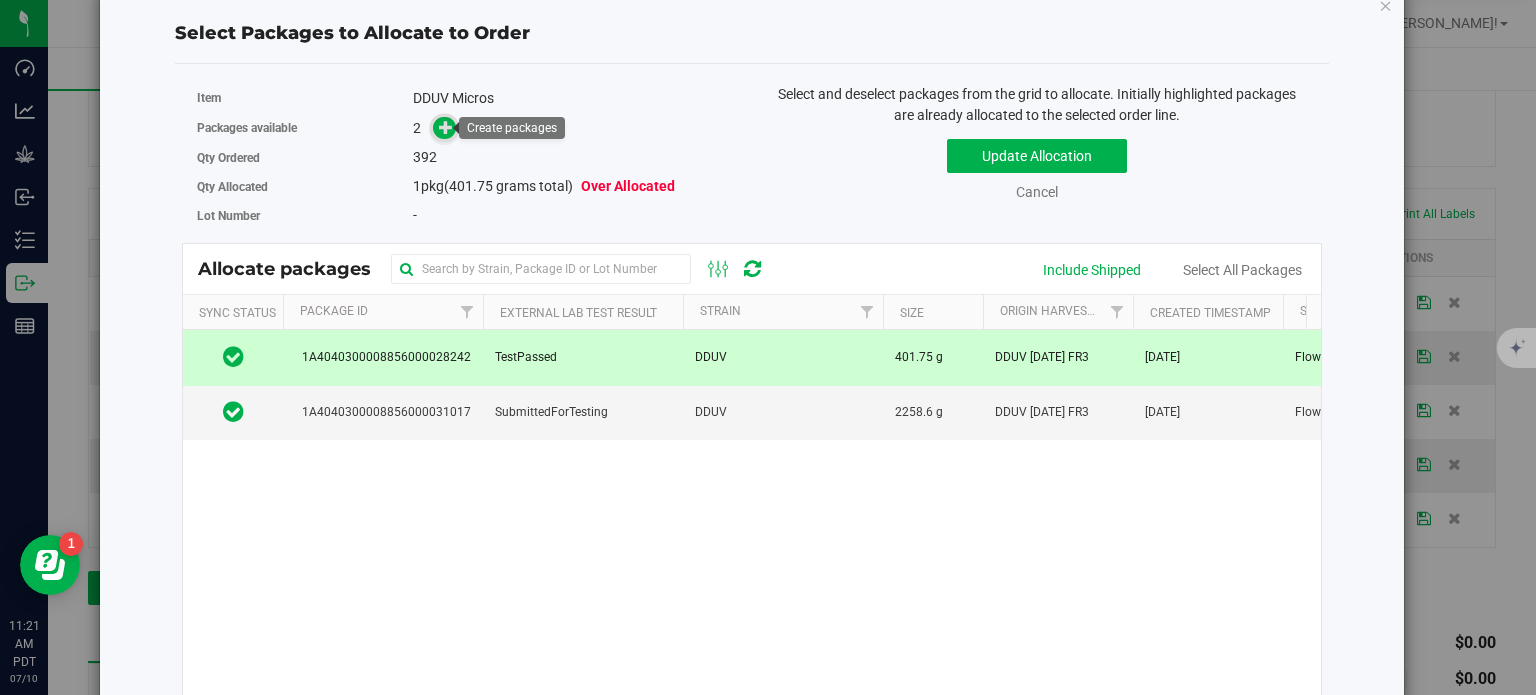 click at bounding box center [446, 127] 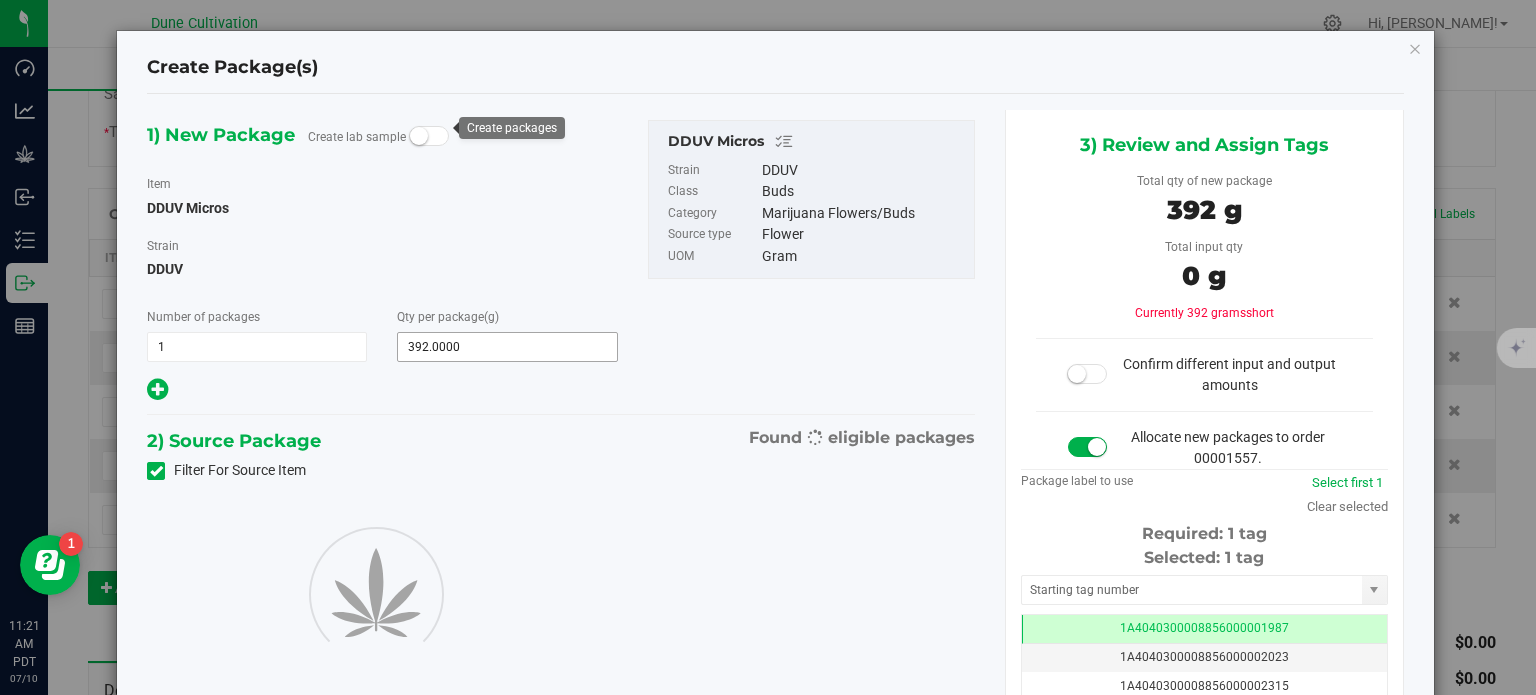 scroll, scrollTop: 0, scrollLeft: 0, axis: both 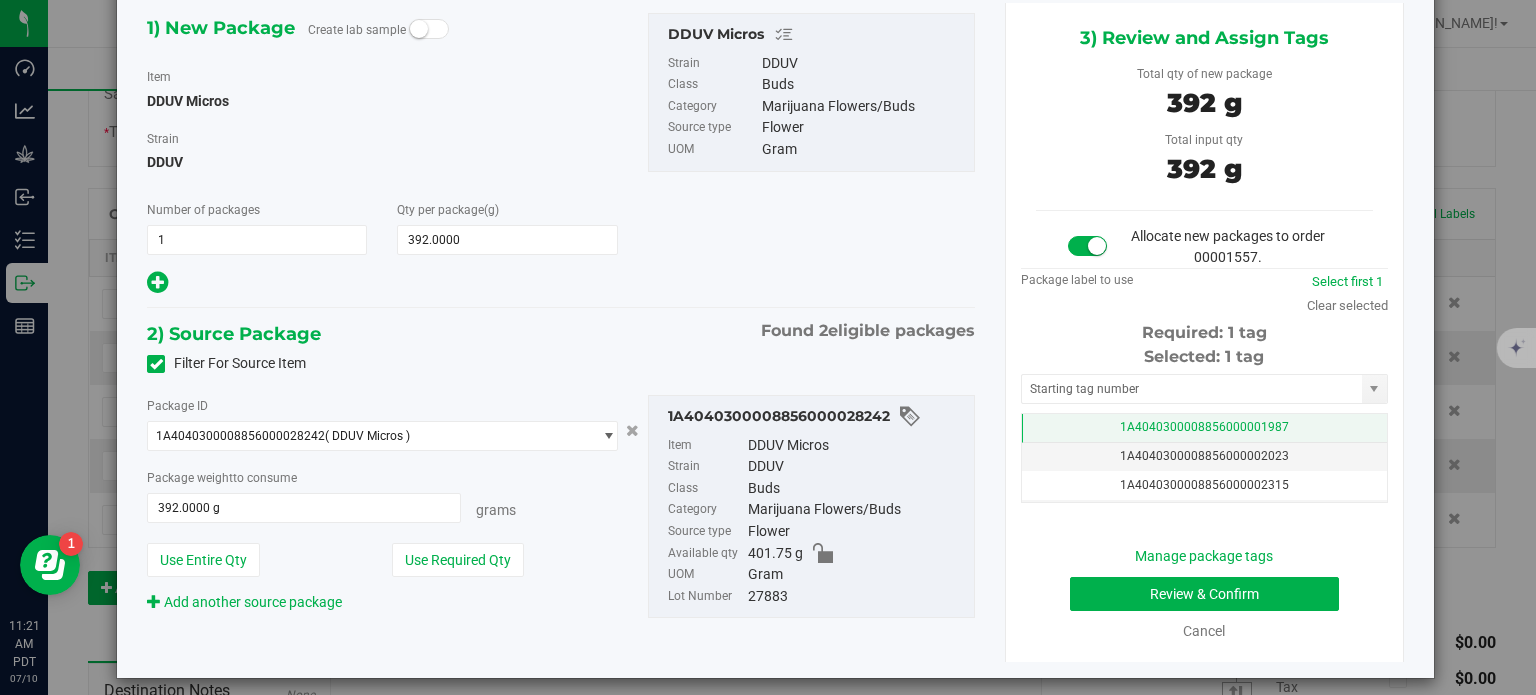 click on "1A4040300008856000001987" at bounding box center (1204, 428) 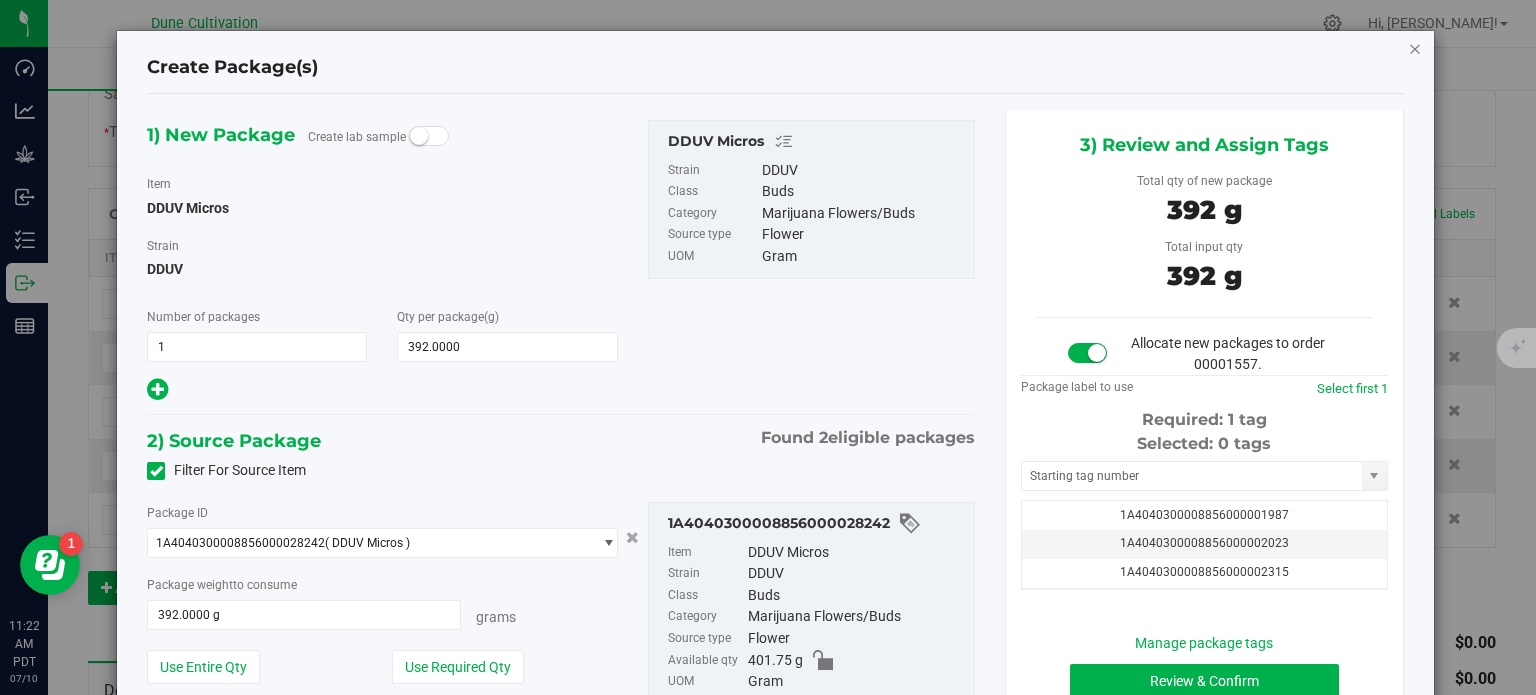 click at bounding box center (1415, 48) 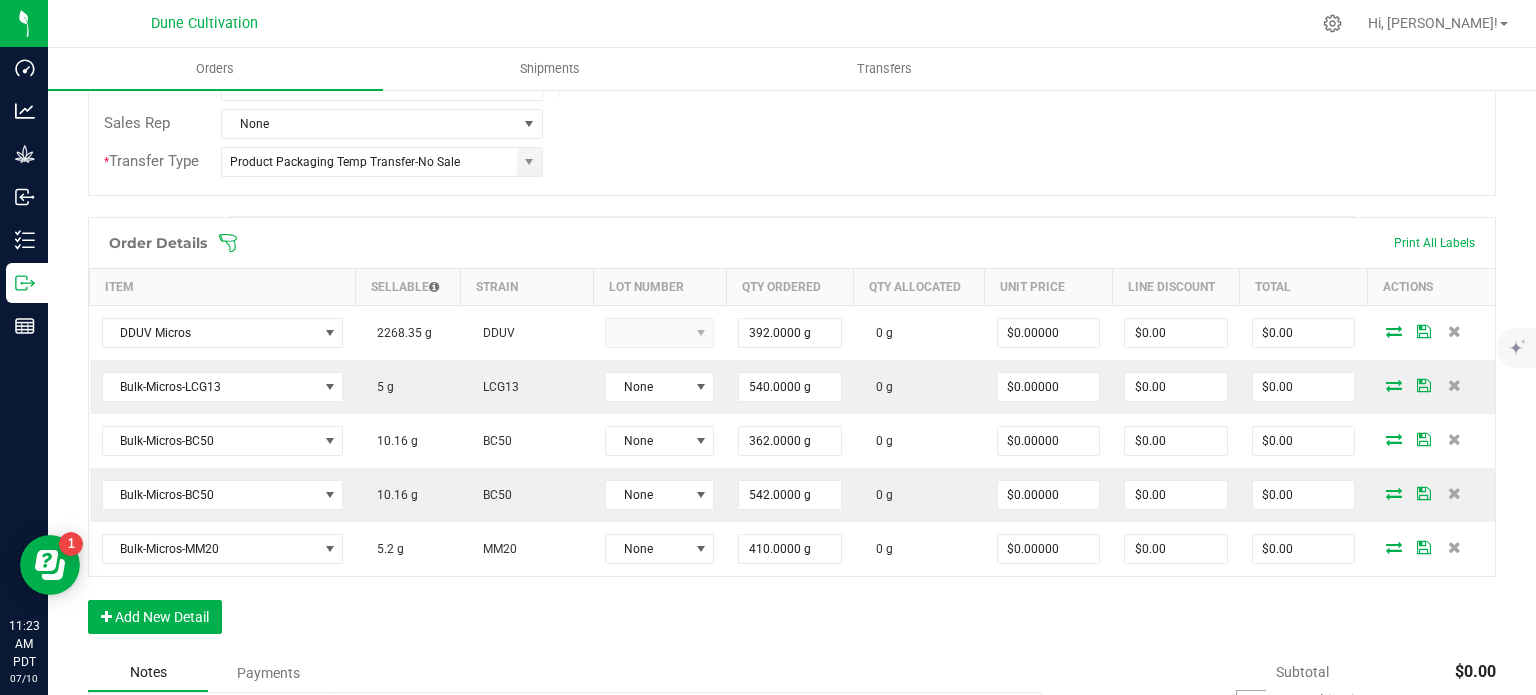 scroll, scrollTop: 436, scrollLeft: 0, axis: vertical 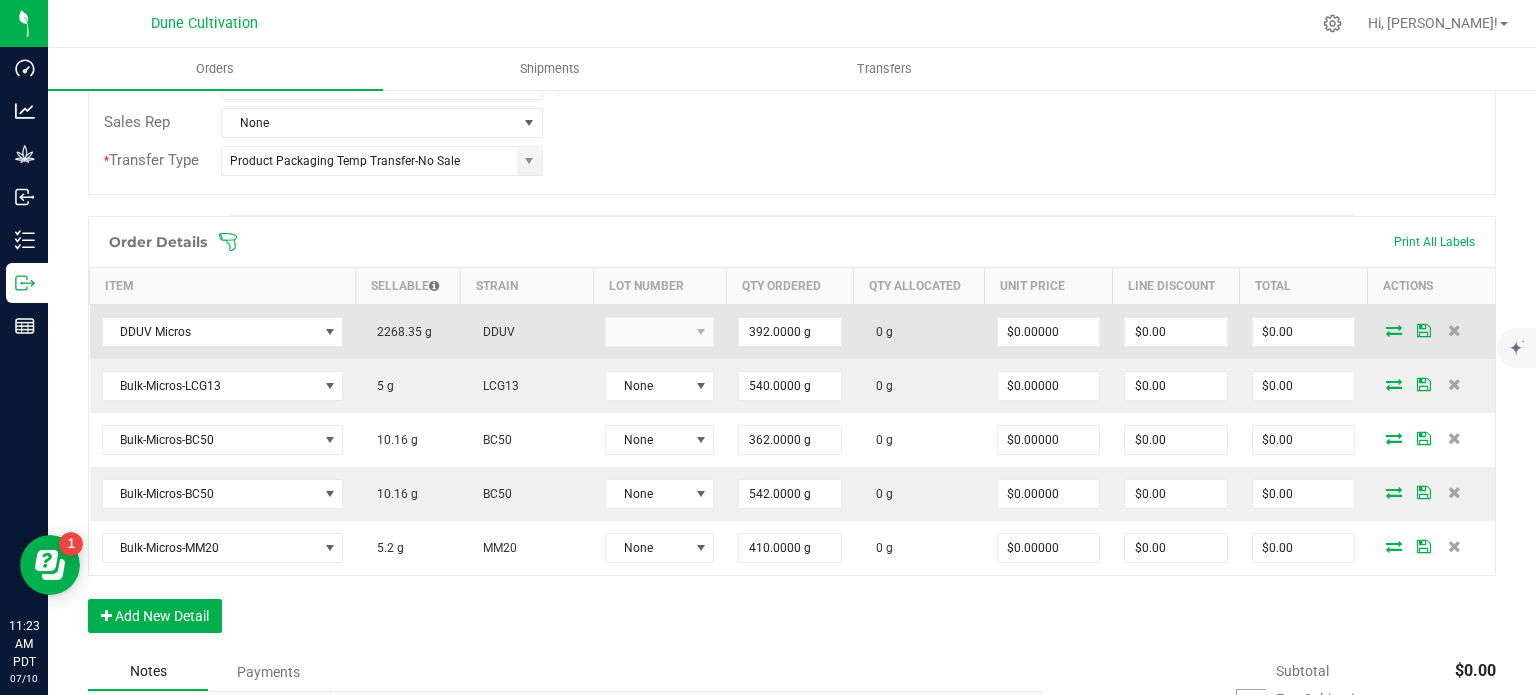 click at bounding box center [1394, 330] 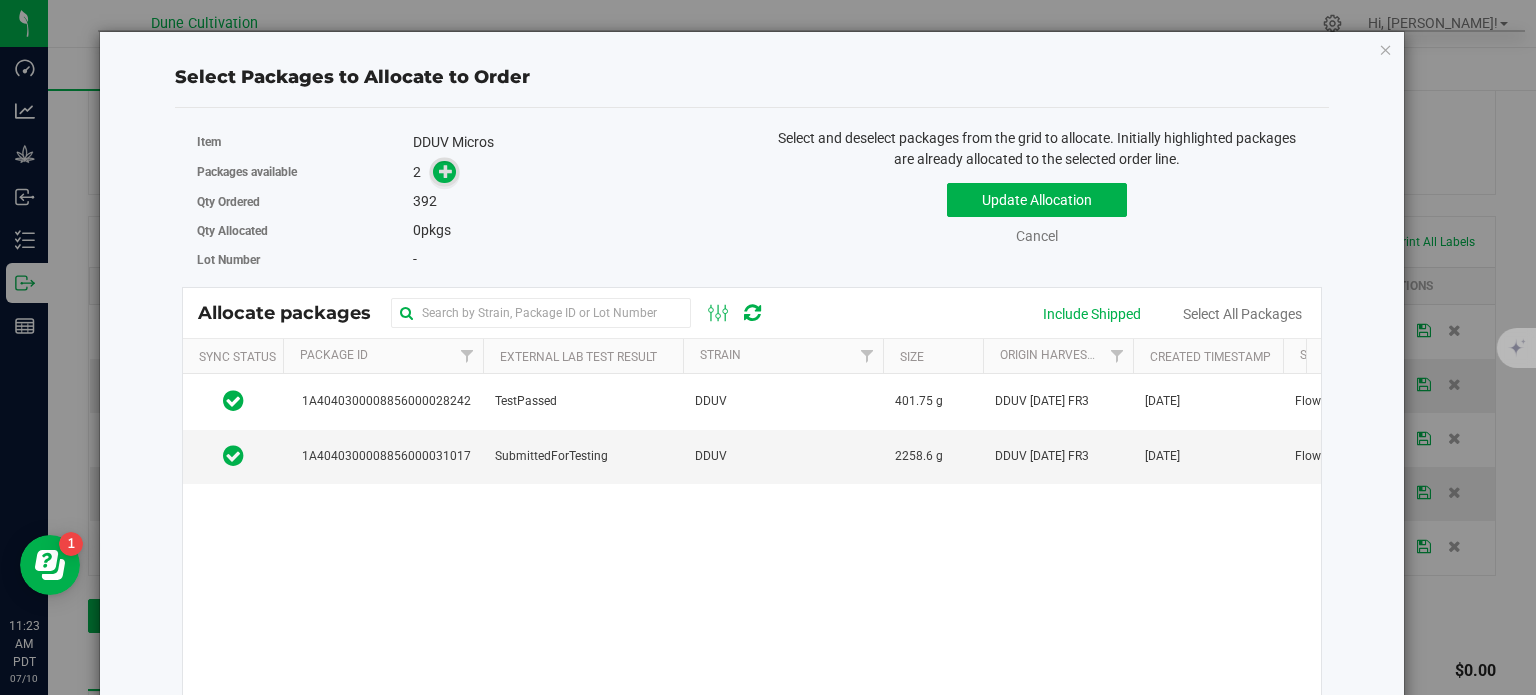 click at bounding box center [444, 172] 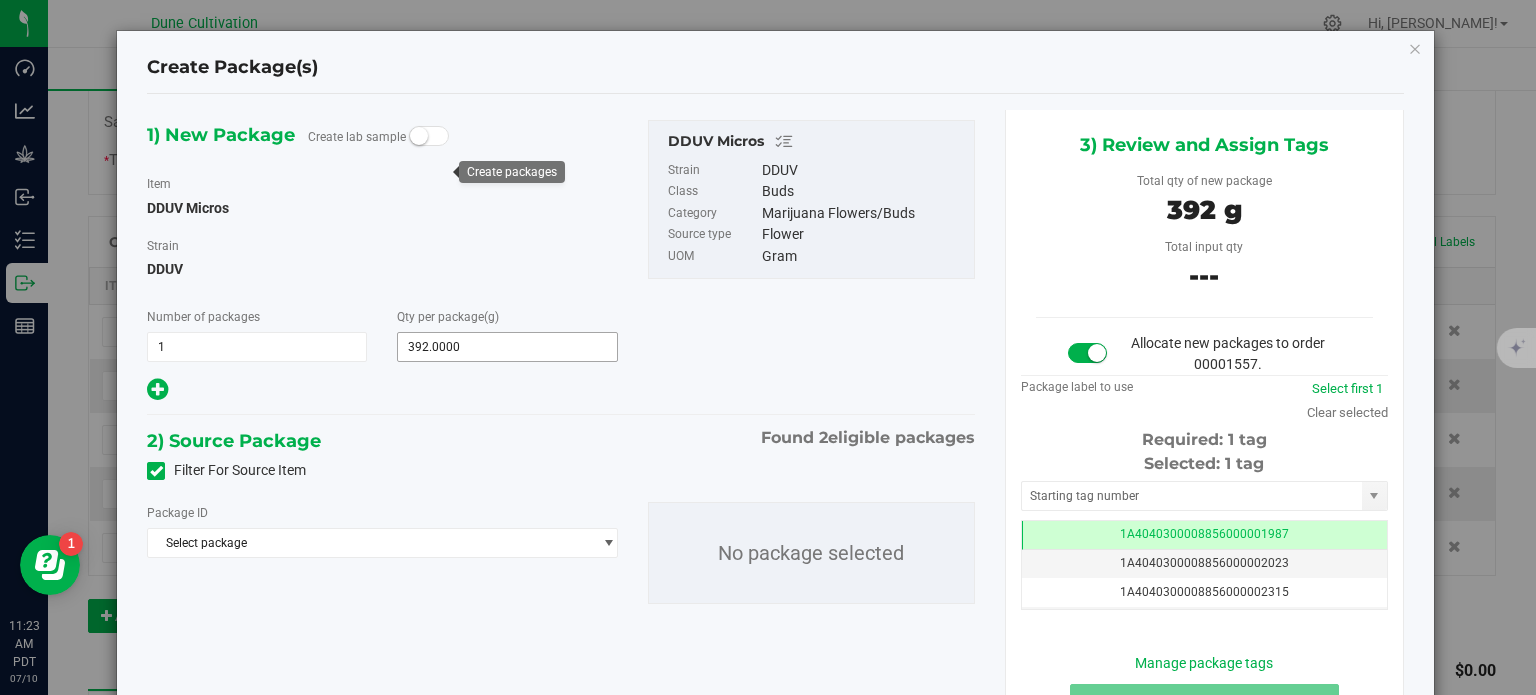 scroll, scrollTop: 0, scrollLeft: 0, axis: both 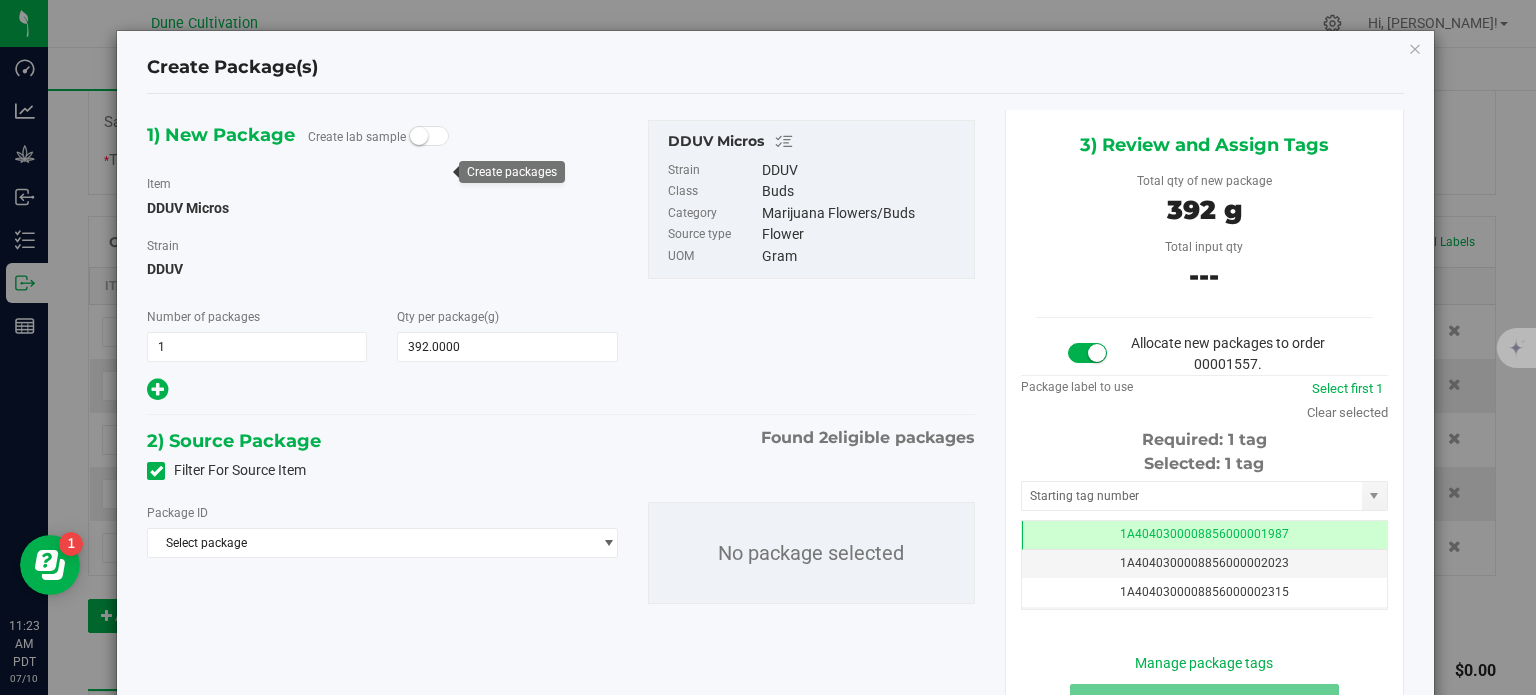click at bounding box center [156, 471] 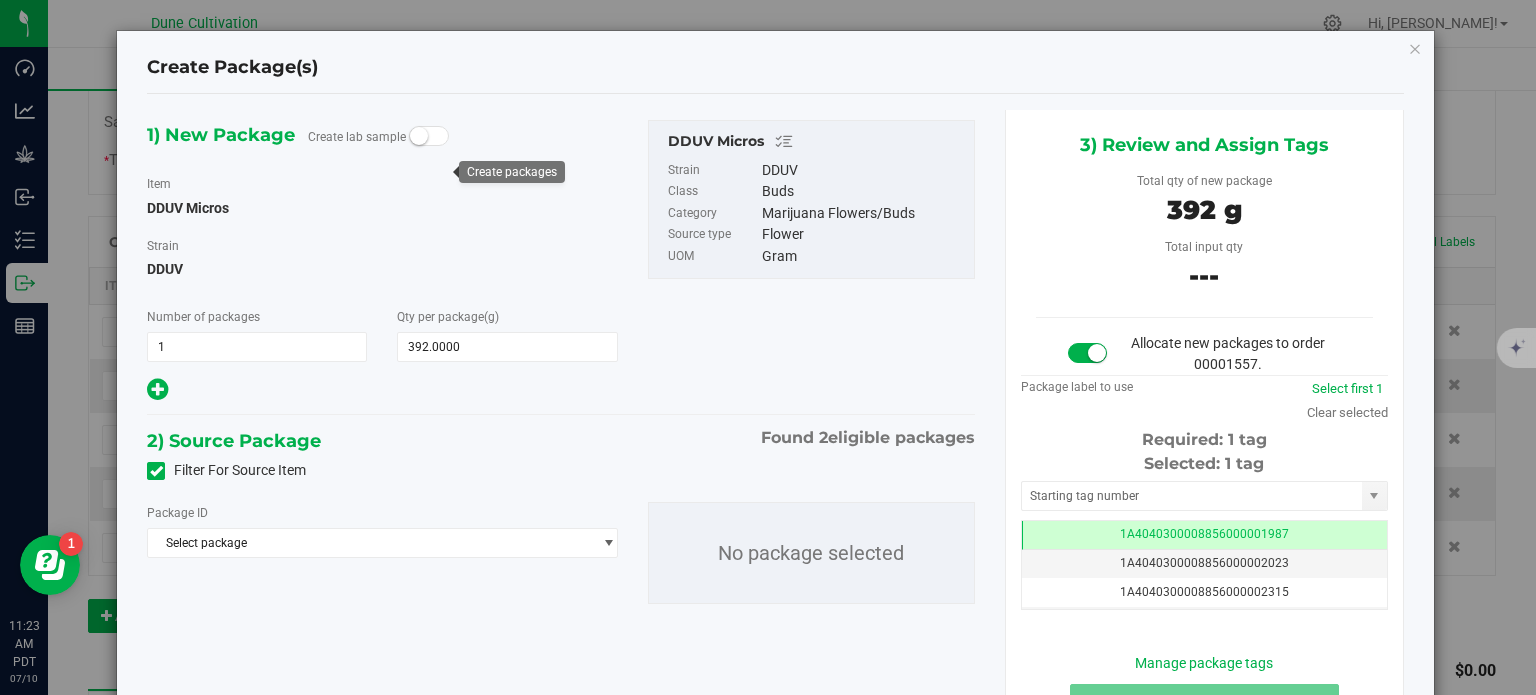 click on "Filter For Source Item" at bounding box center [0, 0] 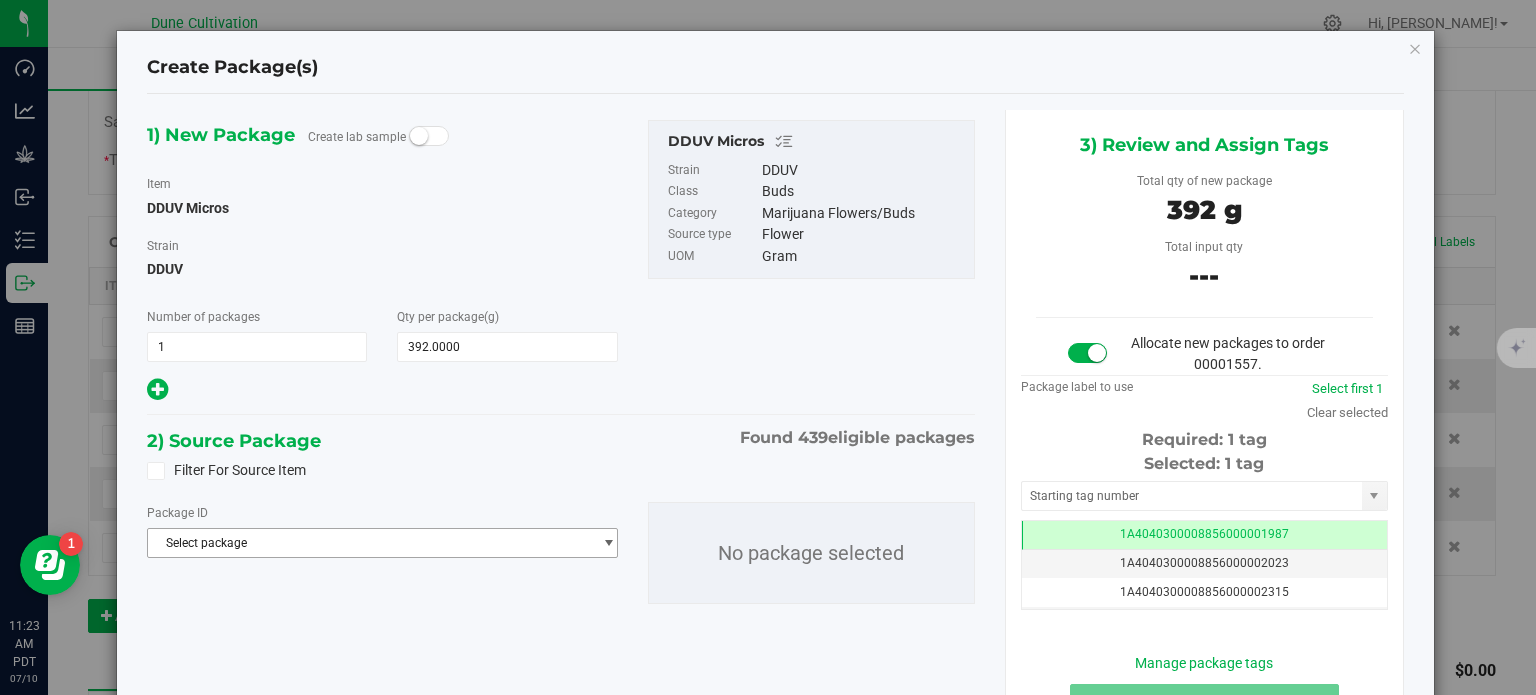 click on "Select package" at bounding box center (369, 543) 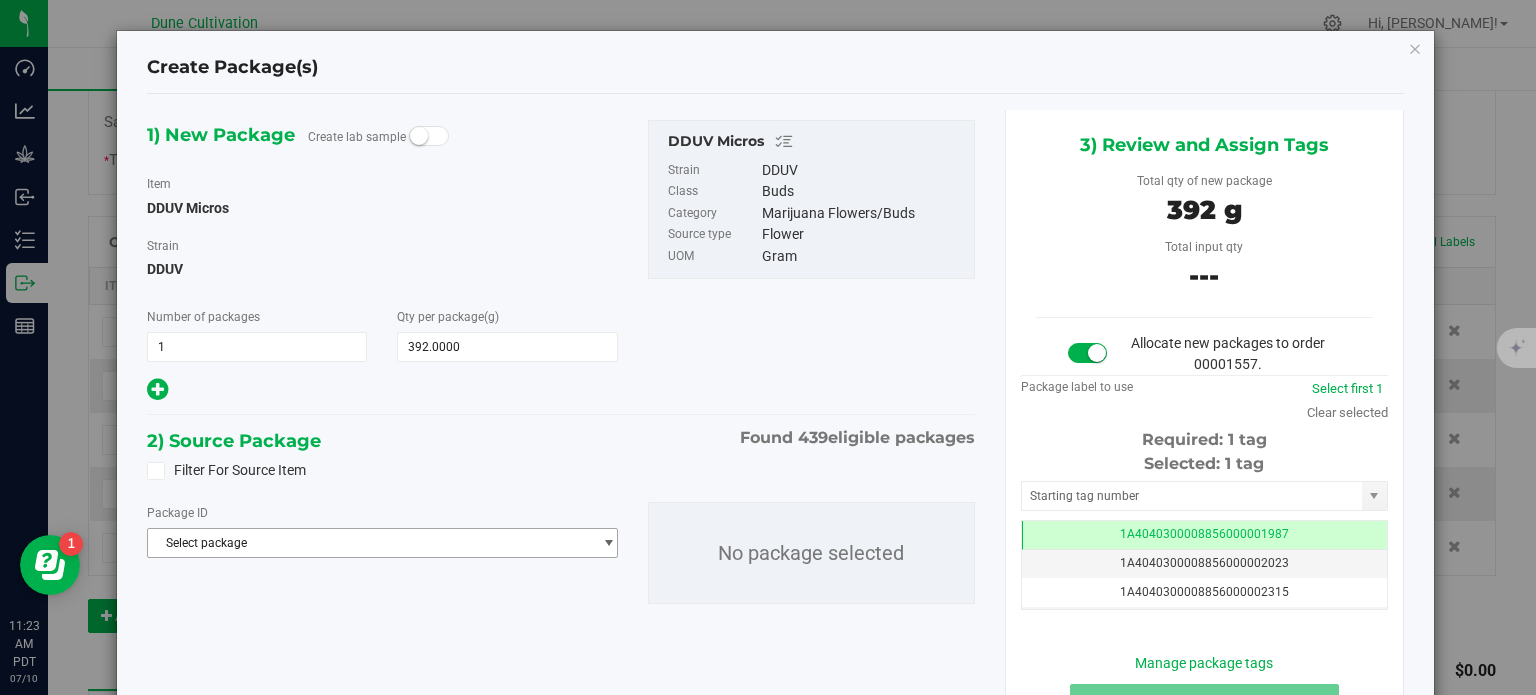 click on "Select package" at bounding box center [369, 543] 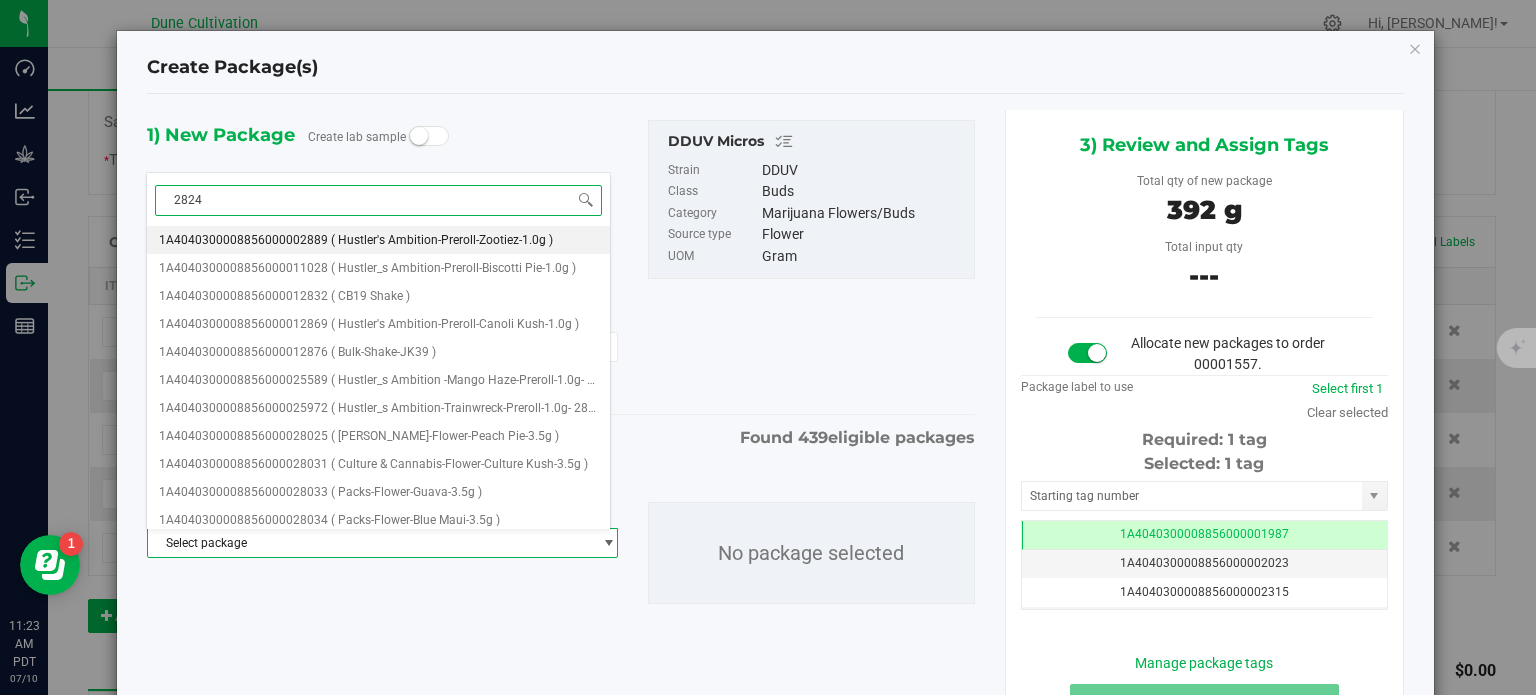 type on "28242" 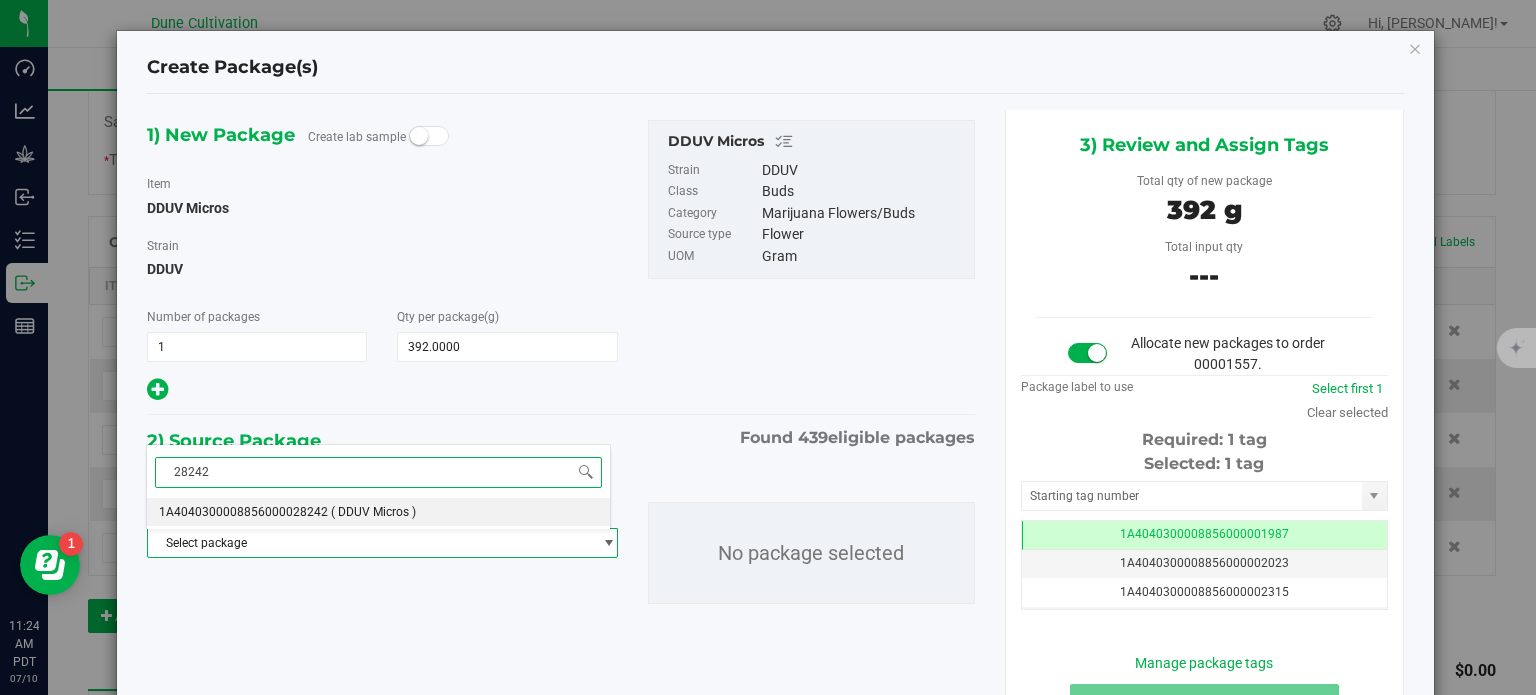 click on "(
DDUV Micros
)" at bounding box center [373, 512] 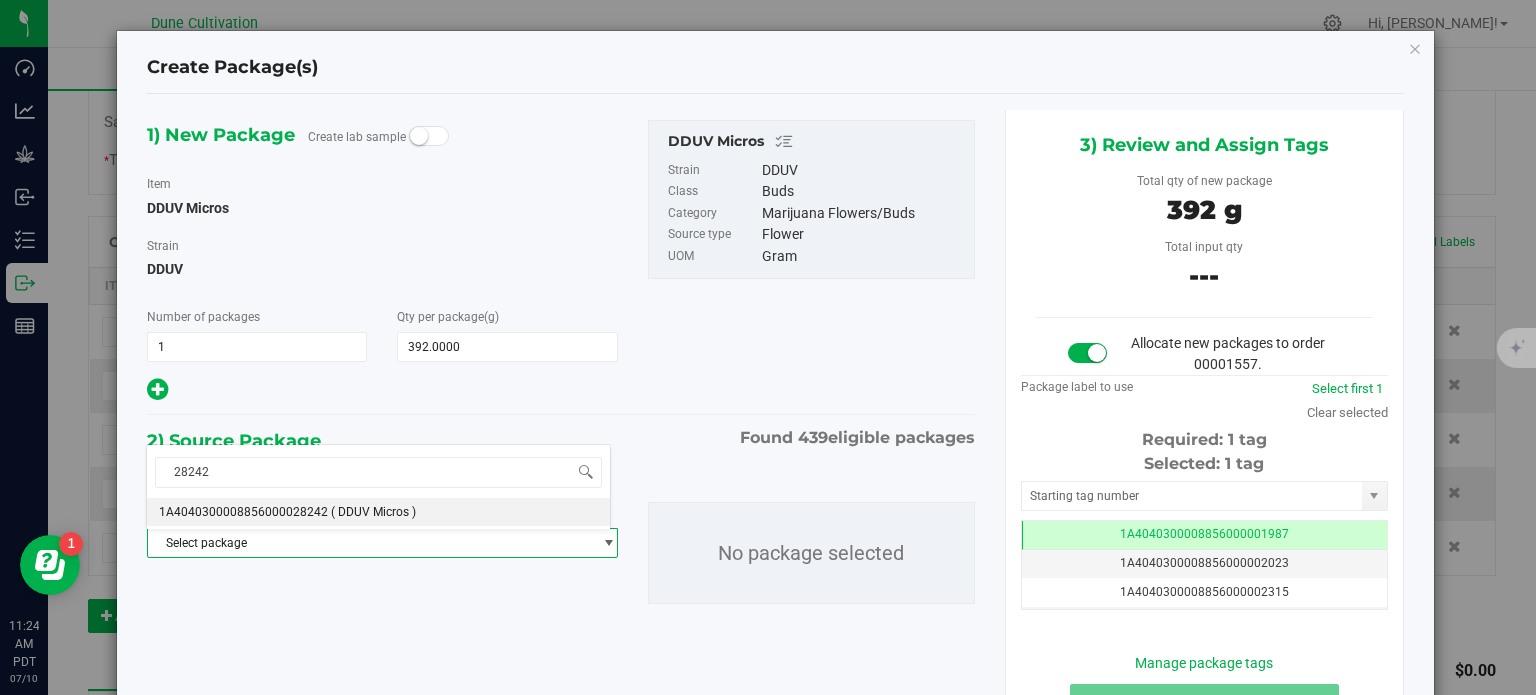 type 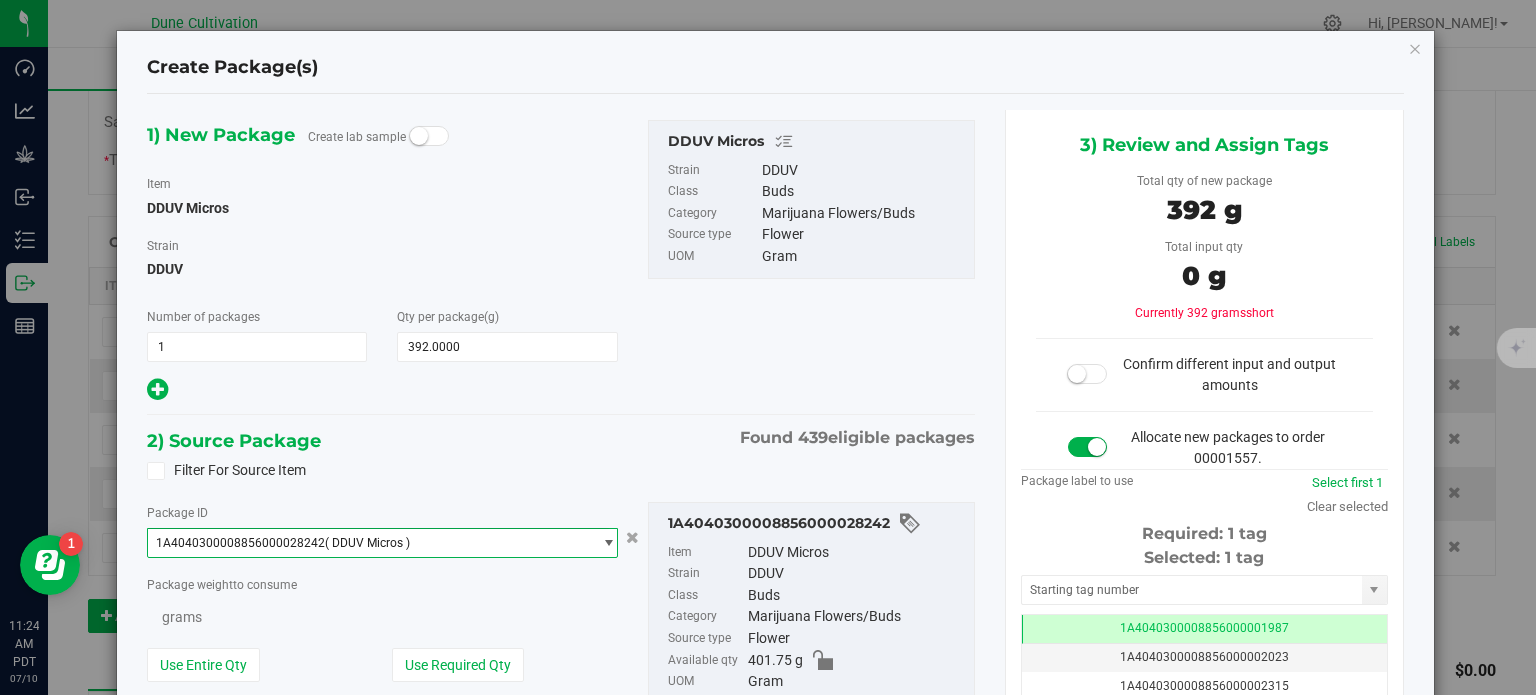 scroll, scrollTop: 9492, scrollLeft: 0, axis: vertical 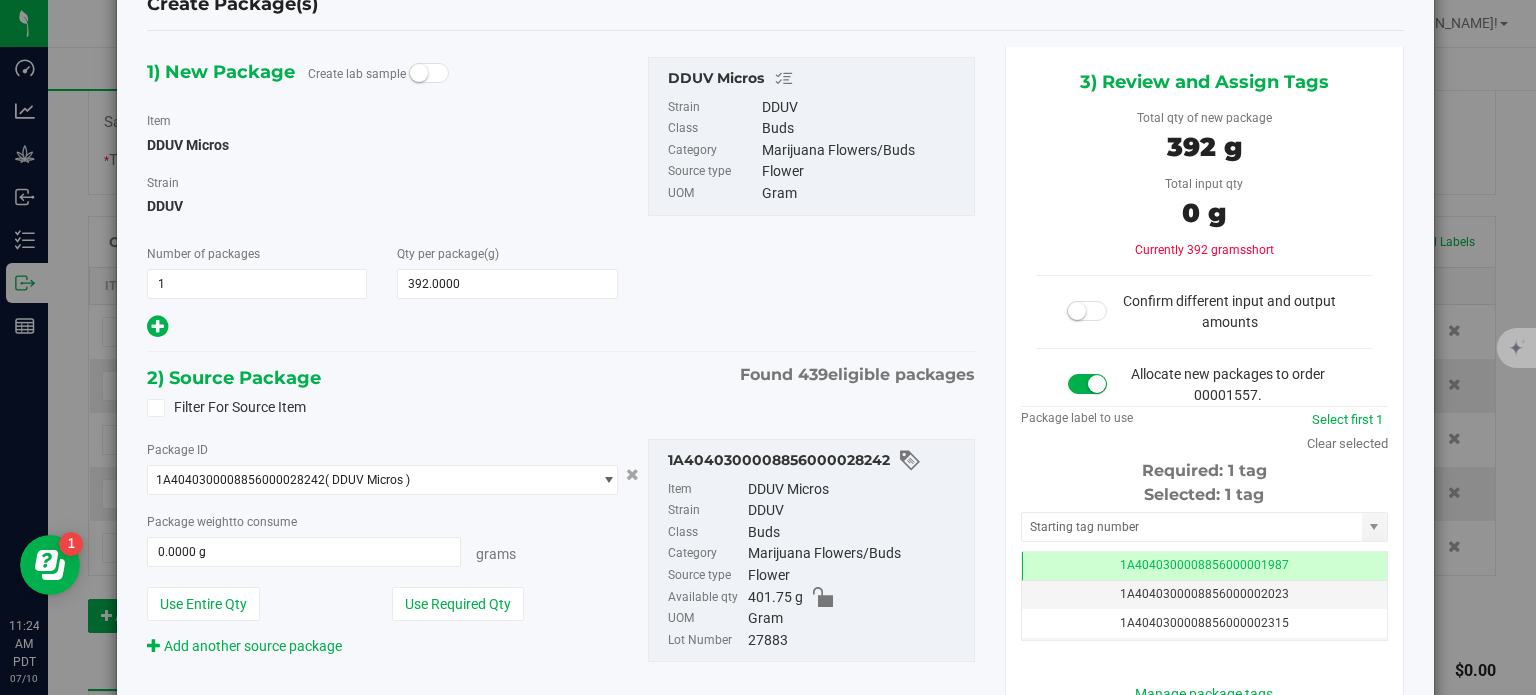 click on "Use Entire Qty" at bounding box center [260, 604] 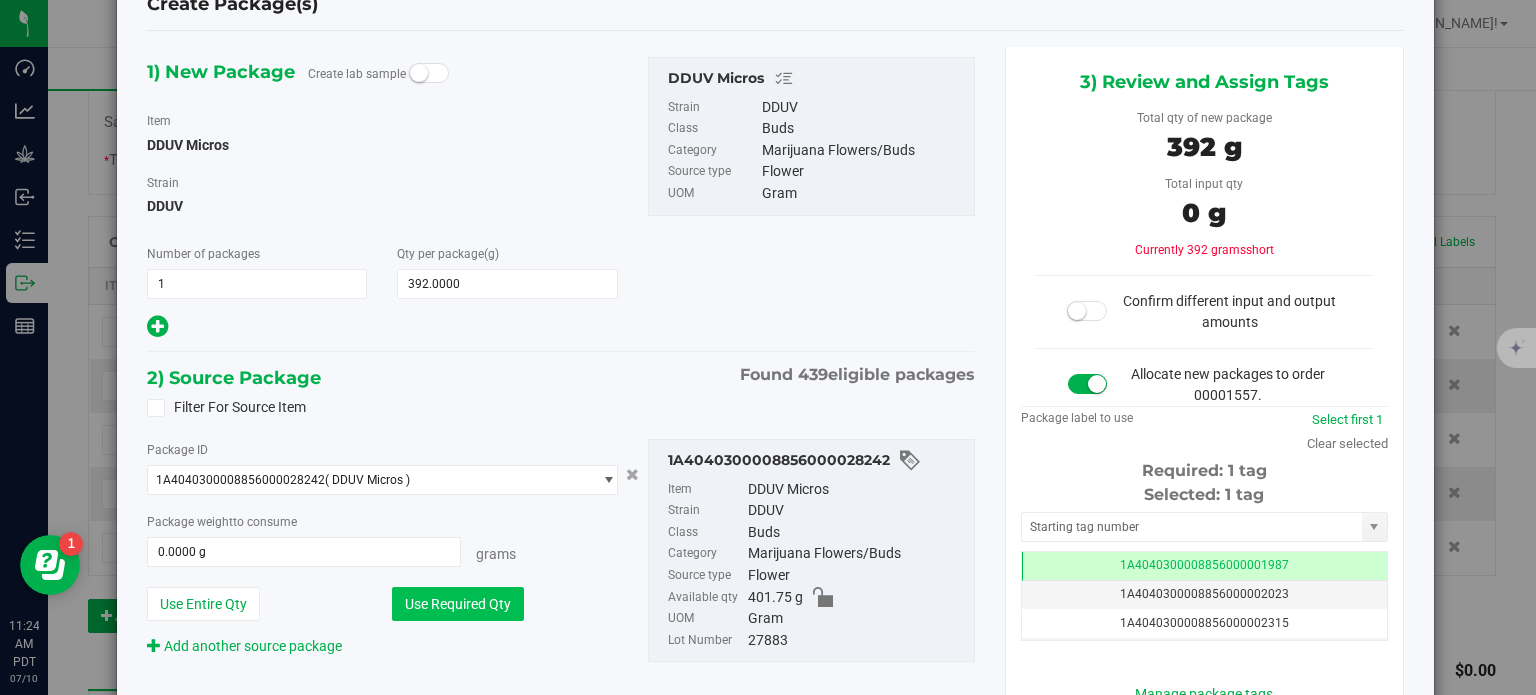 click on "Use Required Qty" at bounding box center [458, 604] 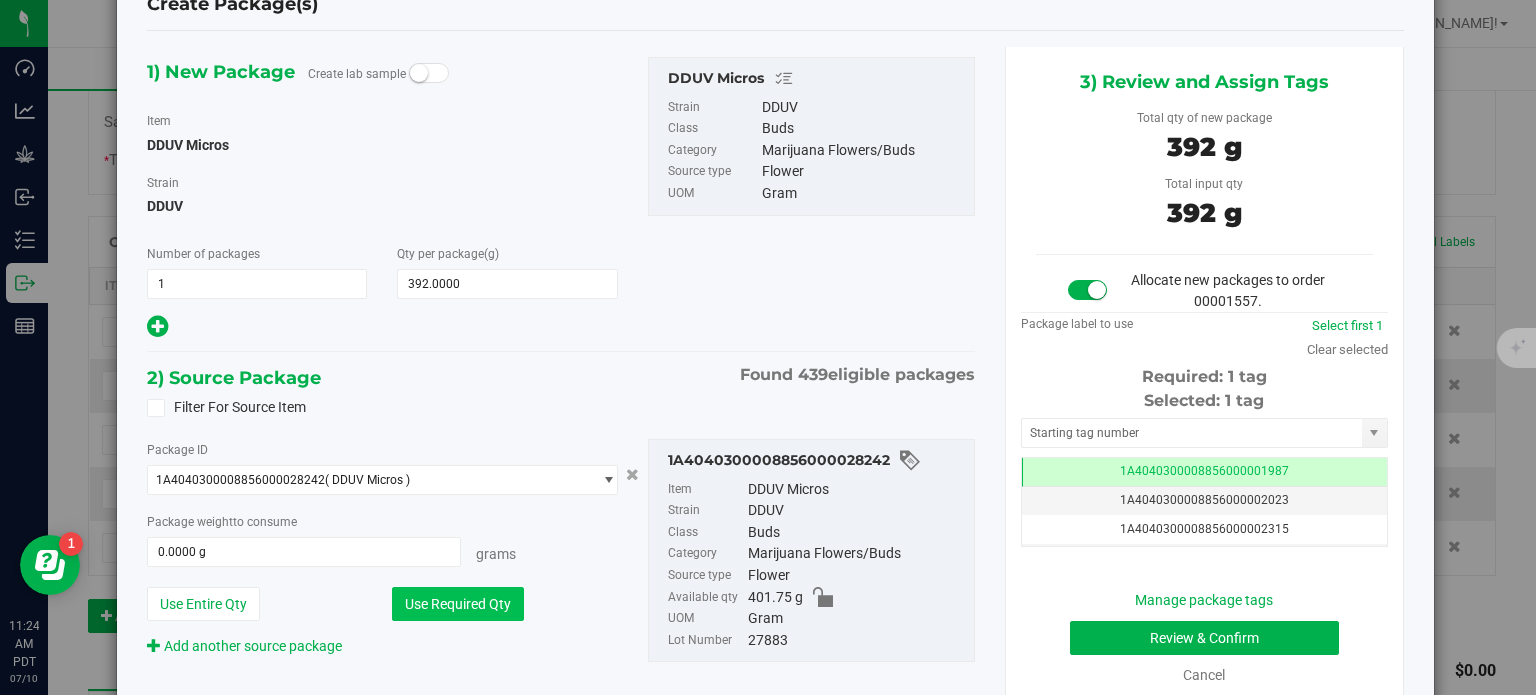 type on "392.0000 g" 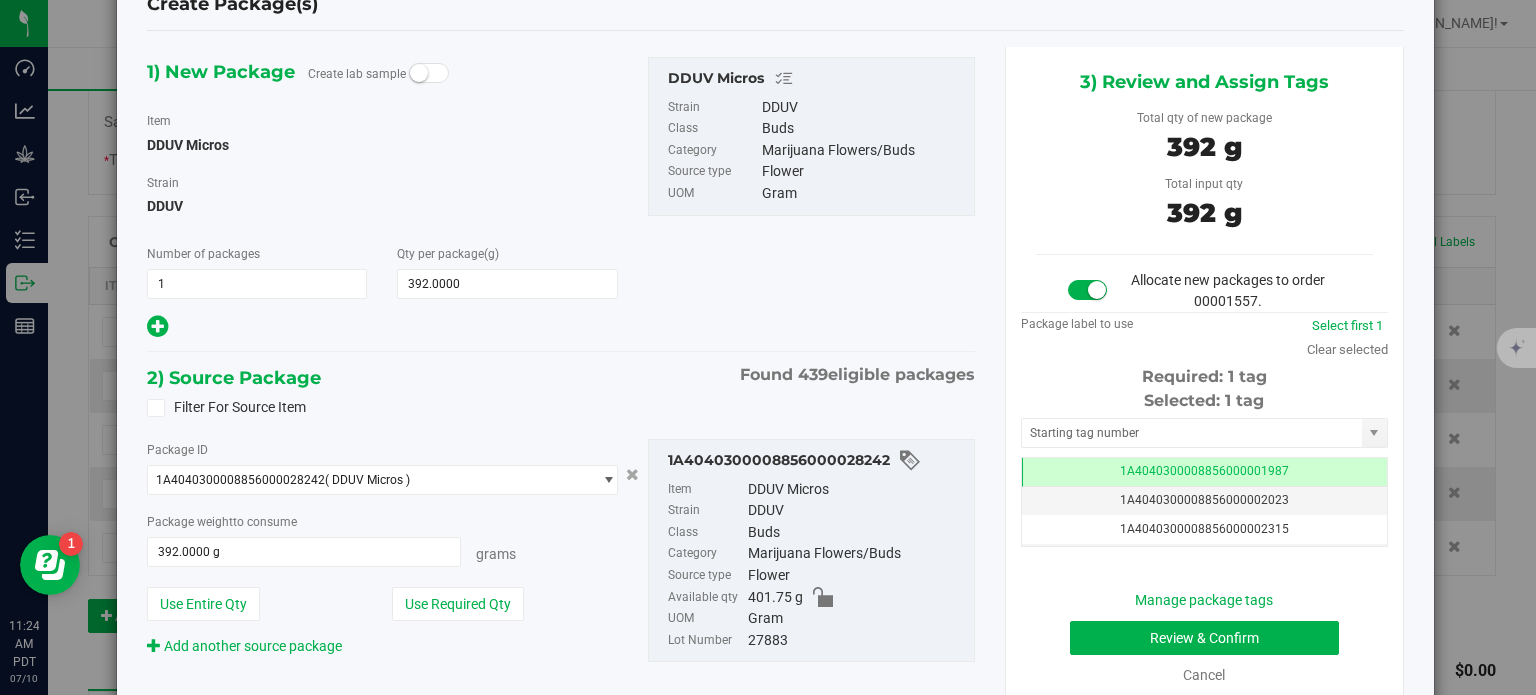 type 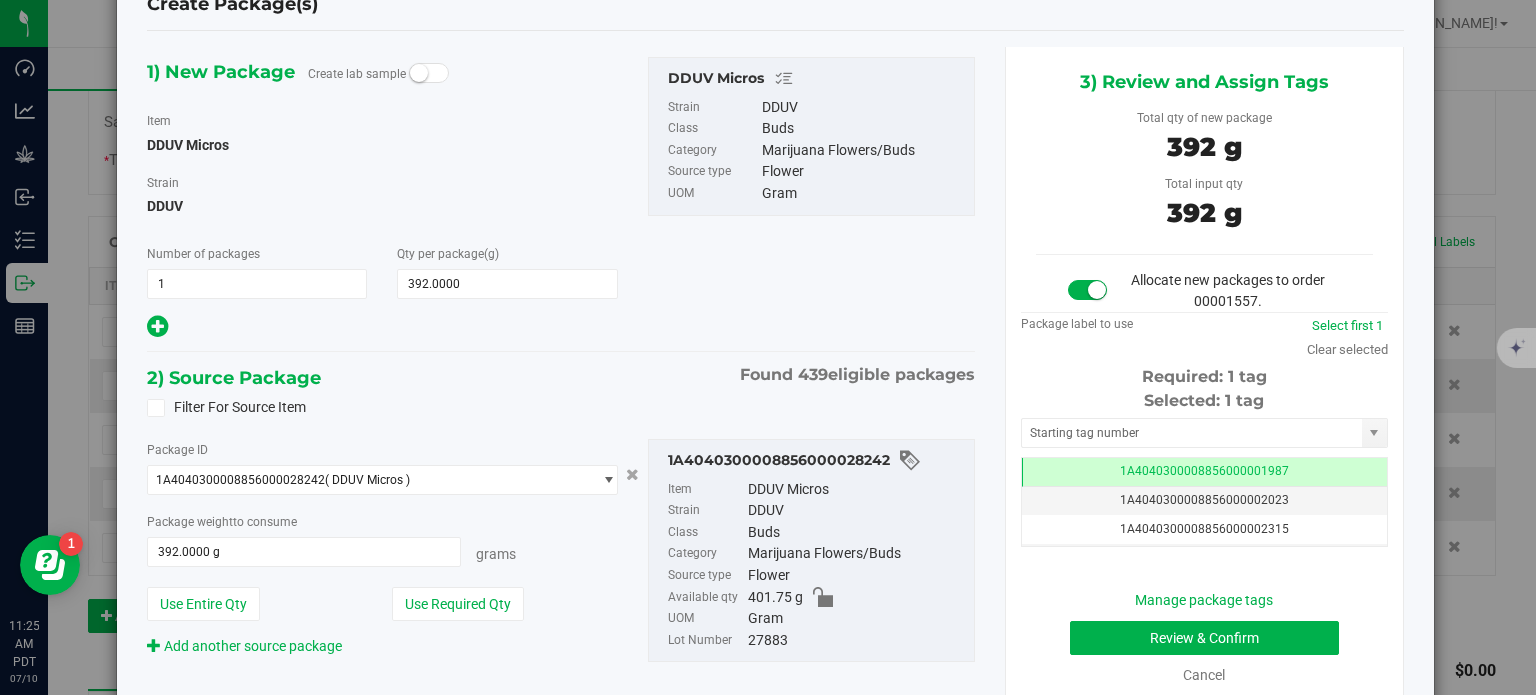 click on "3) Review and Assign Tags
Total qty of new package
392 g
Total input qty
392 g
Allocate new packages to order 00001557." at bounding box center [1204, 376] 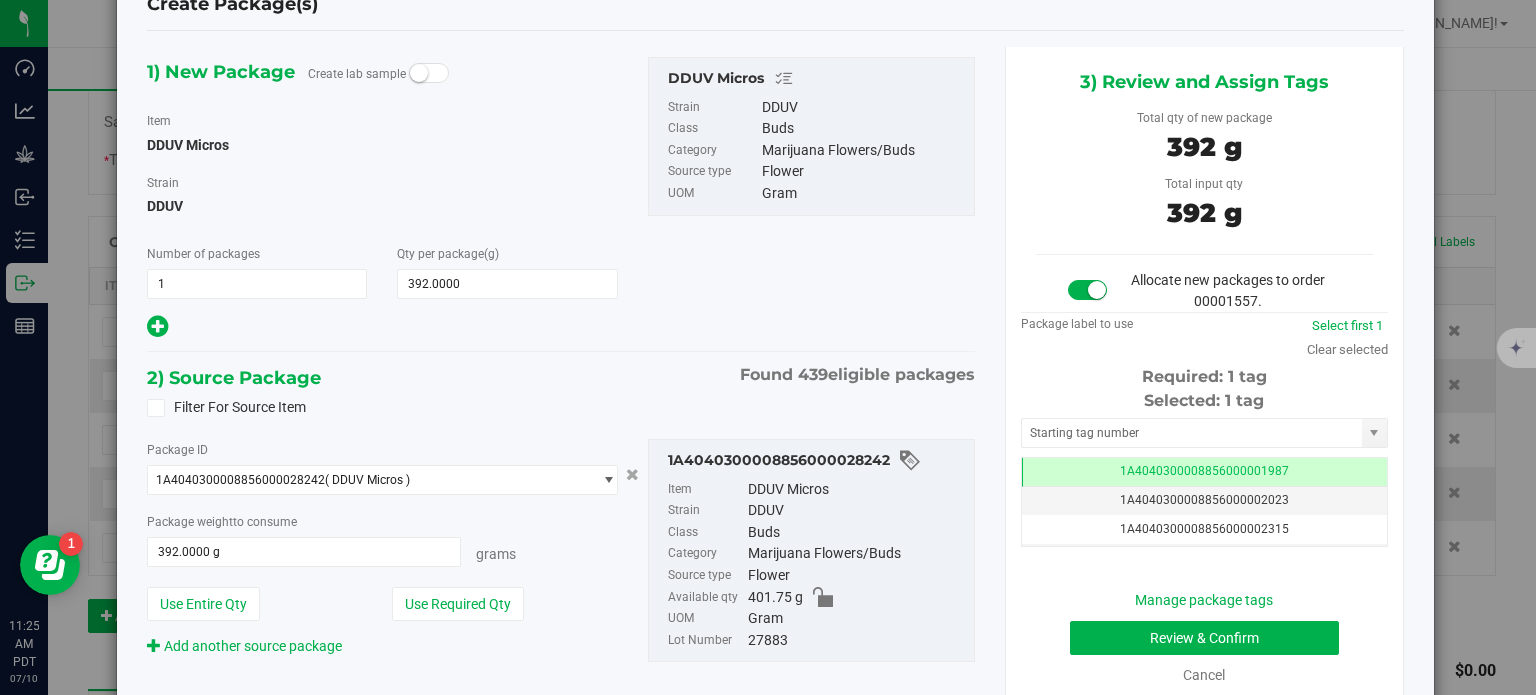 click on "3) Review and Assign Tags
Total qty of new package
392 g
Total input qty
392 g
Allocate new packages to order 00001557." at bounding box center [1204, 376] 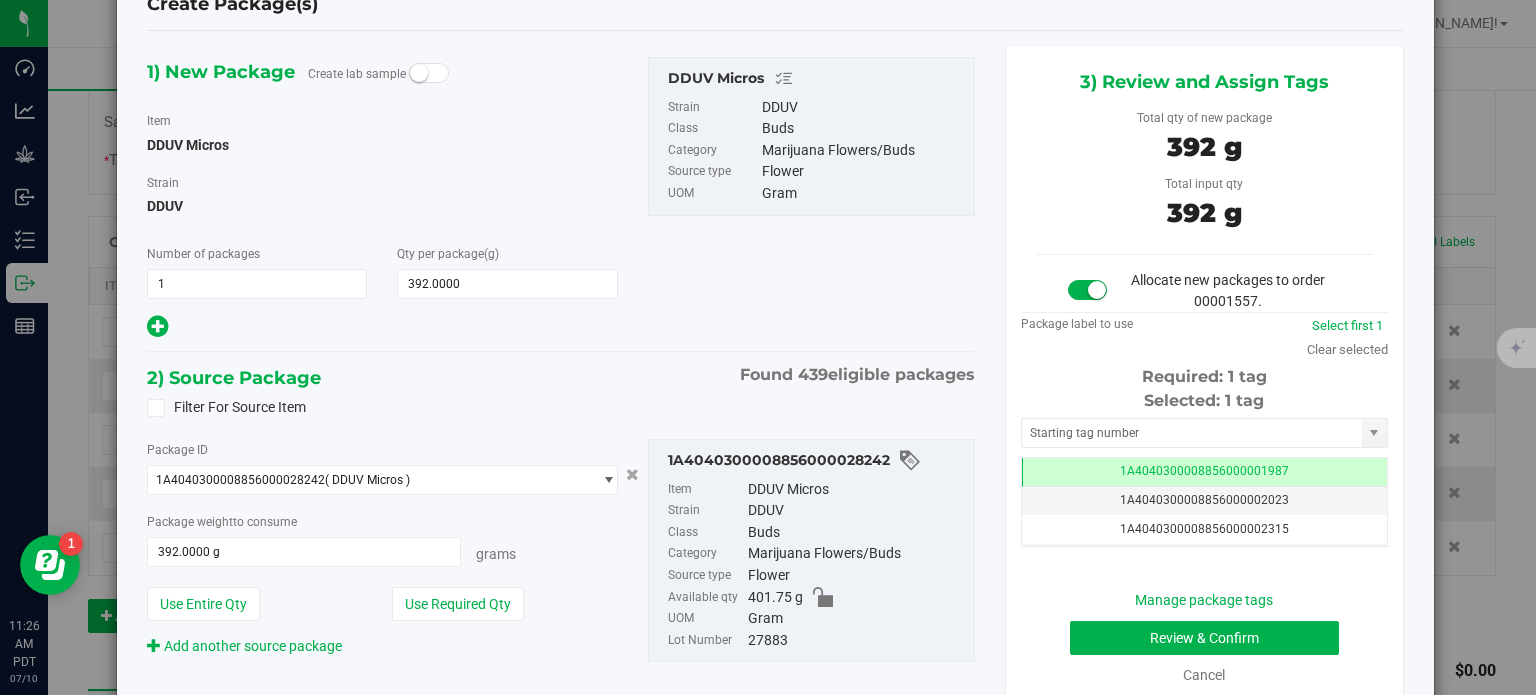click on "3) Review and Assign Tags
Total qty of new package
392 g
Total input qty
392 g
Allocate new packages to order 00001557." at bounding box center (1204, 376) 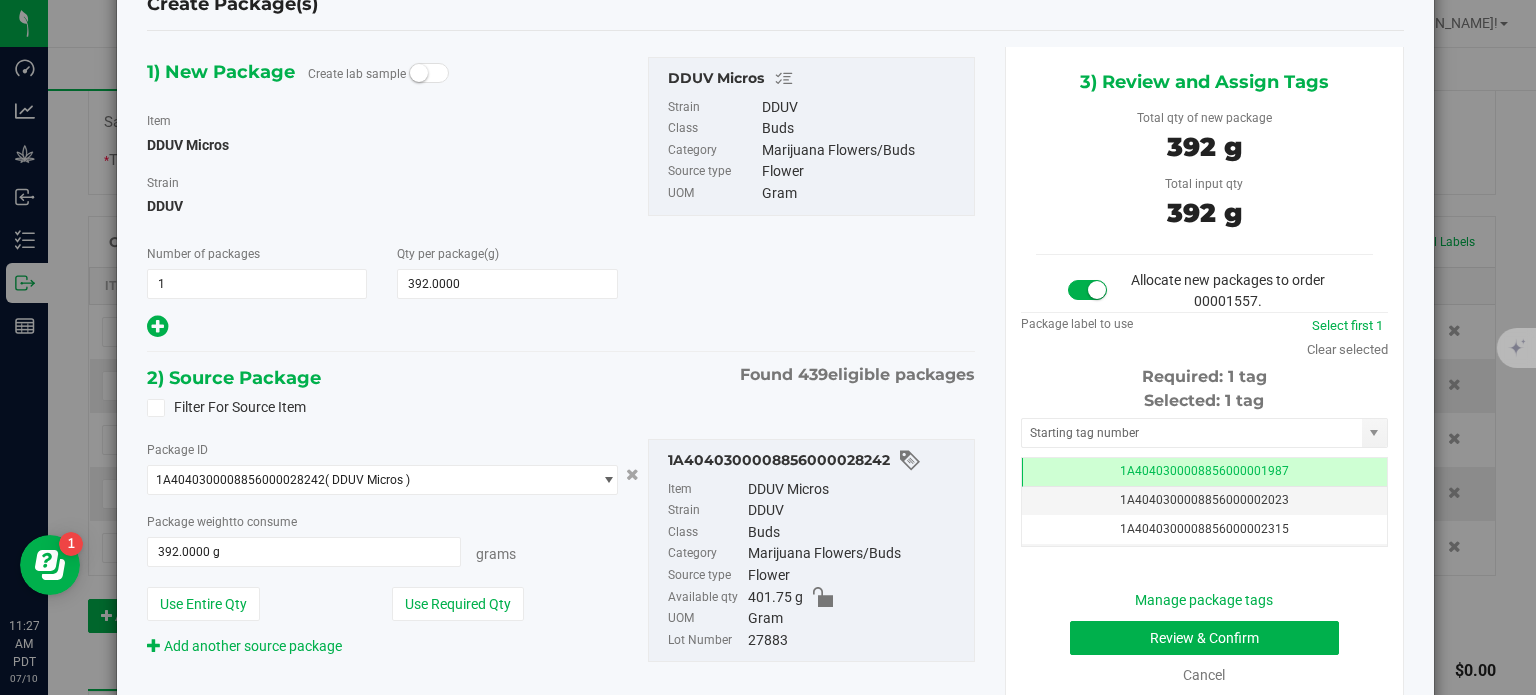 click on "3) Review and Assign Tags
Total qty of new package
392 g
Total input qty
392 g
Allocate new packages to order 00001557." at bounding box center (1204, 376) 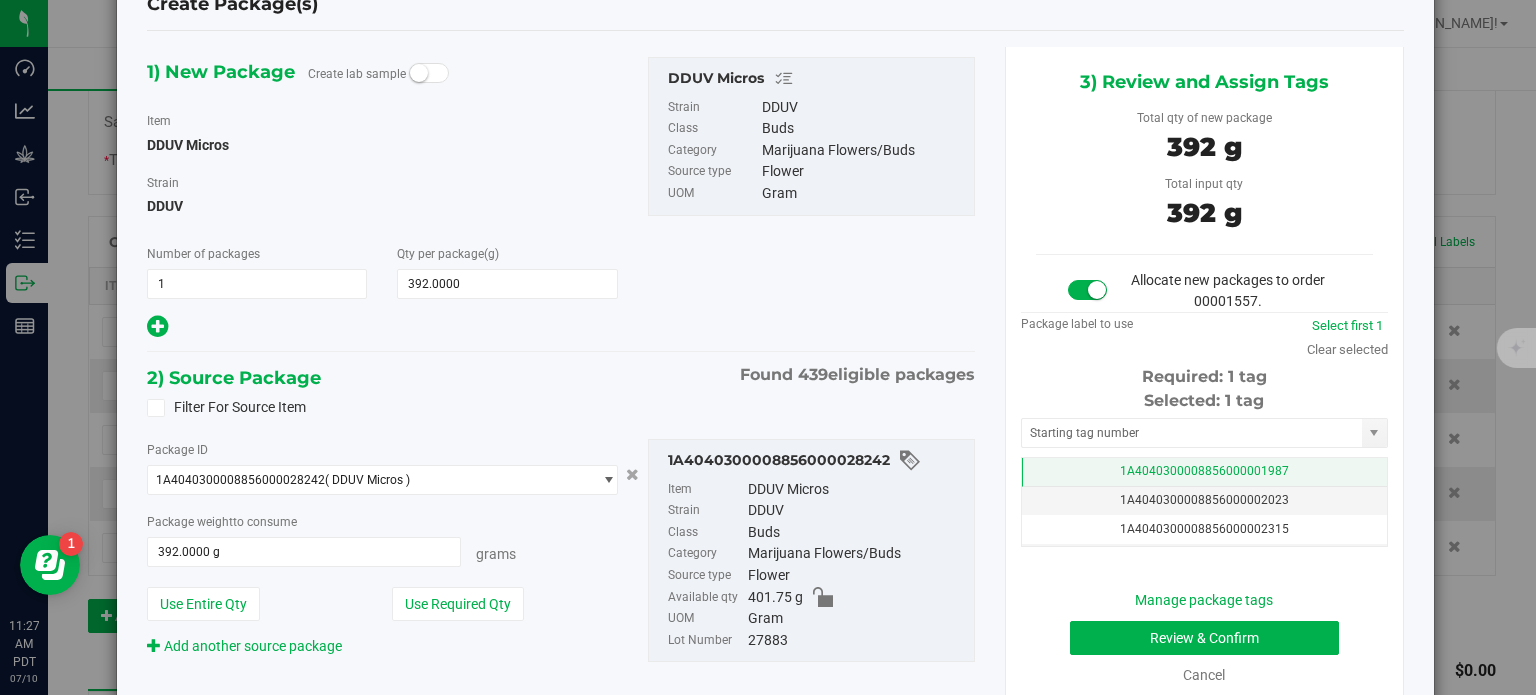 click on "1A4040300008856000001987" at bounding box center [1204, 472] 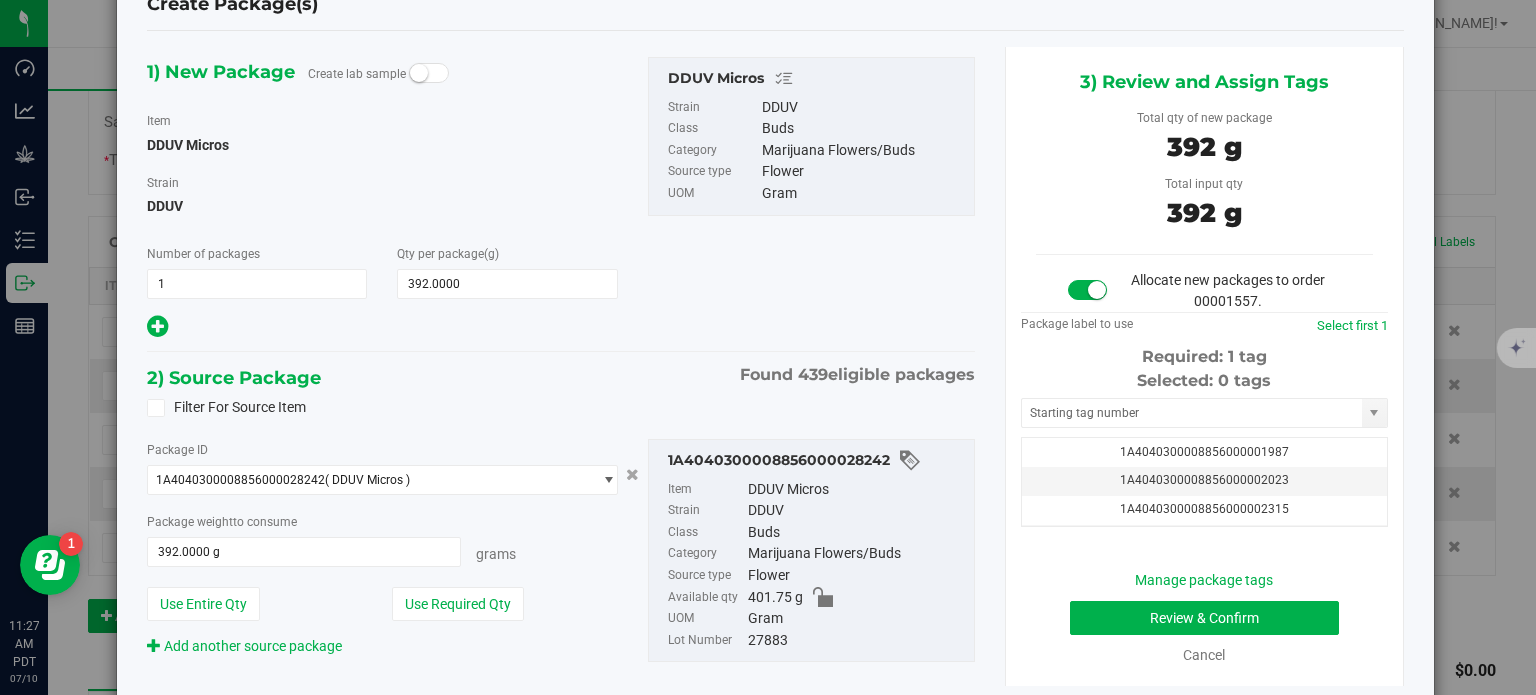 scroll, scrollTop: 0, scrollLeft: 0, axis: both 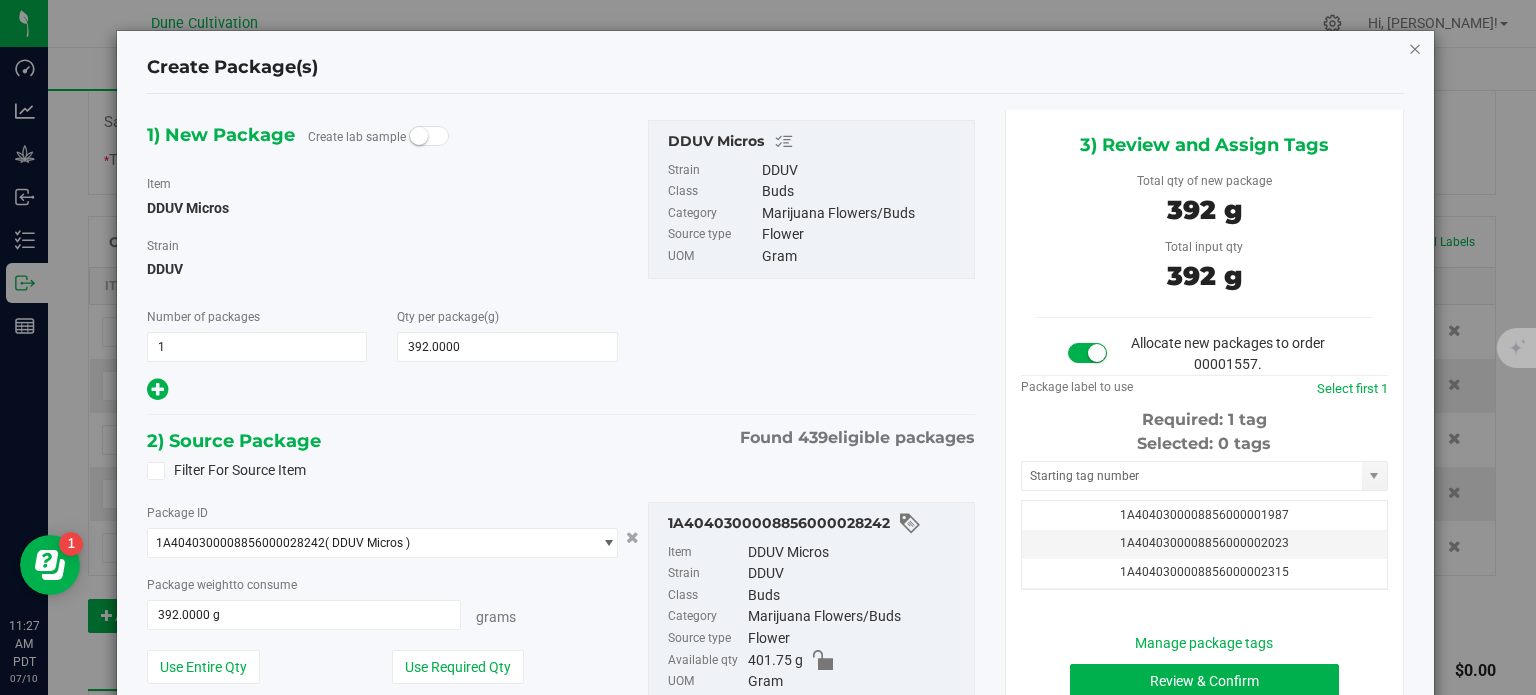 click at bounding box center (1415, 48) 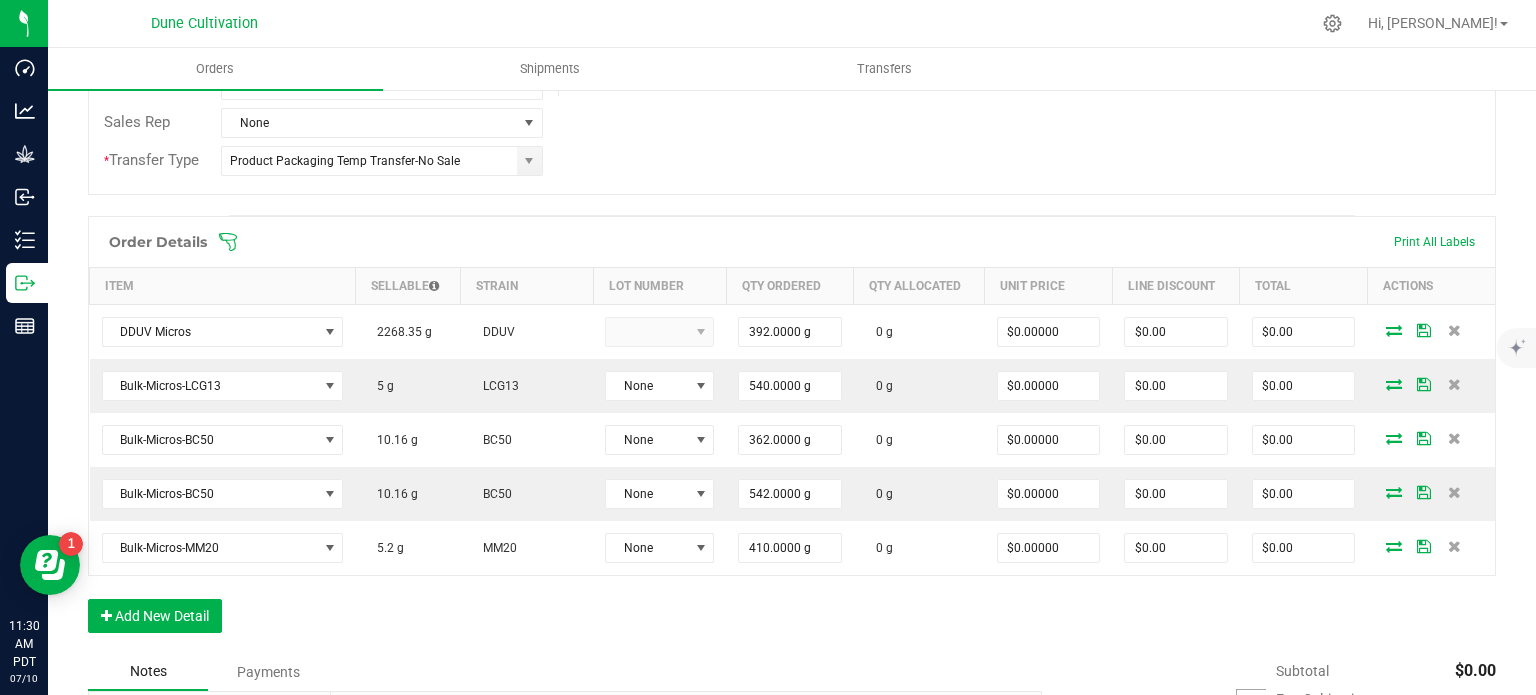click on "Order details   Export PDF   Done Editing   Order #   00001557   Status   Created   Order Date   Jul 10, 2025 11:04 AM PDT   Payment Status   Awaiting Payment   Invoice Date  07/10/2025  Requested Delivery Date  07/11/2025  Payment Terms  None  Customer PO   Sales Rep  None *  Transfer Type  Product Packaging Temp Transfer-No Sale  Destination DBA  DUNE PROCO LLC (63823018604028060344)  Edit   Order Total   $0.00   License #   63823018604028060344   License Expiration   Address  DUNE PROCO LLC (63823018604028060344) NV  Contact   Distributor  Select distributor  Ref Field 1   Ref Field 2   Ref Field 3
Order Details Print All Labels Item  Sellable  Strain  Lot Number  Qty Ordered Qty Allocated Unit Price Line Discount Total Actions DDUV Micros  2268.35 g   DDUV  392.0000 g  0 g  $0.00000 $0.00 $0.00 Bulk-Micros-LCG13  5 g   LCG13  None 540.0000 g  0 g  $0.00000 $0.00" at bounding box center [792, 334] 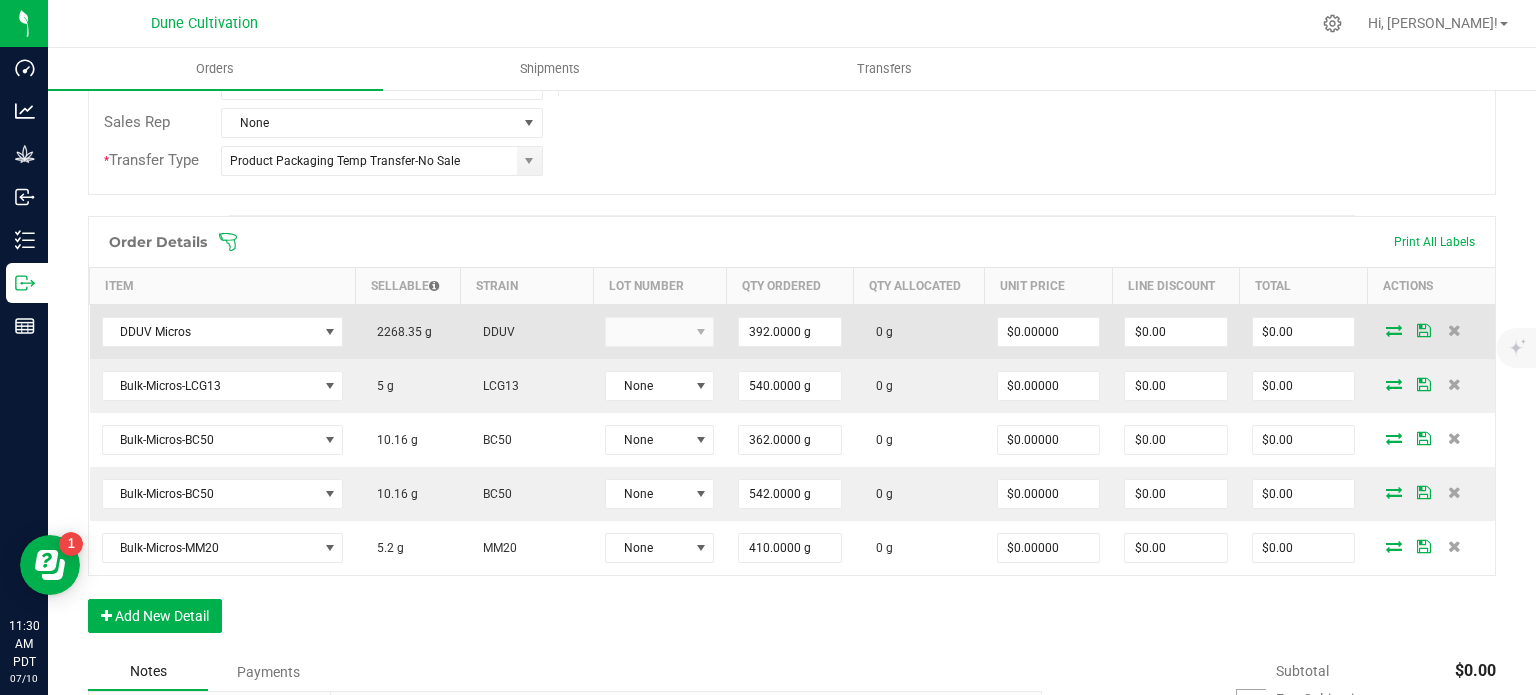 click at bounding box center [1394, 330] 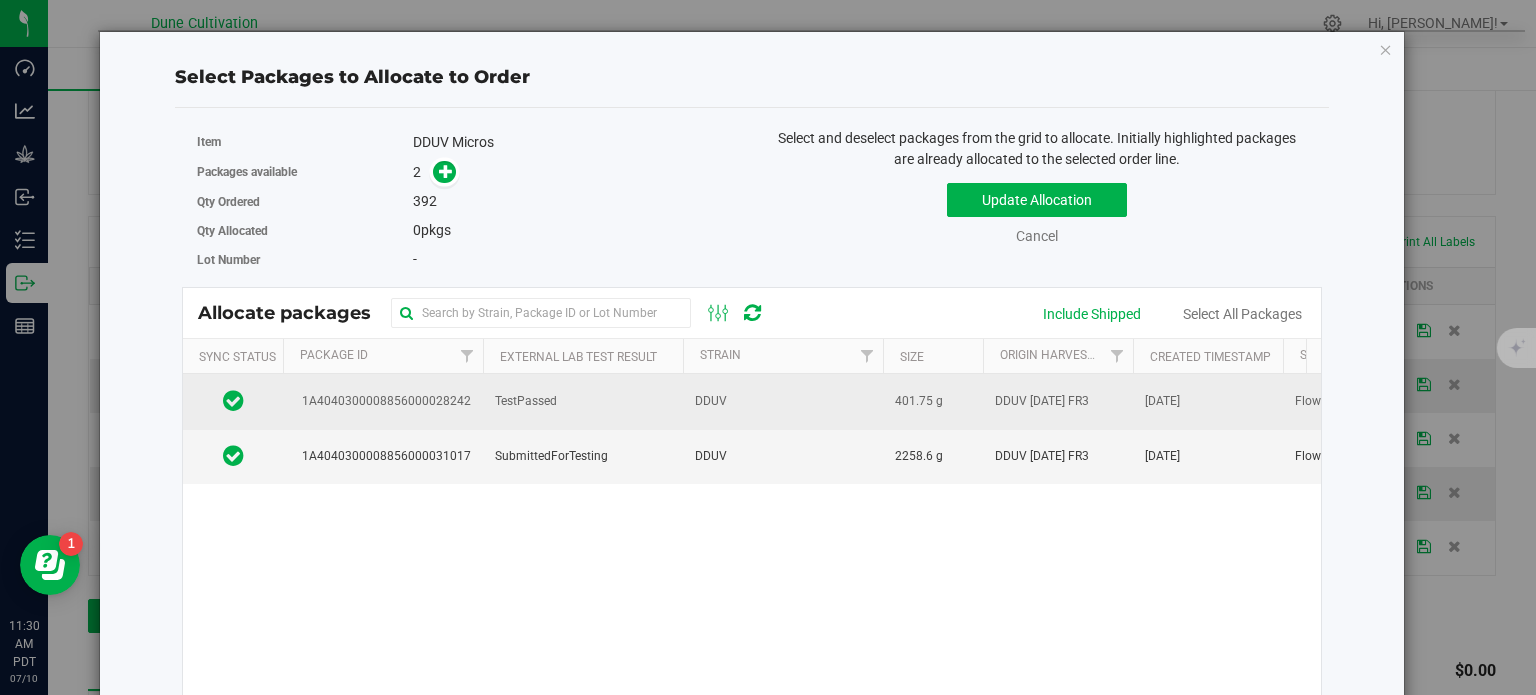click on "1A4040300008856000028242" at bounding box center [383, 401] 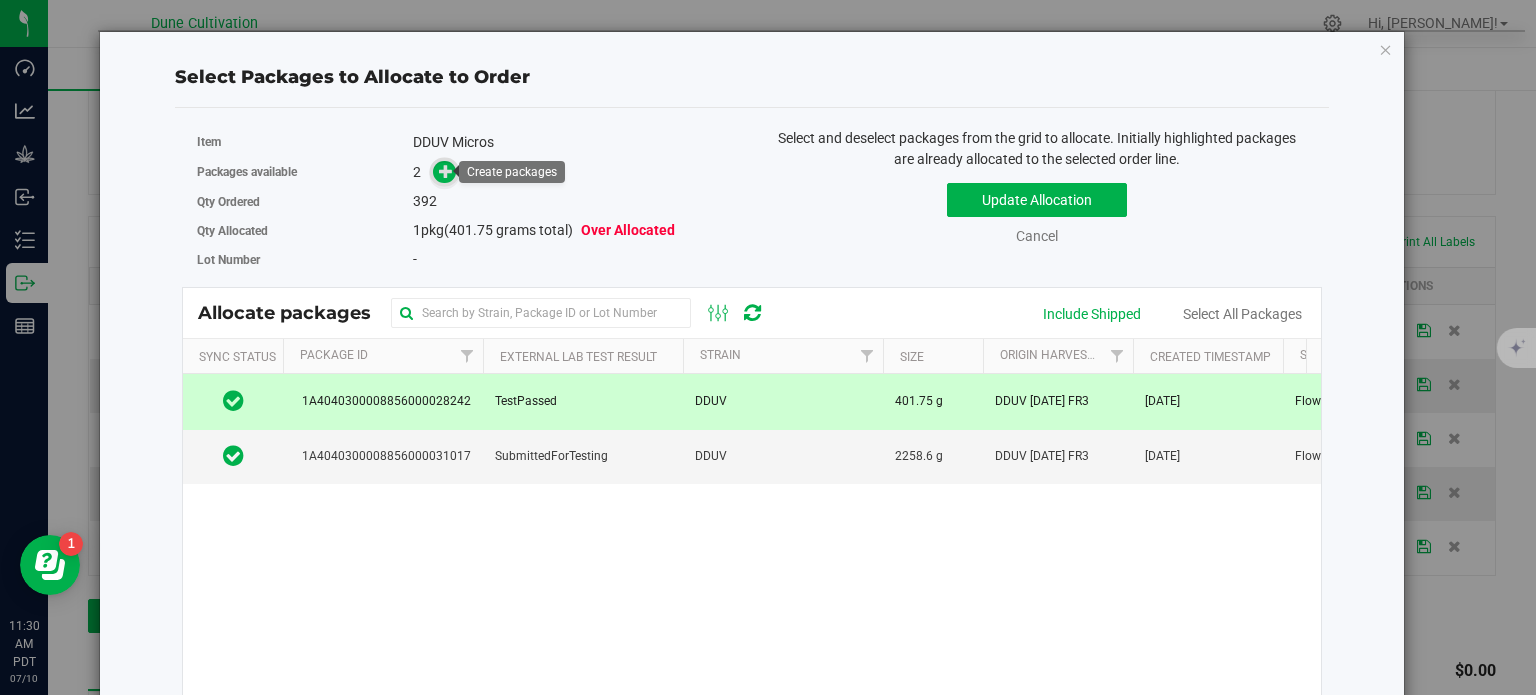 click at bounding box center [446, 170] 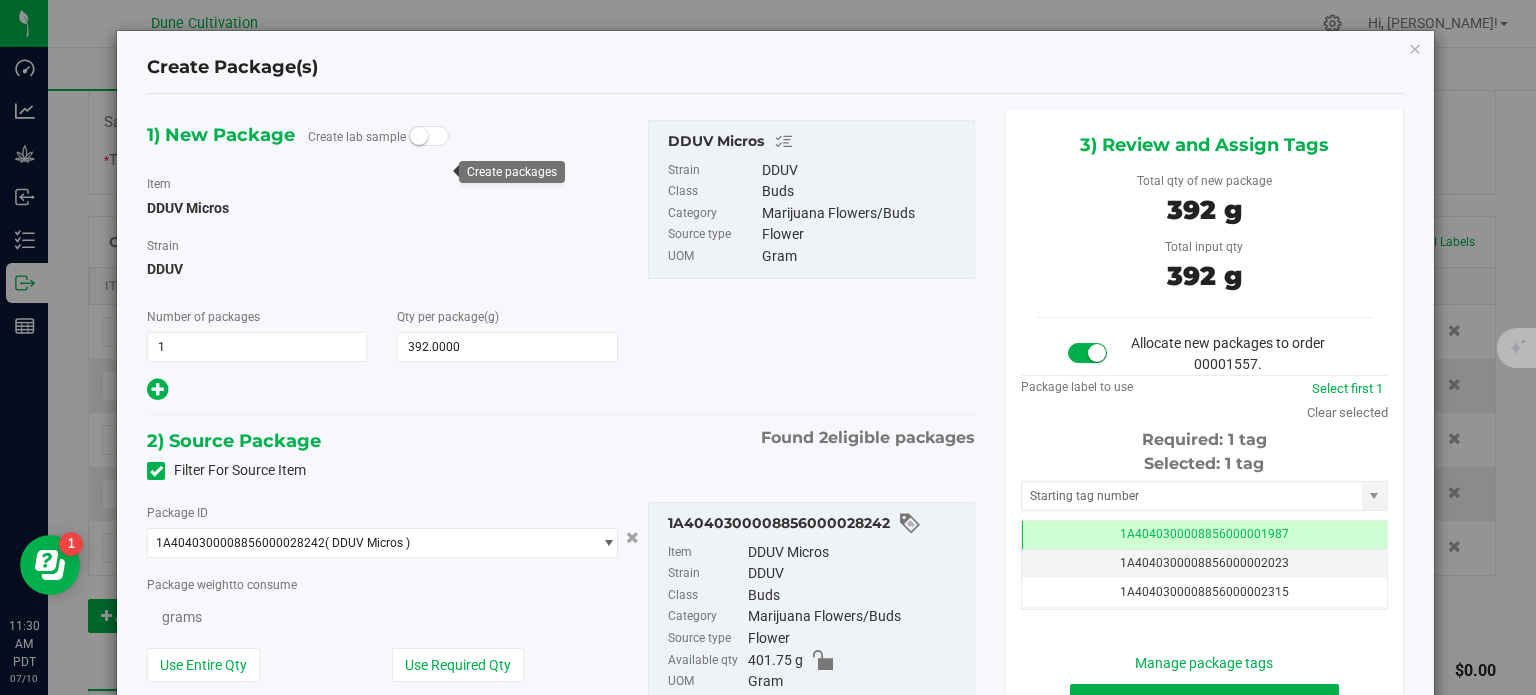 scroll, scrollTop: 0, scrollLeft: 0, axis: both 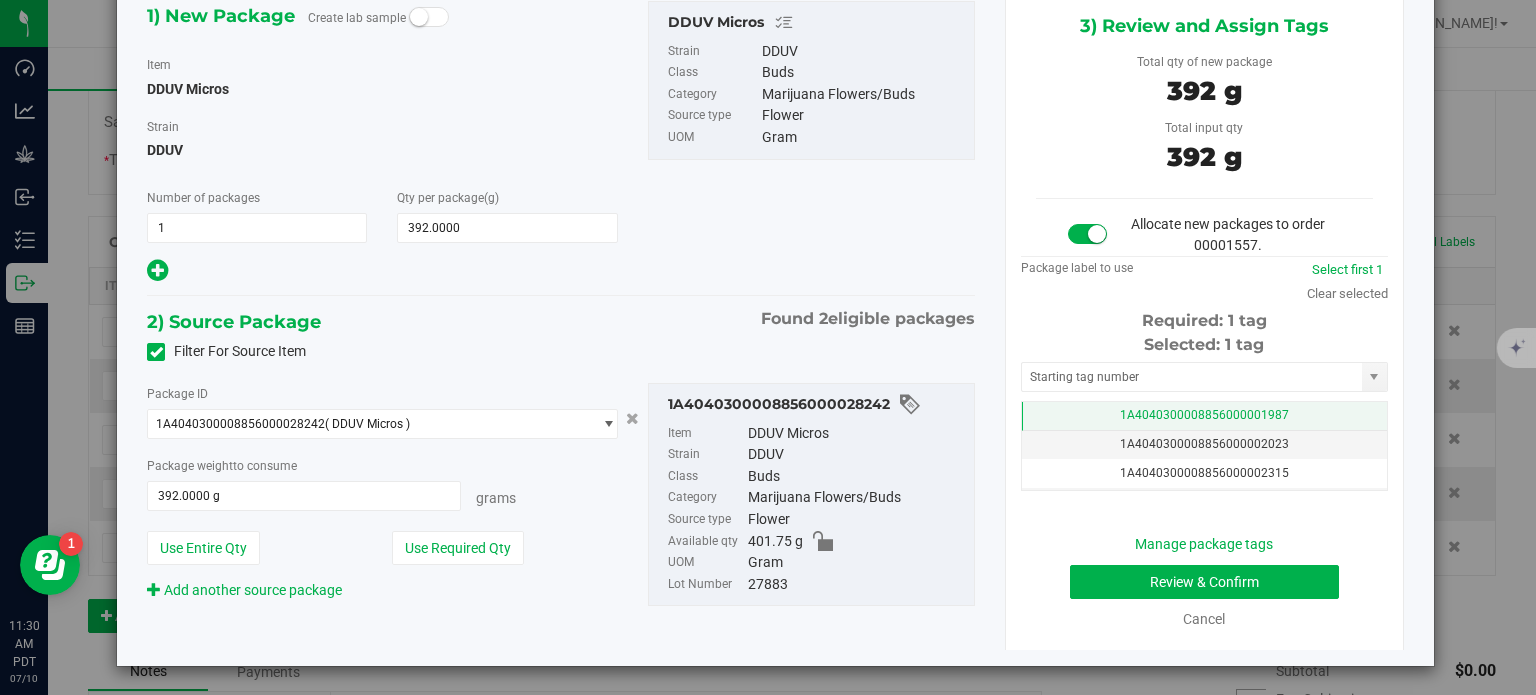 click on "1A4040300008856000001987" at bounding box center (1204, 416) 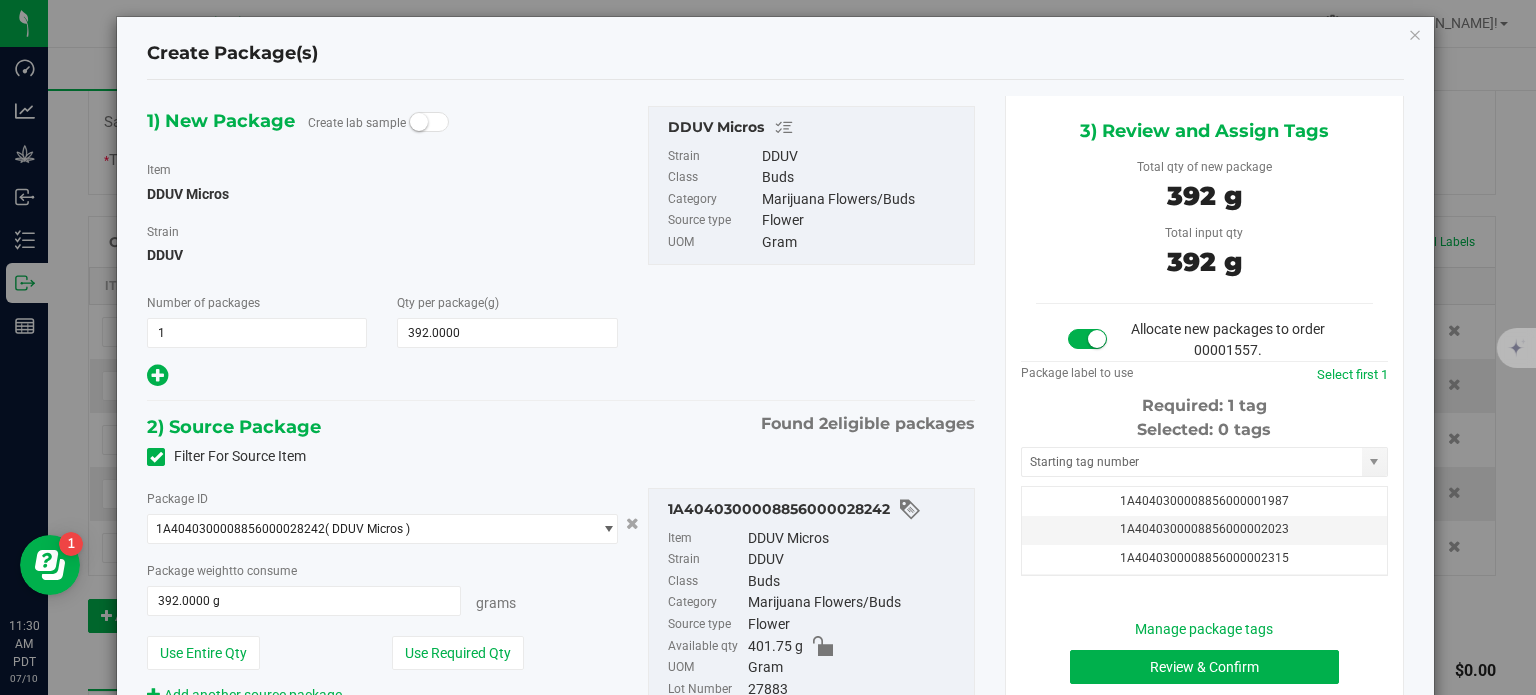 scroll, scrollTop: 5, scrollLeft: 0, axis: vertical 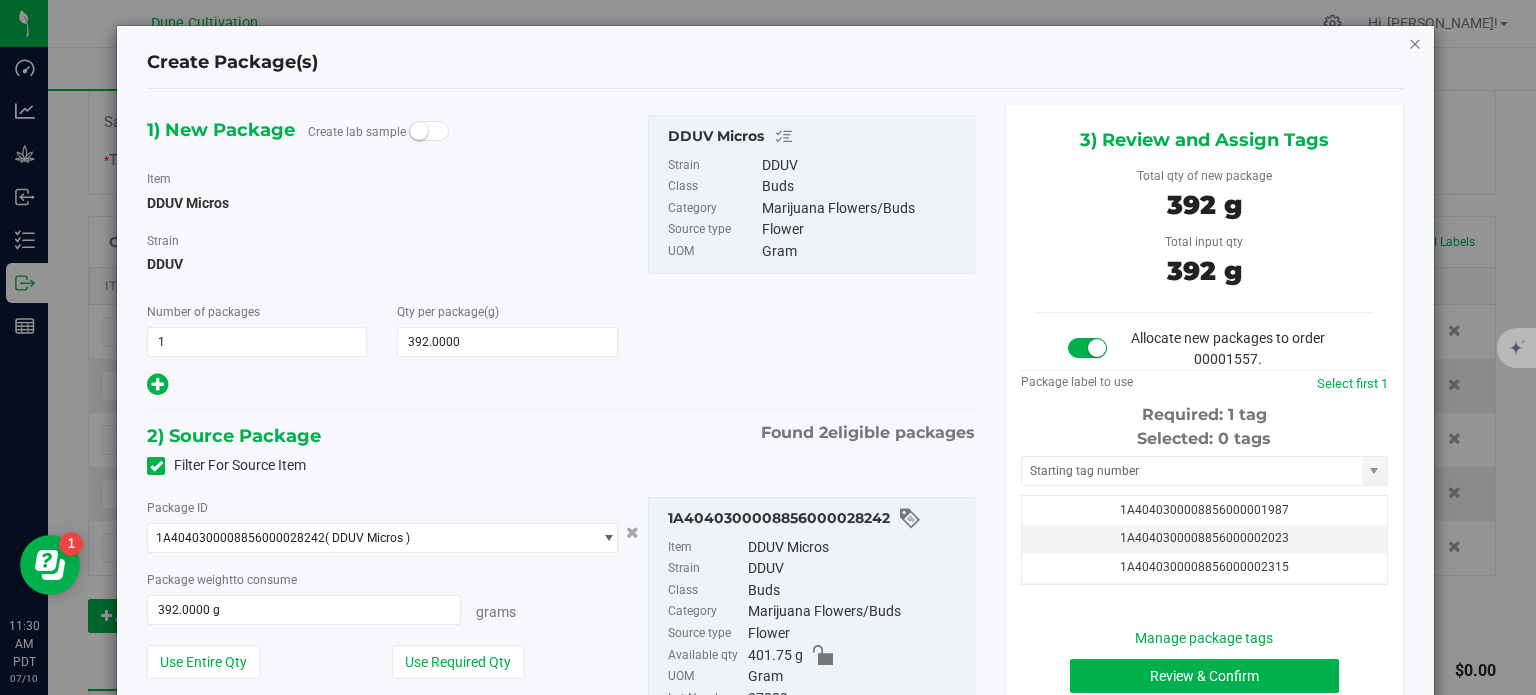 click at bounding box center [1415, 43] 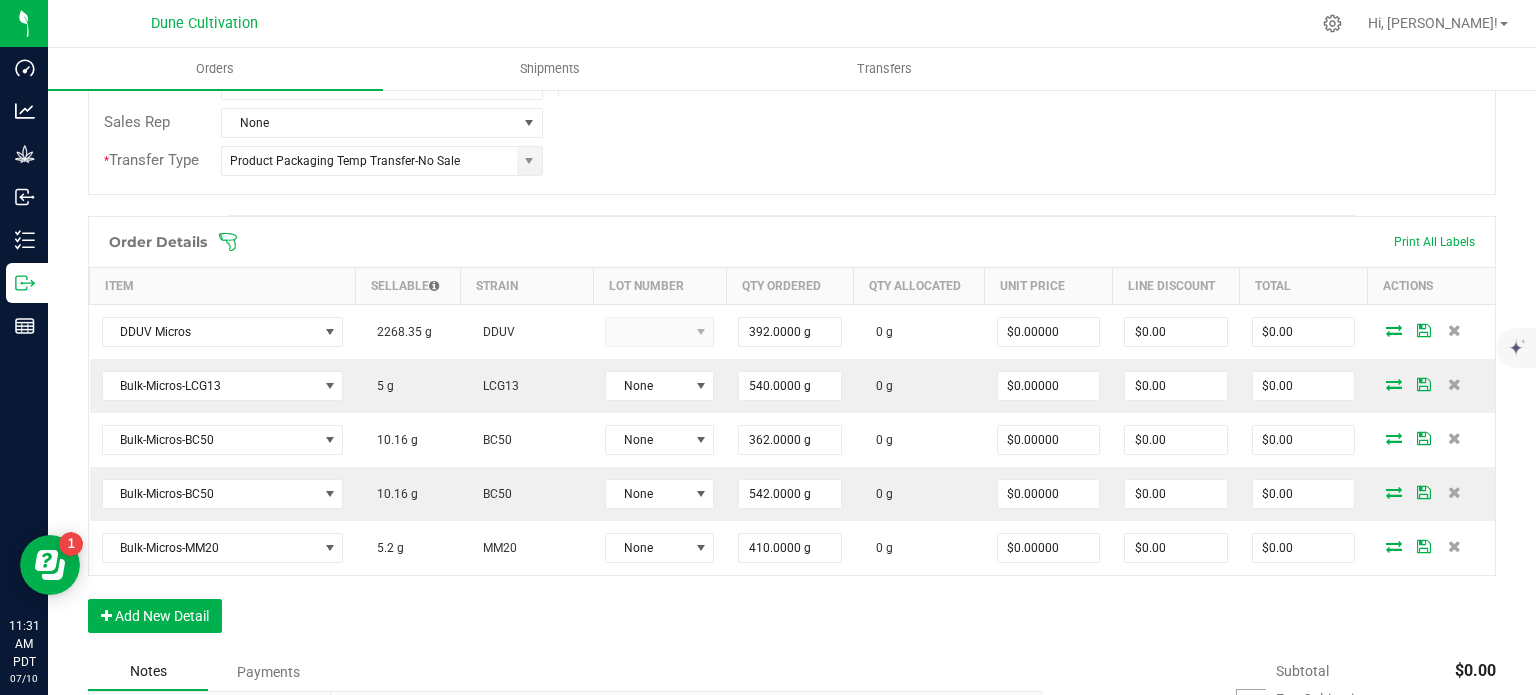 click on "Order details   Export PDF   Done Editing   Order #   00001557   Status   Created   Order Date   Jul 10, 2025 11:04 AM PDT   Payment Status   Awaiting Payment   Invoice Date  07/10/2025  Requested Delivery Date  07/11/2025  Payment Terms  None  Customer PO   Sales Rep  None *  Transfer Type  Product Packaging Temp Transfer-No Sale  Destination DBA  DUNE PROCO LLC (63823018604028060344)  Edit   Order Total   $0.00   License #   63823018604028060344   License Expiration   Address  DUNE PROCO LLC (63823018604028060344) NV  Contact   Distributor  Select distributor  Ref Field 1   Ref Field 2   Ref Field 3
Order Details Print All Labels Item  Sellable  Strain  Lot Number  Qty Ordered Qty Allocated Unit Price Line Discount Total Actions DDUV Micros  2268.35 g   DDUV  392.0000 g  0 g  $0.00000 $0.00 $0.00 Bulk-Micros-LCG13  5 g   LCG13  None 540.0000 g  0 g  $0.00000 $0.00" at bounding box center [792, 334] 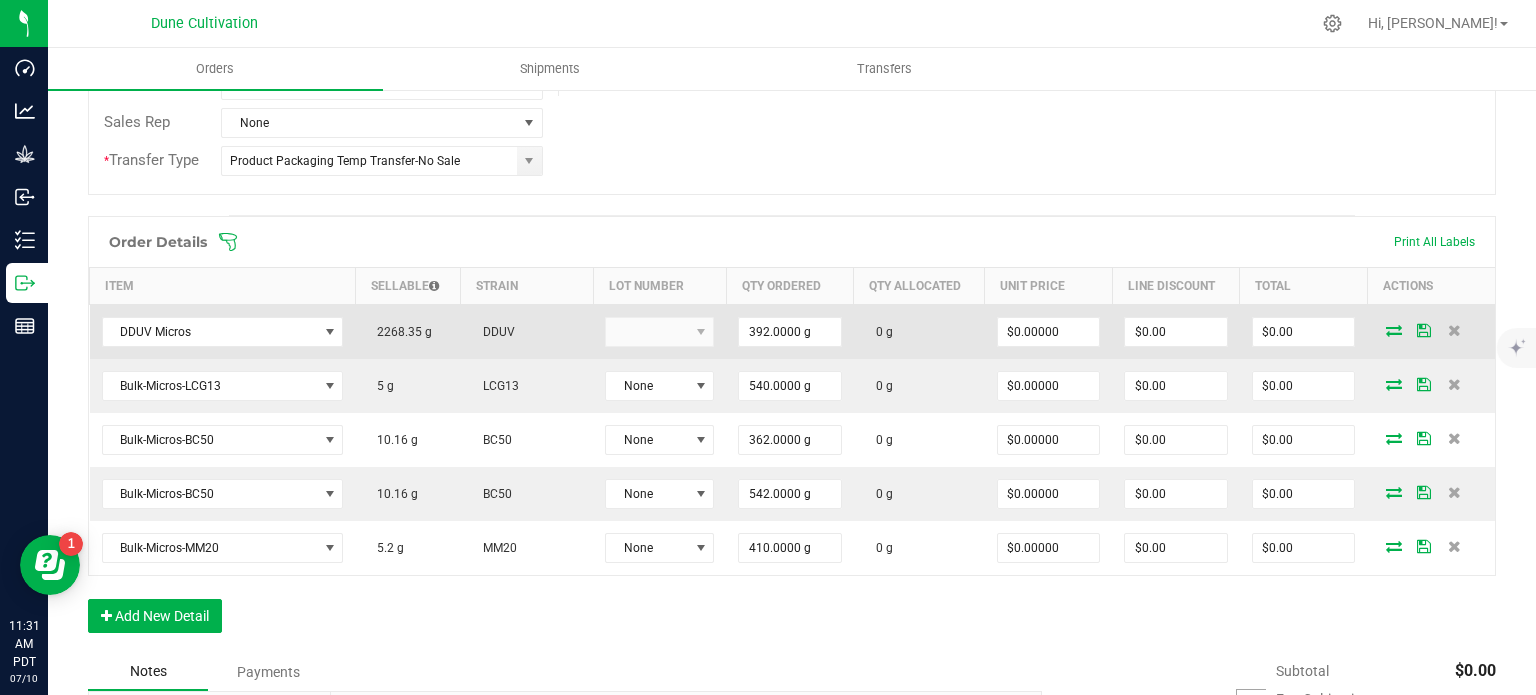 click at bounding box center [1394, 330] 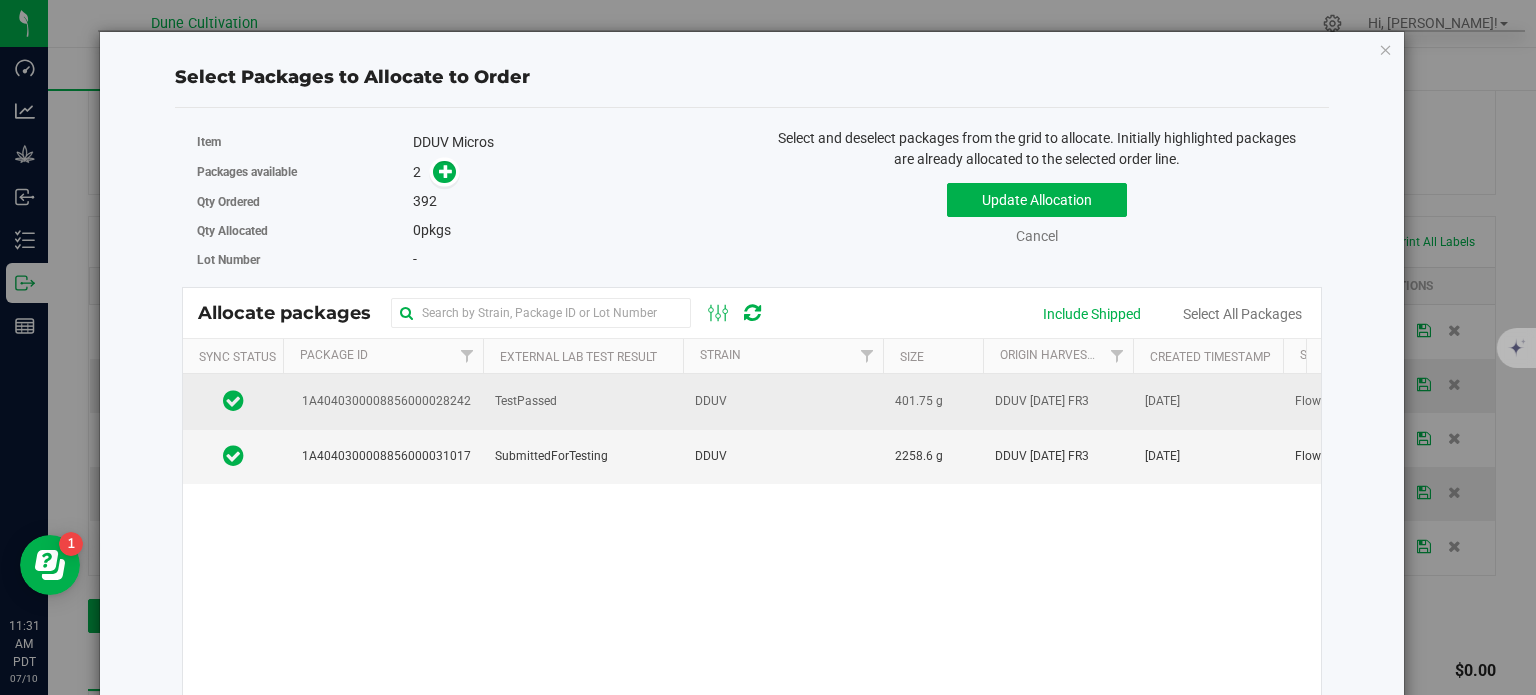 click on "1A4040300008856000028242" at bounding box center [383, 401] 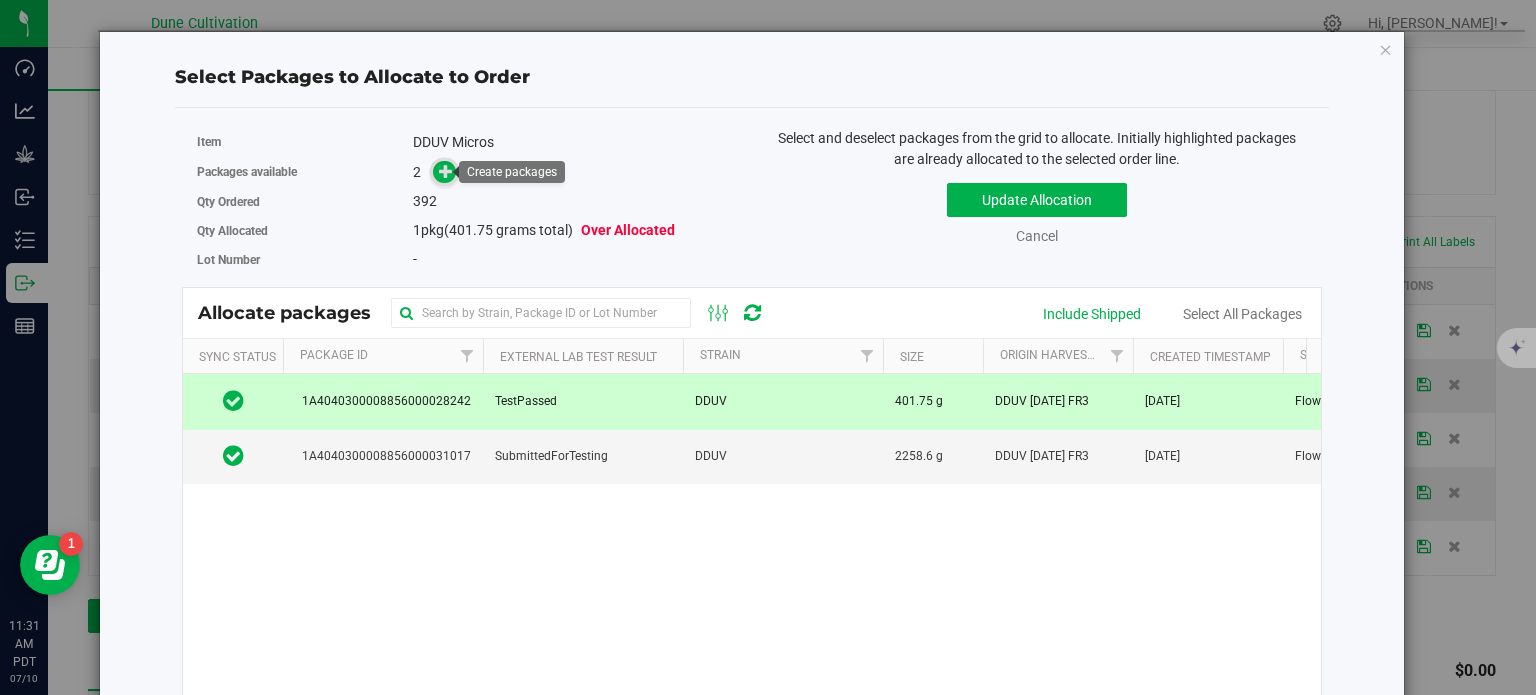 click at bounding box center (446, 171) 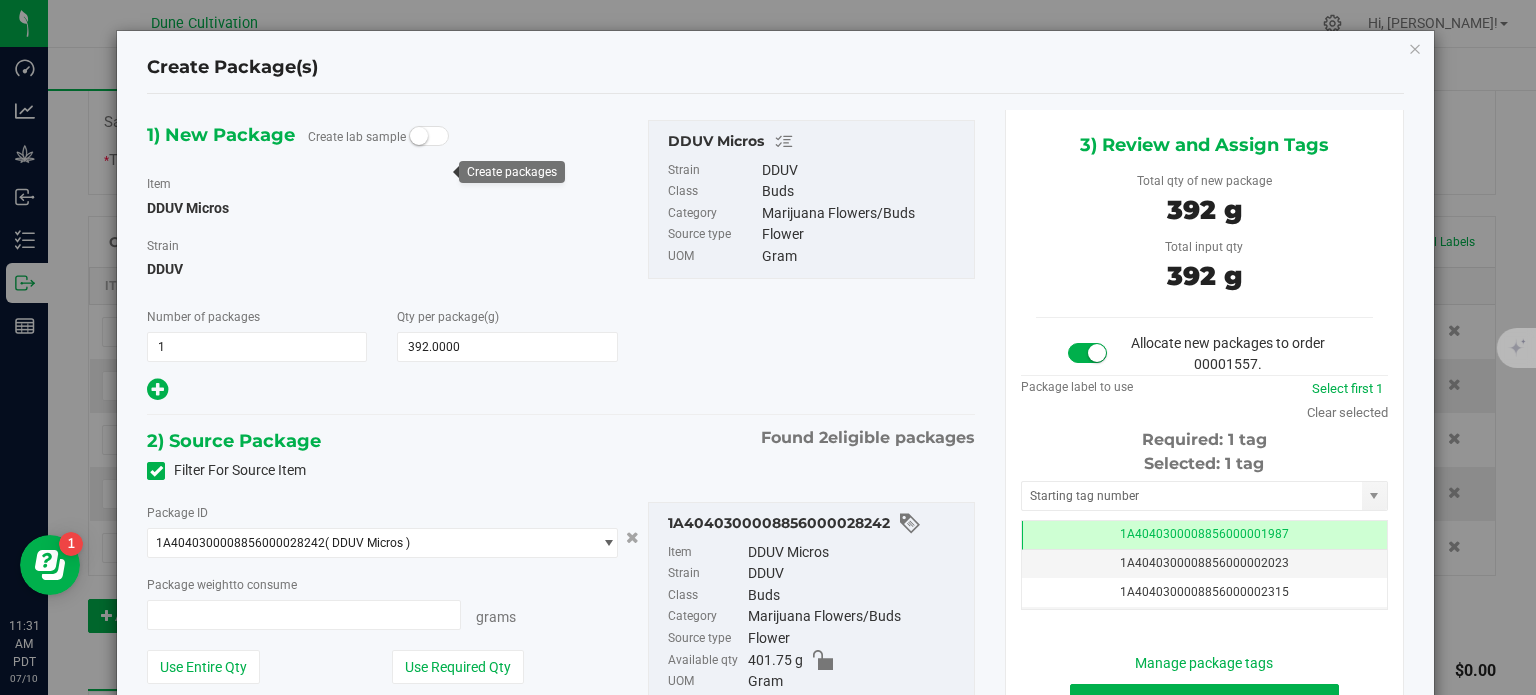 type on "392.0000 g" 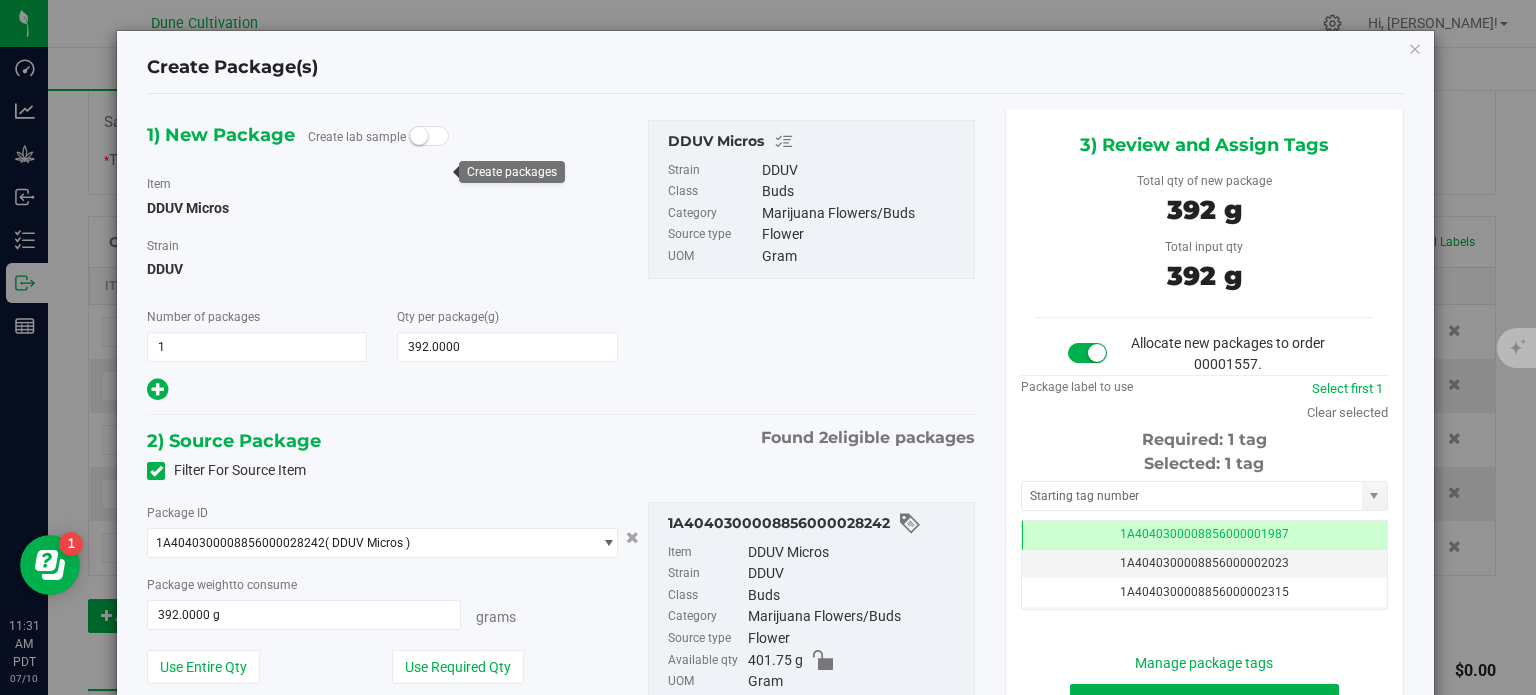 scroll, scrollTop: 0, scrollLeft: 0, axis: both 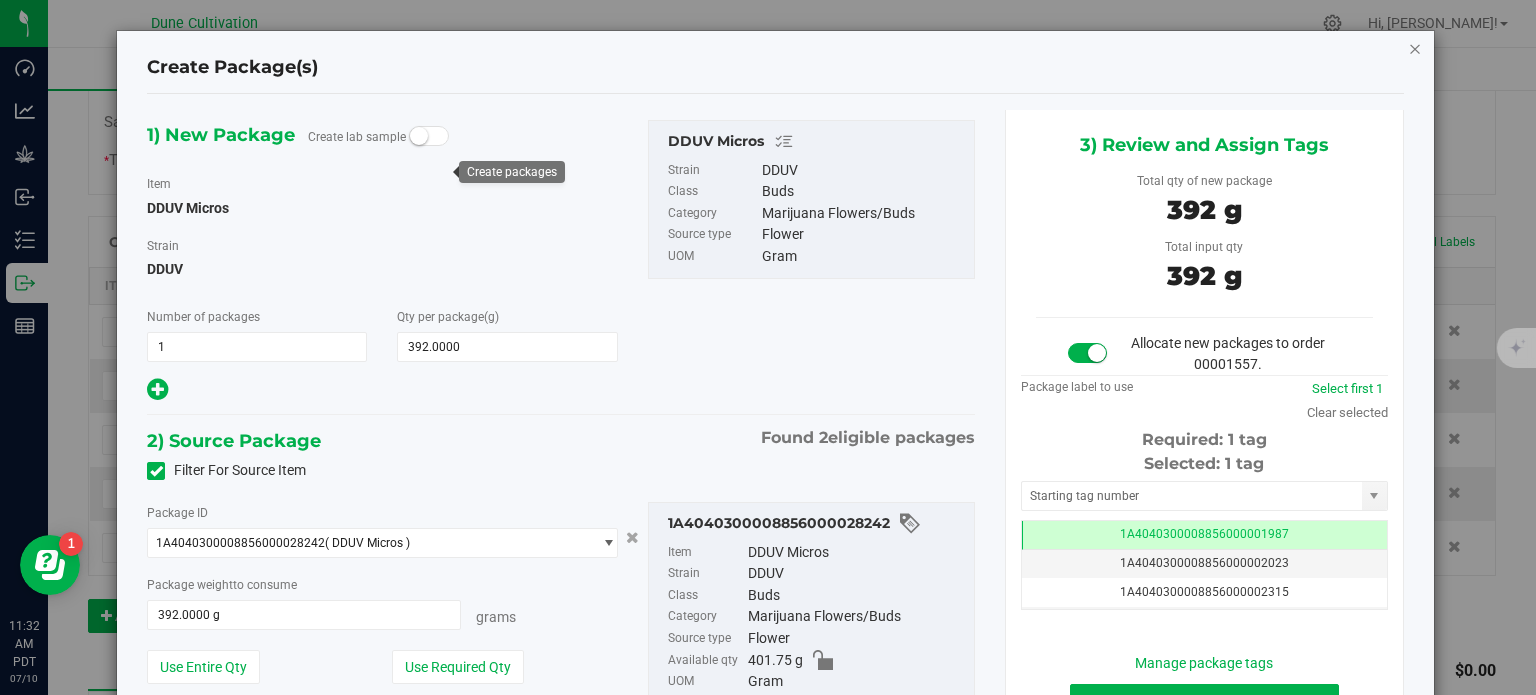 click at bounding box center (1415, 48) 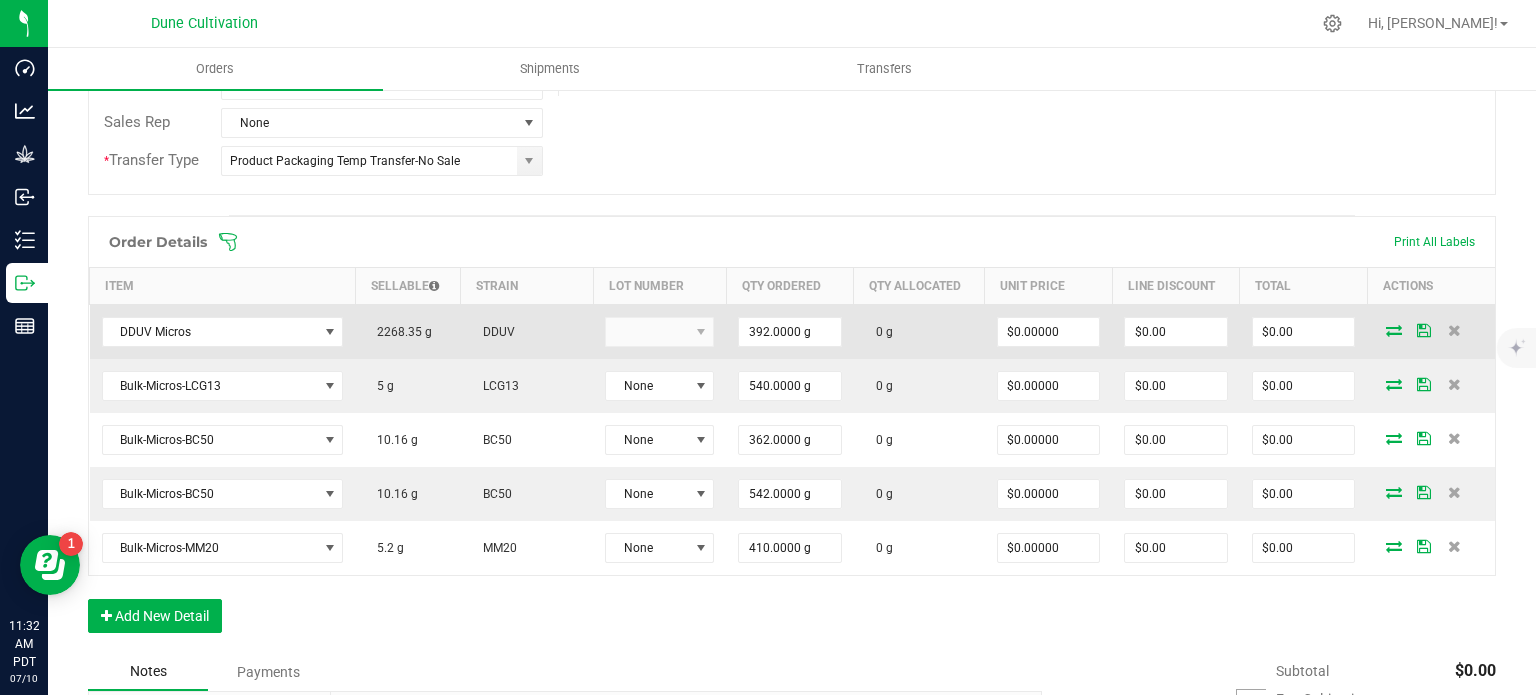 click at bounding box center [1394, 330] 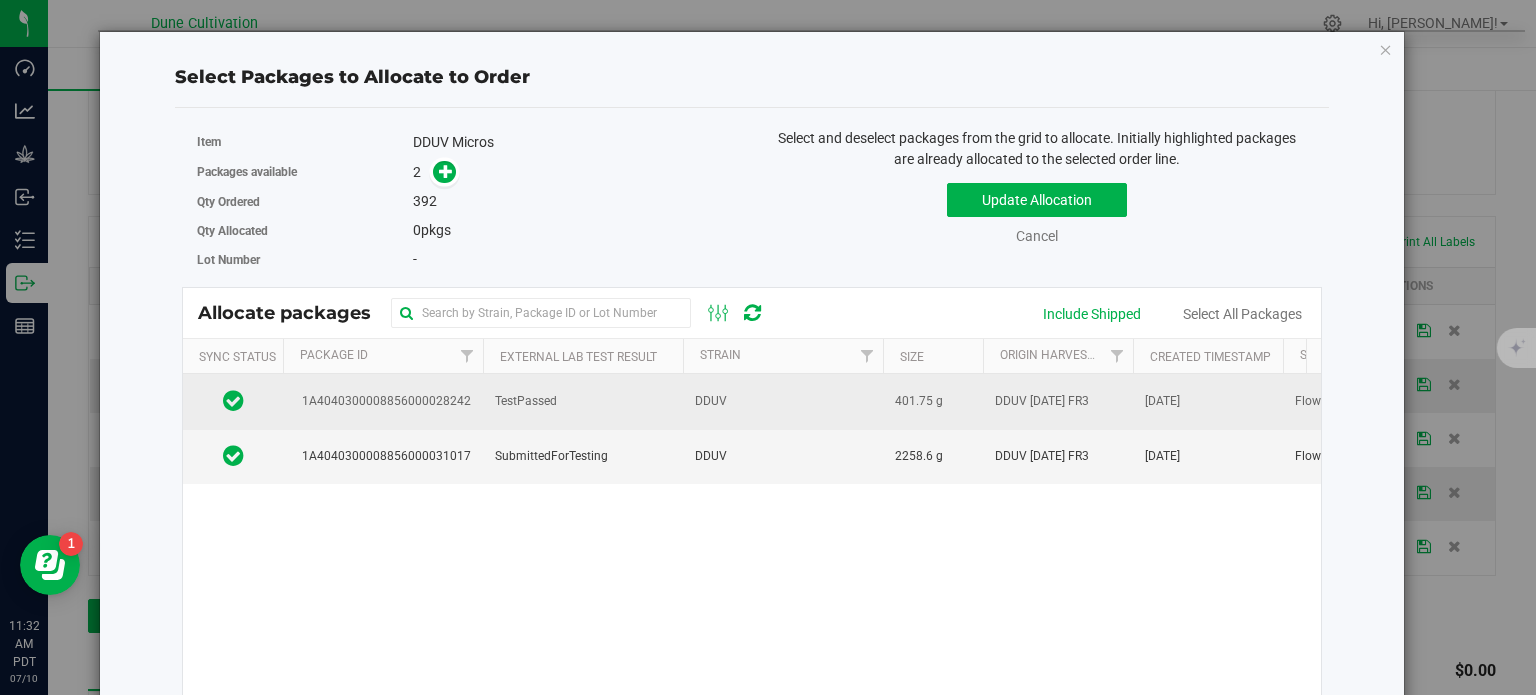 click on "DDUV" at bounding box center (783, 401) 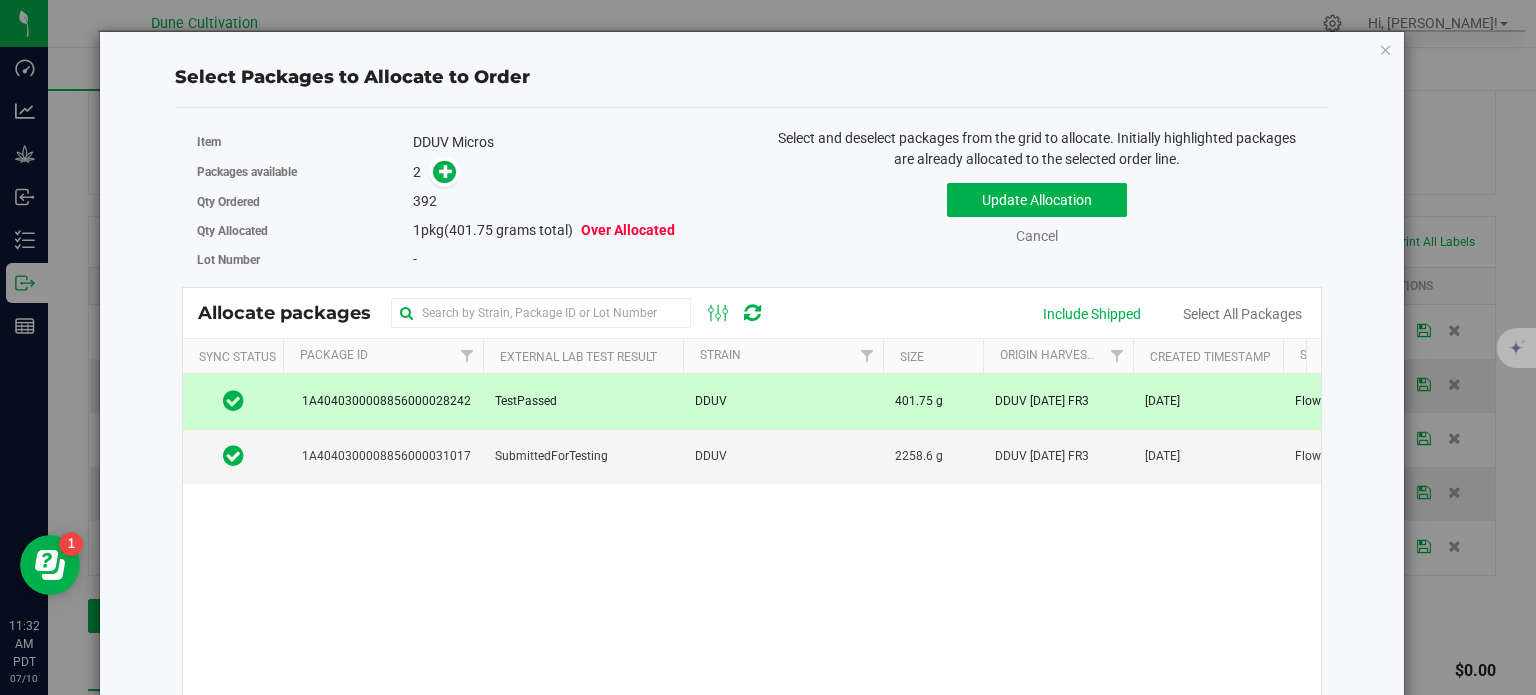 click on "Over Allocated" at bounding box center [628, 230] 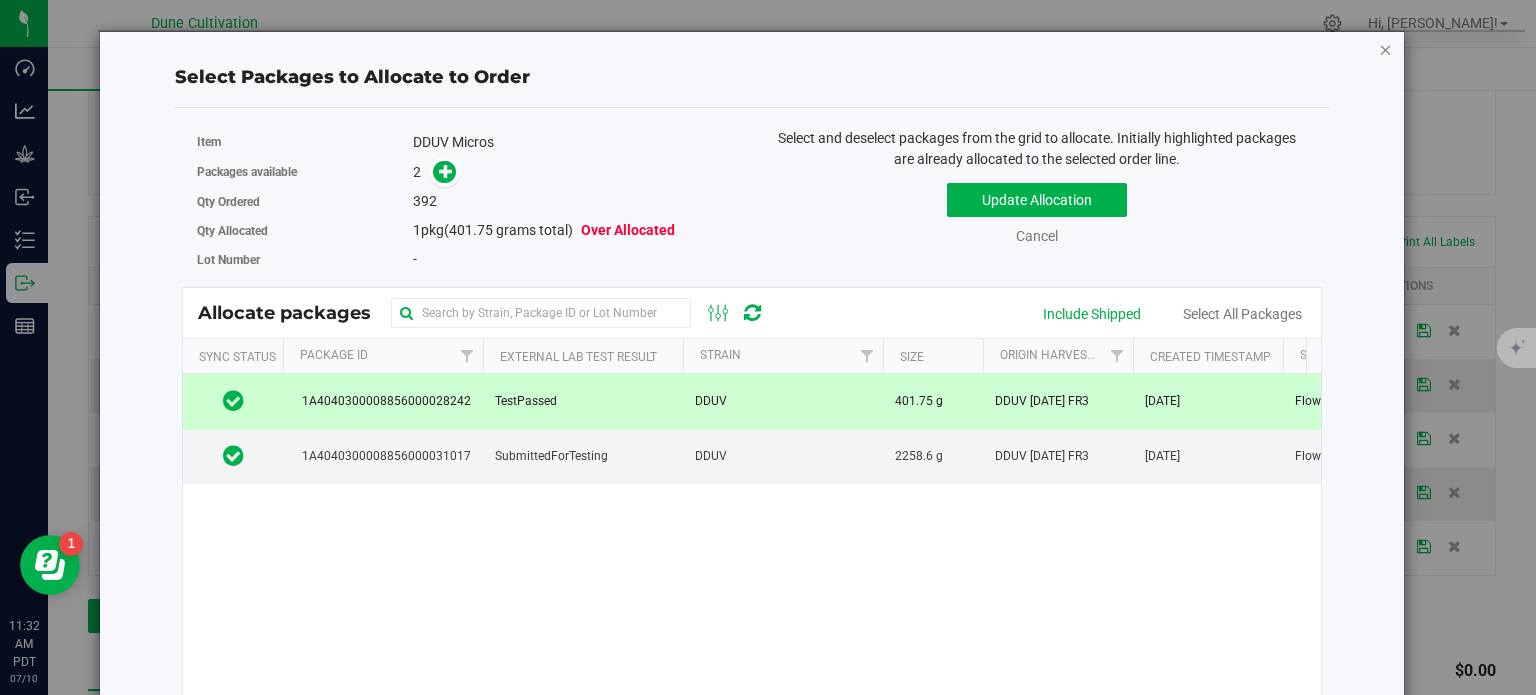 click at bounding box center (1386, 49) 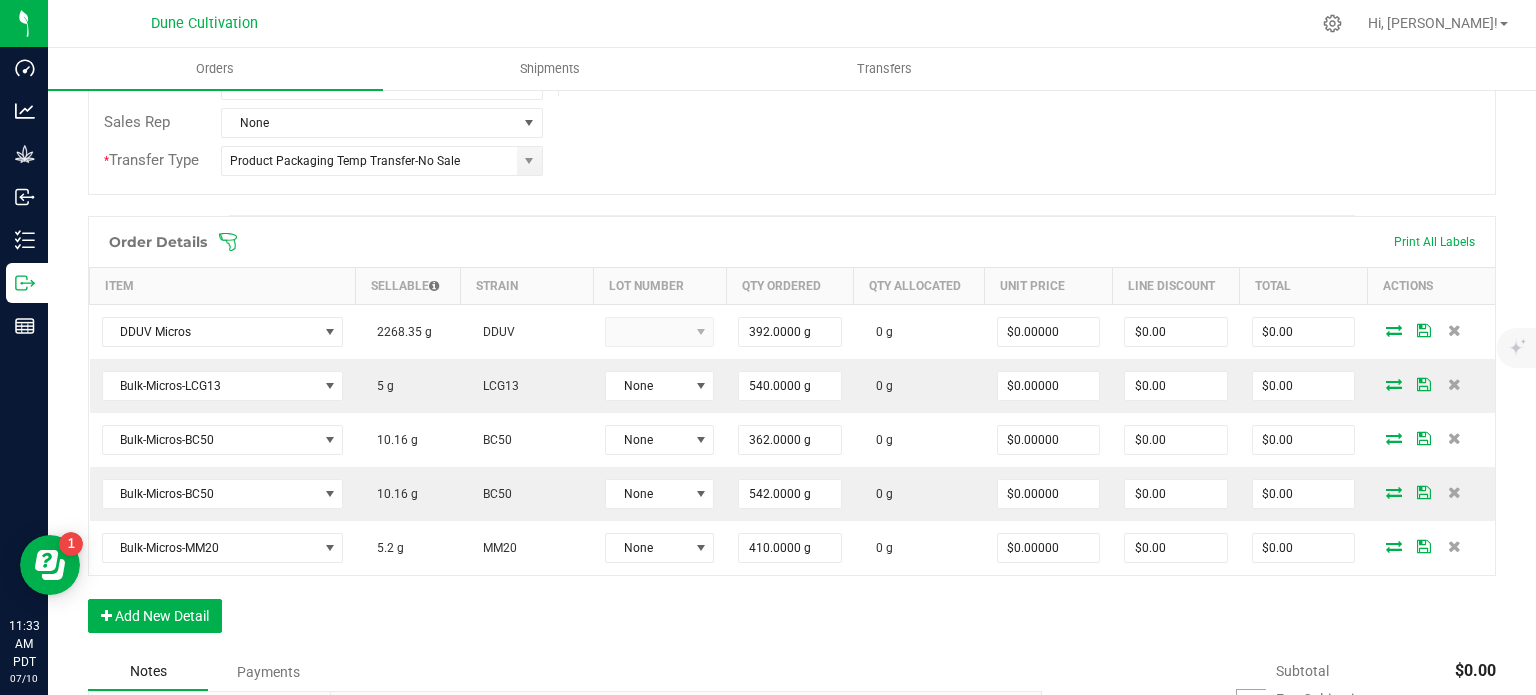click on "Back to Orders
Order details   Export PDF   Done Editing   Order #   00001557   Status   Created   Order Date   Jul 10, 2025 11:04 AM PDT   Payment Status   Awaiting Payment   Invoice Date  07/10/2025  Requested Delivery Date  07/11/2025  Payment Terms  None  Customer PO   Sales Rep  None *  Transfer Type  Product Packaging Temp Transfer-No Sale  Destination DBA  DUNE PROCO LLC (63823018604028060344)  Edit   Order Total   $0.00   License #   63823018604028060344   License Expiration   Address  DUNE PROCO LLC (63823018604028060344) NV  Contact   Distributor  Select distributor  Ref Field 1   Ref Field 2   Ref Field 3
Order Details Print All Labels Item  Sellable  Strain  Lot Number  Qty Ordered Qty Allocated Unit Price Line Discount Total Actions DDUV Micros  2268.35 g   DDUV   0 g" at bounding box center (792, 316) 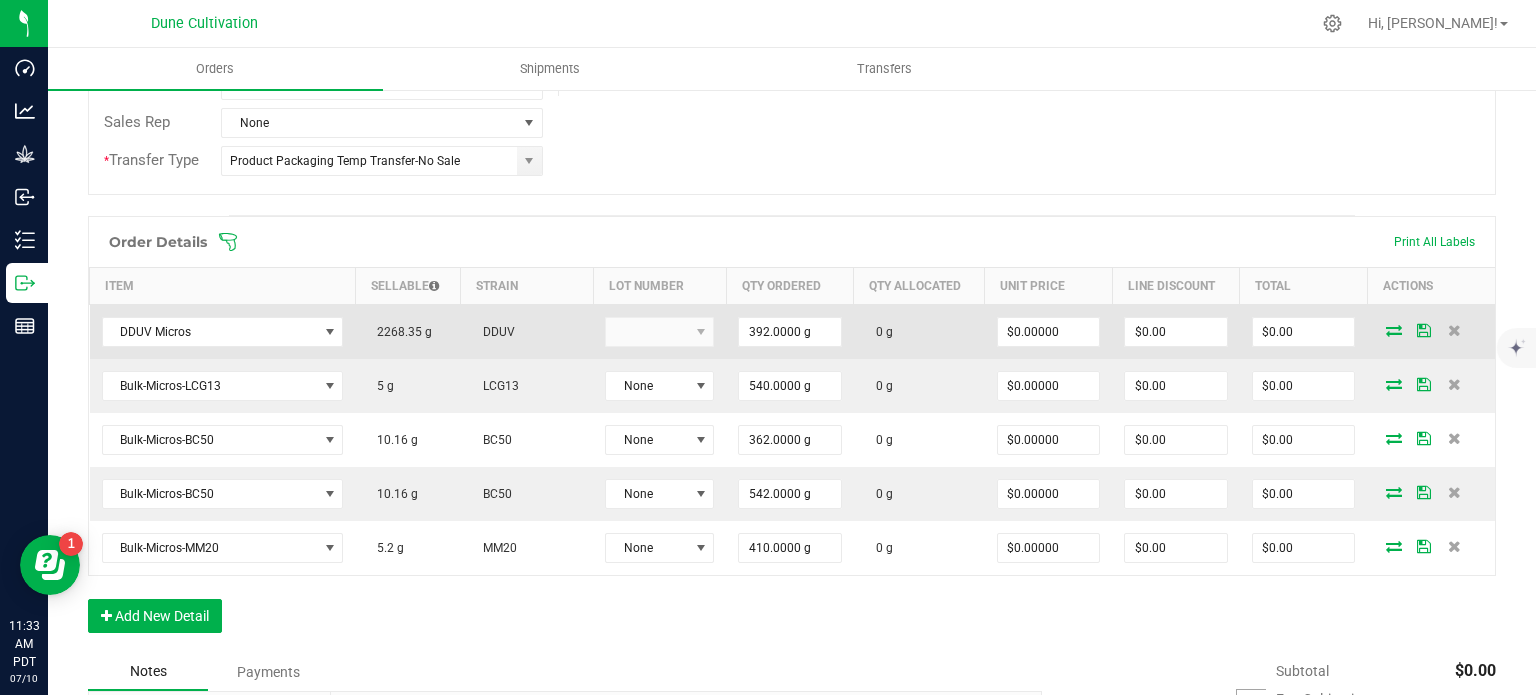 click at bounding box center [1394, 330] 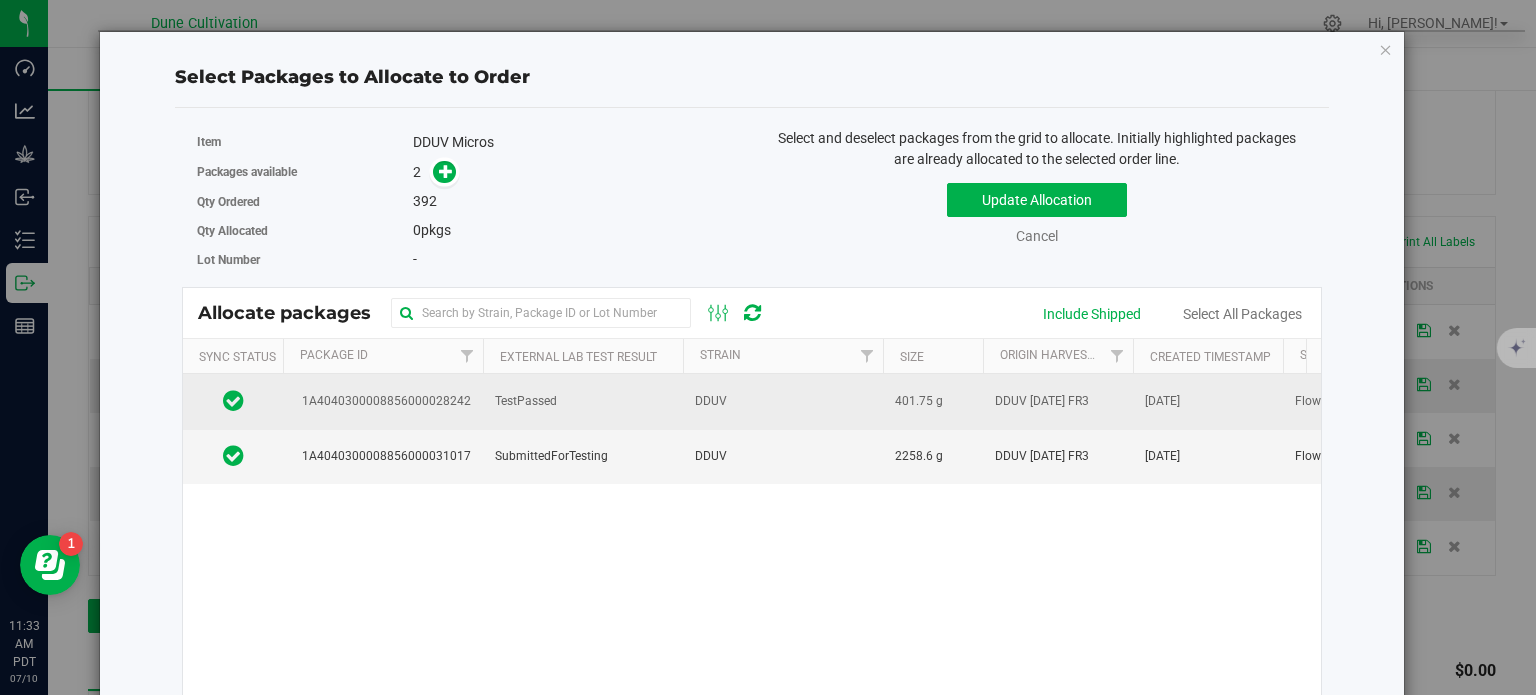 click on "1A4040300008856000028242" at bounding box center [383, 401] 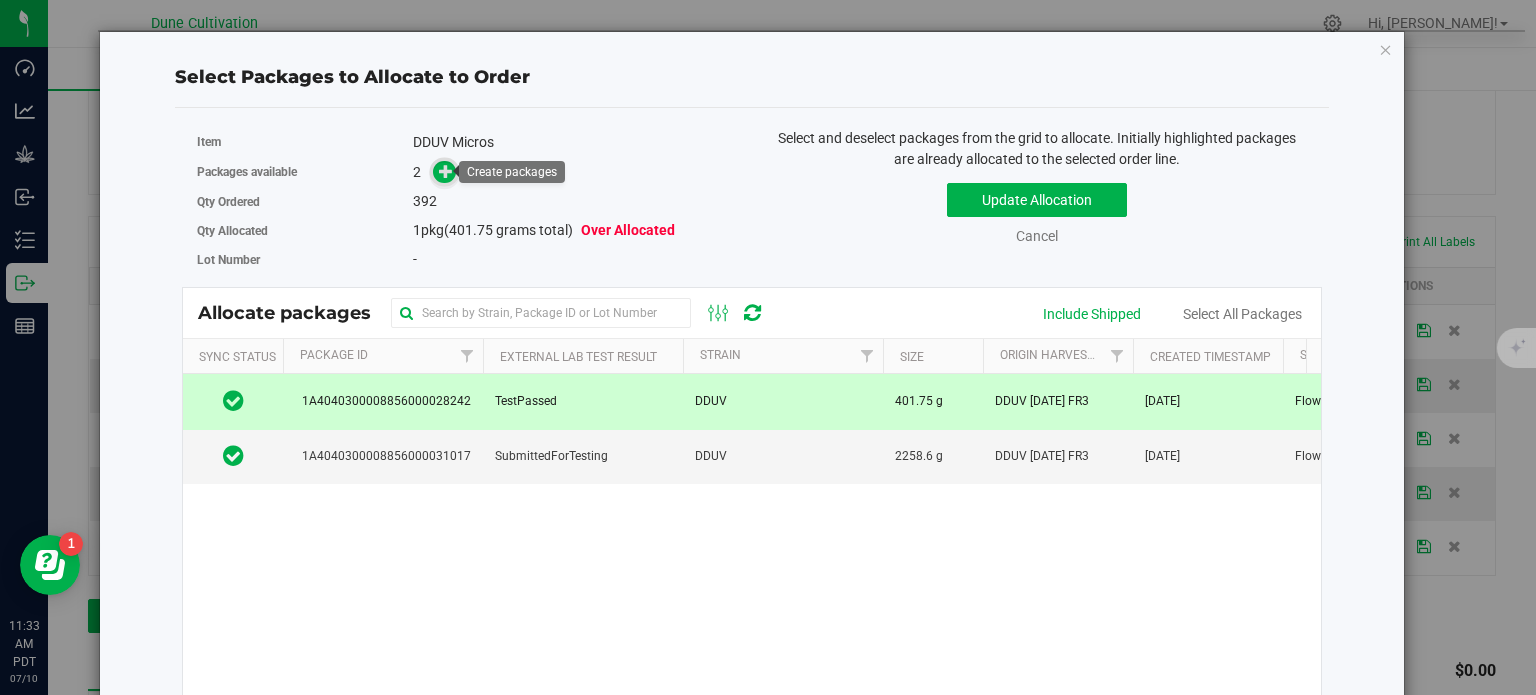 click at bounding box center (446, 171) 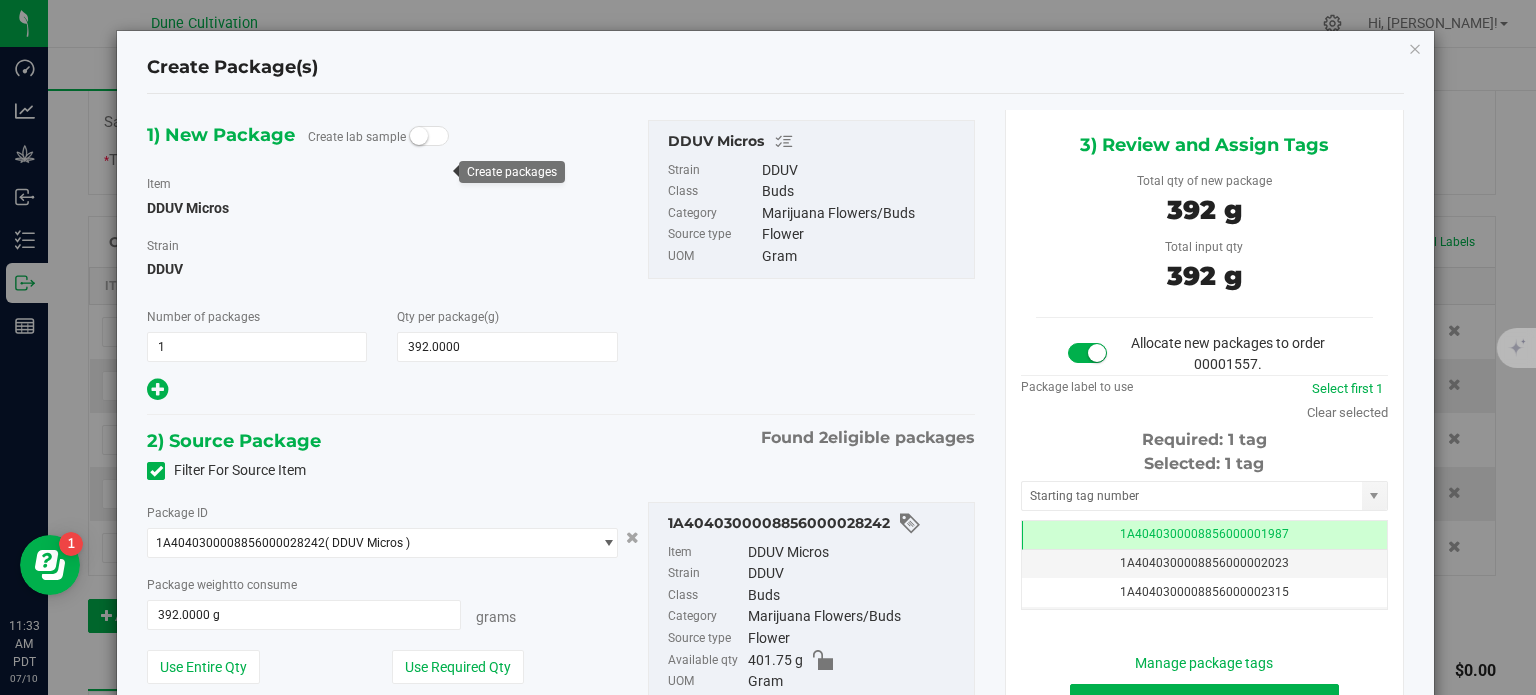 scroll, scrollTop: 0, scrollLeft: 0, axis: both 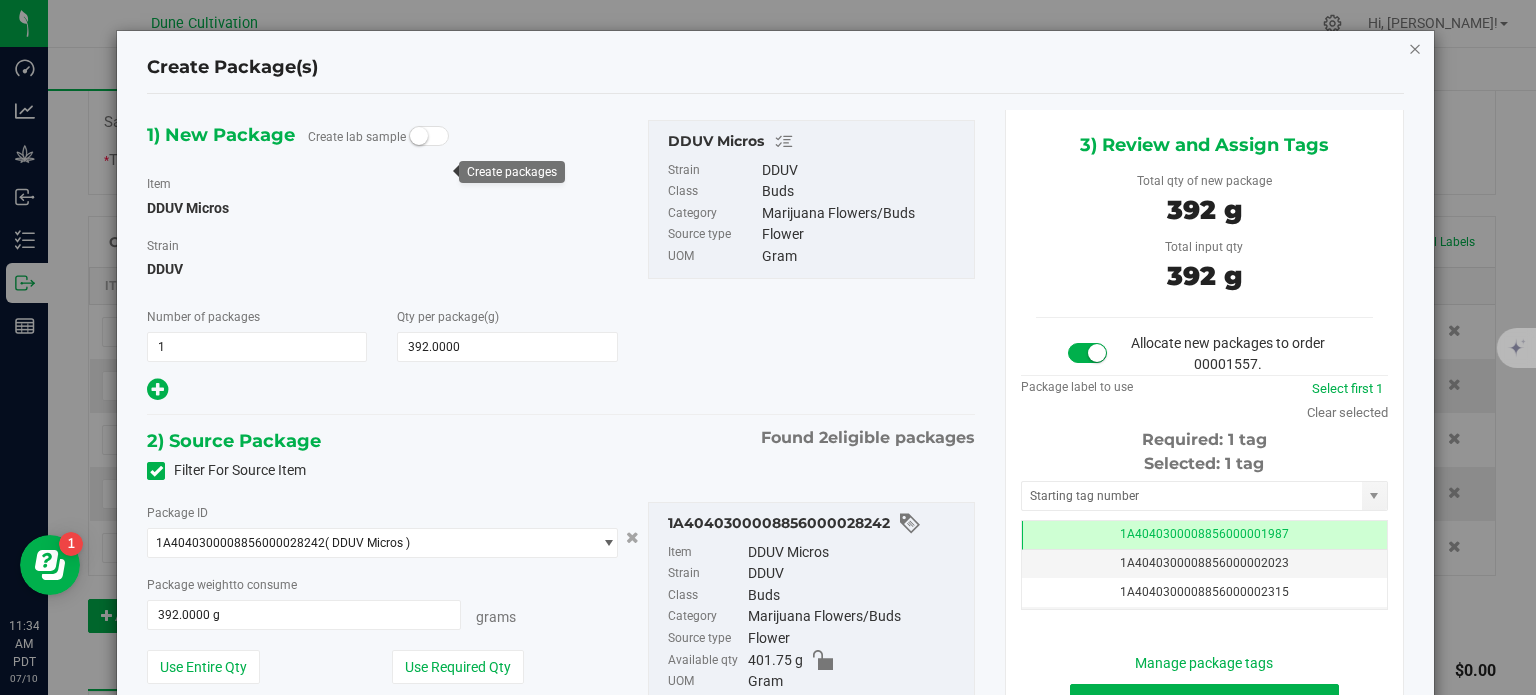 click at bounding box center (1415, 48) 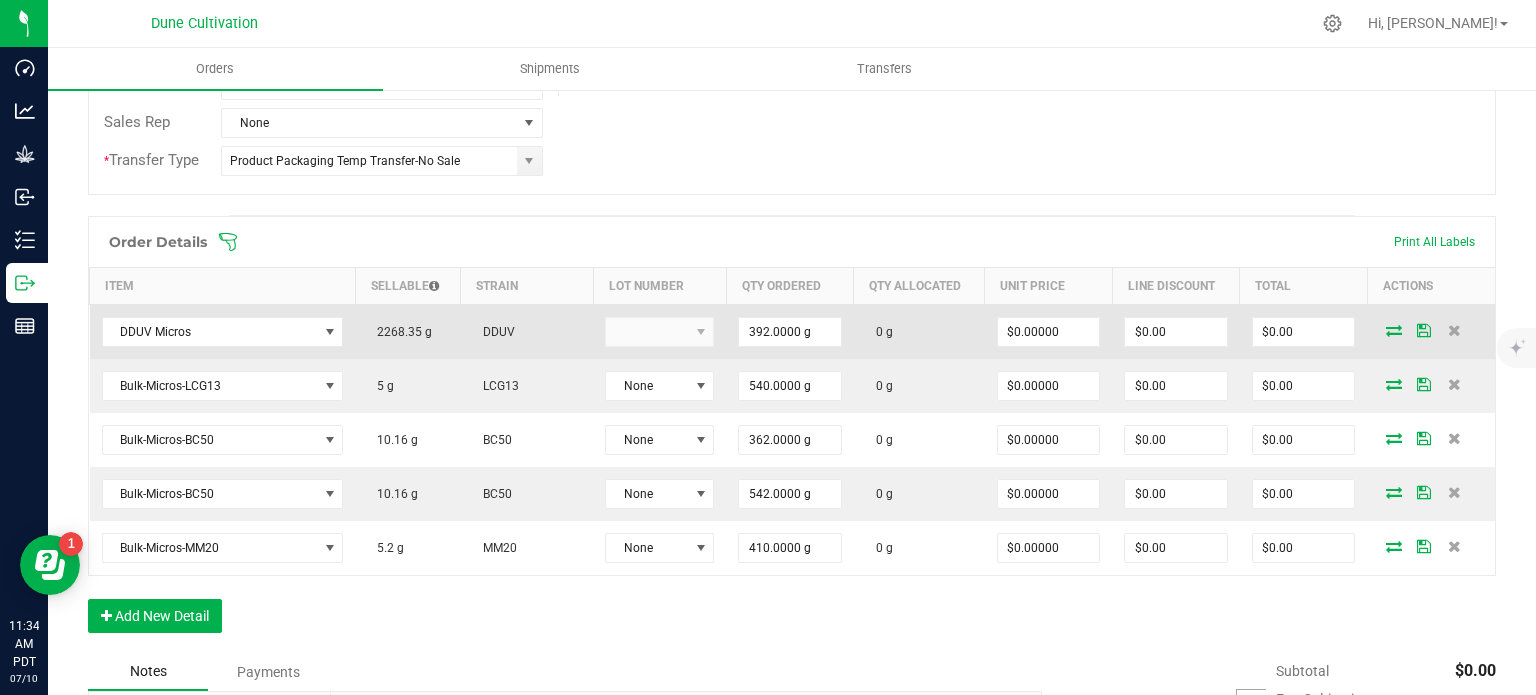 click at bounding box center (1394, 330) 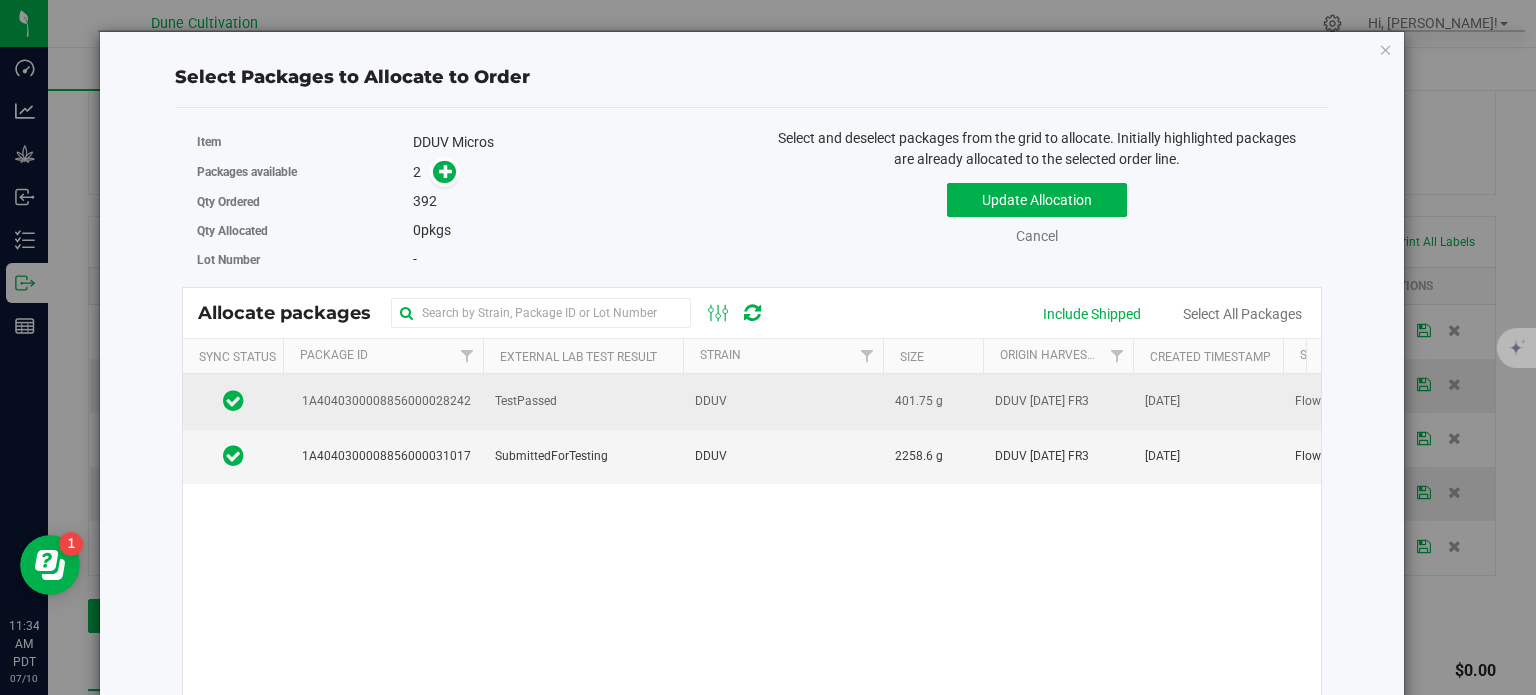 click on "TestPassed" at bounding box center (526, 401) 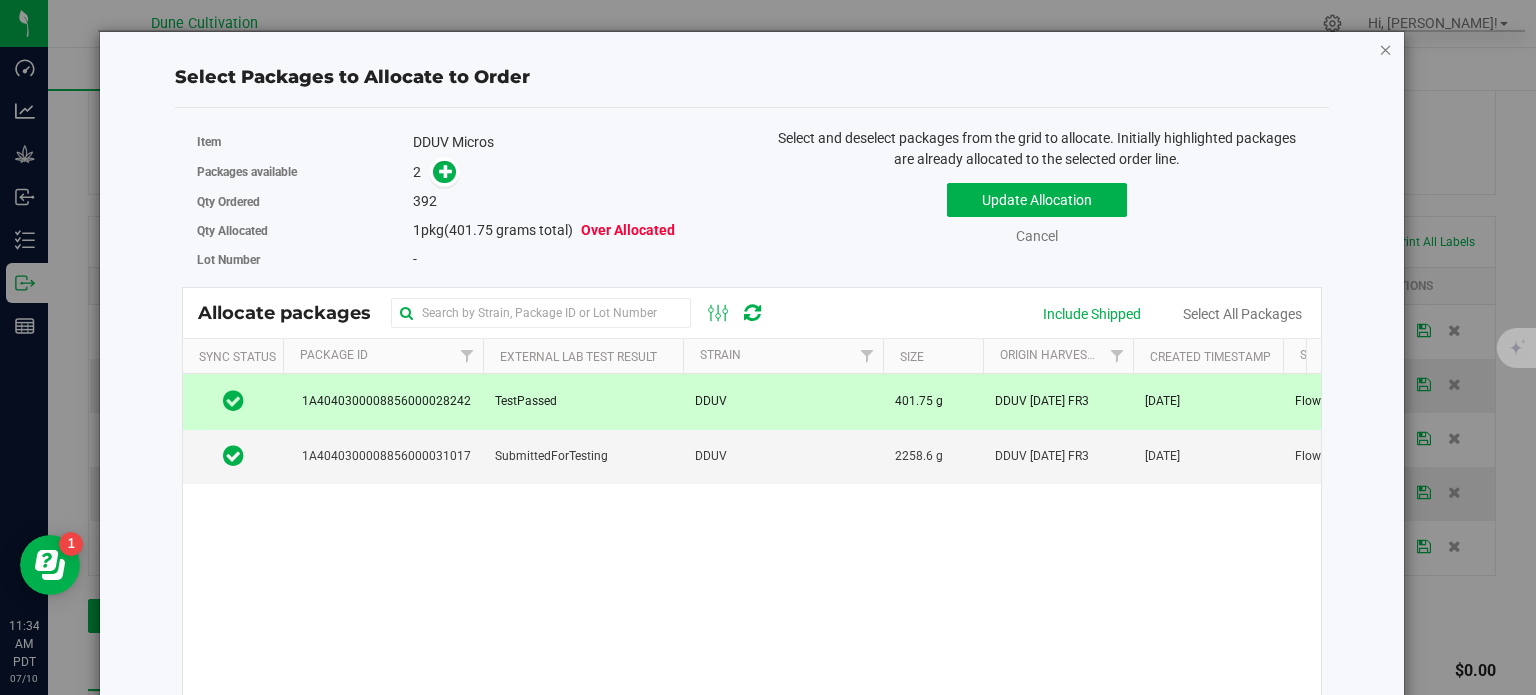 click at bounding box center (1386, 49) 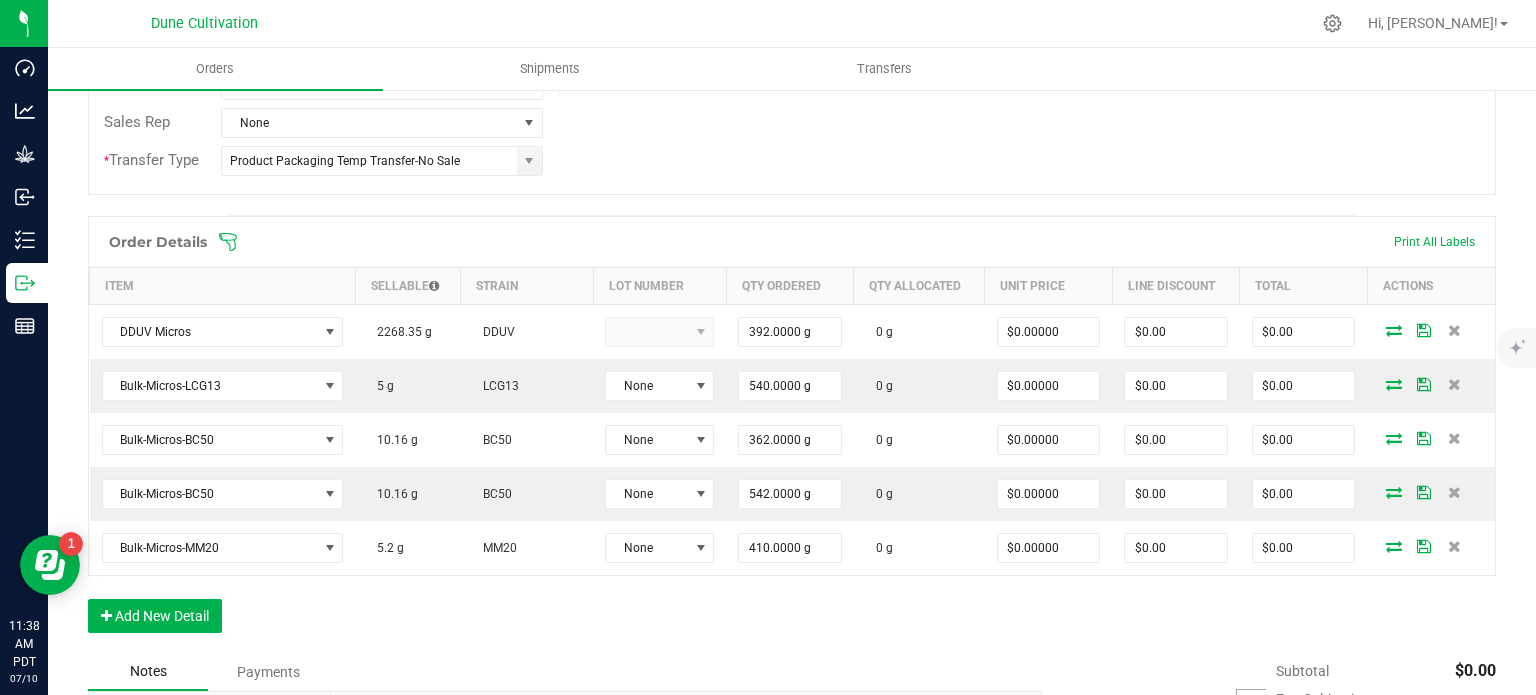 click on "Back to Orders
Order details   Export PDF   Done Editing   Order #   00001557   Status   Created   Order Date   Jul 10, 2025 11:04 AM PDT   Payment Status   Awaiting Payment   Invoice Date  07/10/2025  Requested Delivery Date  07/11/2025  Payment Terms  None  Customer PO   Sales Rep  None *  Transfer Type  Product Packaging Temp Transfer-No Sale  Destination DBA  DUNE PROCO LLC (63823018604028060344)  Edit   Order Total   $0.00   License #   63823018604028060344   License Expiration   Address  DUNE PROCO LLC (63823018604028060344) NV  Contact   Distributor  Select distributor  Ref Field 1   Ref Field 2   Ref Field 3
Order Details Print All Labels Item  Sellable  Strain  Lot Number  Qty Ordered Qty Allocated Unit Price Line Discount Total Actions DDUV Micros  2268.35 g   DDUV   0 g" at bounding box center (792, 316) 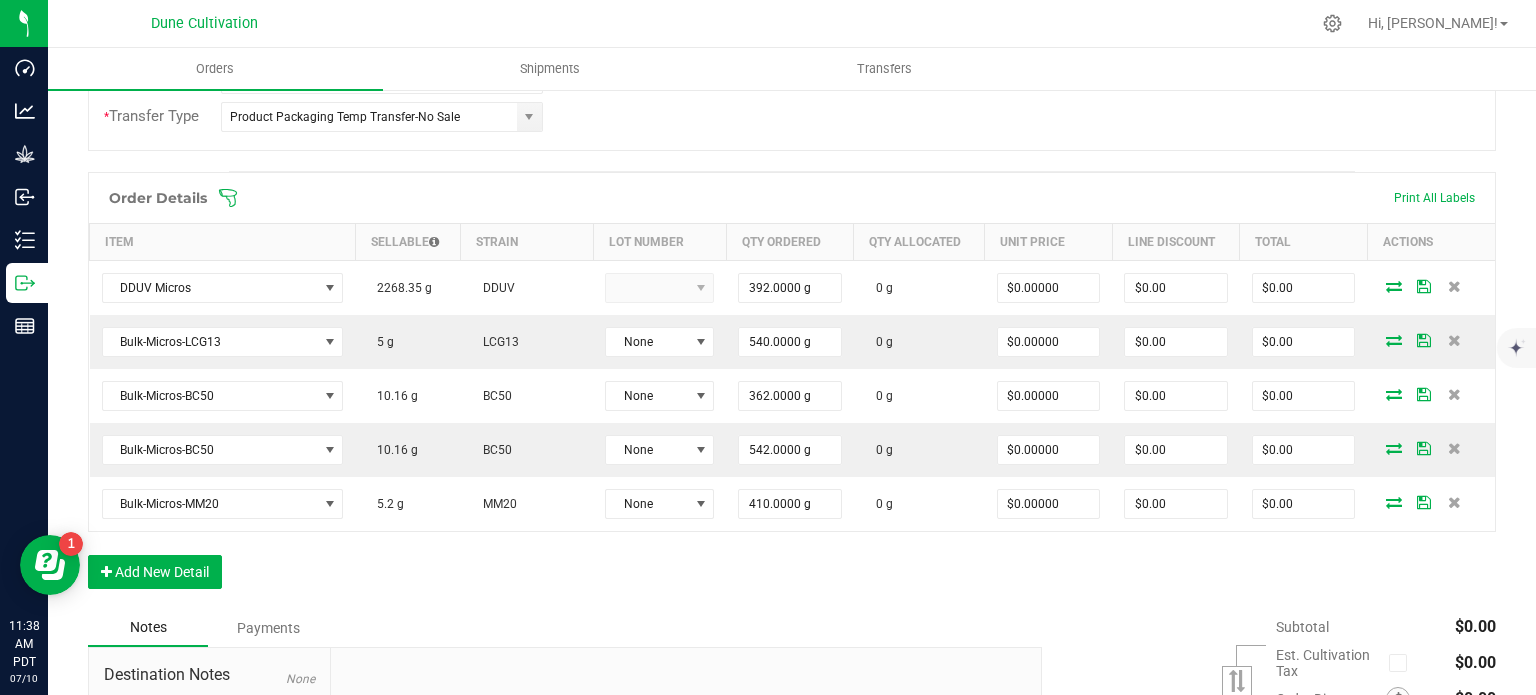 scroll, scrollTop: 480, scrollLeft: 0, axis: vertical 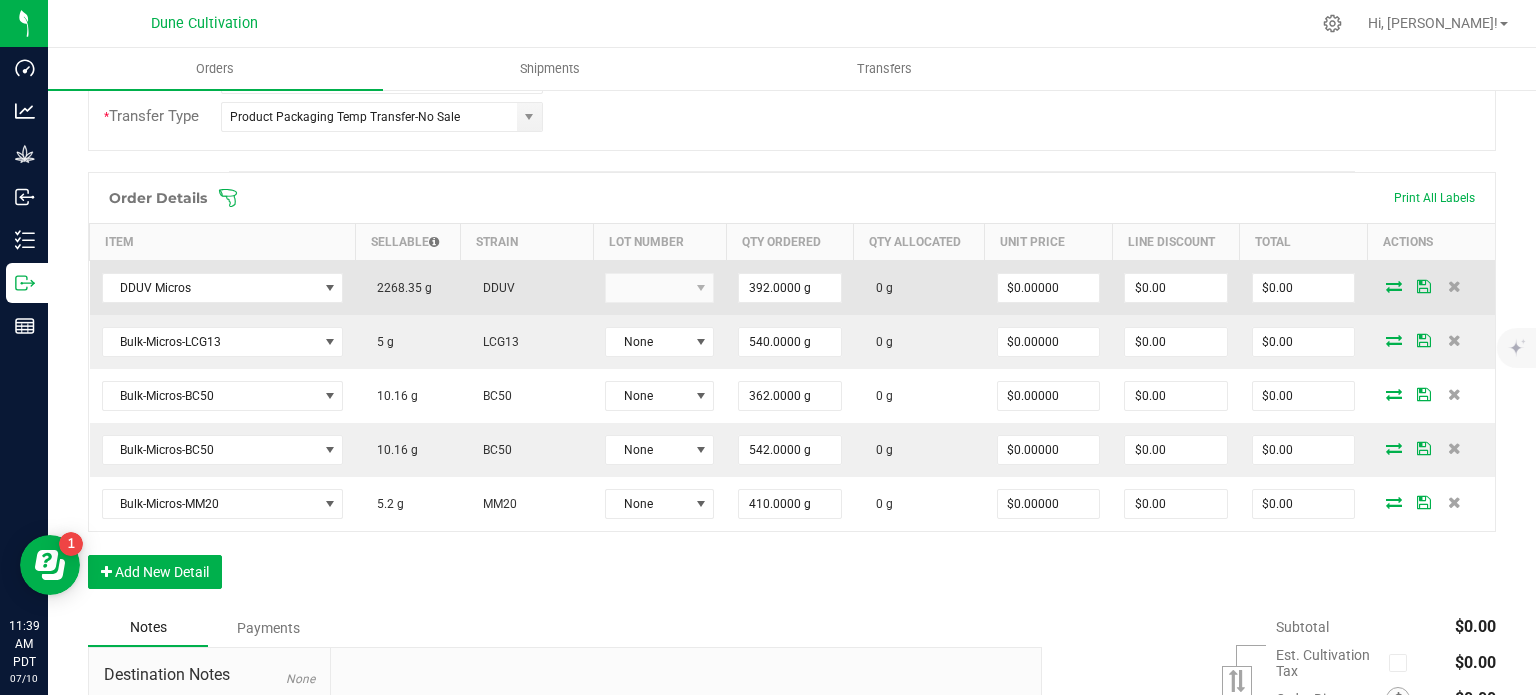 click at bounding box center [1394, 286] 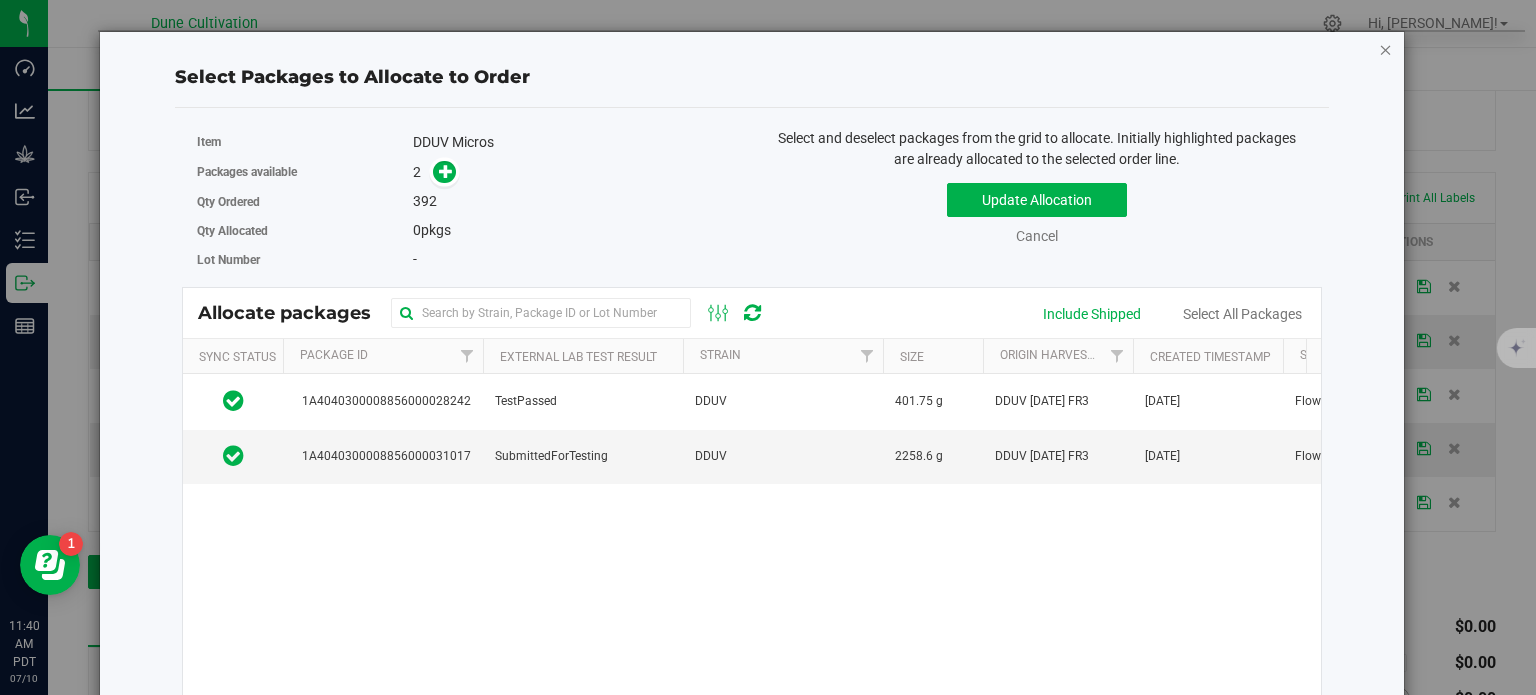click at bounding box center [1386, 49] 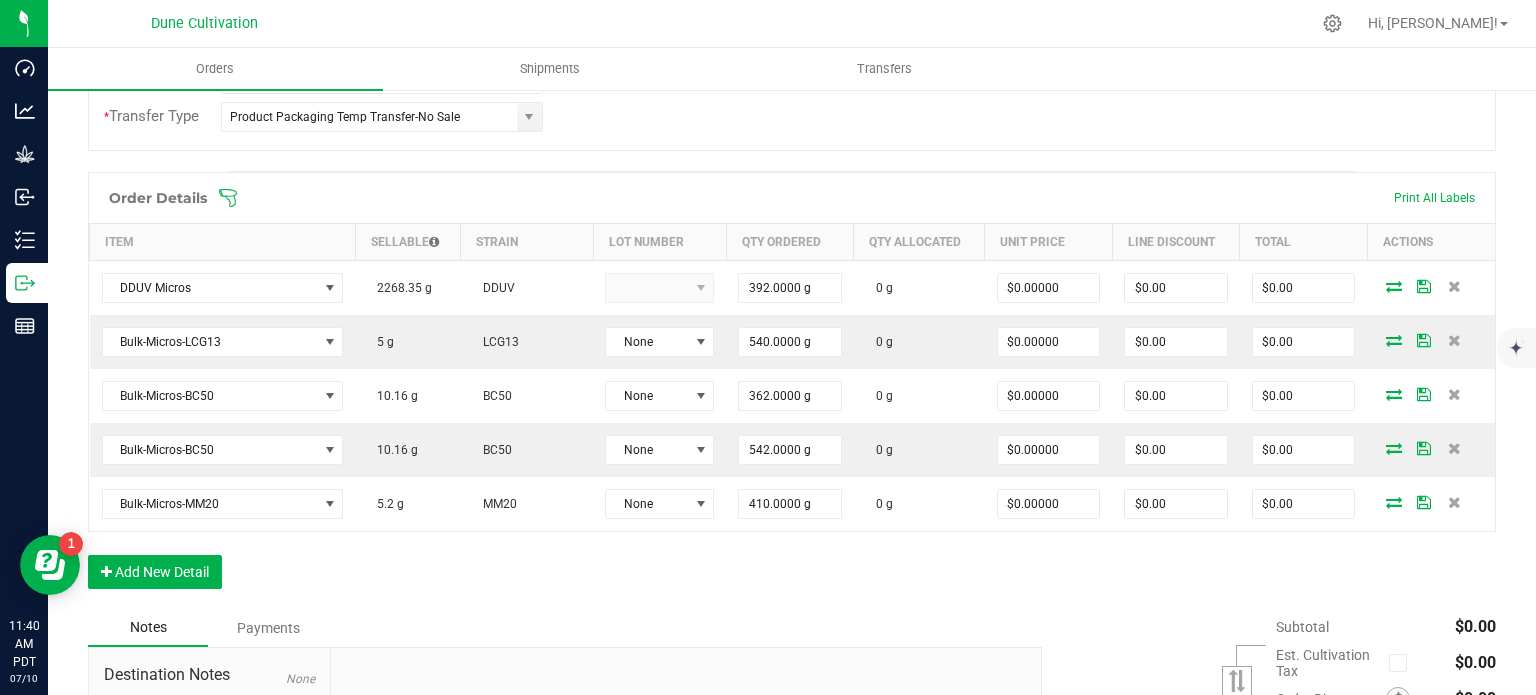 click on "Back to Orders
Order details   Export PDF   Done Editing   Order #   00001557   Status   Created   Order Date   Jul 10, 2025 11:04 AM PDT   Payment Status   Awaiting Payment   Invoice Date  07/10/2025  Requested Delivery Date  07/11/2025  Payment Terms  None  Customer PO   Sales Rep  None *  Transfer Type  Product Packaging Temp Transfer-No Sale  Destination DBA  DUNE PROCO LLC (63823018604028060344)  Edit   Order Total   $0.00   License #   63823018604028060344   License Expiration   Address  DUNE PROCO LLC (63823018604028060344) NV  Contact   Distributor  Select distributor  Ref Field 1   Ref Field 2   Ref Field 3
Order Details Print All Labels Item  Sellable  Strain  Lot Number  Qty Ordered Qty Allocated Unit Price Line Discount Total Actions DDUV Micros  2268.35 g   DDUV   0 g" at bounding box center [792, 272] 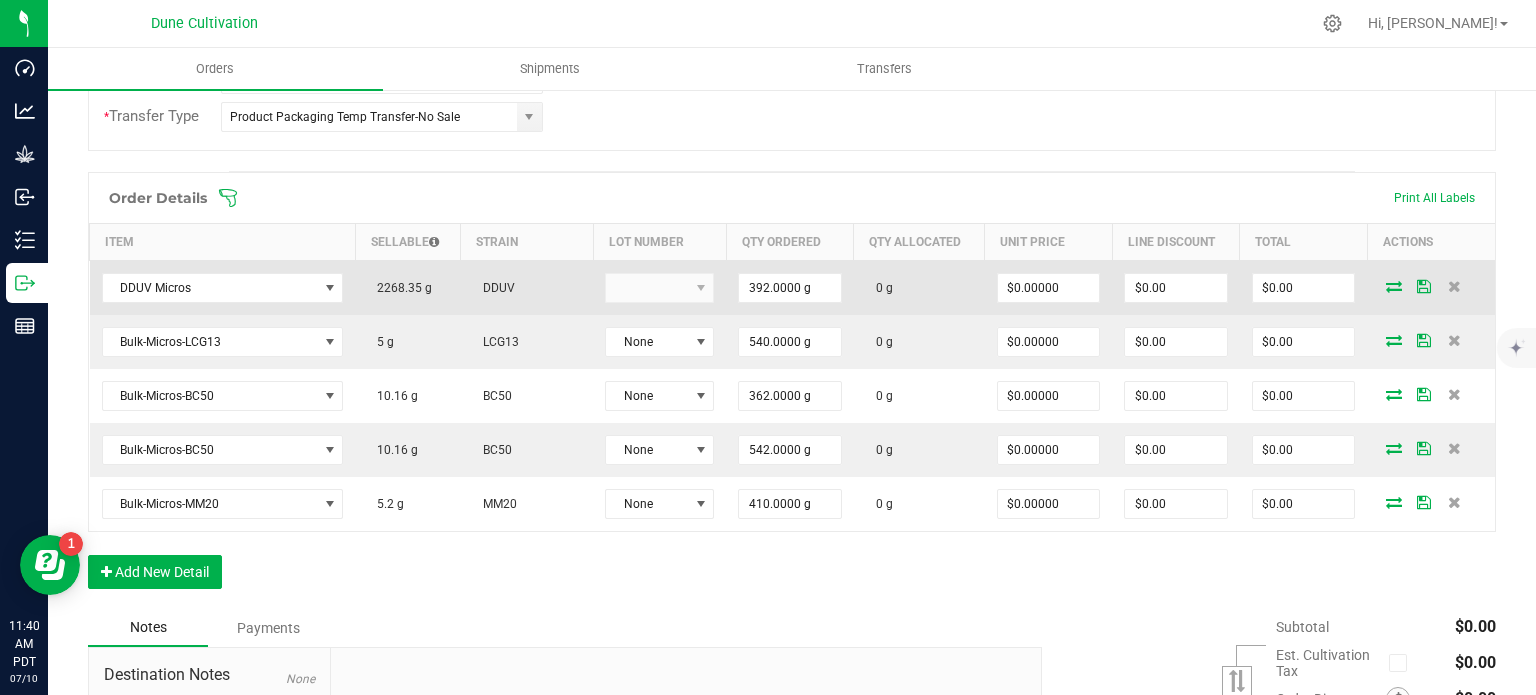 click at bounding box center (1394, 286) 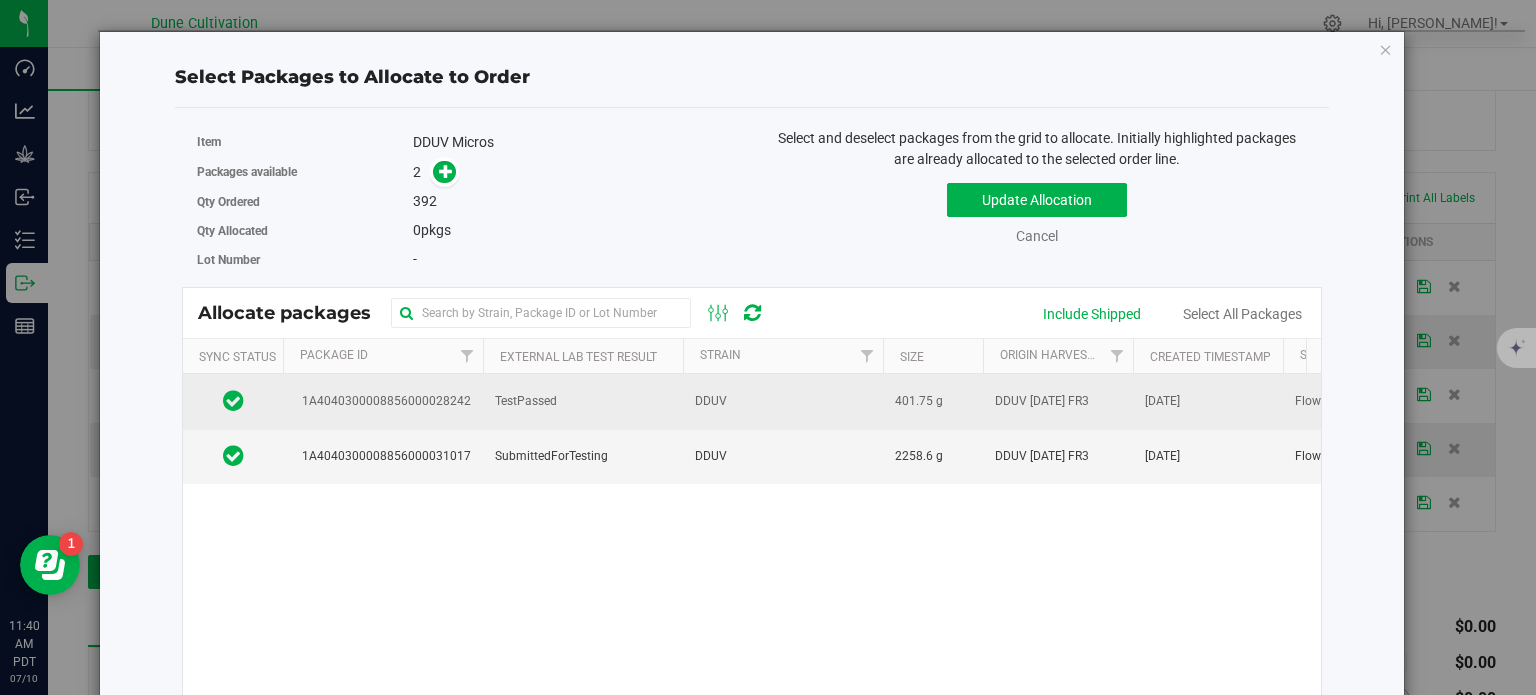 click on "TestPassed" at bounding box center (583, 401) 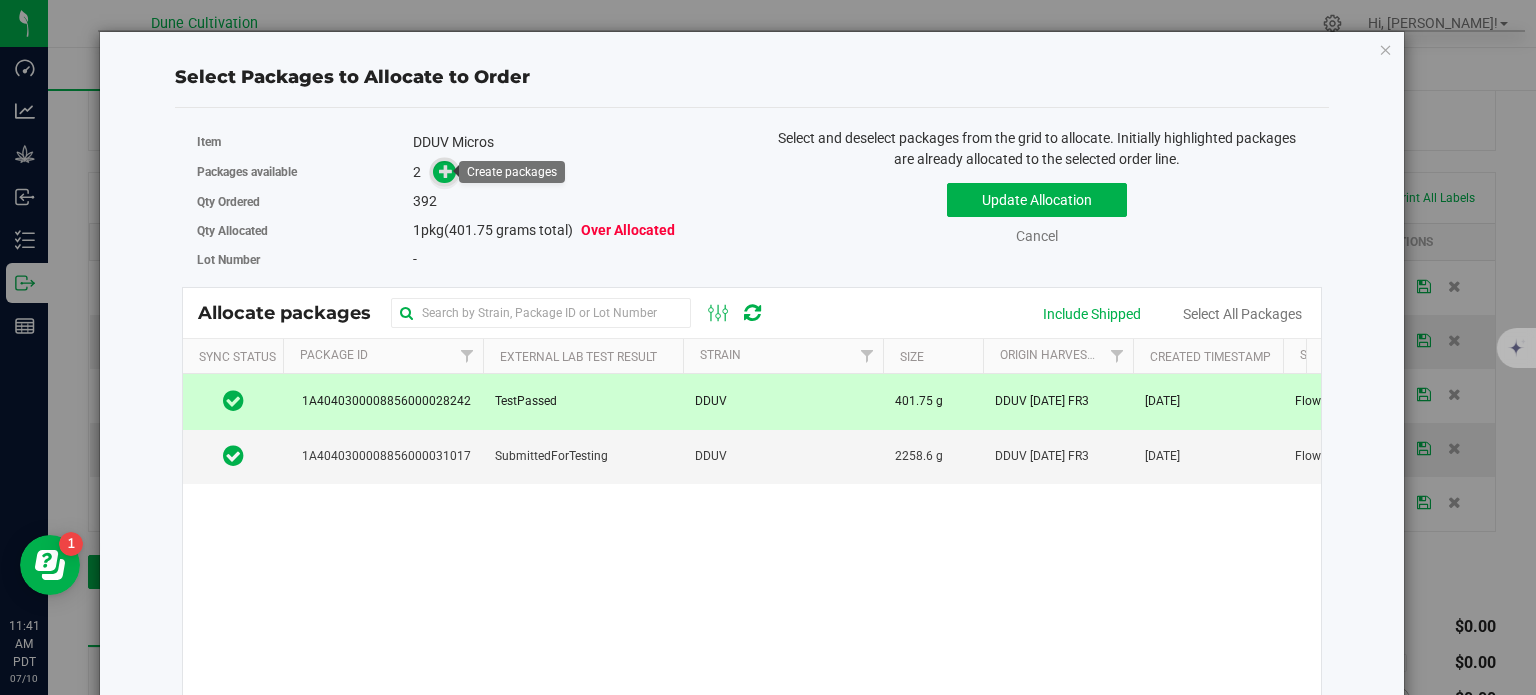 click at bounding box center [446, 171] 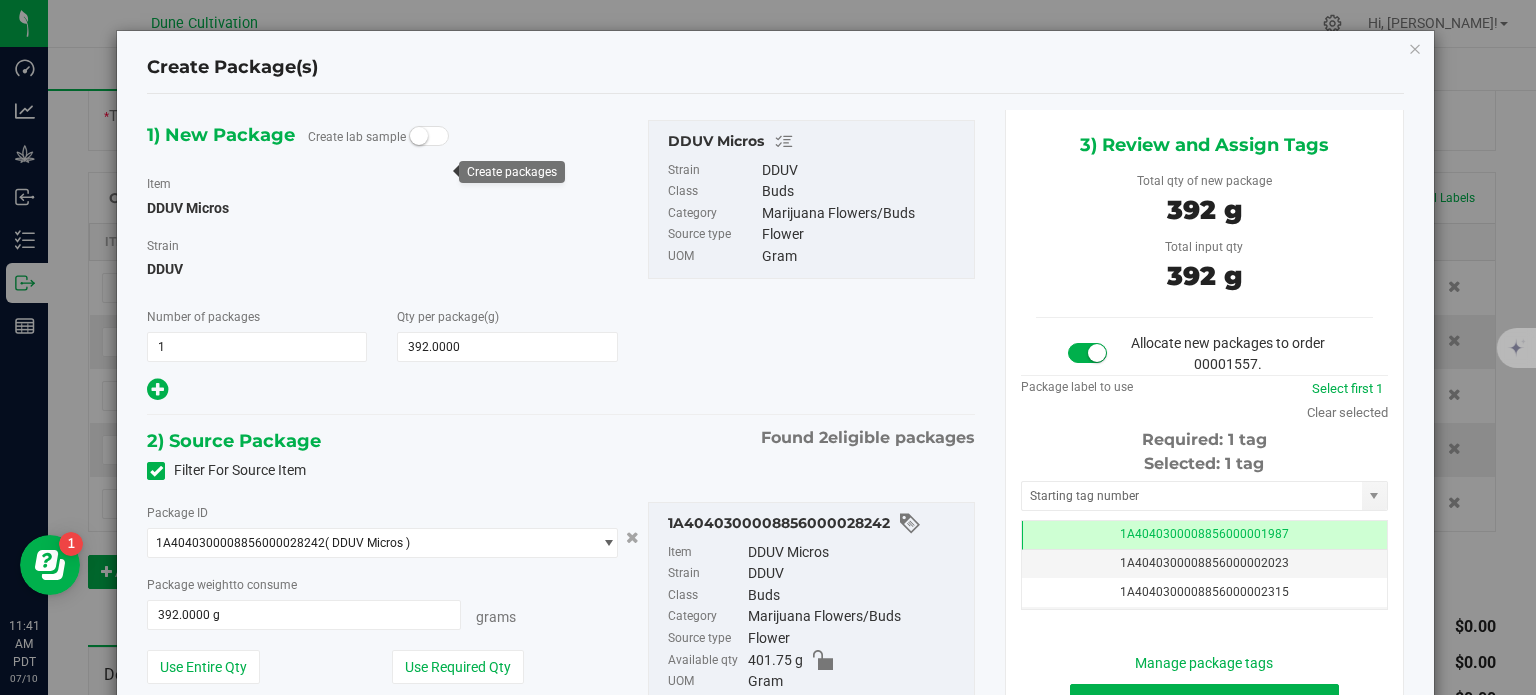 scroll, scrollTop: 0, scrollLeft: 0, axis: both 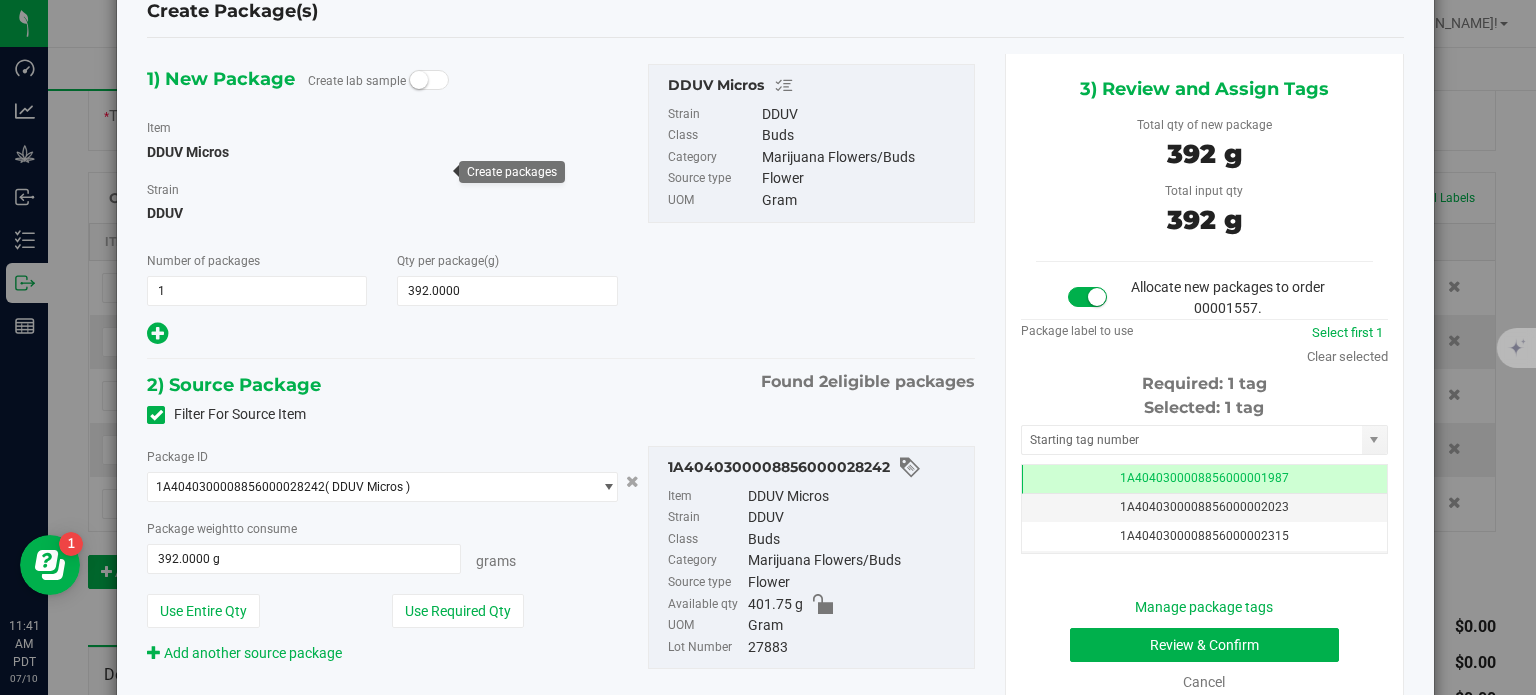 click on "3) Review and Assign Tags
Total qty of new package
392 g
Total input qty
392 g
Allocate new packages to order 00001557." at bounding box center [1204, 383] 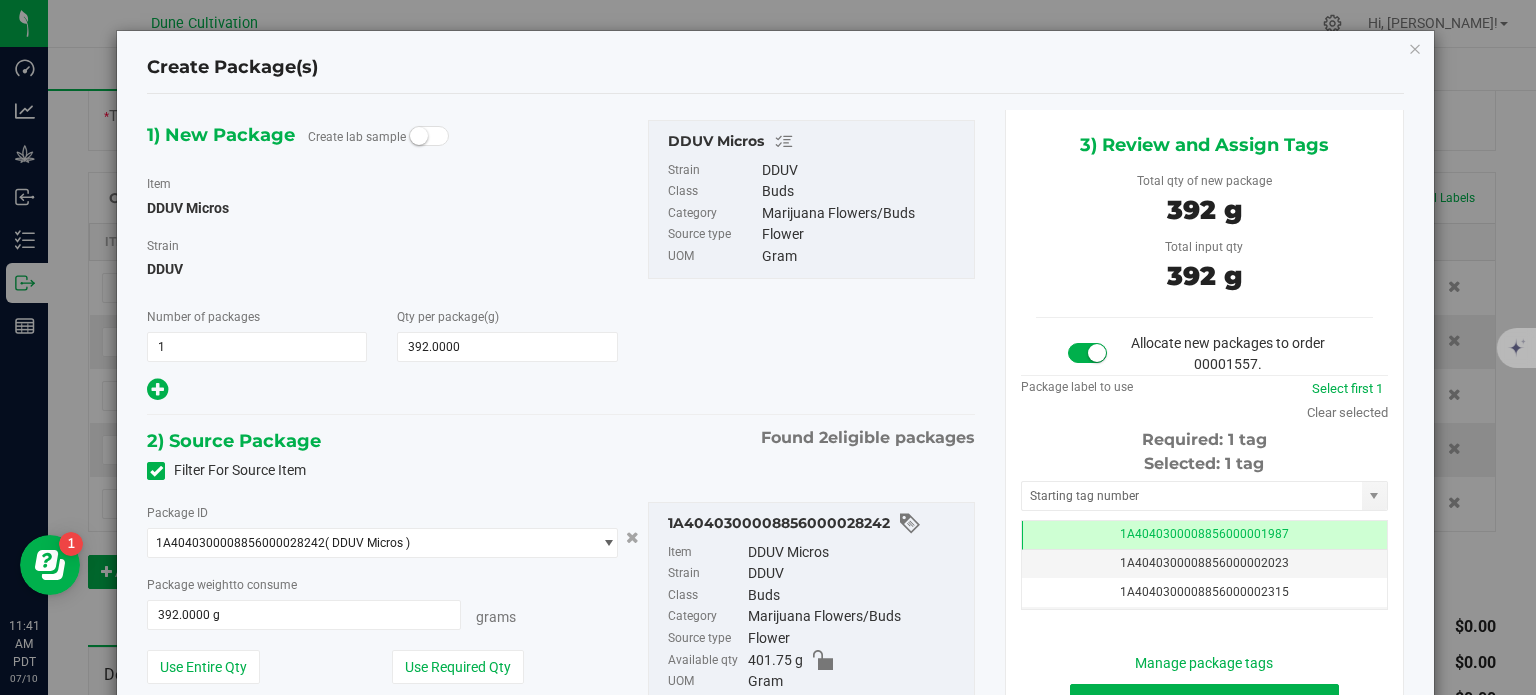 scroll, scrollTop: 0, scrollLeft: 0, axis: both 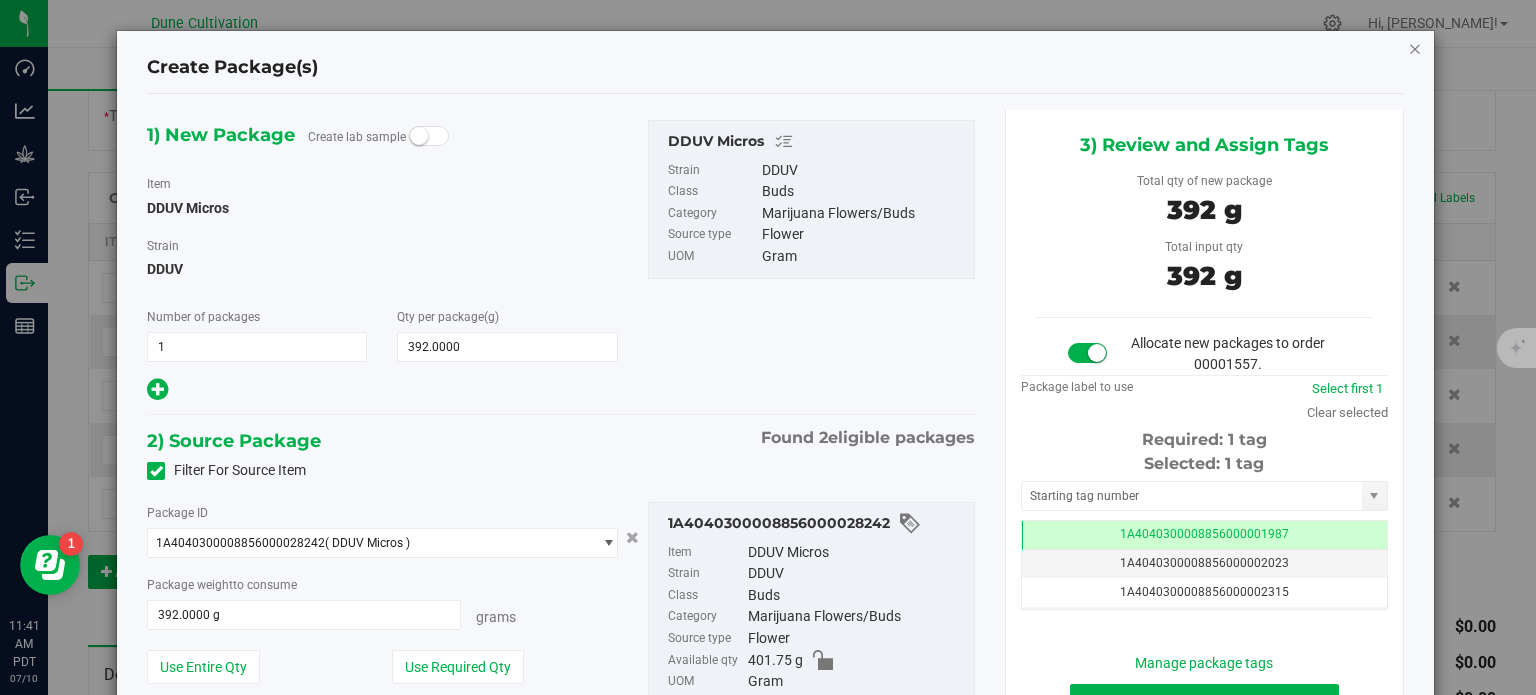 click at bounding box center [1415, 48] 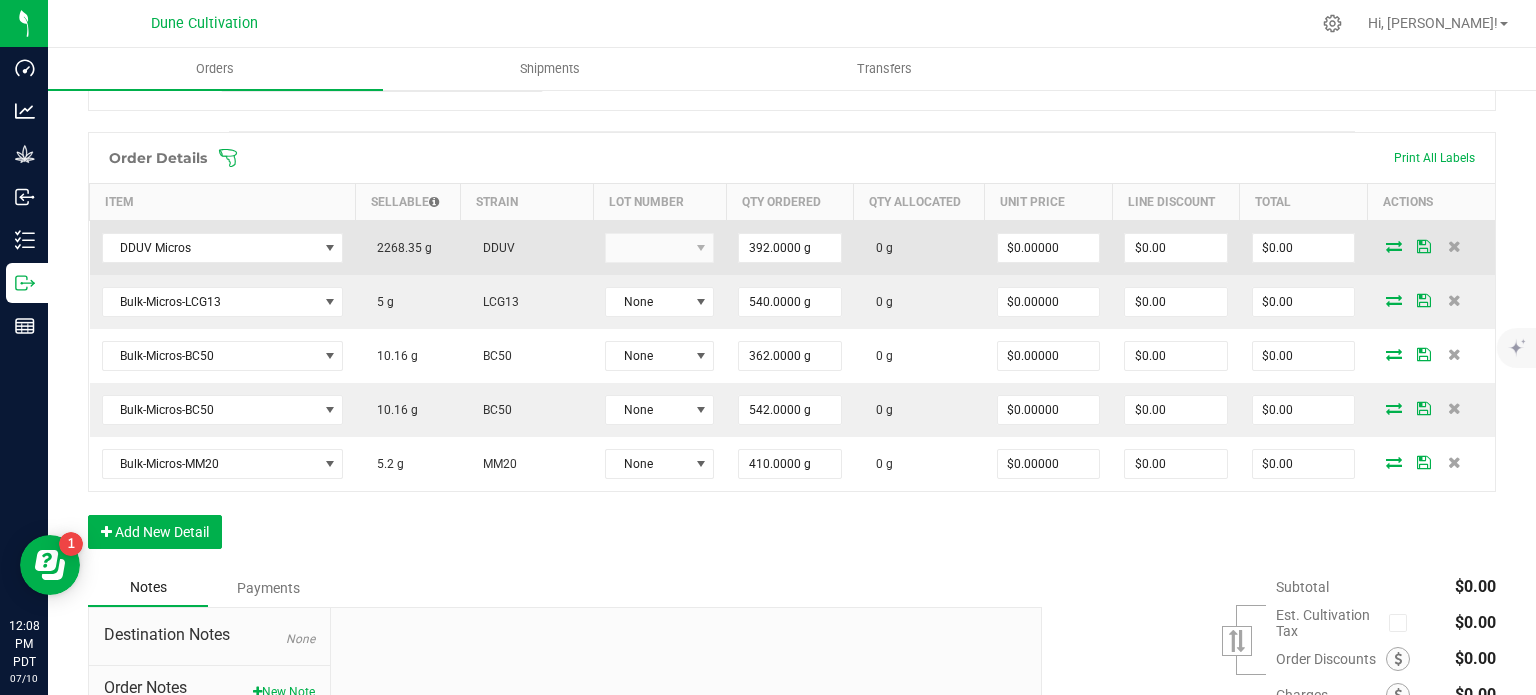 scroll, scrollTop: 520, scrollLeft: 0, axis: vertical 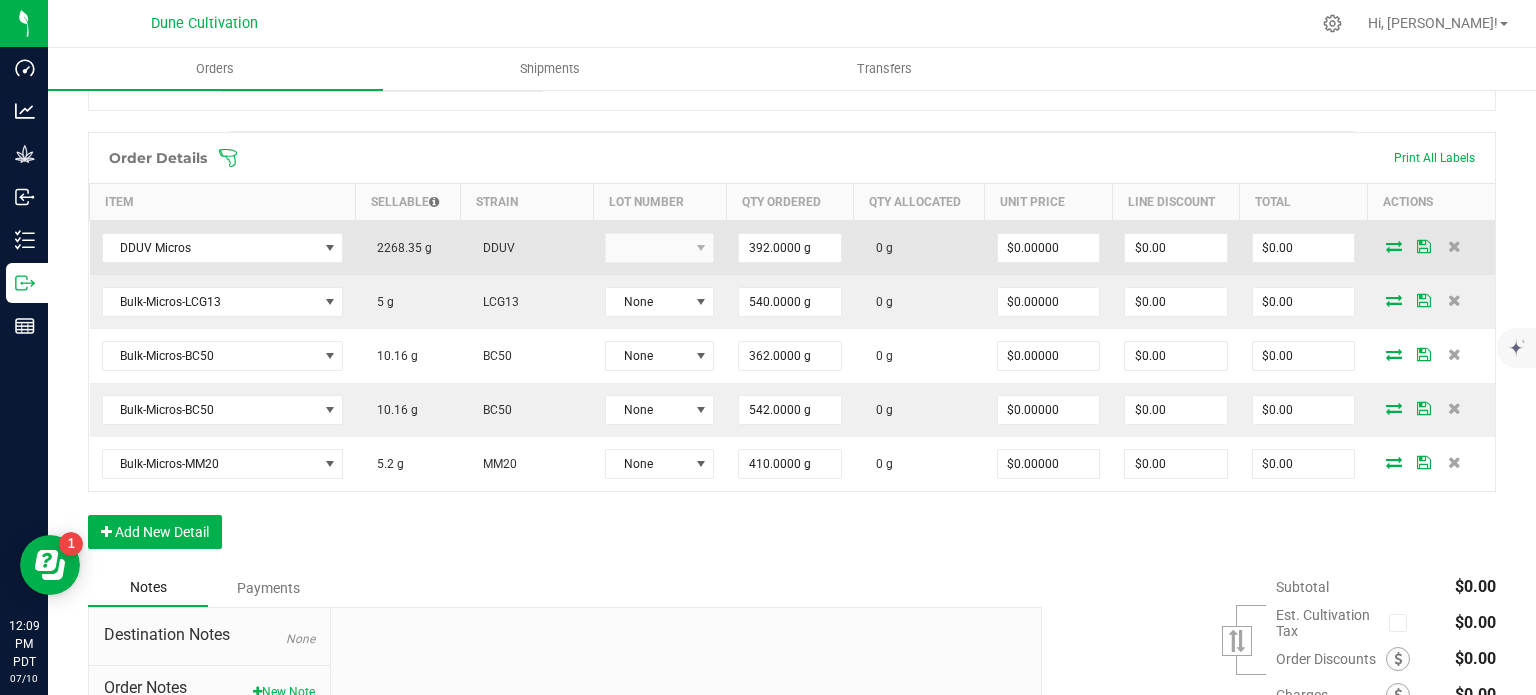click at bounding box center [1394, 246] 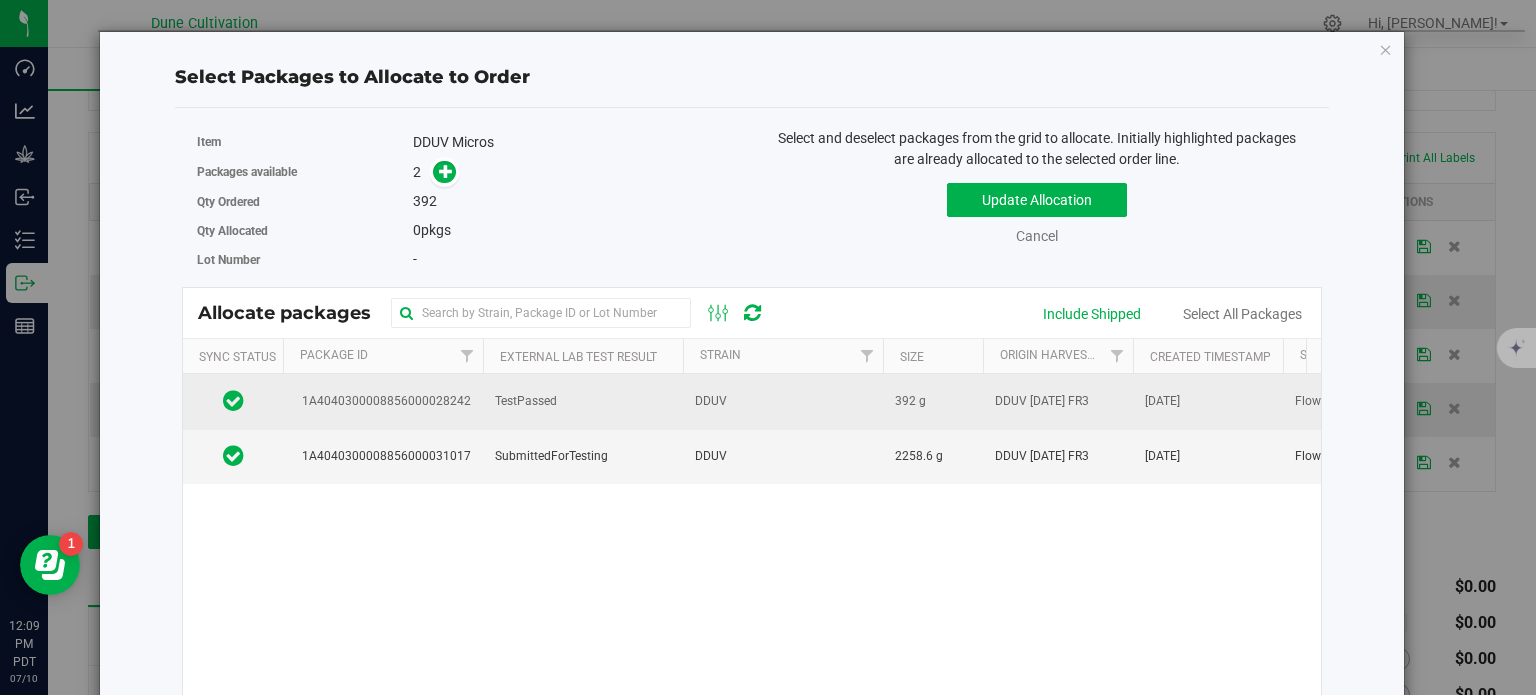 click on "TestPassed" at bounding box center [583, 401] 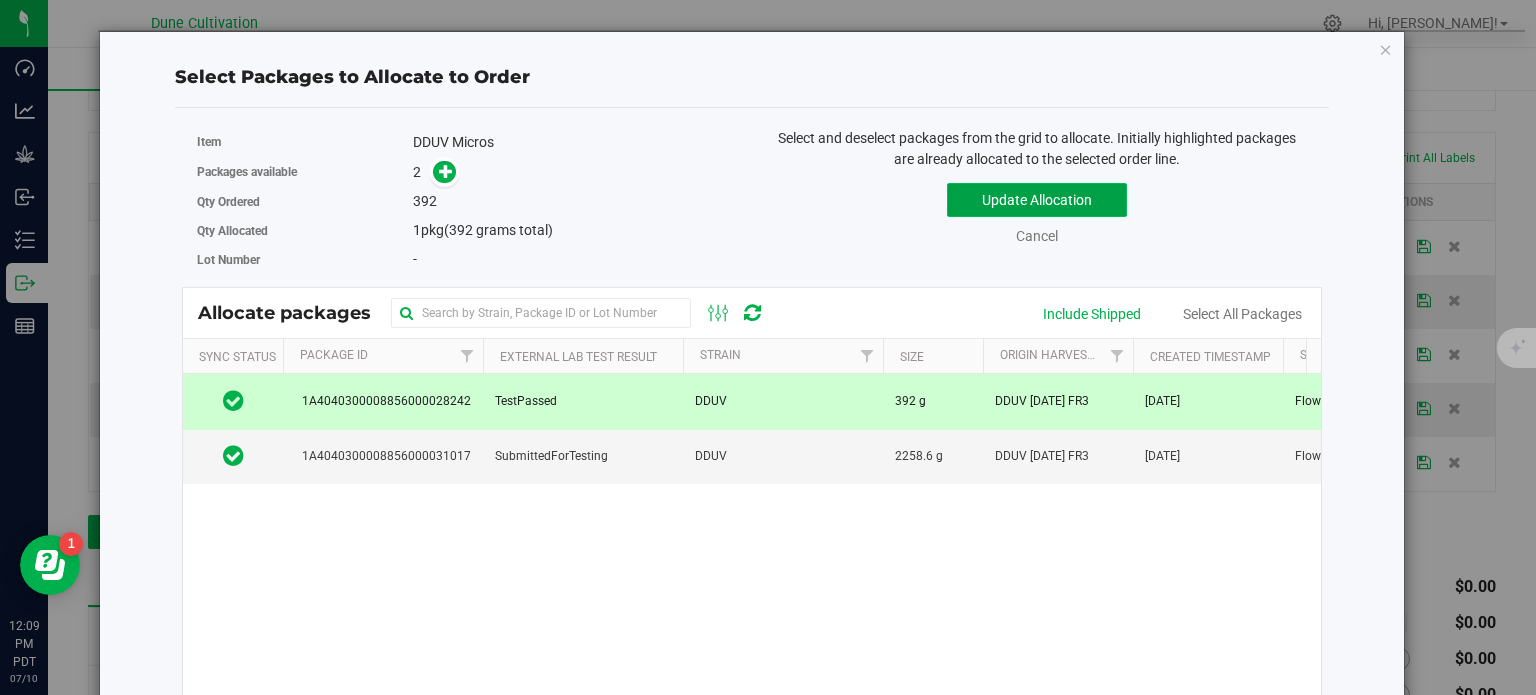 click on "Update Allocation" at bounding box center [1037, 200] 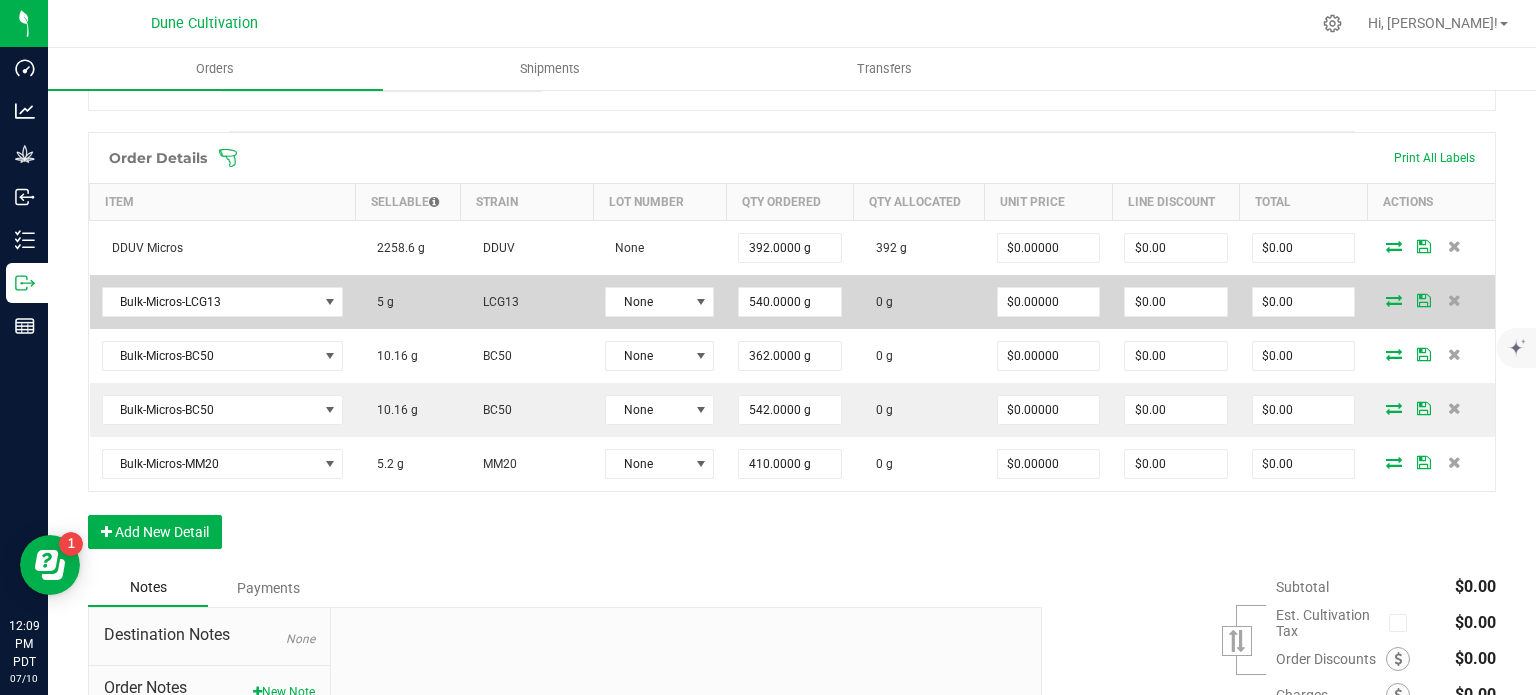click at bounding box center (1394, 300) 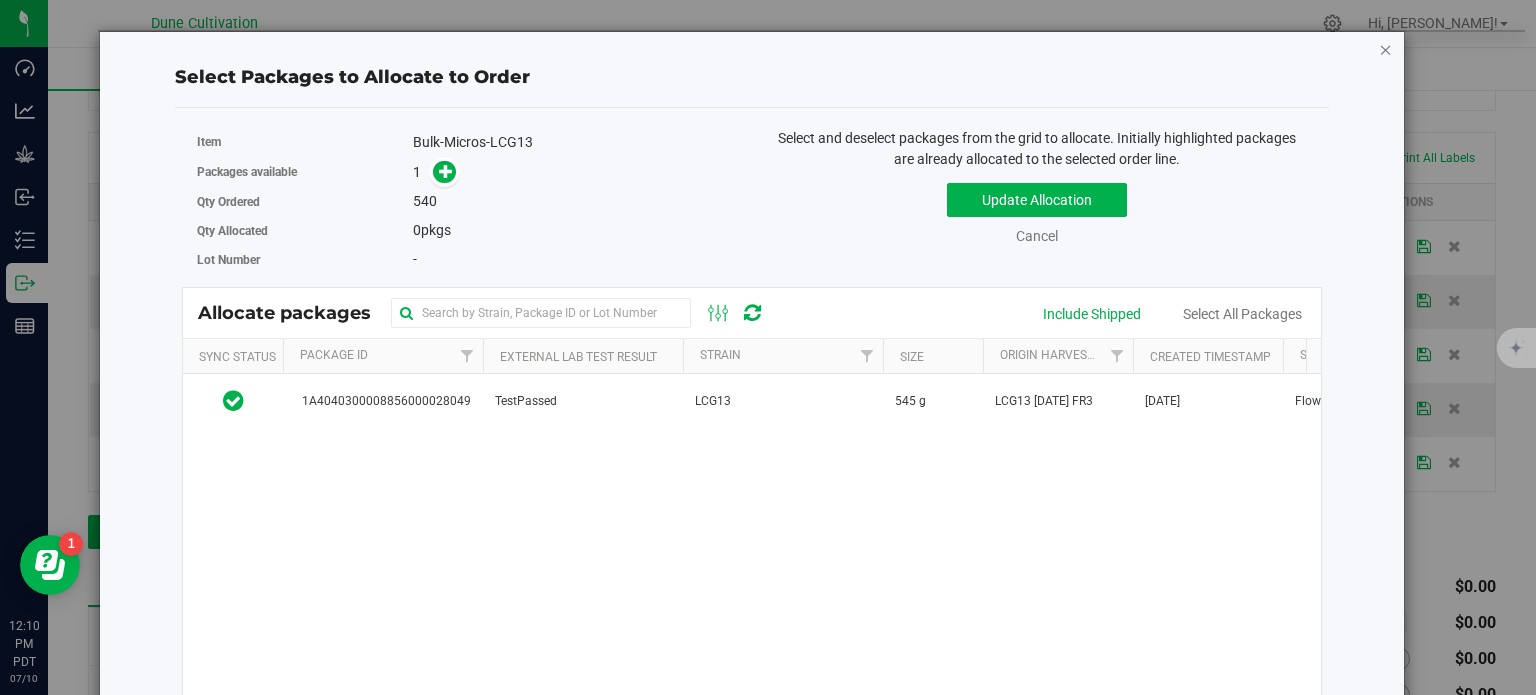 click at bounding box center (1386, 49) 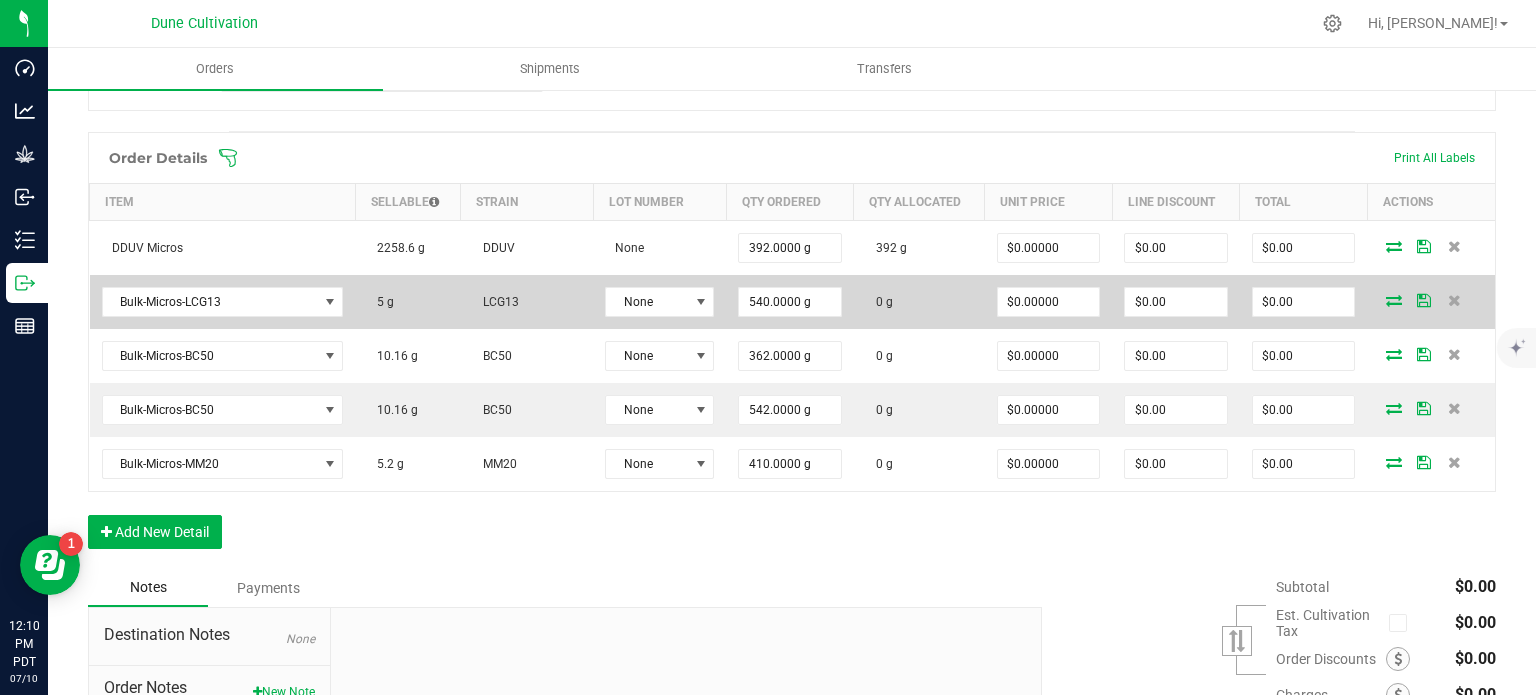 click at bounding box center (1394, 300) 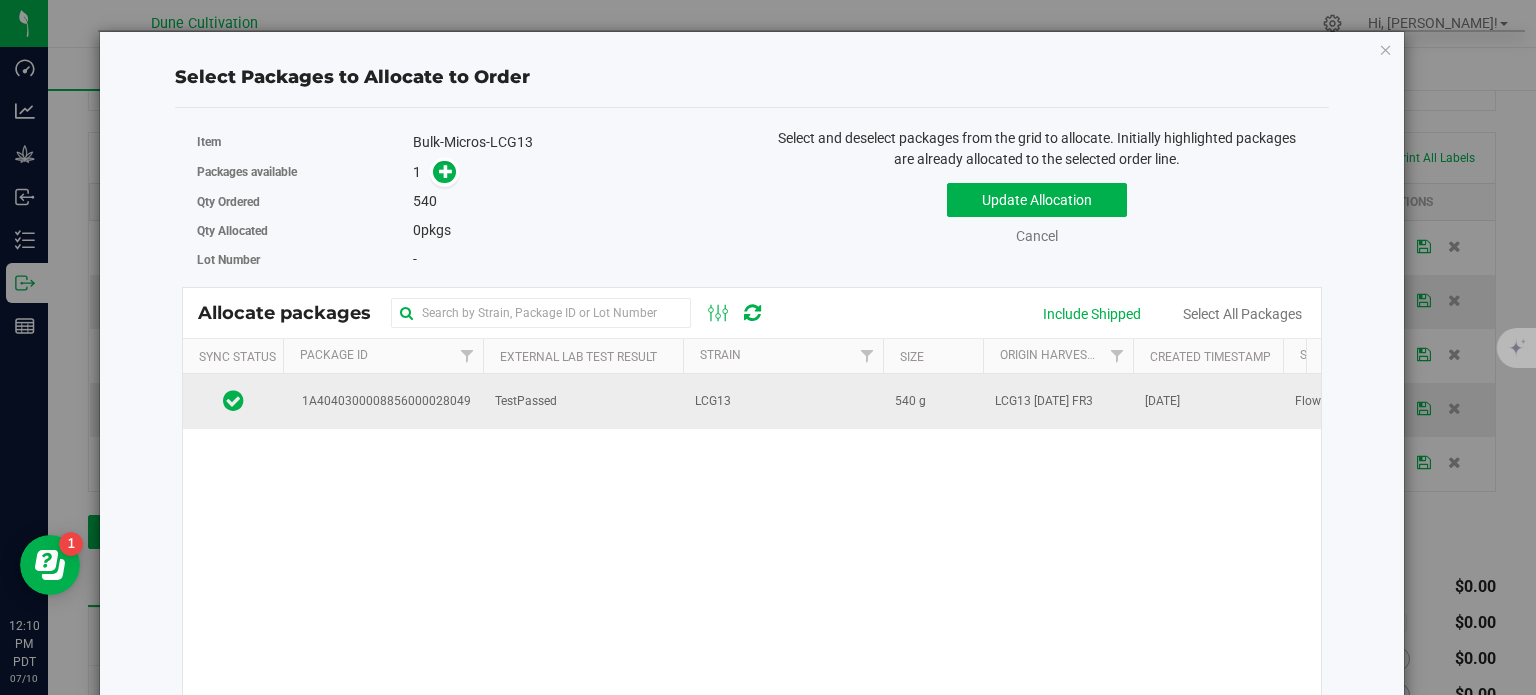 click on "LCG13" at bounding box center [713, 401] 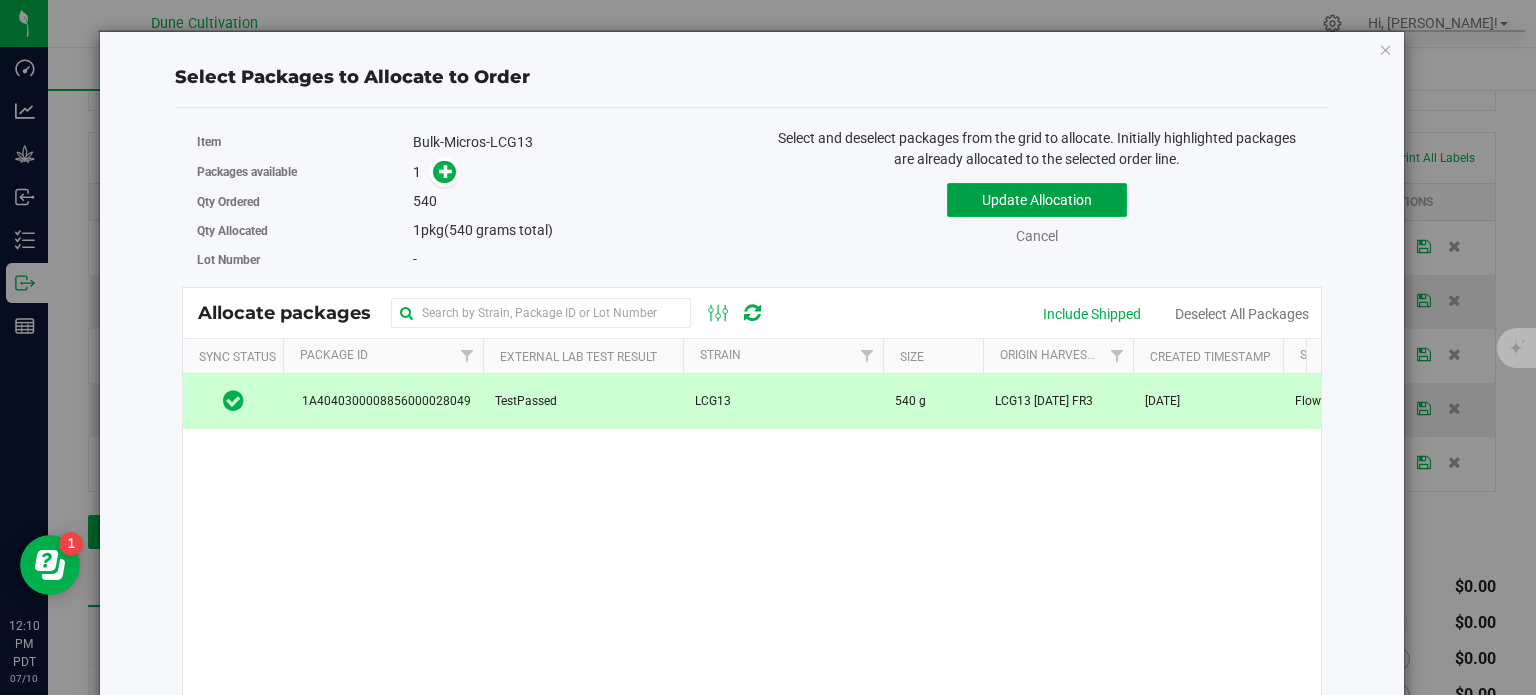 click on "Update Allocation" at bounding box center [1037, 200] 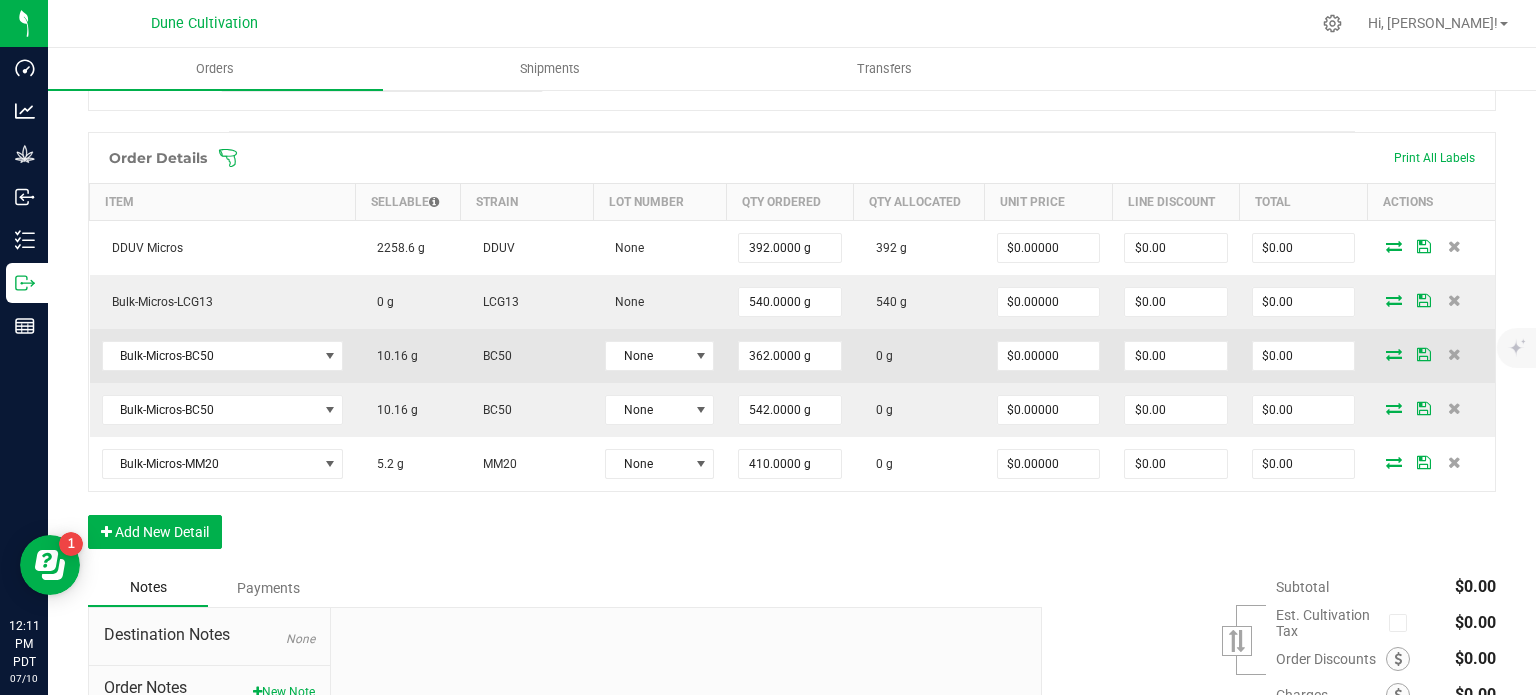 click at bounding box center [1394, 354] 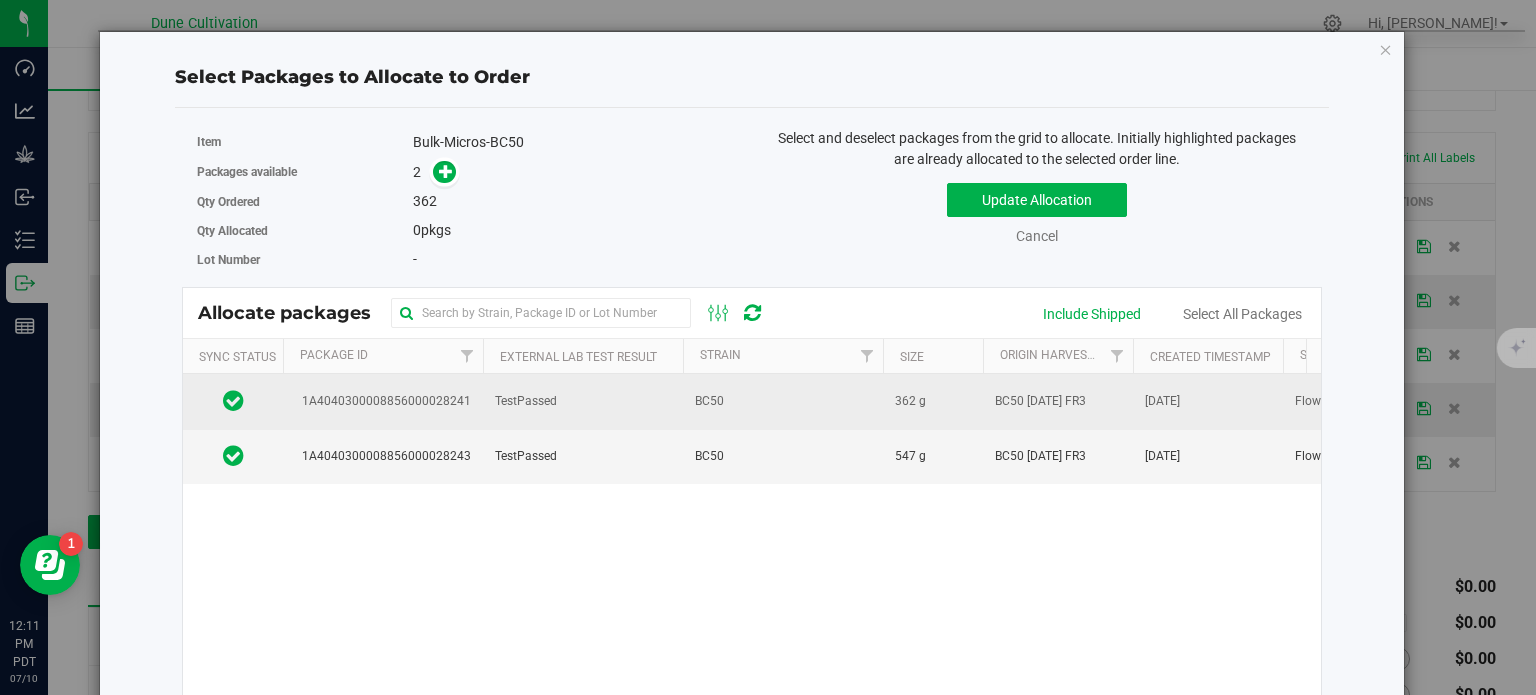 click on "TestPassed" at bounding box center (583, 401) 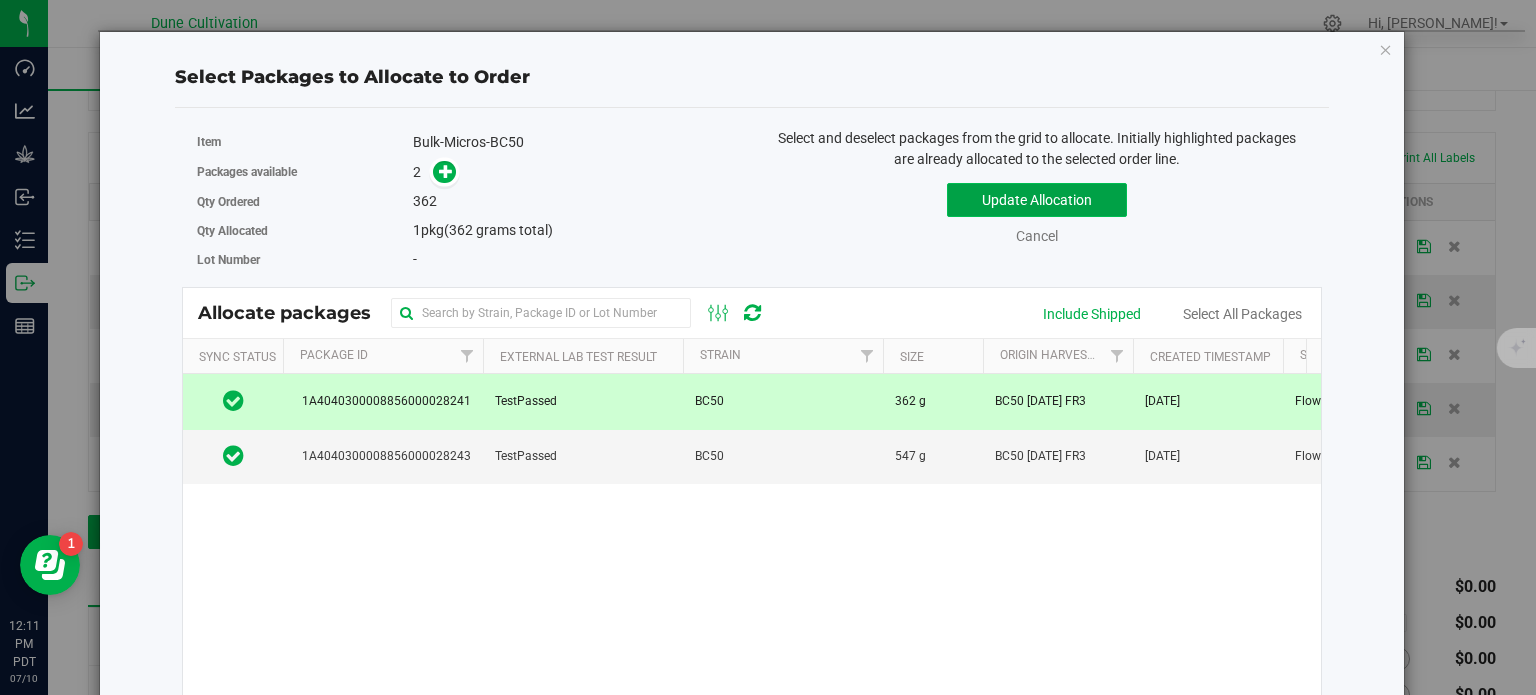 click on "Update Allocation" at bounding box center (1037, 200) 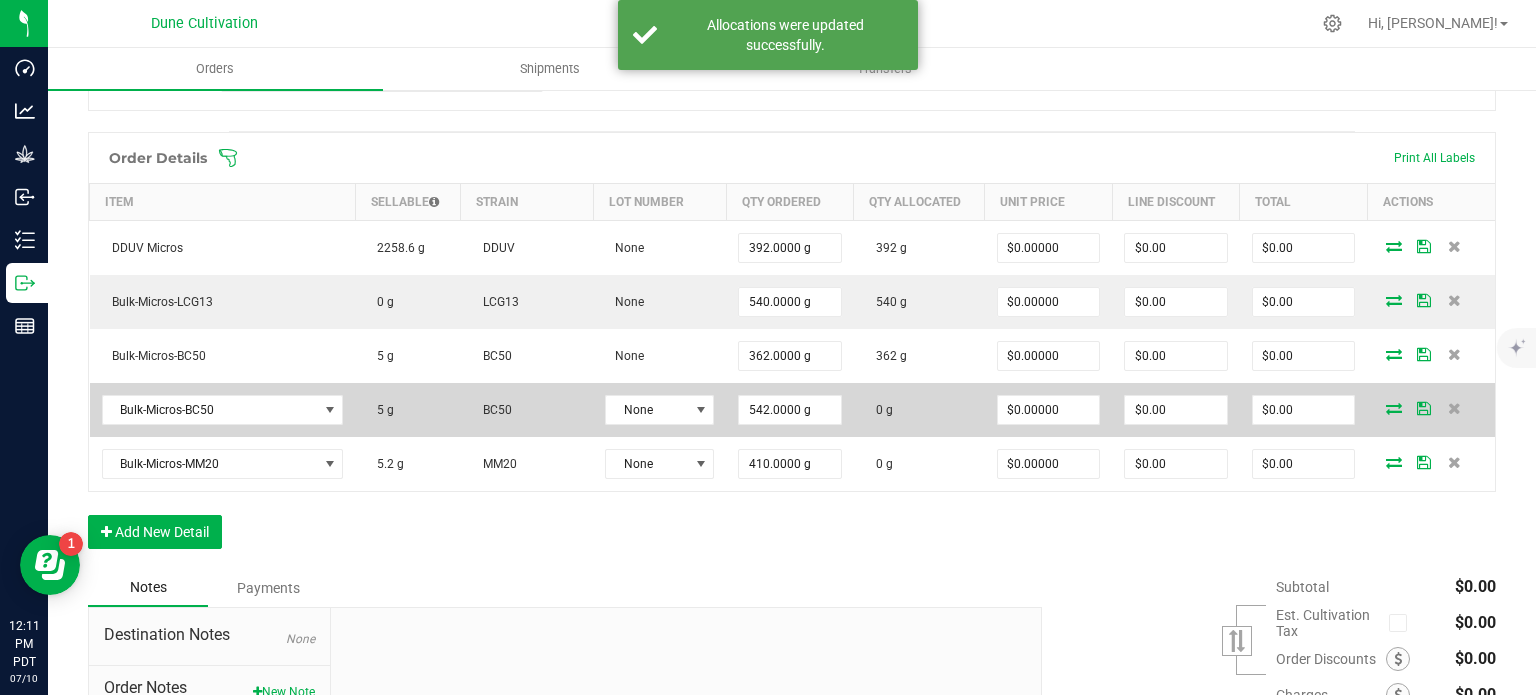 click at bounding box center [1394, 408] 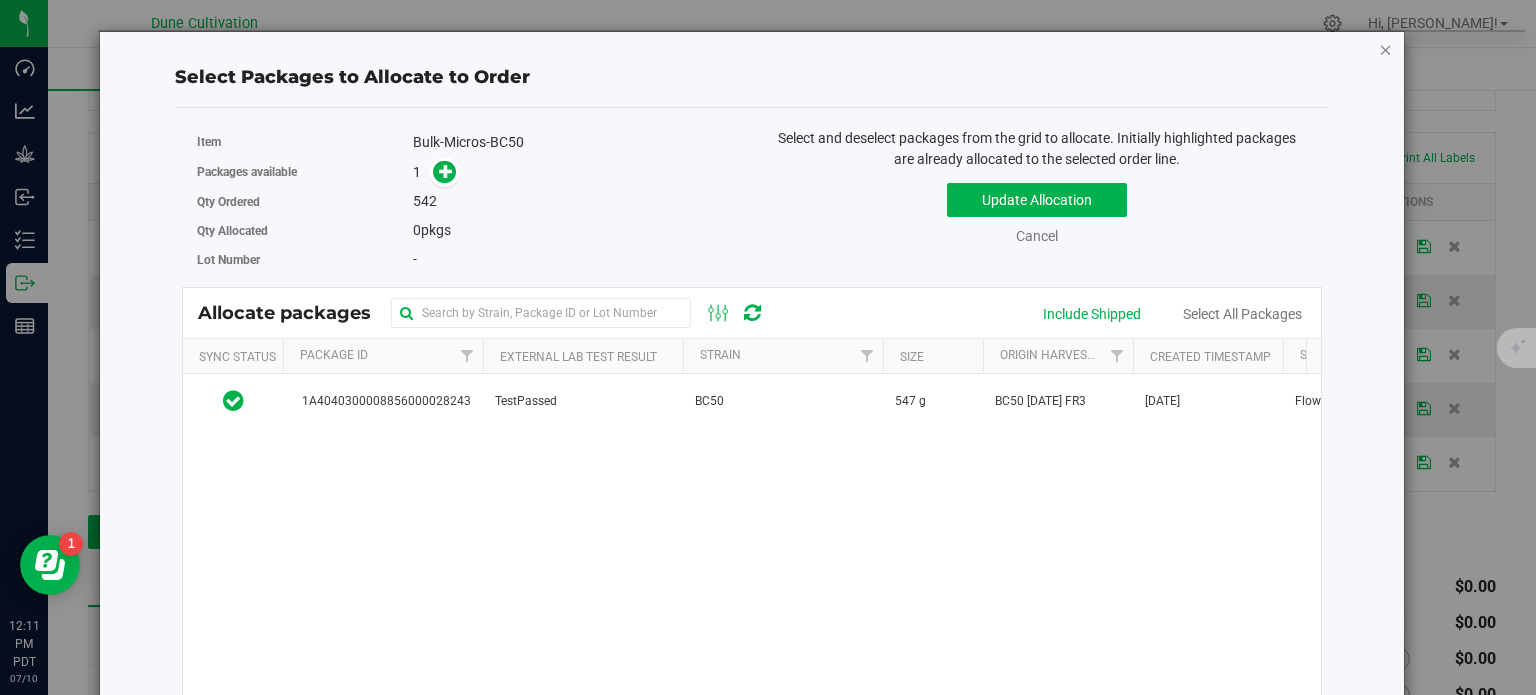 click at bounding box center [1386, 49] 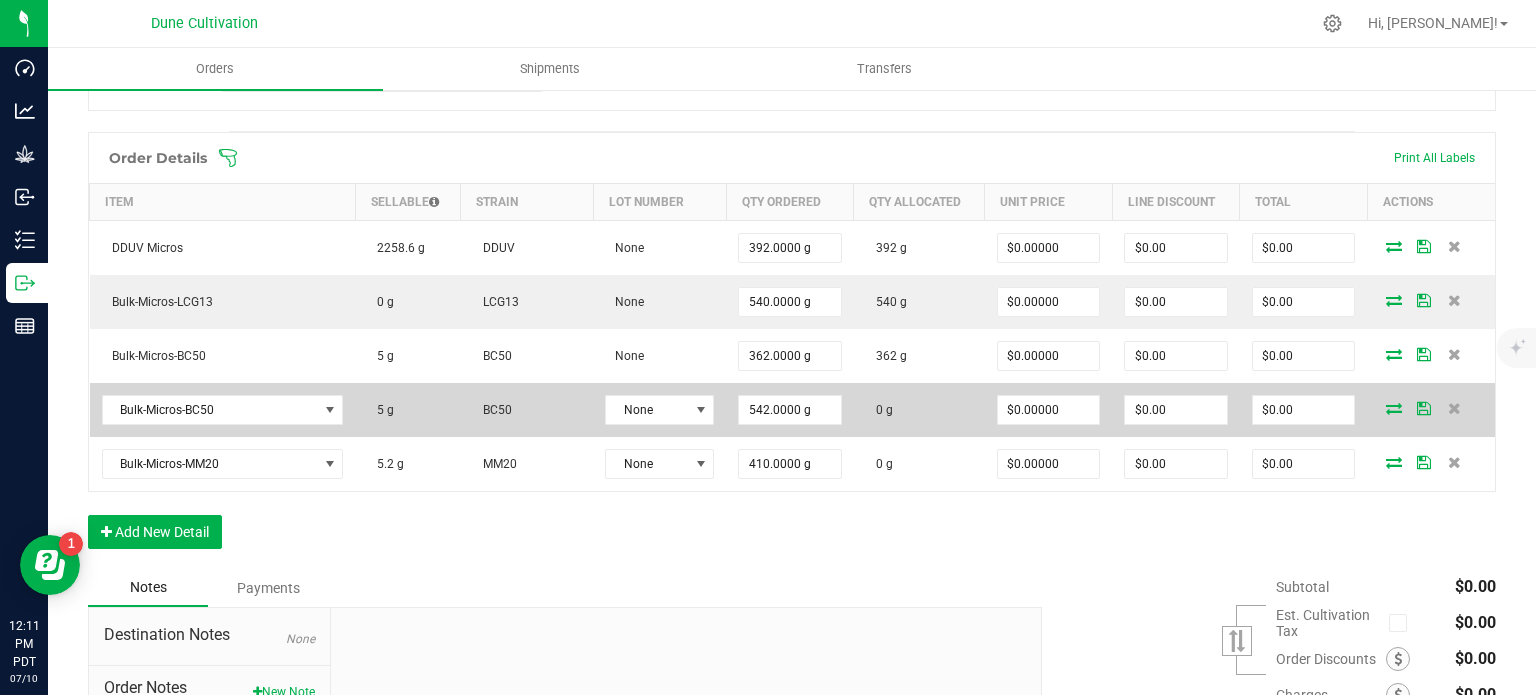 click at bounding box center (1394, 408) 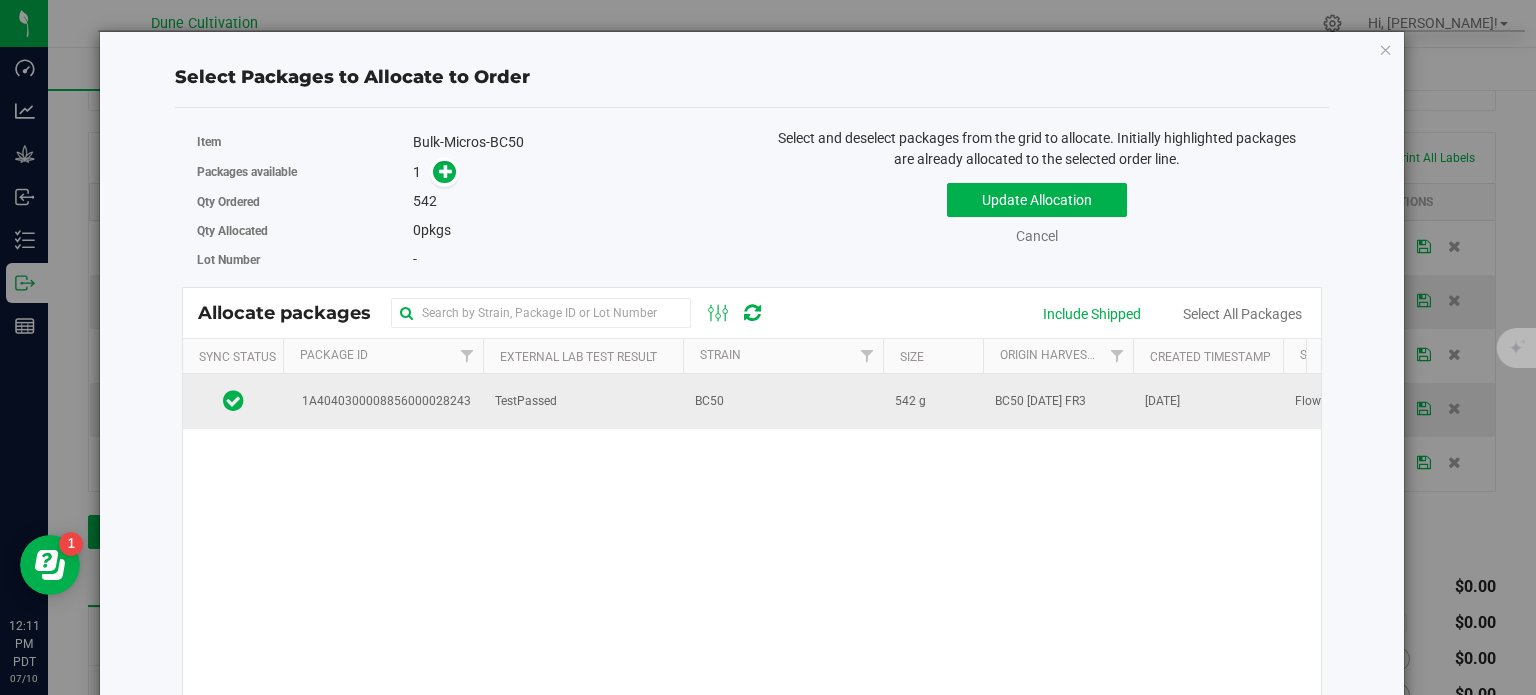 click on "BC50" at bounding box center (783, 401) 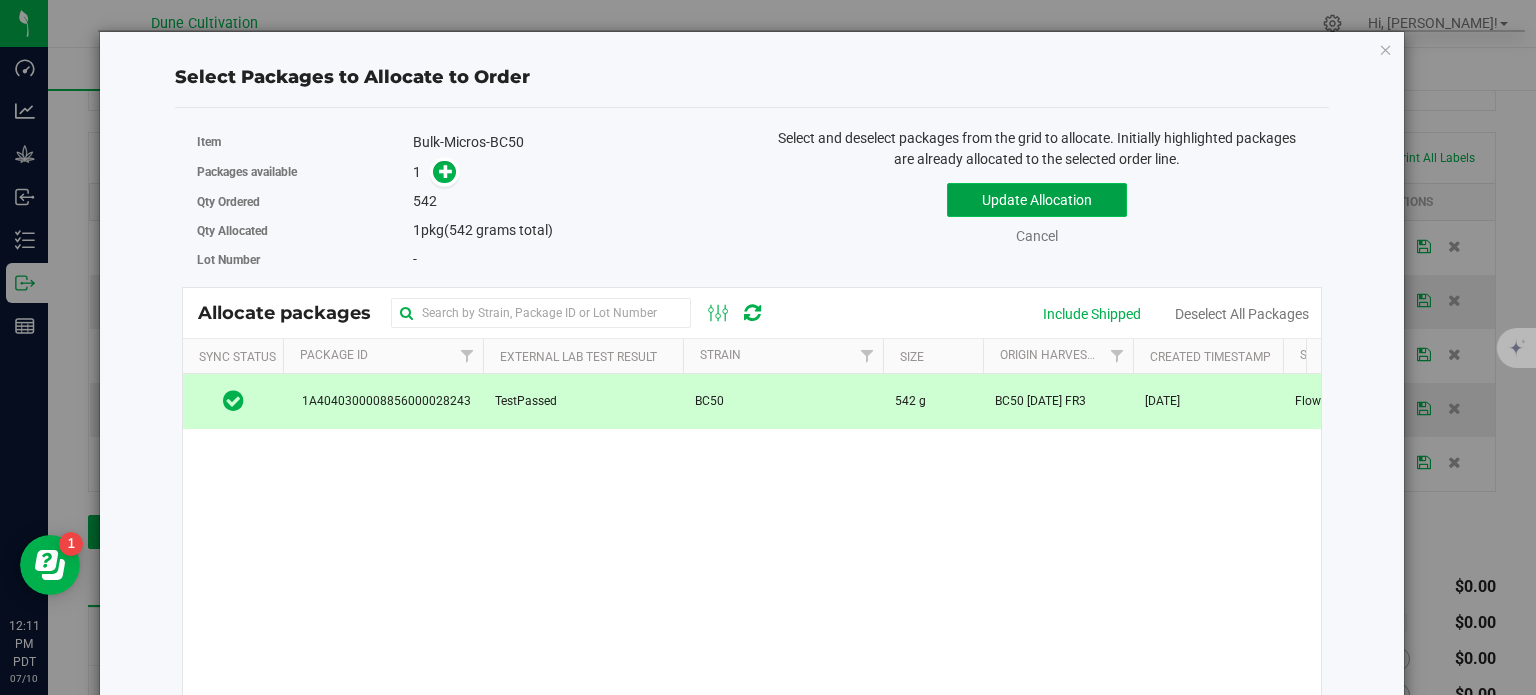 click on "Update Allocation" at bounding box center [1037, 200] 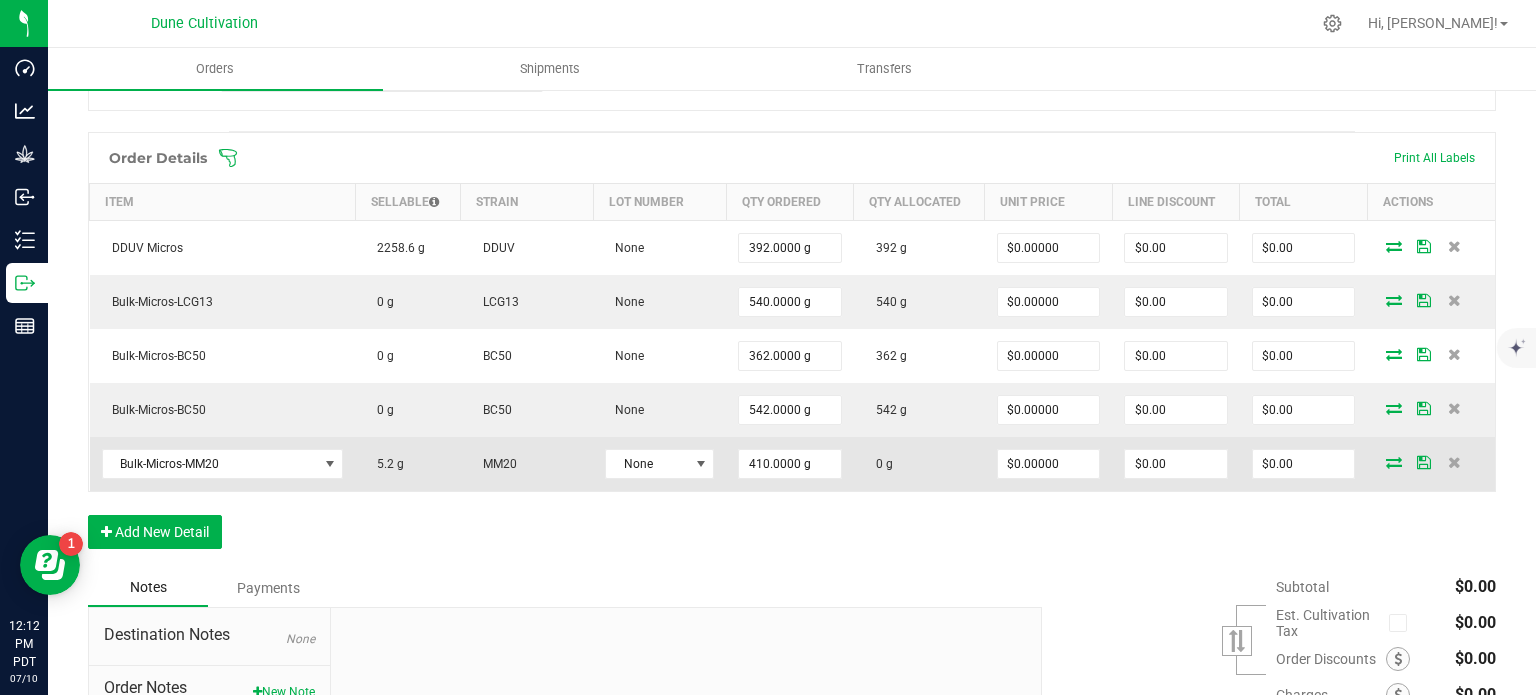 click at bounding box center [1394, 462] 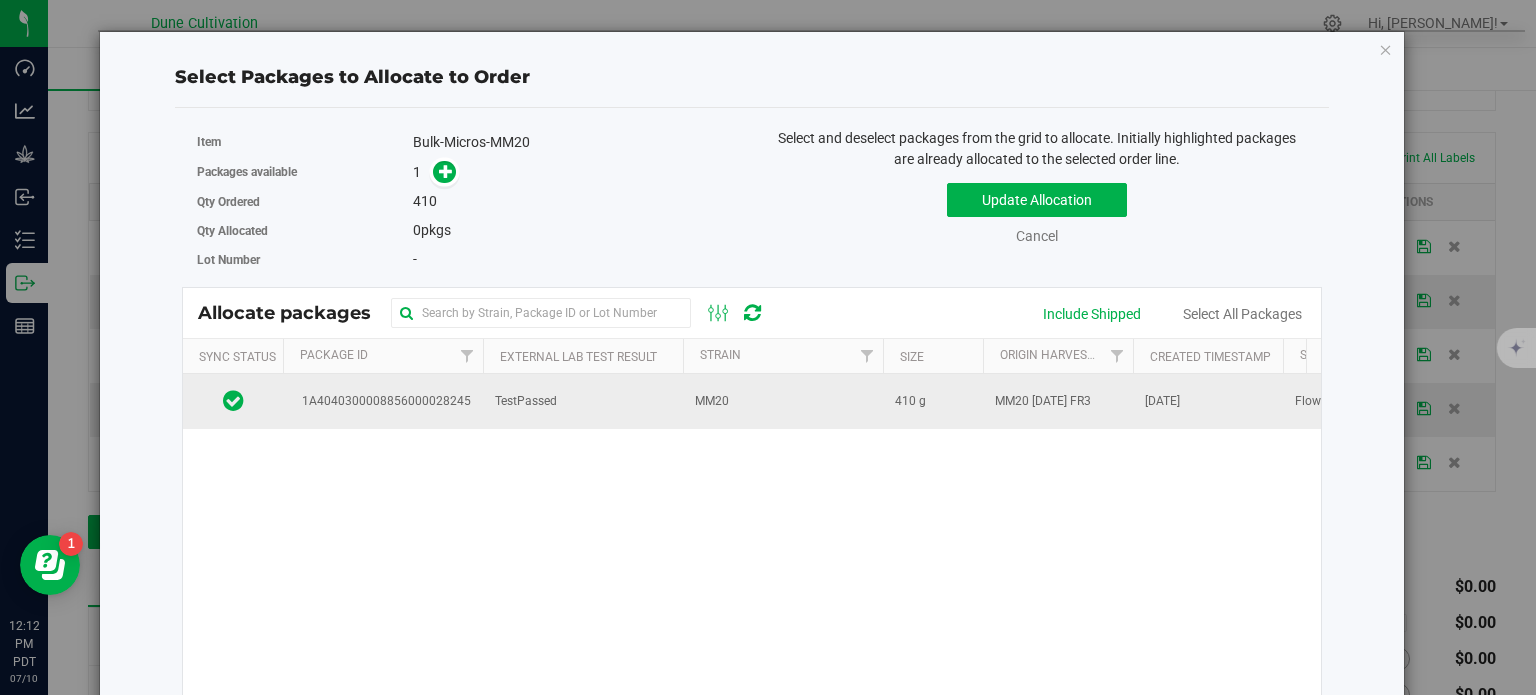 click on "TestPassed" at bounding box center (583, 401) 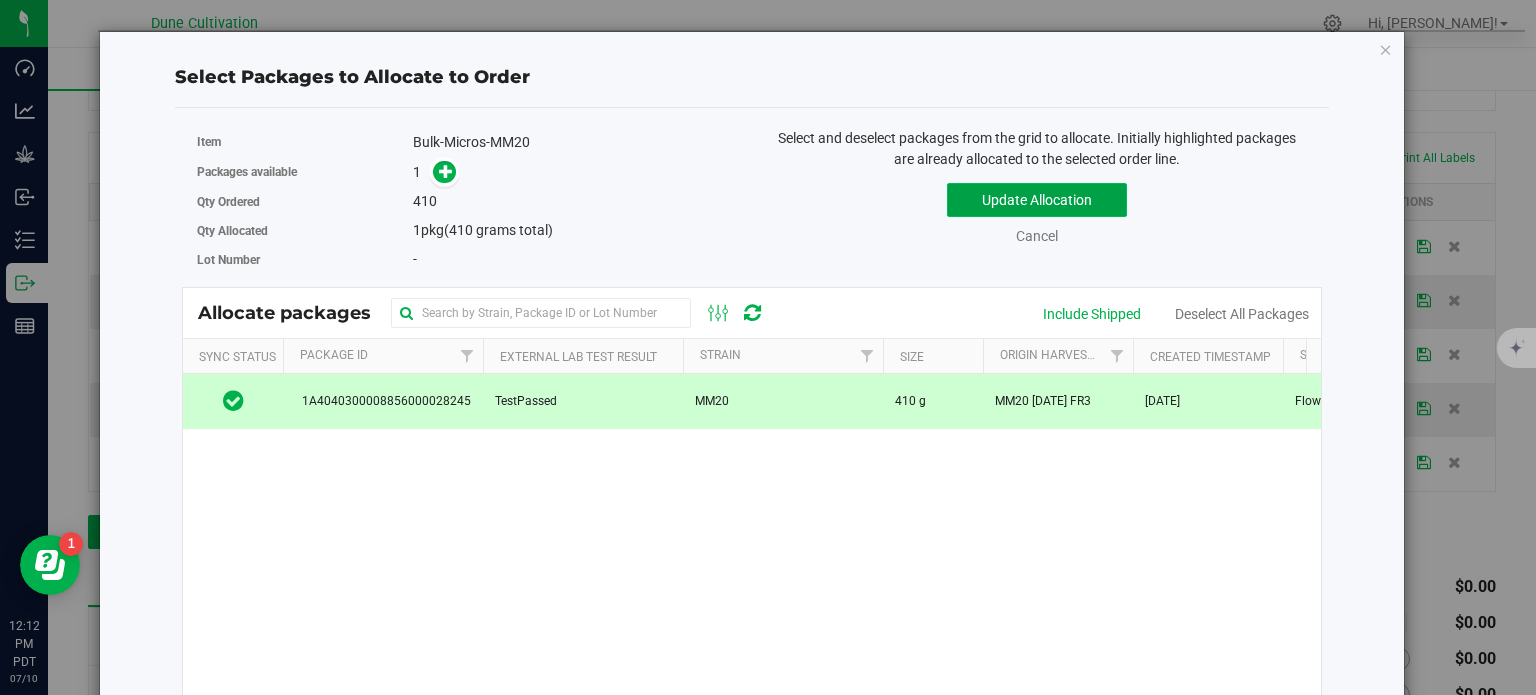 click on "Update Allocation" at bounding box center [1037, 200] 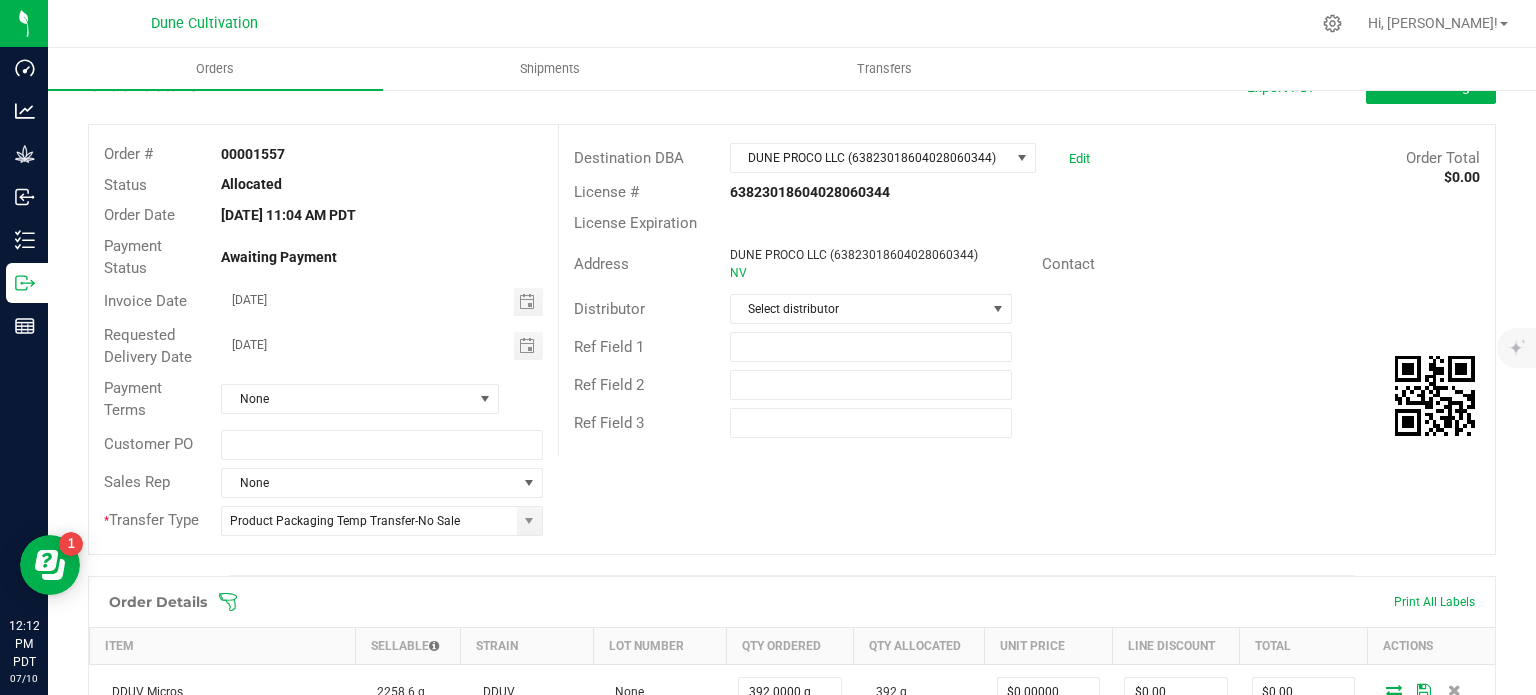 scroll, scrollTop: 0, scrollLeft: 0, axis: both 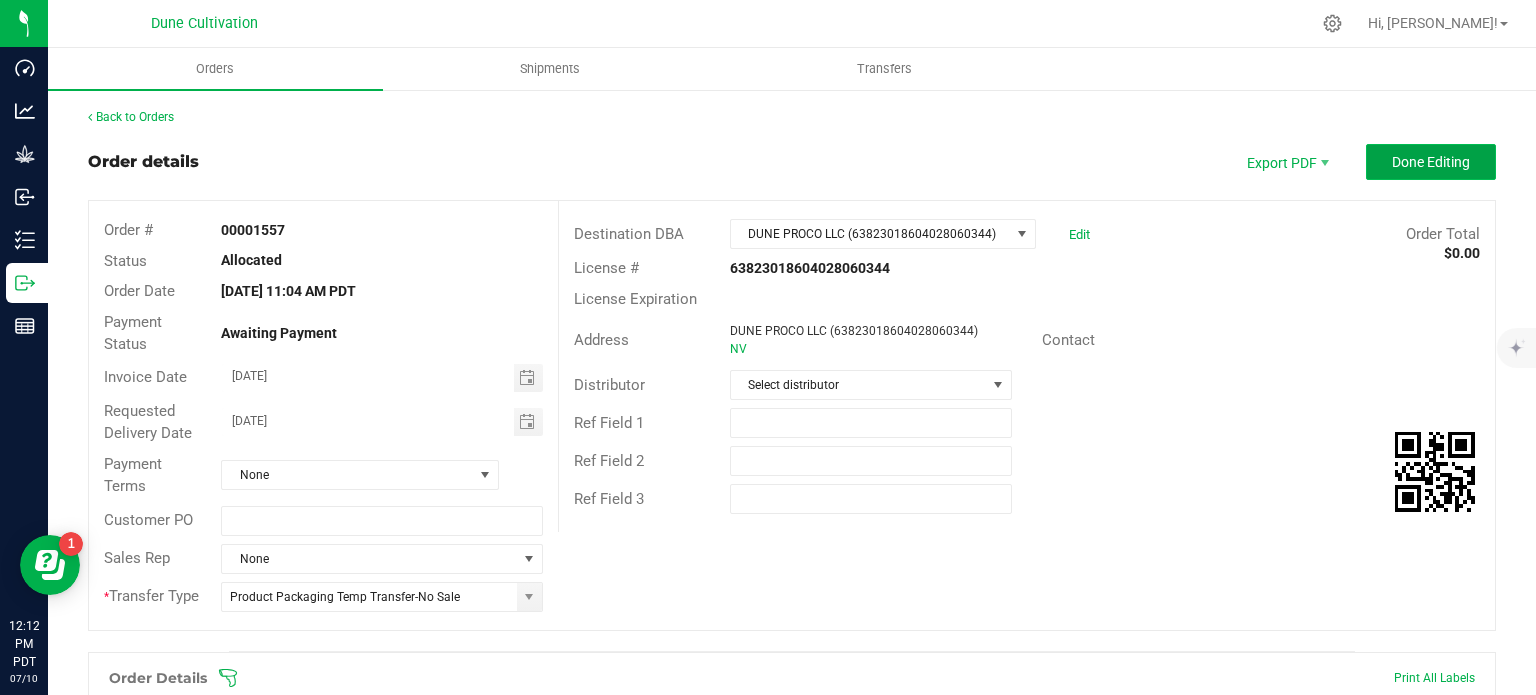 click on "Done Editing" at bounding box center (1431, 162) 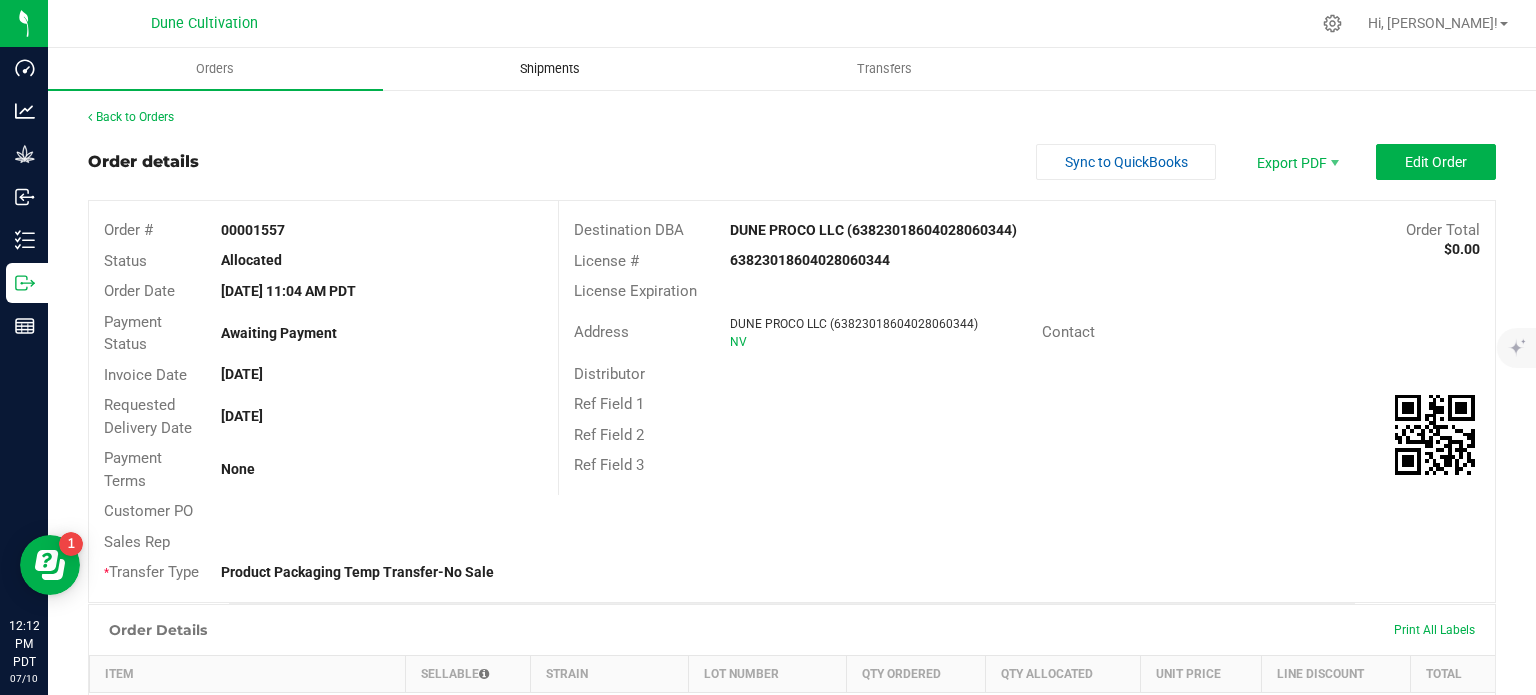 click on "Shipments" at bounding box center [550, 69] 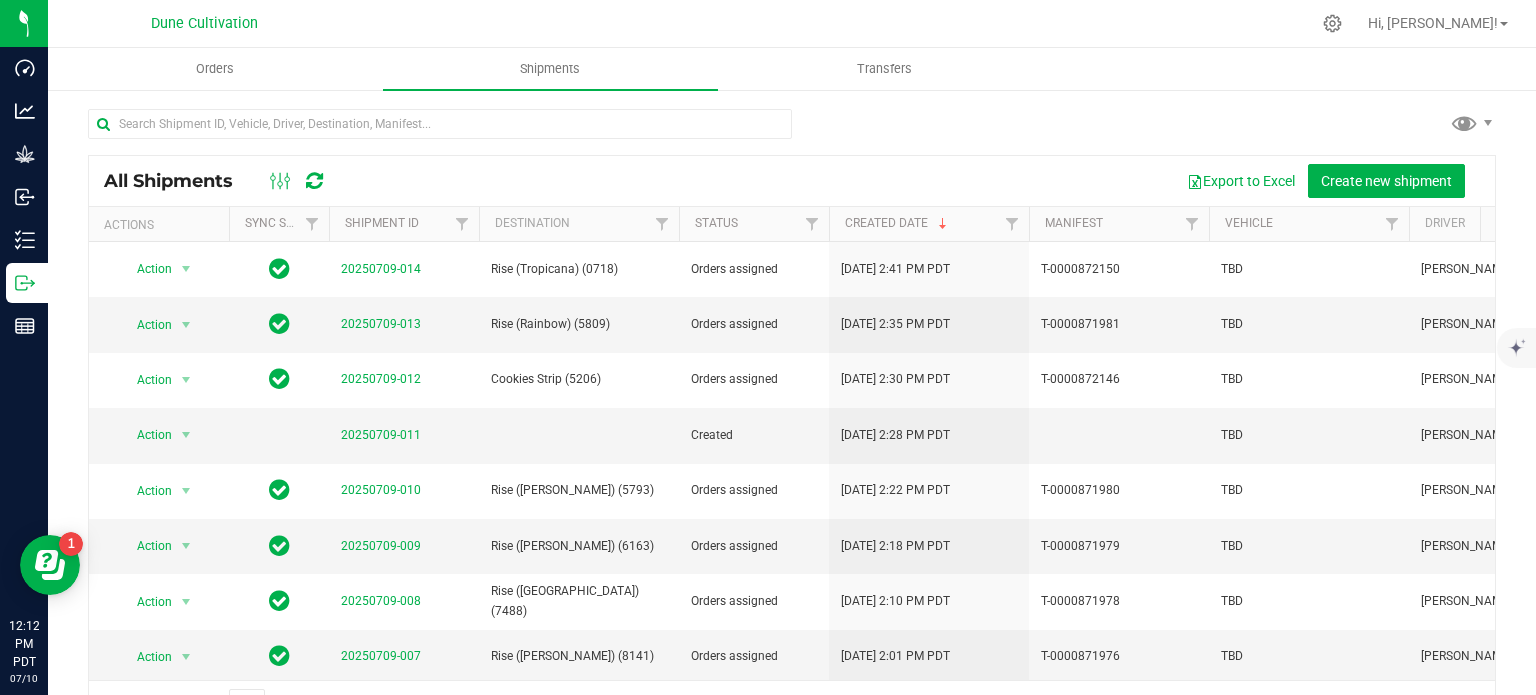click on "All Shipments
Export to Excel
Create new shipment" at bounding box center (792, 181) 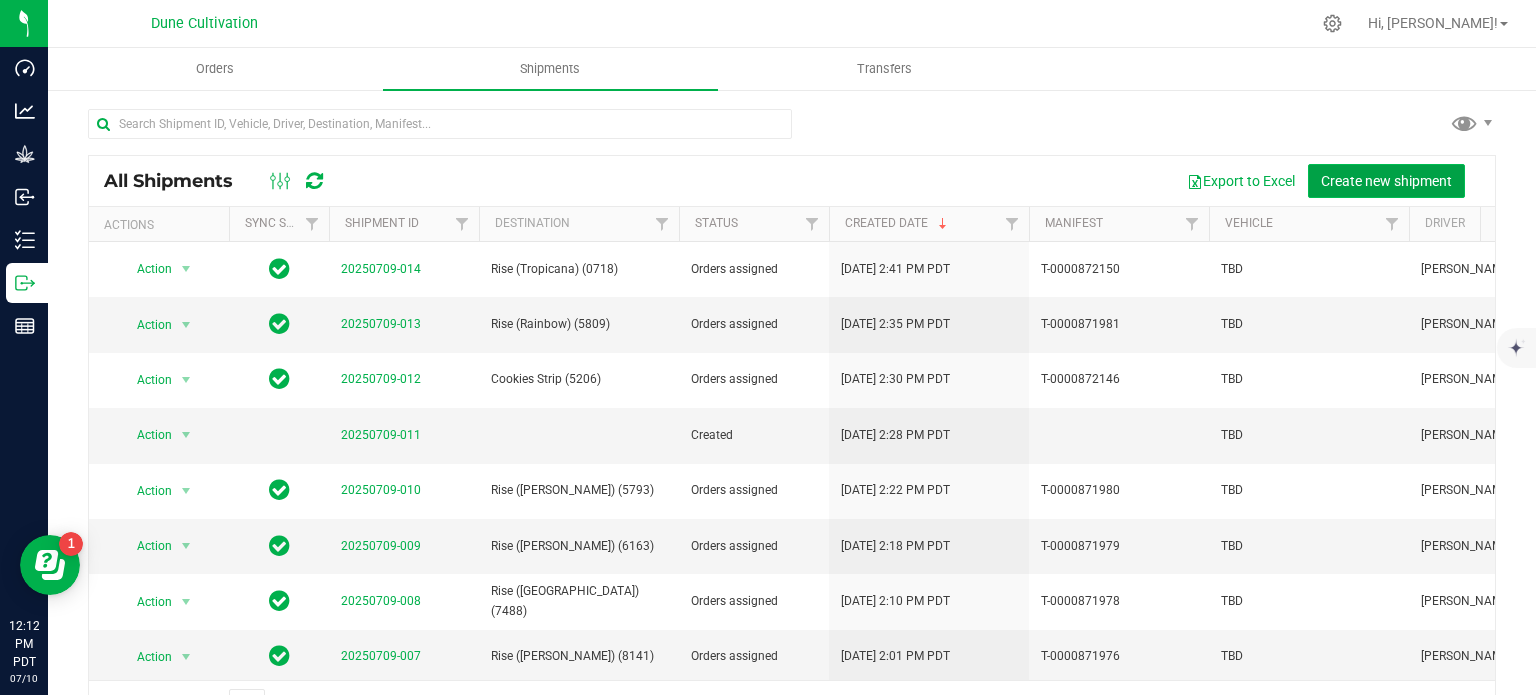 click on "Create new shipment" at bounding box center [1386, 181] 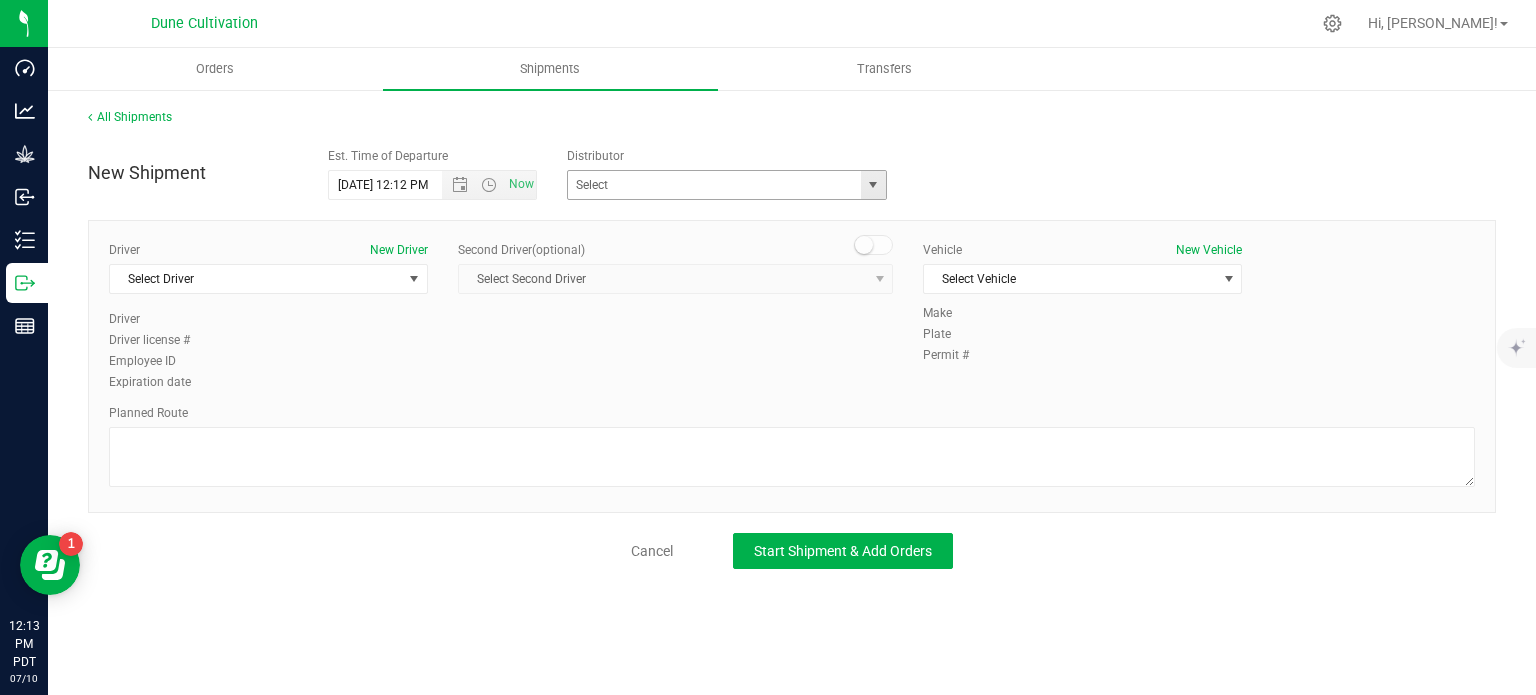 click at bounding box center (873, 185) 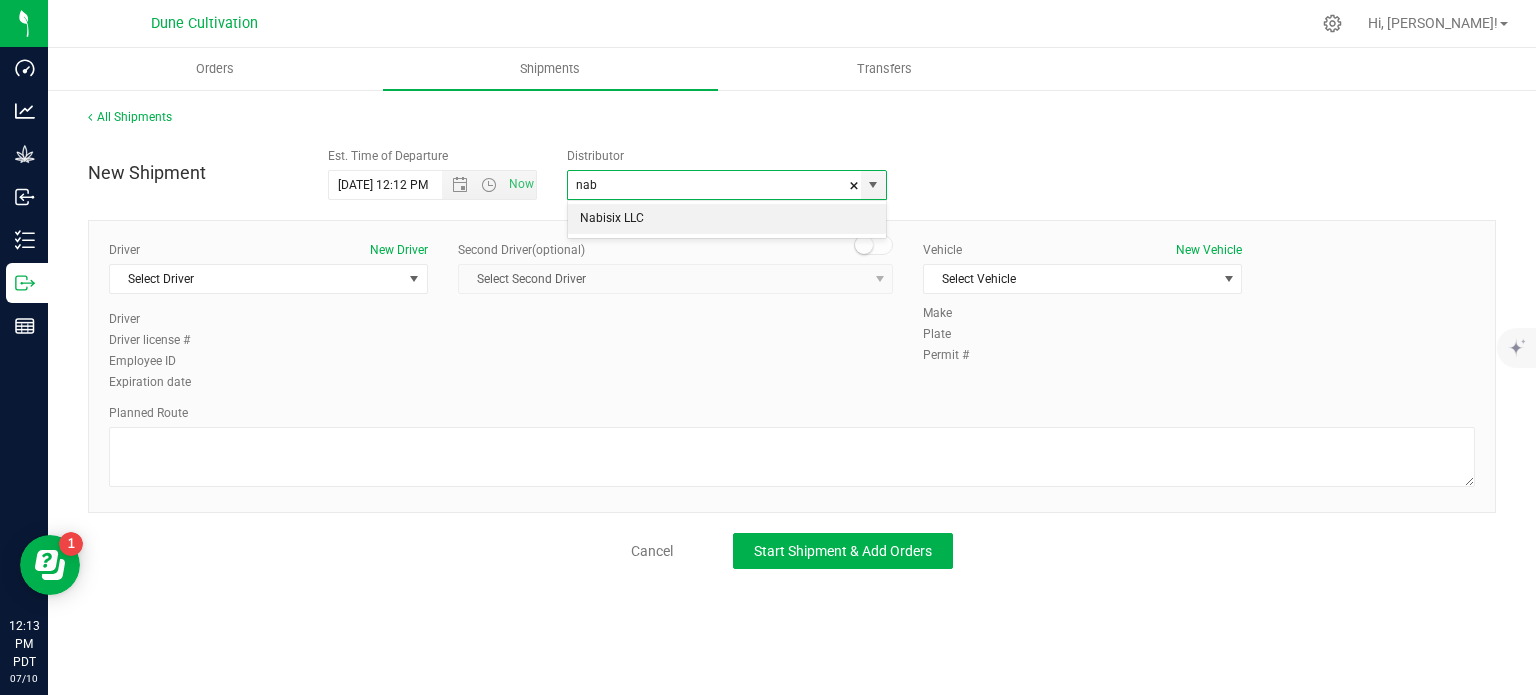 type on "nab" 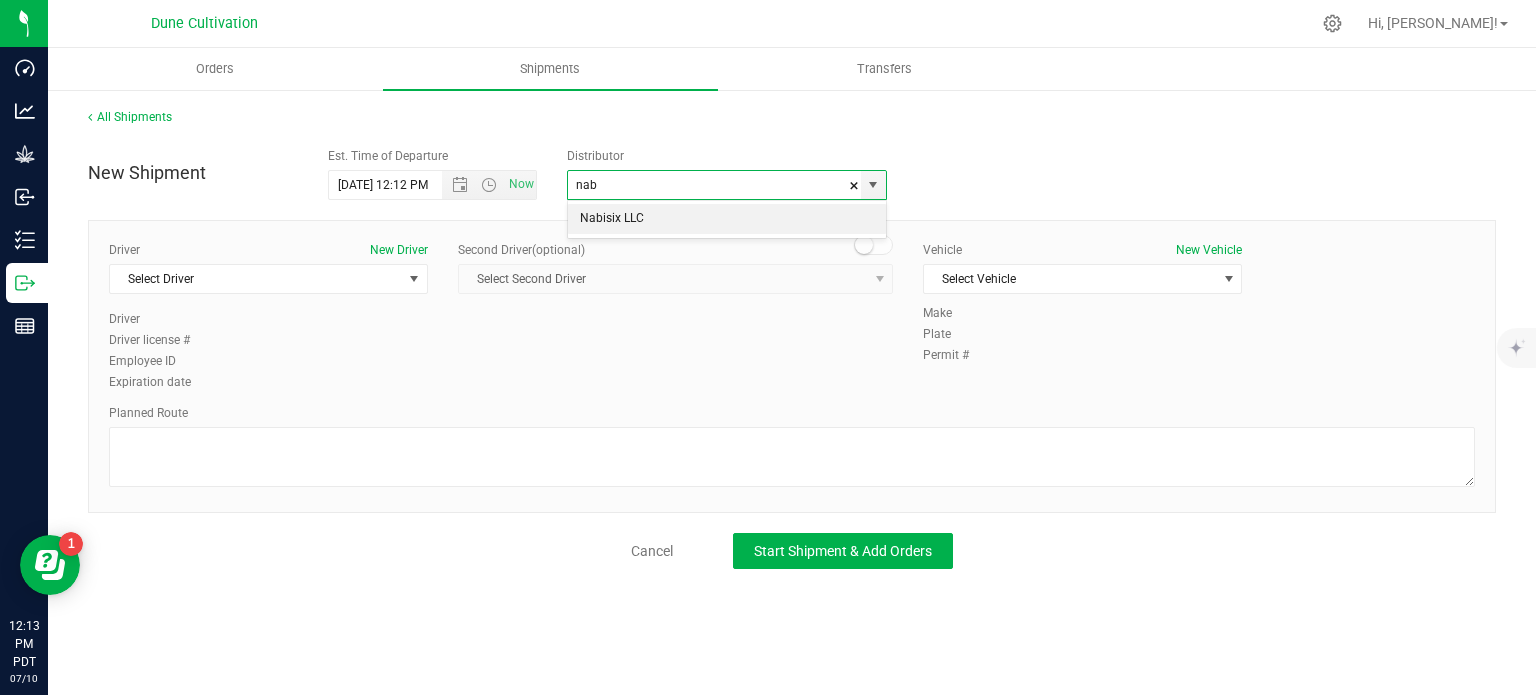 click on "New Shipment
Est. Time of Departure
7/10/2025 12:12 PM
Now
Distributor
nab Nabisix LLC" at bounding box center [792, 169] 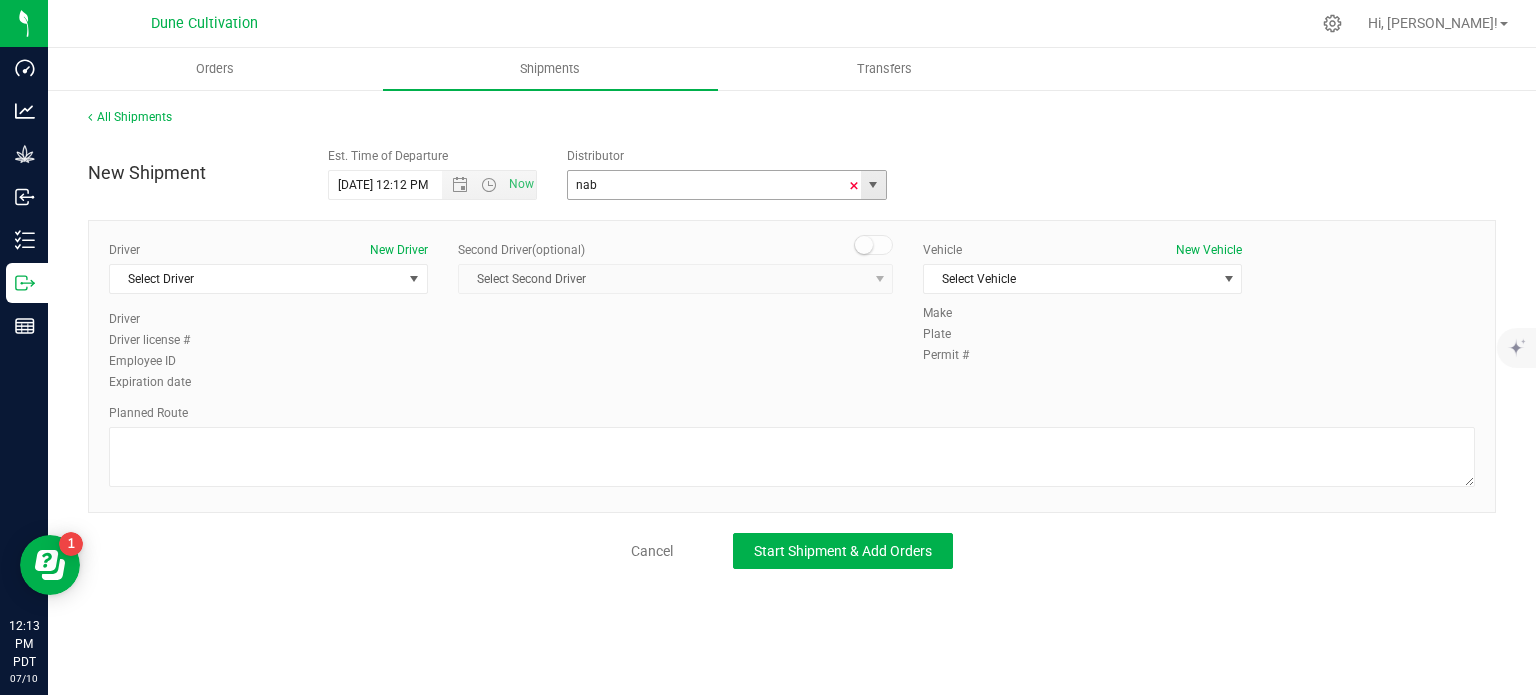 click at bounding box center [854, 186] 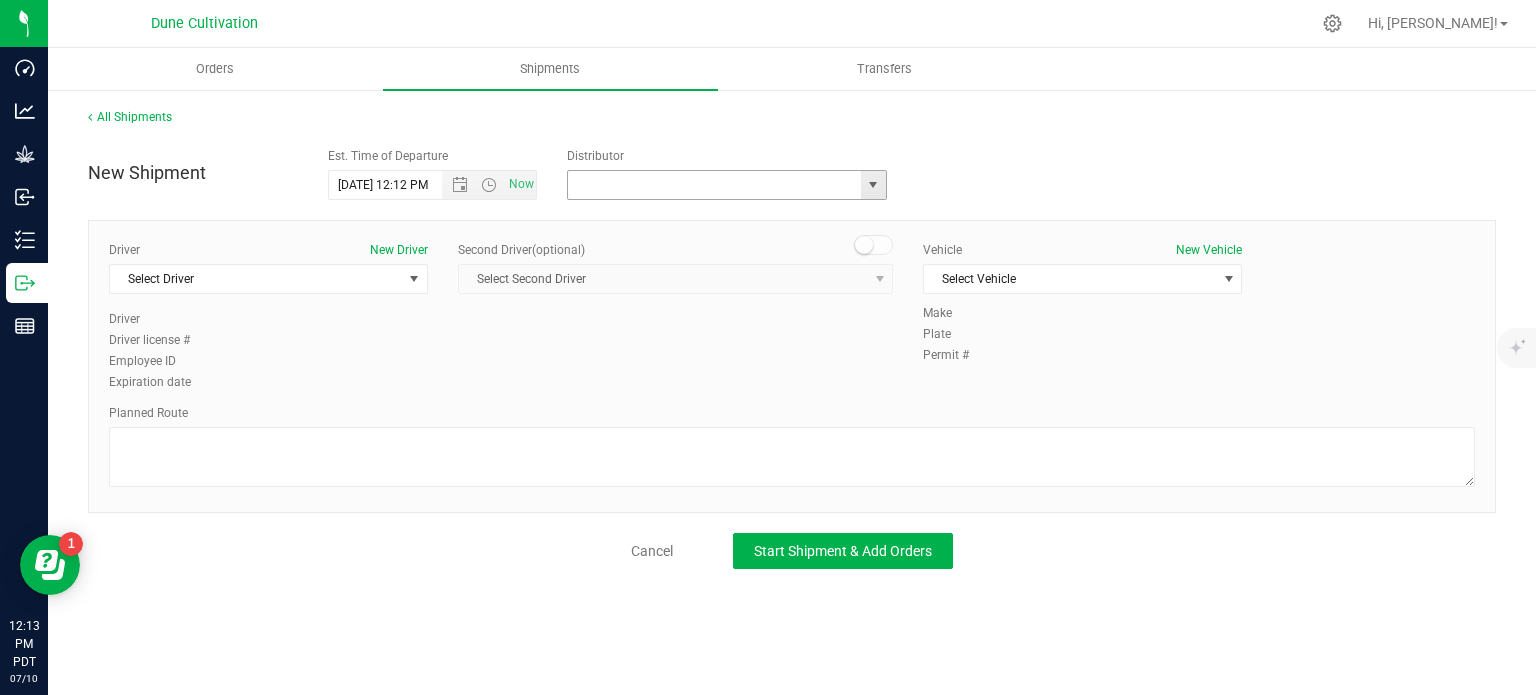 click at bounding box center (710, 185) 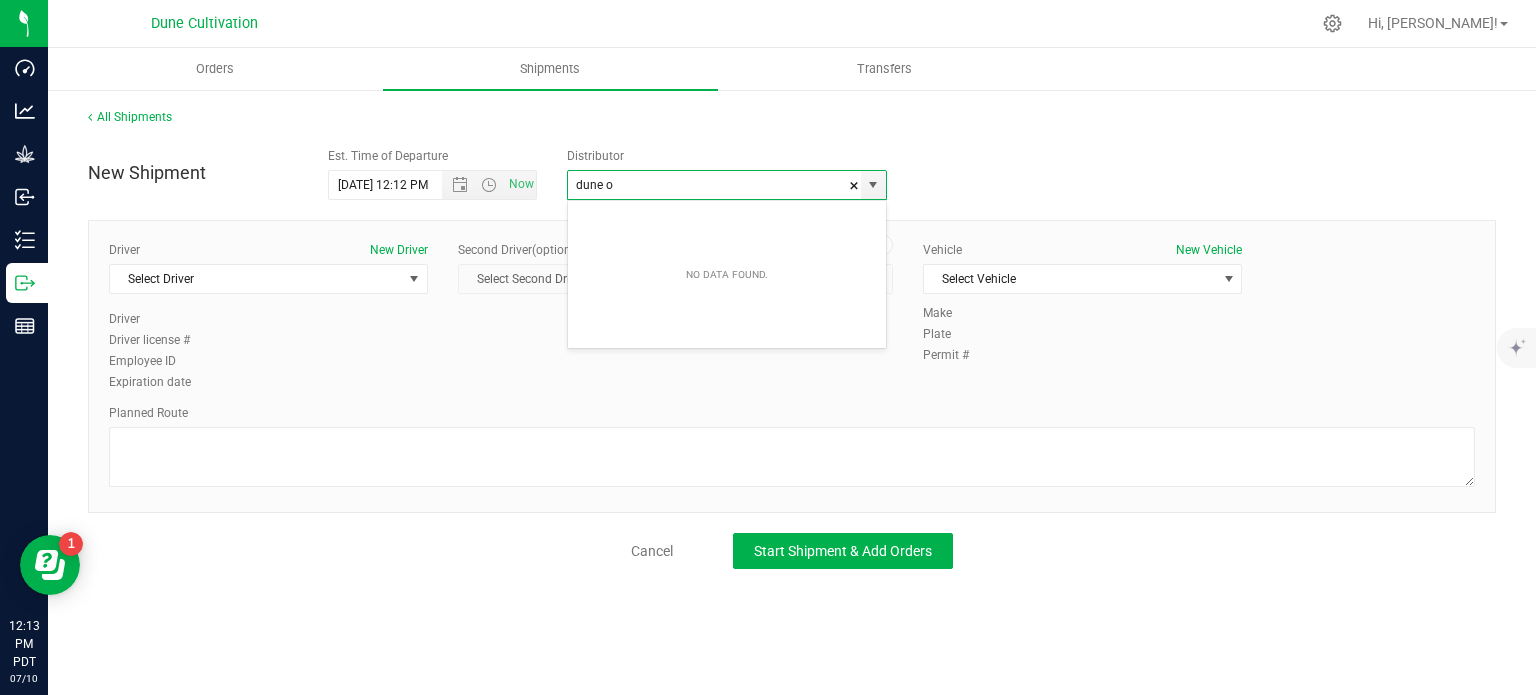 type on "dune o" 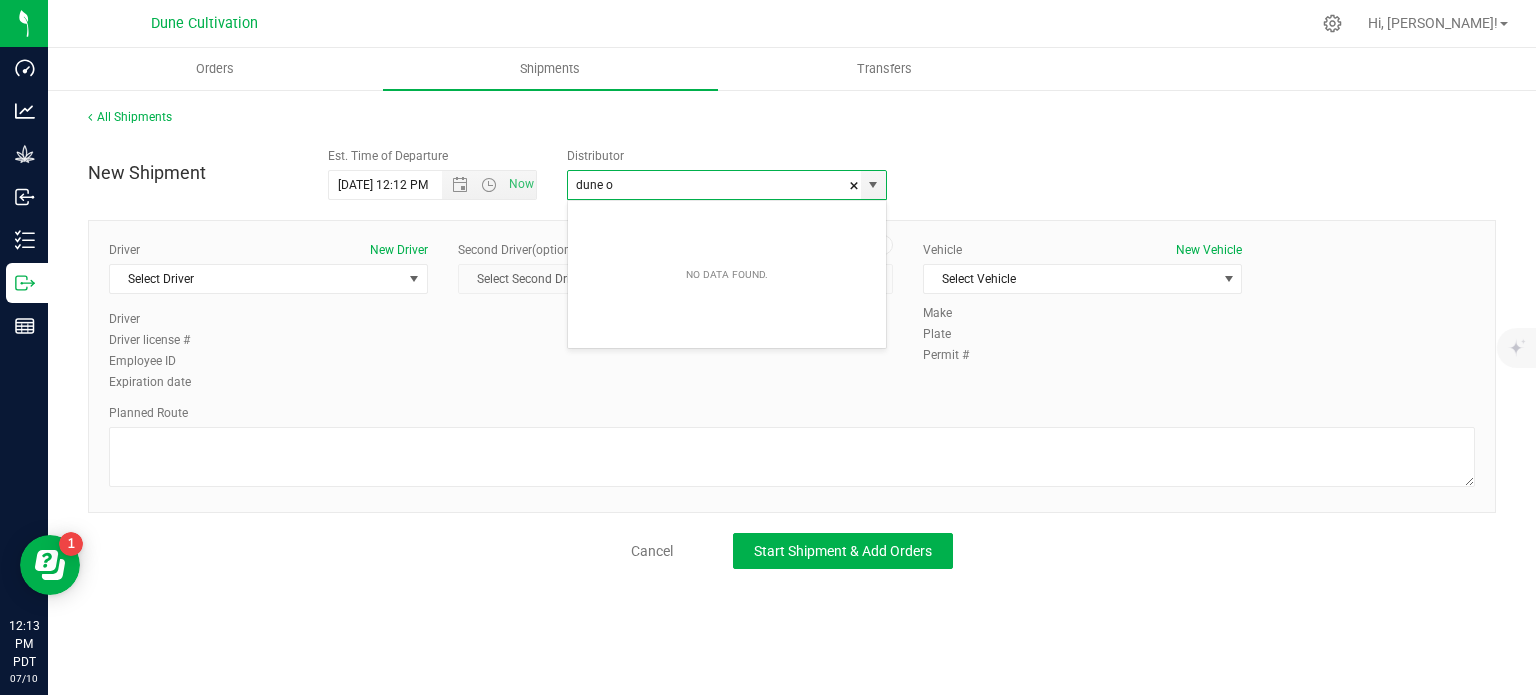 click on "New Shipment
Est. Time of Departure
7/10/2025 12:12 PM
Now
Distributor
dune o" at bounding box center [792, 169] 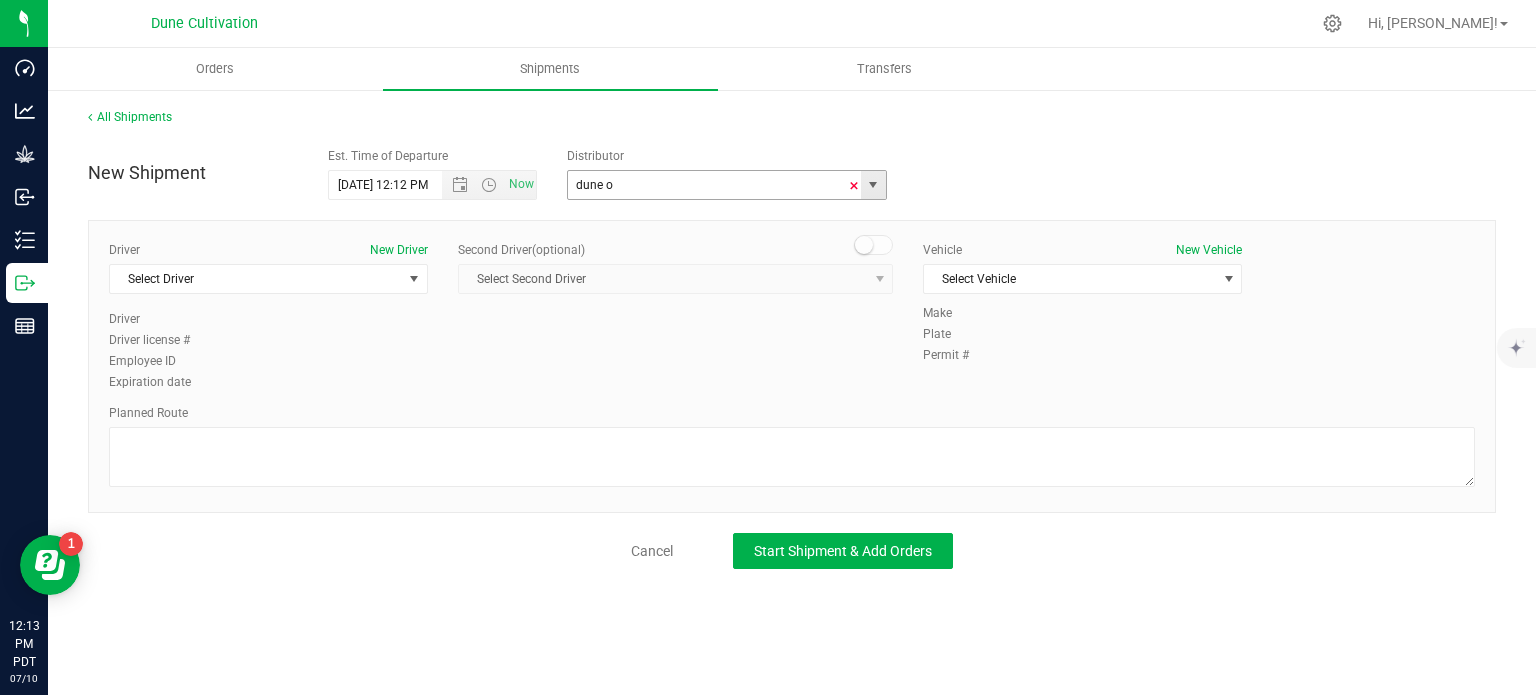 click at bounding box center (854, 186) 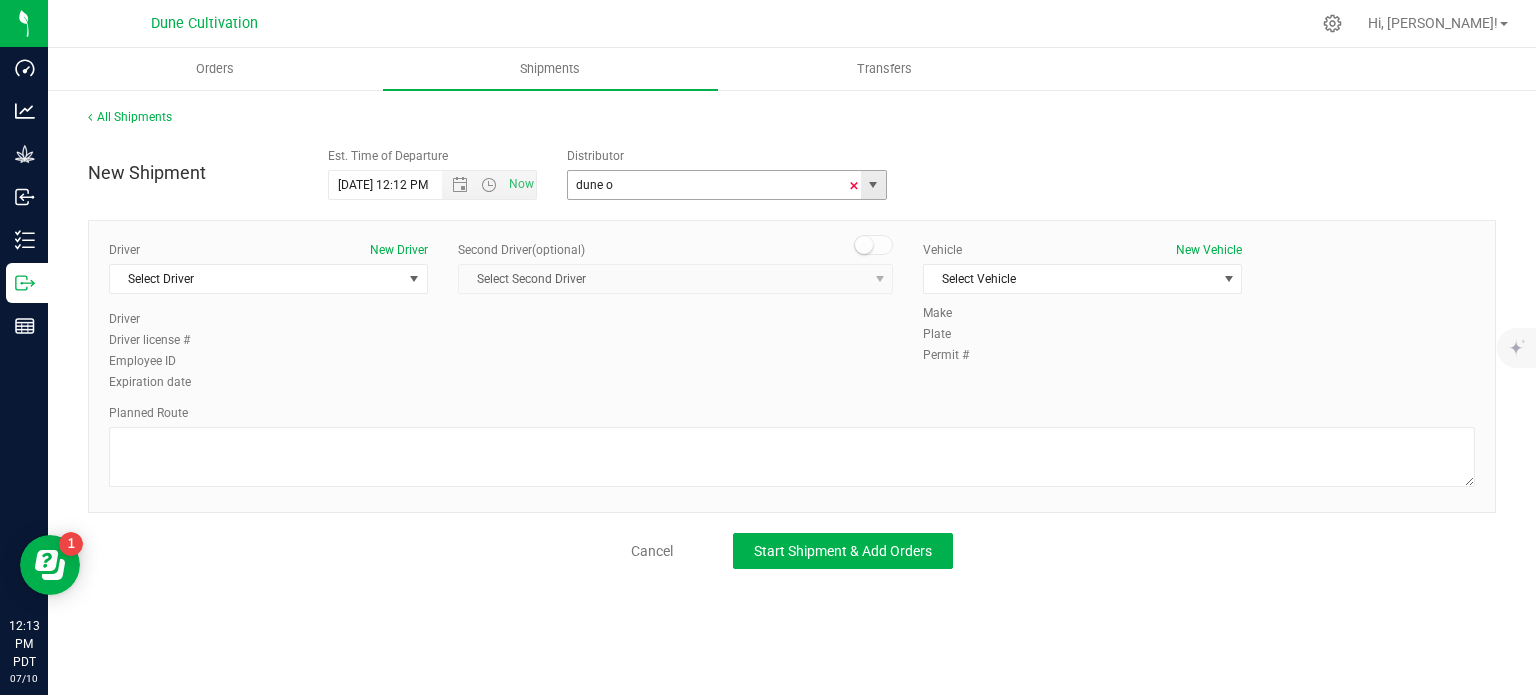 type 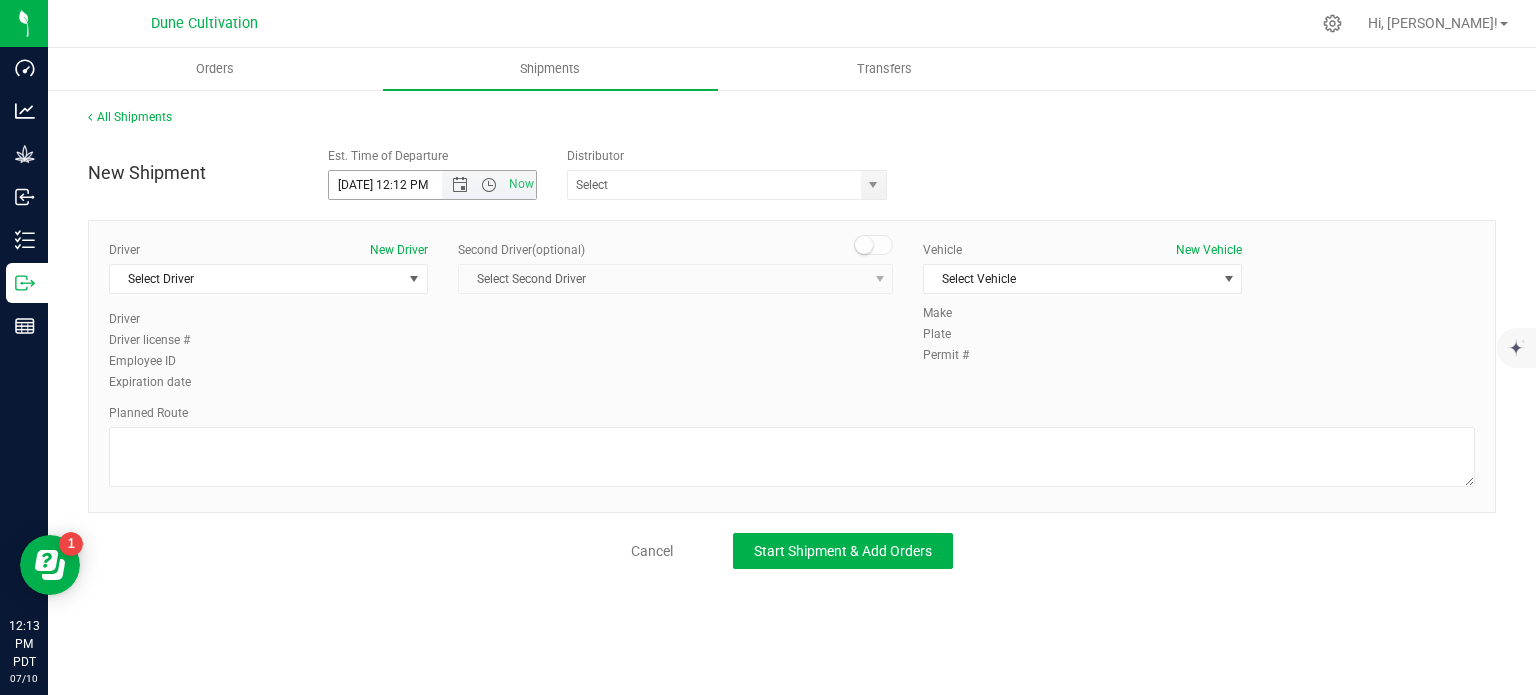 click on "7/10/2025 12:12 PM" at bounding box center (403, 185) 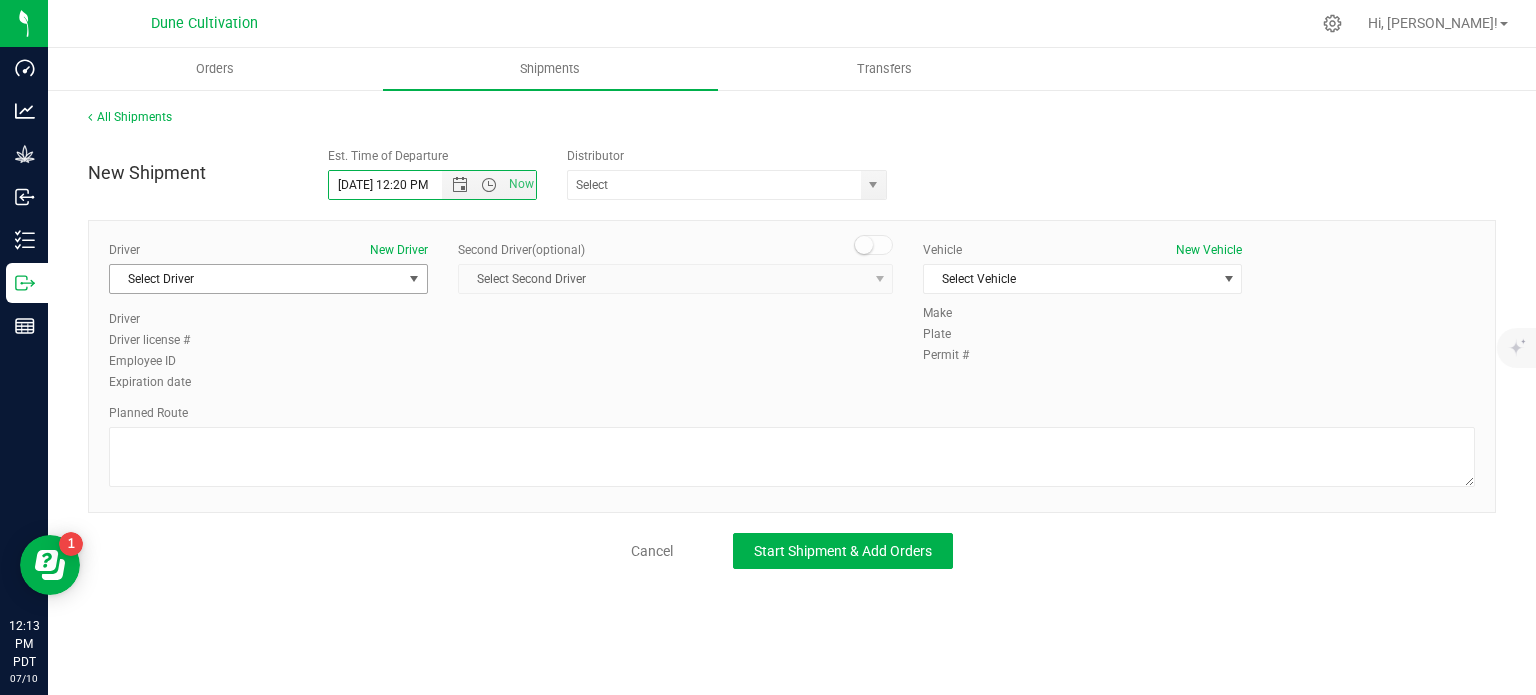 type on "7/10/2025 12:20 PM" 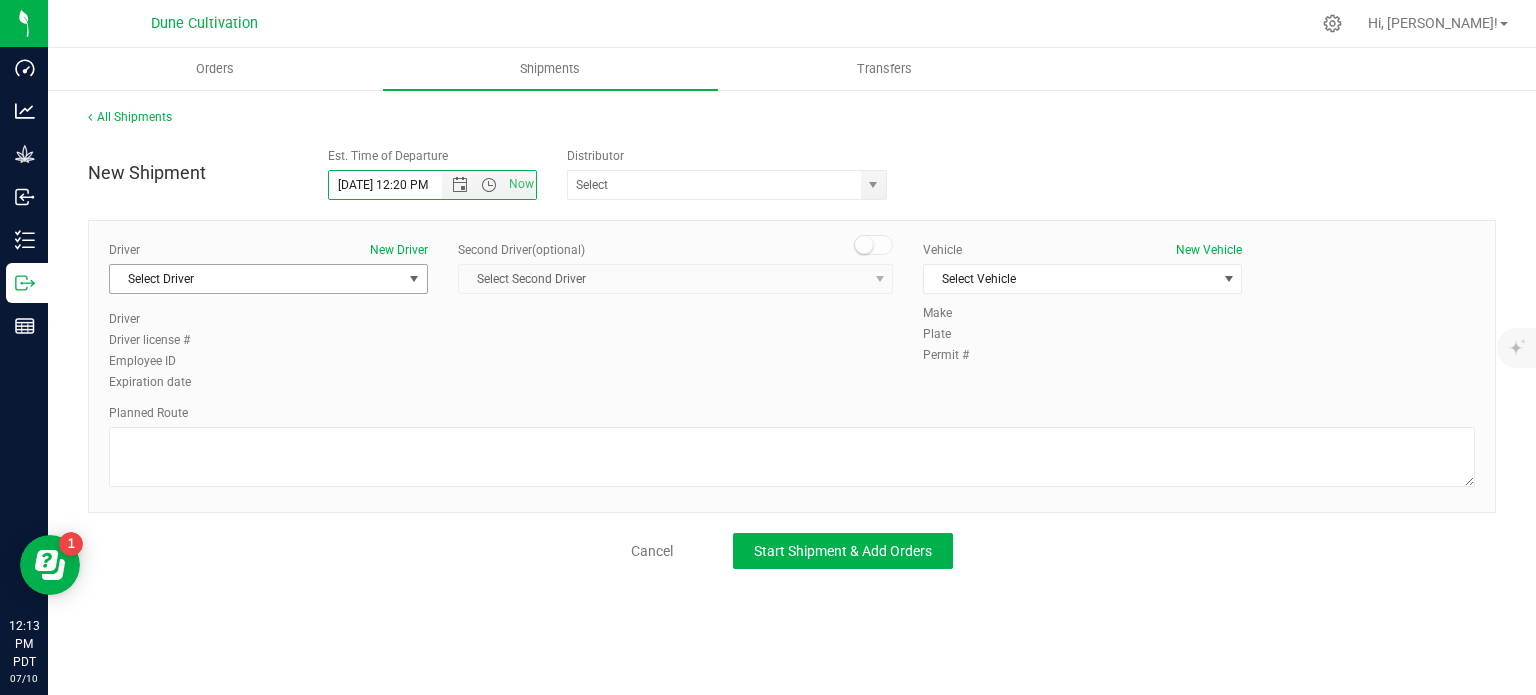 click on "Select Driver" at bounding box center [256, 279] 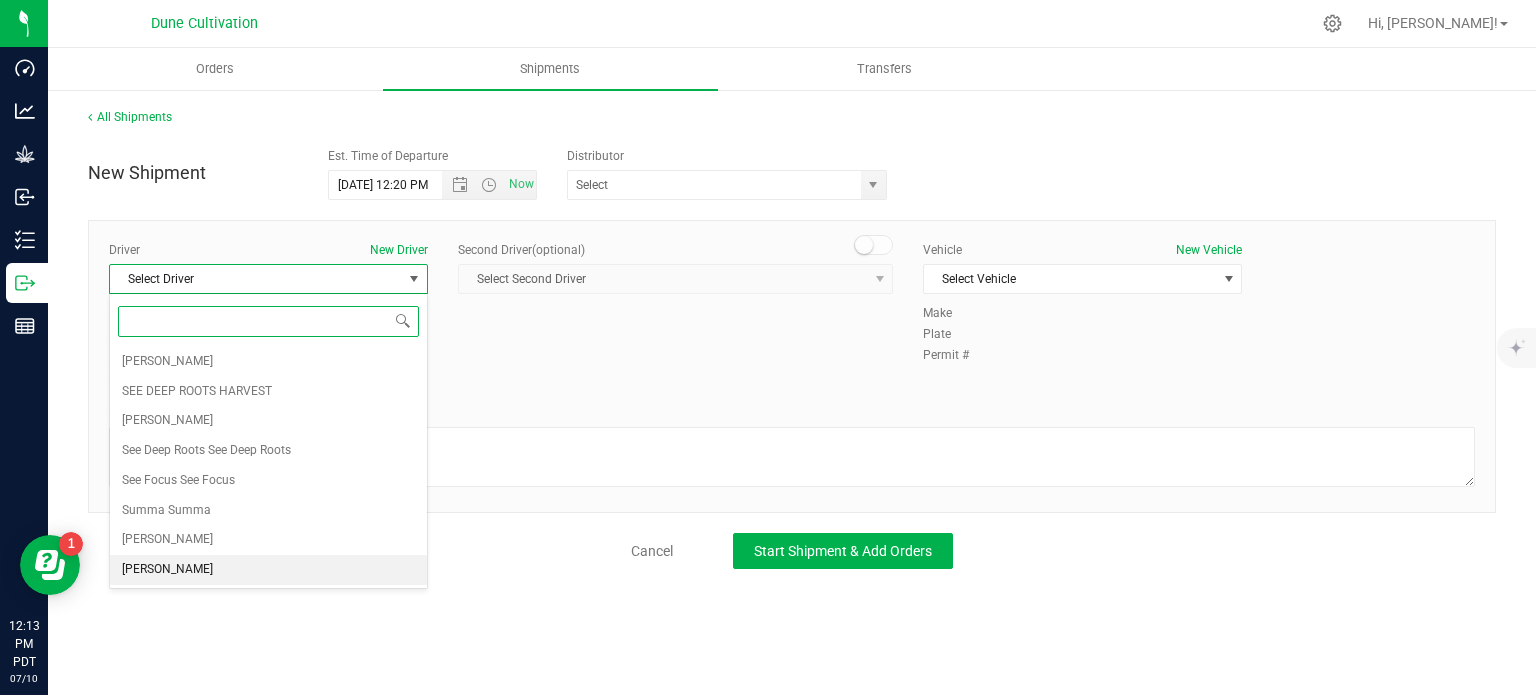 click on "TBD TBD" at bounding box center (268, 570) 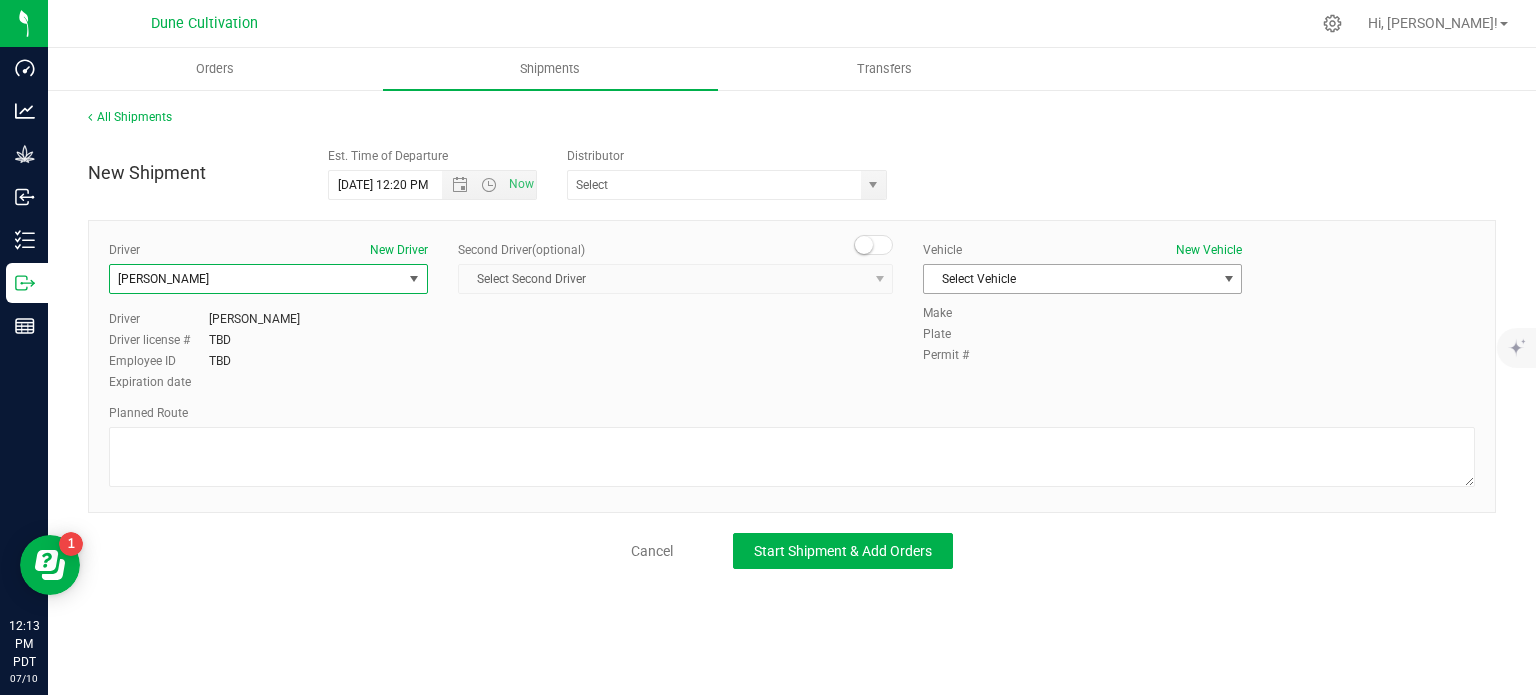 click on "Select Vehicle" at bounding box center (1070, 279) 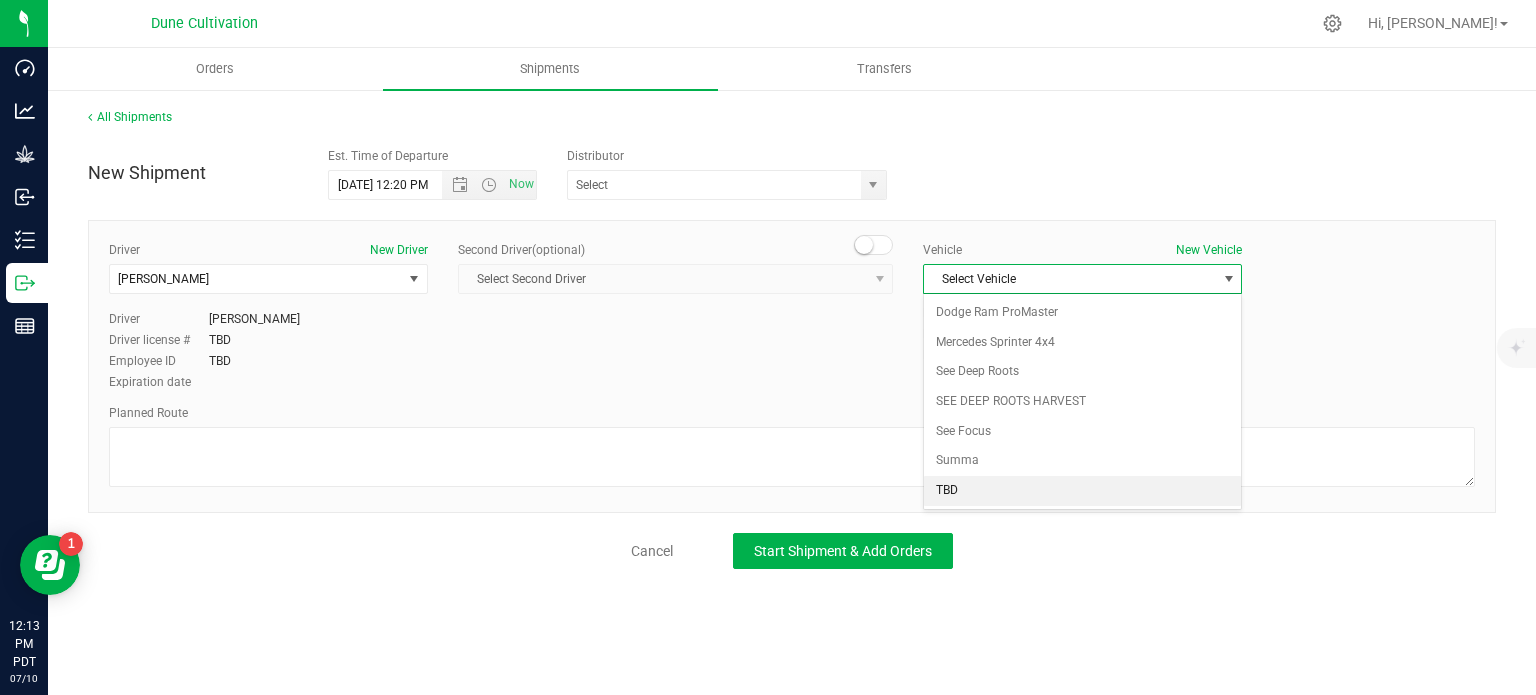 click on "TBD" at bounding box center [1082, 491] 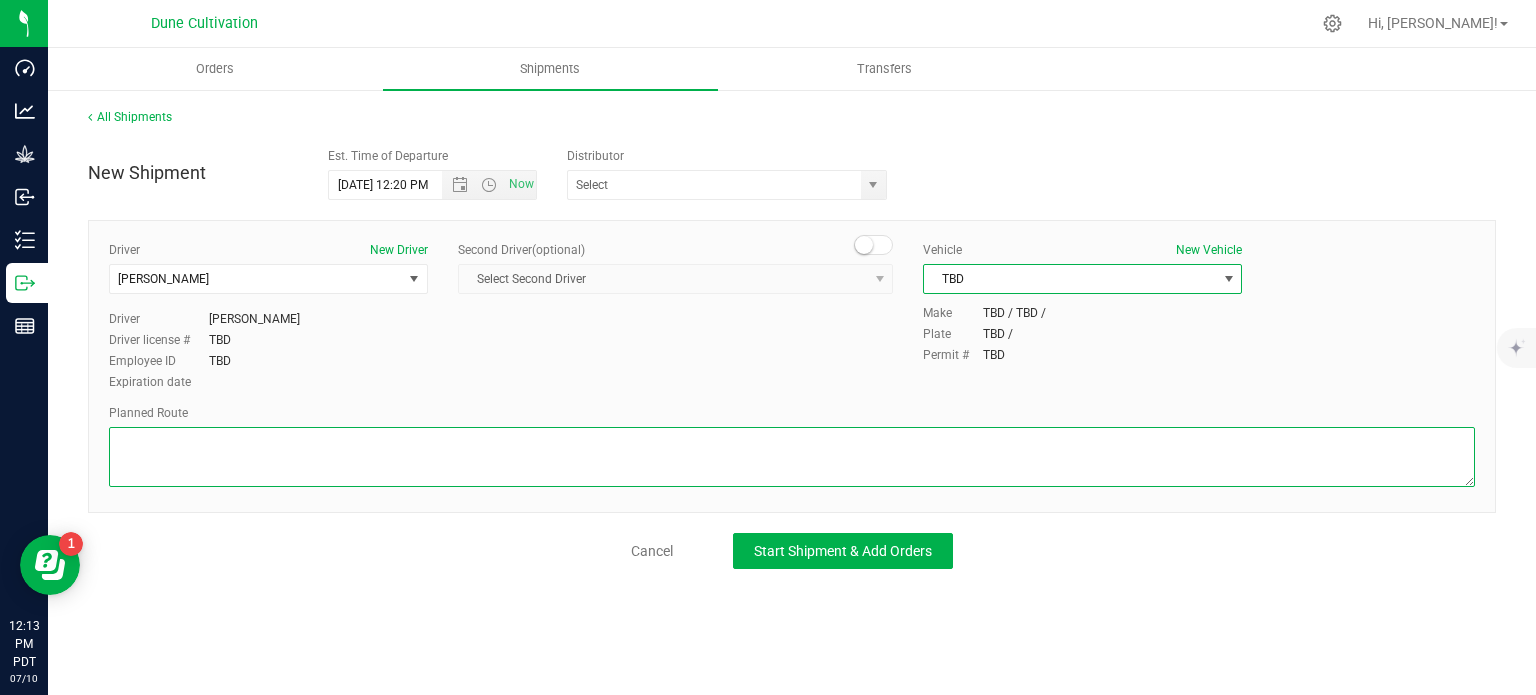 click at bounding box center (792, 457) 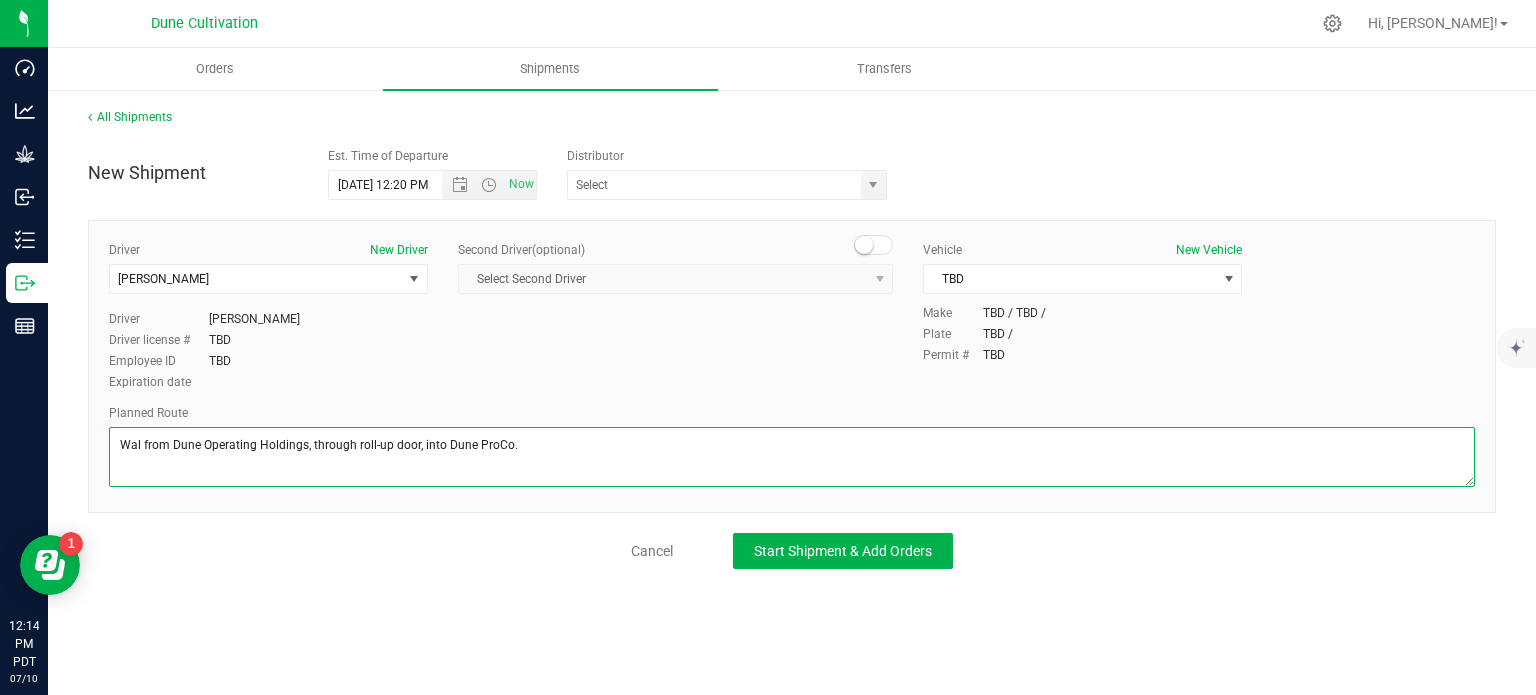 click at bounding box center (792, 457) 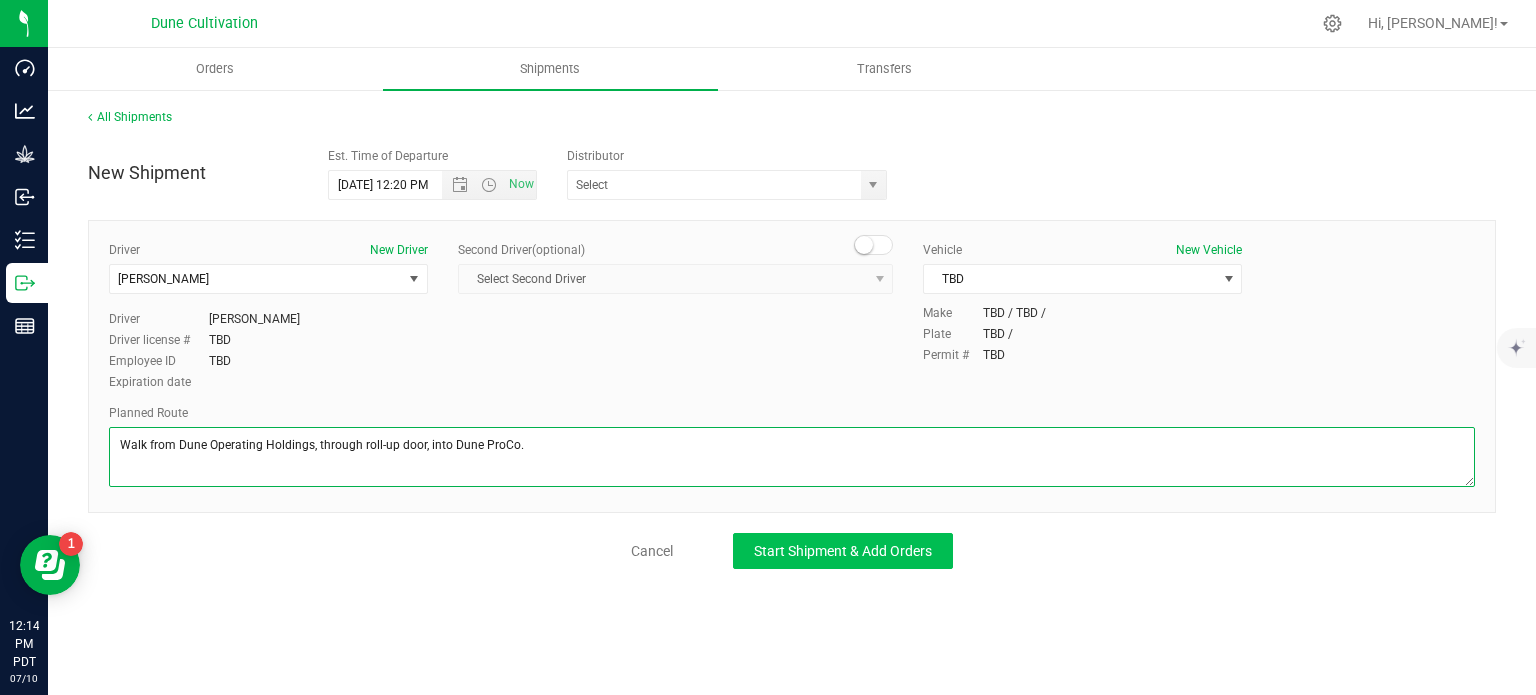 type on "Walk from Dune Operating Holdings, through roll-up door, into Dune ProCo." 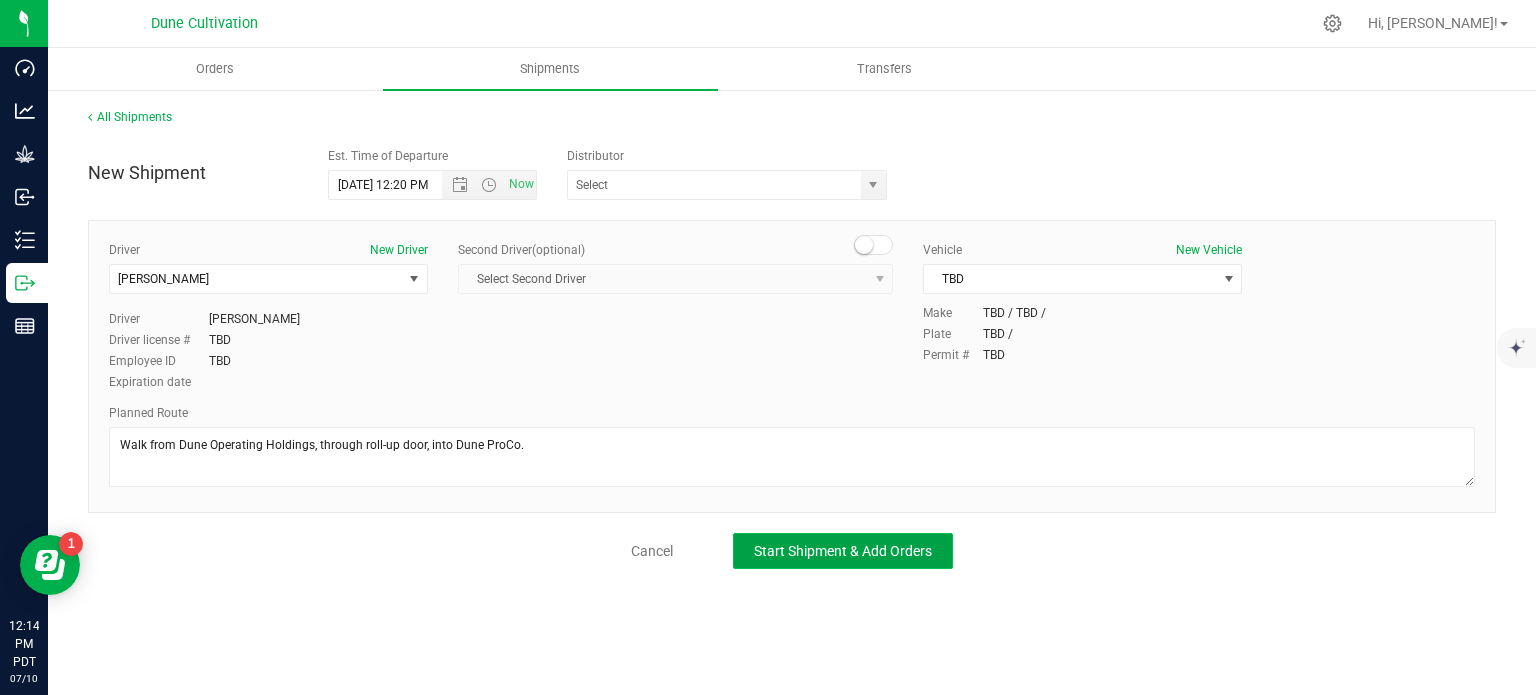 click on "Start Shipment & Add Orders" 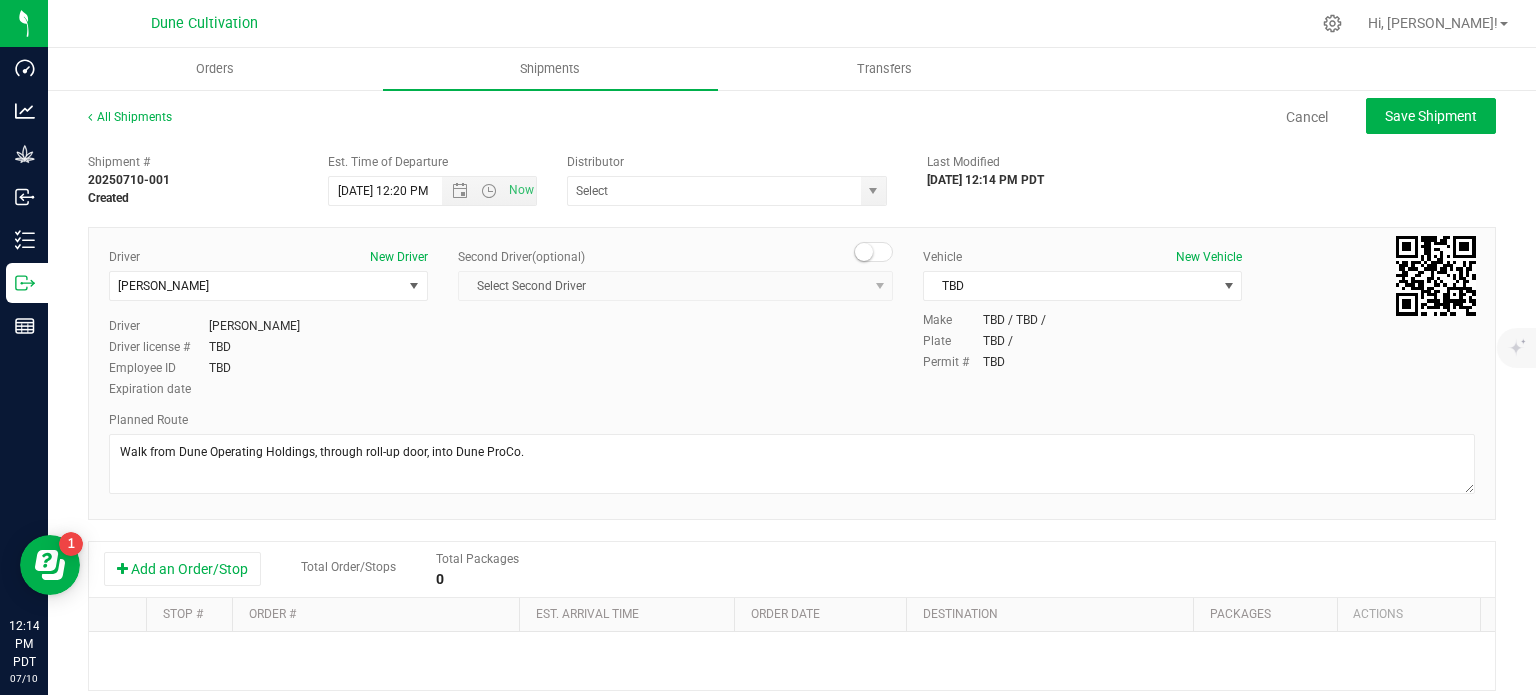 type on "Nabisix LLC" 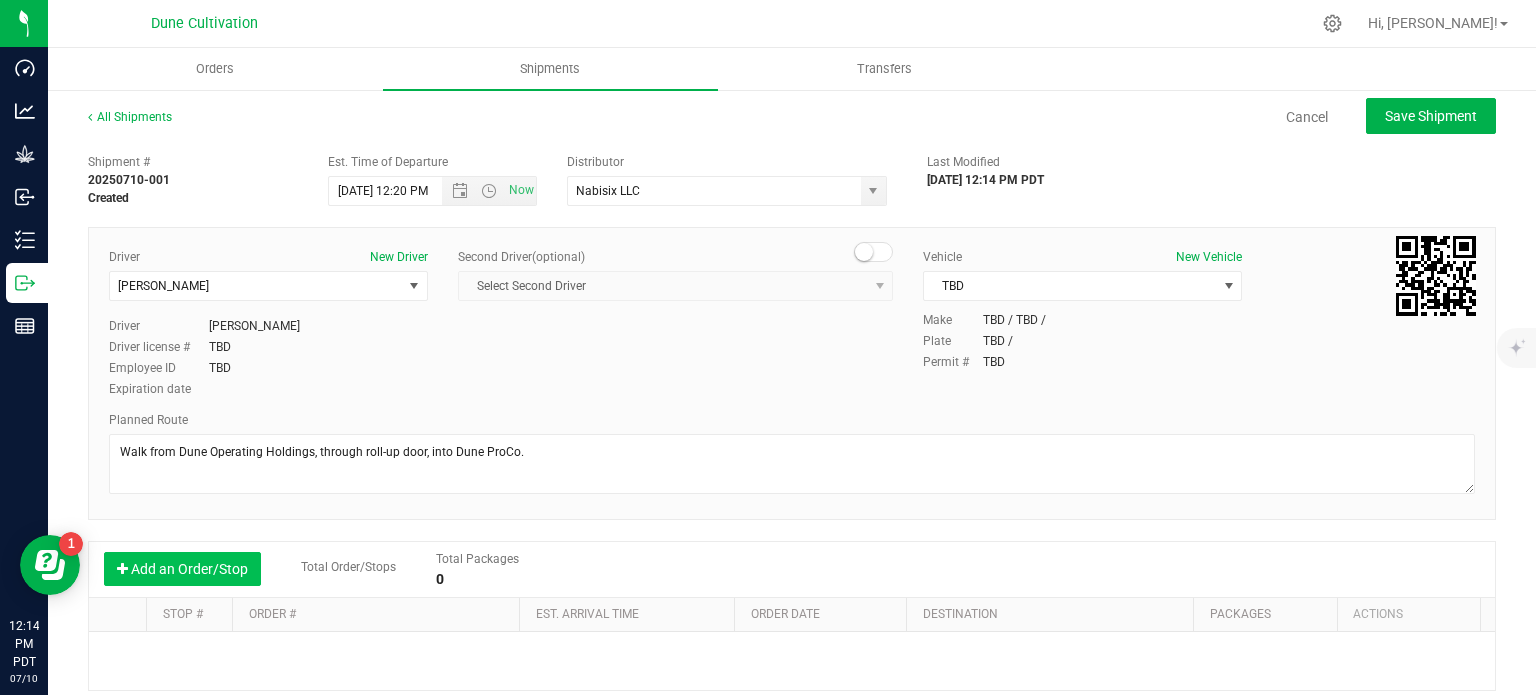 click on "Add an Order/Stop" at bounding box center [182, 569] 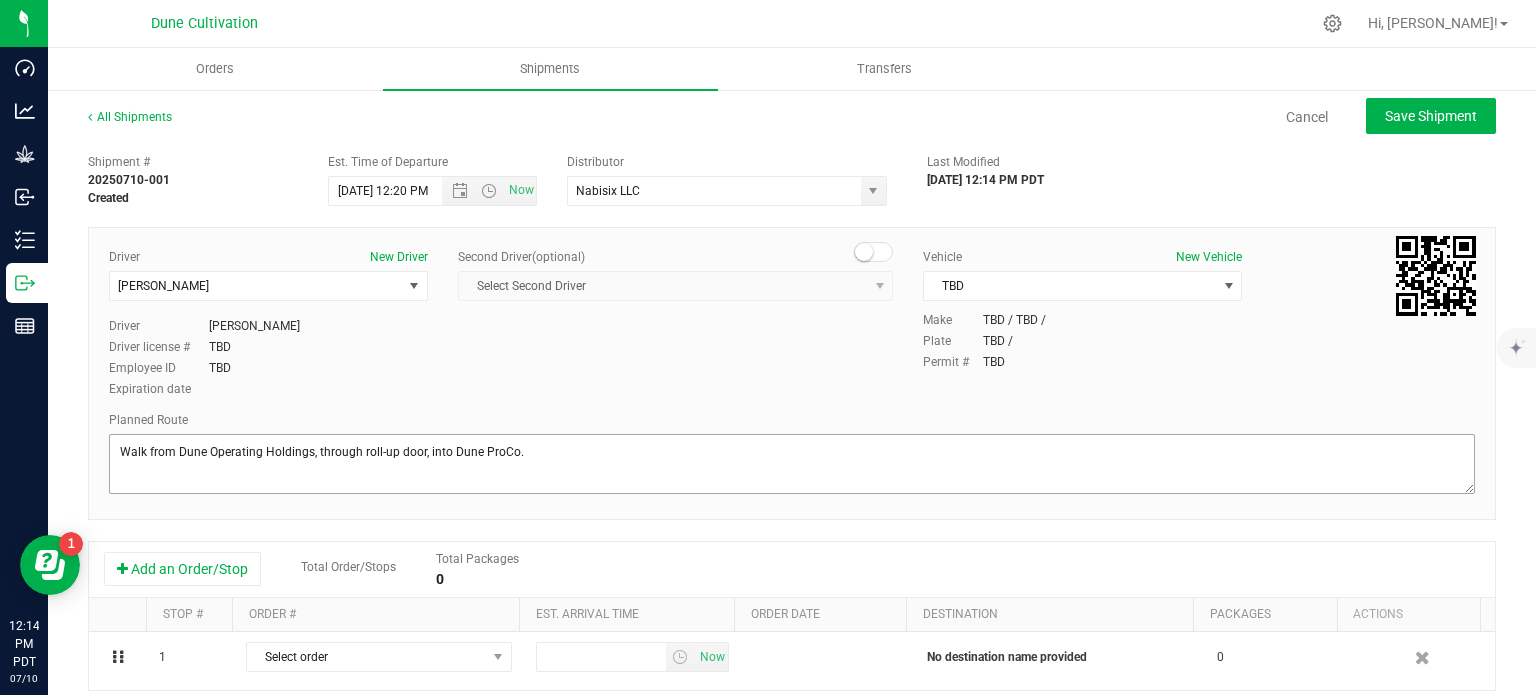 scroll, scrollTop: 325, scrollLeft: 0, axis: vertical 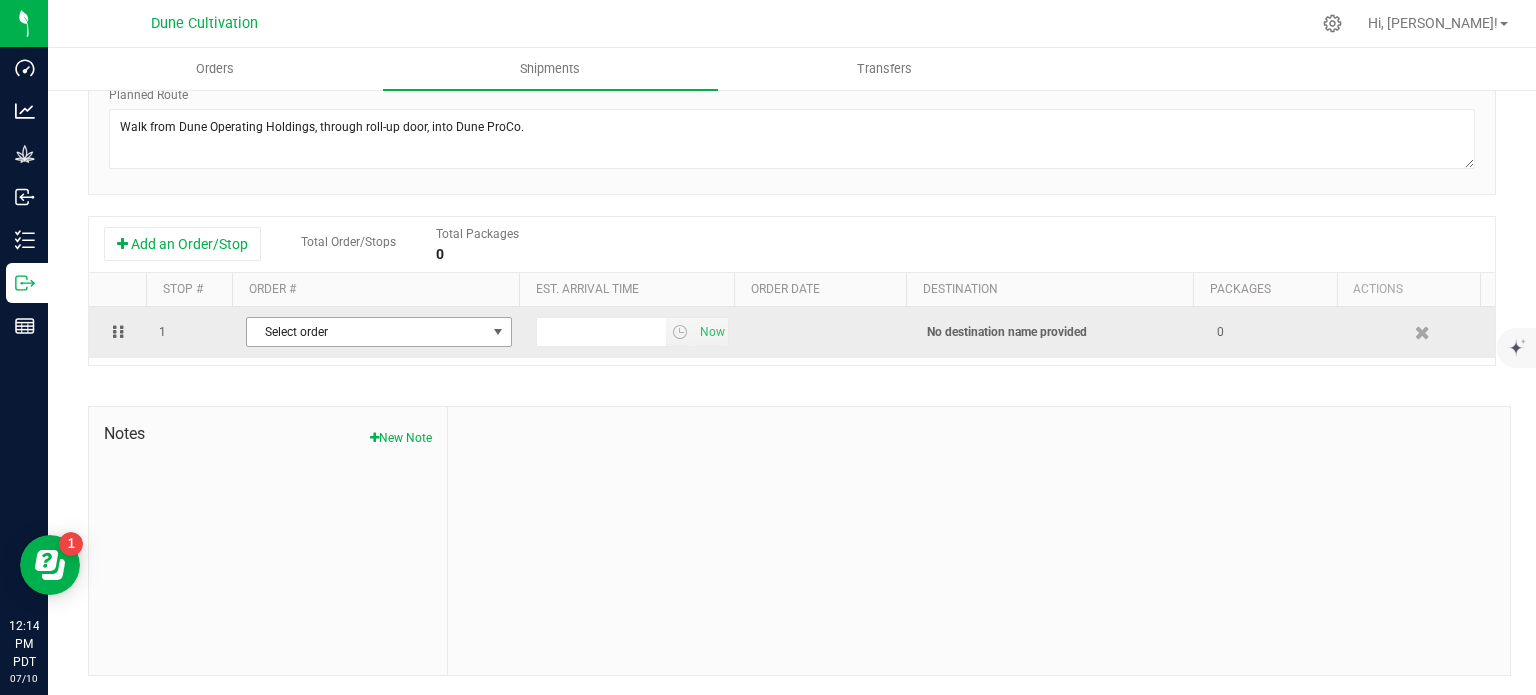 click on "Select order" at bounding box center [366, 332] 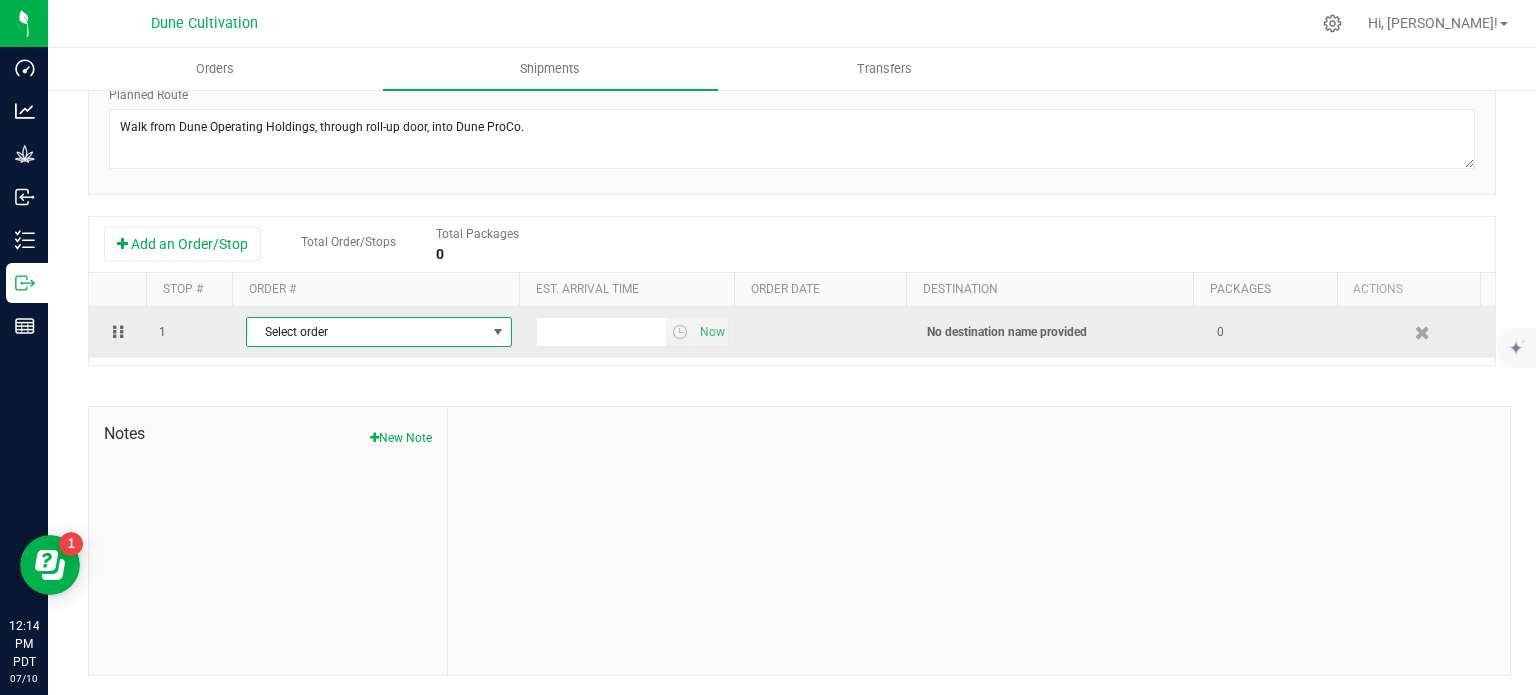 click on "Select order" at bounding box center [366, 332] 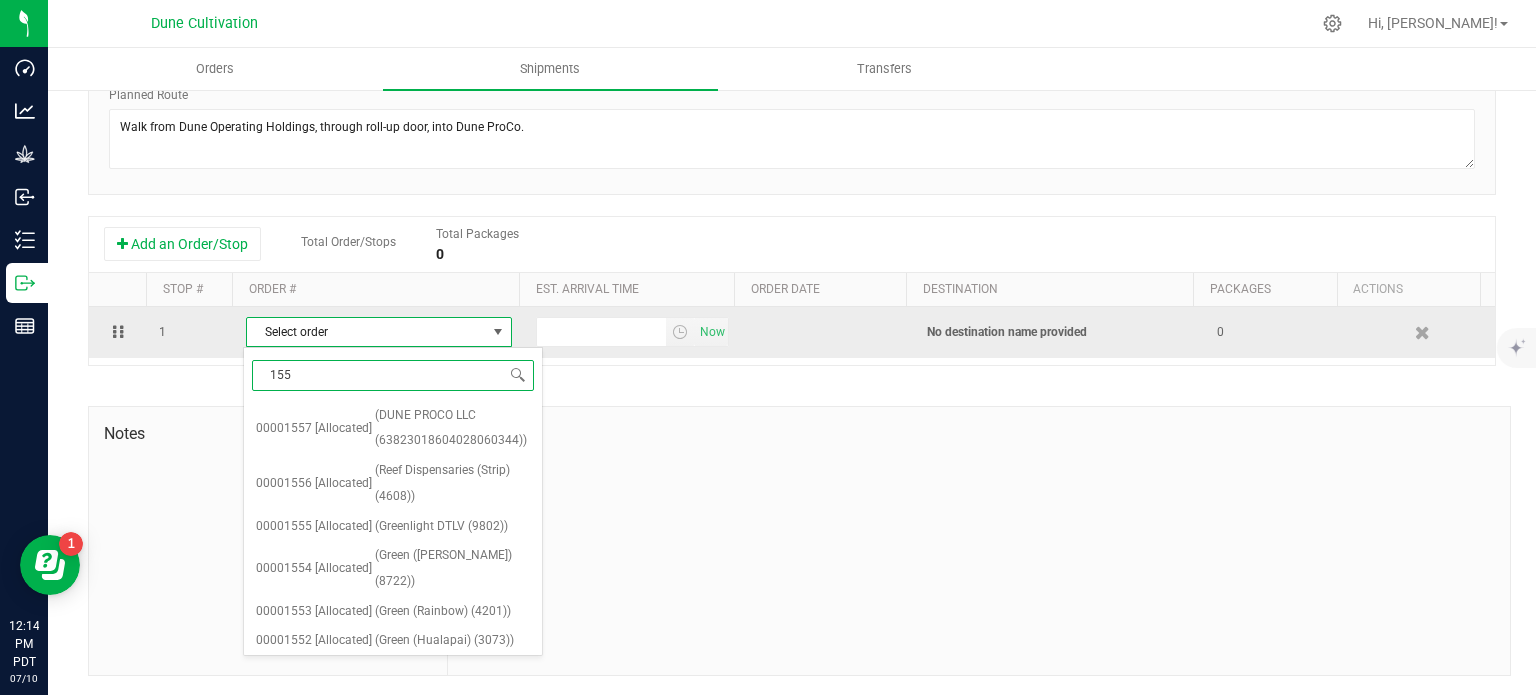 type on "1557" 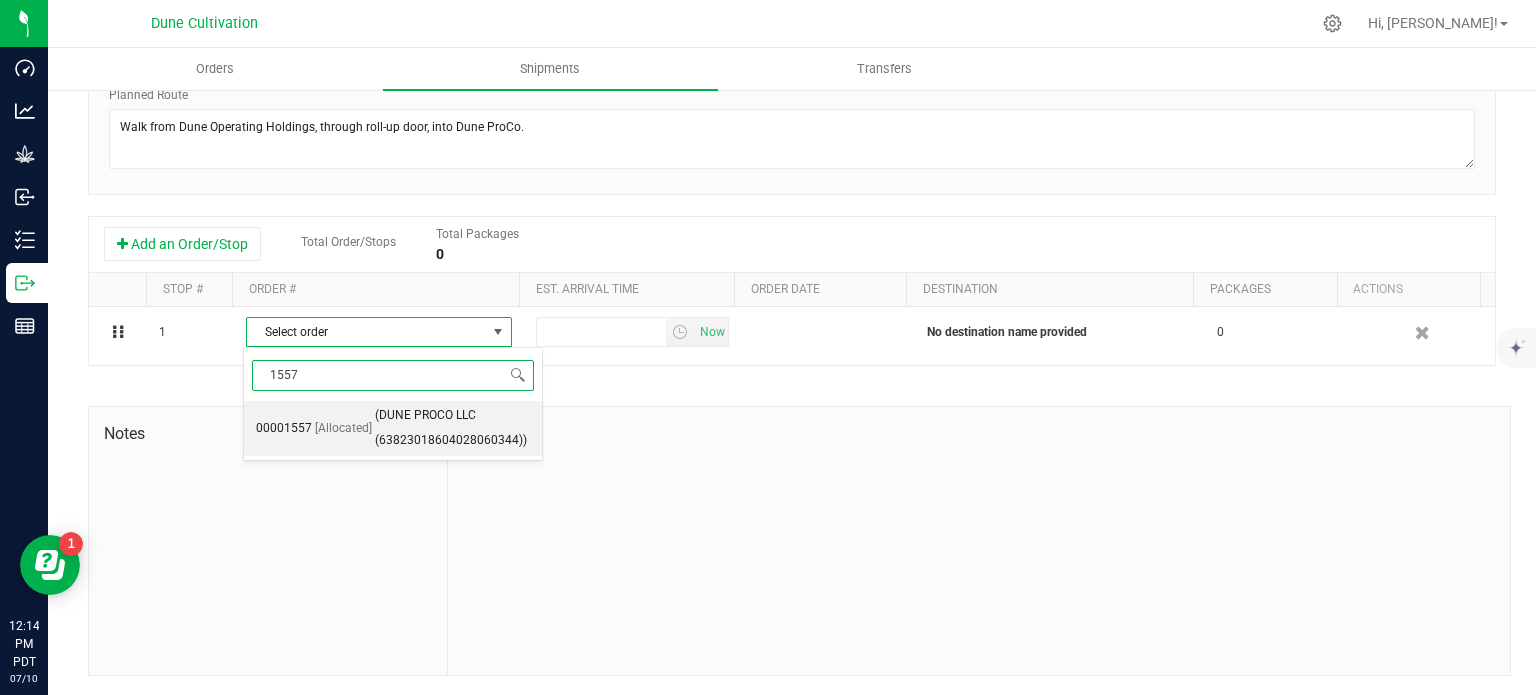 click on "[Allocated]" at bounding box center [343, 429] 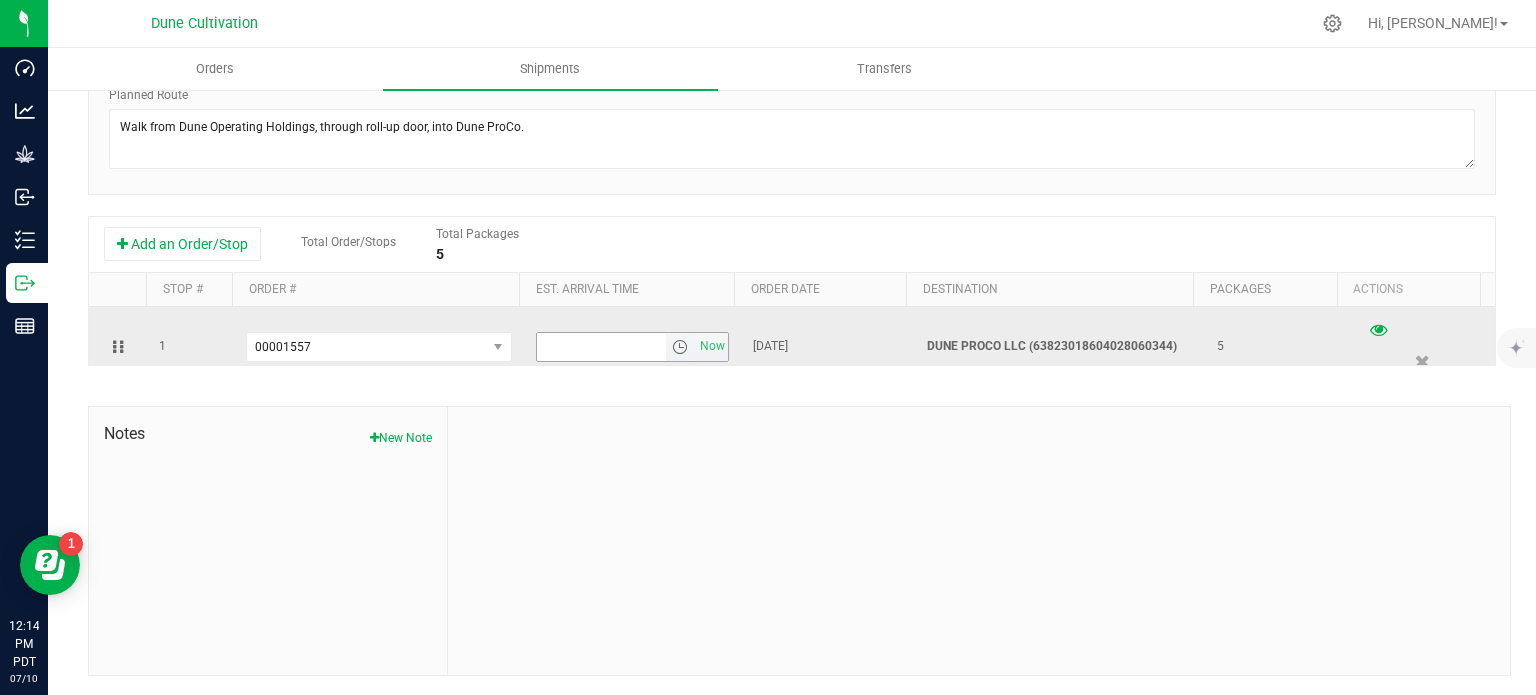 click at bounding box center [602, 347] 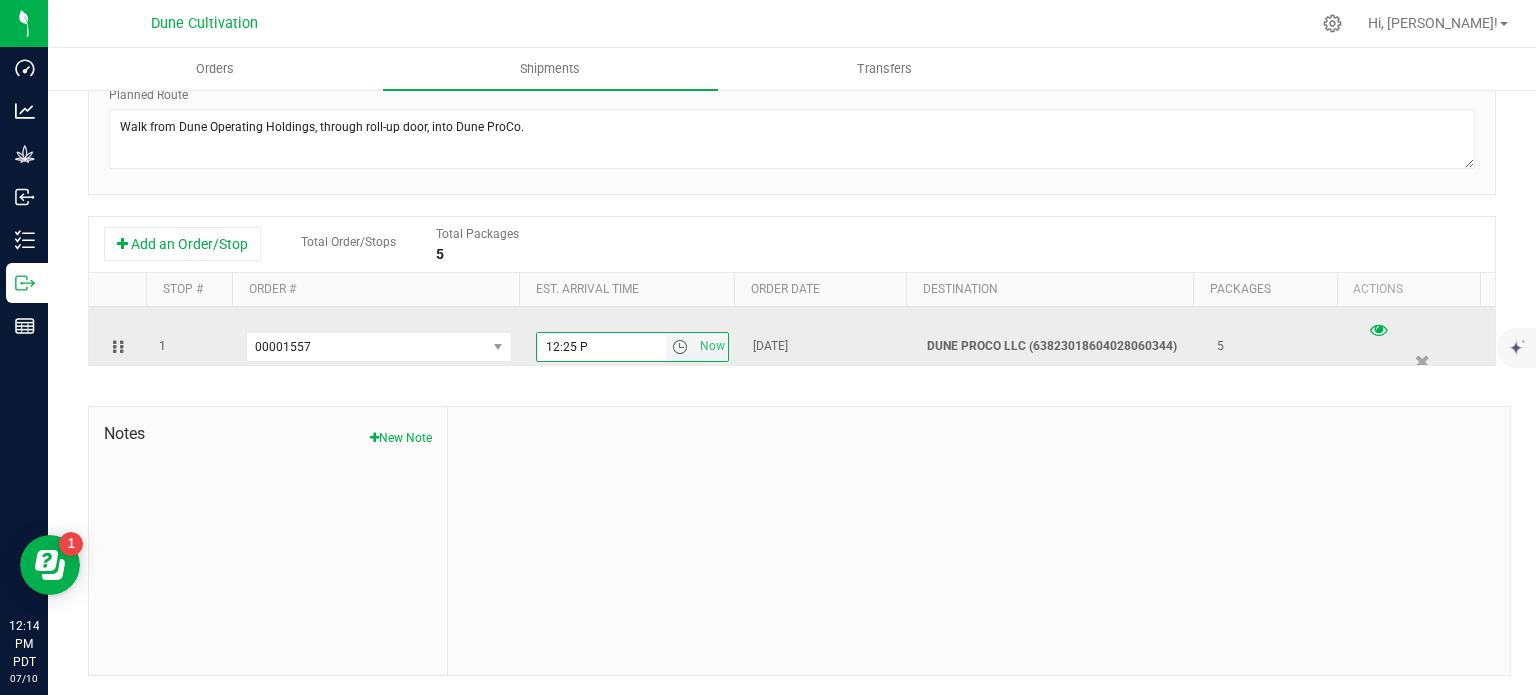 type on "12:25 PM" 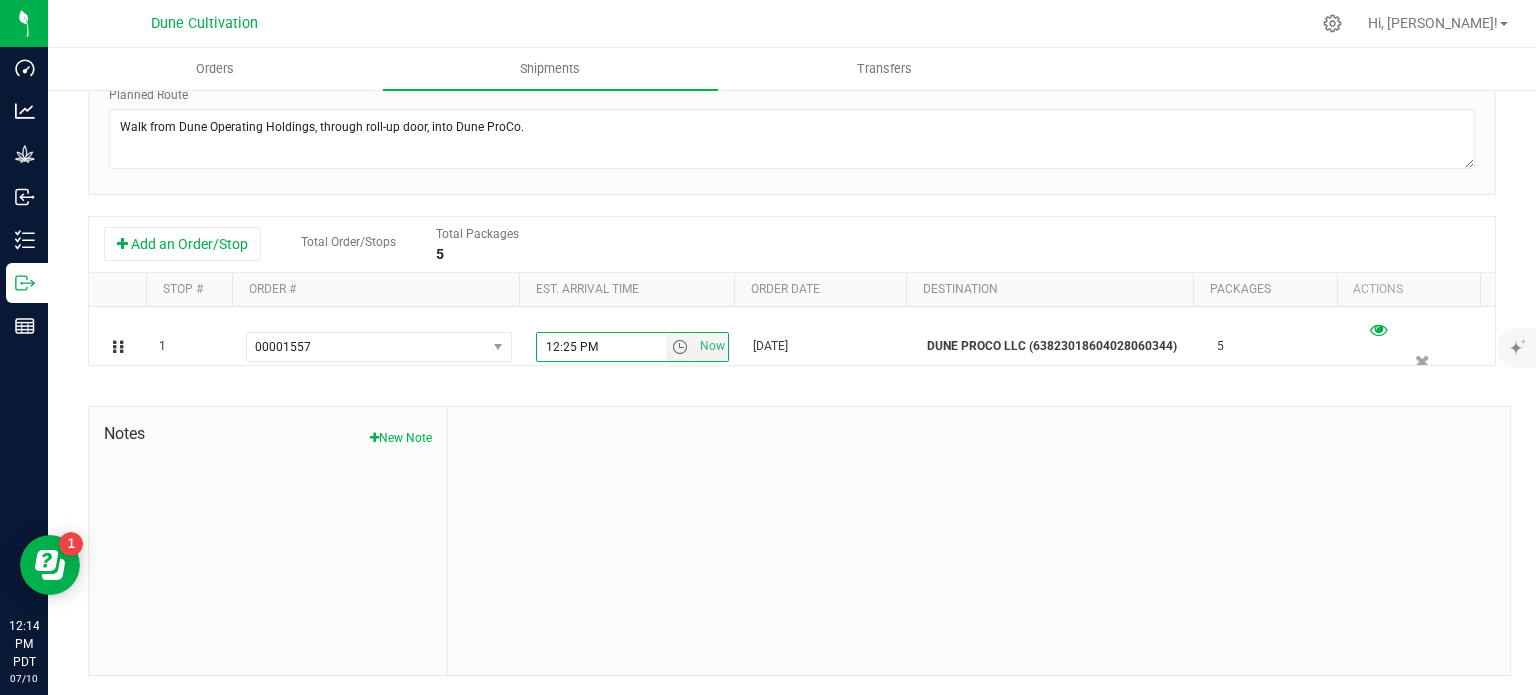 click on "Shipment #
20250710-001
Created
Est. Time of Departure
7/10/2025 12:20 PM
Now
Distributor
Nabisix LLC ARARAT WINE AND LIQUOR Corleone Wines LLC Deep Roots Transport Focus Distribution LLC Nabisix LLC Post-Harvest and Distribution Thrive Transport Vegas Valley Growers Wellness Connection Nevada LLC 1932c7ec2c0c4a0a5cd1
Last Modified
07/10/2025 12:14 PM PDT" at bounding box center (792, 247) 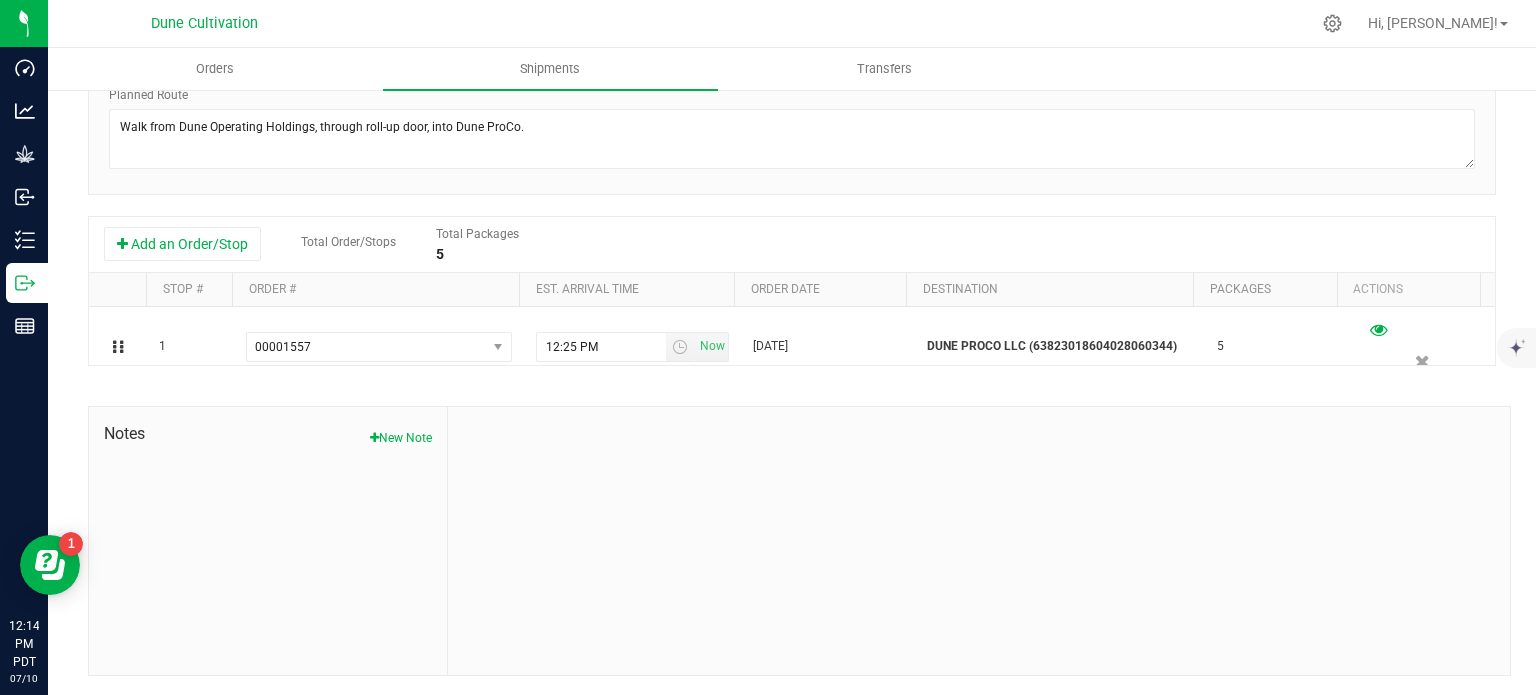 scroll, scrollTop: 0, scrollLeft: 0, axis: both 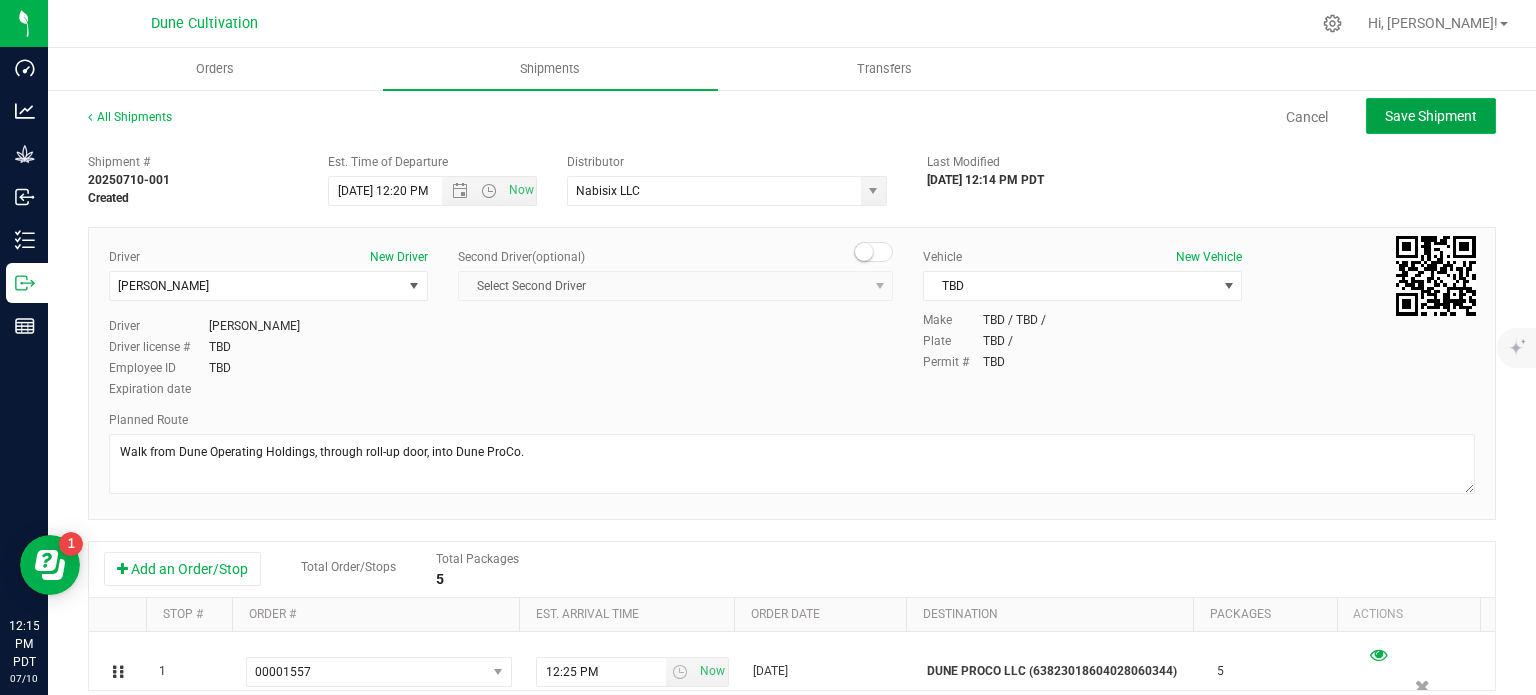 click on "Save Shipment" 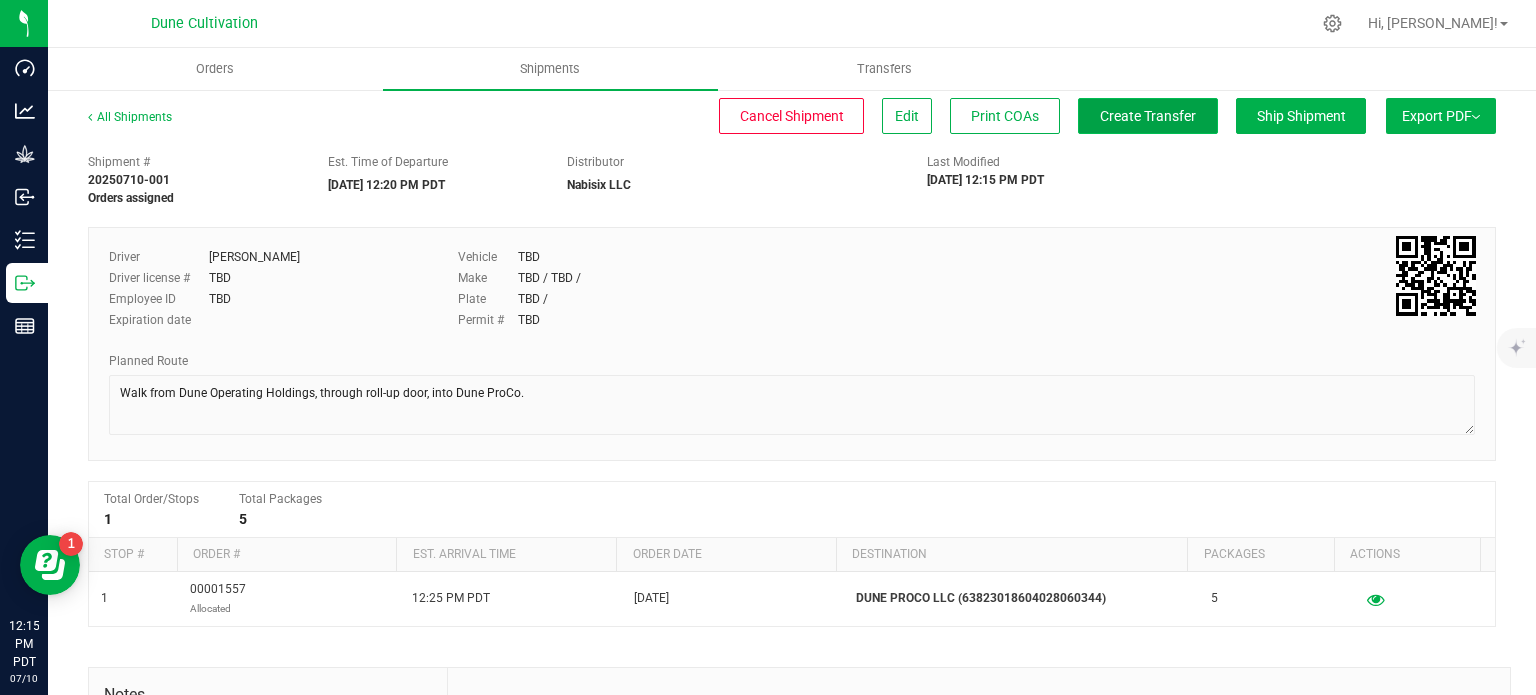 click on "Create Transfer" at bounding box center (1148, 116) 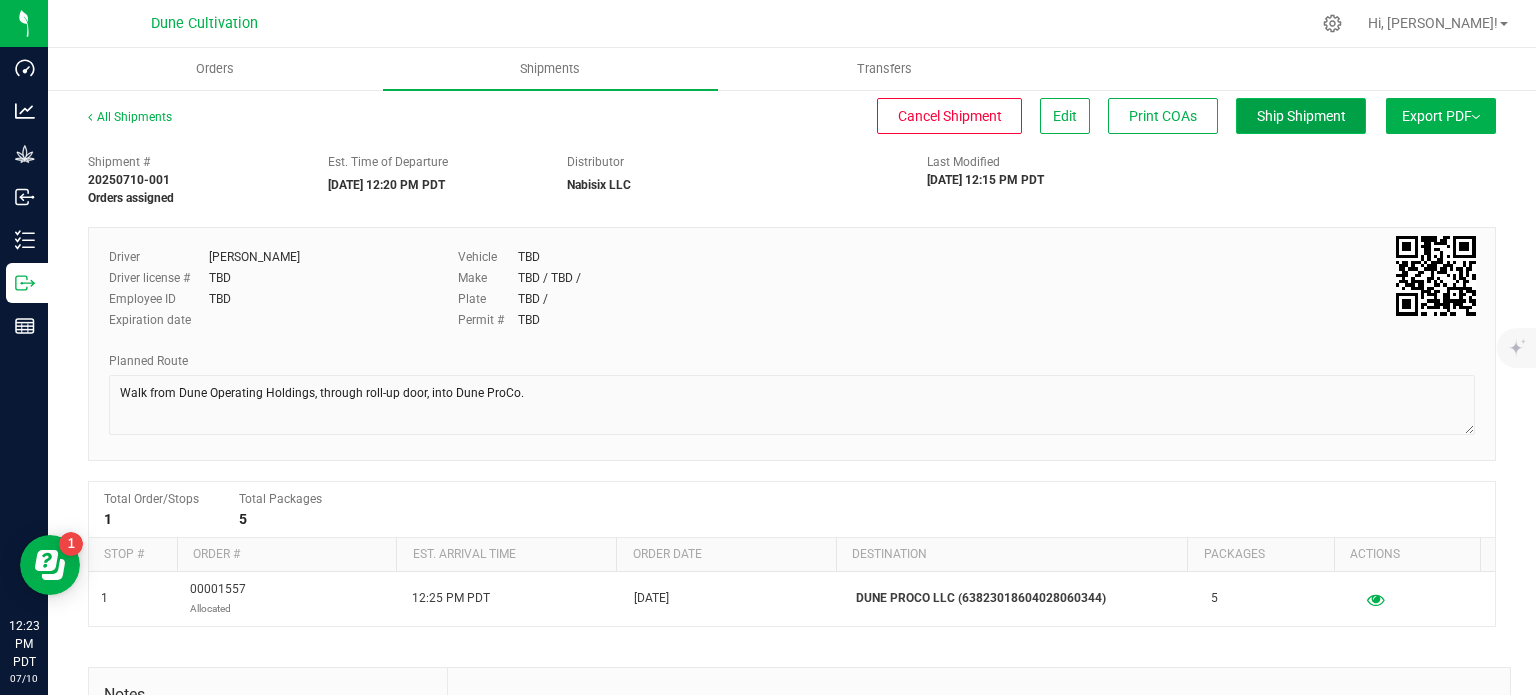click on "Ship Shipment" at bounding box center [1301, 116] 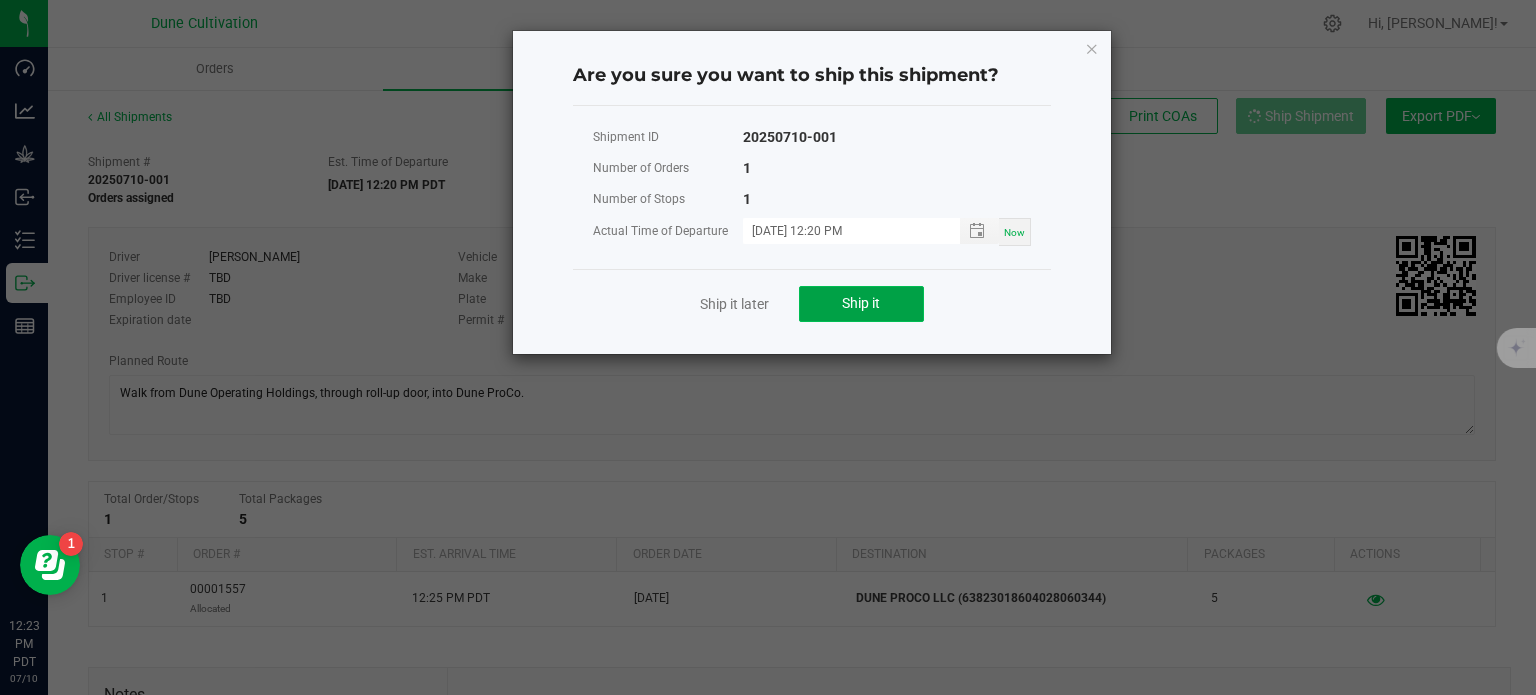 click on "Ship it" 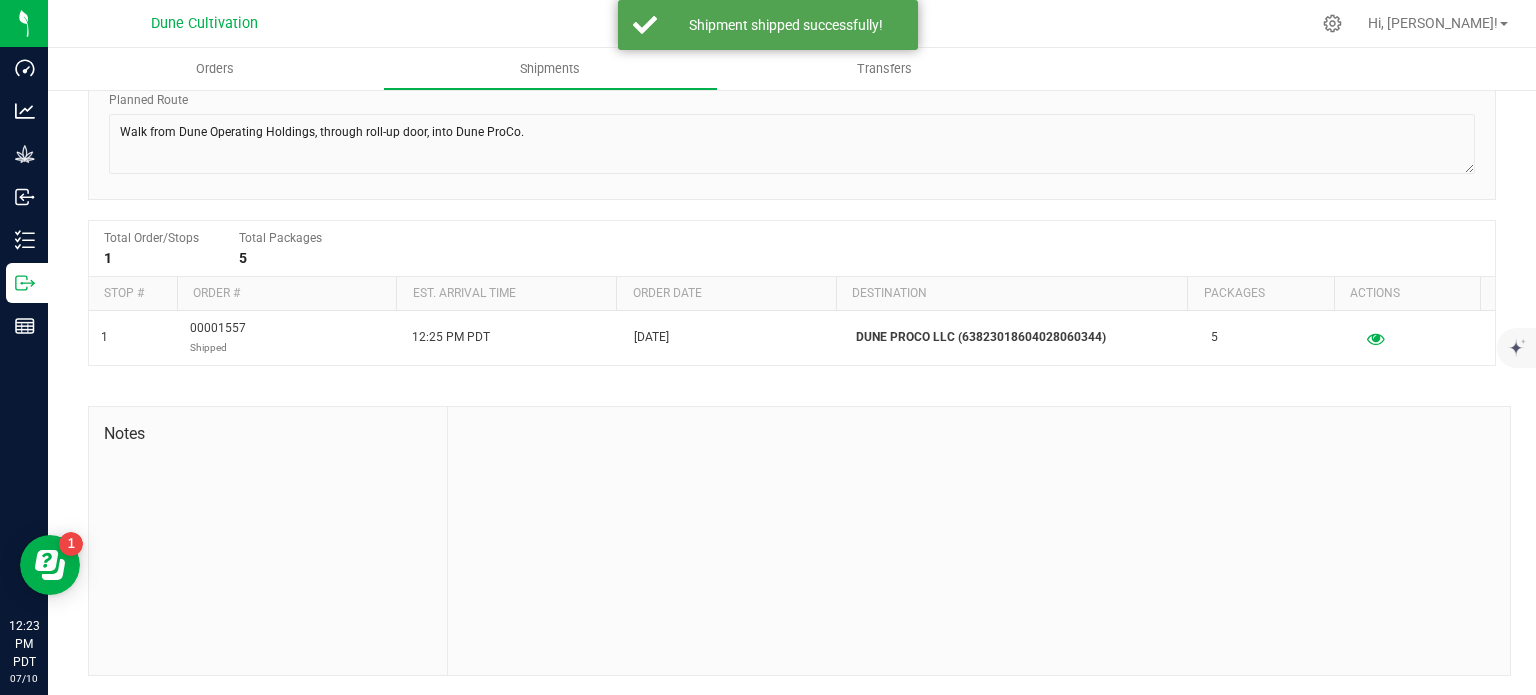 scroll, scrollTop: 0, scrollLeft: 0, axis: both 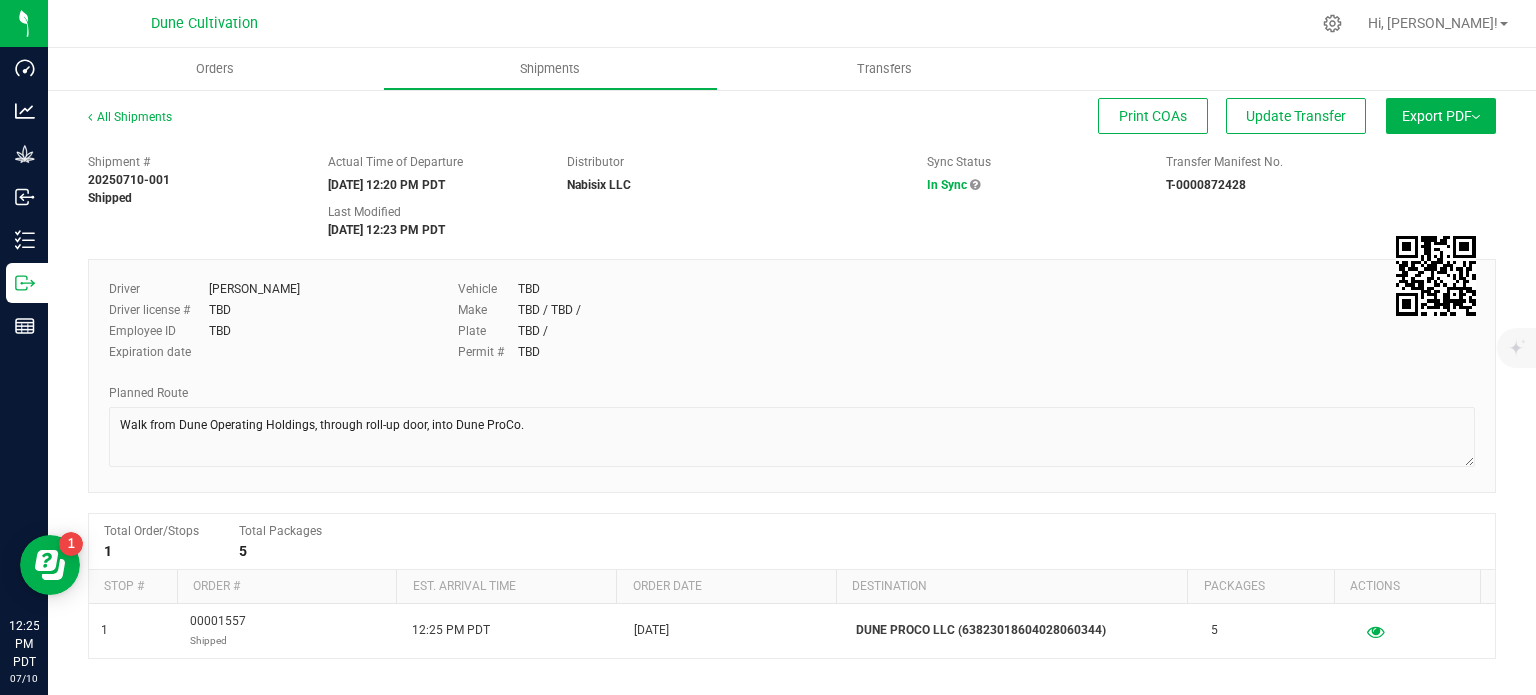 click on "All Shipments
Print COAs
Update Transfer
Export PDF
Manifest by Package ID
Manifest by Lot
NY Manifest
Standard Maine Trip Ticket
Shipment #
20250710-001
Shipped
In Sync" at bounding box center [792, 538] 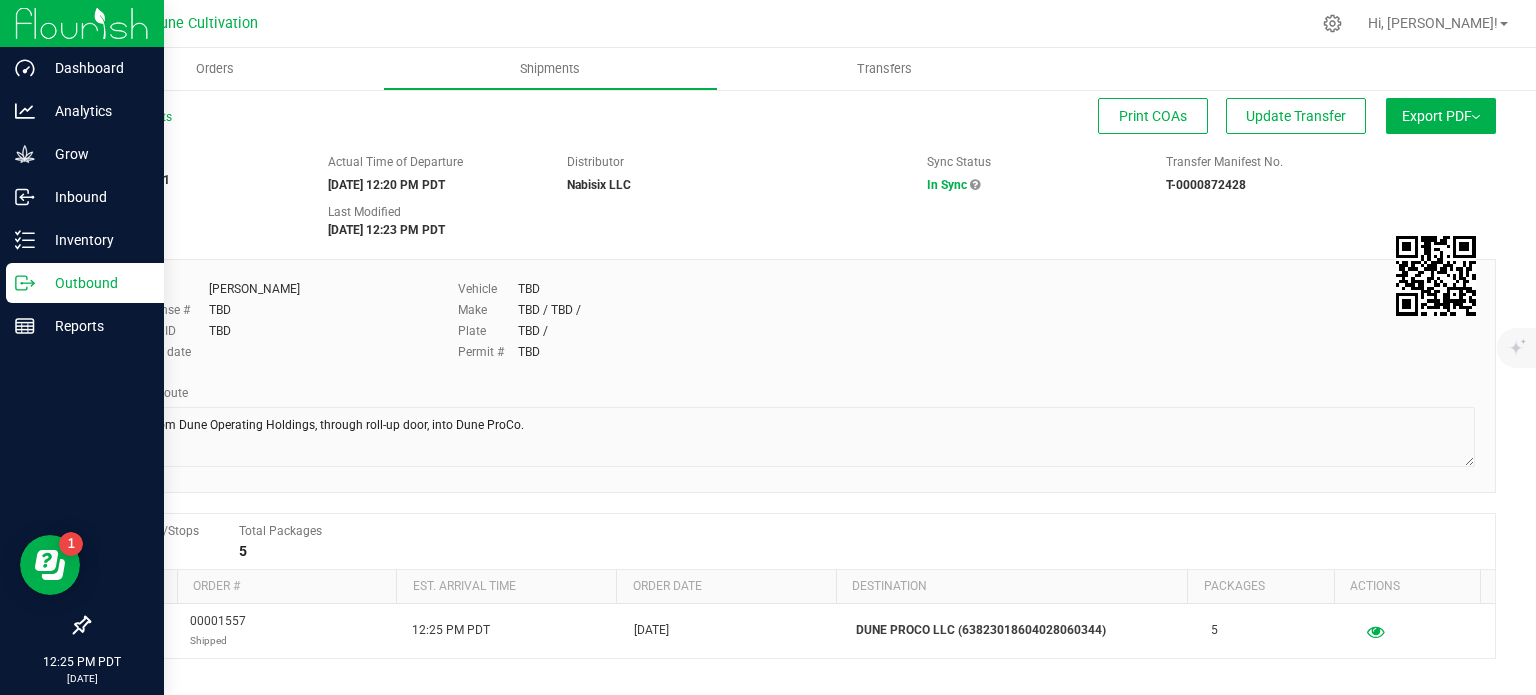 click on "Outbound" at bounding box center (95, 283) 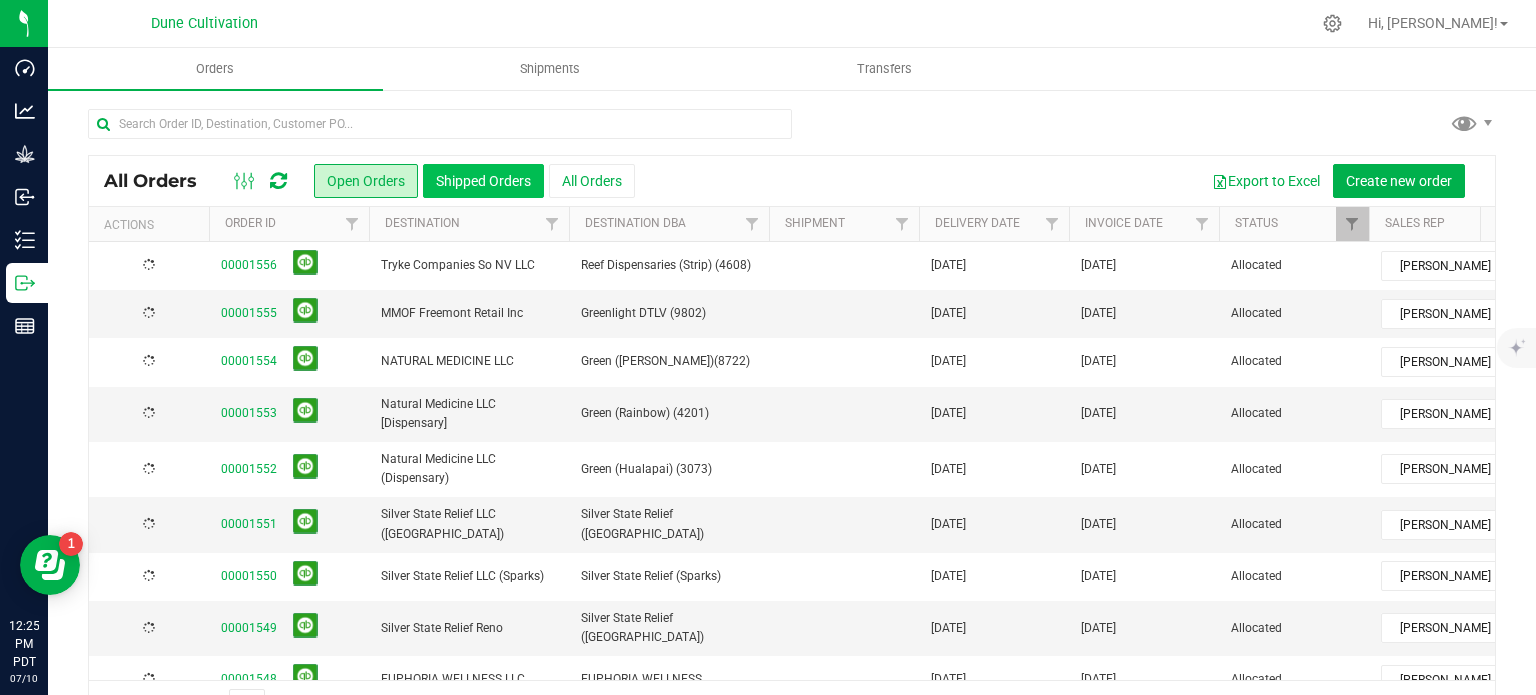 click on "Shipped Orders" at bounding box center (483, 181) 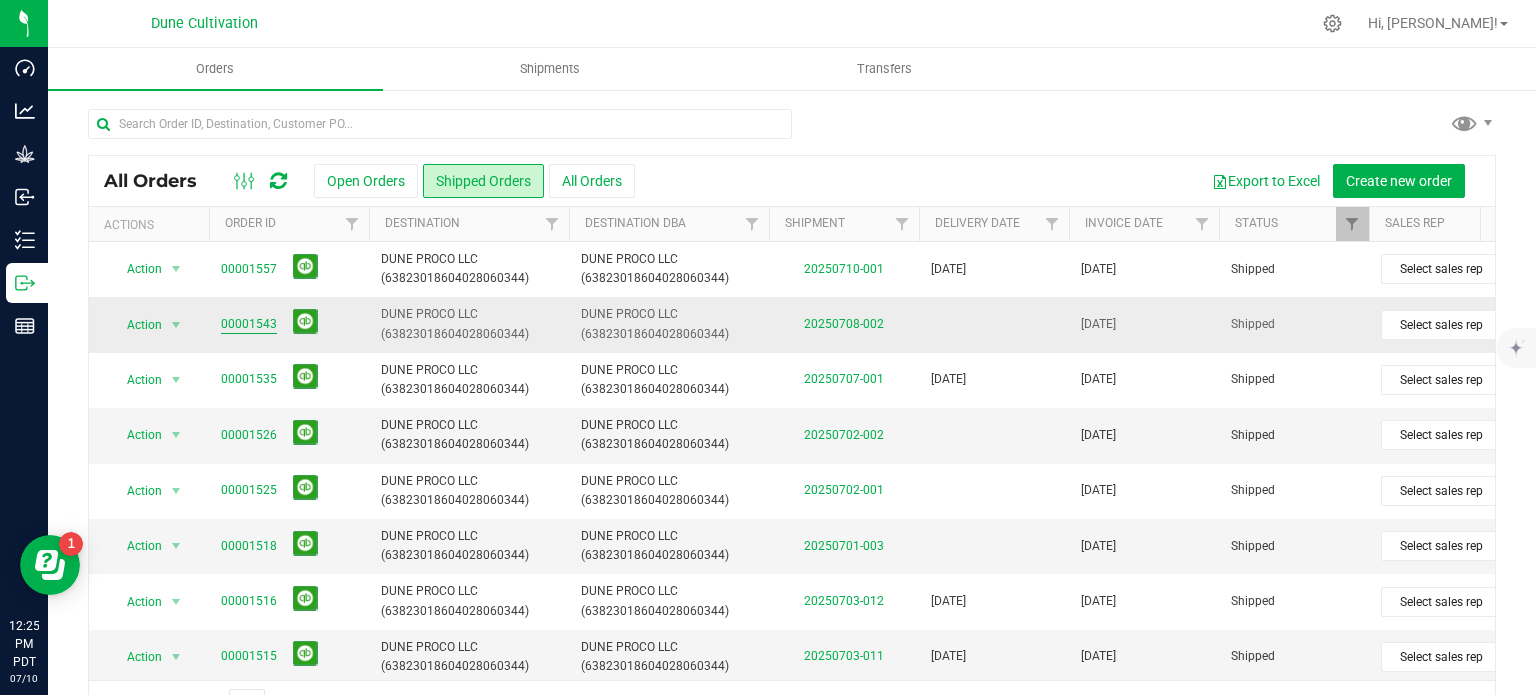 click on "00001543" at bounding box center (249, 324) 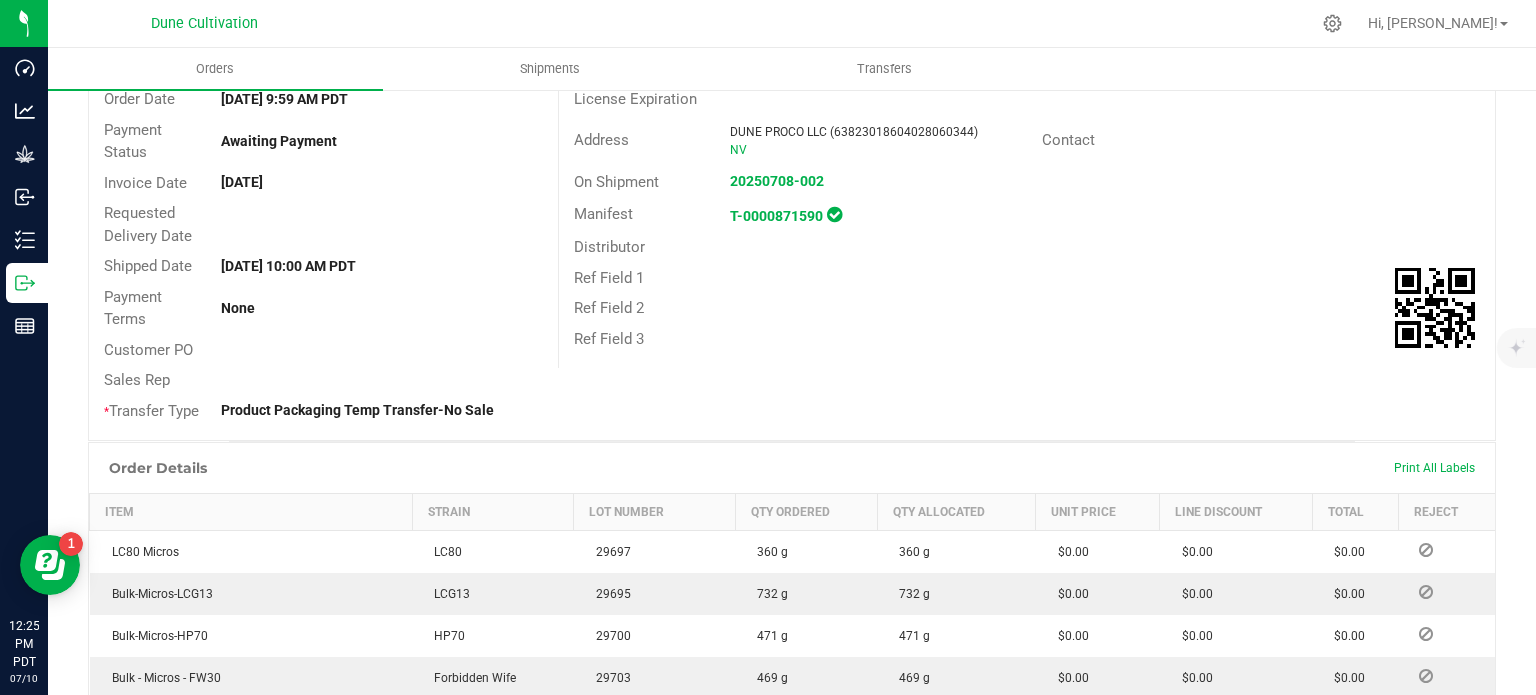 scroll, scrollTop: 0, scrollLeft: 0, axis: both 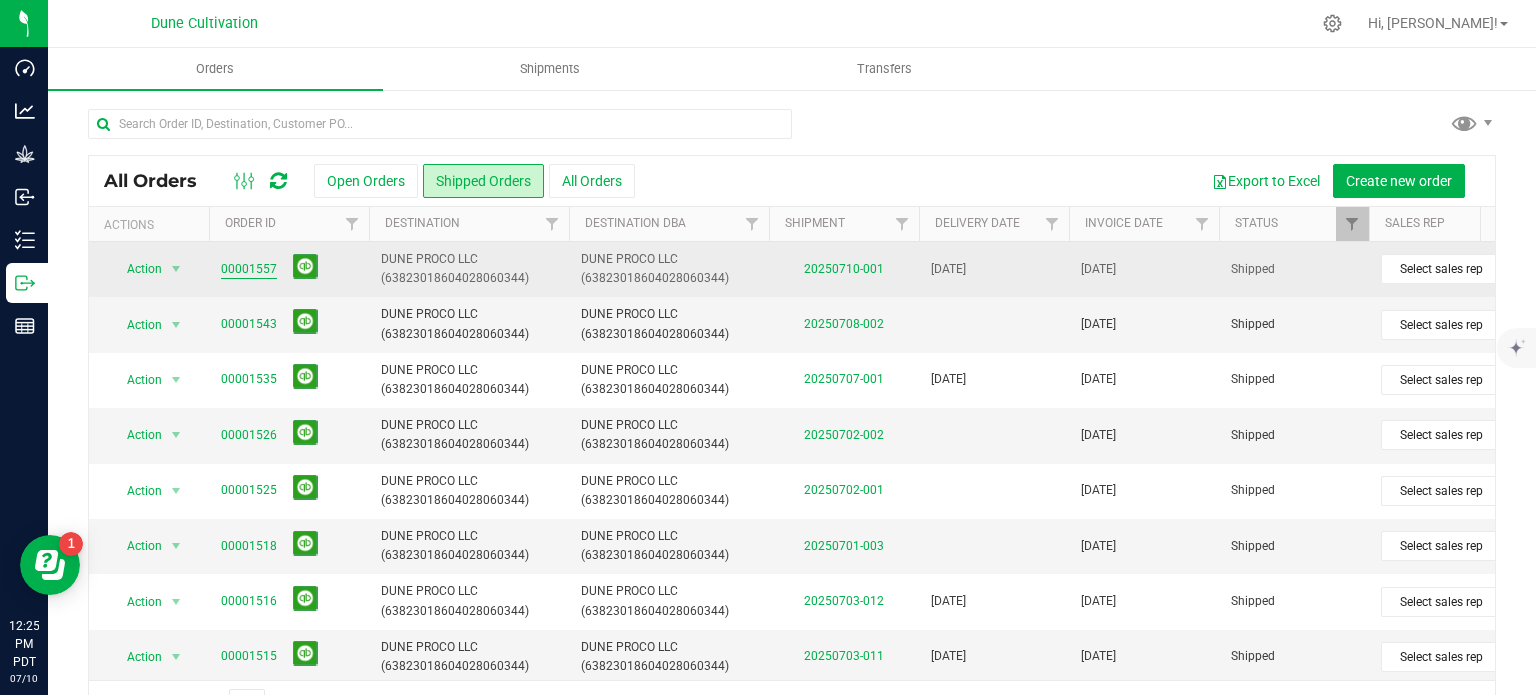 click on "00001557" at bounding box center (249, 269) 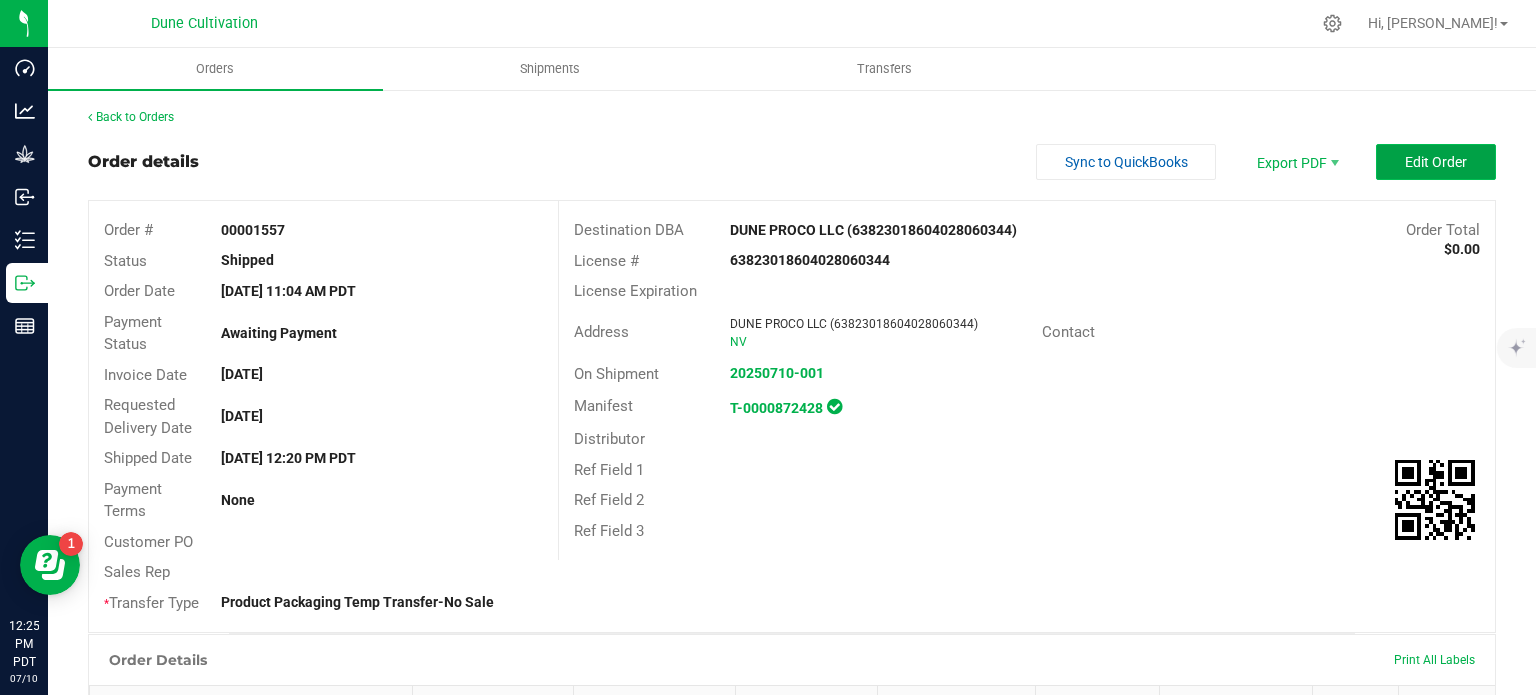 click on "Edit Order" at bounding box center (1436, 162) 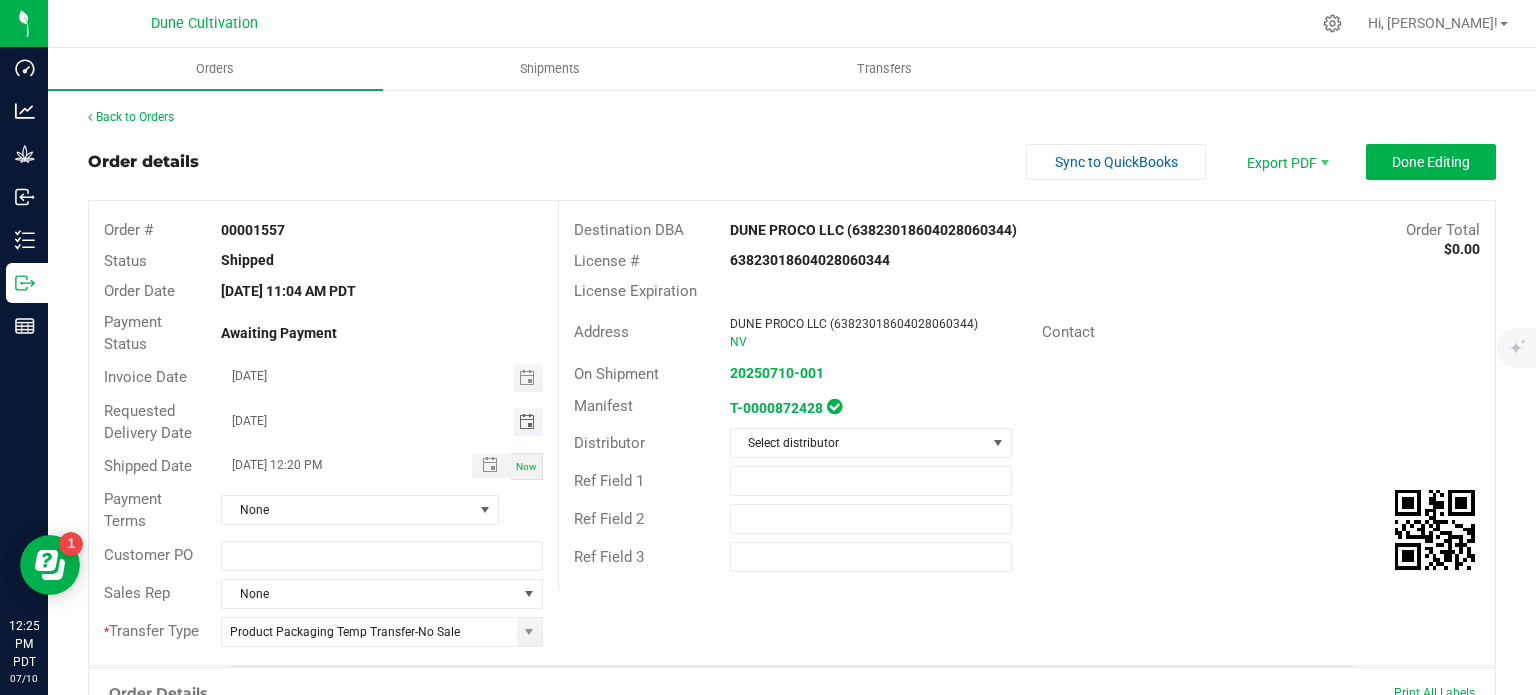 click at bounding box center [527, 422] 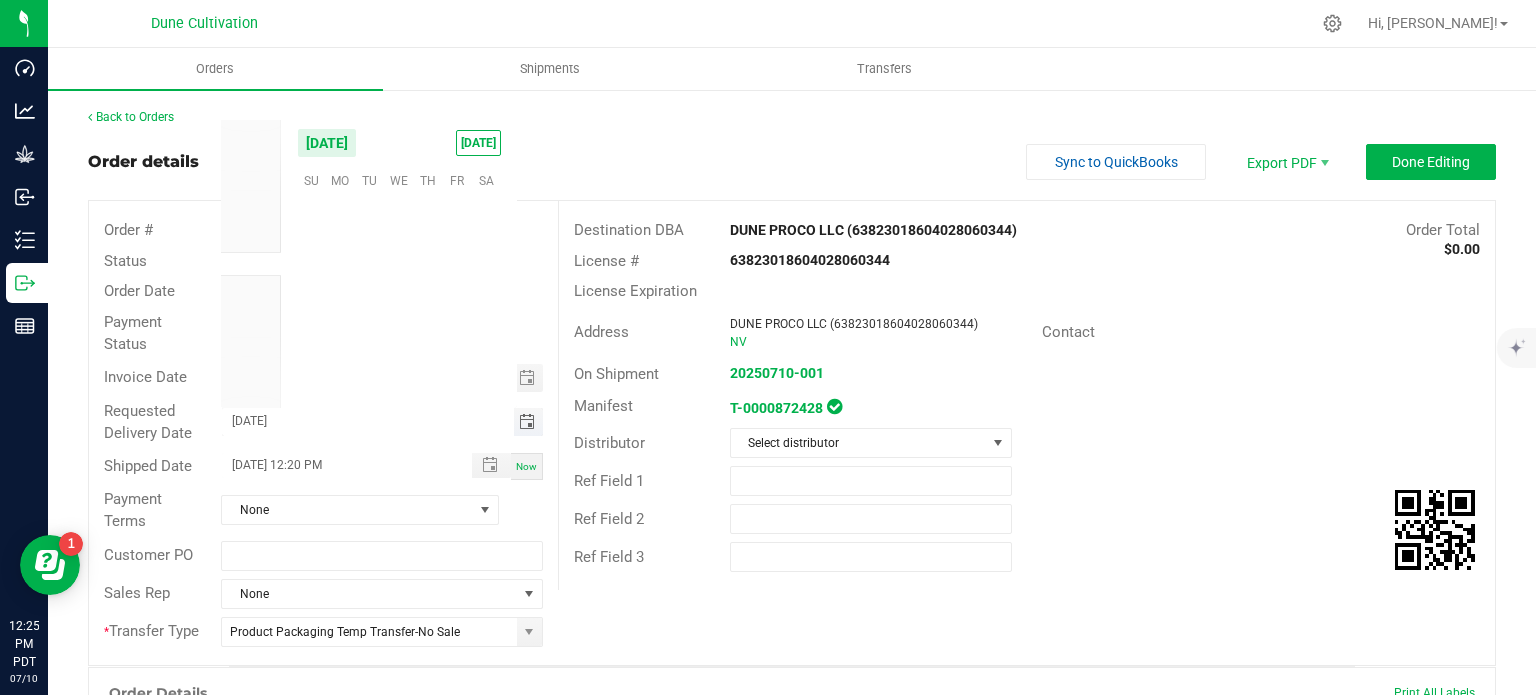 scroll, scrollTop: 0, scrollLeft: 0, axis: both 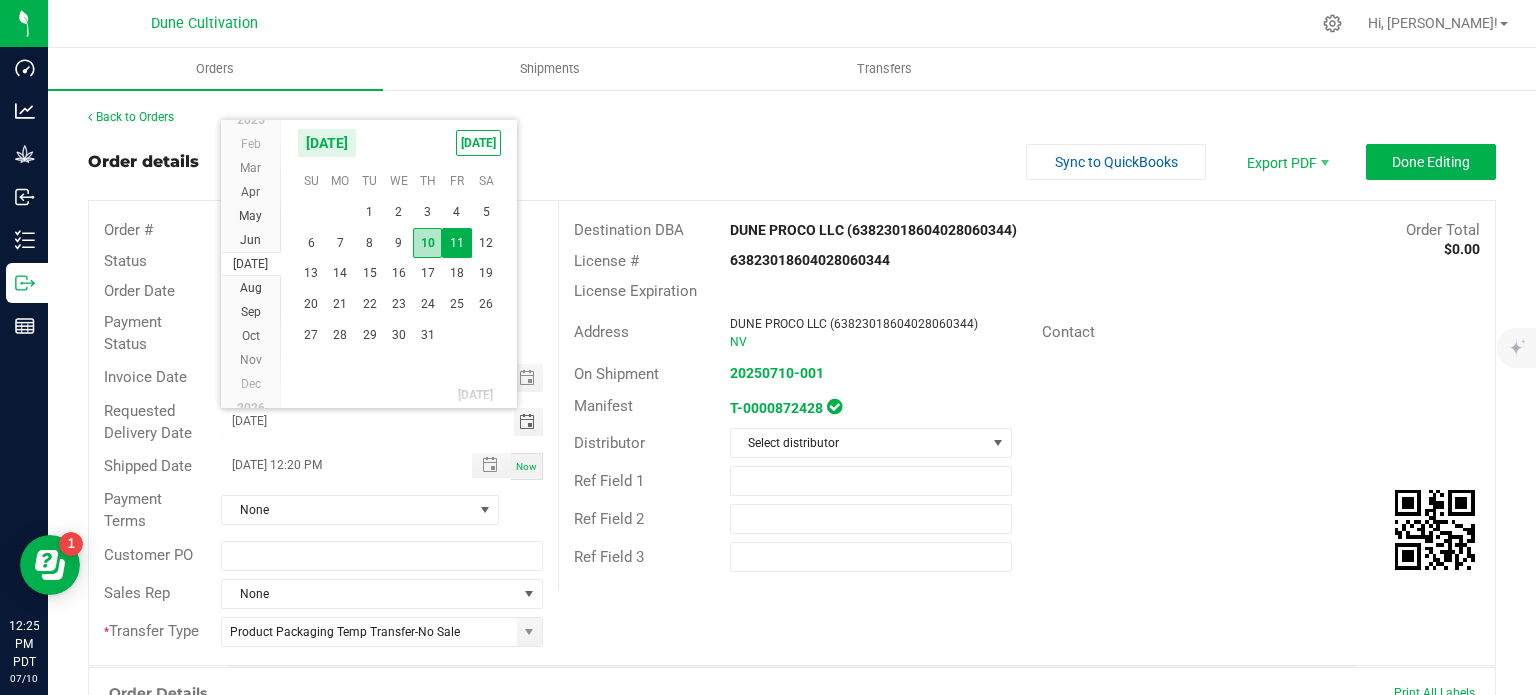 click on "10" at bounding box center [427, 243] 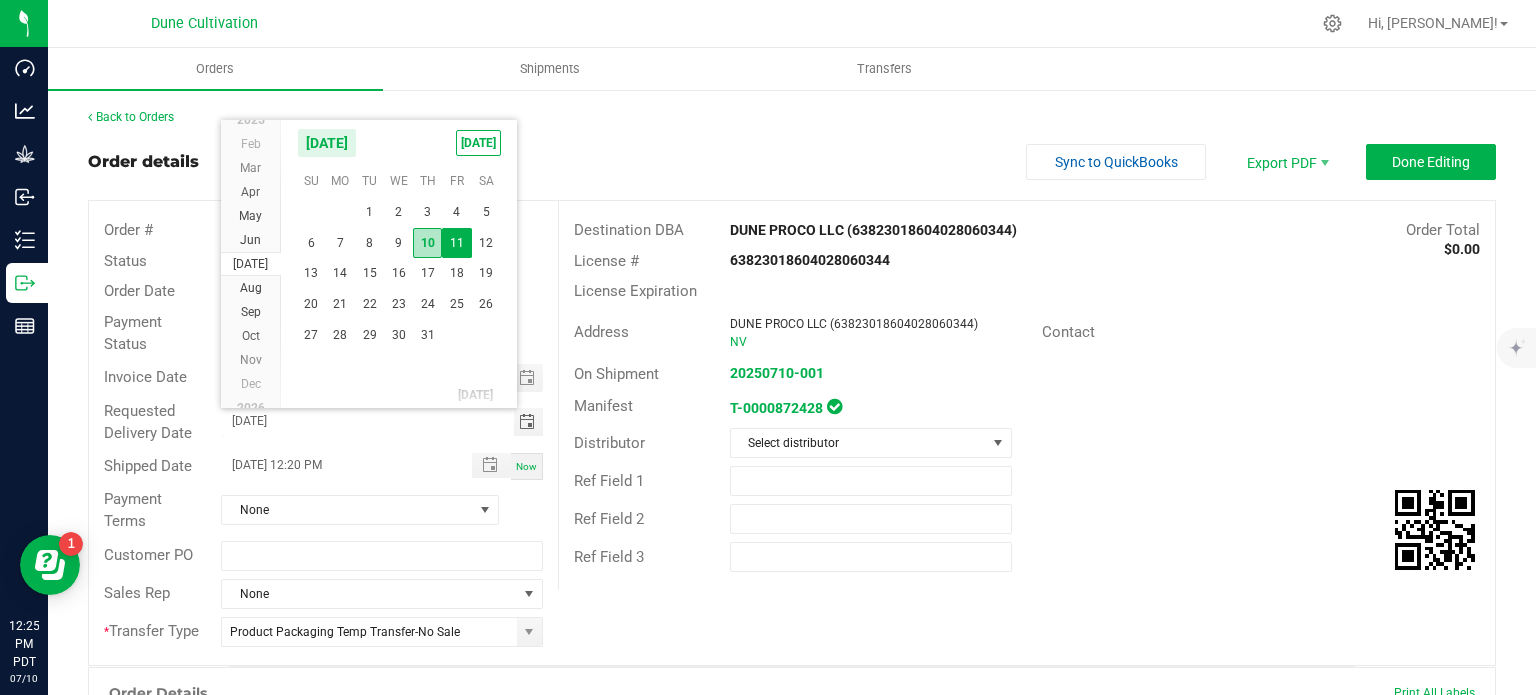 type on "[DATE]" 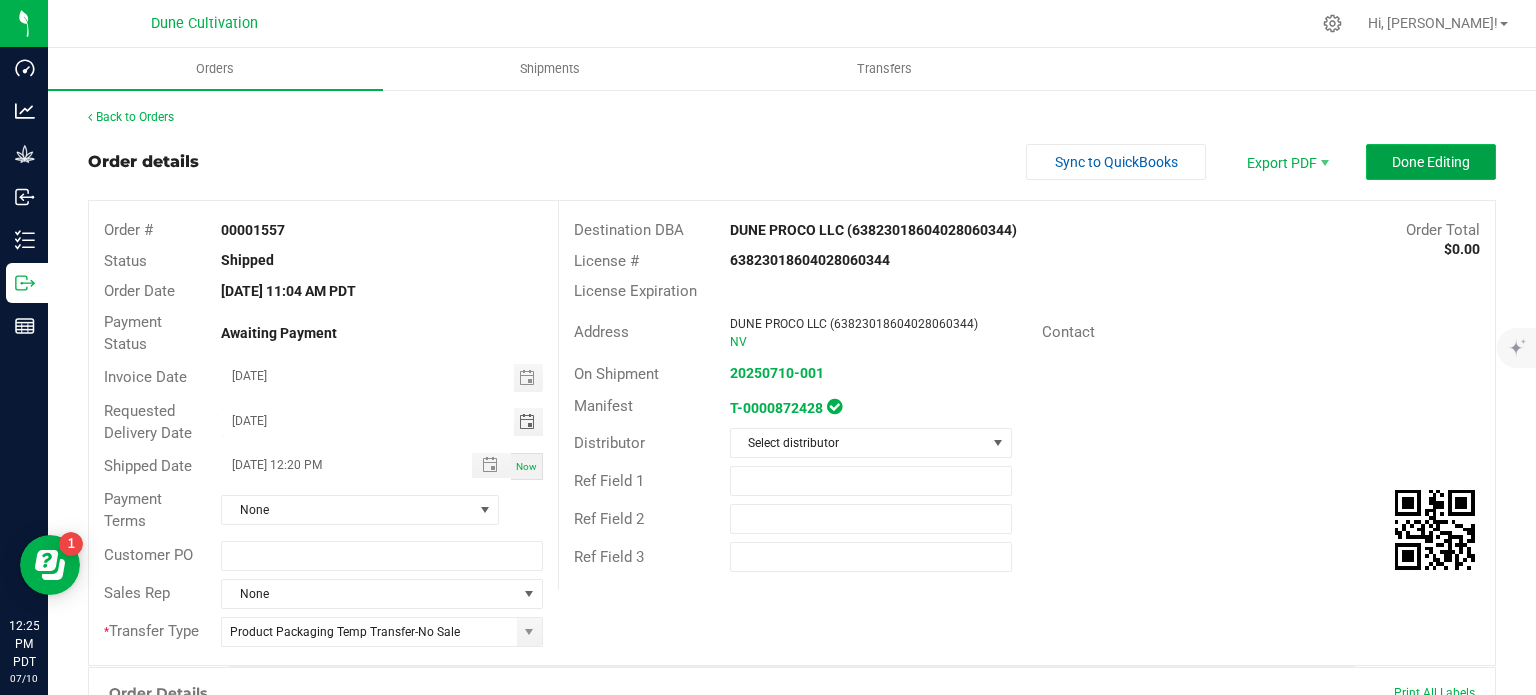 click on "Done Editing" at bounding box center [1431, 162] 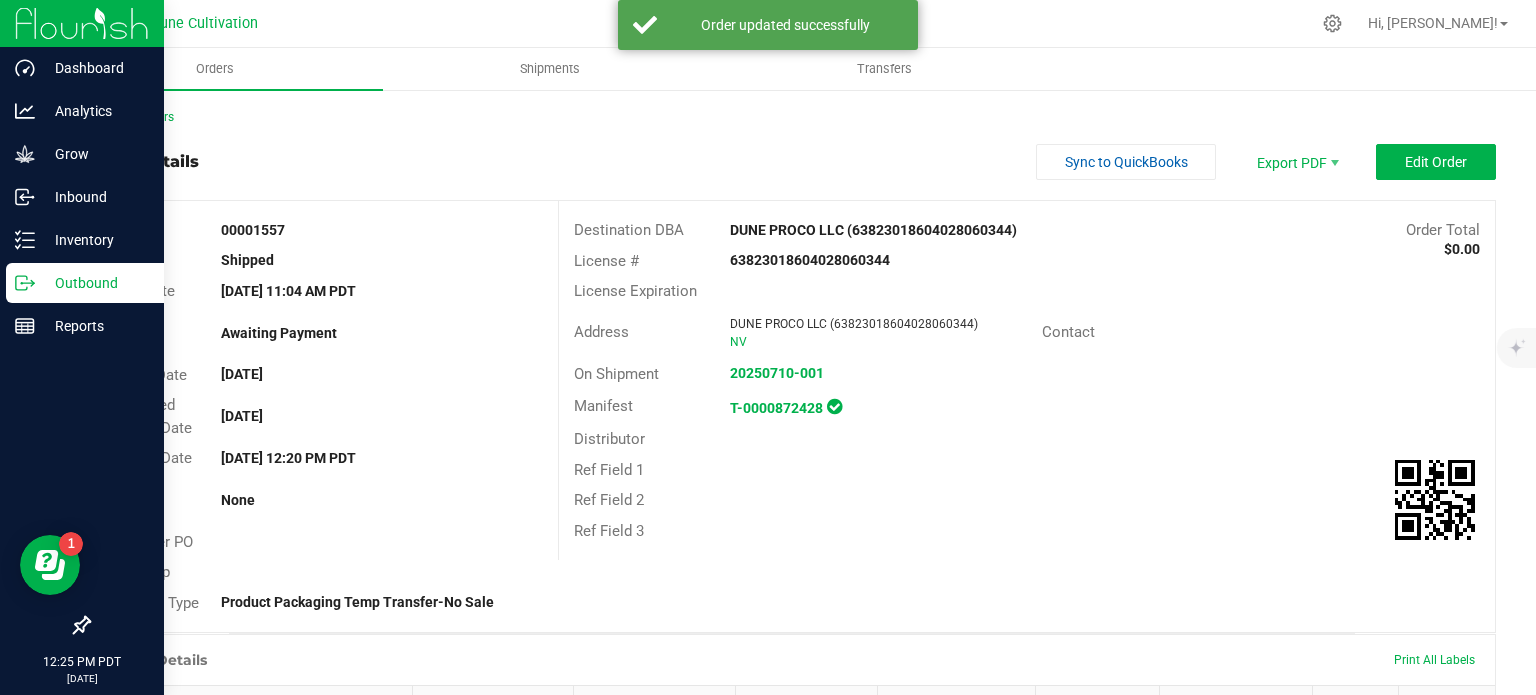 click 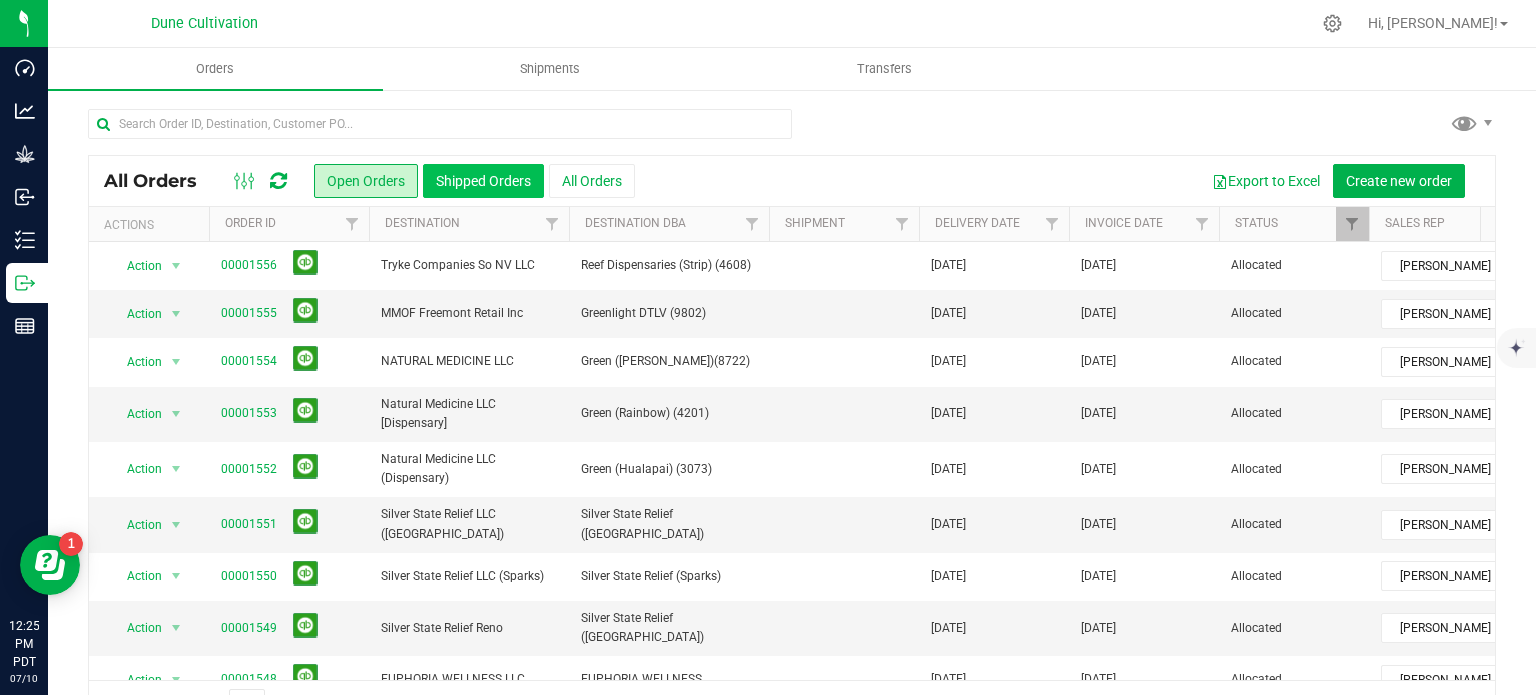click on "Shipped Orders" at bounding box center (483, 181) 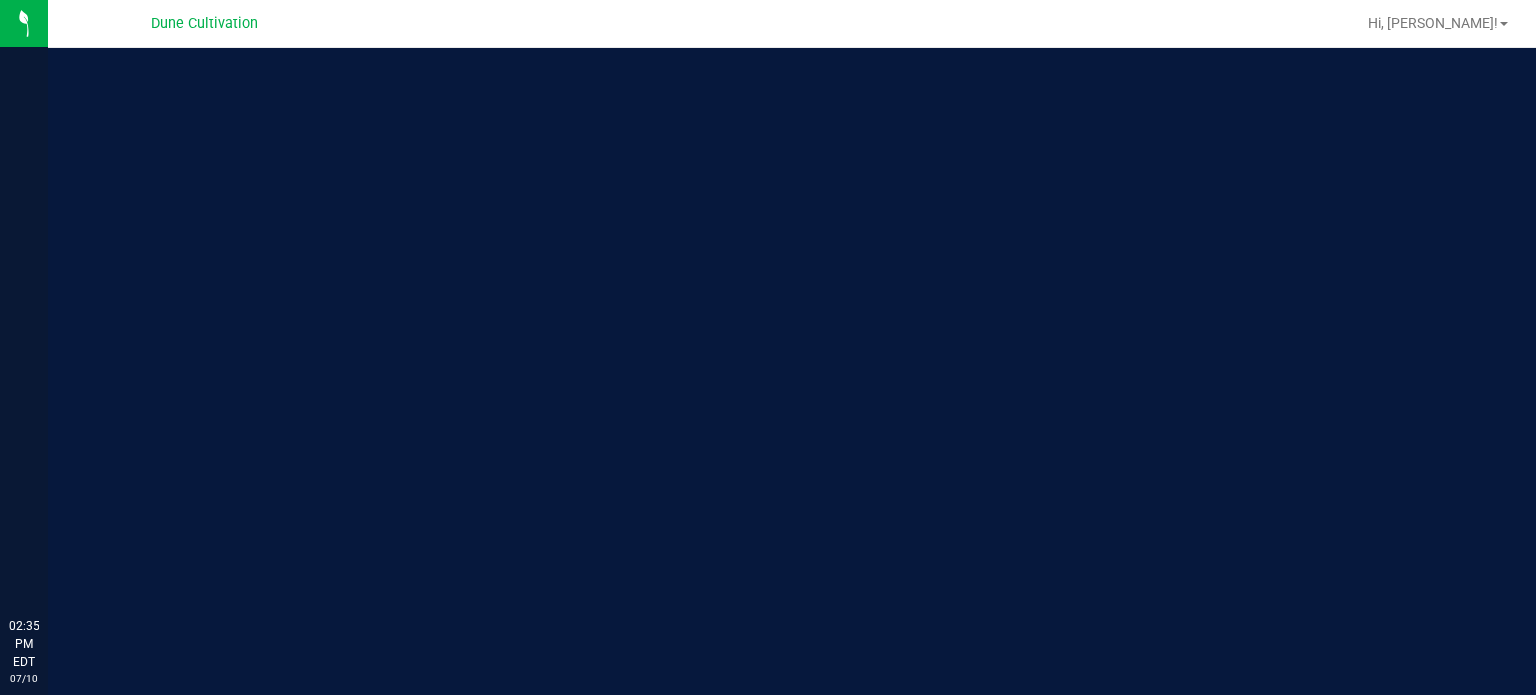 scroll, scrollTop: 0, scrollLeft: 0, axis: both 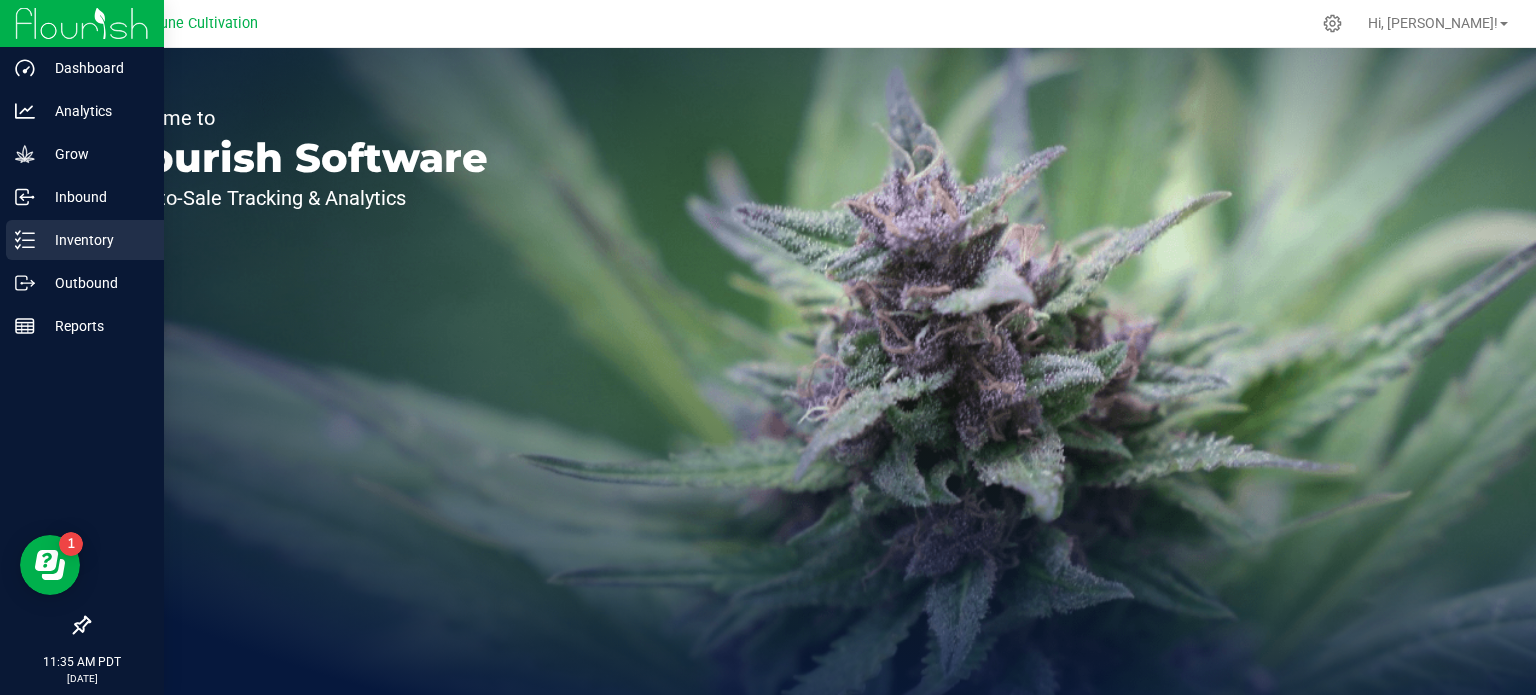 click on "Inventory" at bounding box center (95, 240) 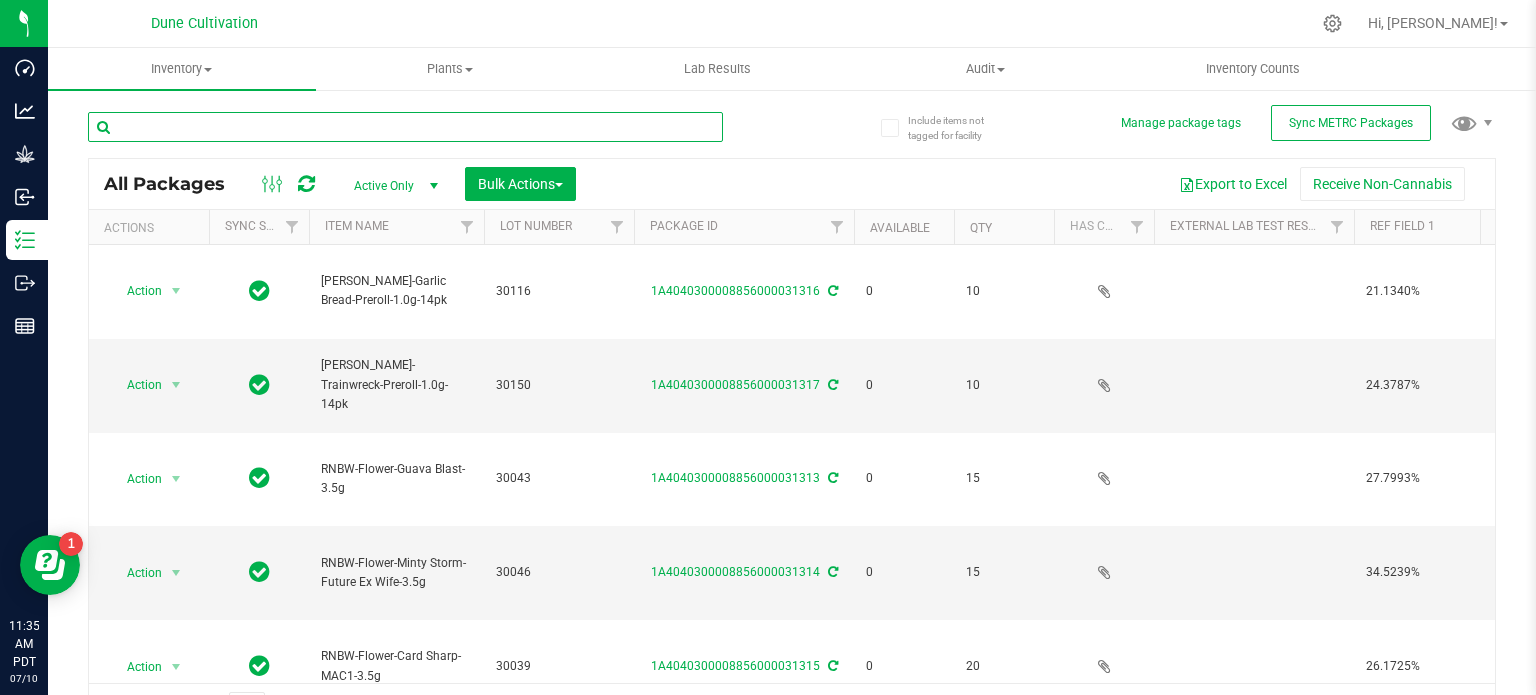 click at bounding box center (405, 127) 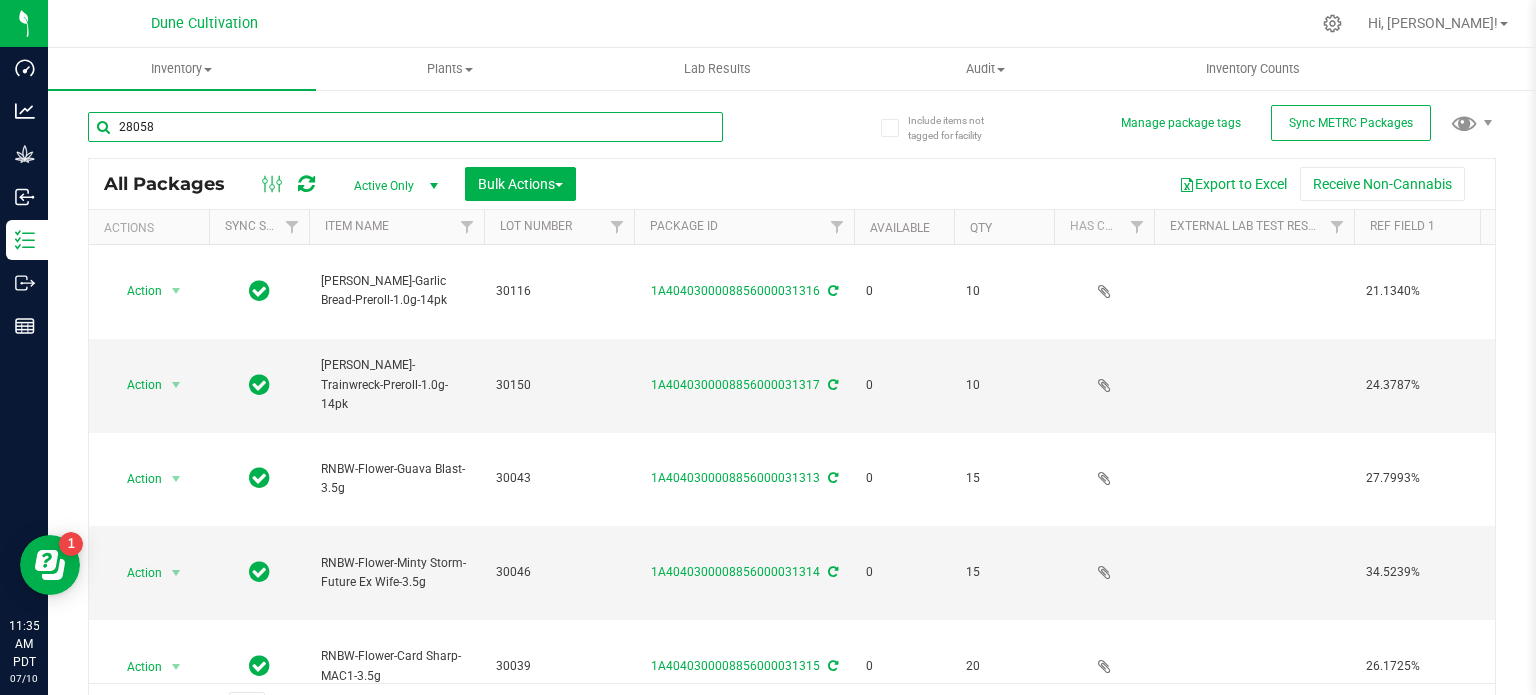 type on "28058" 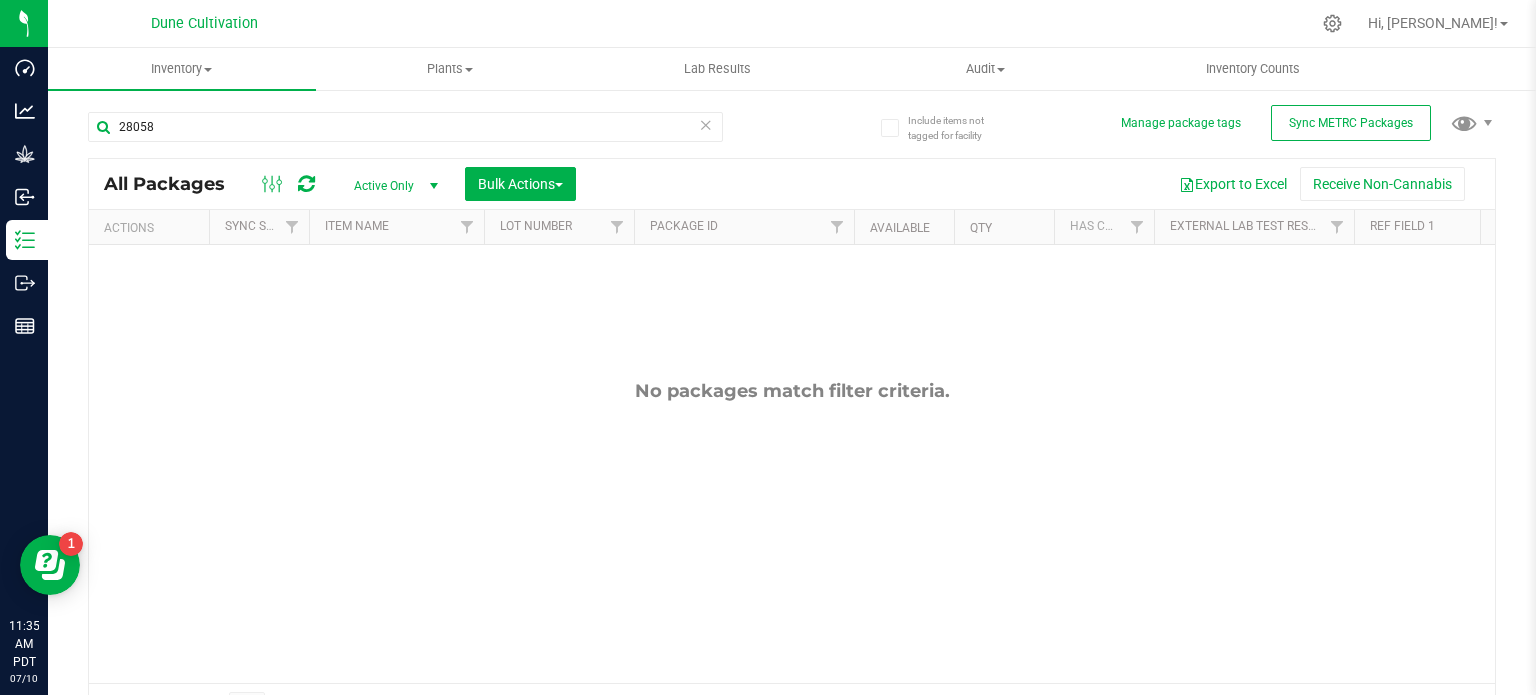 click on "Active Only" at bounding box center (392, 186) 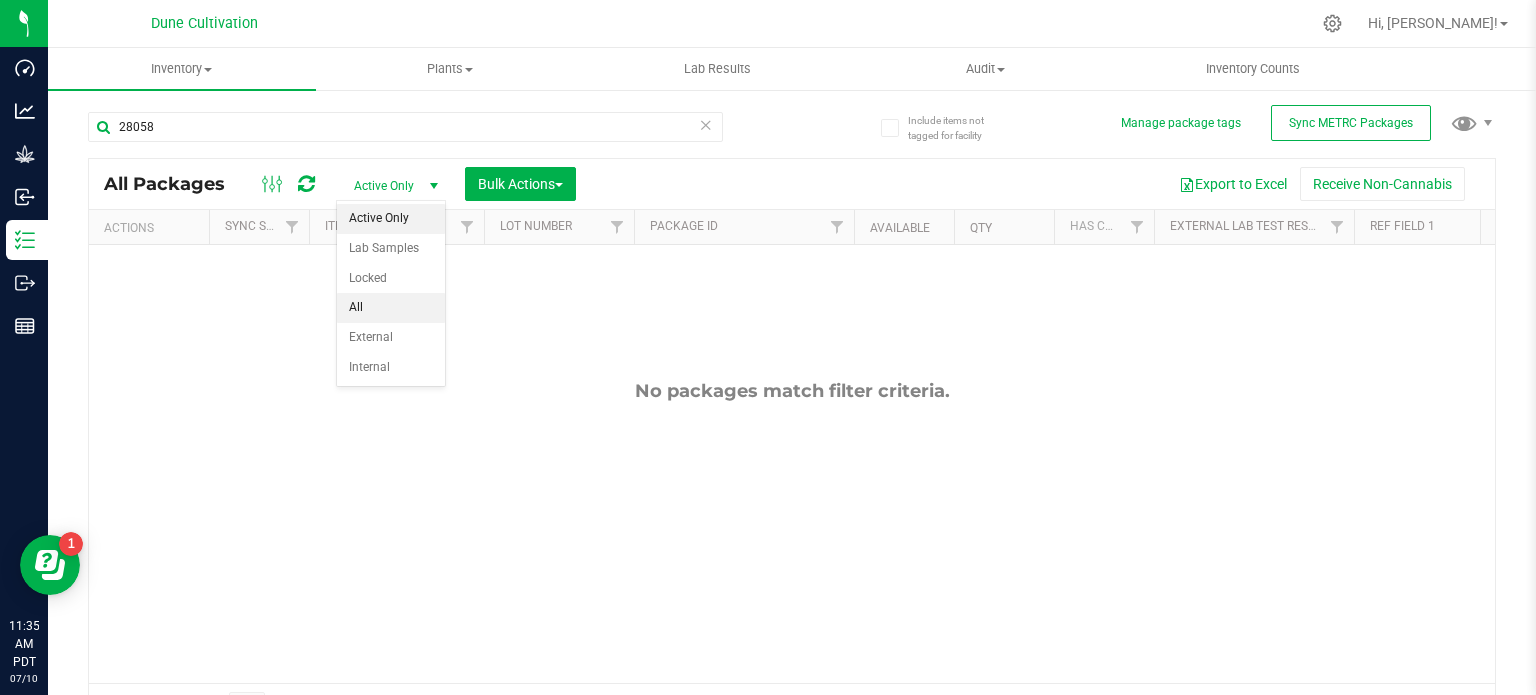 click on "All" at bounding box center (391, 308) 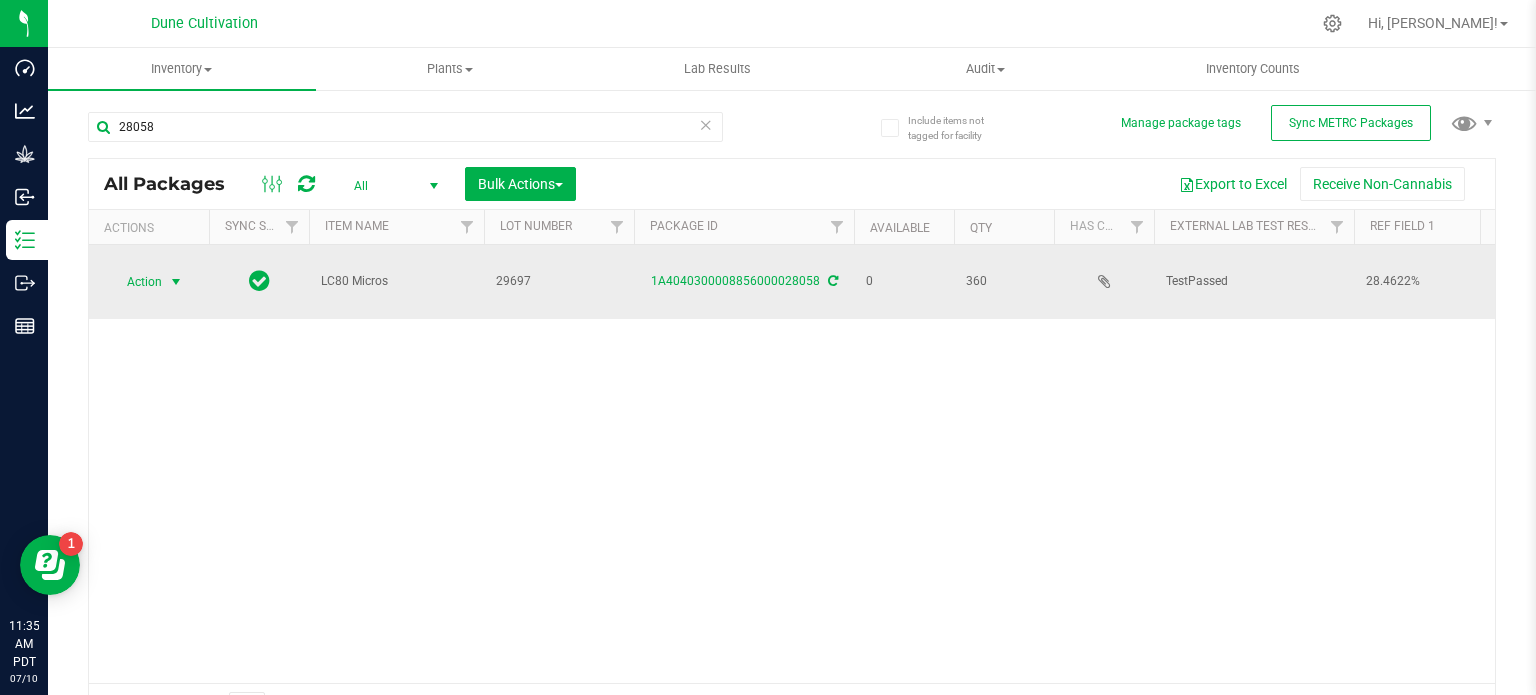 click at bounding box center [176, 282] 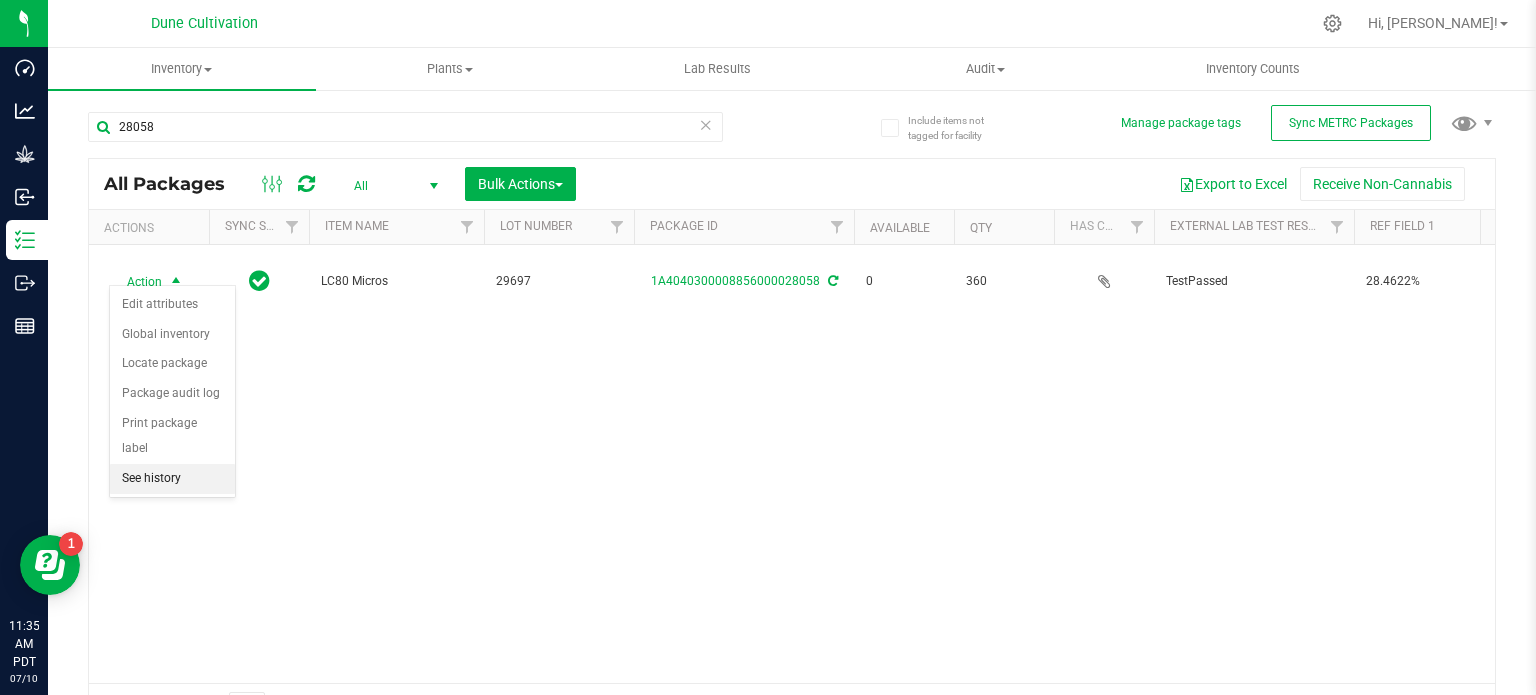 click on "See history" at bounding box center (172, 479) 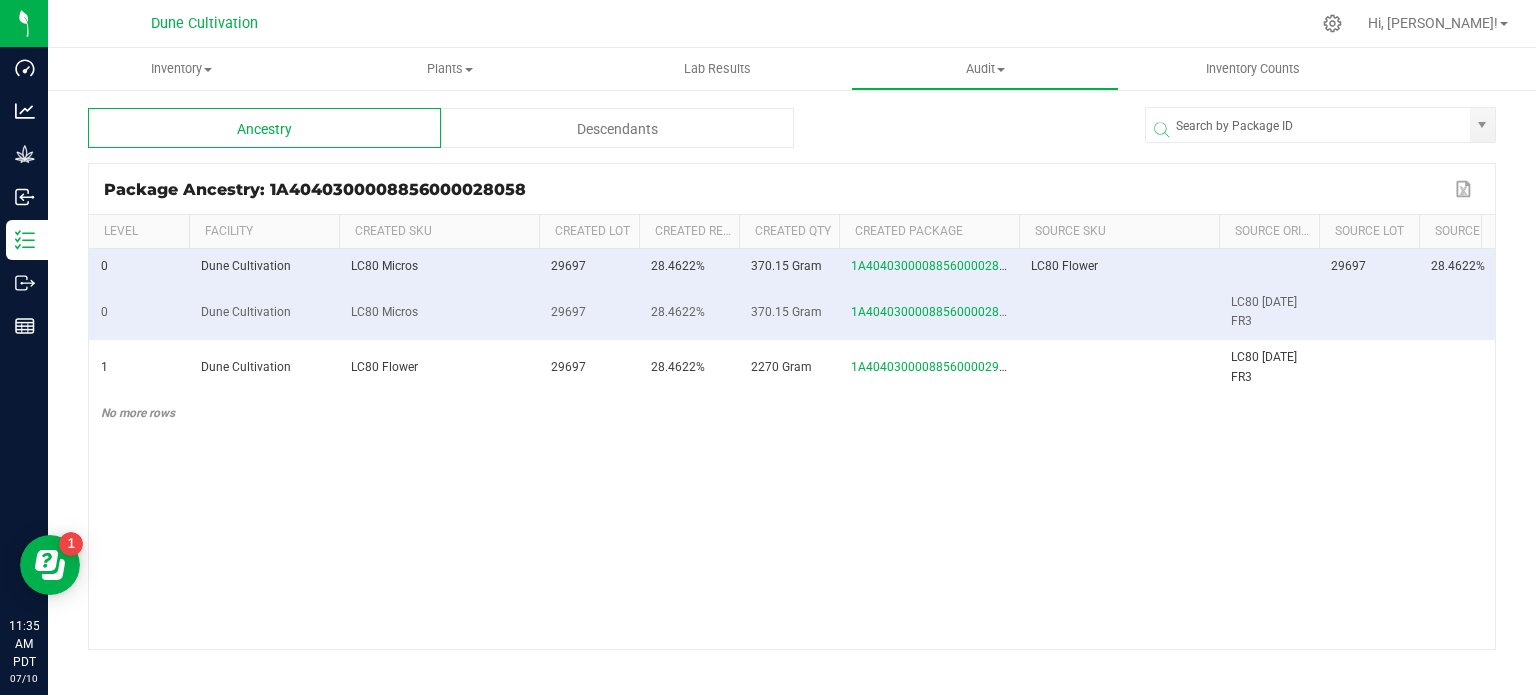 scroll, scrollTop: 0, scrollLeft: 104, axis: horizontal 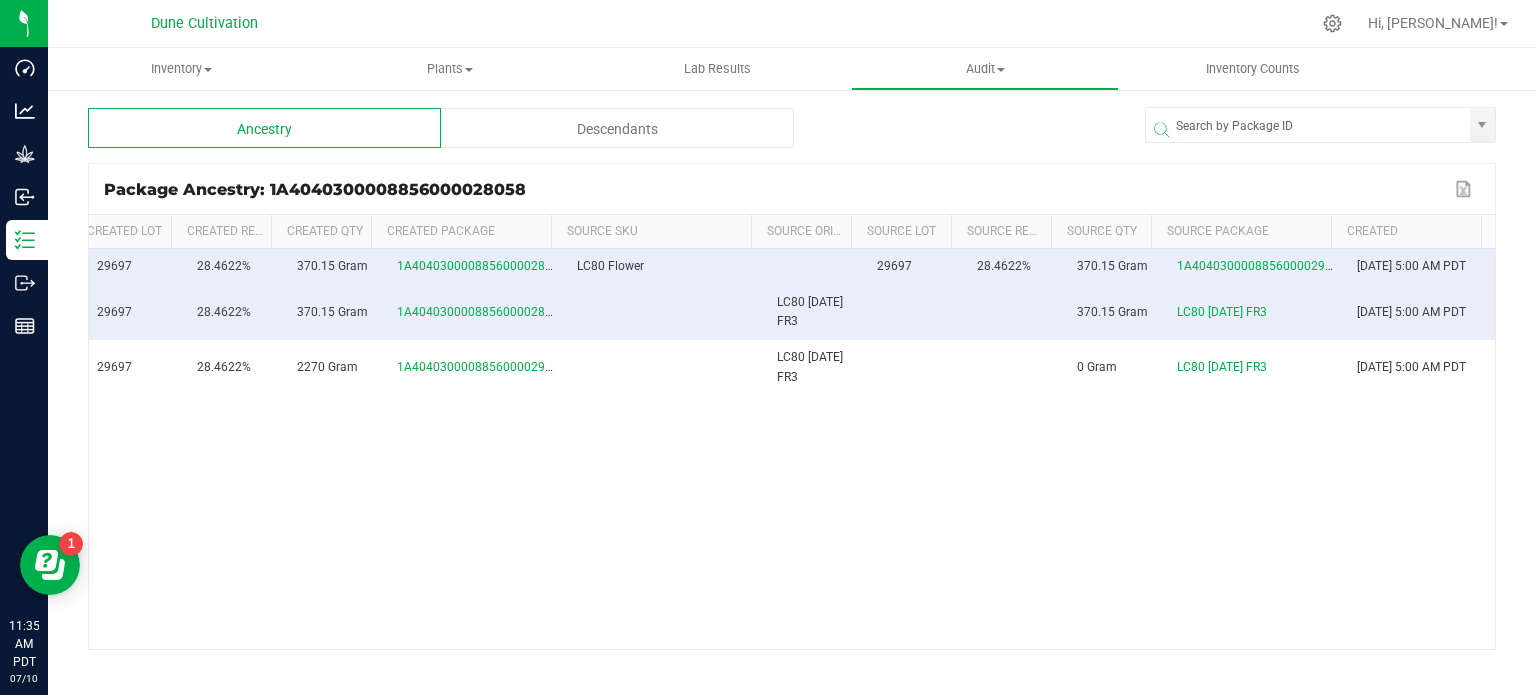 click on "Created" at bounding box center [1406, 232] 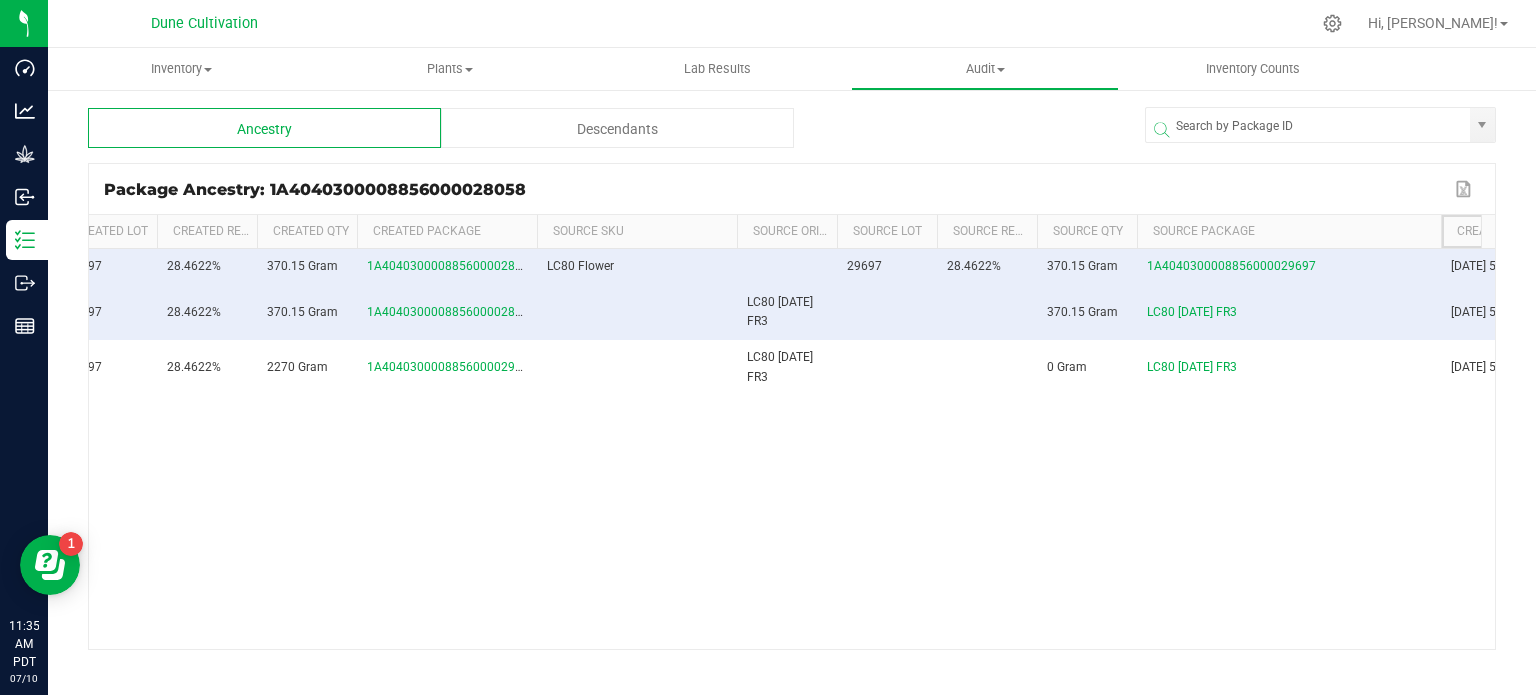 click at bounding box center (1438, 379) 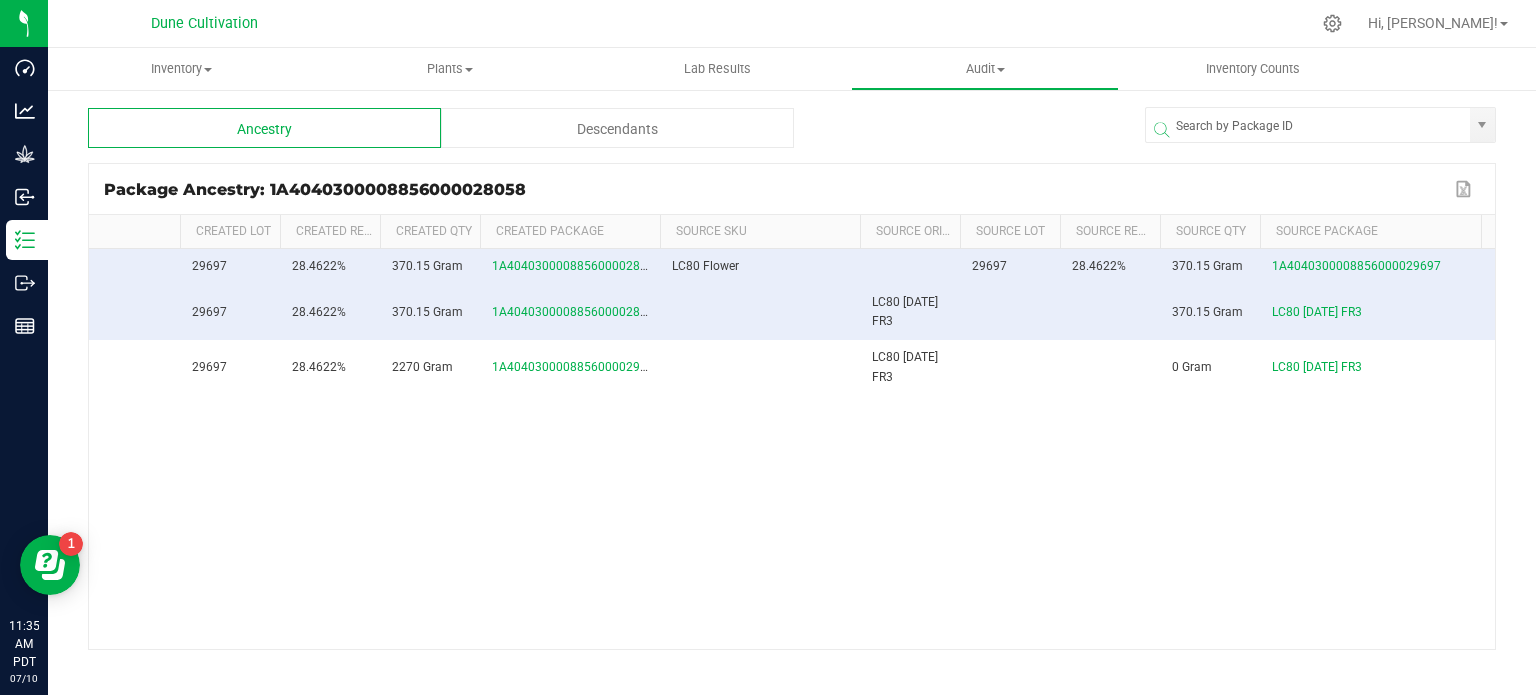scroll, scrollTop: 0, scrollLeft: 280, axis: horizontal 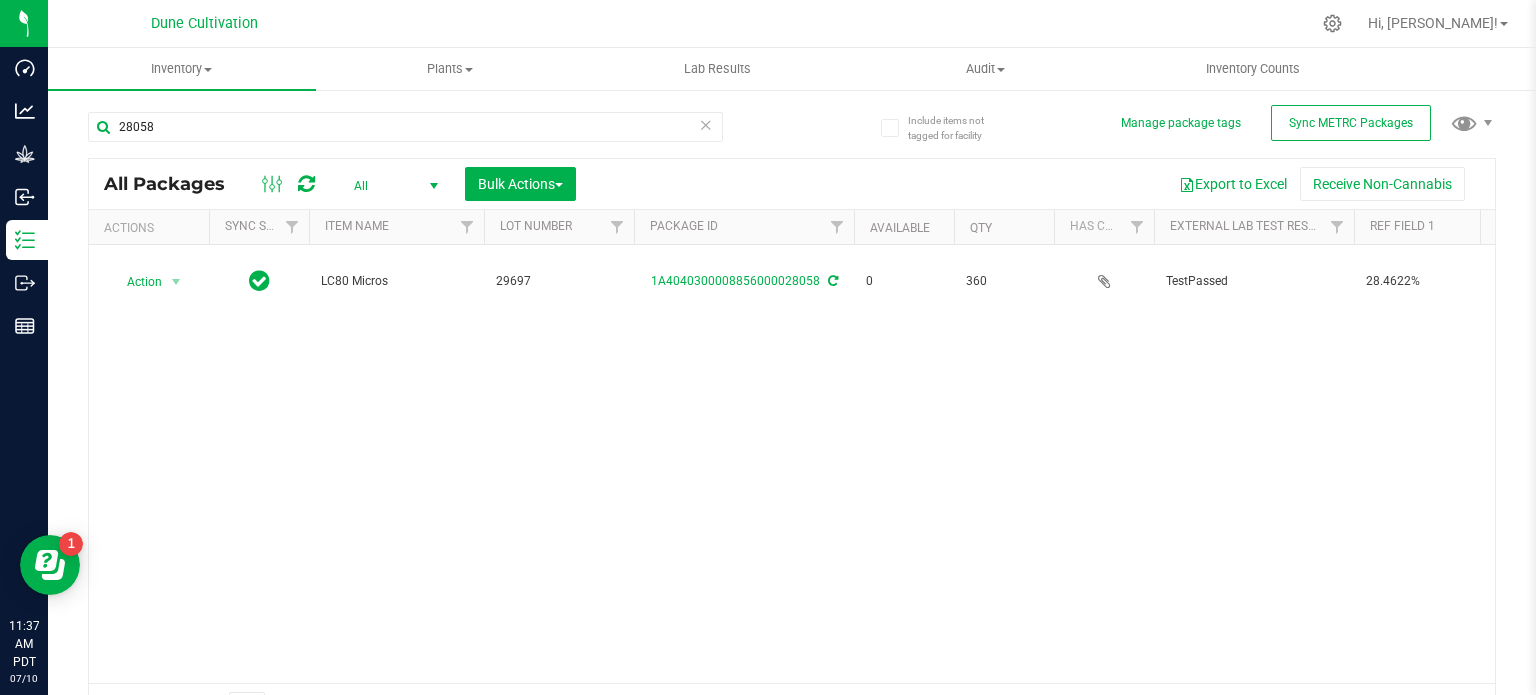 click on "Include items not tagged for facility
Manage package tags
Sync METRC Packages
28058
All Packages
All Active Only Lab Samples Locked All External Internal
Bulk Actions" at bounding box center (792, 393) 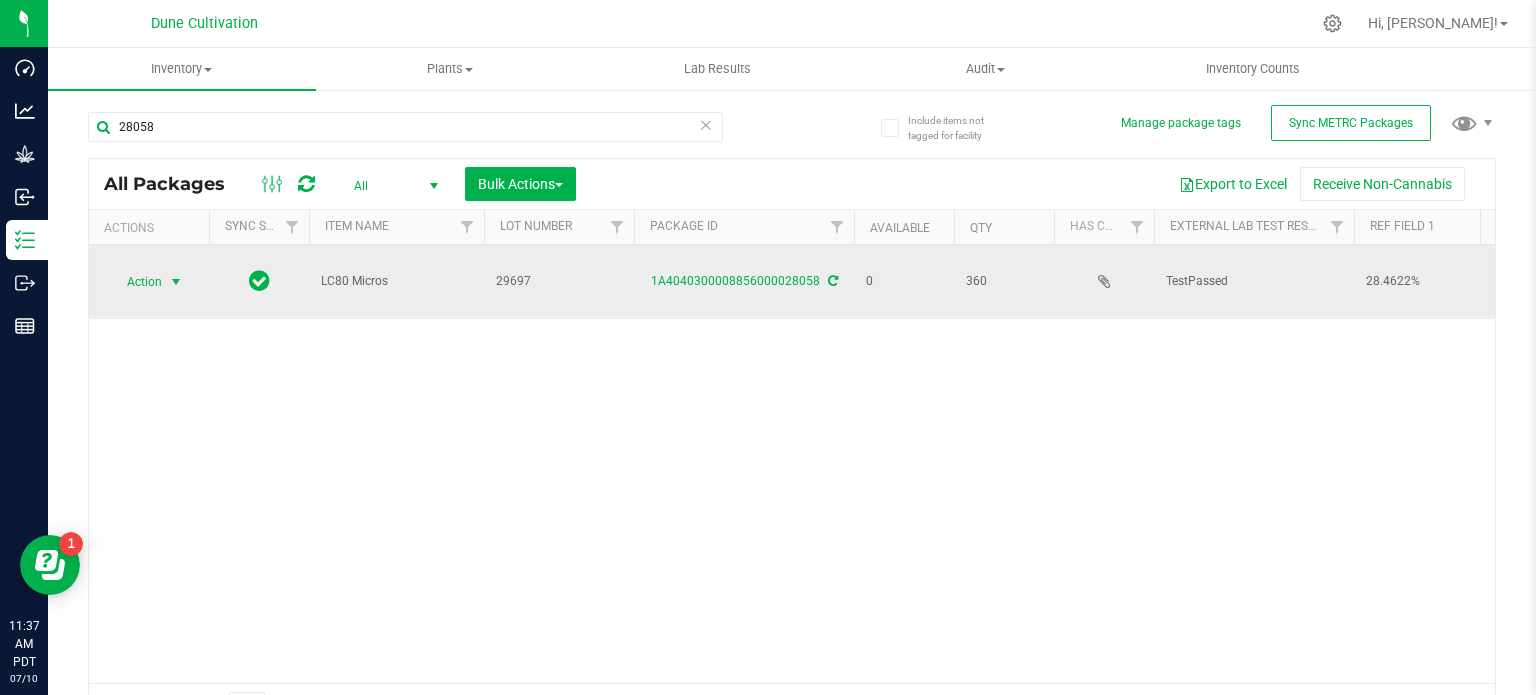 click on "Action" at bounding box center (136, 282) 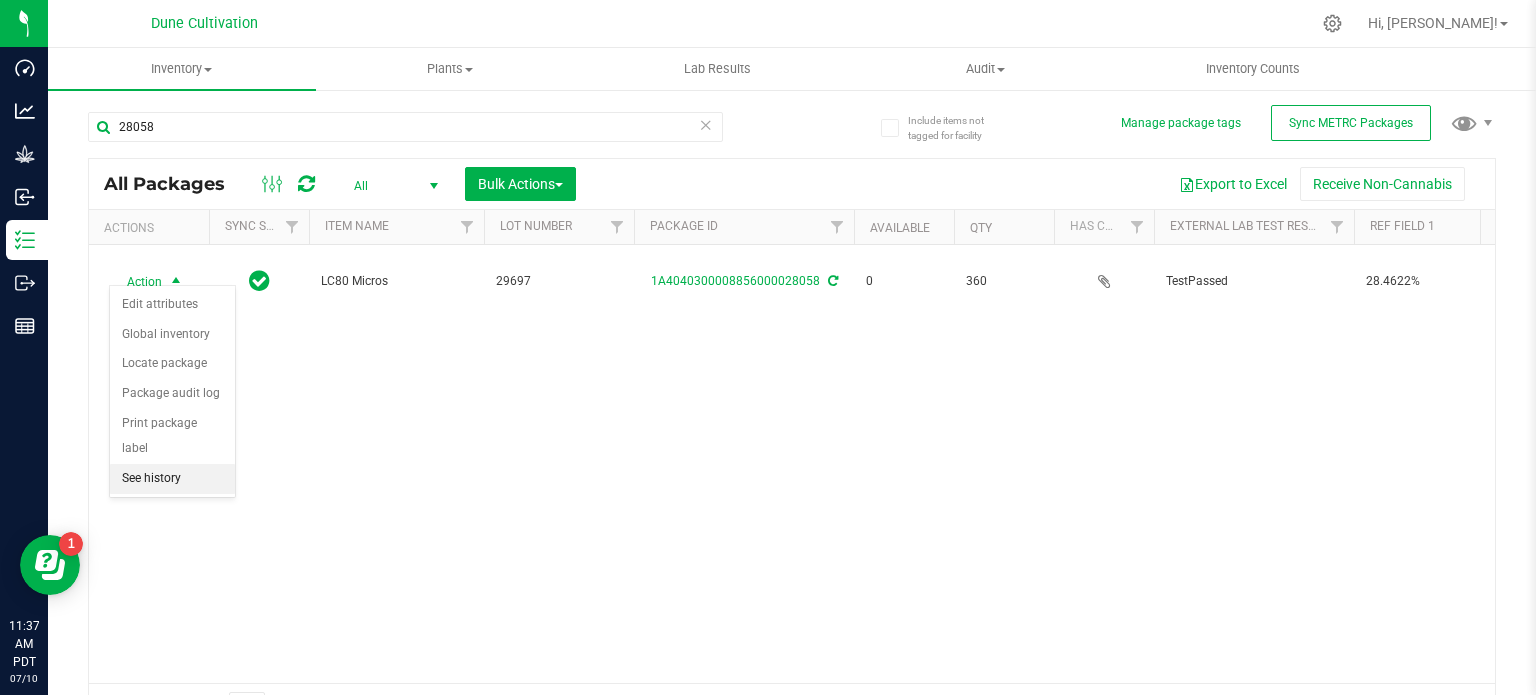 click on "See history" at bounding box center (172, 479) 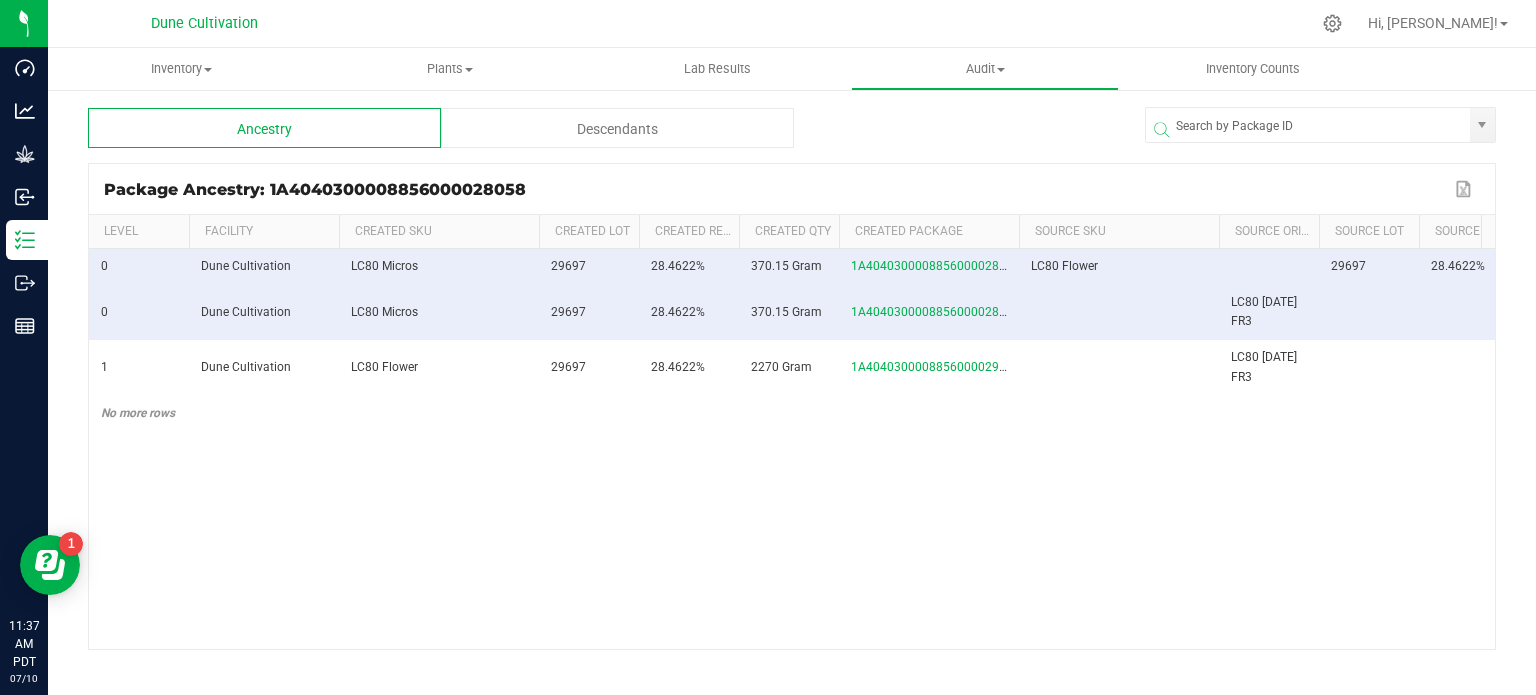 scroll, scrollTop: 0, scrollLeft: 314, axis: horizontal 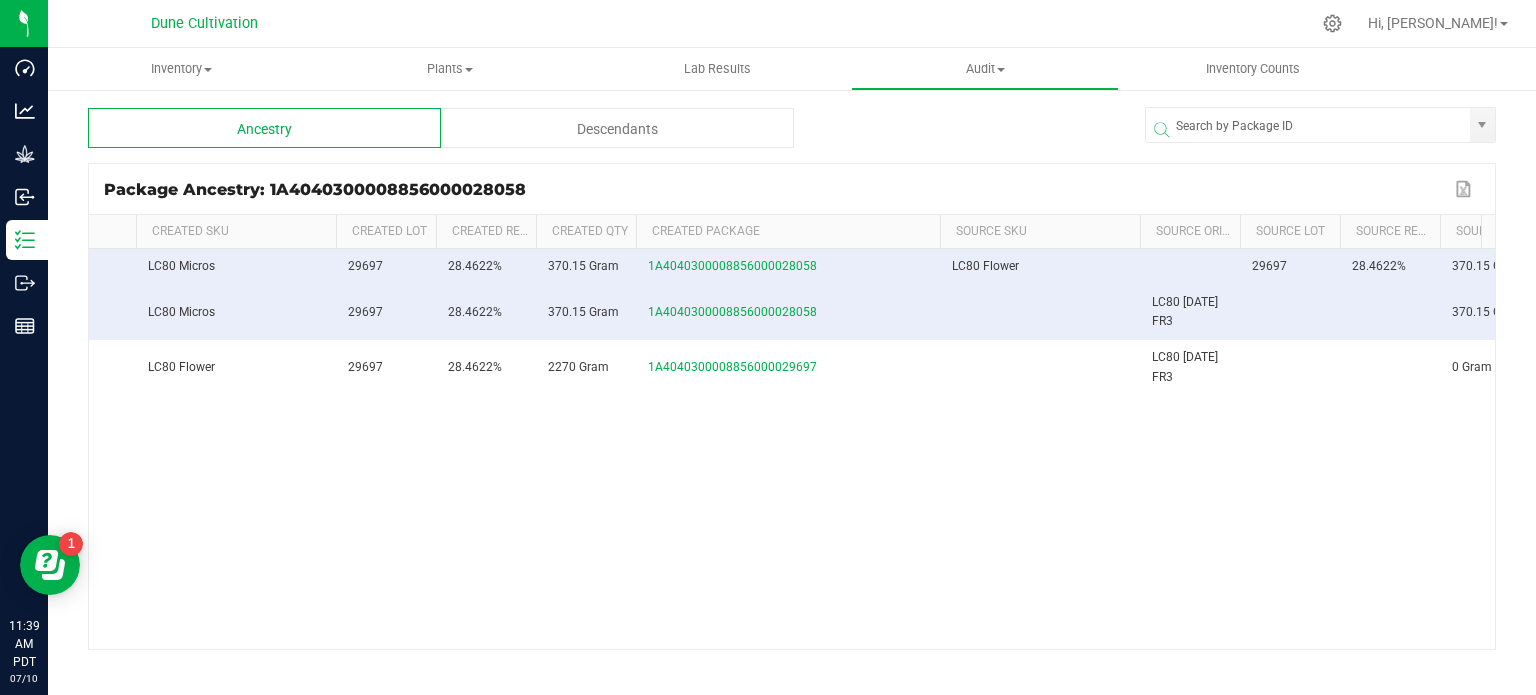 click at bounding box center (937, 379) 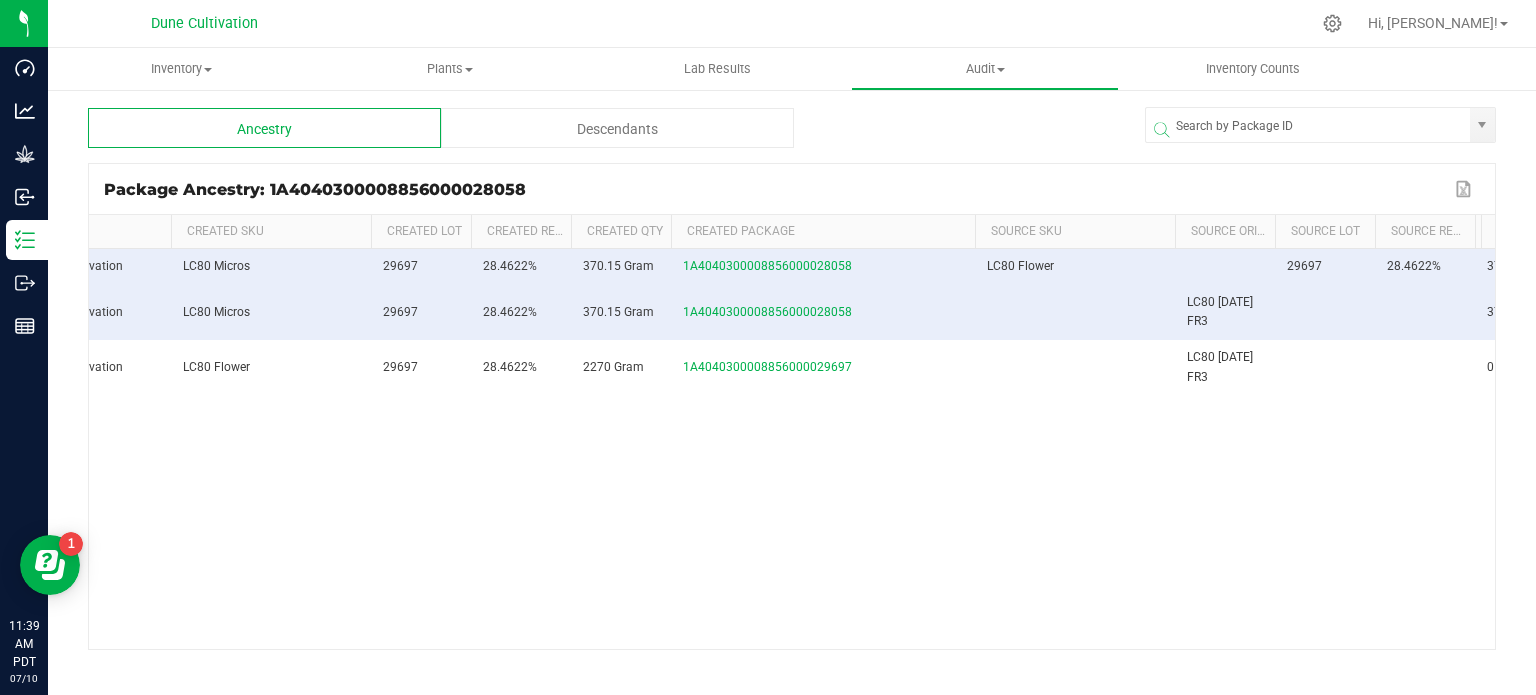 scroll, scrollTop: 0, scrollLeft: 150, axis: horizontal 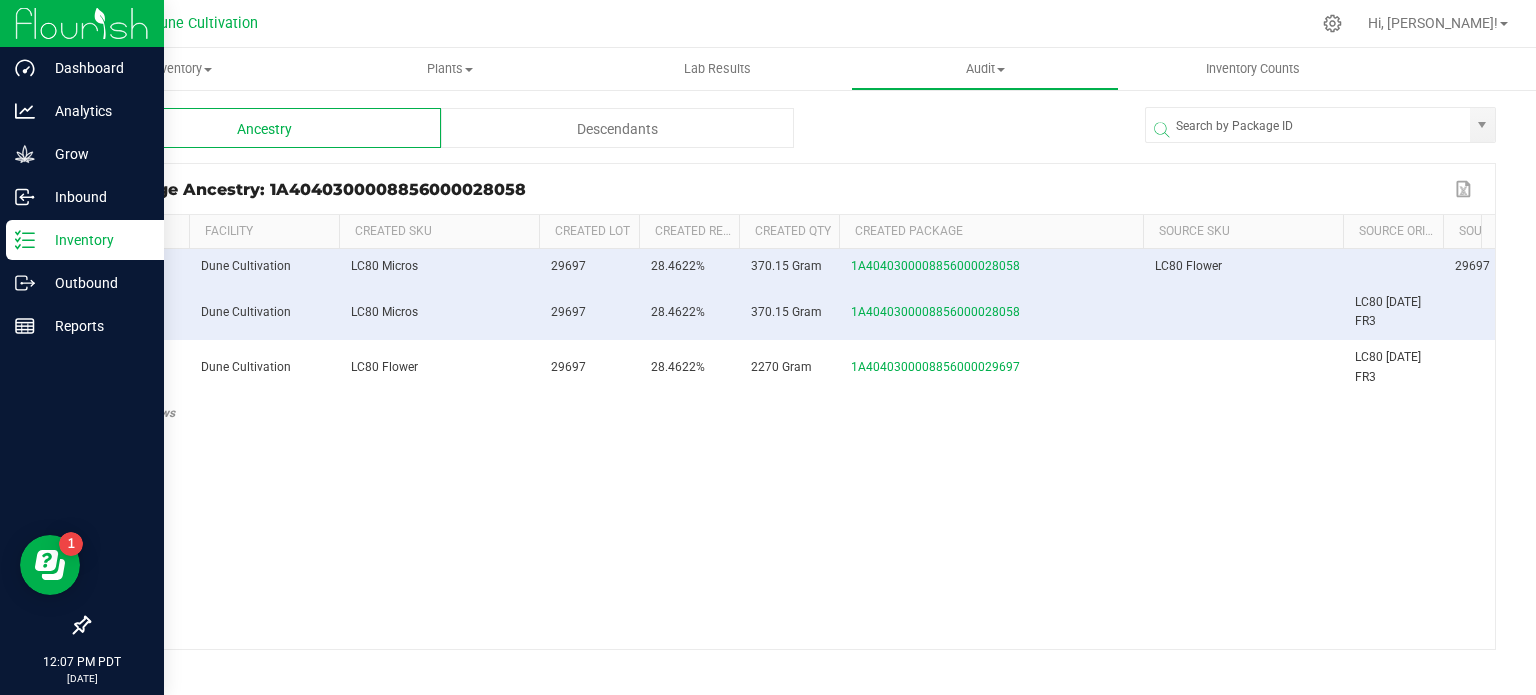 click on "Inventory" at bounding box center (95, 240) 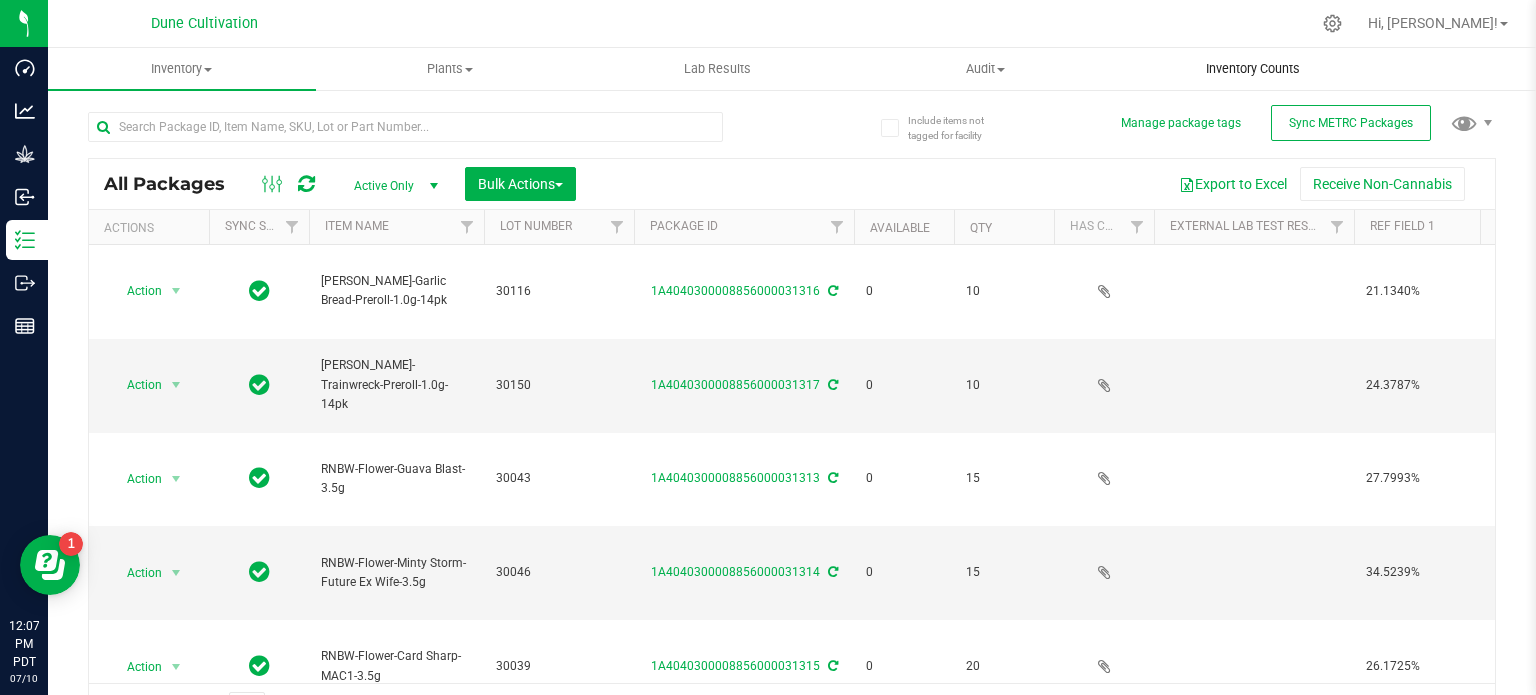 click on "Inventory Counts" at bounding box center [1253, 69] 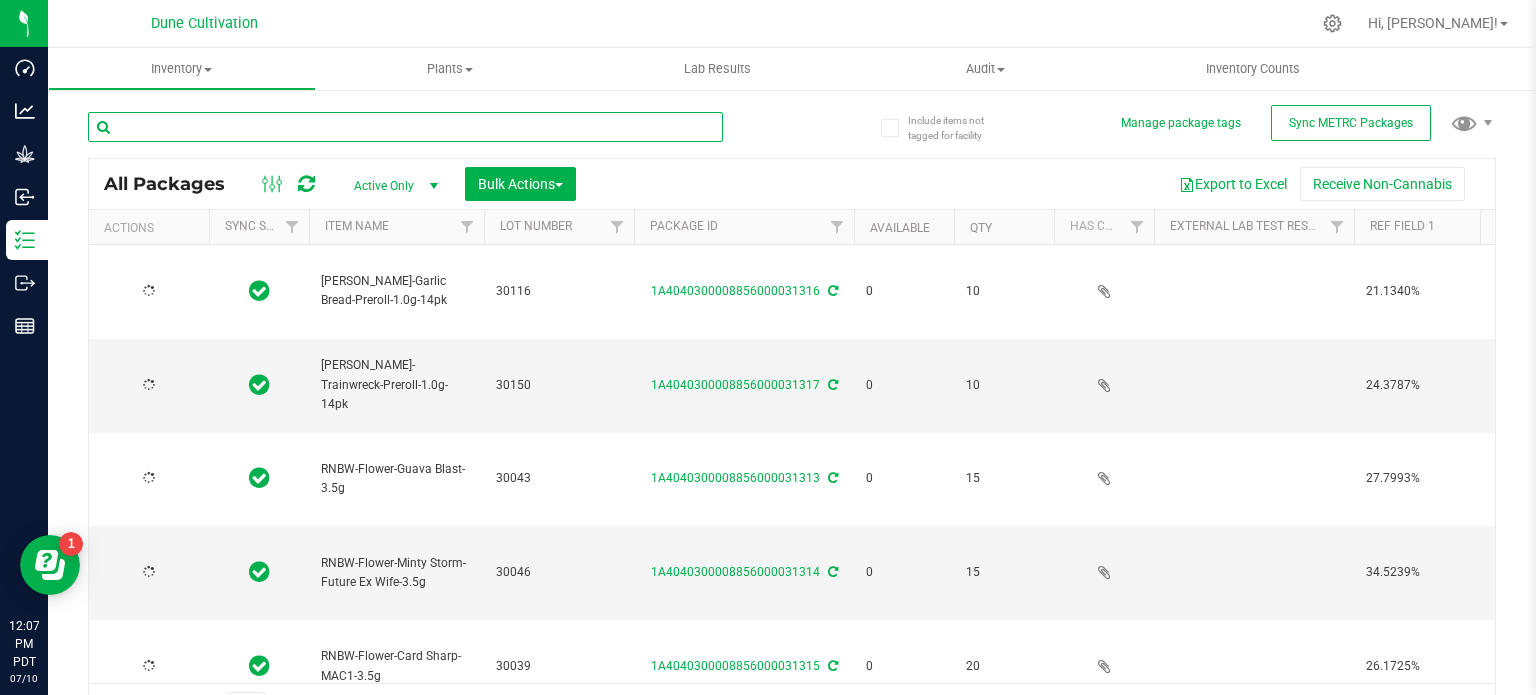 click at bounding box center (405, 127) 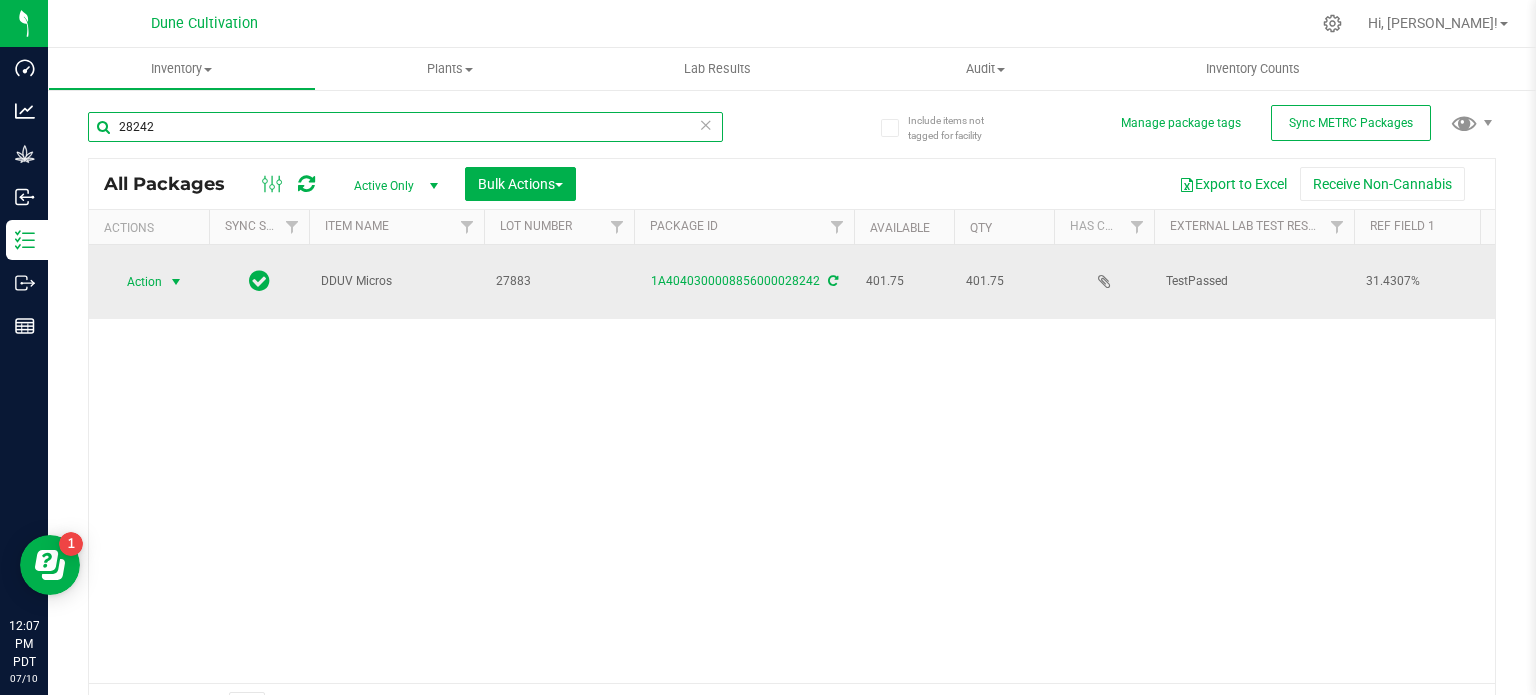 type on "28242" 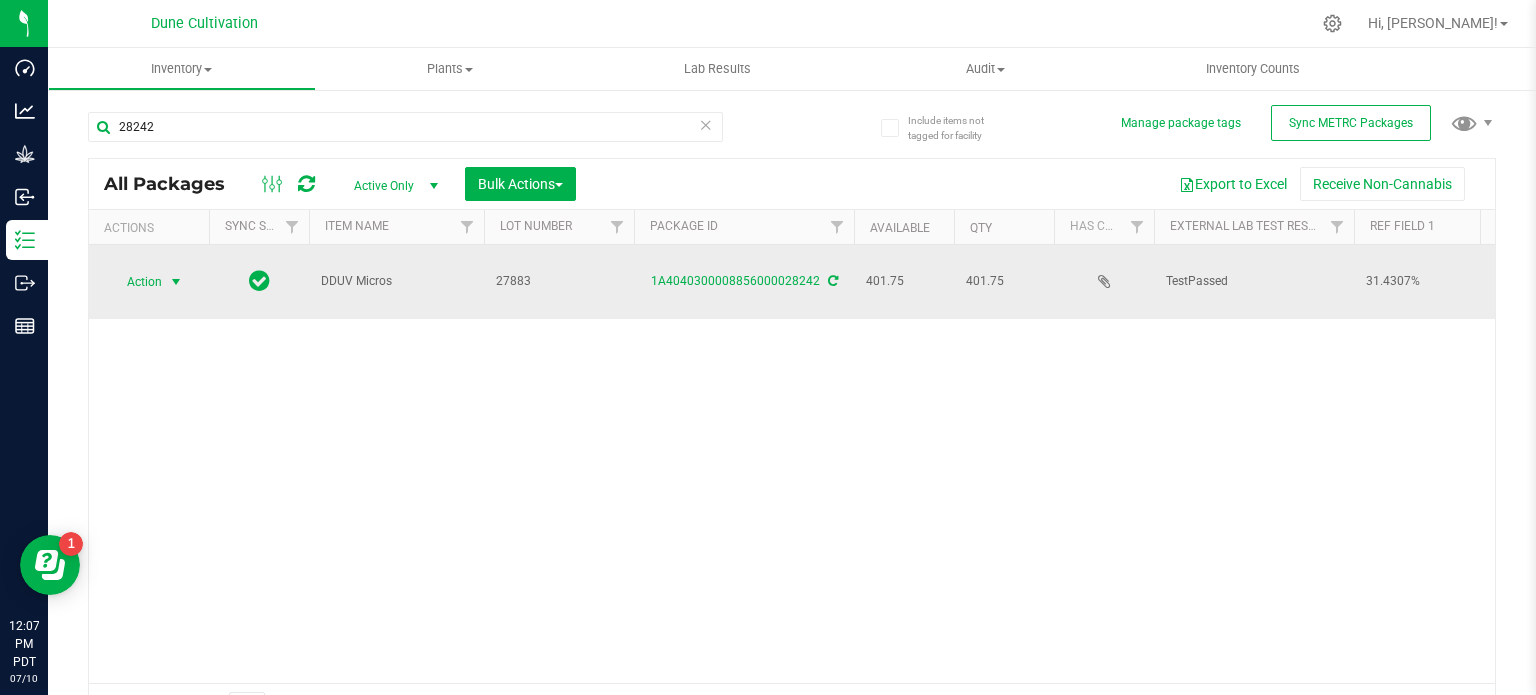 click on "Action" at bounding box center (136, 282) 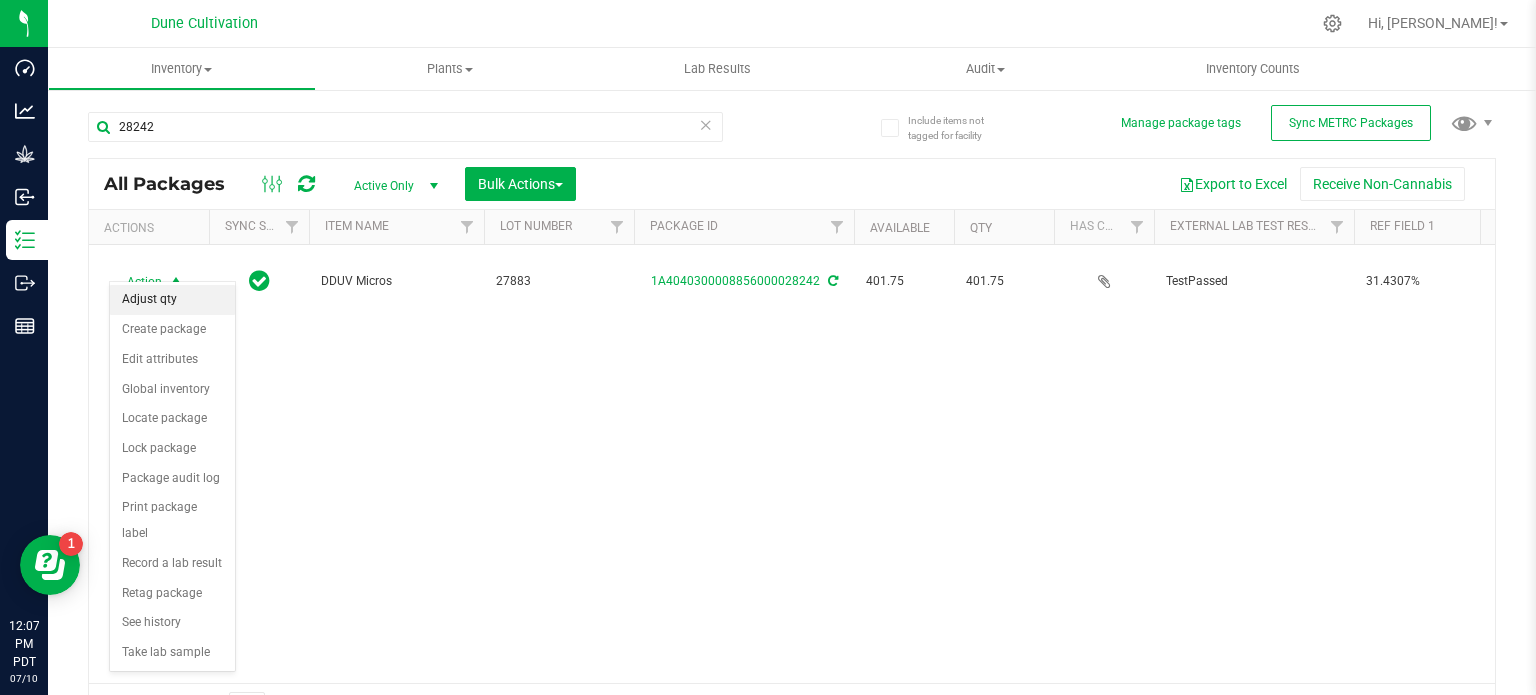 click on "Adjust qty" at bounding box center (172, 300) 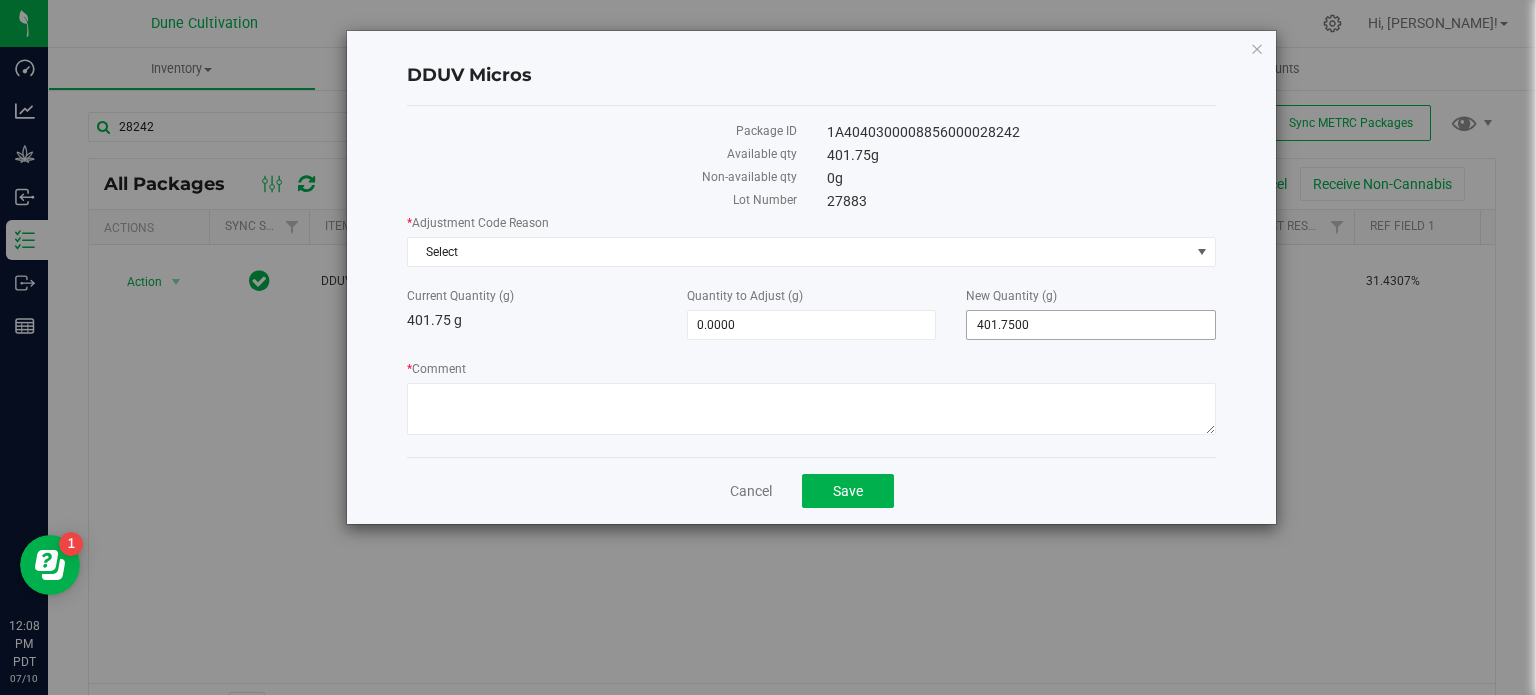 click on "401.7500 401.75" at bounding box center [1091, 325] 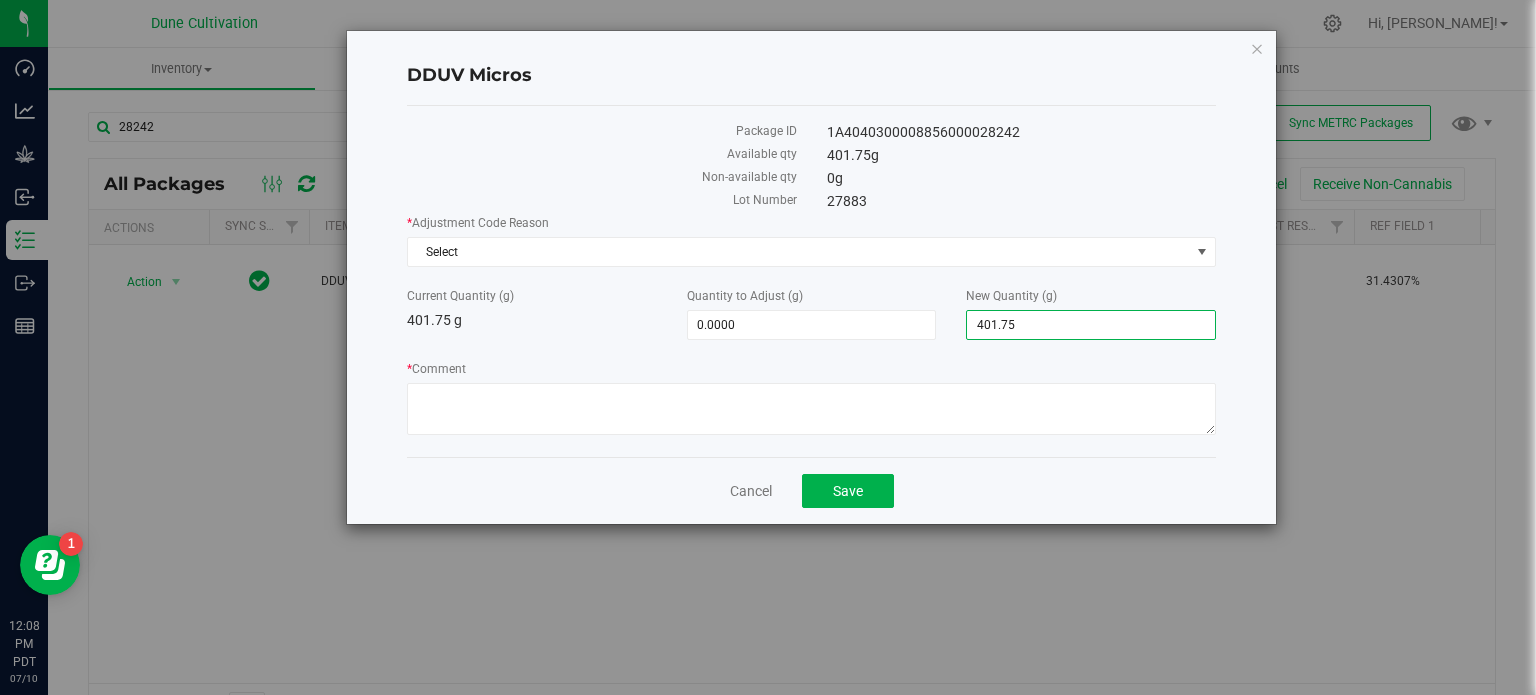 click on "401.75" at bounding box center (1091, 325) 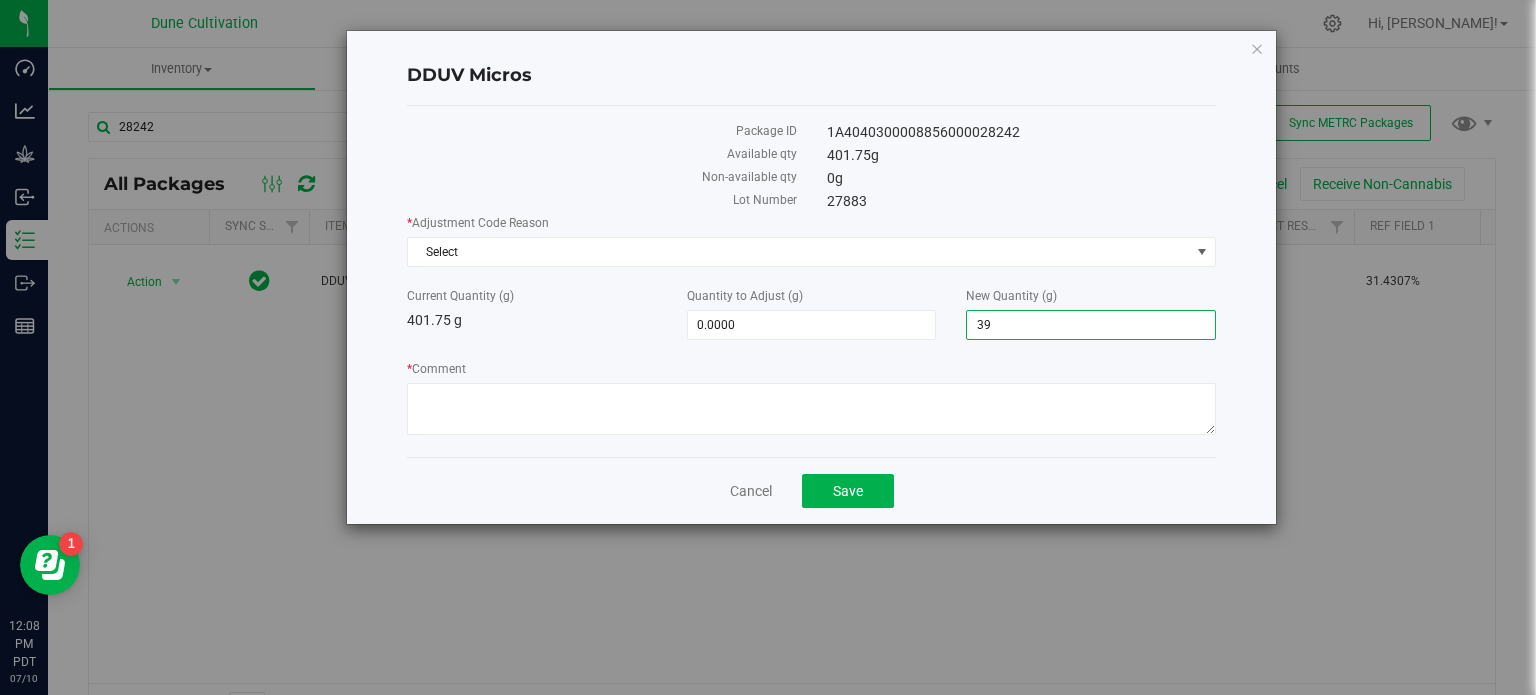 type on "392" 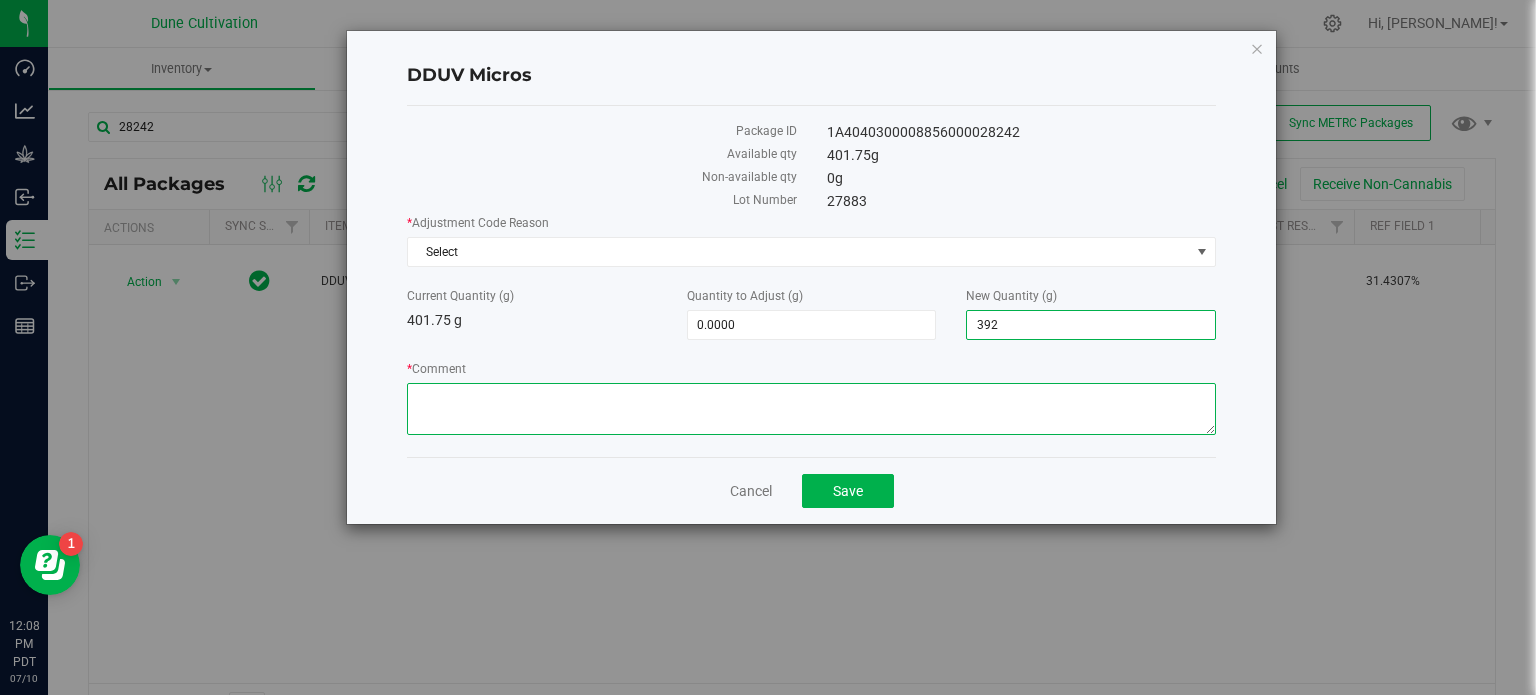 type on "-9.7500" 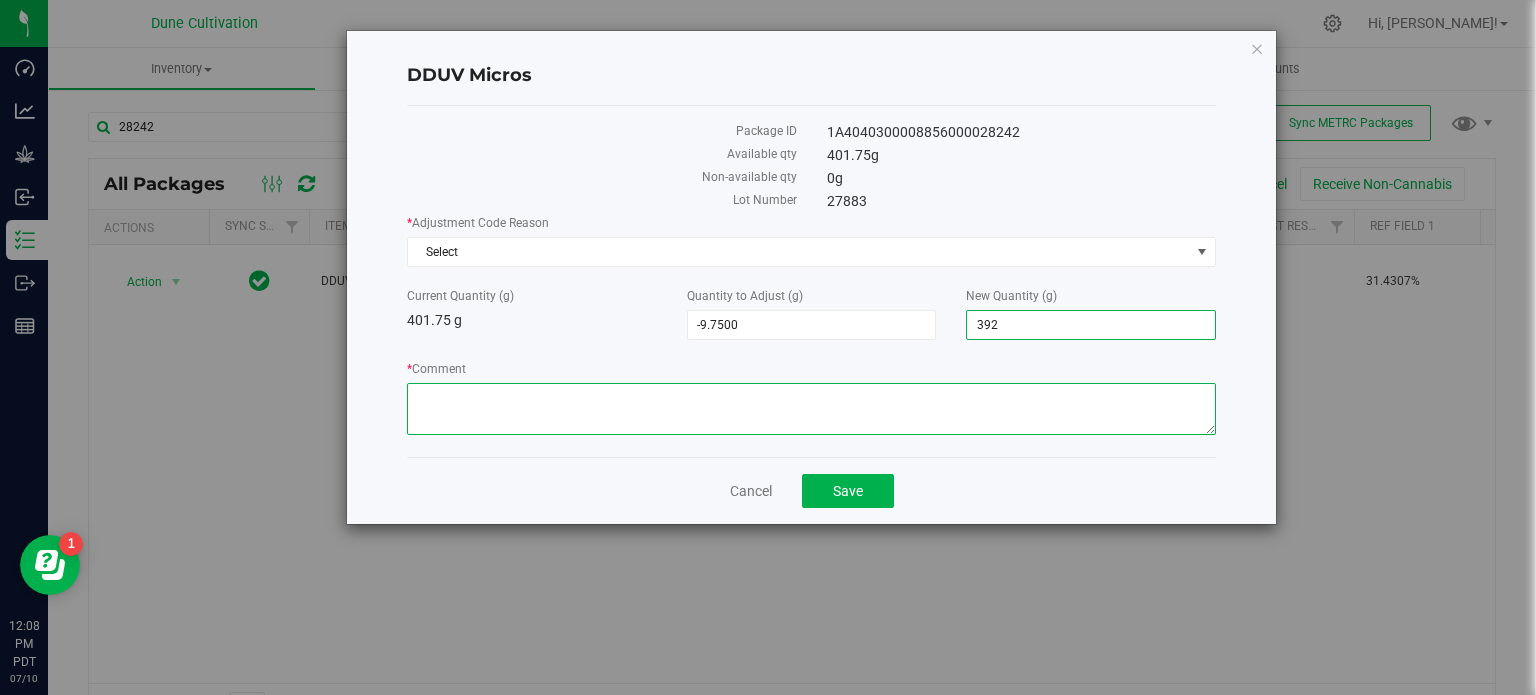 type on "392.0000" 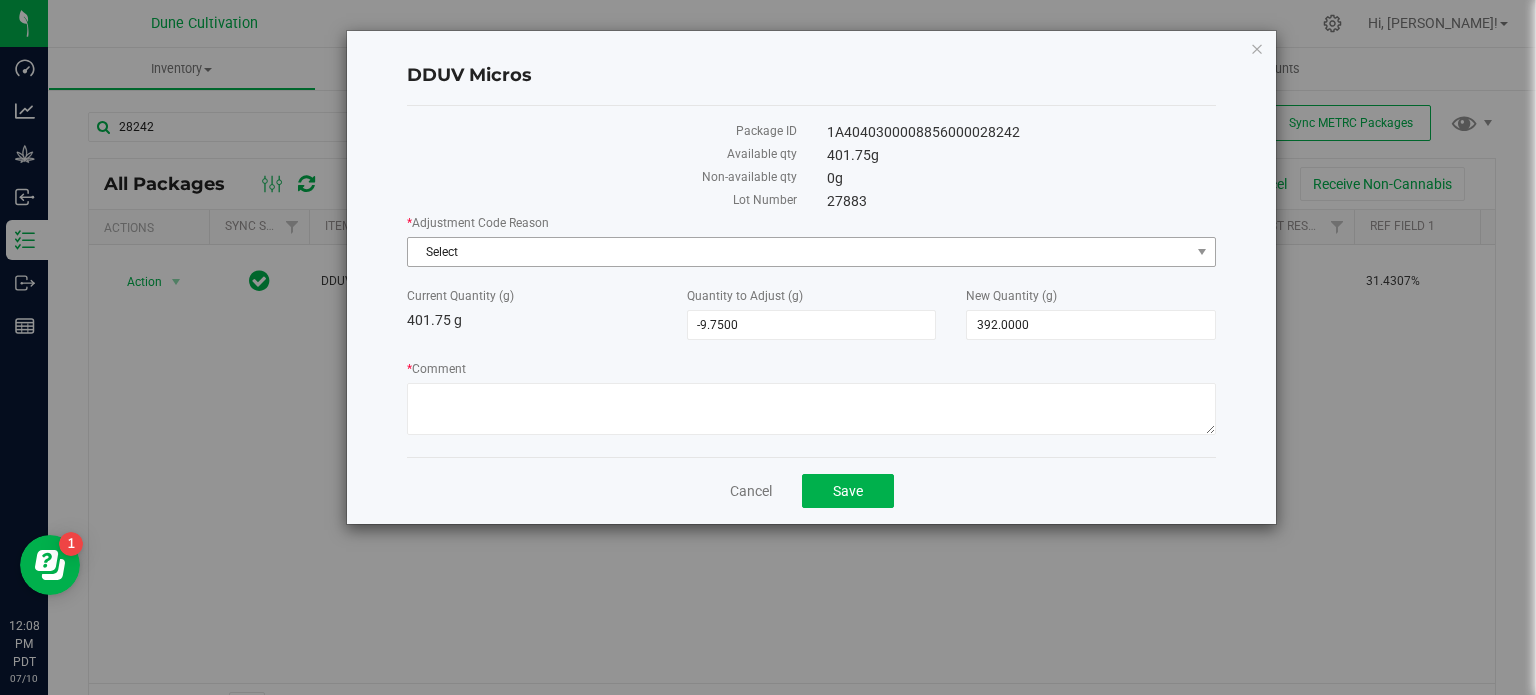 click on "Select" at bounding box center (799, 252) 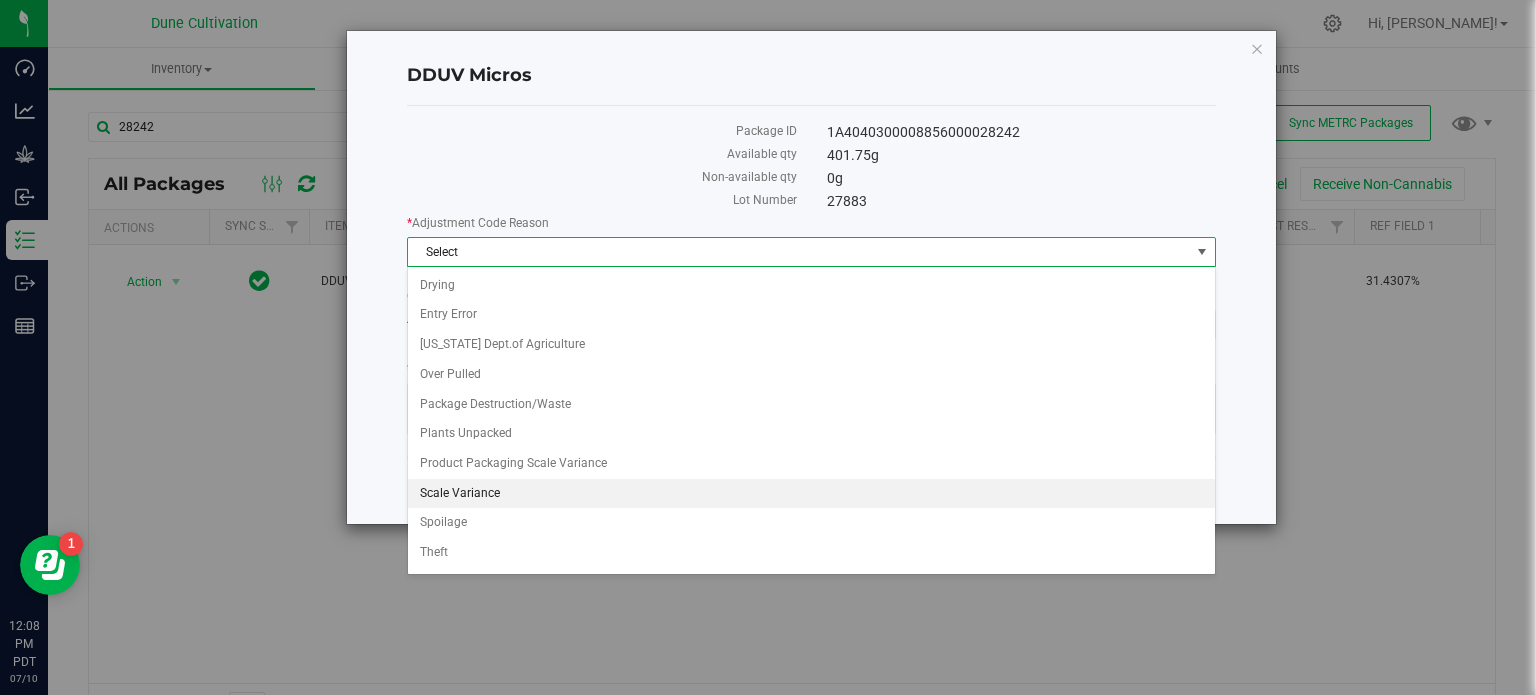 click on "Scale Variance" at bounding box center (811, 494) 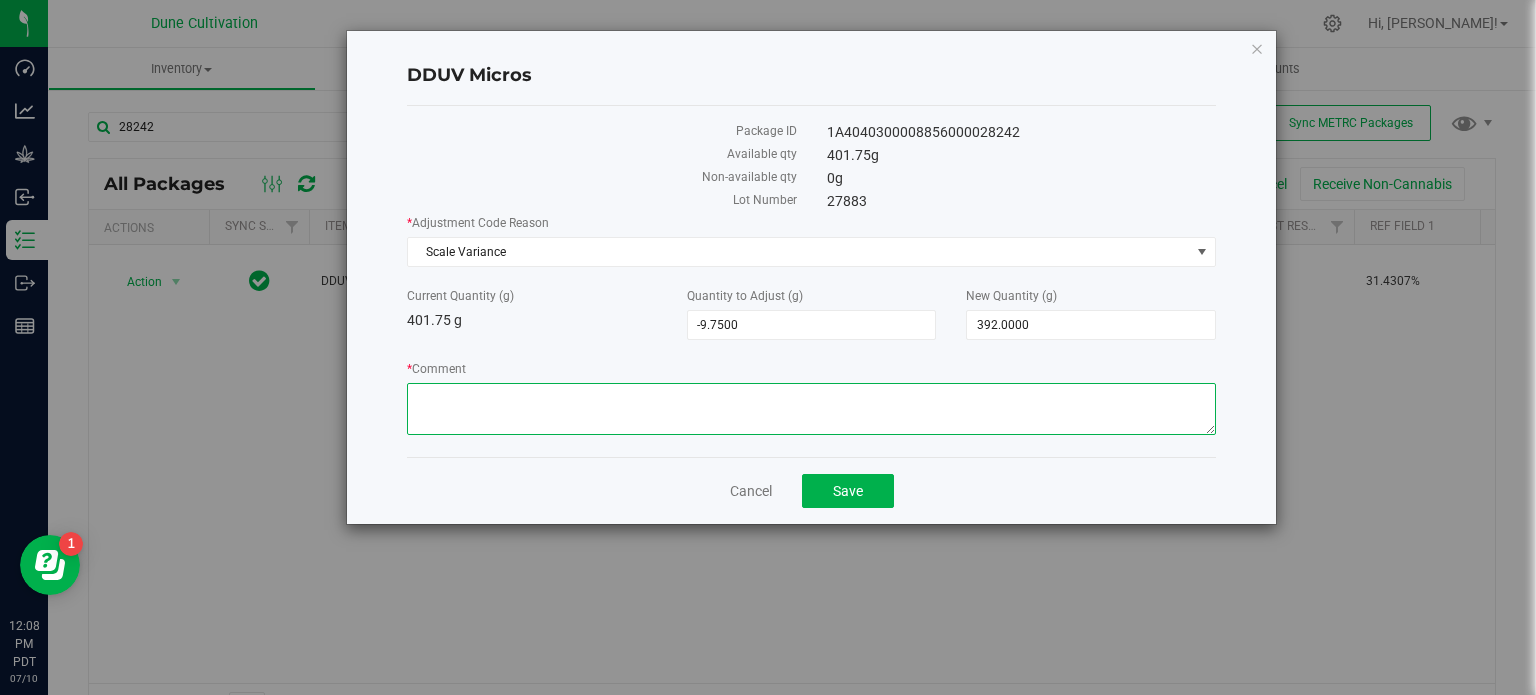 click on "*
Comment" at bounding box center [811, 409] 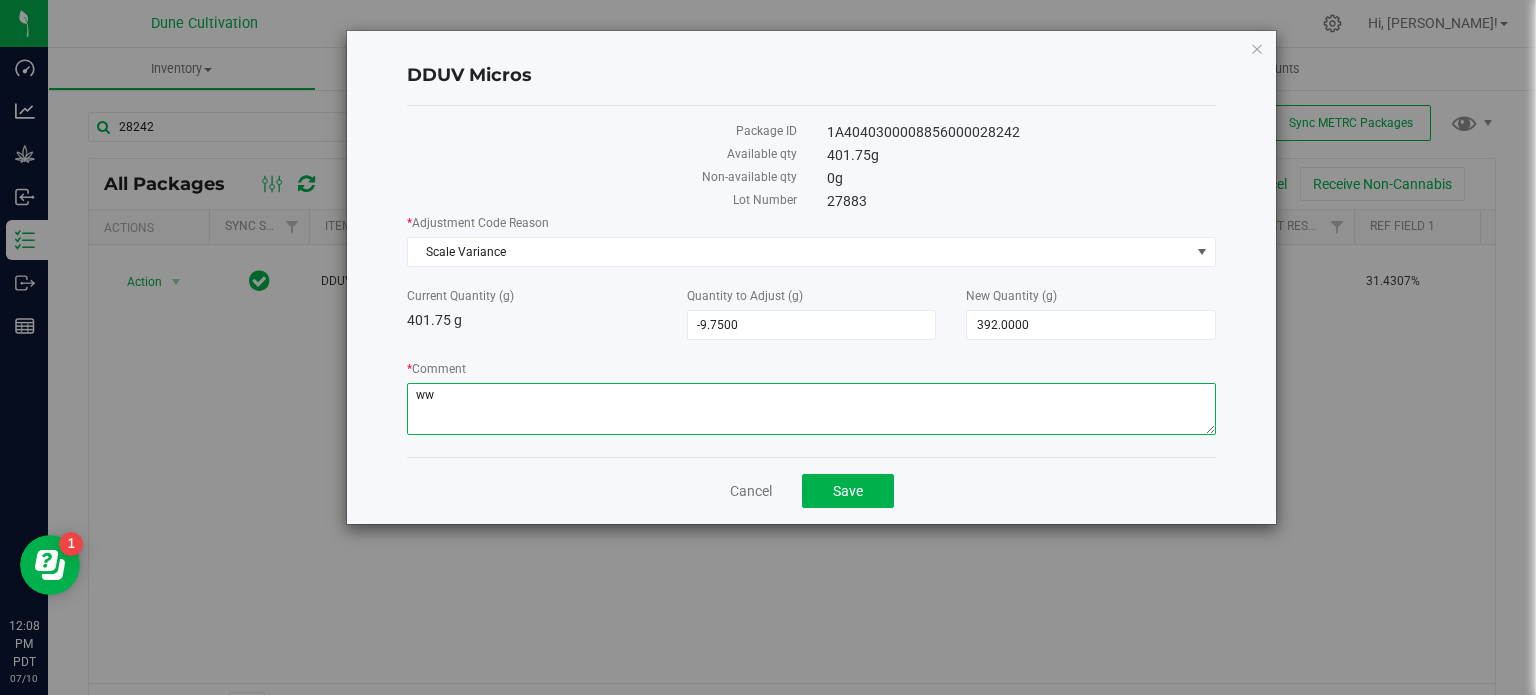 type on "w" 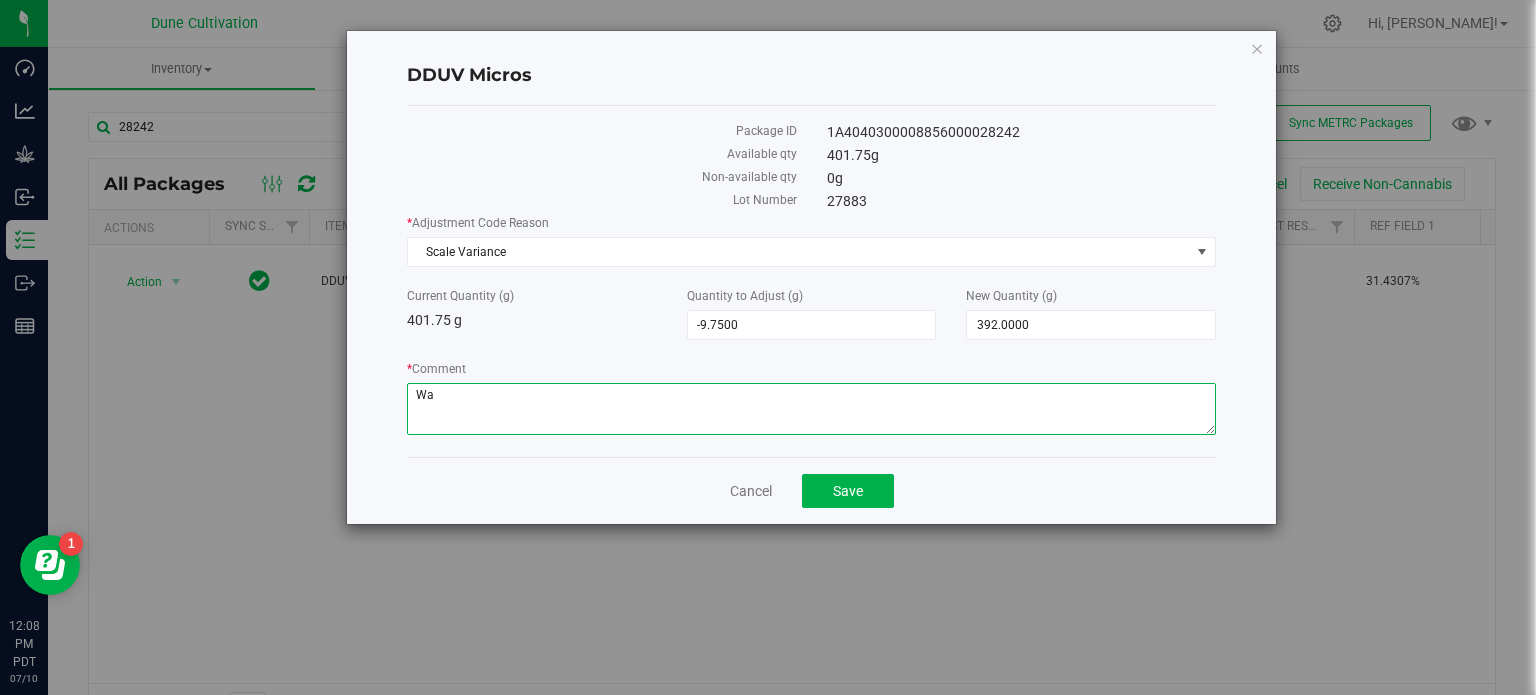type on "W" 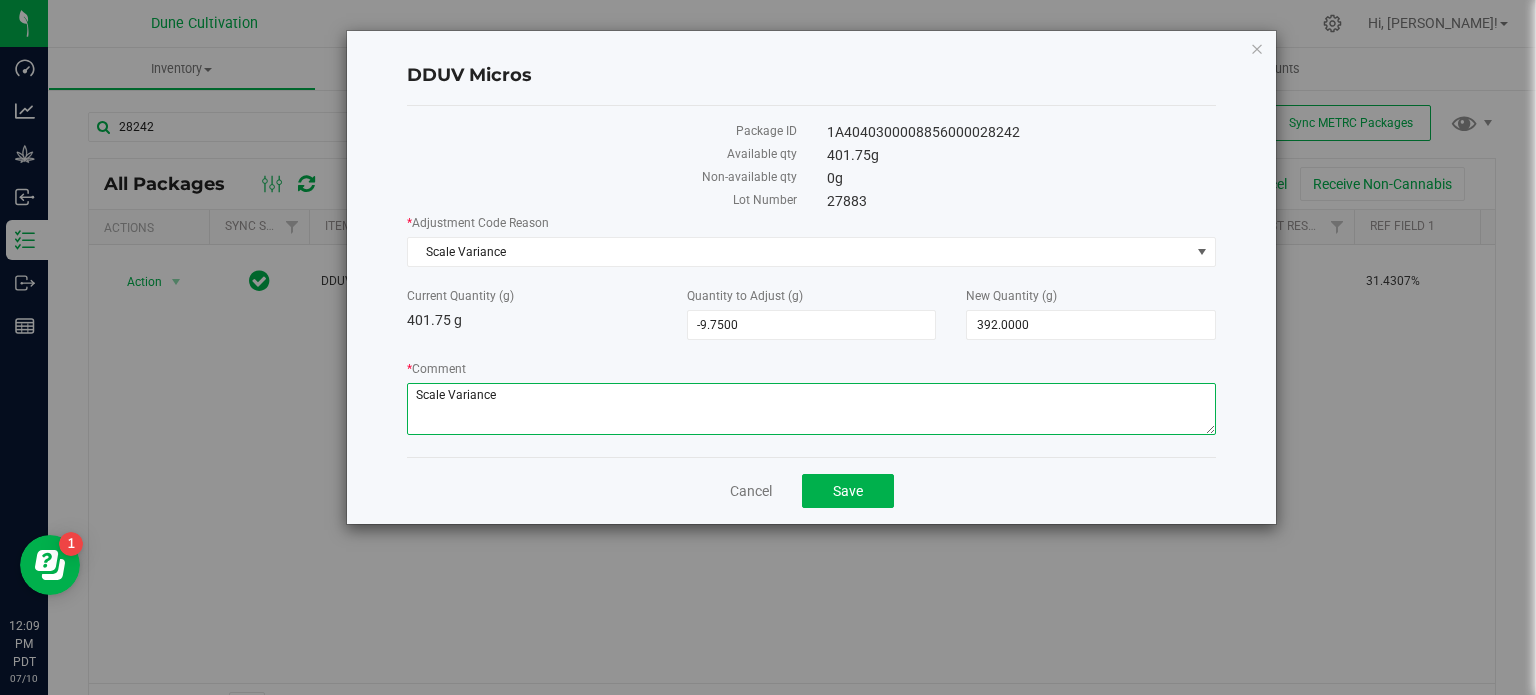 type on "Scale Variance" 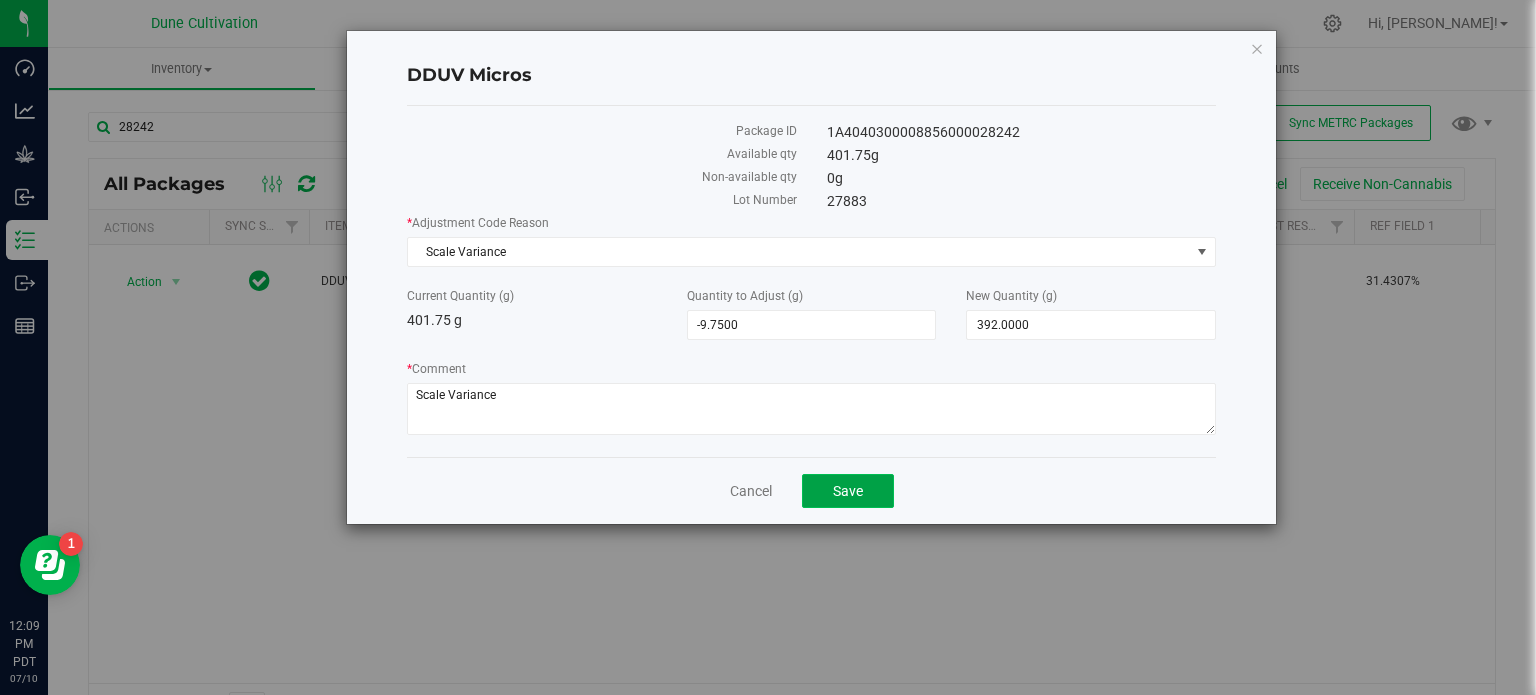 click on "Save" 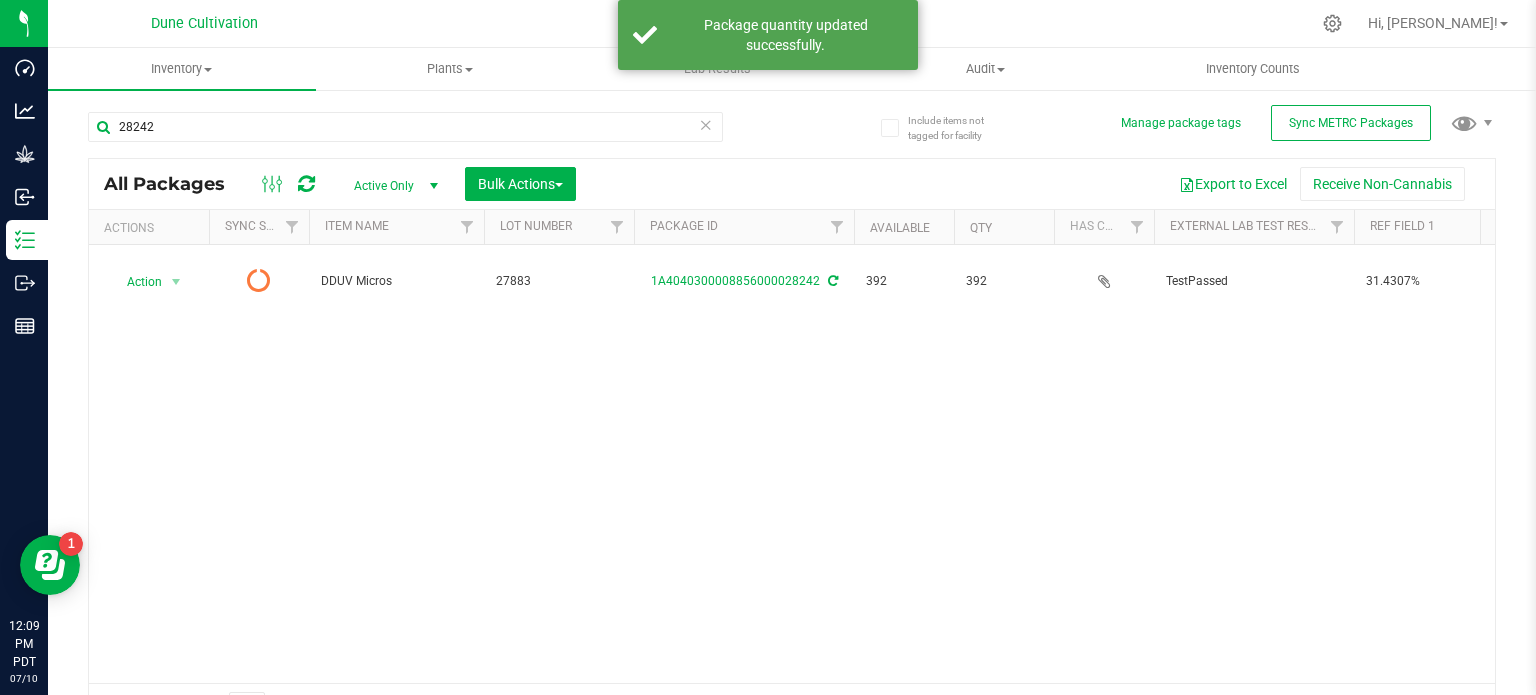 click at bounding box center [306, 184] 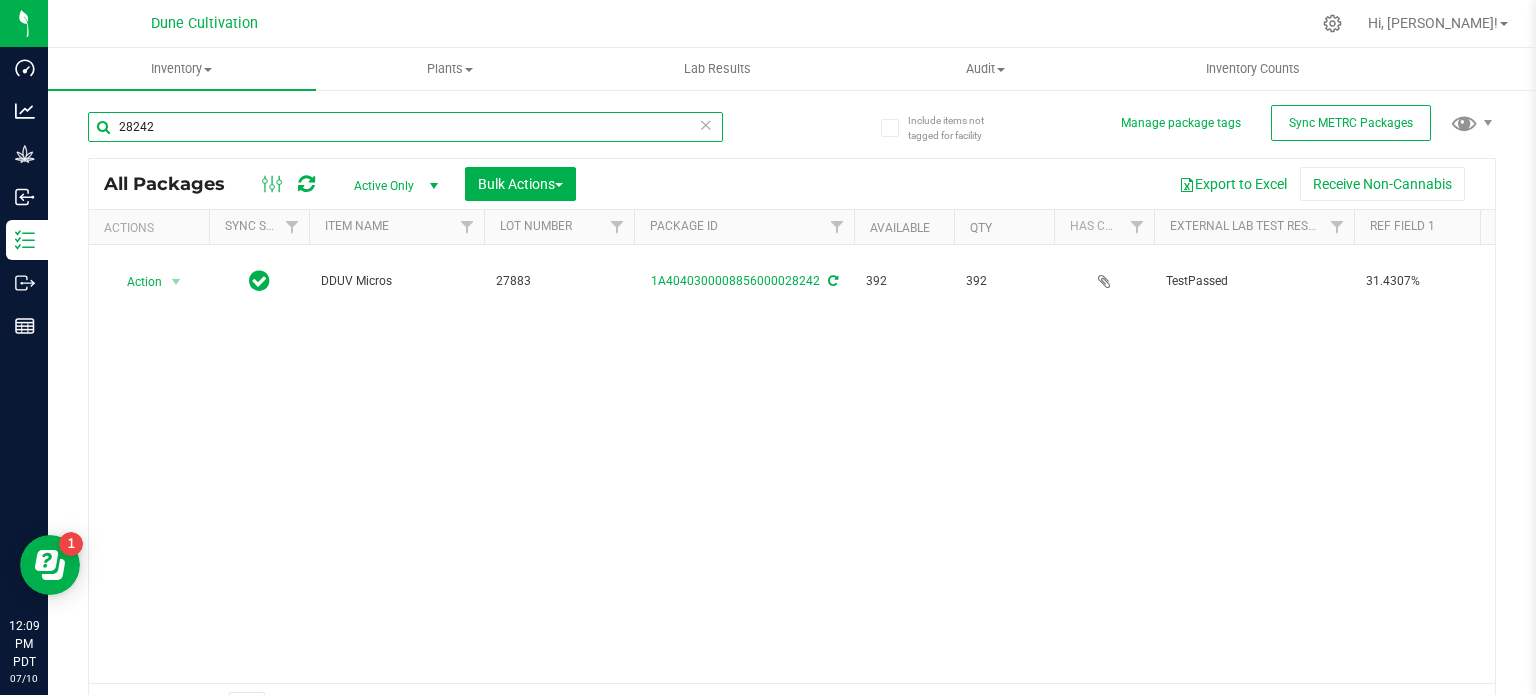 click on "28242" at bounding box center [405, 127] 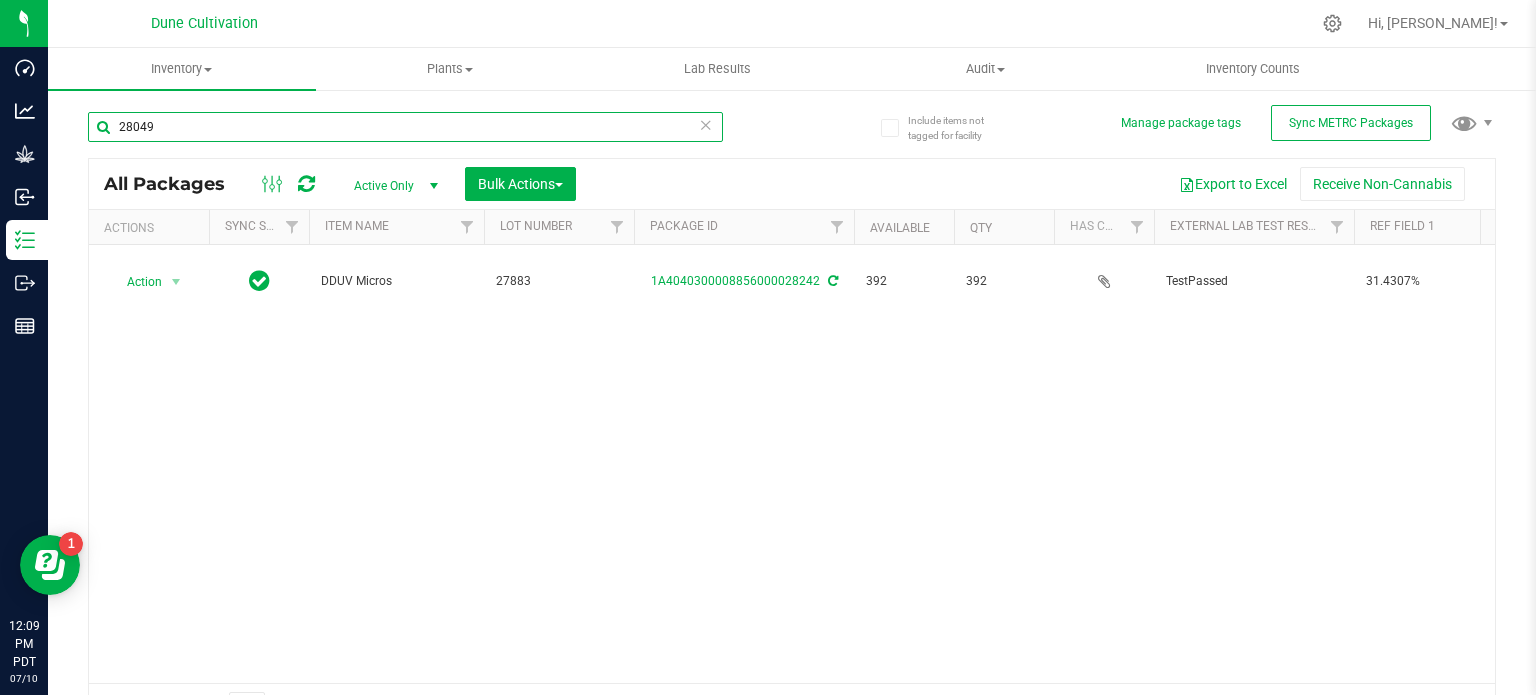 type on "28049" 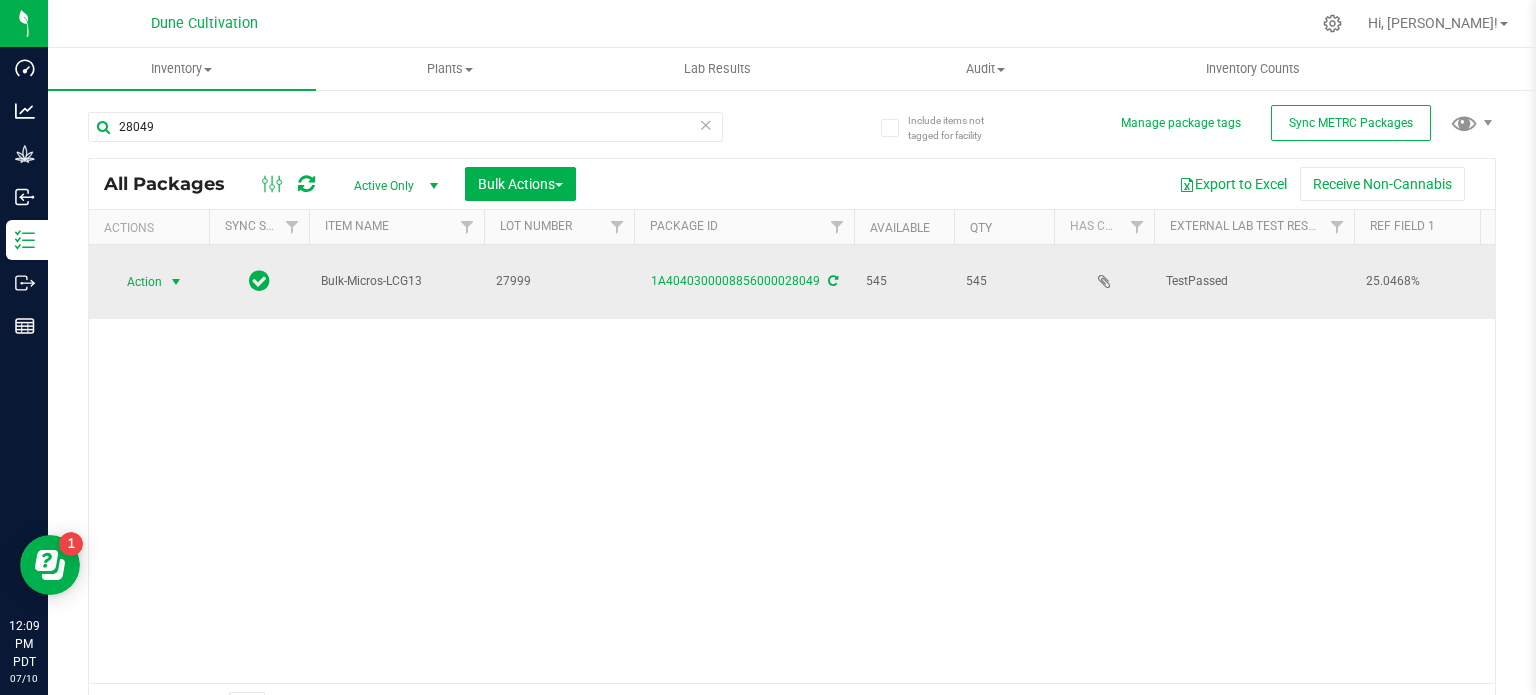 click at bounding box center [176, 282] 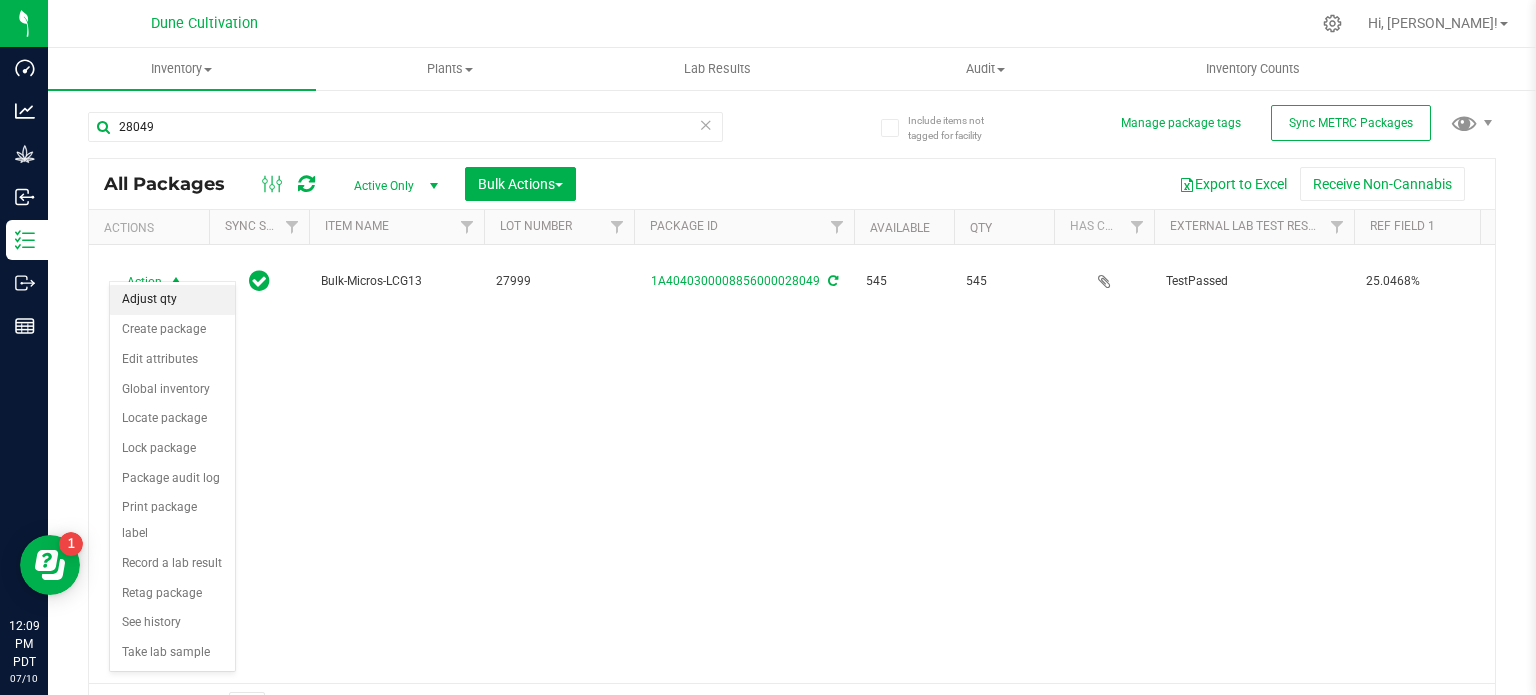 click on "Adjust qty" at bounding box center (172, 300) 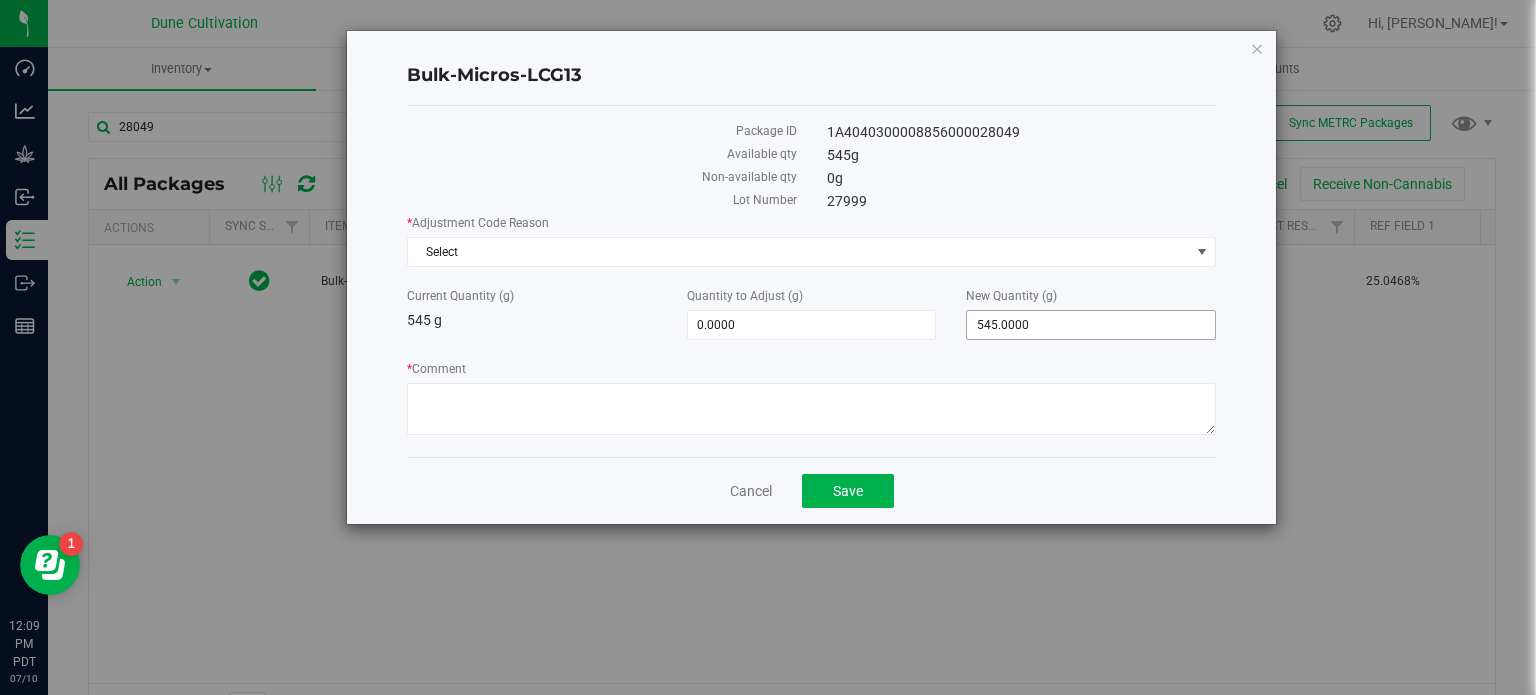 click on "545.0000 545" at bounding box center (1091, 325) 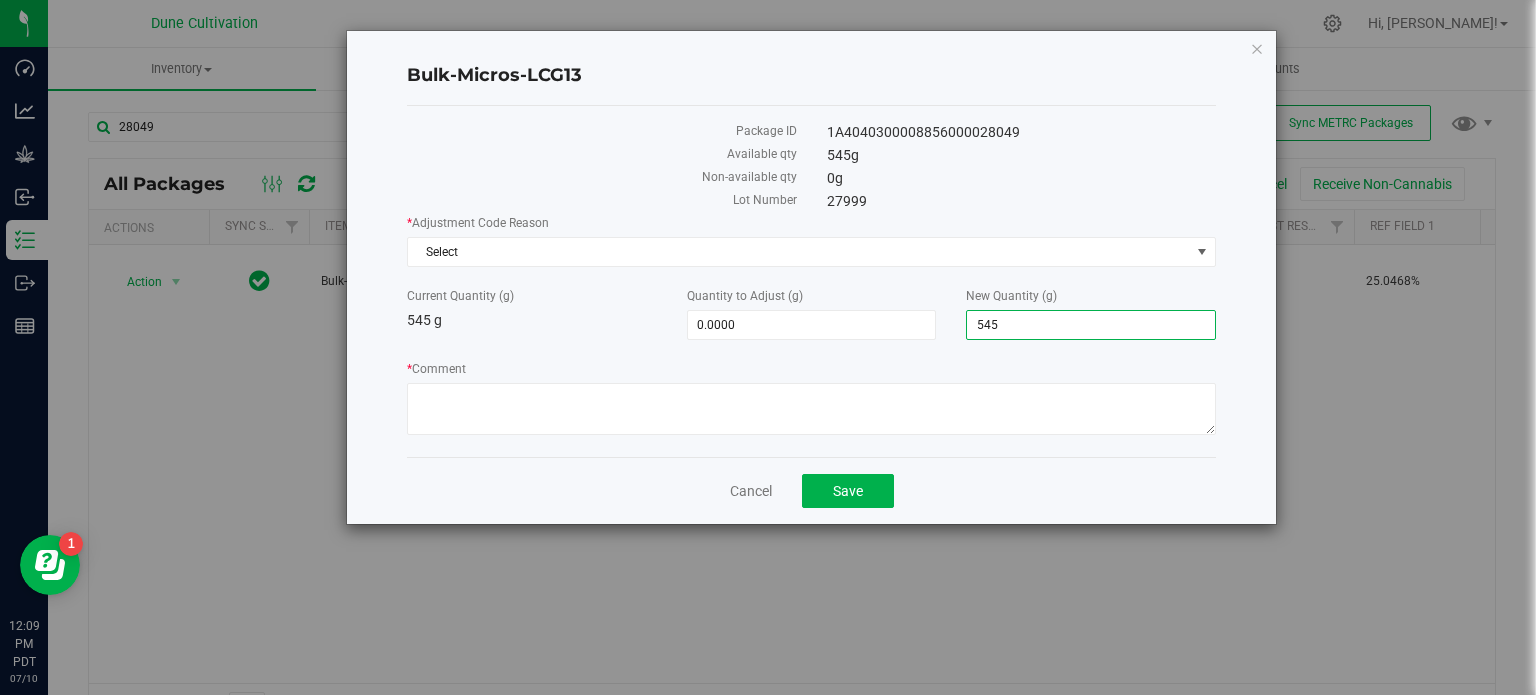 click on "545" at bounding box center [1091, 325] 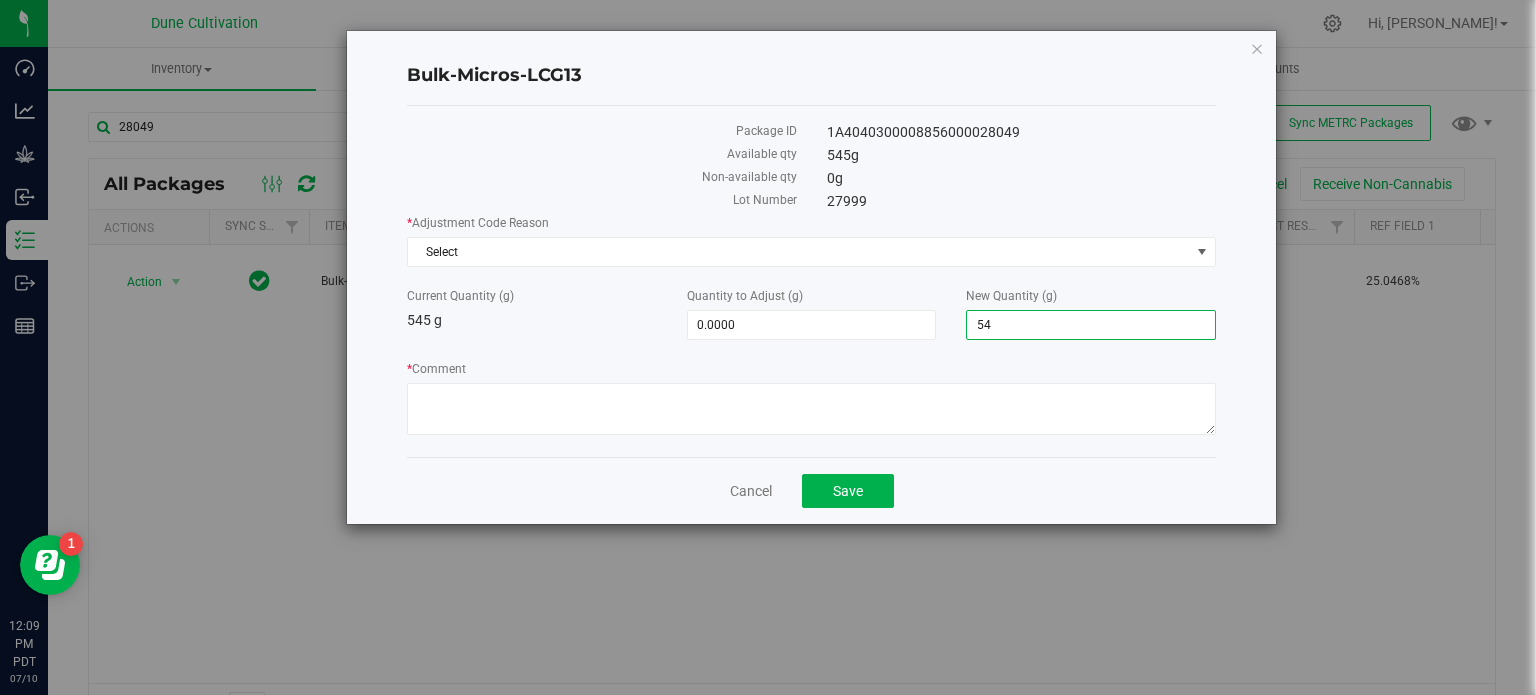 type on "540" 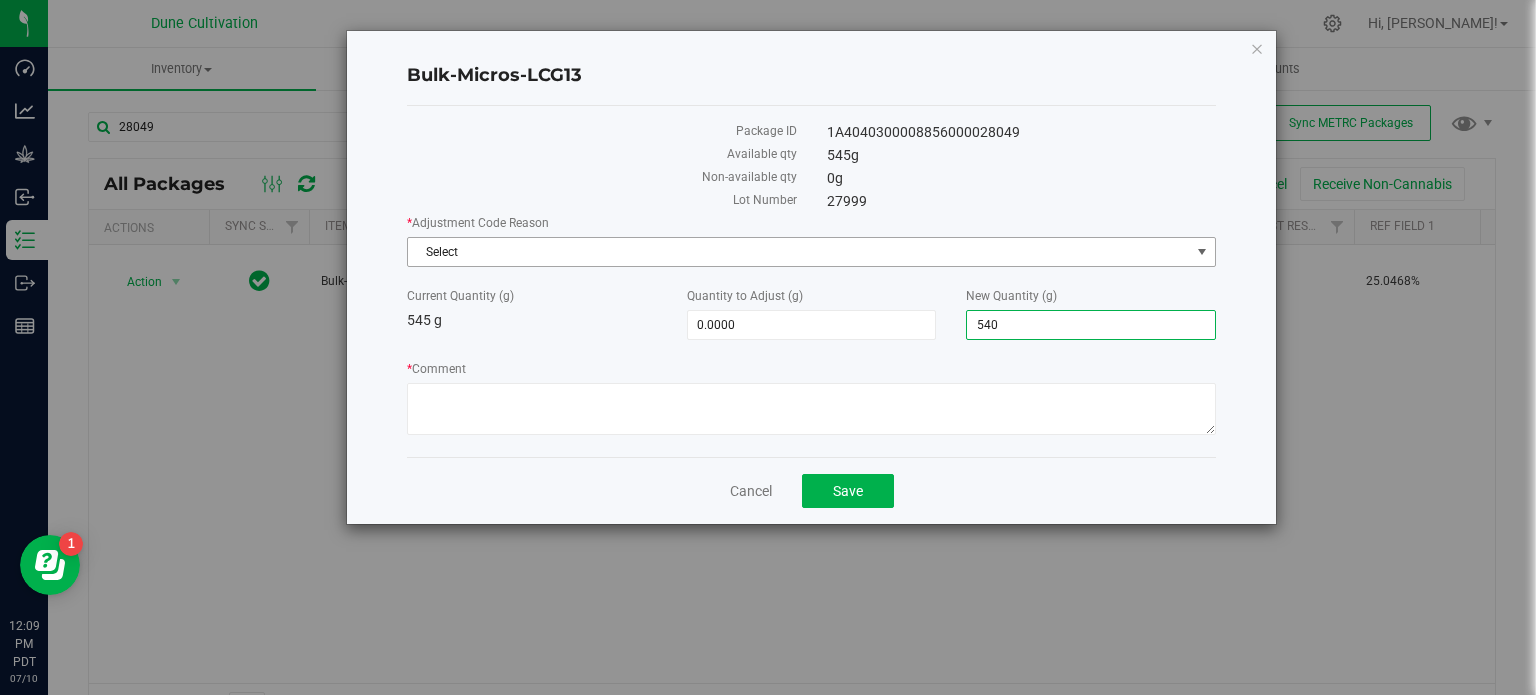 type on "-5.0000" 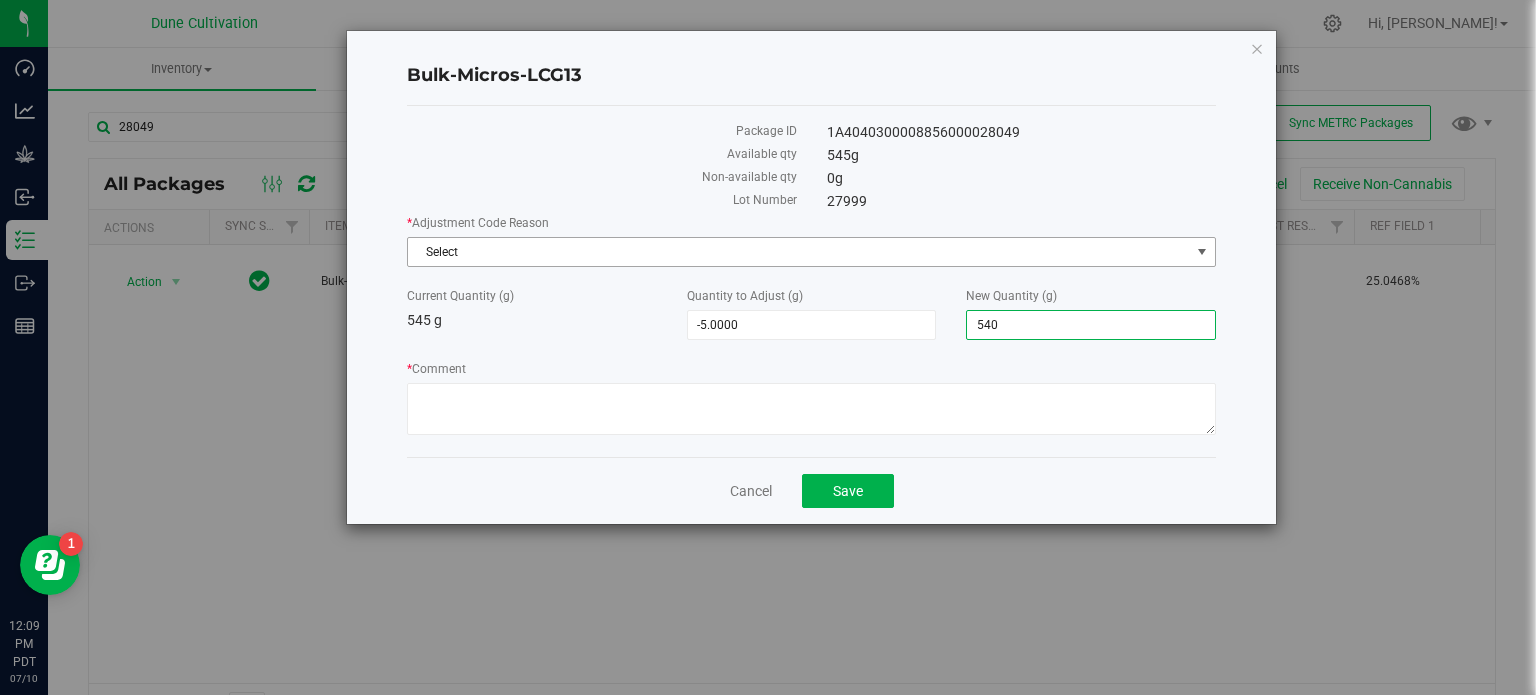 click on "Select" at bounding box center (799, 252) 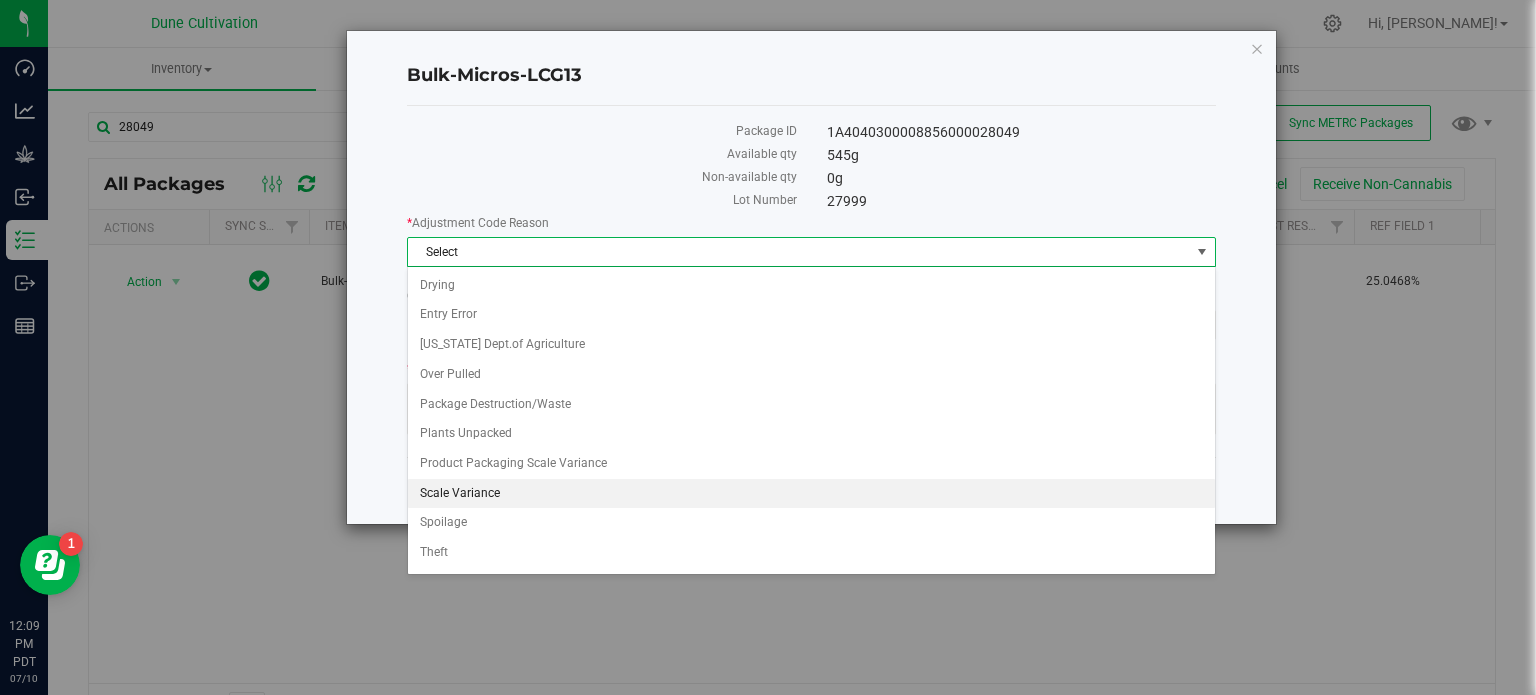 click on "Scale Variance" at bounding box center (811, 494) 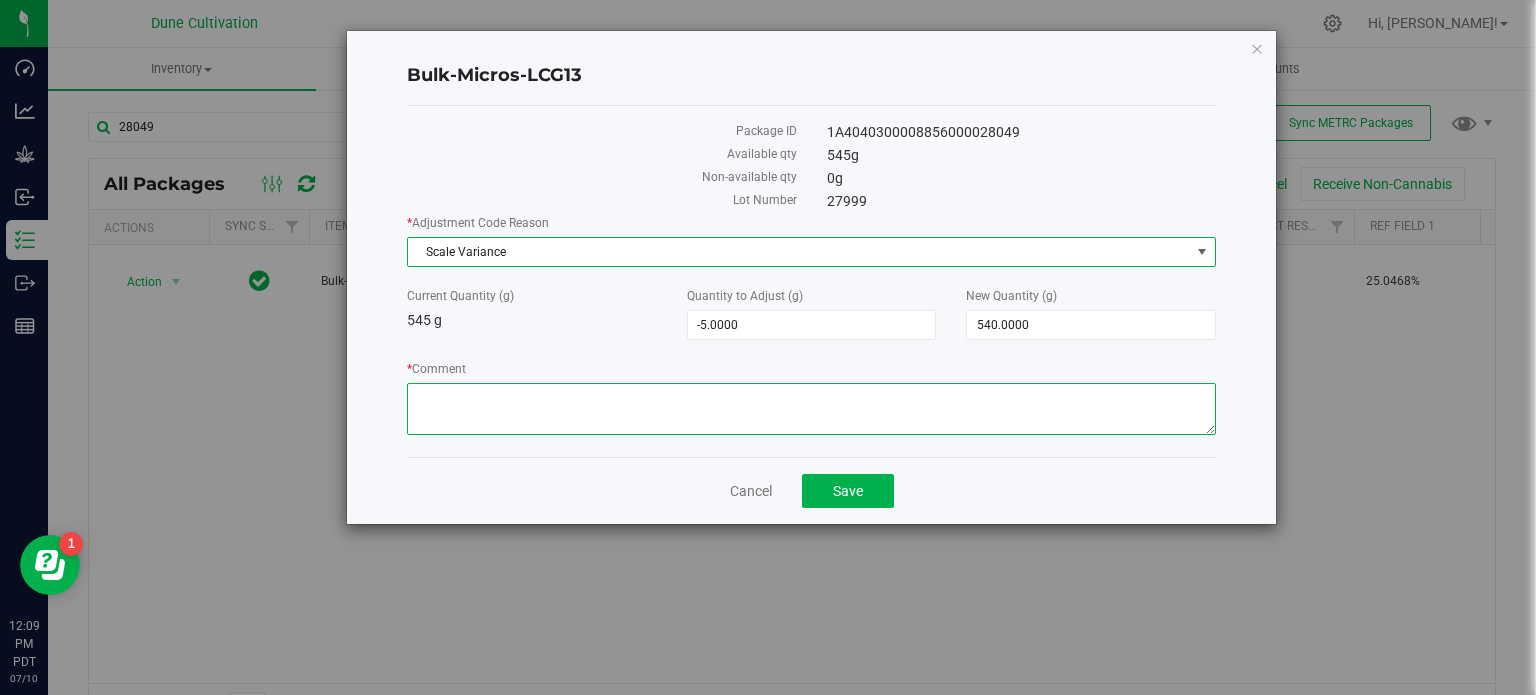 click on "*
Comment" at bounding box center (811, 409) 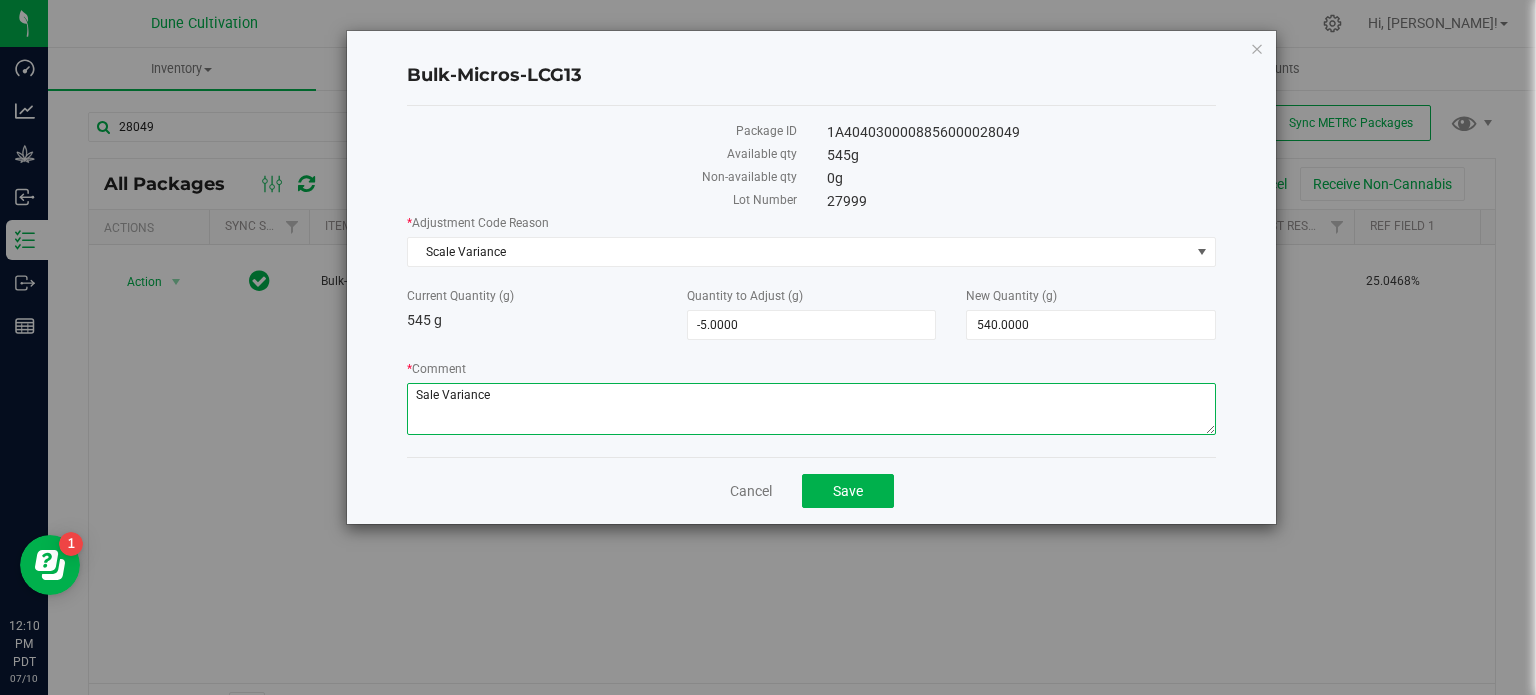 type on "Sale Variance" 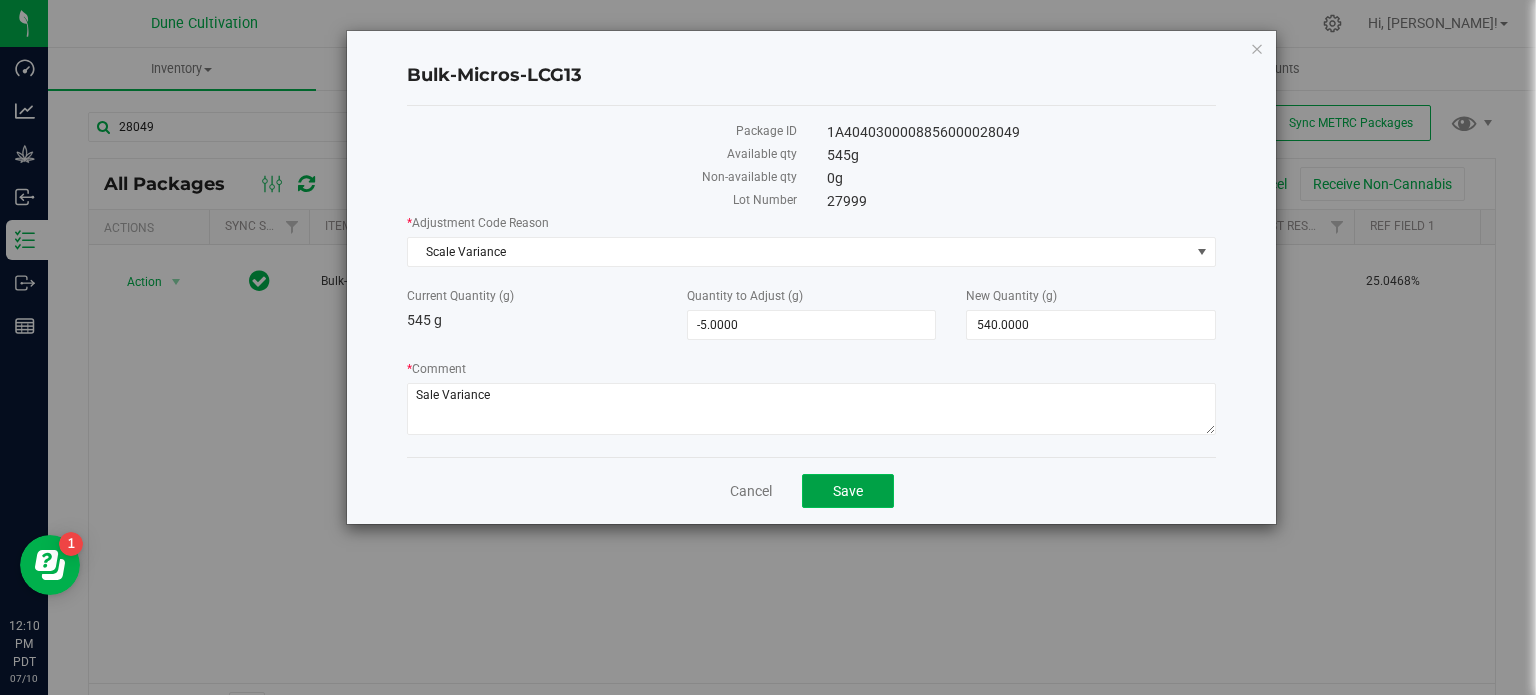 click on "Save" 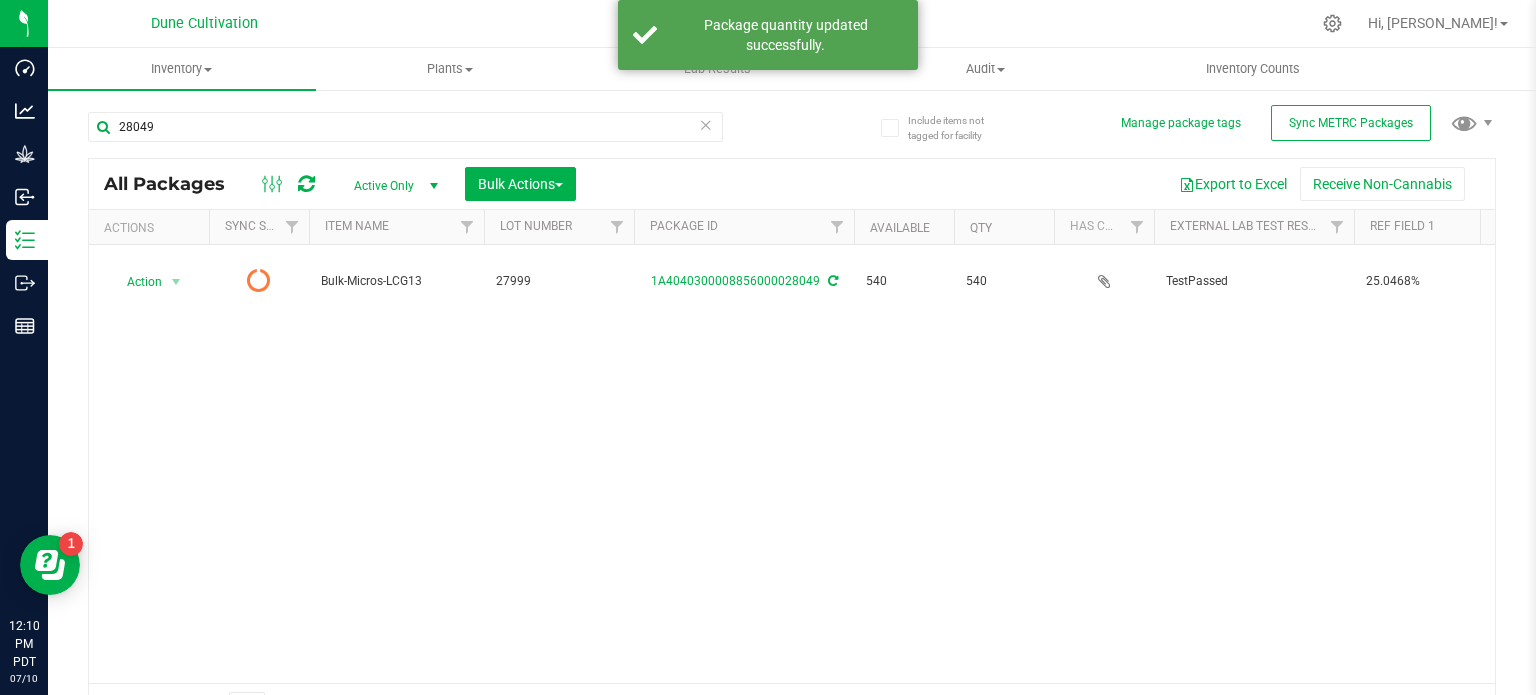click at bounding box center [306, 184] 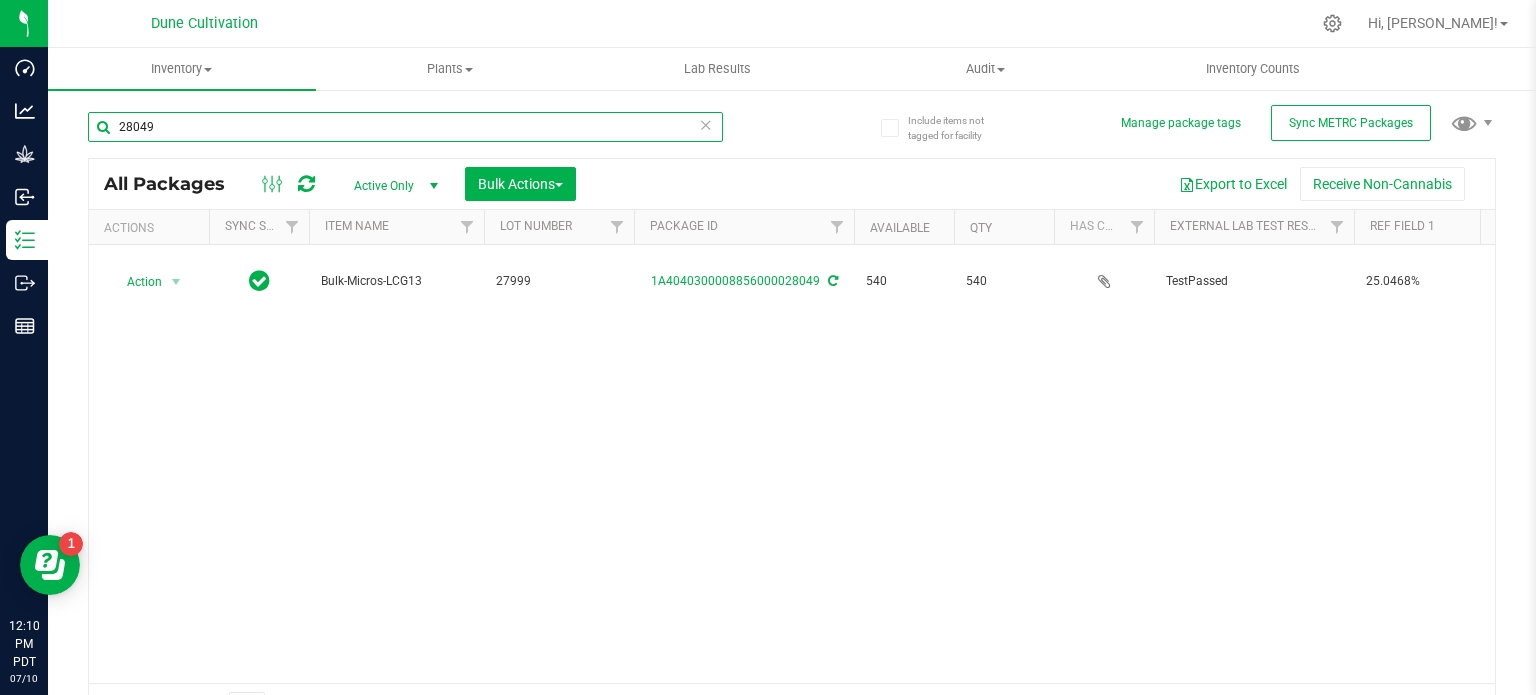 click on "28049" at bounding box center (405, 127) 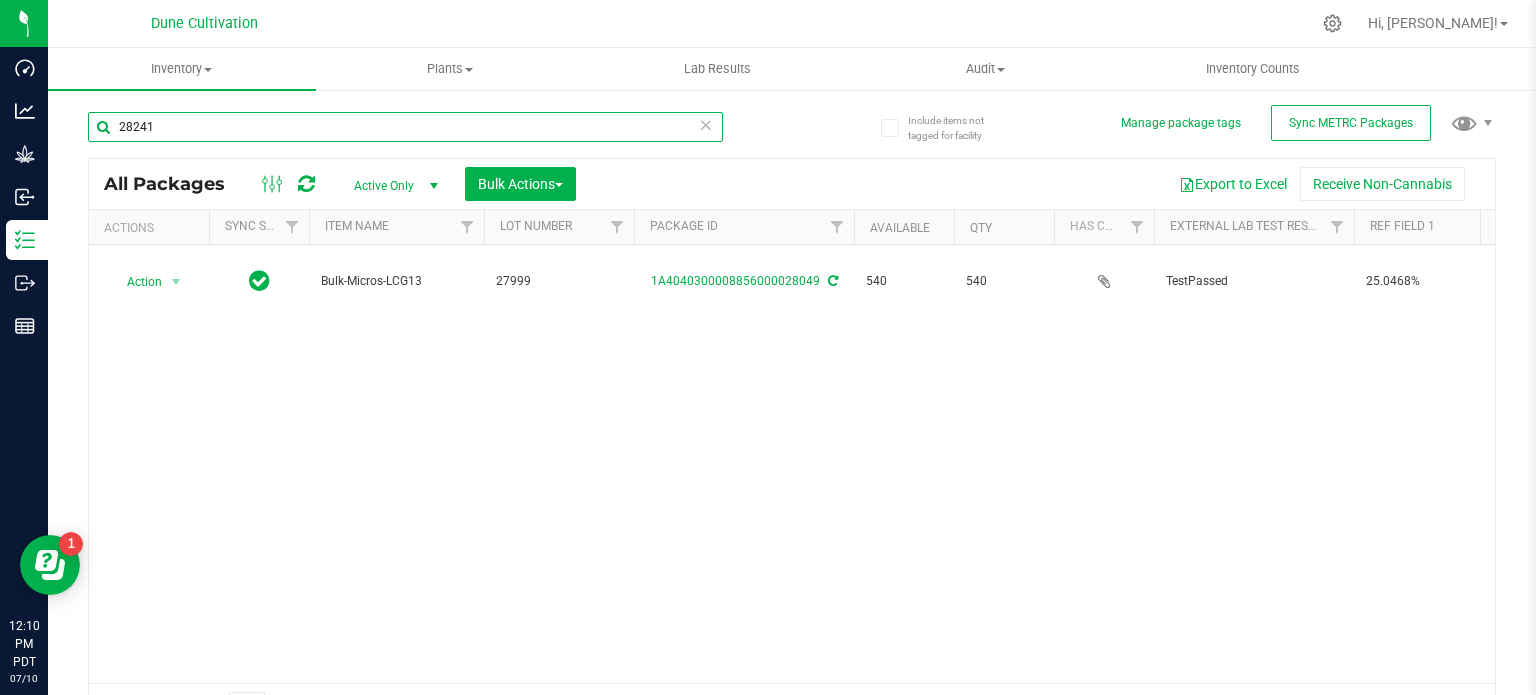 type on "28241" 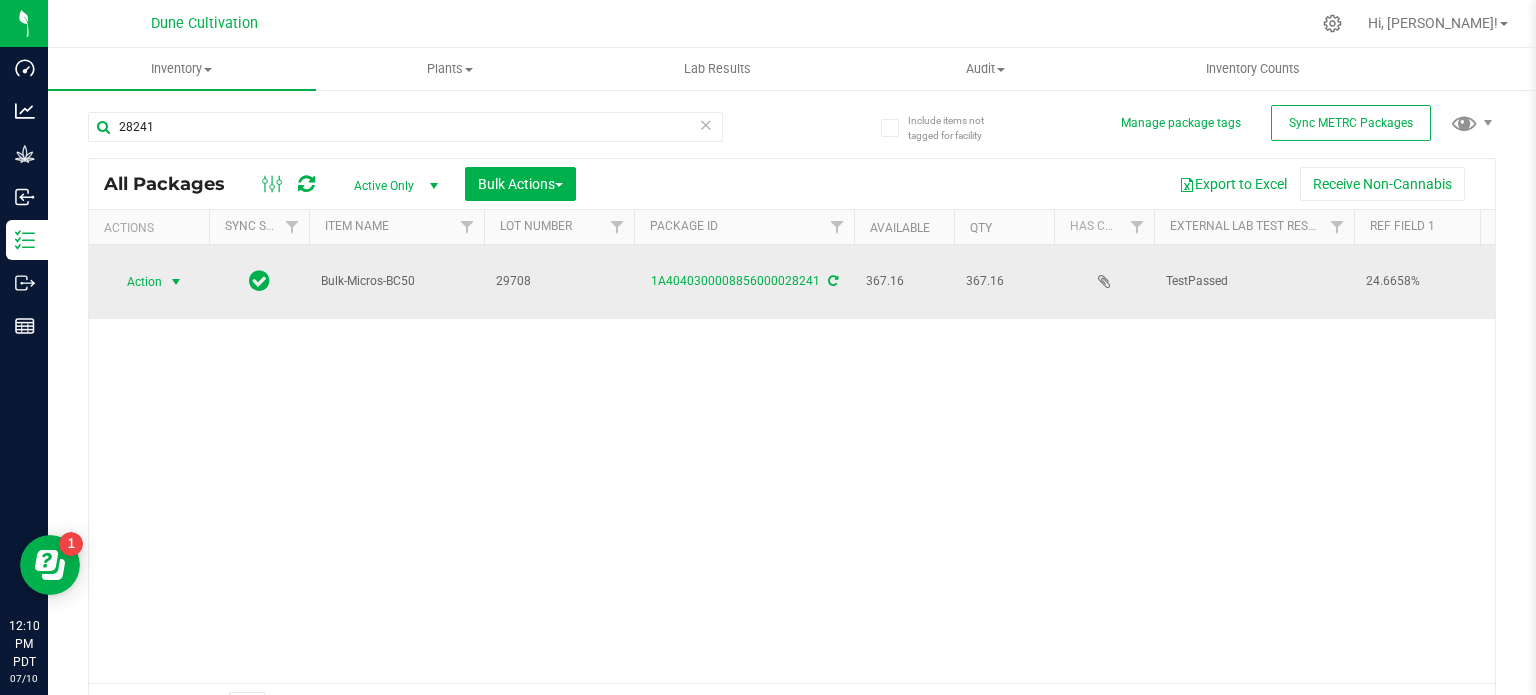 click on "Action" at bounding box center (136, 282) 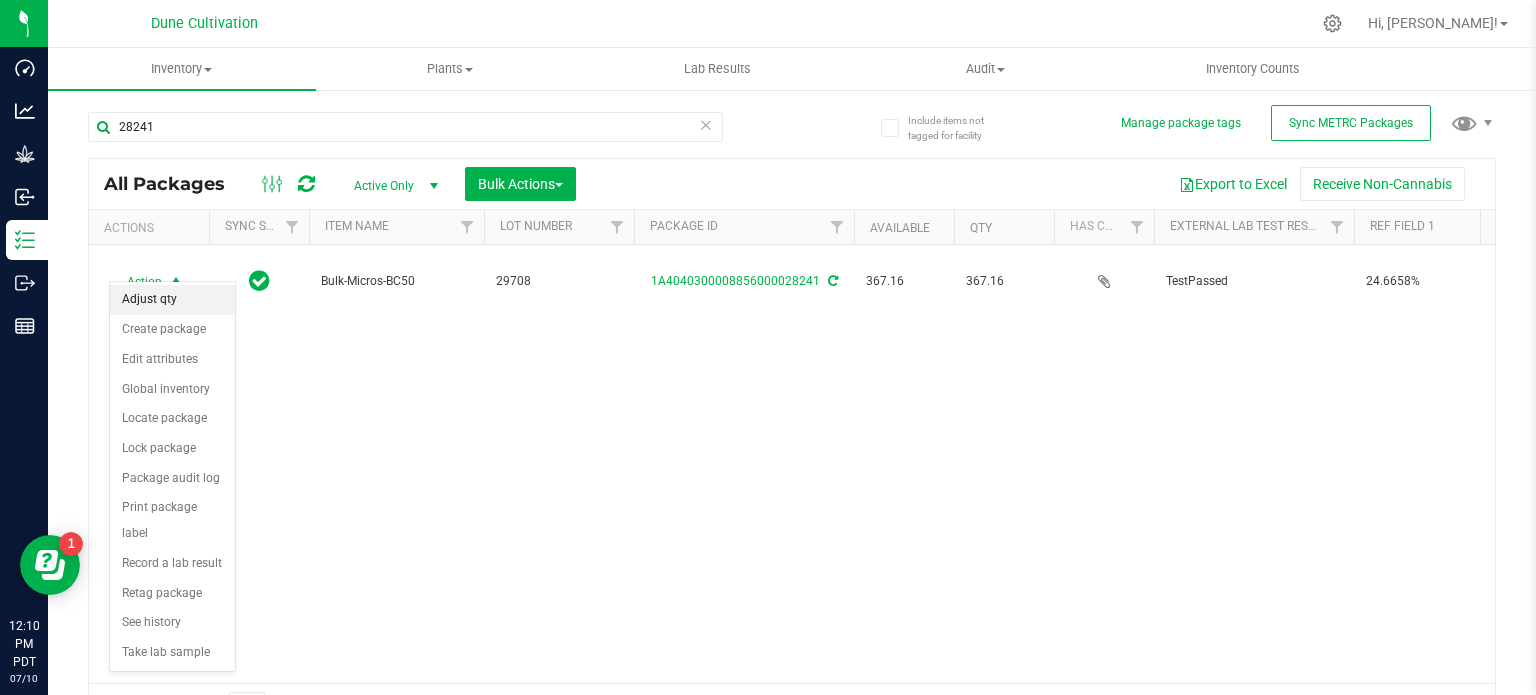 click on "Adjust qty" at bounding box center (172, 300) 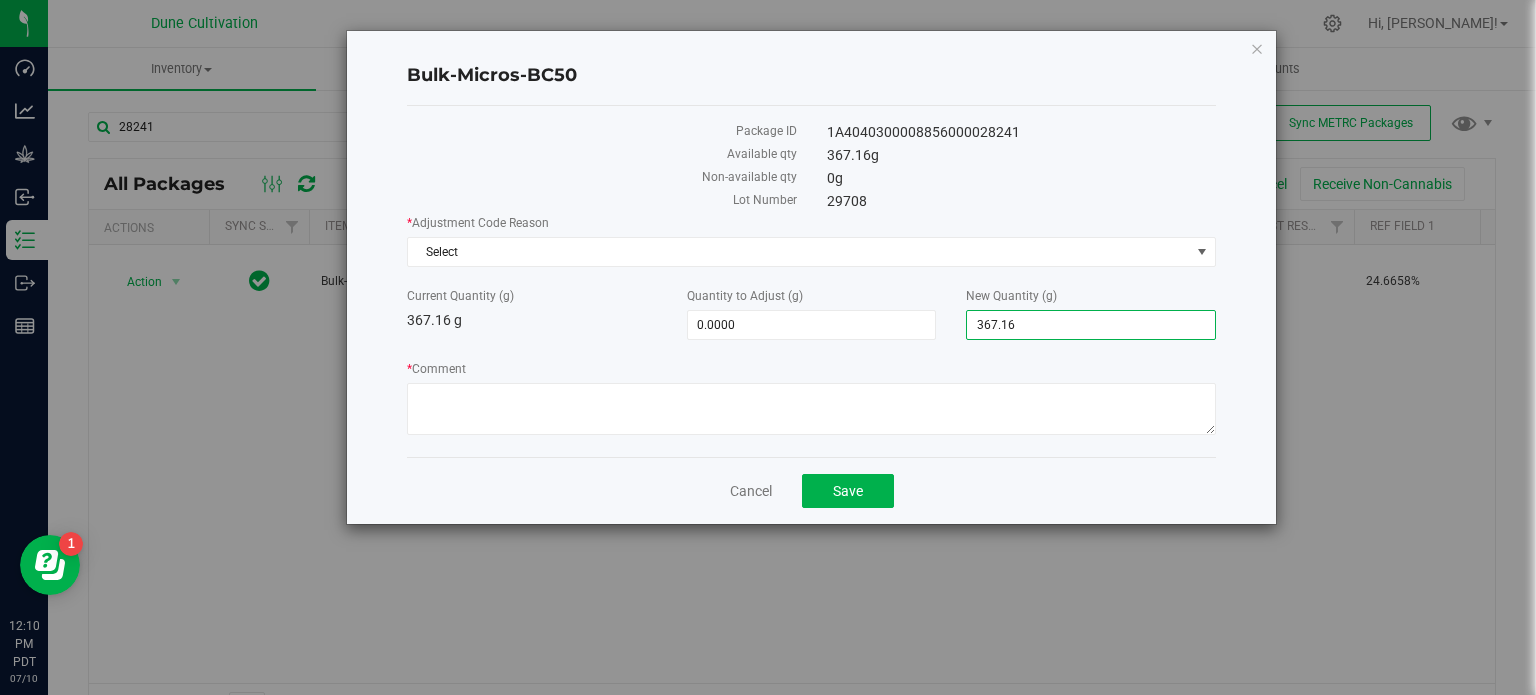 click on "367.1600 367.16" at bounding box center (1091, 325) 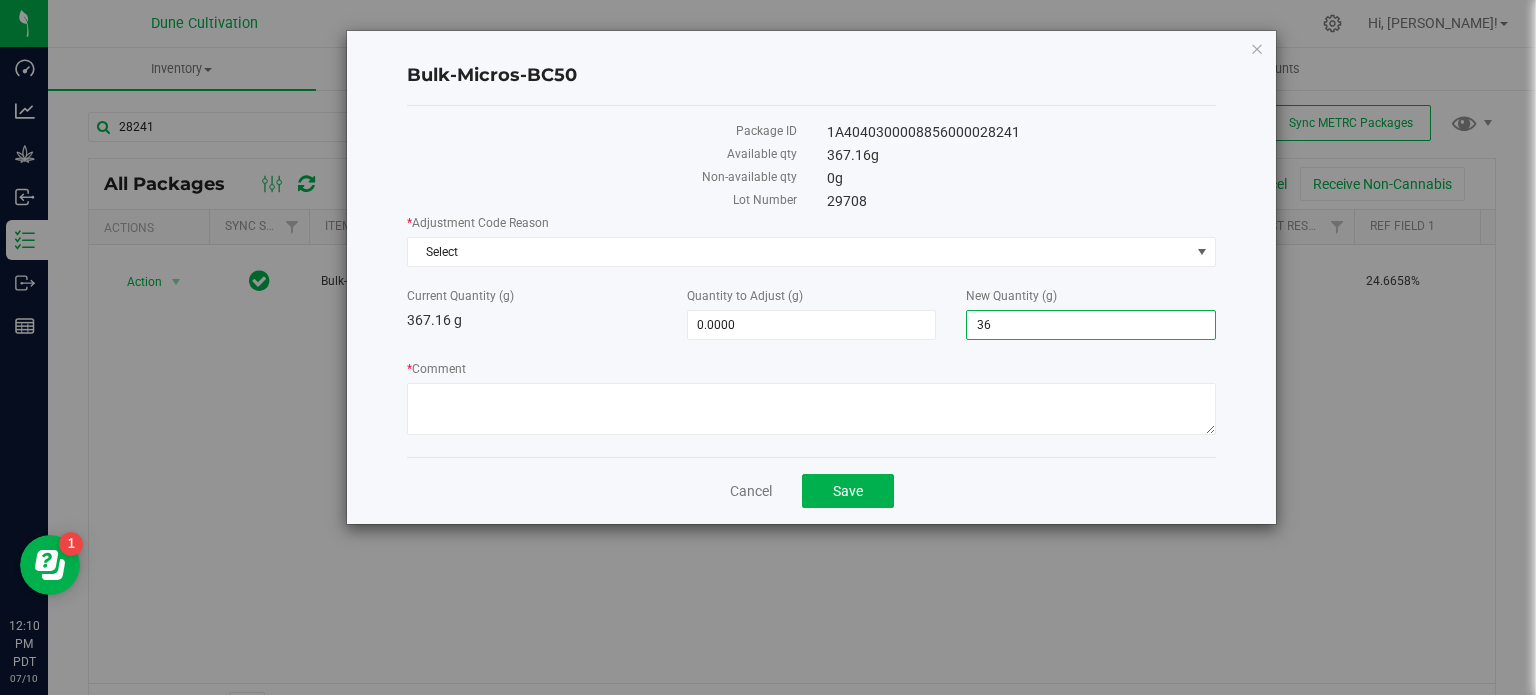 type on "362" 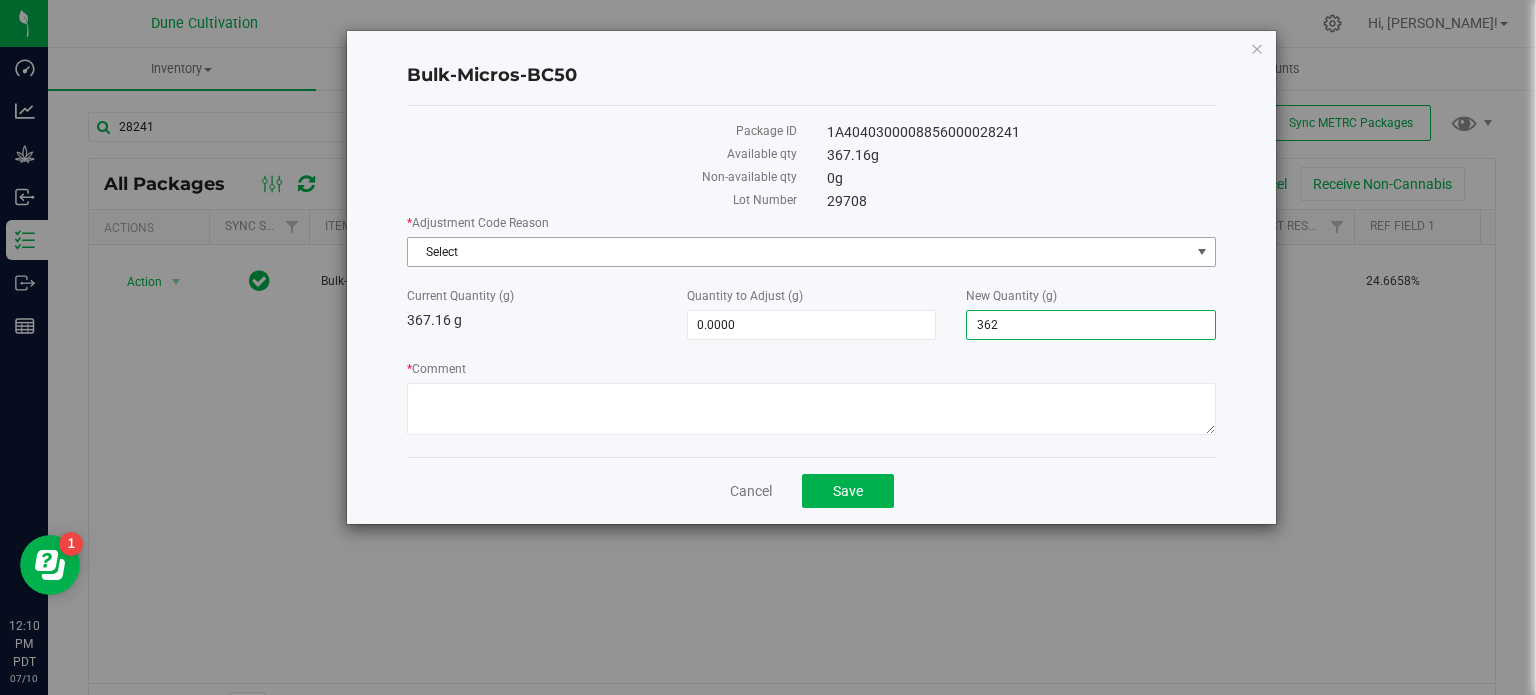 type on "-5.1600" 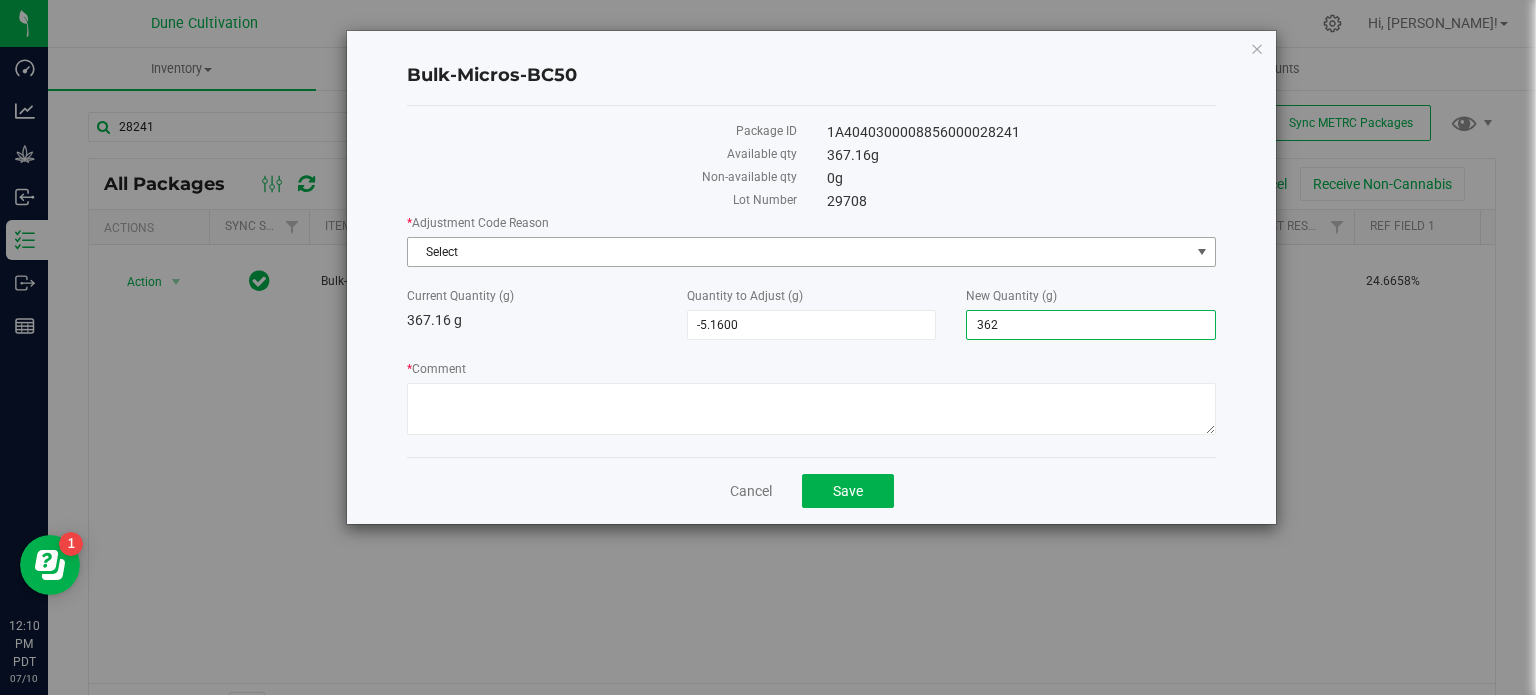 type on "362.0000" 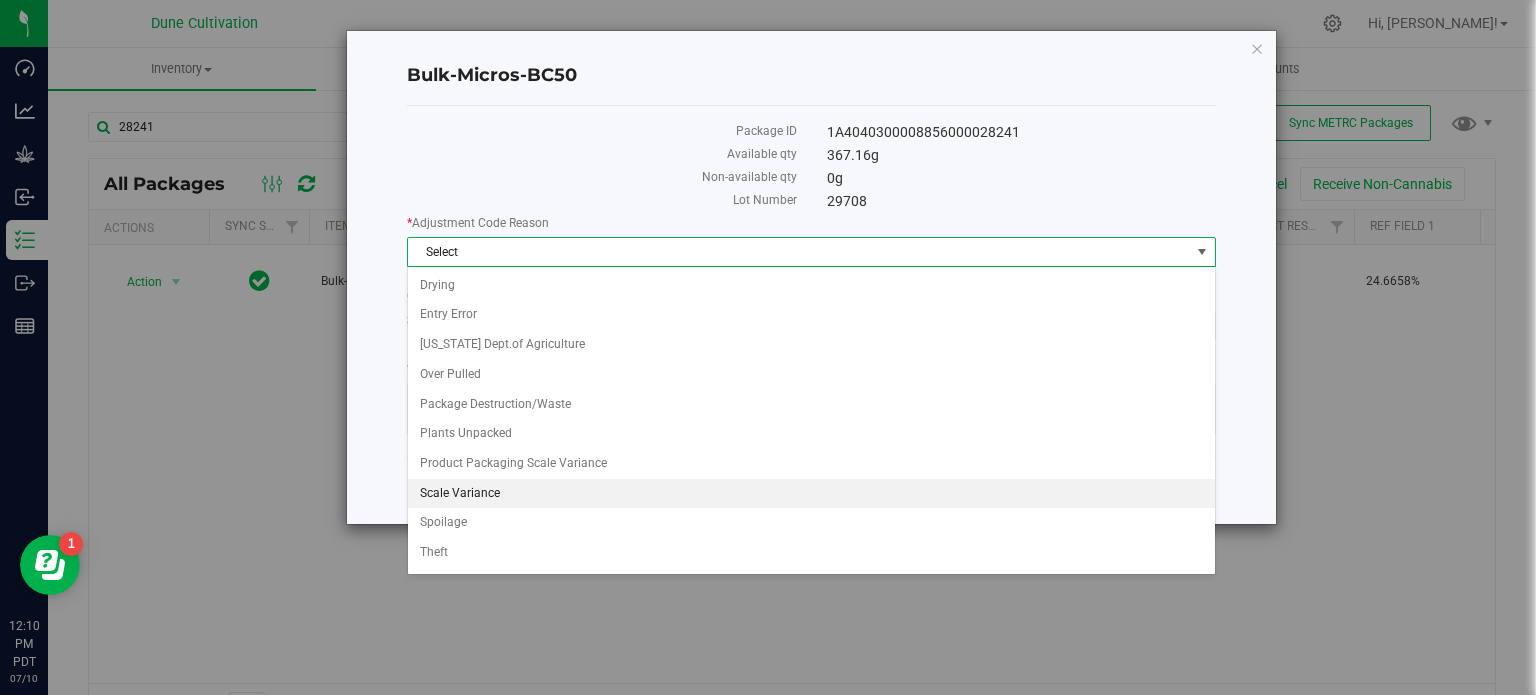 click on "Scale Variance" at bounding box center [811, 494] 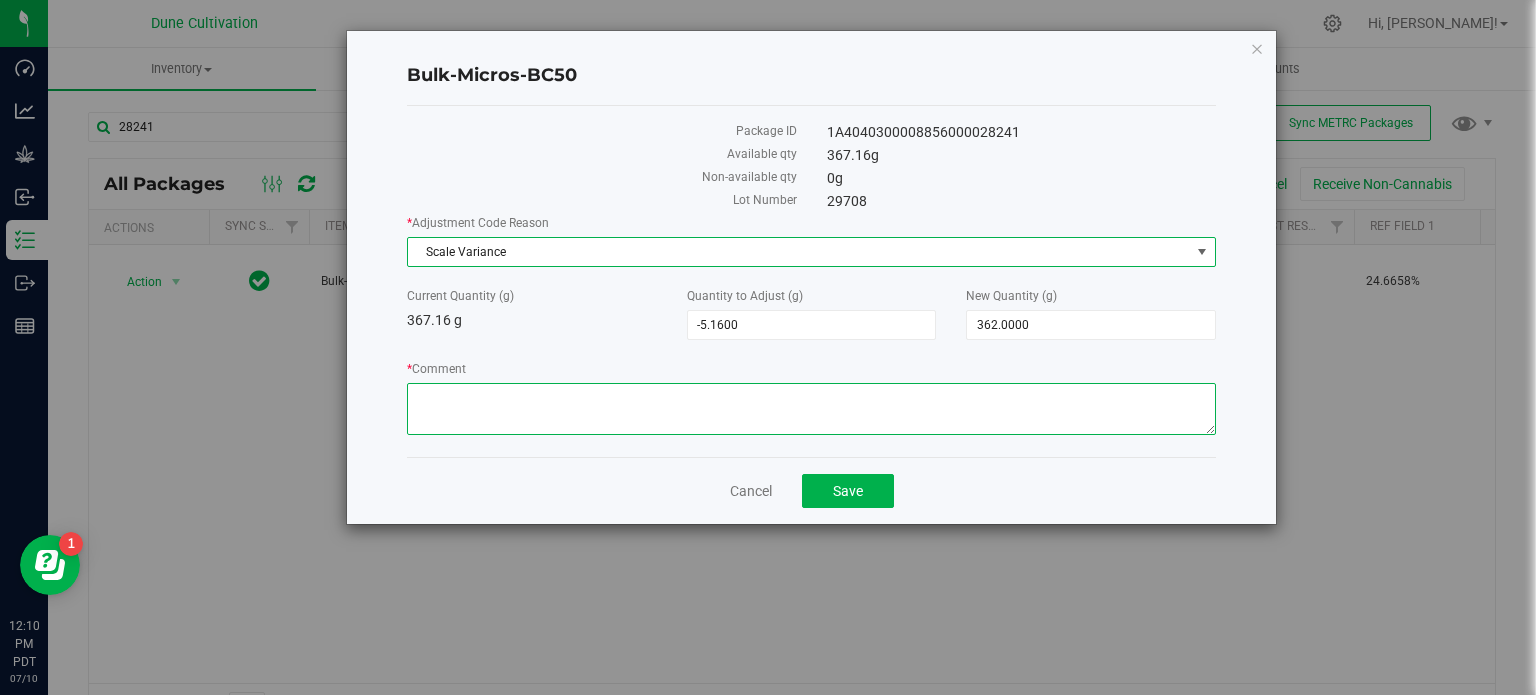 click on "*
Comment" at bounding box center [811, 409] 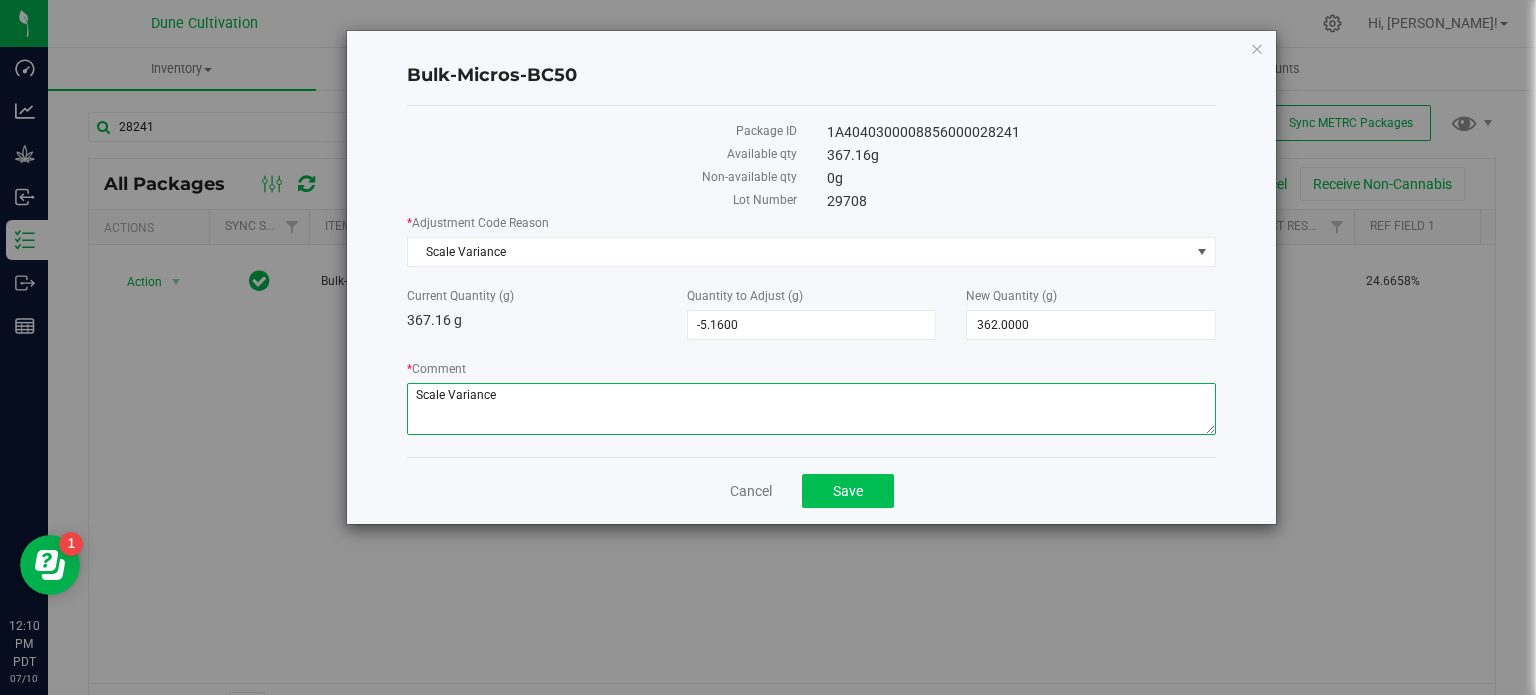 type on "Scale Variance" 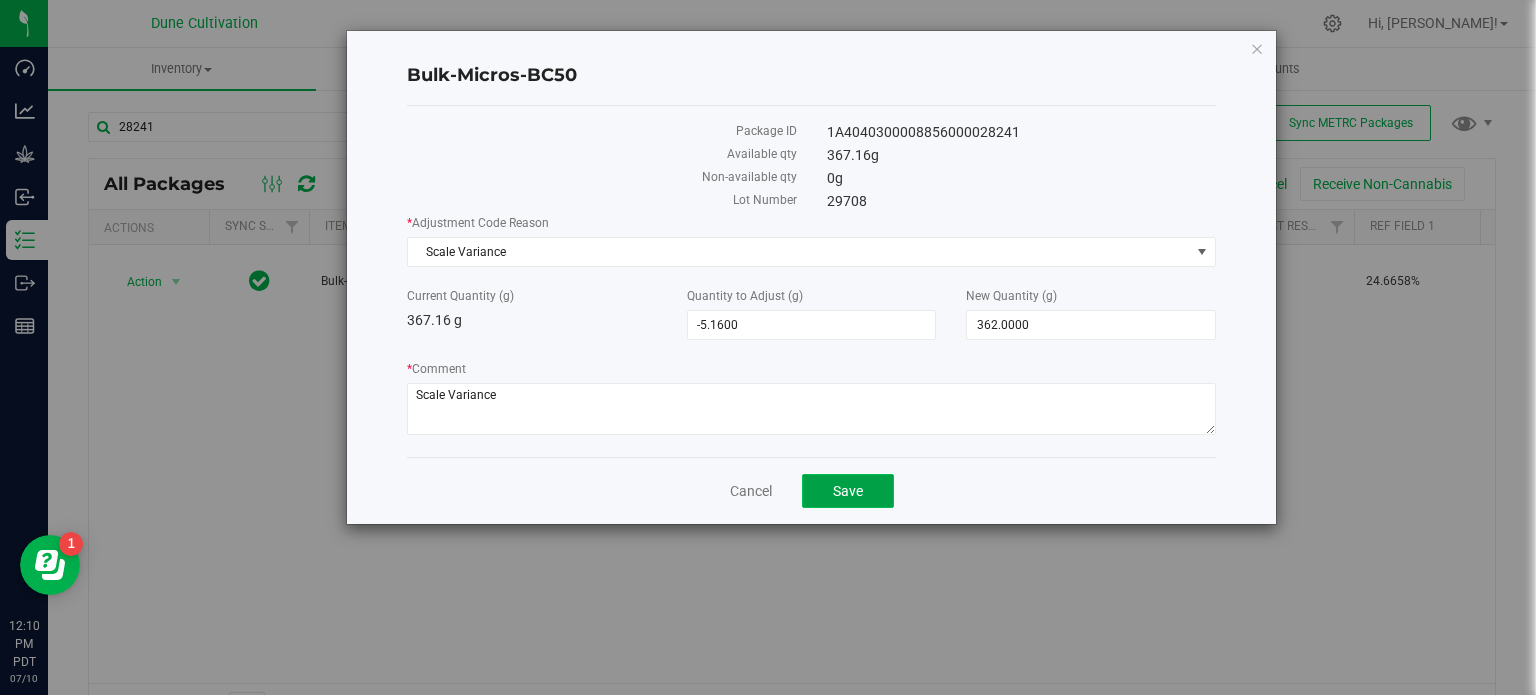 click on "Save" 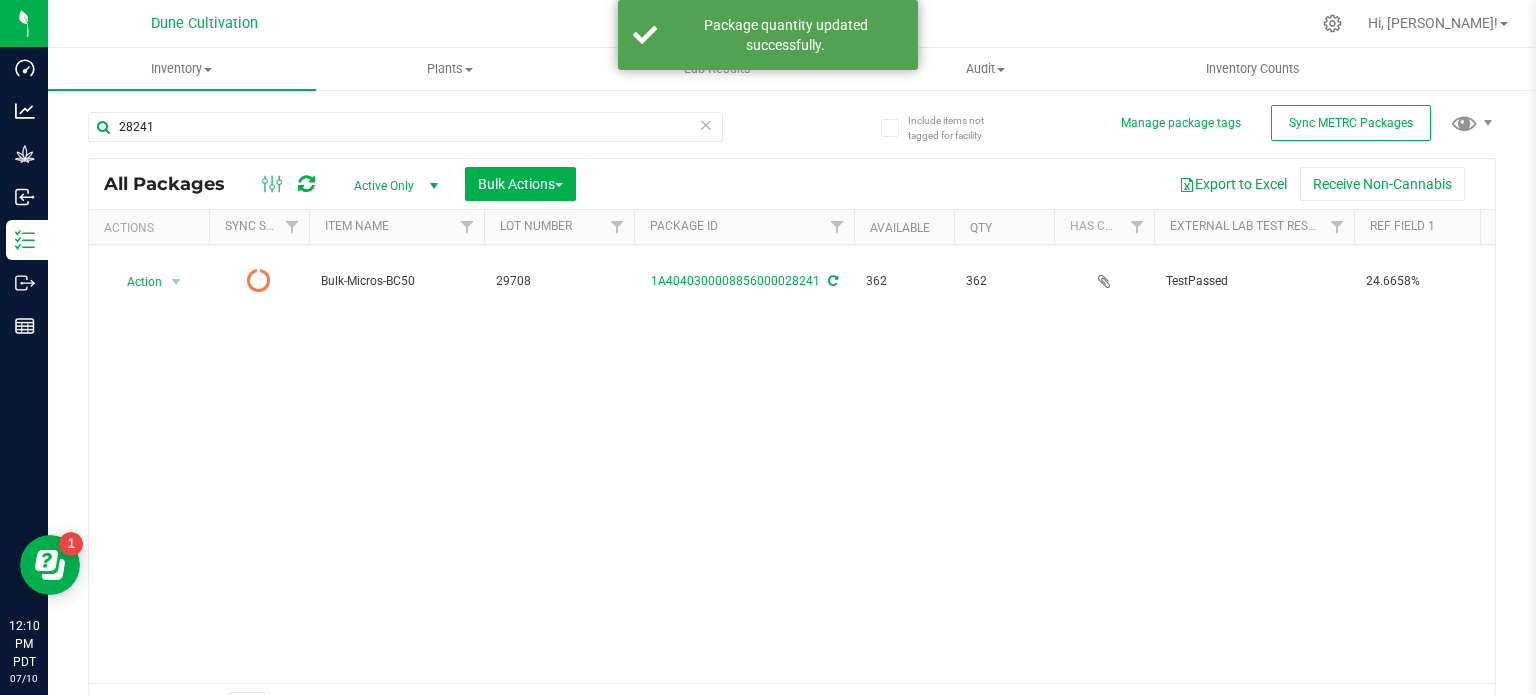 click at bounding box center (306, 184) 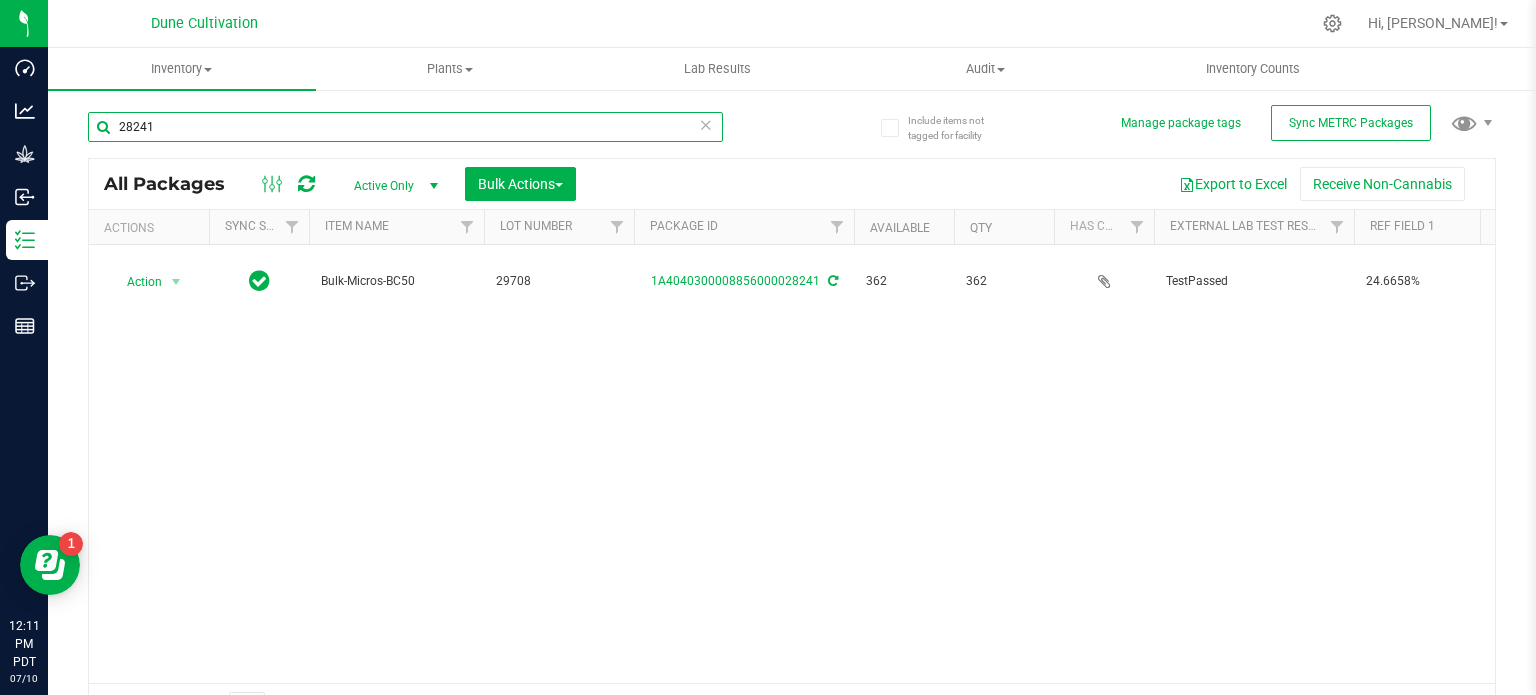 click on "28241" at bounding box center [405, 127] 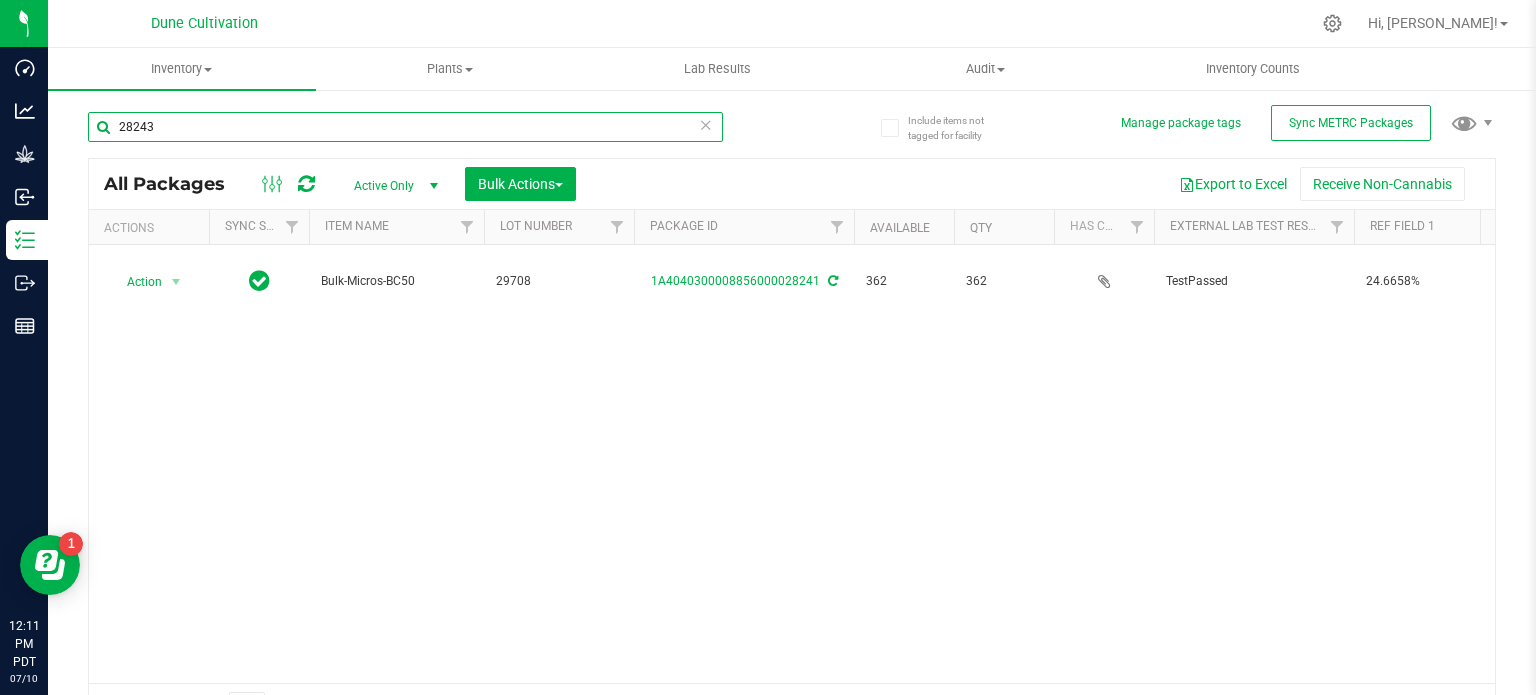 type on "28243" 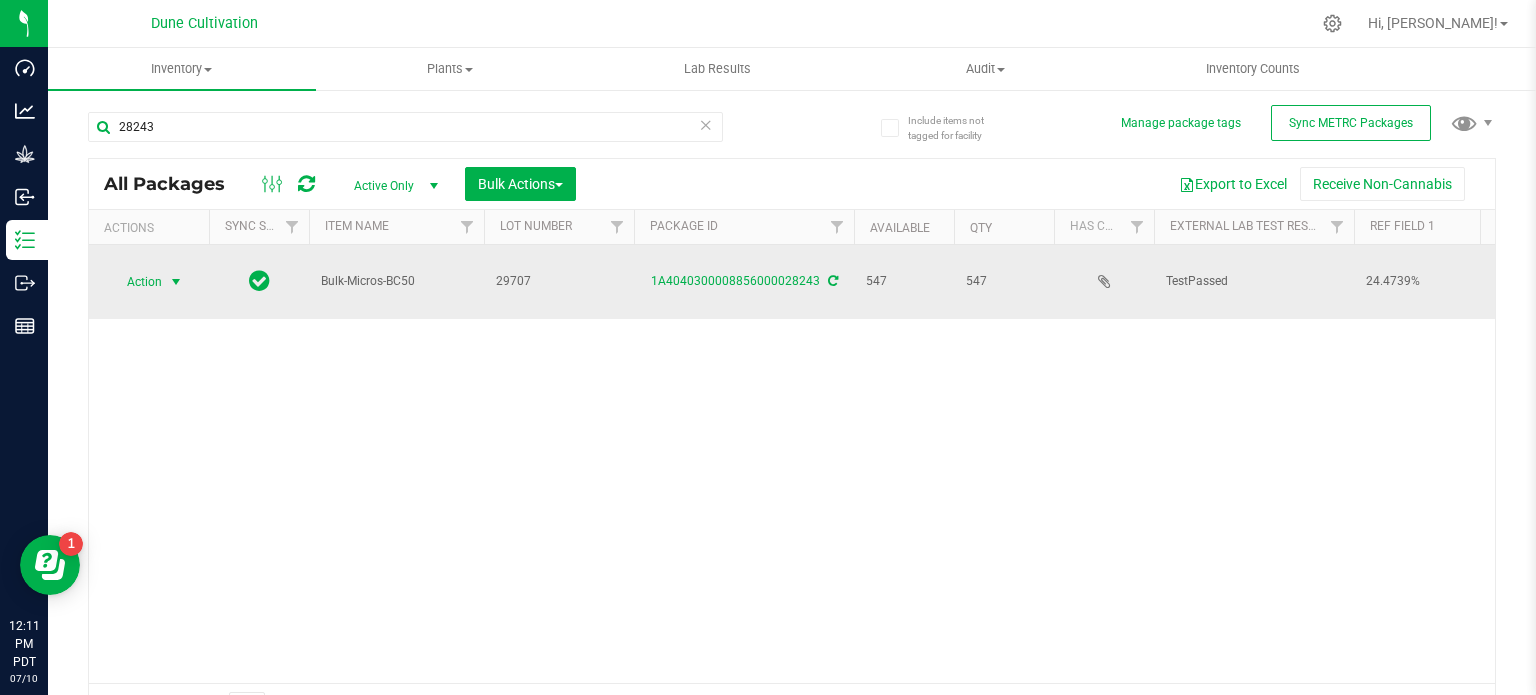 click at bounding box center (176, 282) 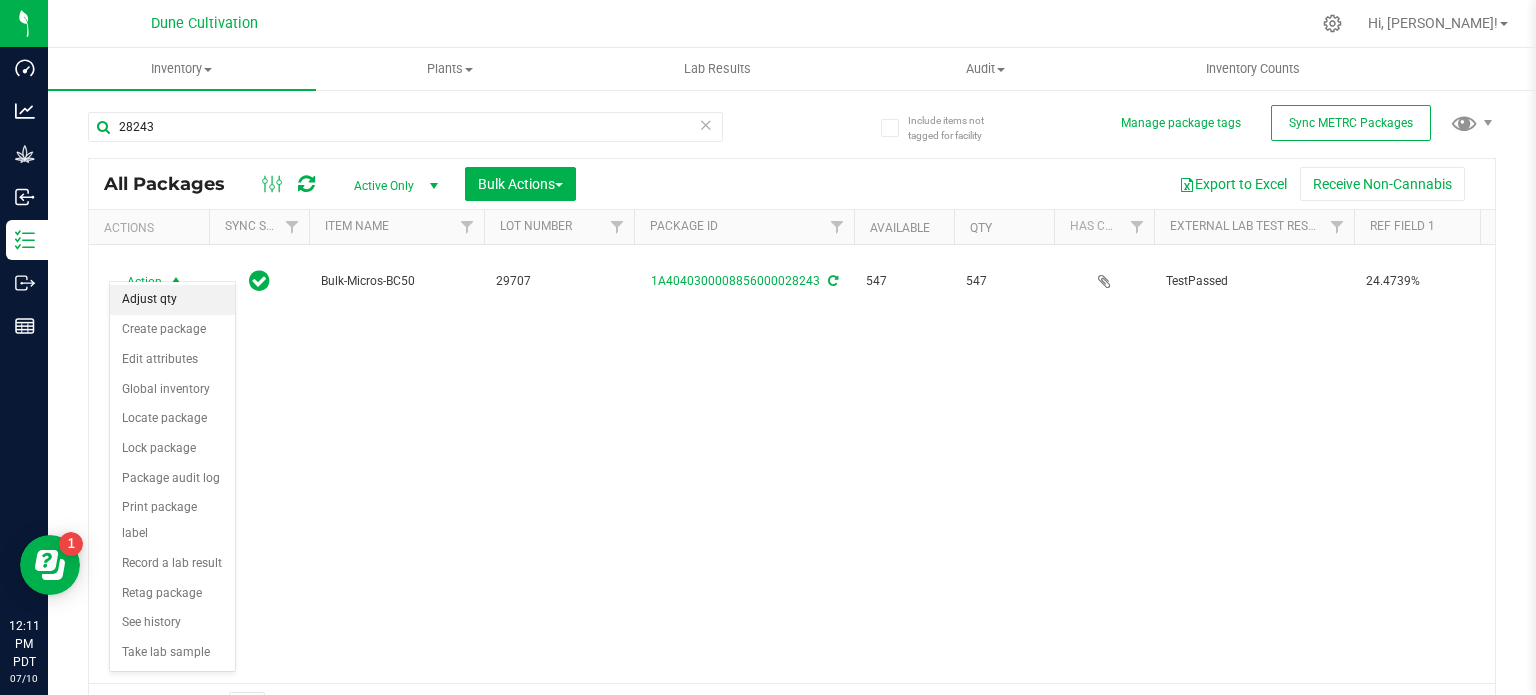 click on "Adjust qty" at bounding box center (172, 300) 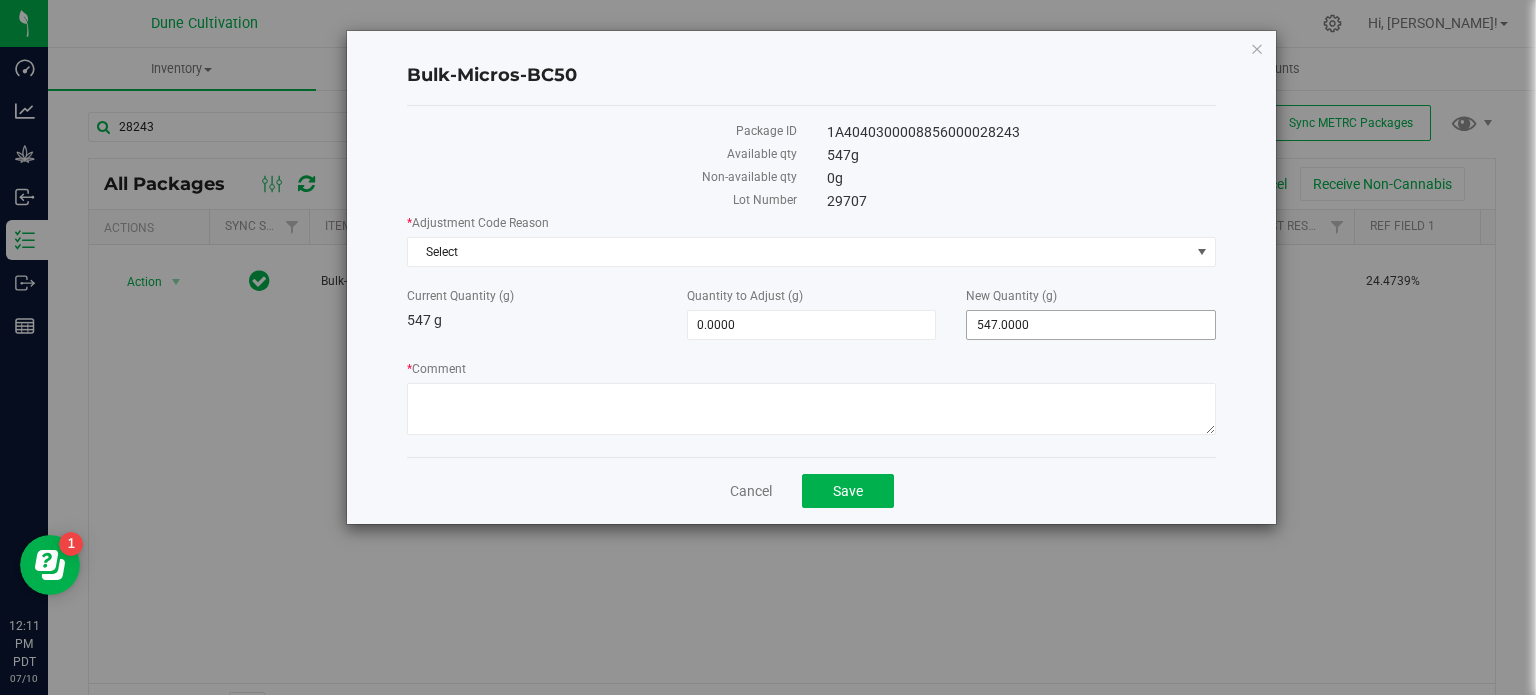 click on "547.0000 547" at bounding box center (1091, 325) 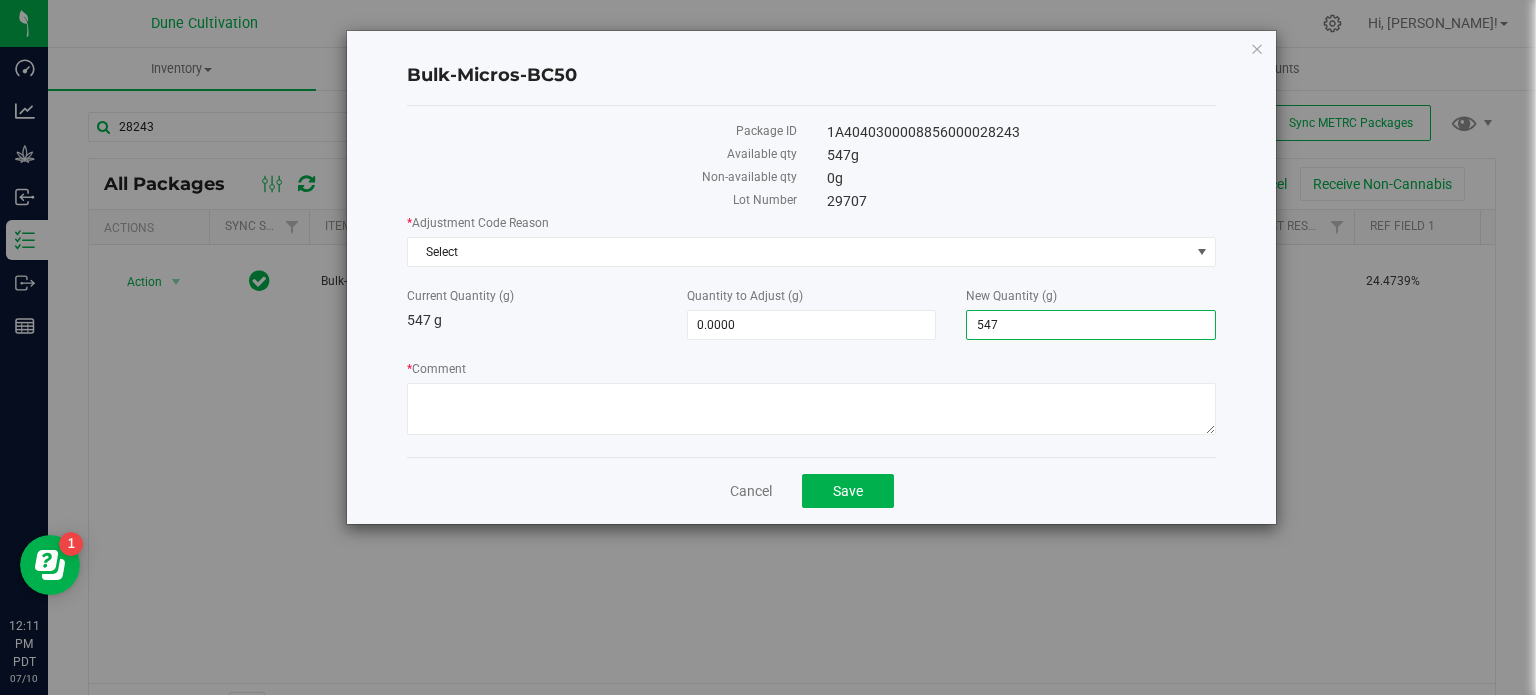 click on "547" at bounding box center [1091, 325] 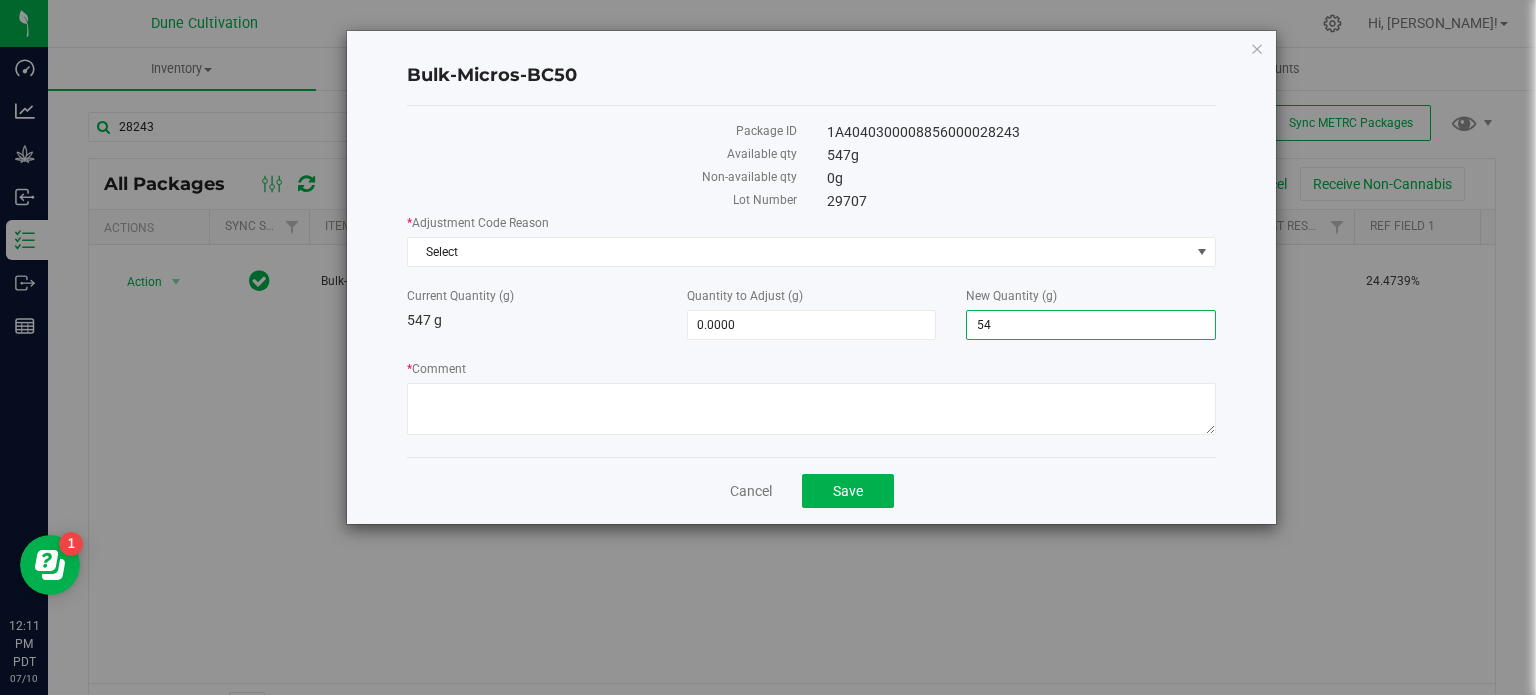type on "542" 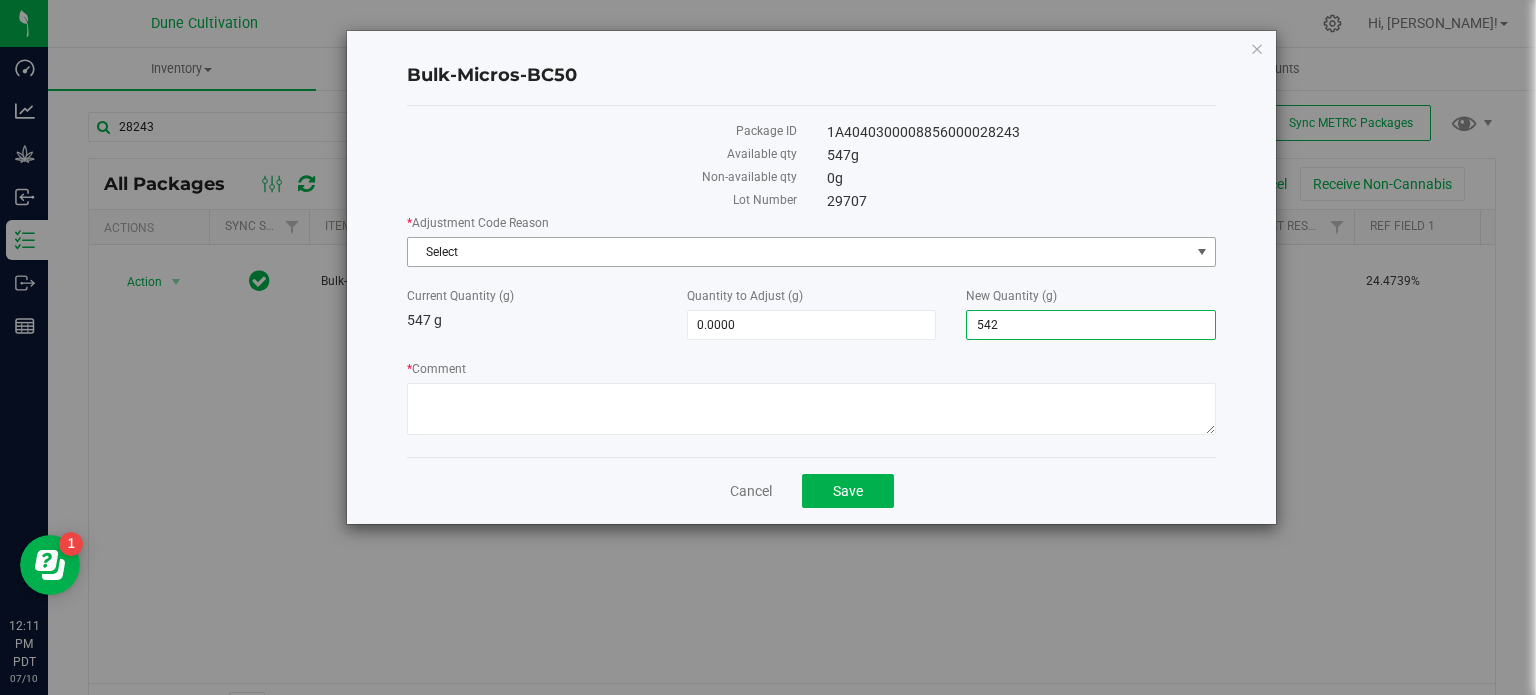 type on "-5.0000" 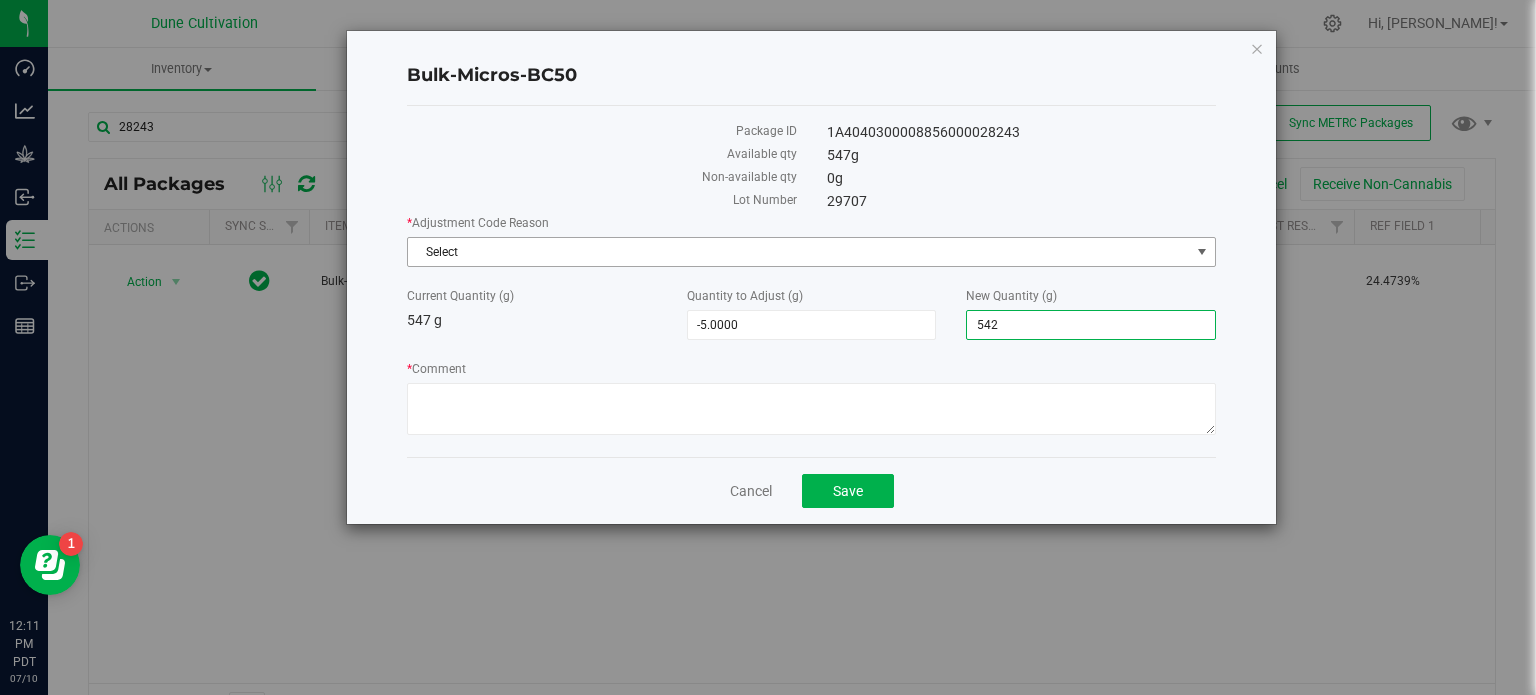 click on "Select" at bounding box center (799, 252) 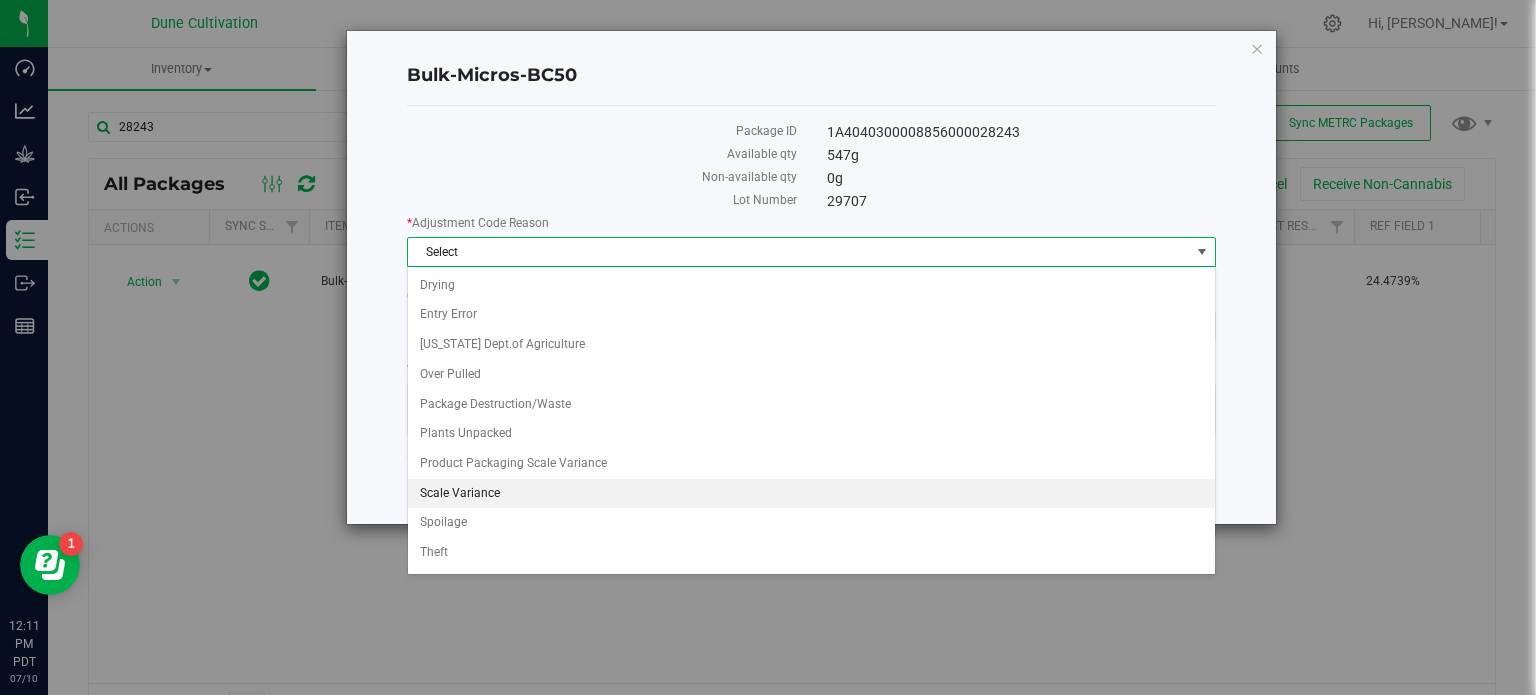 click on "Scale Variance" at bounding box center [811, 494] 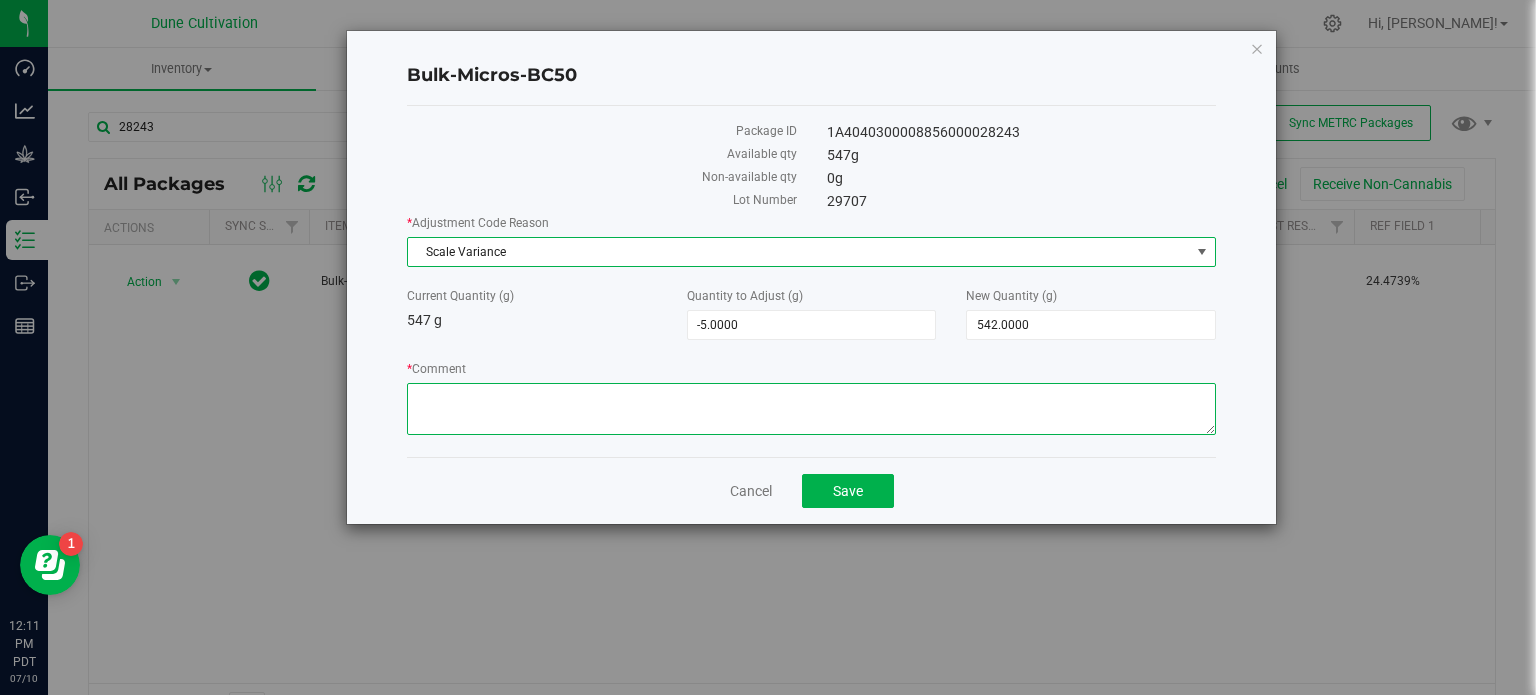 click on "*
Comment" at bounding box center (811, 409) 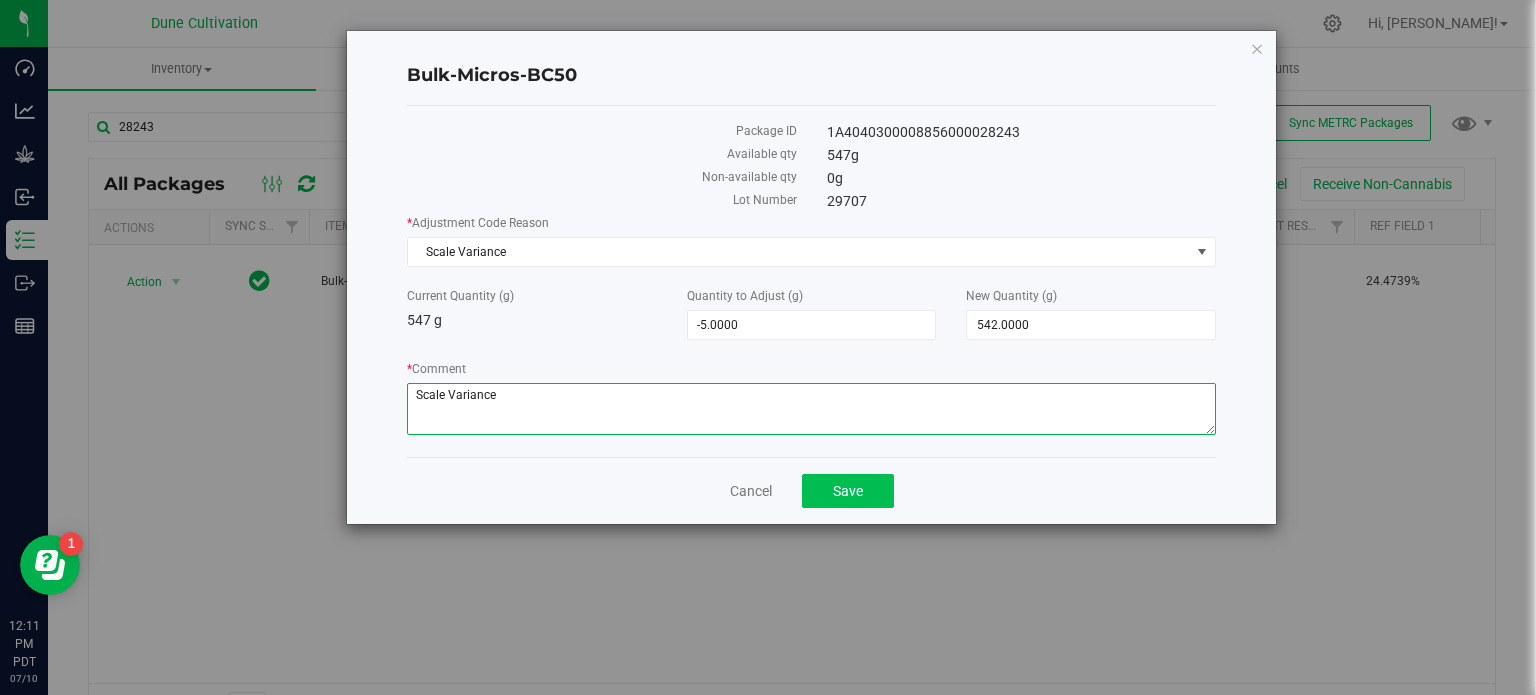 type on "Scale Variance" 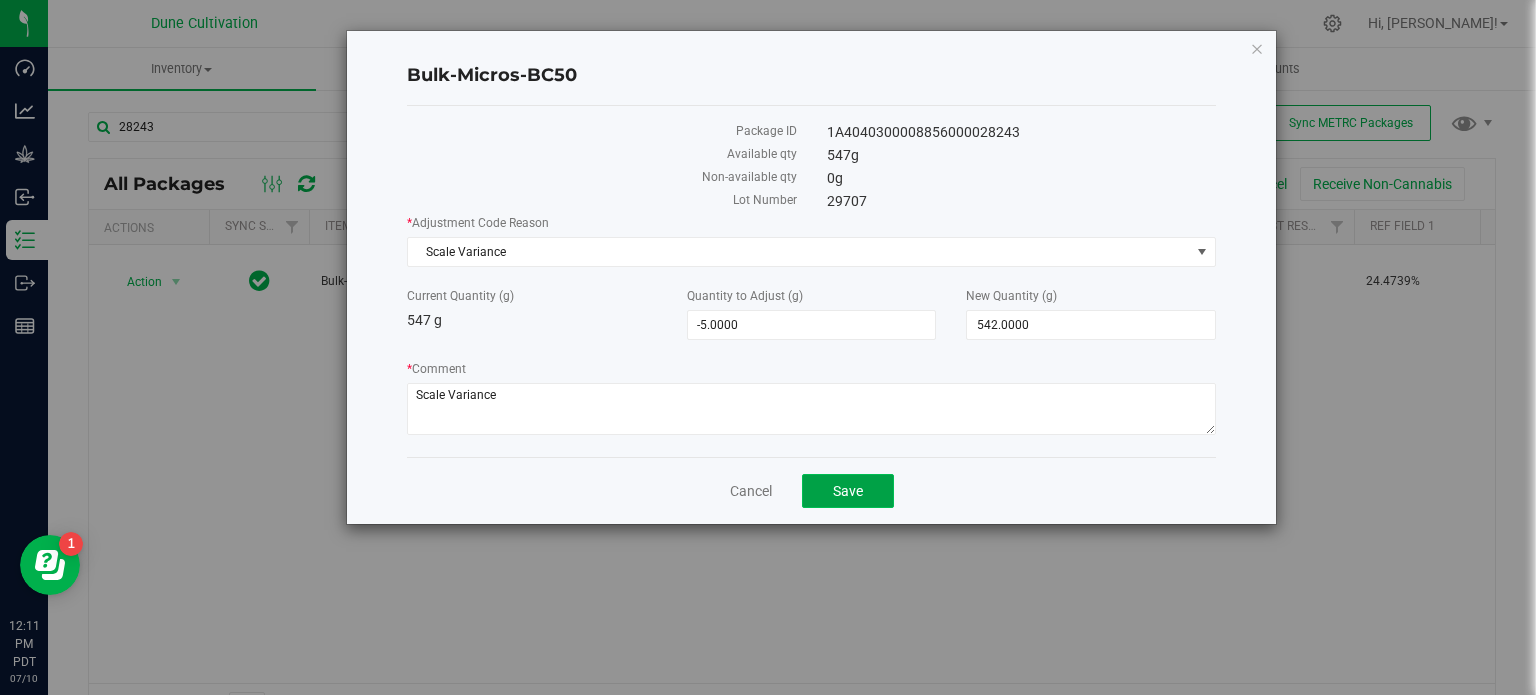 click on "Save" 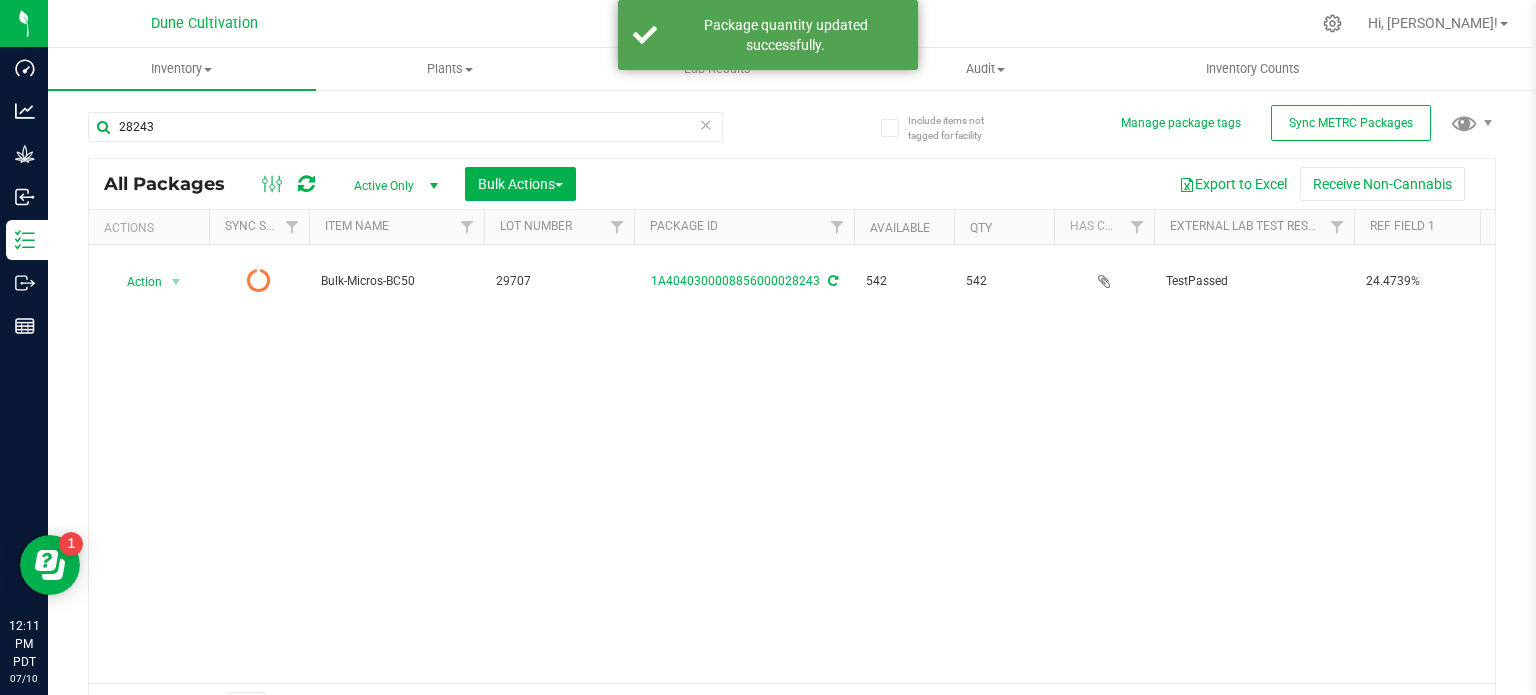 click at bounding box center [306, 184] 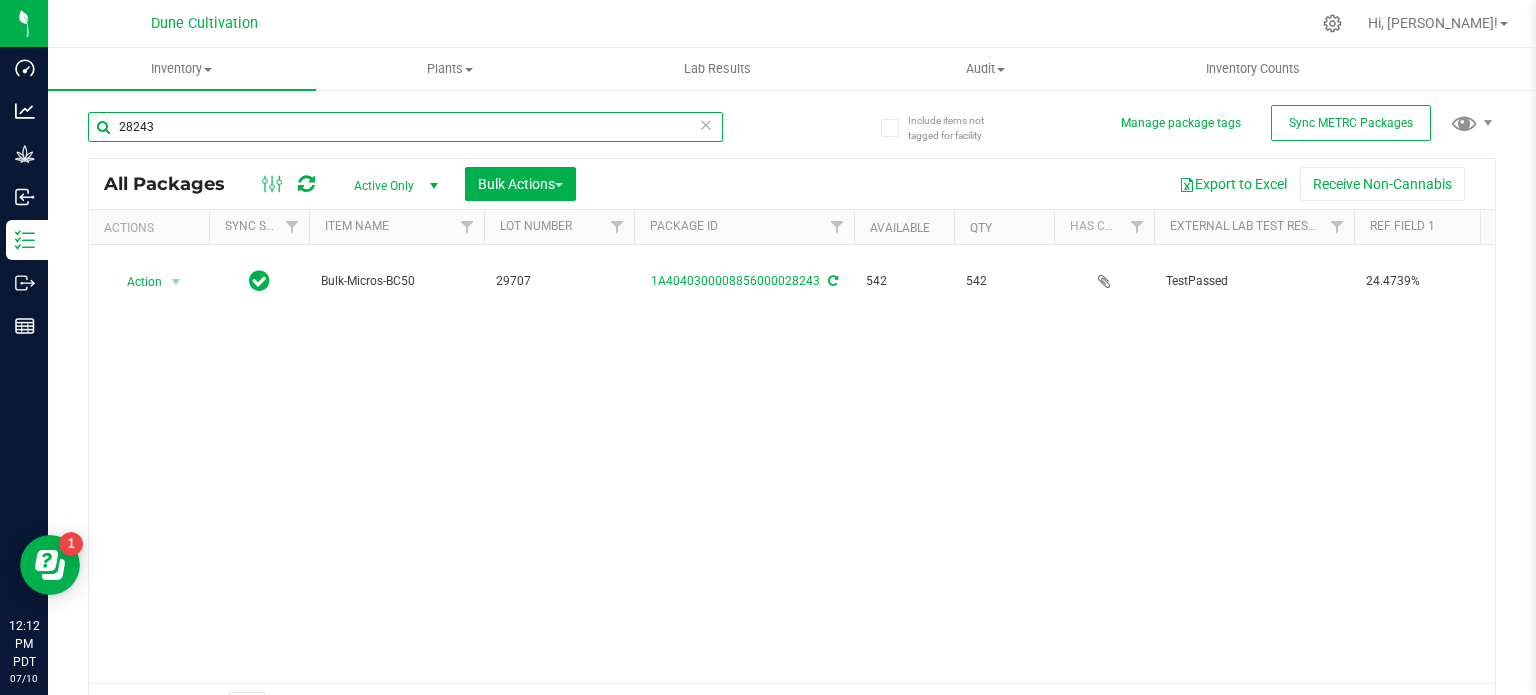 click on "28243" at bounding box center (405, 127) 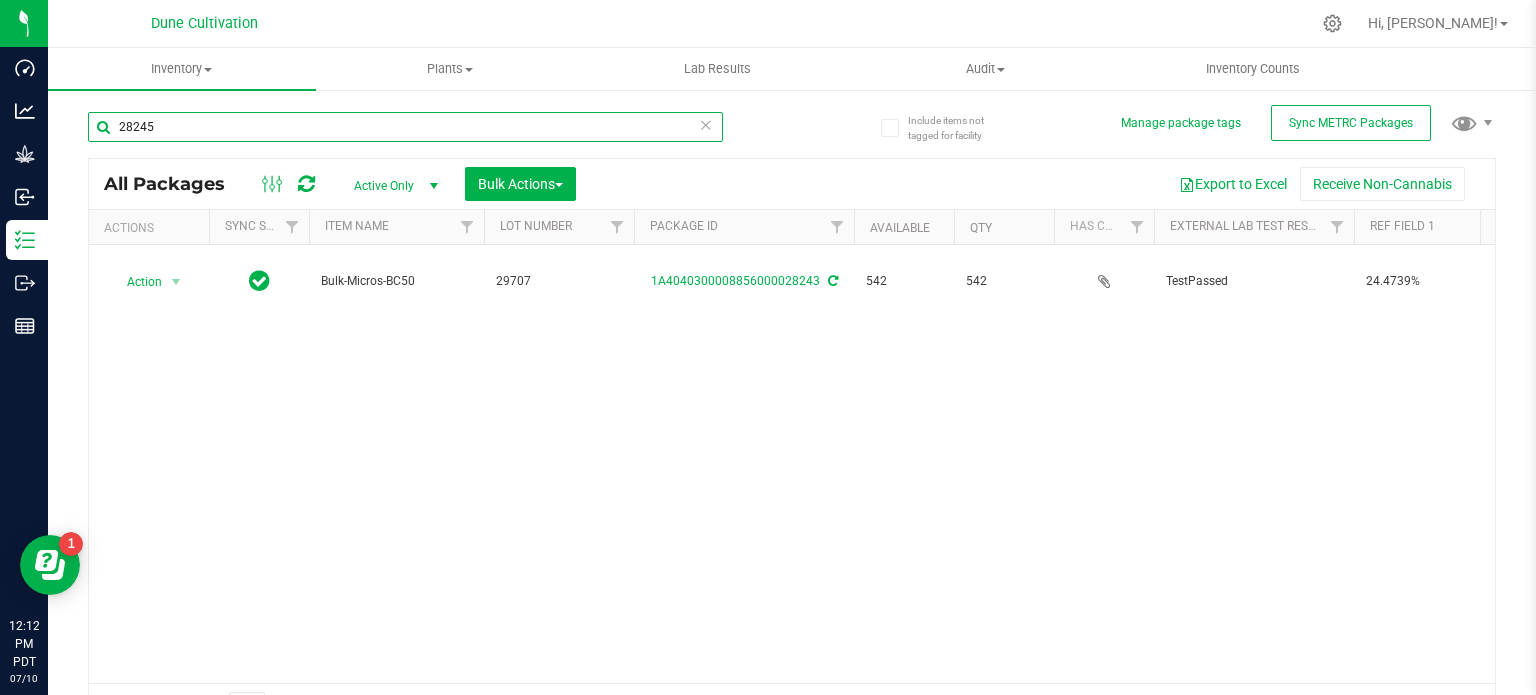 type on "28245" 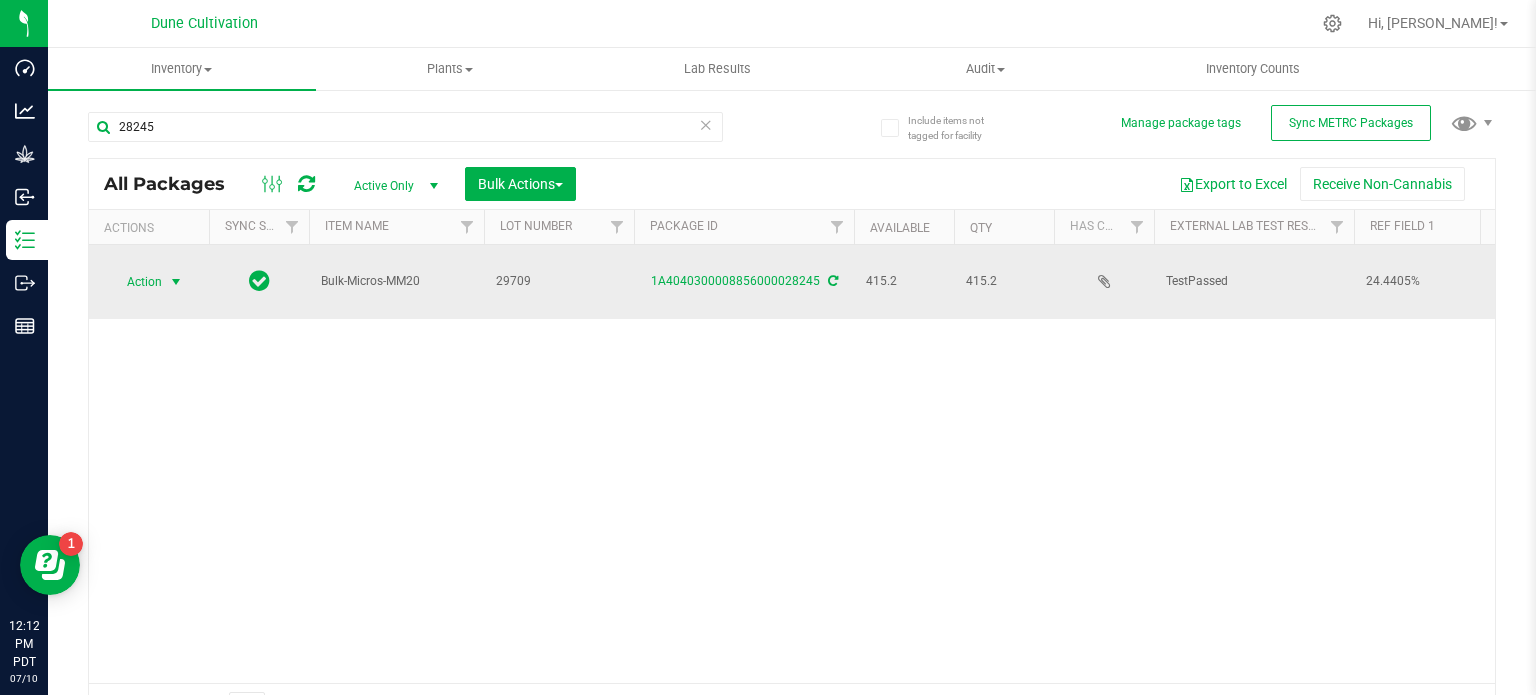 click at bounding box center [176, 282] 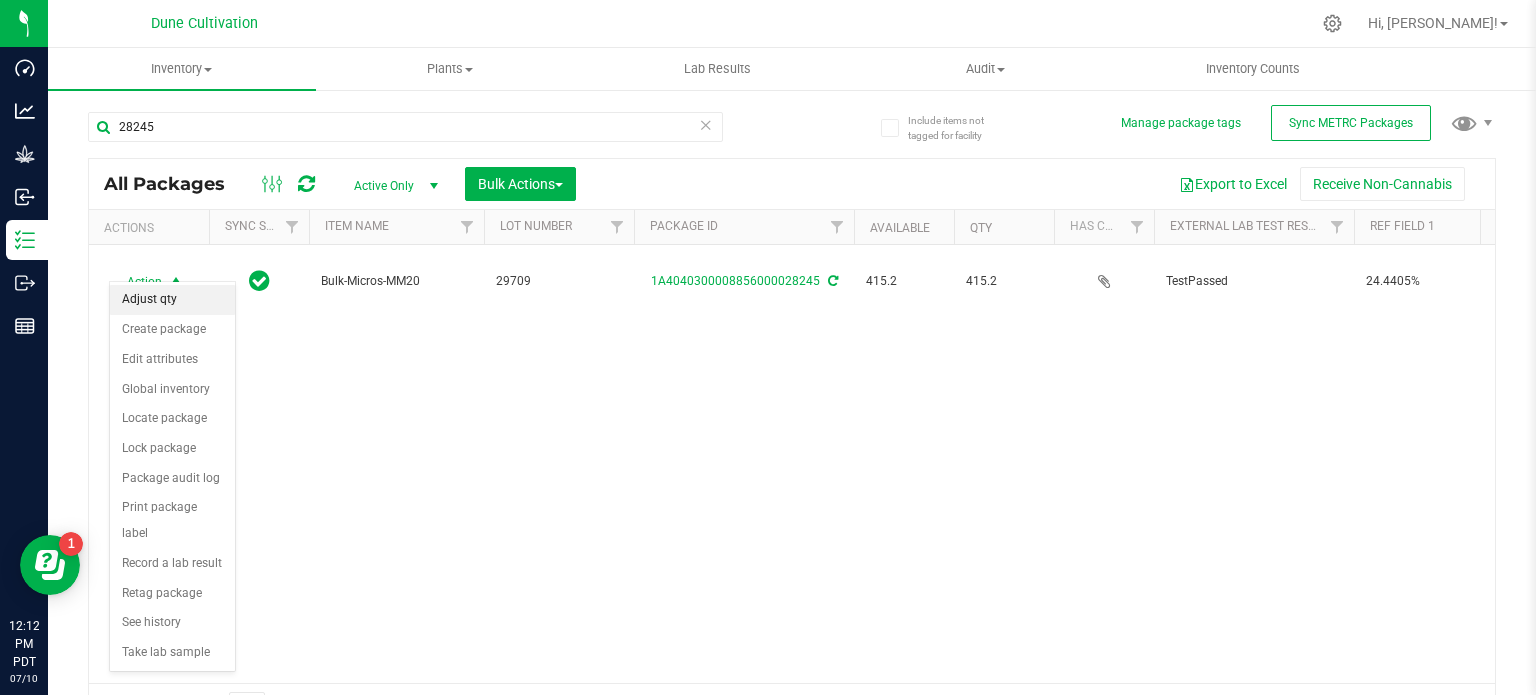 click on "Adjust qty" at bounding box center (172, 300) 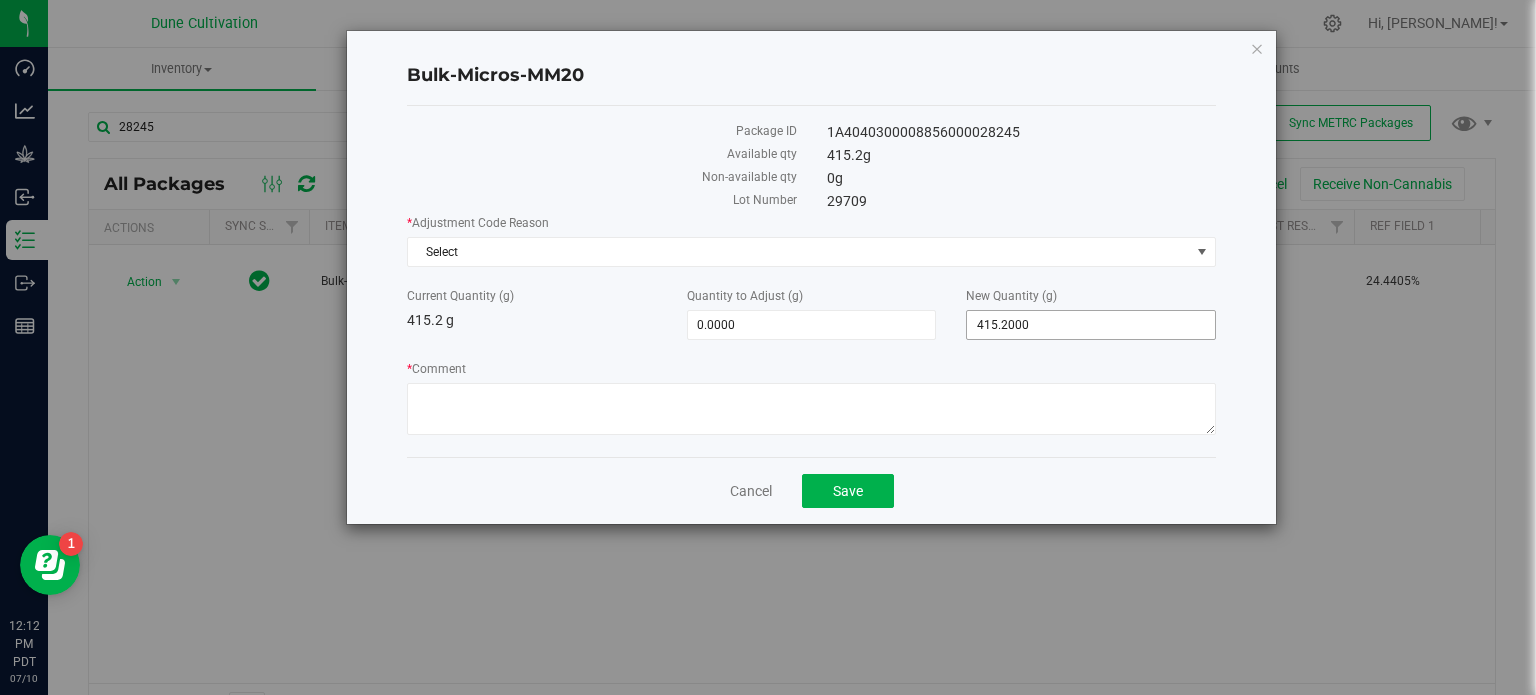 click on "415.2000 415.2" at bounding box center [1091, 325] 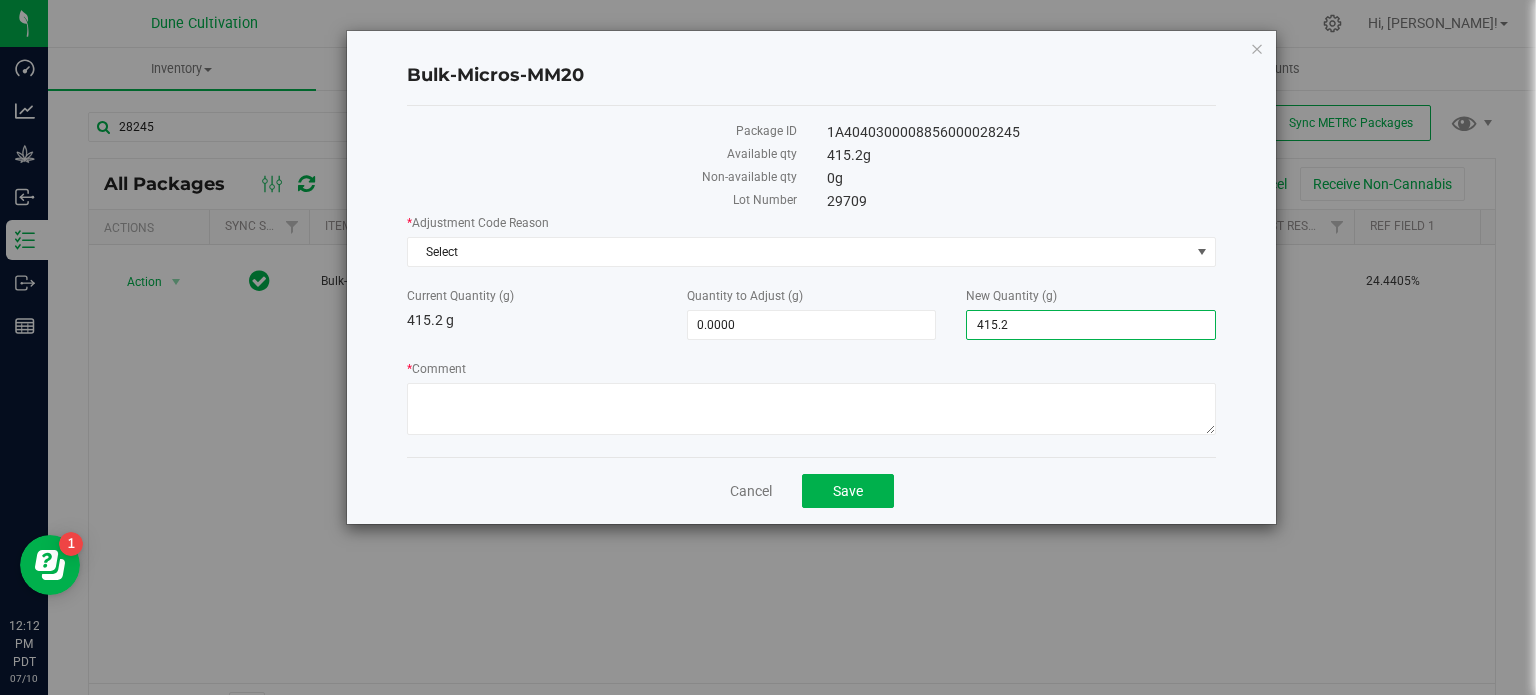 click on "415.2" at bounding box center [1091, 325] 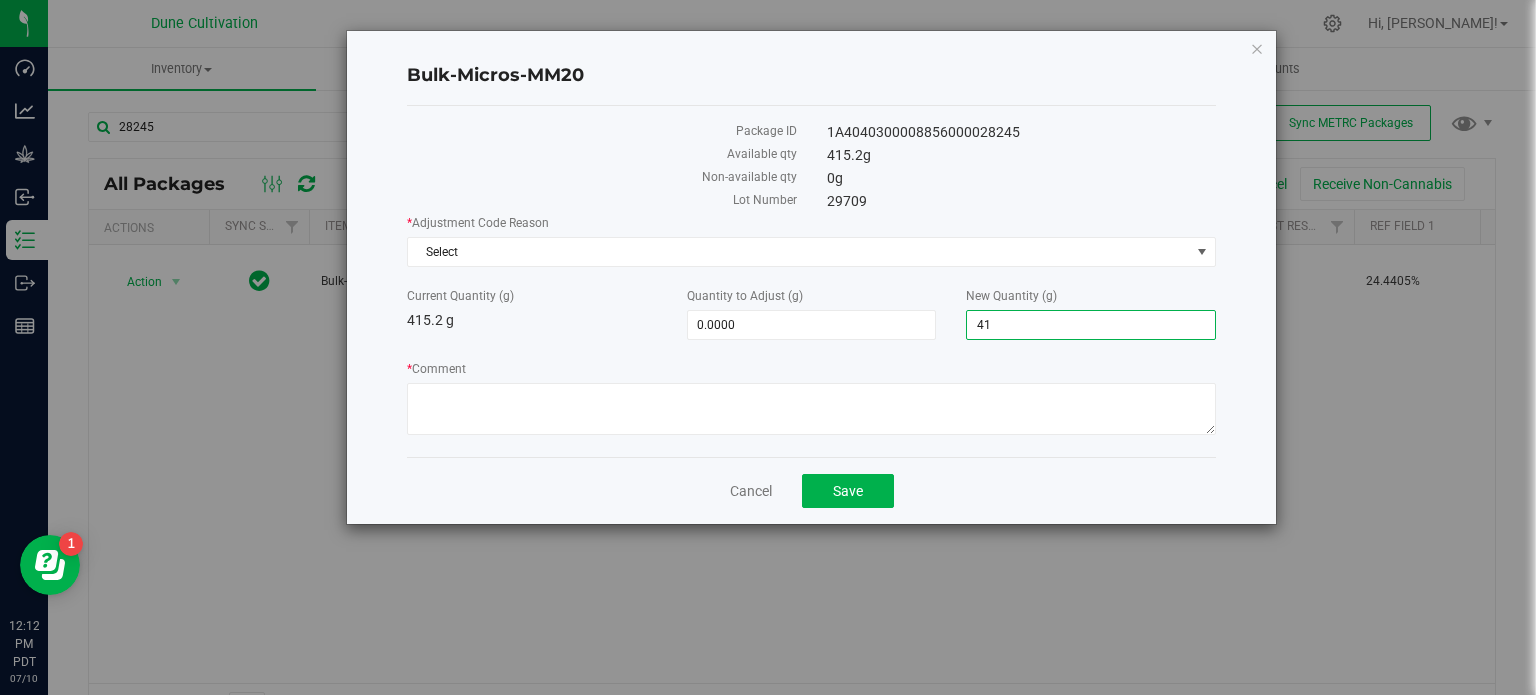 type on "410" 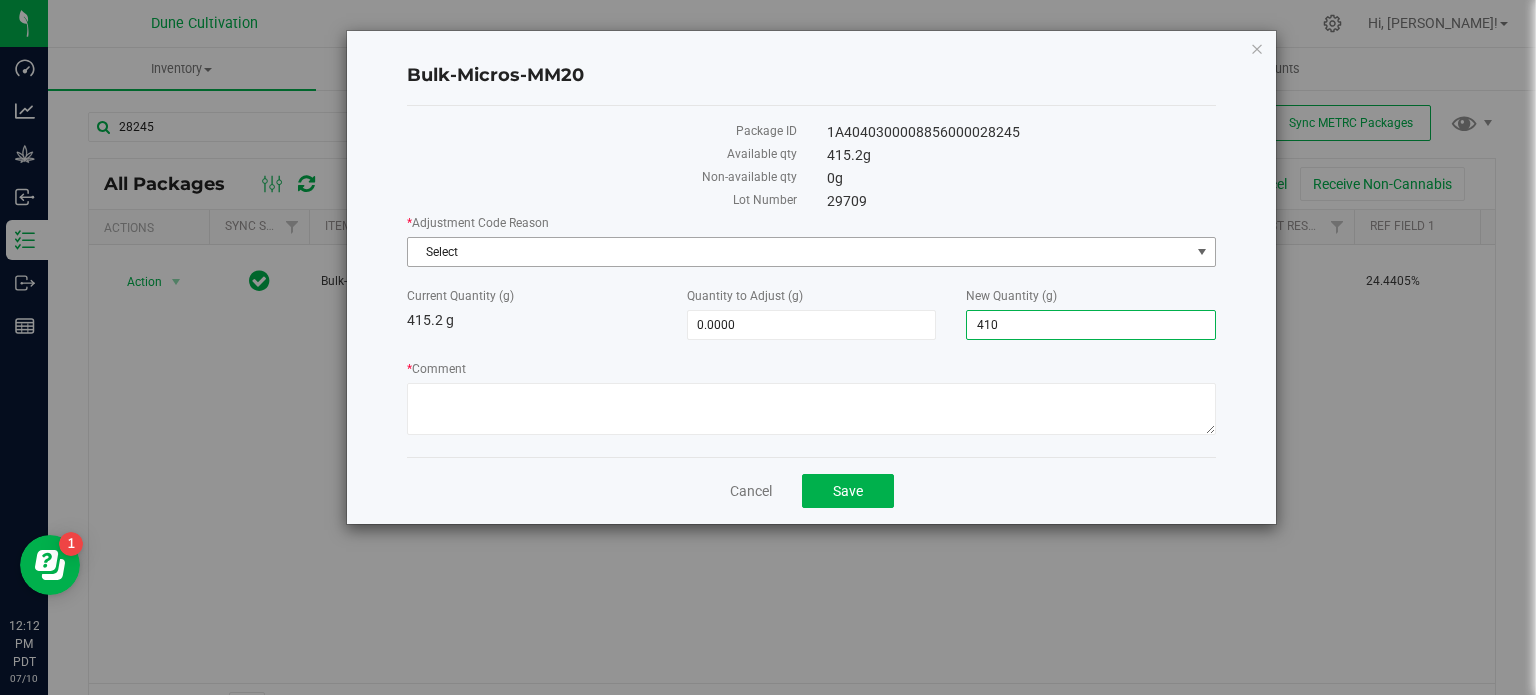 type on "-5.2000" 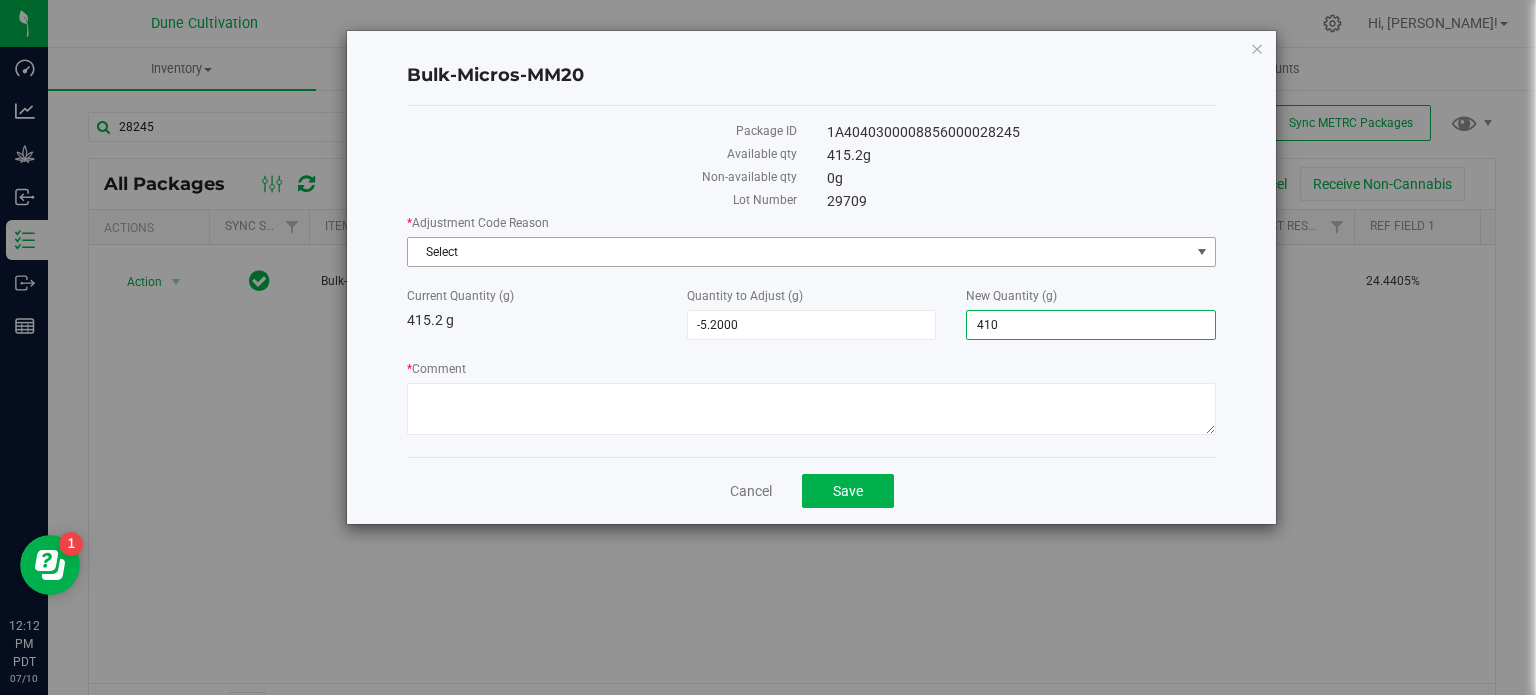 click on "Select" at bounding box center (799, 252) 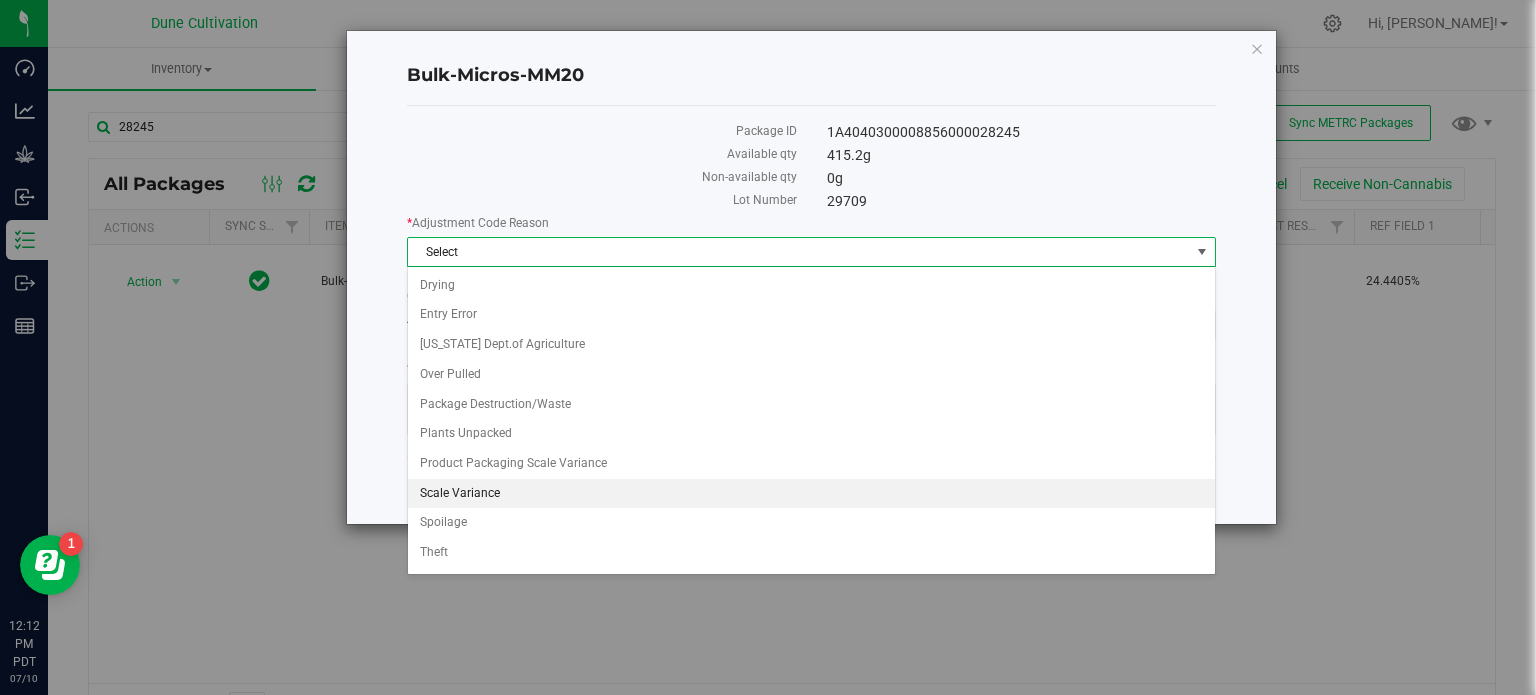 click on "Scale Variance" at bounding box center [811, 494] 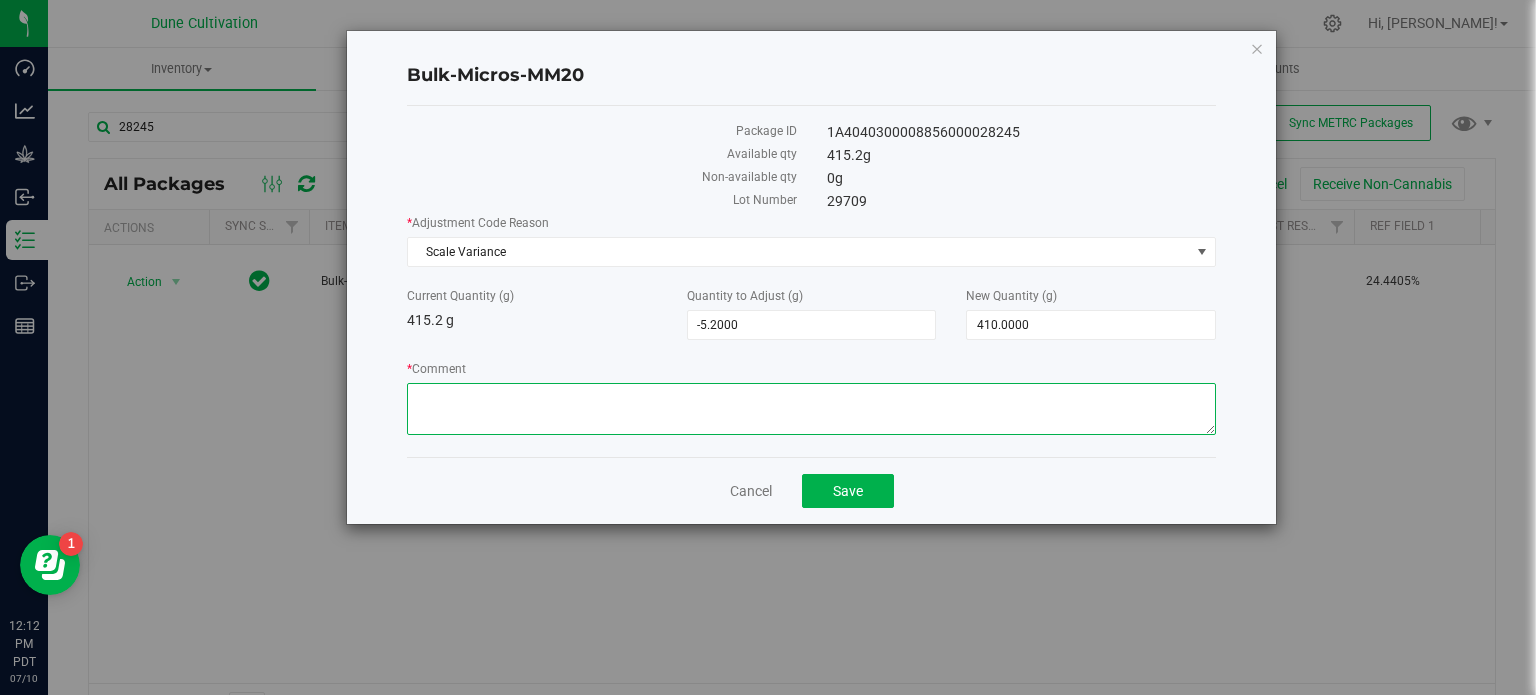 click on "*
Comment" at bounding box center (811, 409) 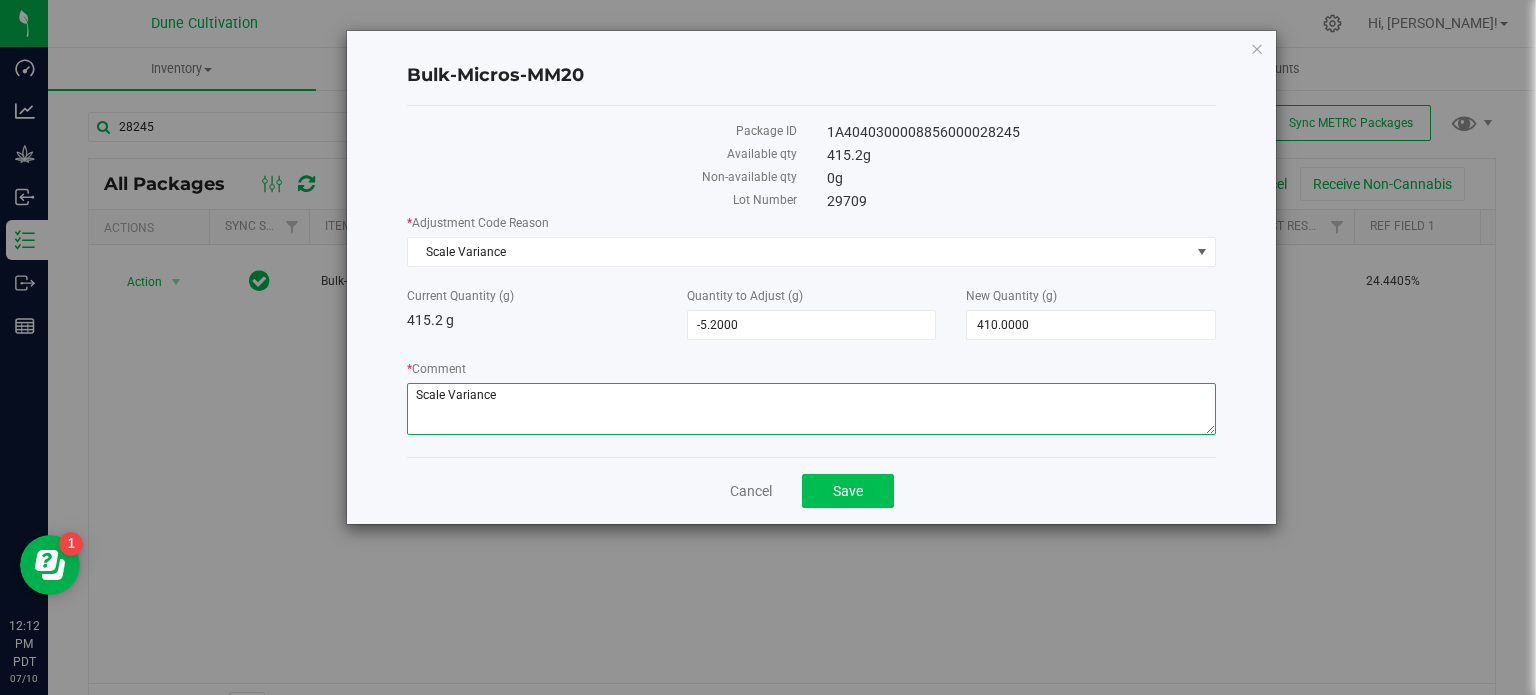 type on "Scale Variance" 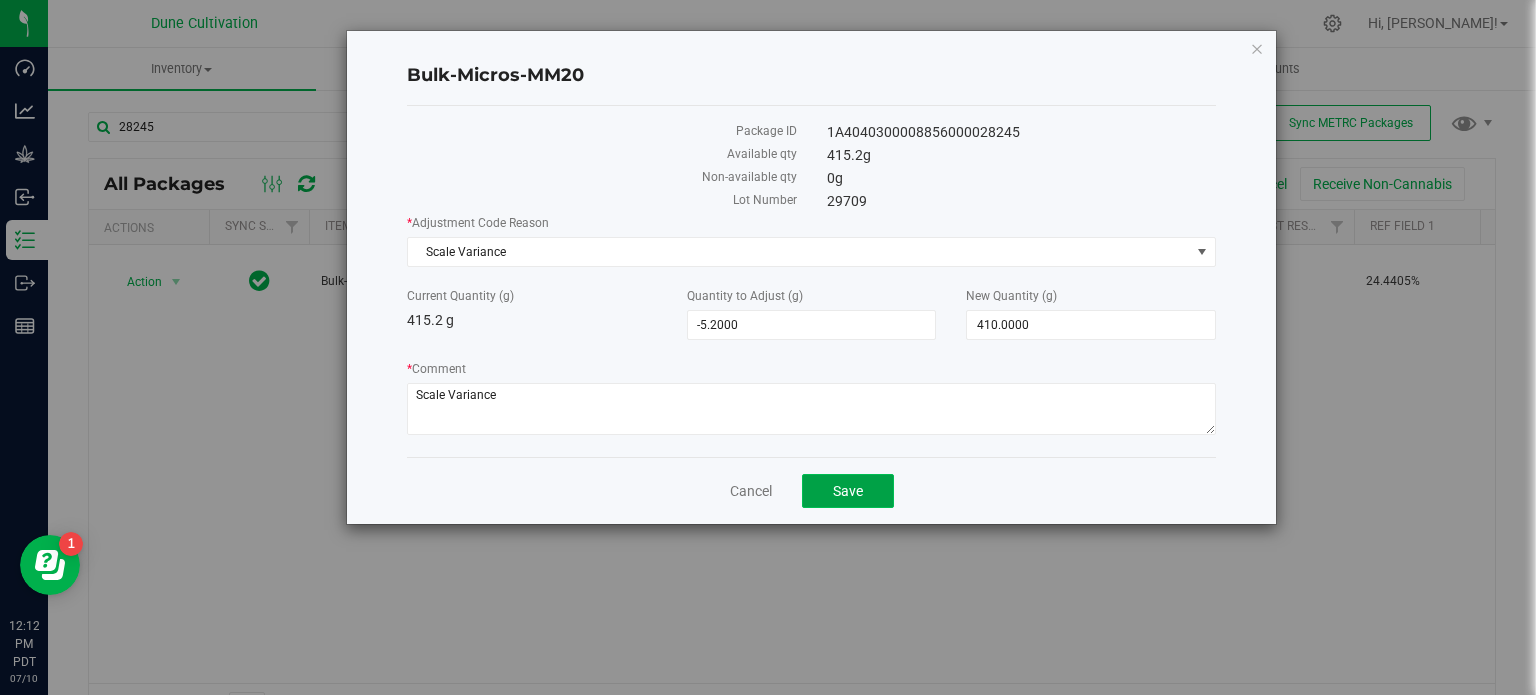 click on "Save" 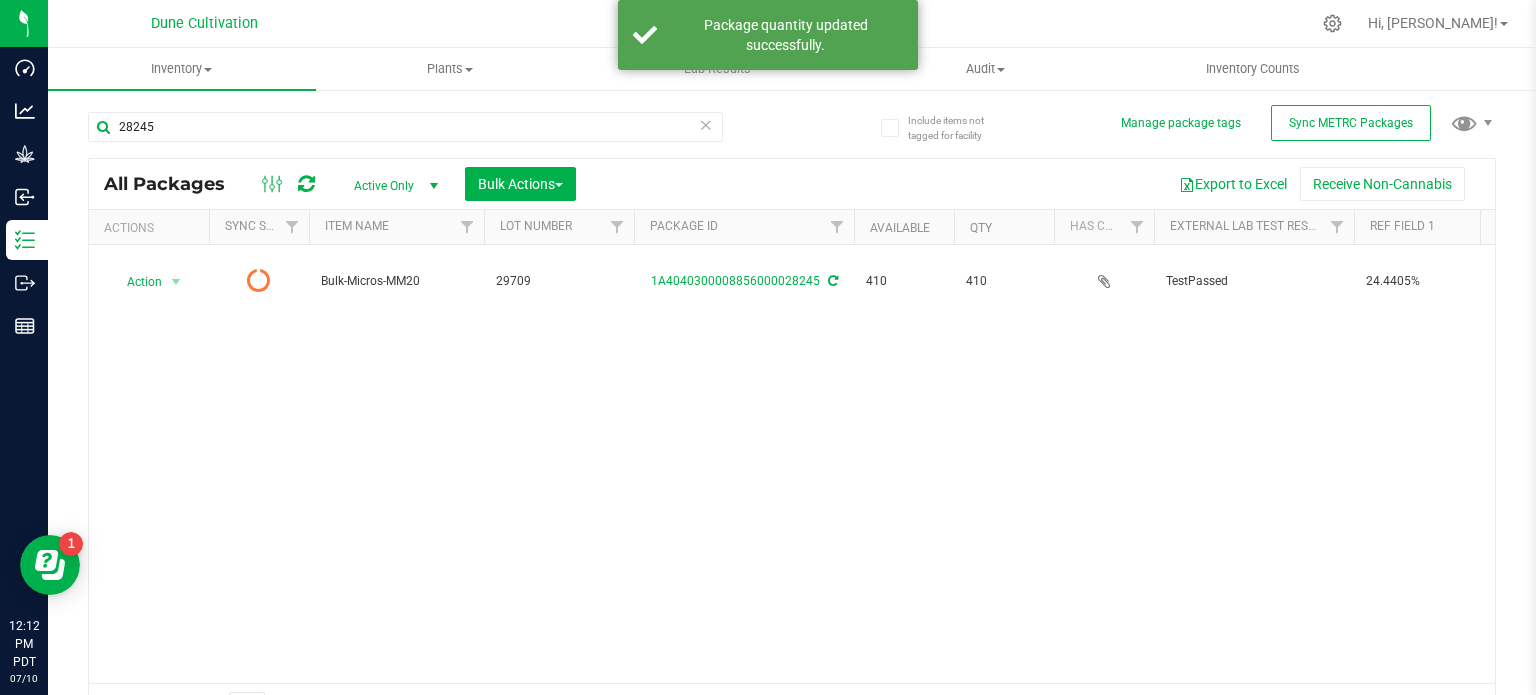 click at bounding box center [306, 184] 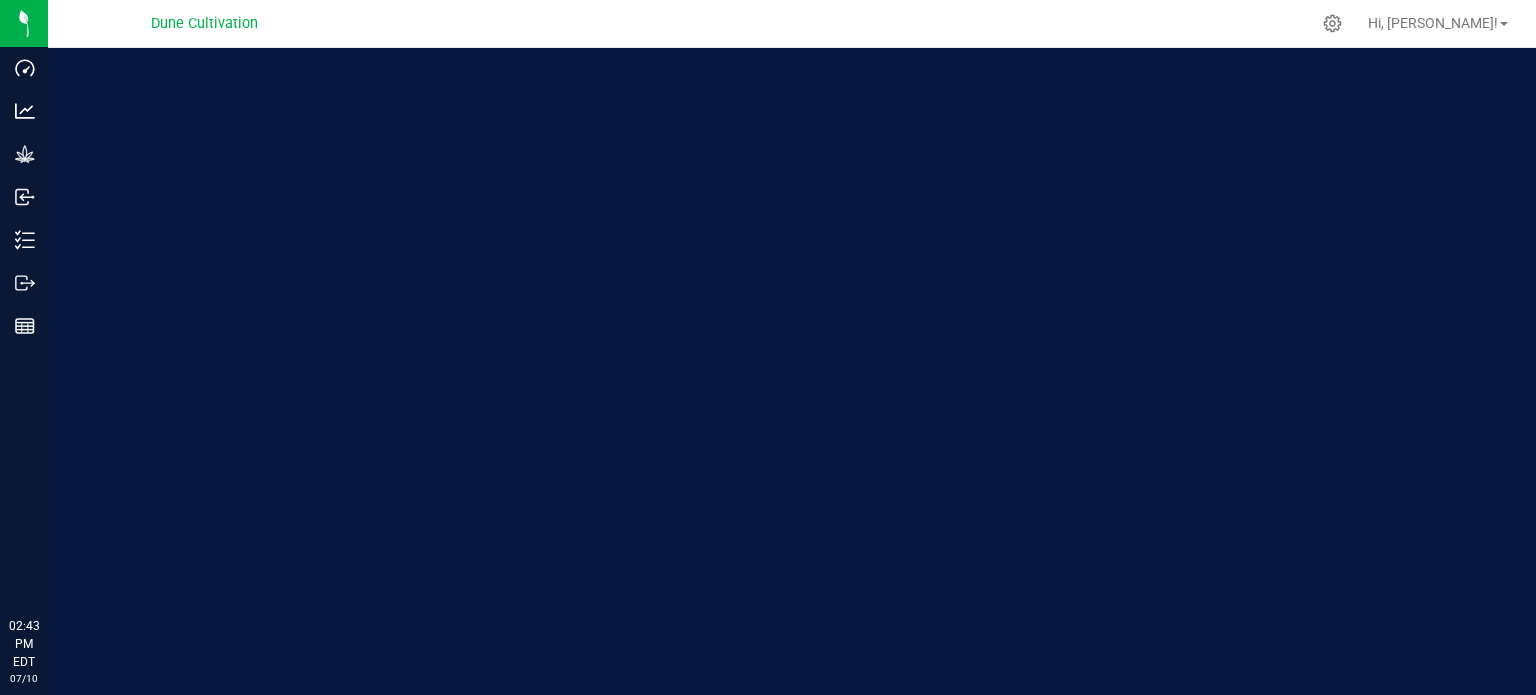 scroll, scrollTop: 0, scrollLeft: 0, axis: both 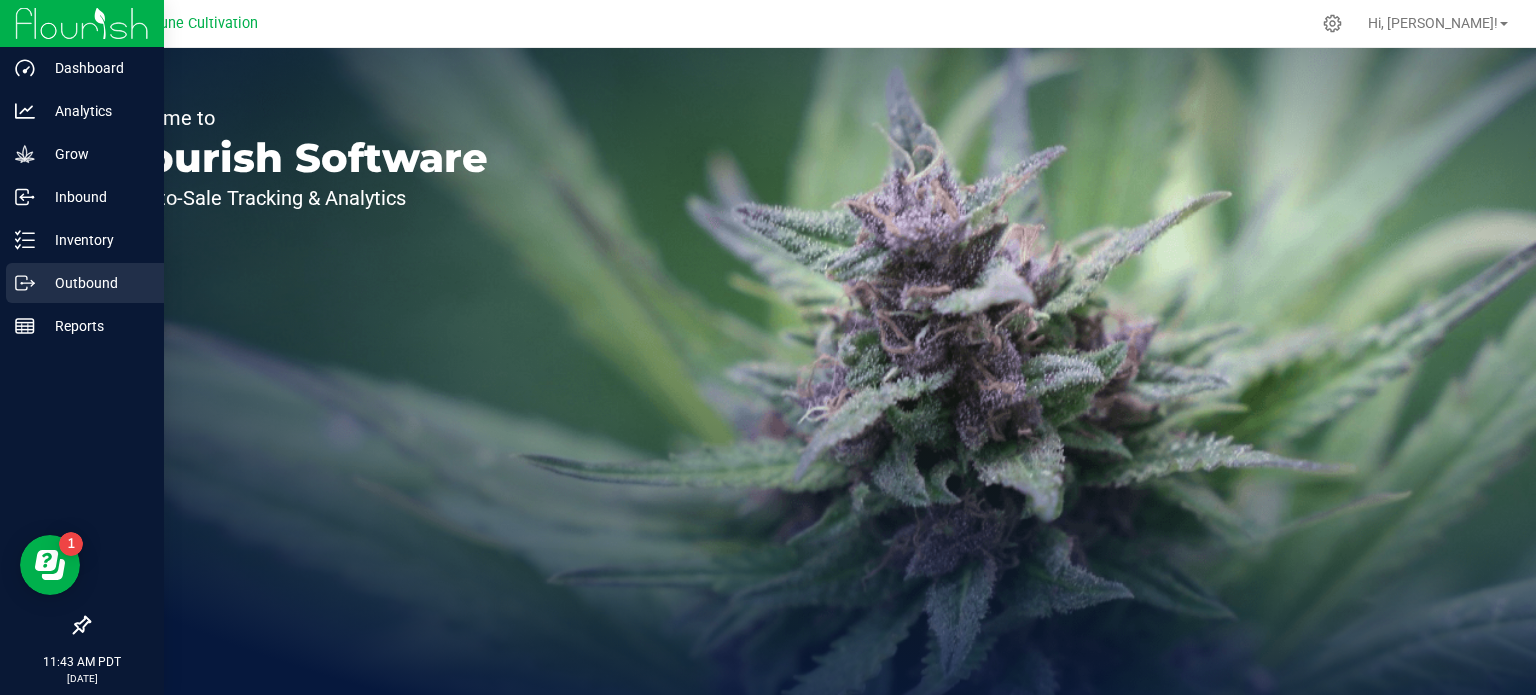 click 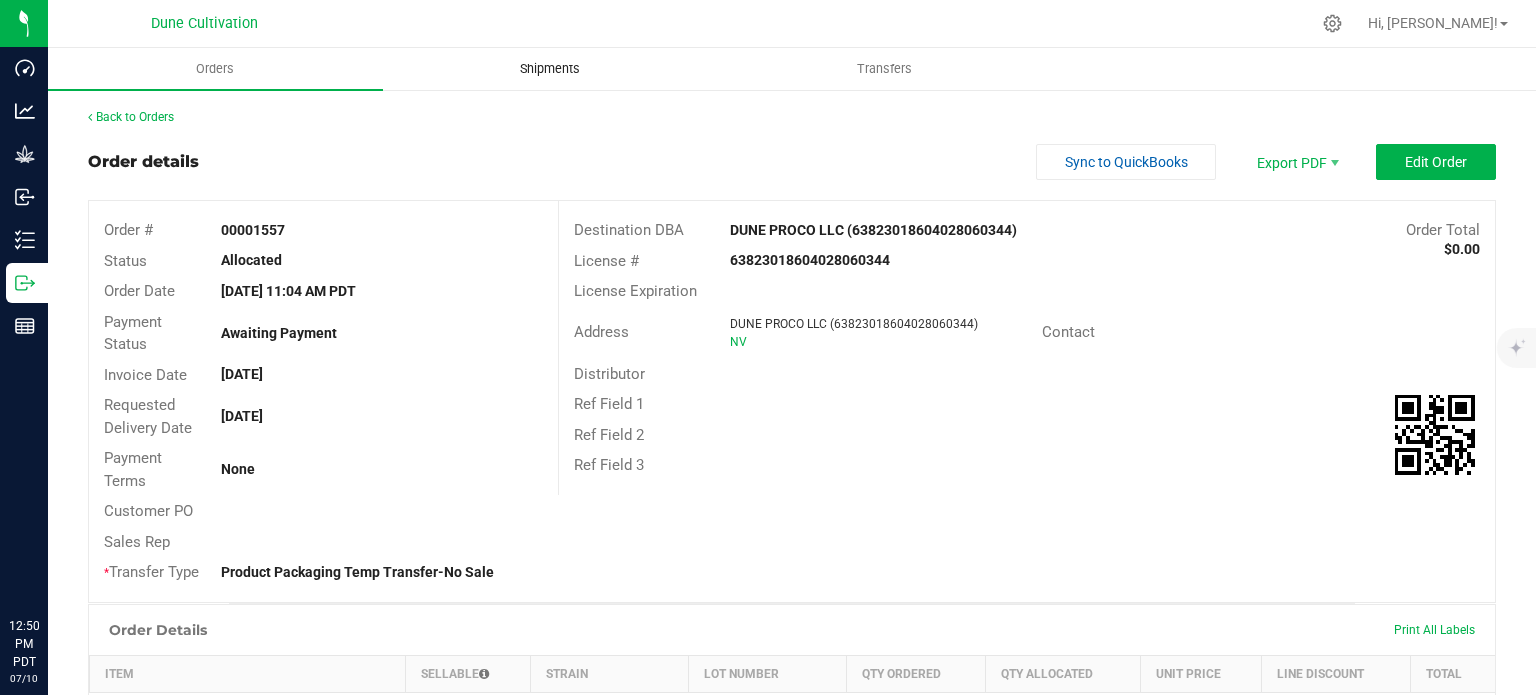 scroll, scrollTop: 0, scrollLeft: 0, axis: both 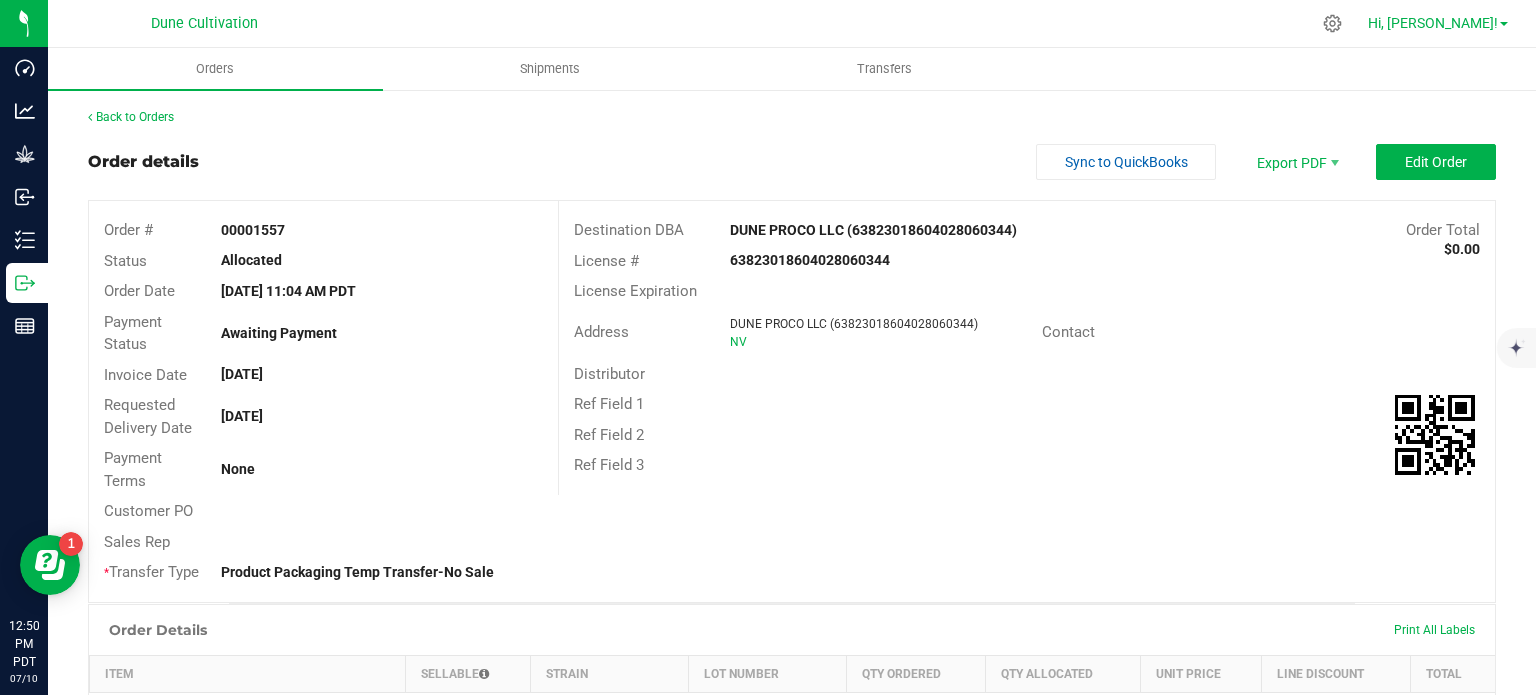 click on "Hi, [PERSON_NAME]!" at bounding box center [1433, 23] 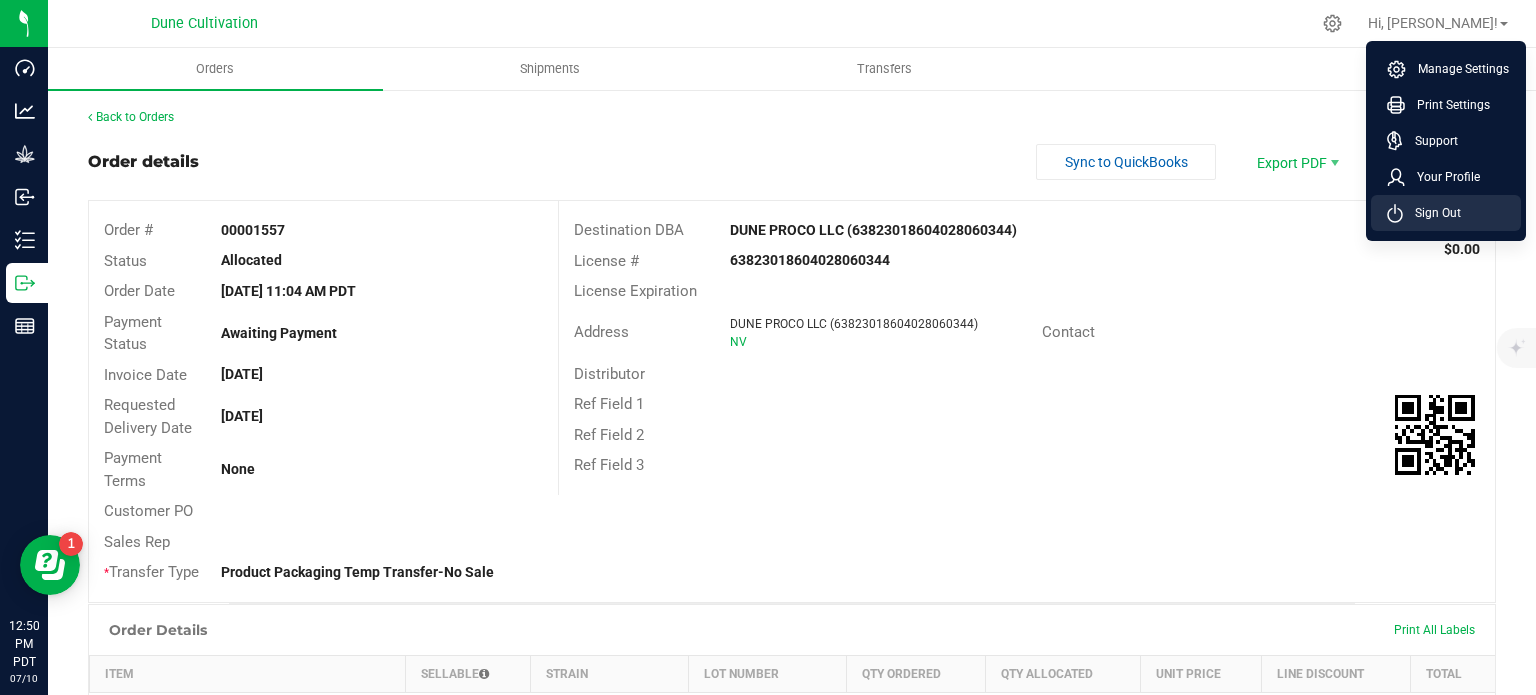 click on "Sign Out" at bounding box center [1432, 213] 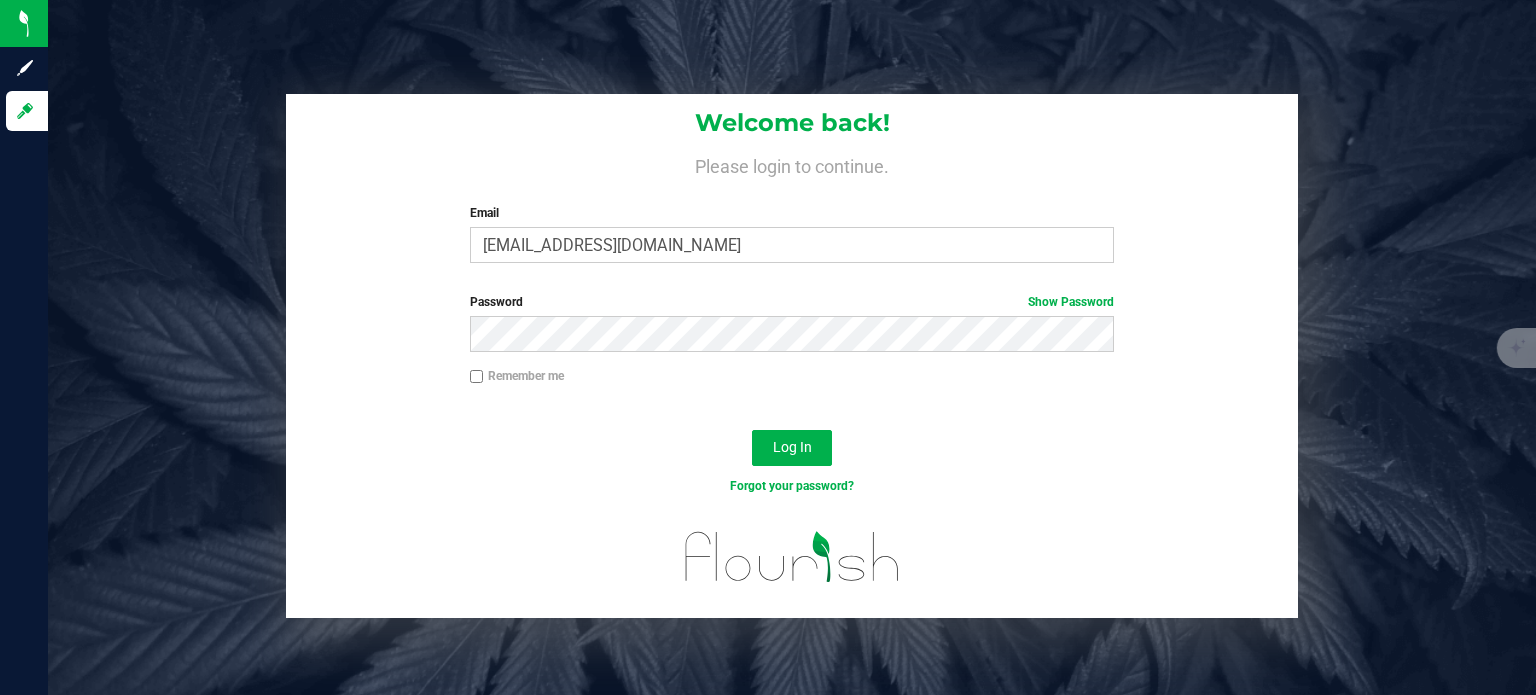 click on "Welcome back!
Please login to continue.
Email
[EMAIL_ADDRESS][DOMAIN_NAME]
Required
Please format your email correctly." at bounding box center [792, 186] 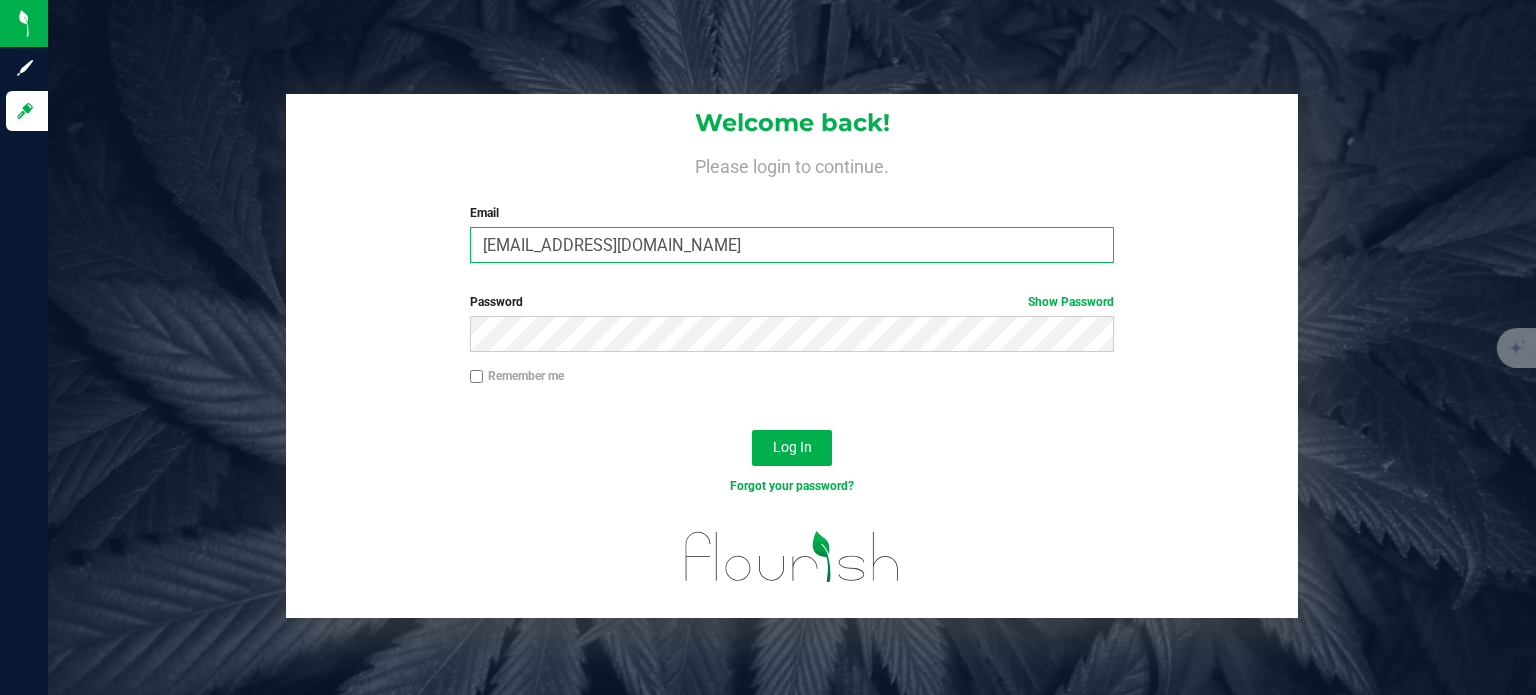 click on "[EMAIL_ADDRESS][DOMAIN_NAME]" at bounding box center (792, 245) 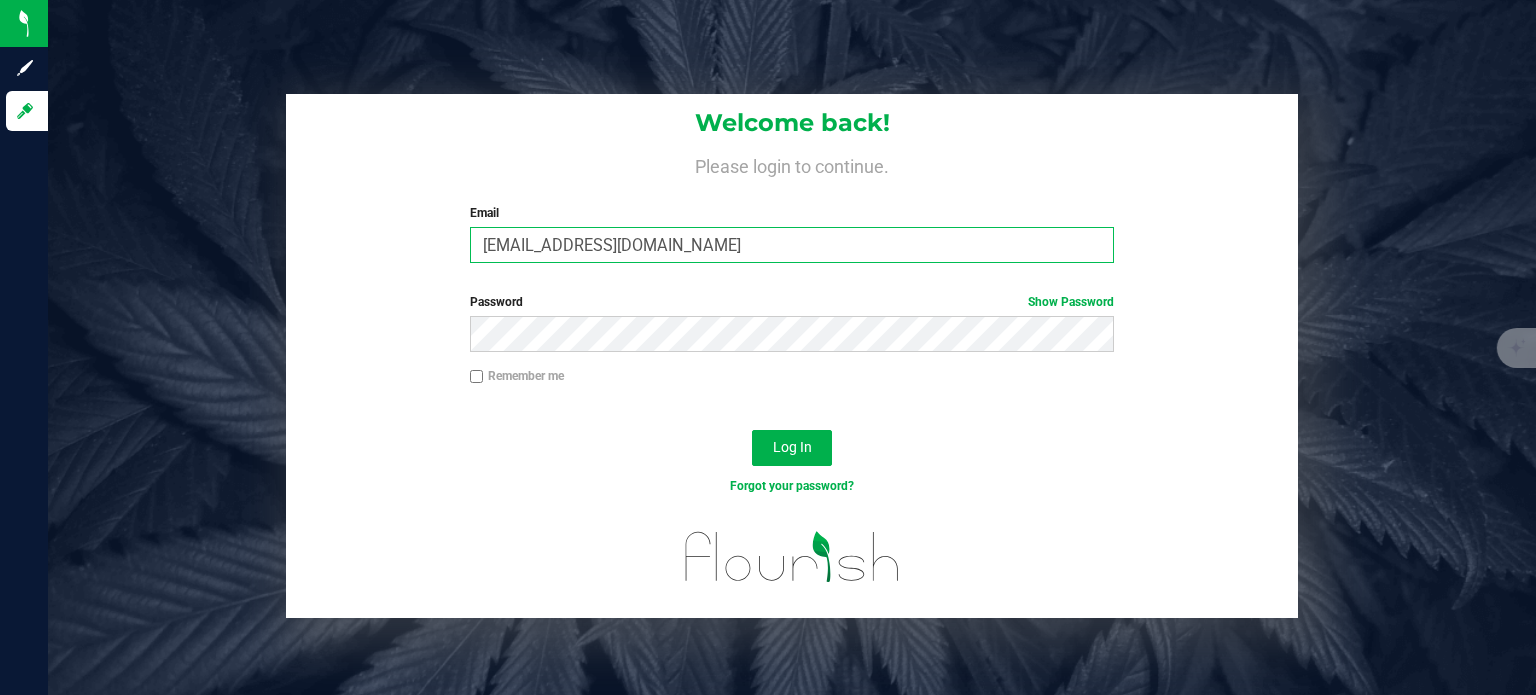 type on "[EMAIL_ADDRESS][PERSON_NAME][DOMAIN_NAME]" 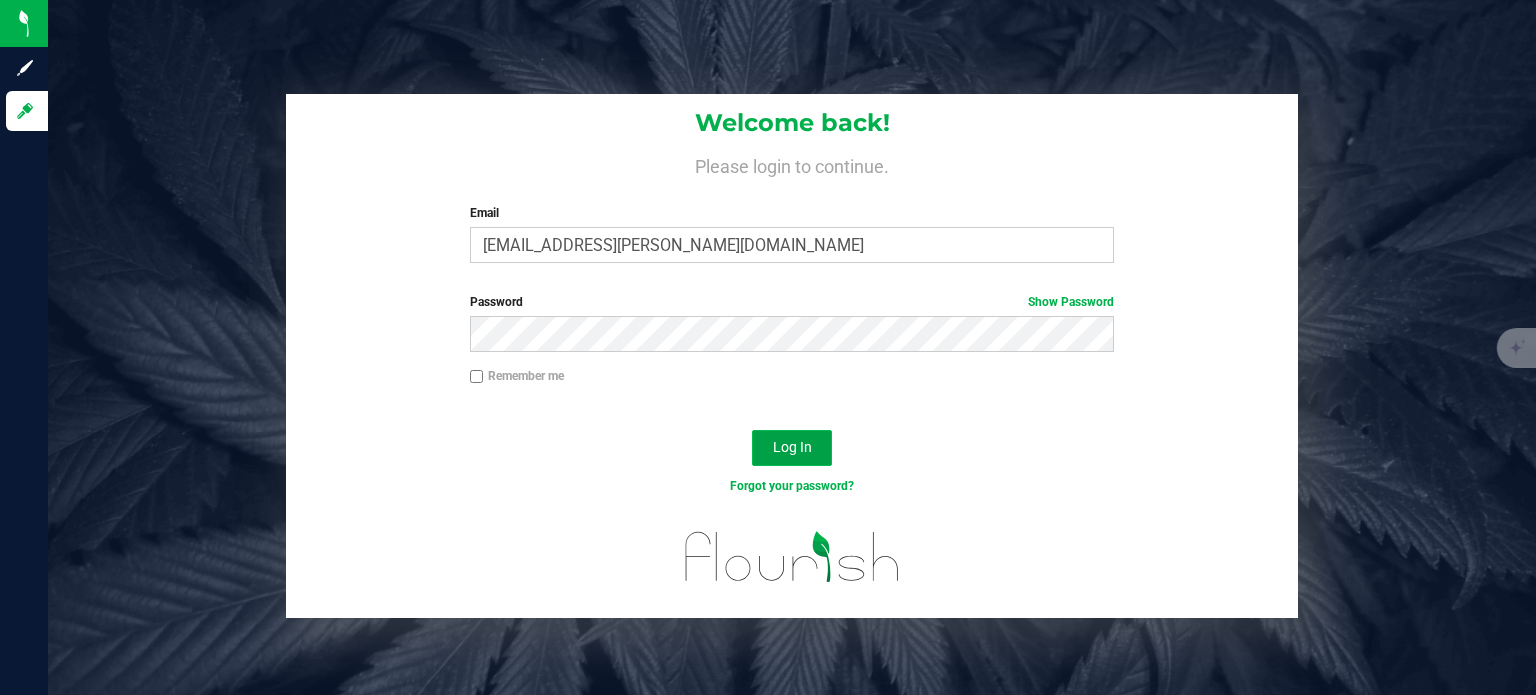 click on "Log In" at bounding box center [792, 448] 